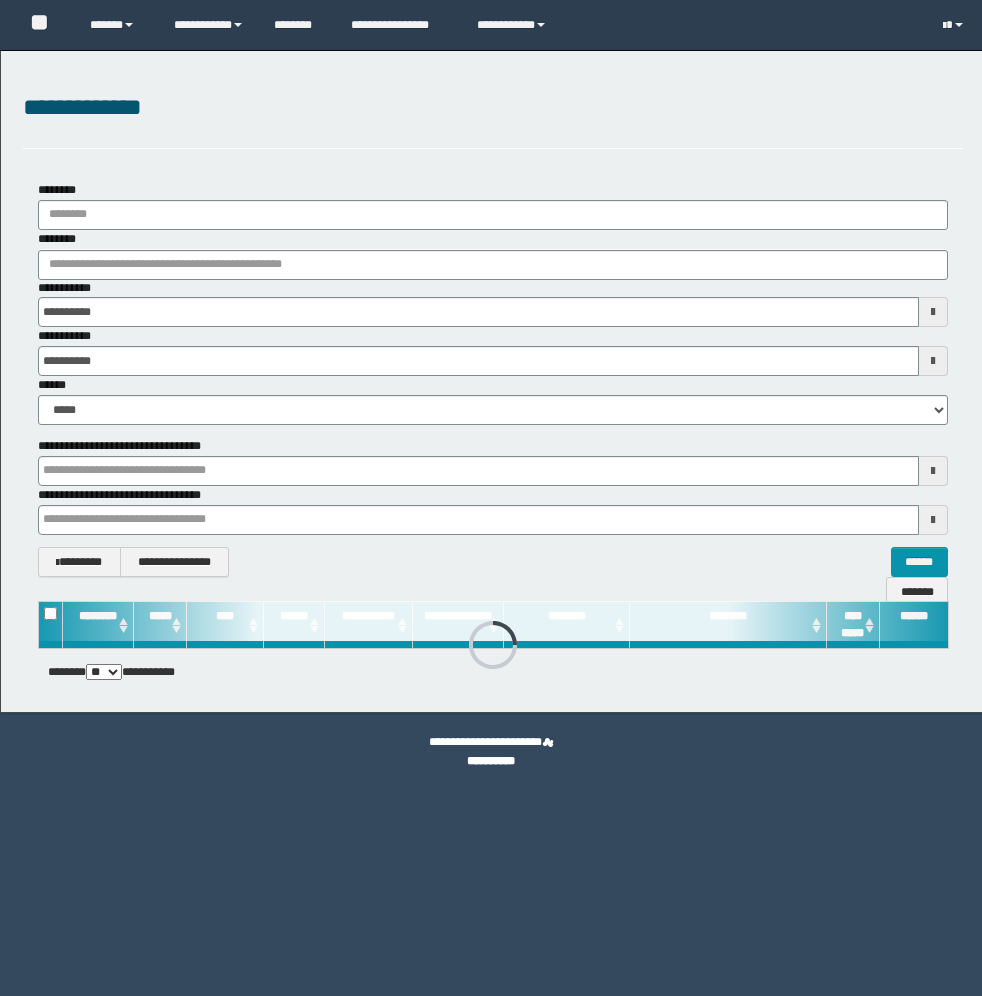 scroll, scrollTop: 0, scrollLeft: 0, axis: both 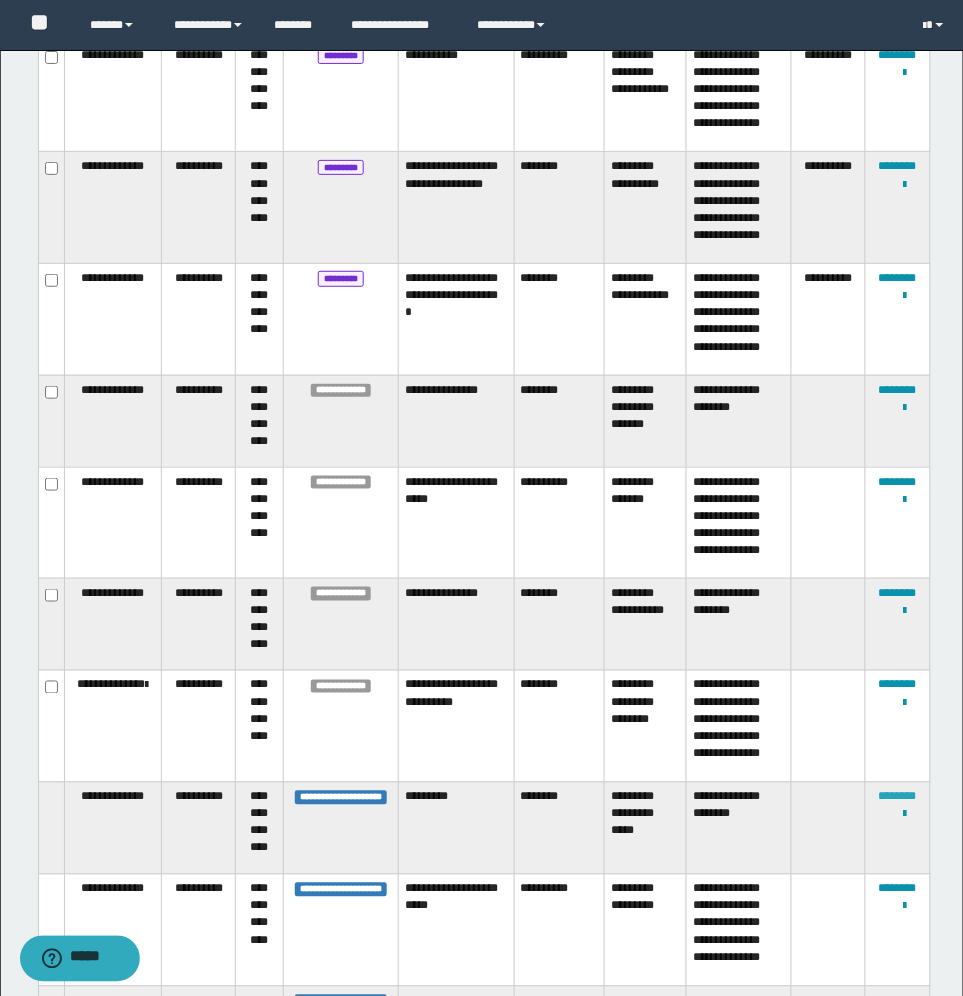 click on "********" at bounding box center [898, 797] 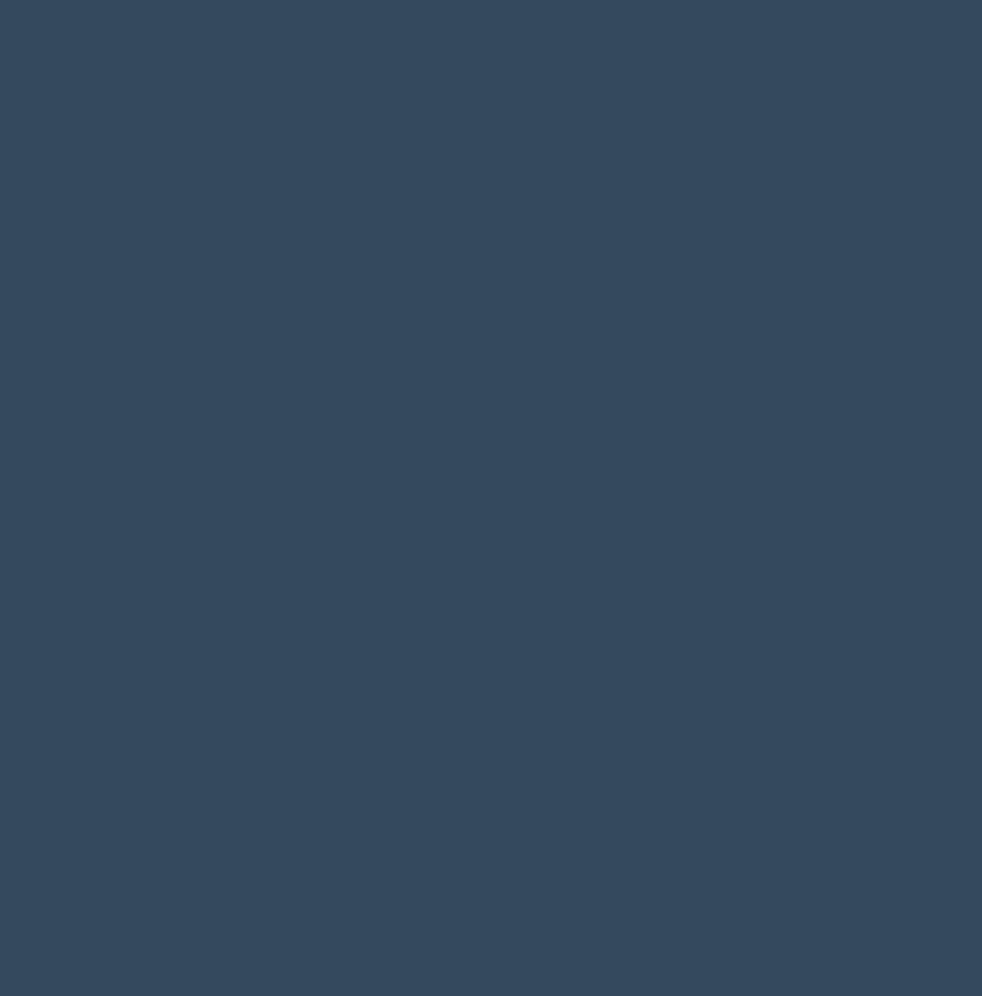 scroll, scrollTop: 0, scrollLeft: 0, axis: both 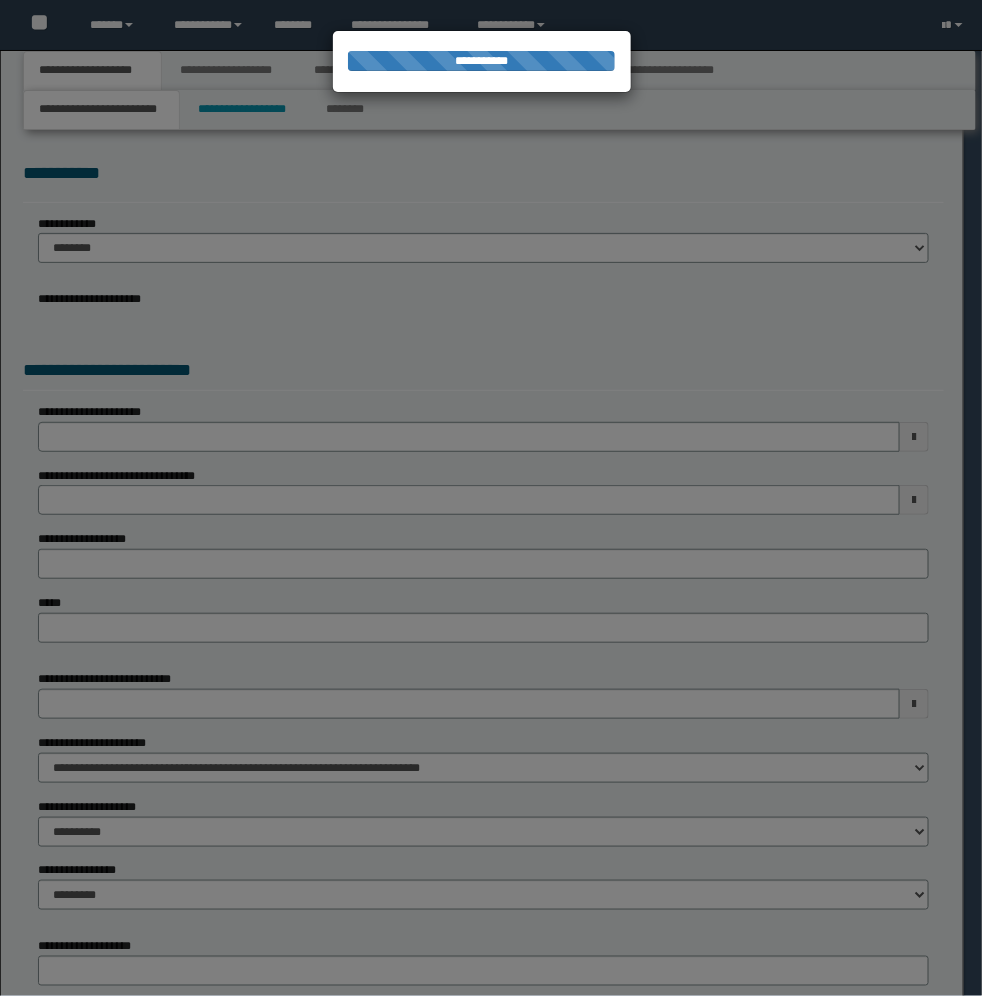 type on "**********" 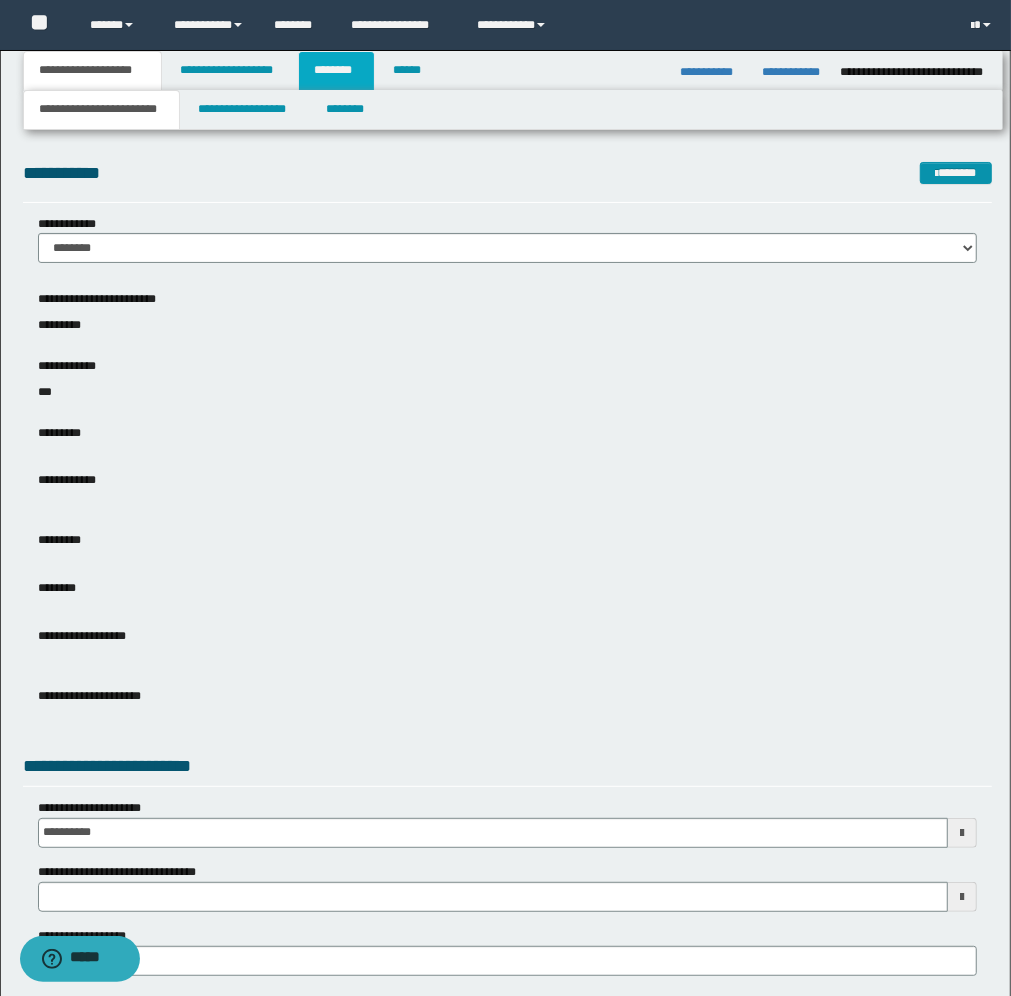 click on "********" at bounding box center (337, 71) 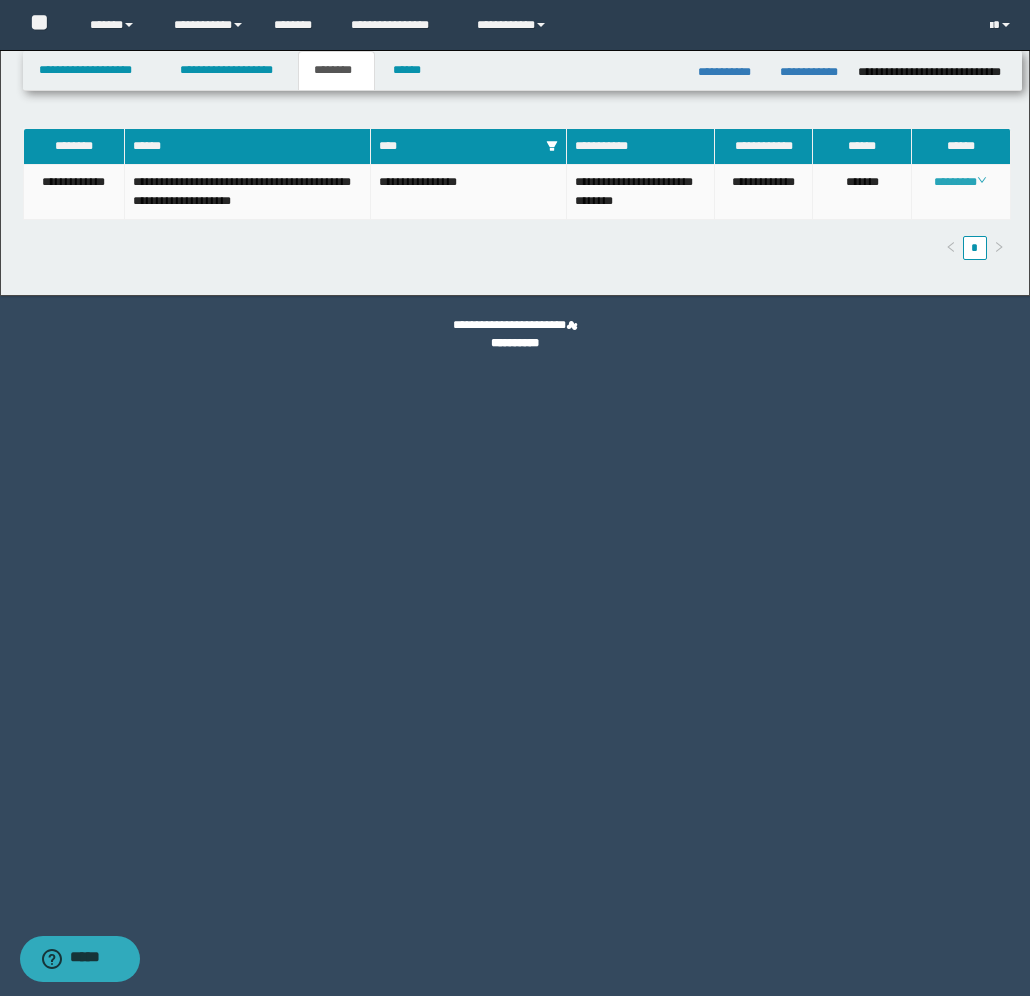 click on "********" at bounding box center (960, 182) 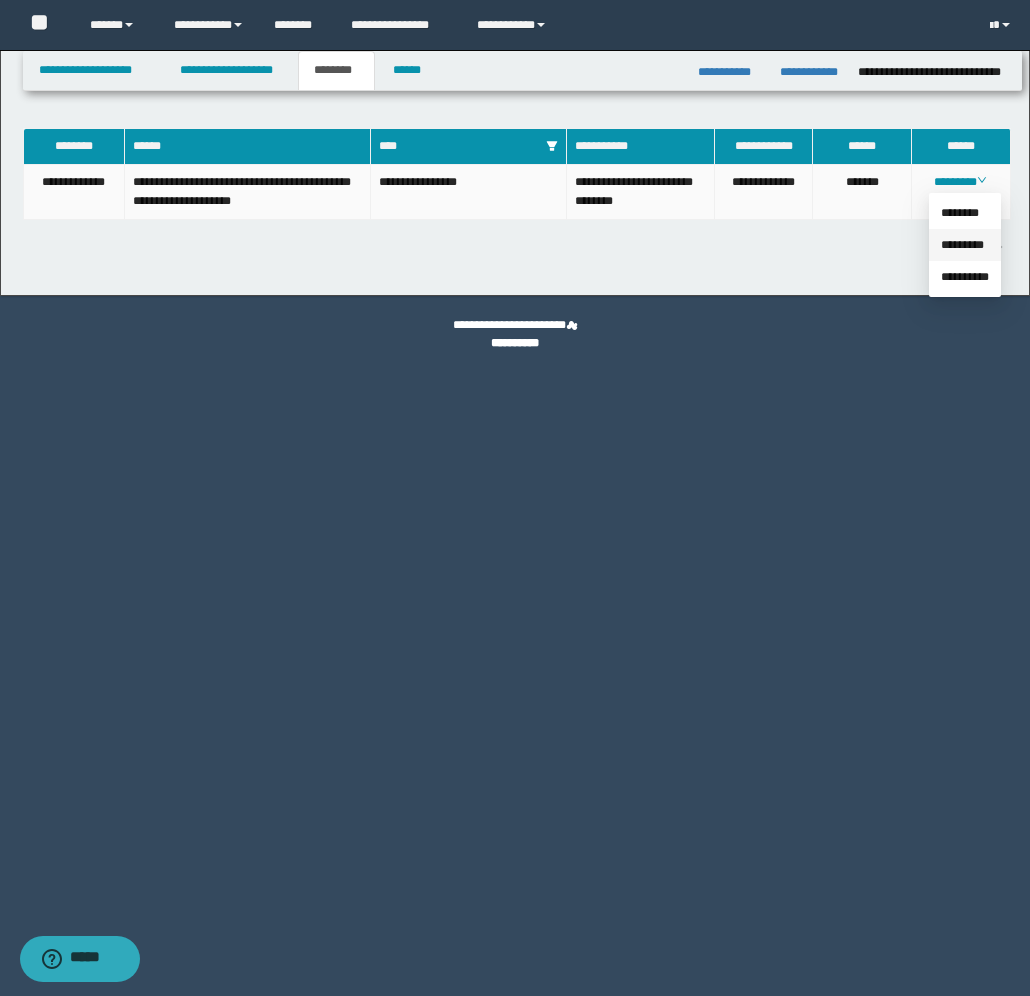click on "*********" at bounding box center (962, 245) 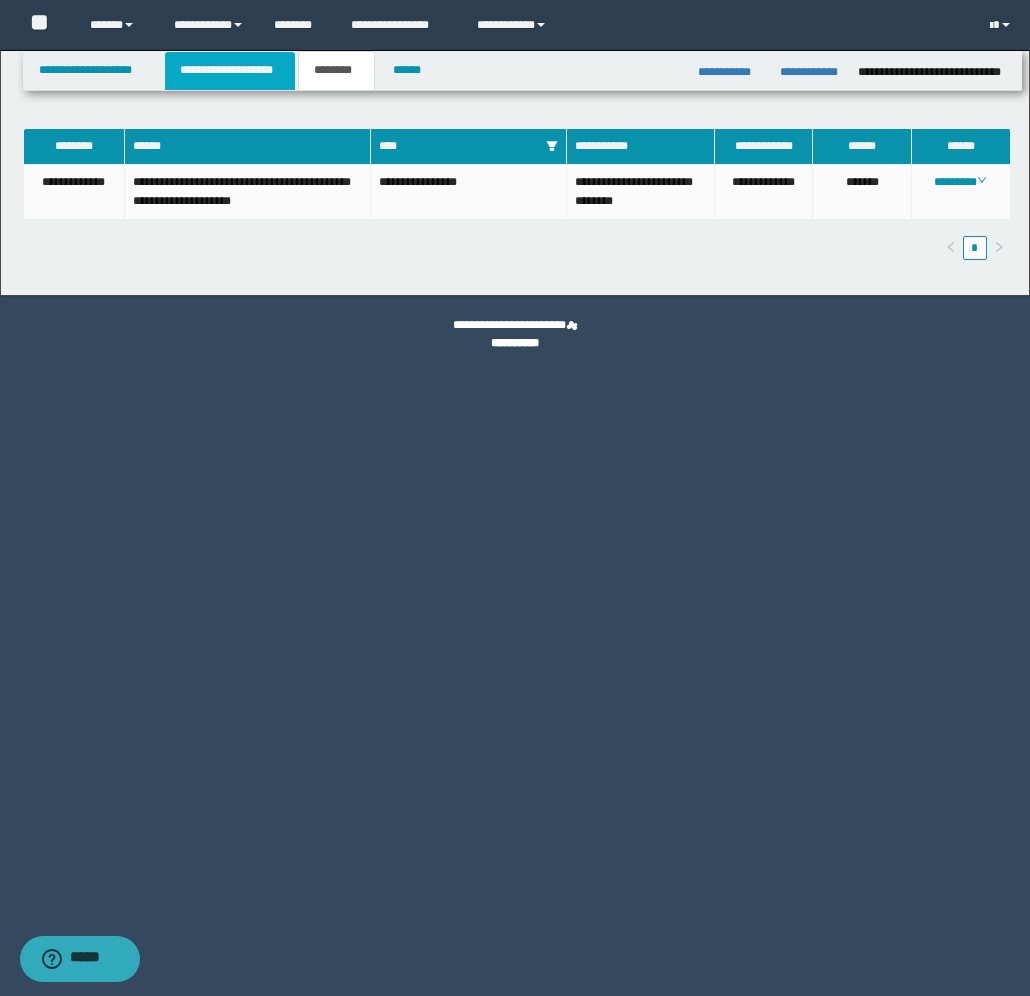 click on "**********" at bounding box center [230, 71] 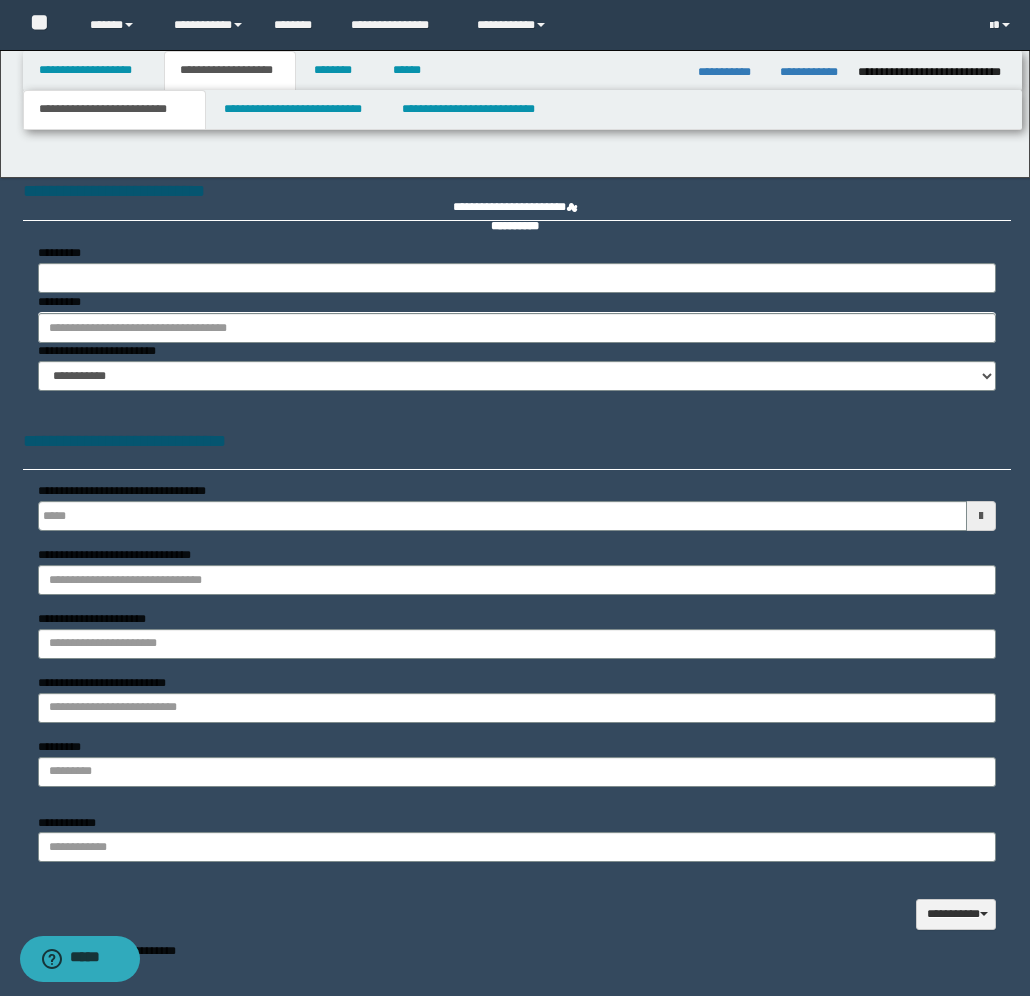 type 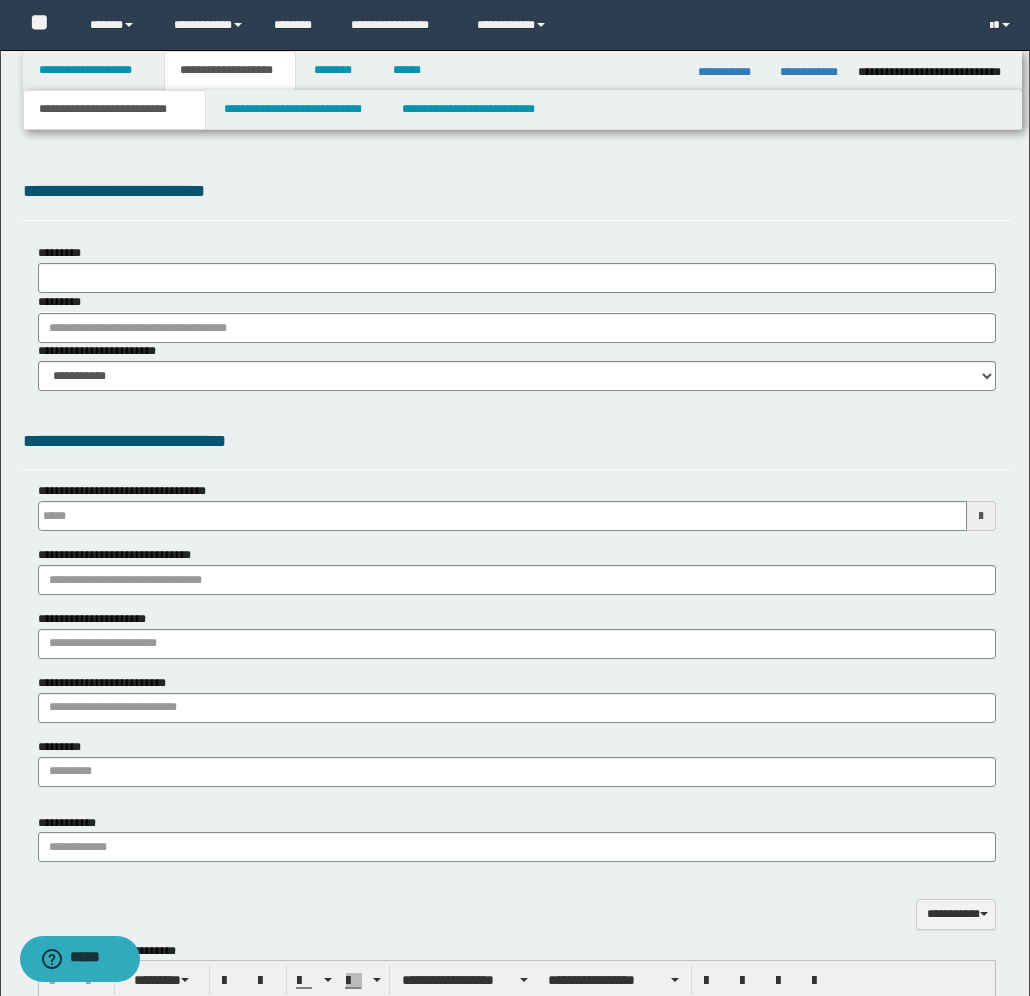 scroll, scrollTop: 0, scrollLeft: 0, axis: both 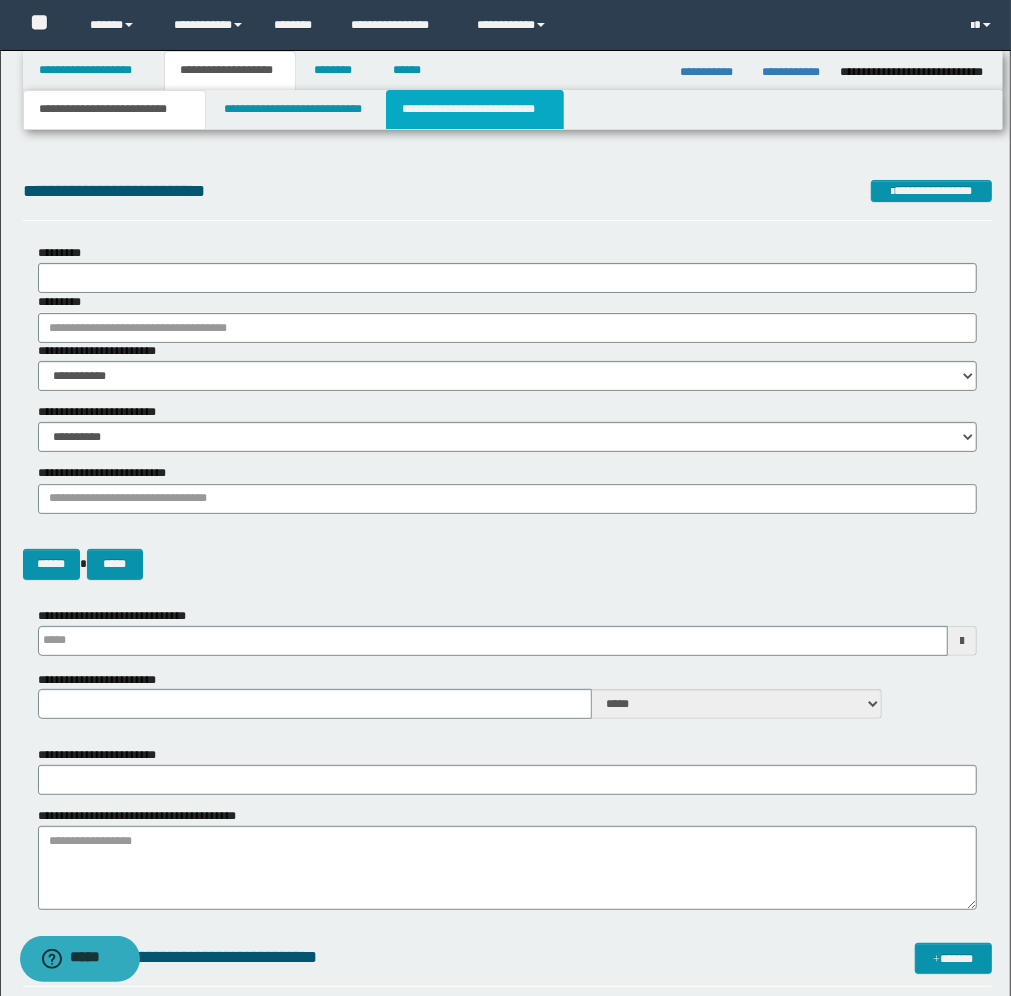 click on "**********" at bounding box center [475, 110] 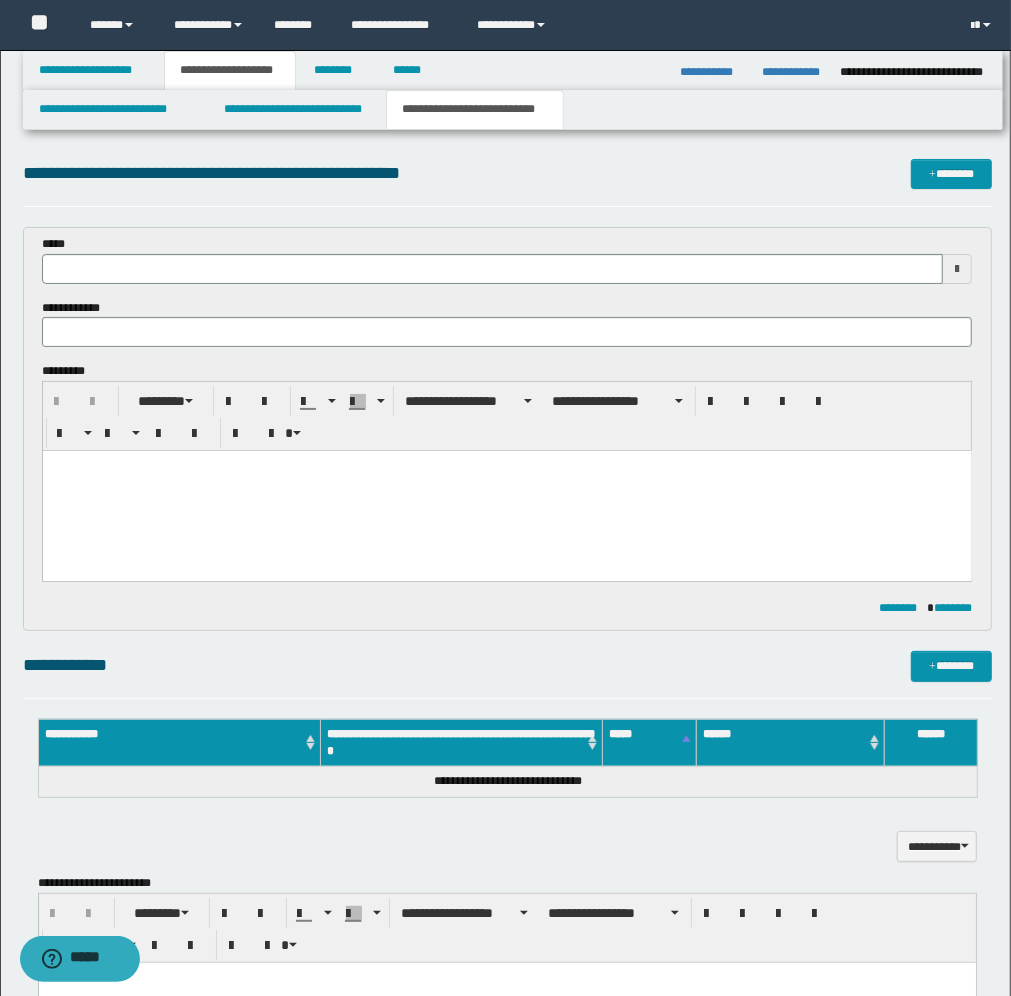 scroll, scrollTop: 0, scrollLeft: 0, axis: both 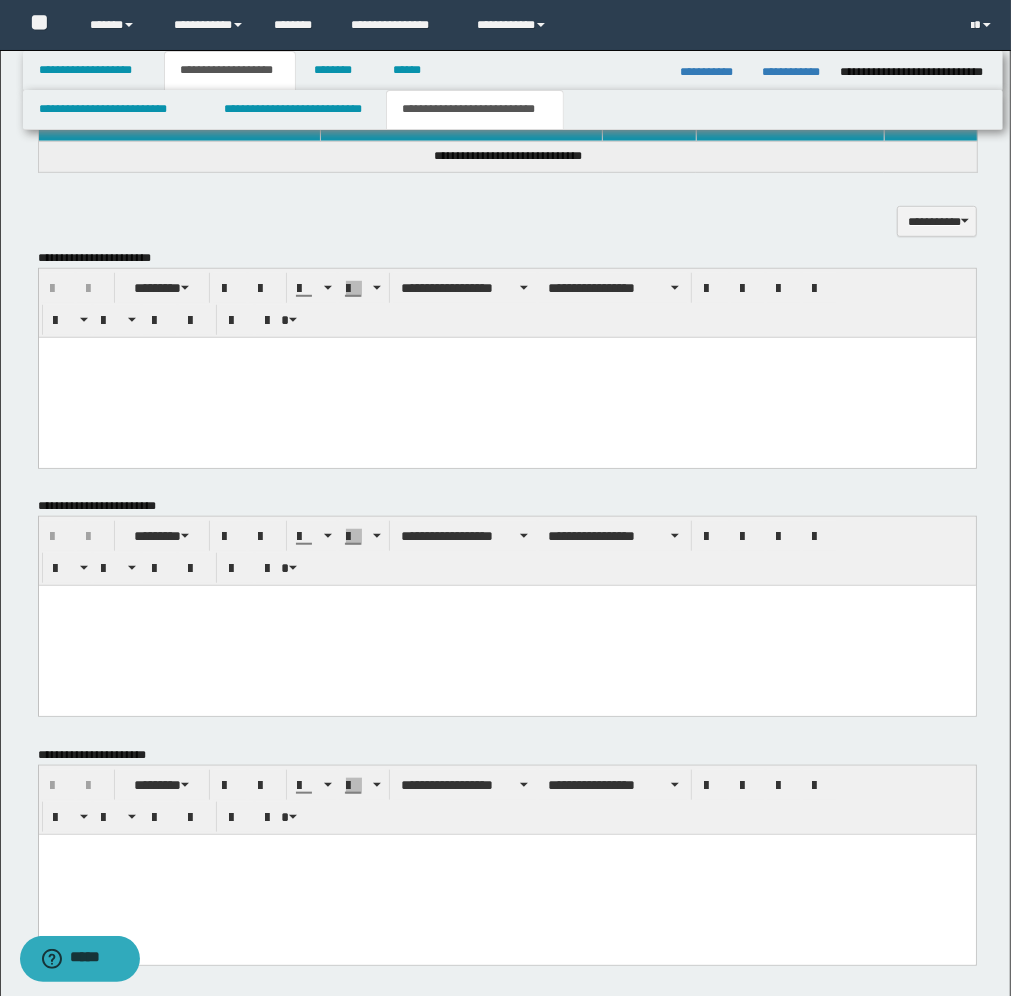 click at bounding box center (506, 377) 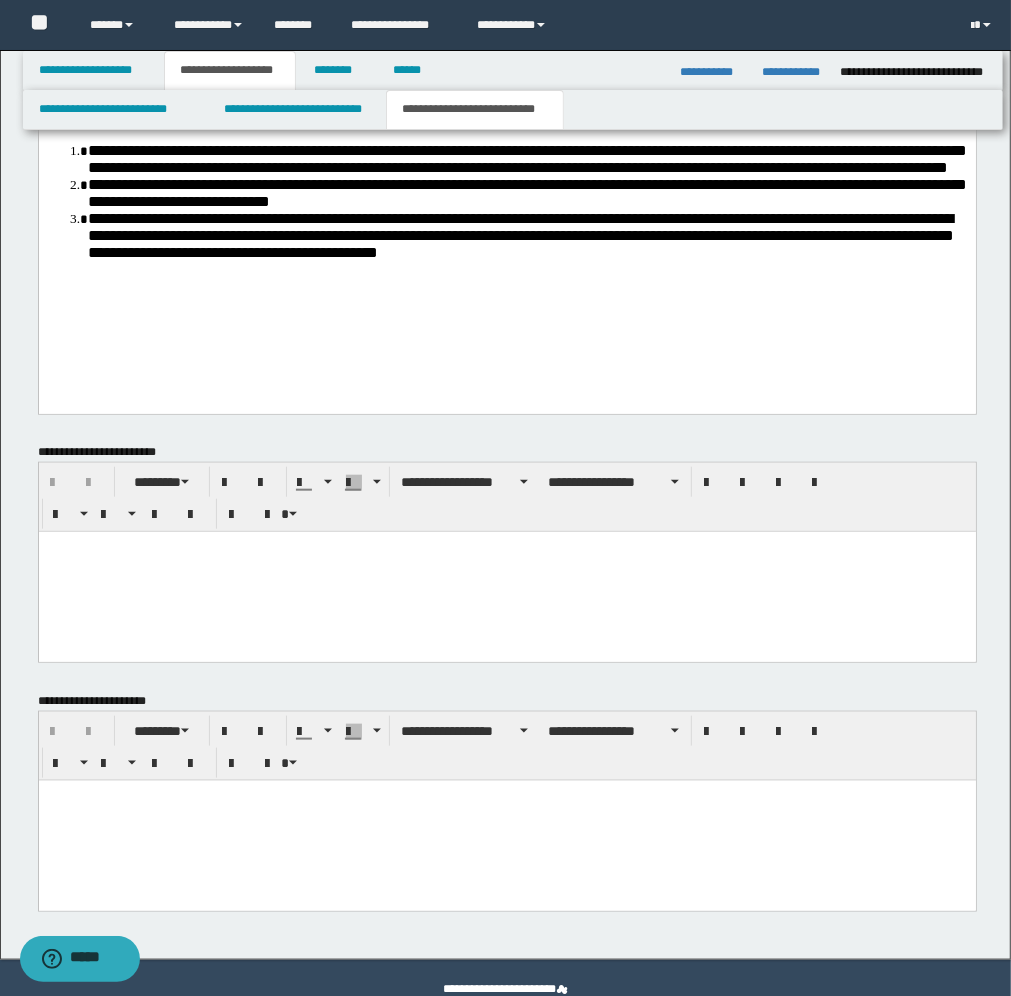 scroll, scrollTop: 883, scrollLeft: 0, axis: vertical 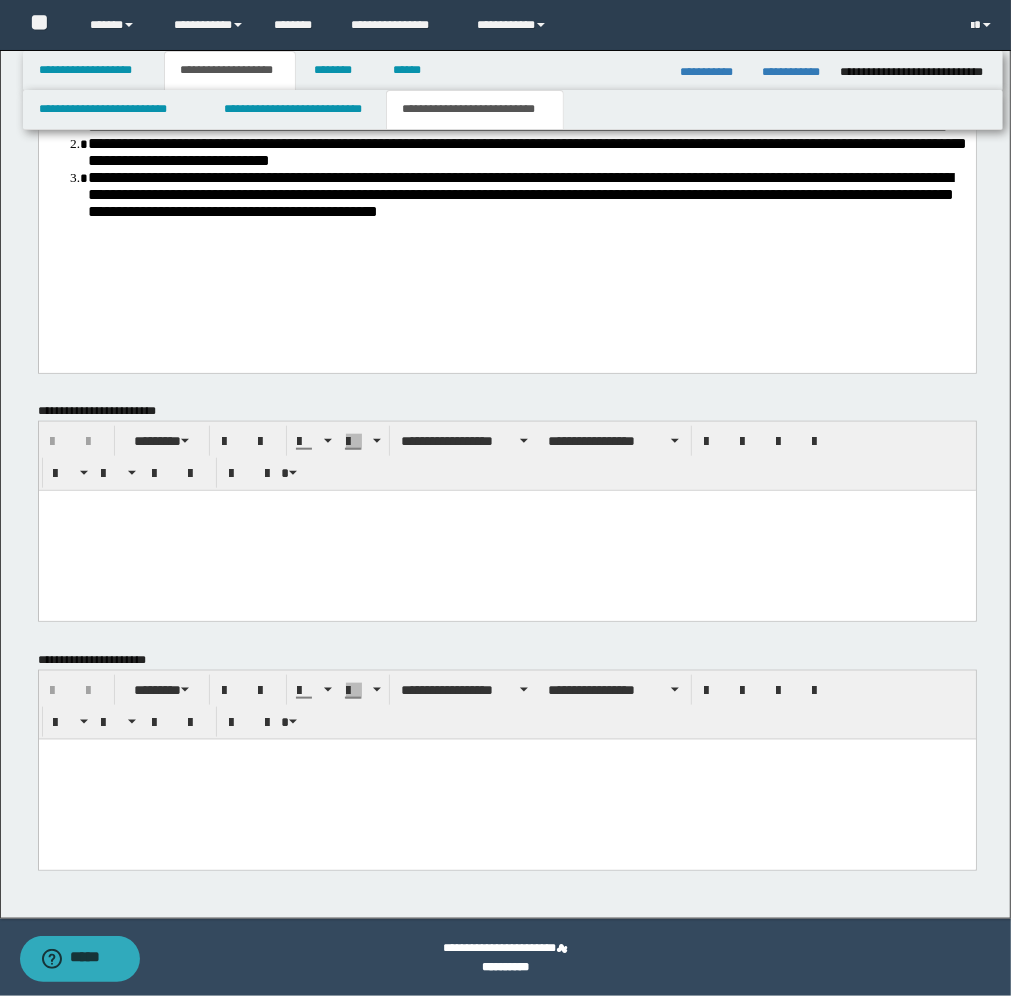 click at bounding box center [506, 779] 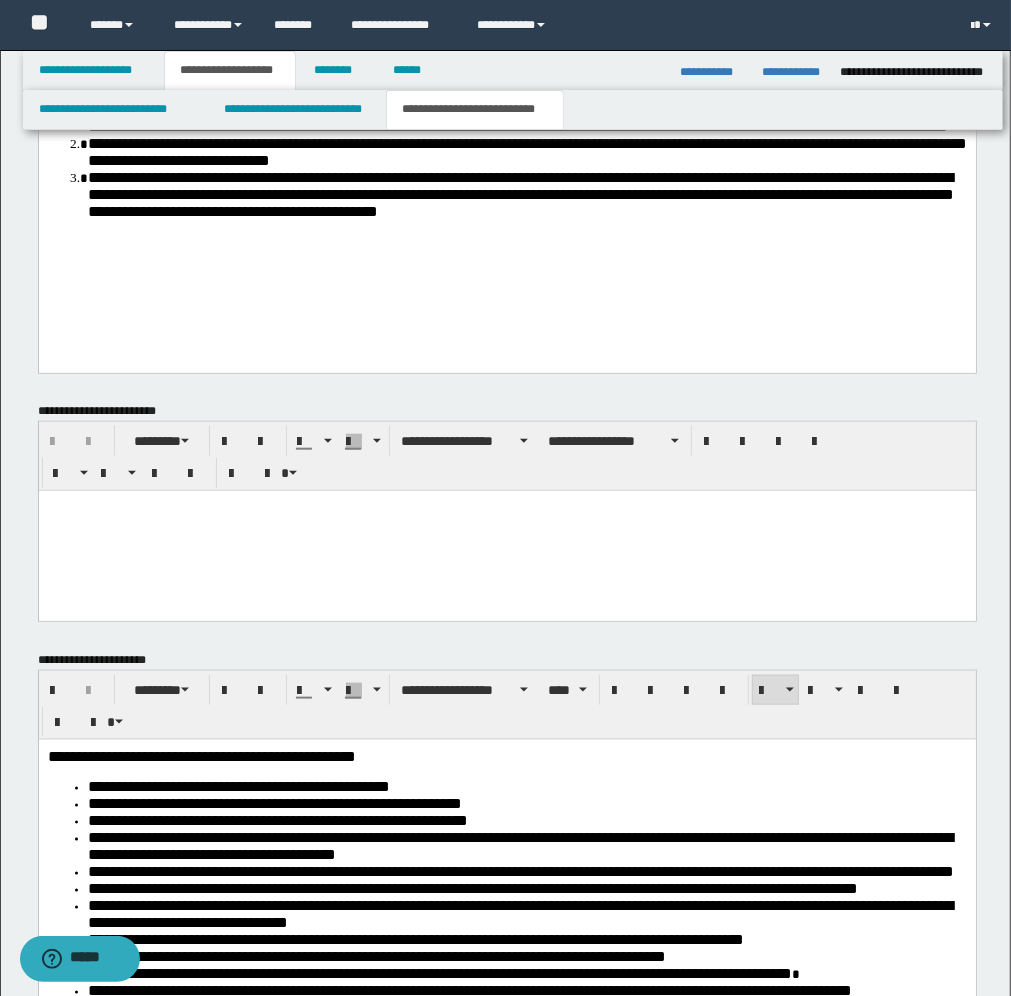 click at bounding box center [506, 531] 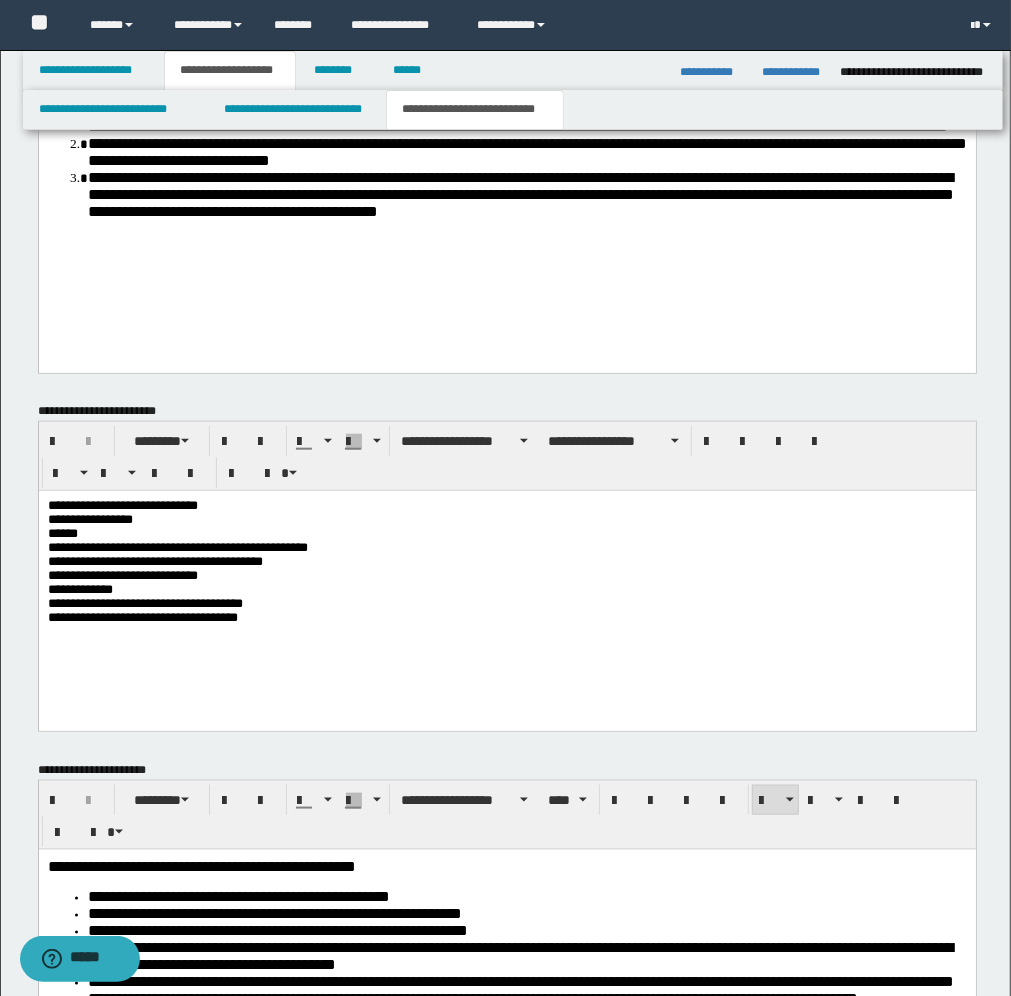 click on "**********" at bounding box center [506, 561] 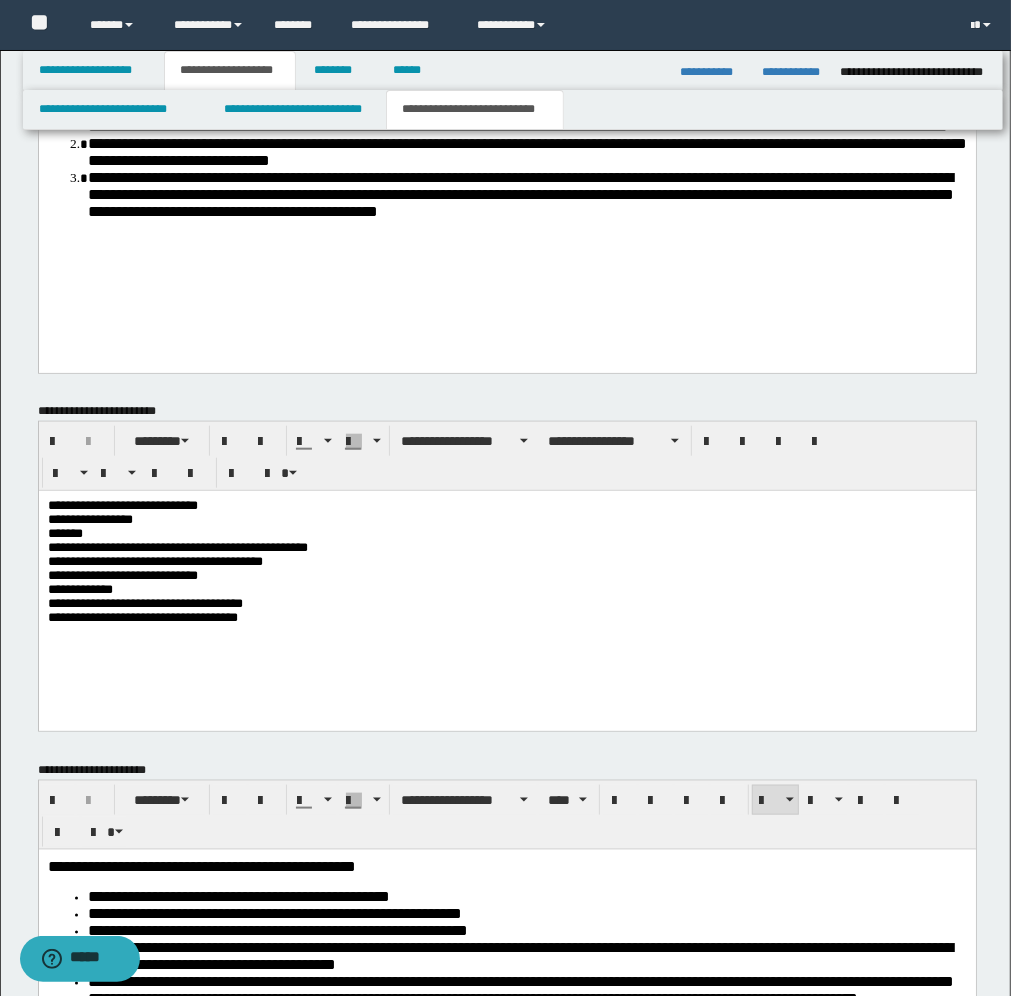 click on "**********" at bounding box center (506, 561) 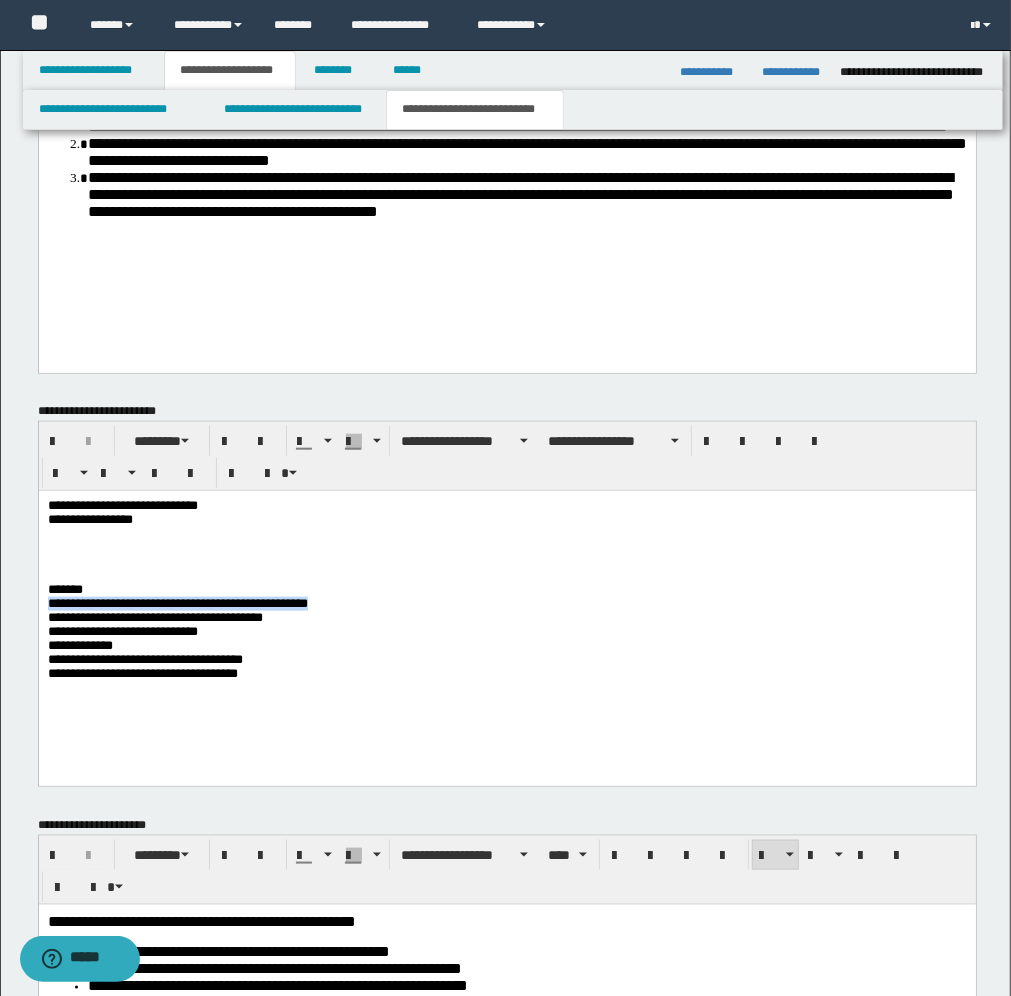 drag, startPoint x: 442, startPoint y: 602, endPoint x: 42, endPoint y: 606, distance: 400.02 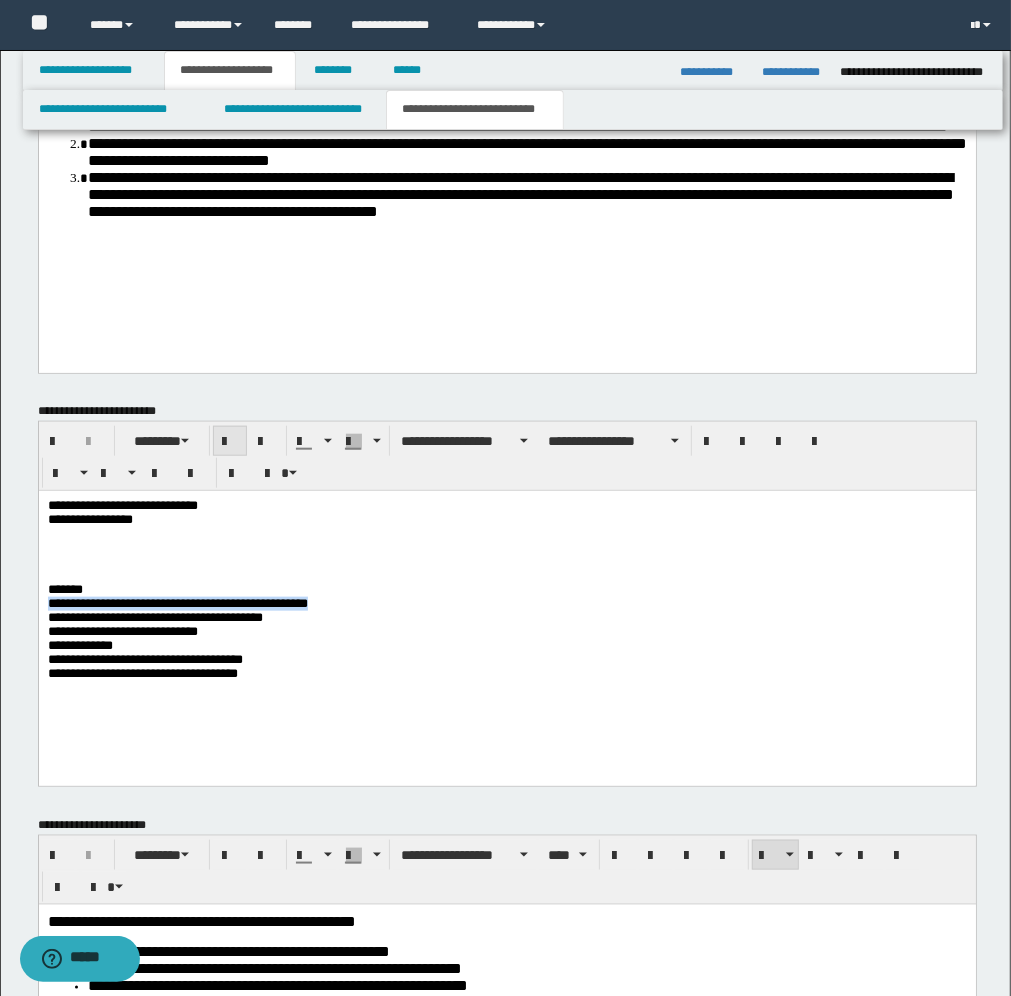 click at bounding box center (230, 442) 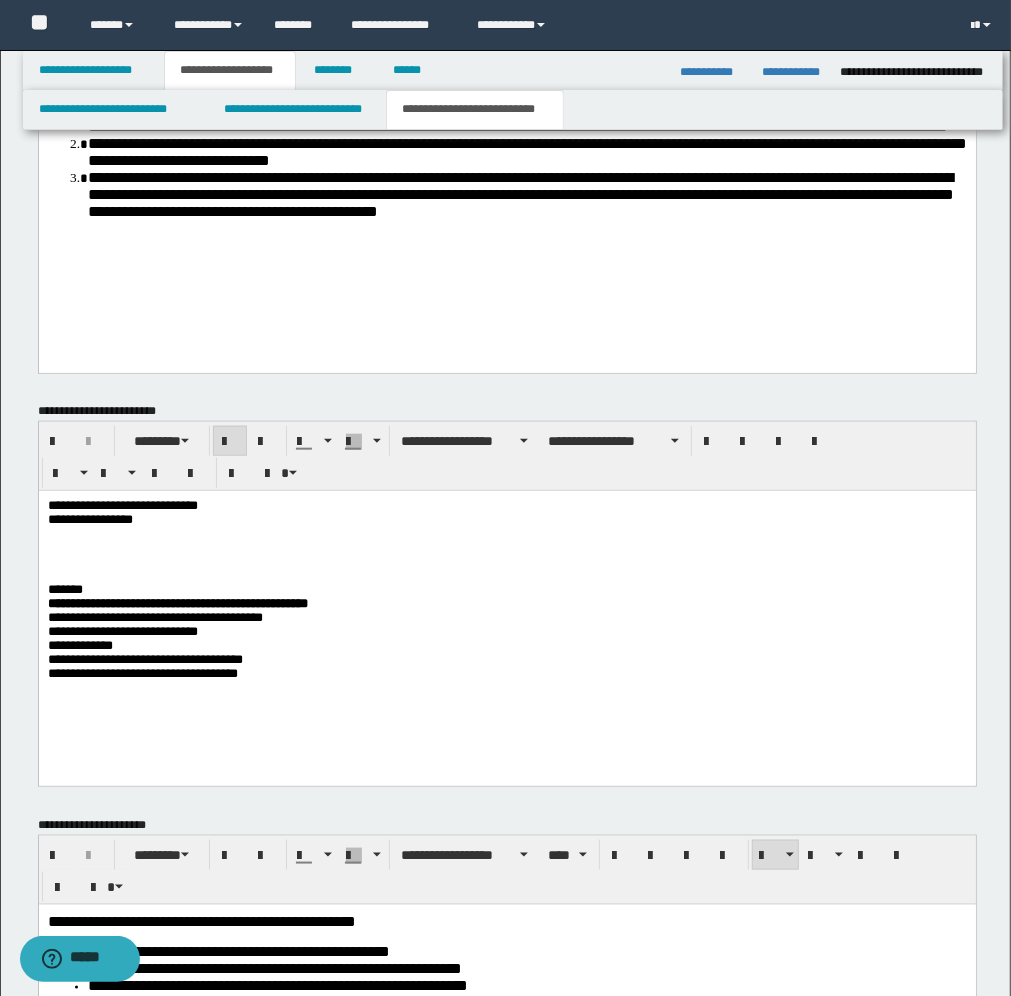 click at bounding box center [506, 548] 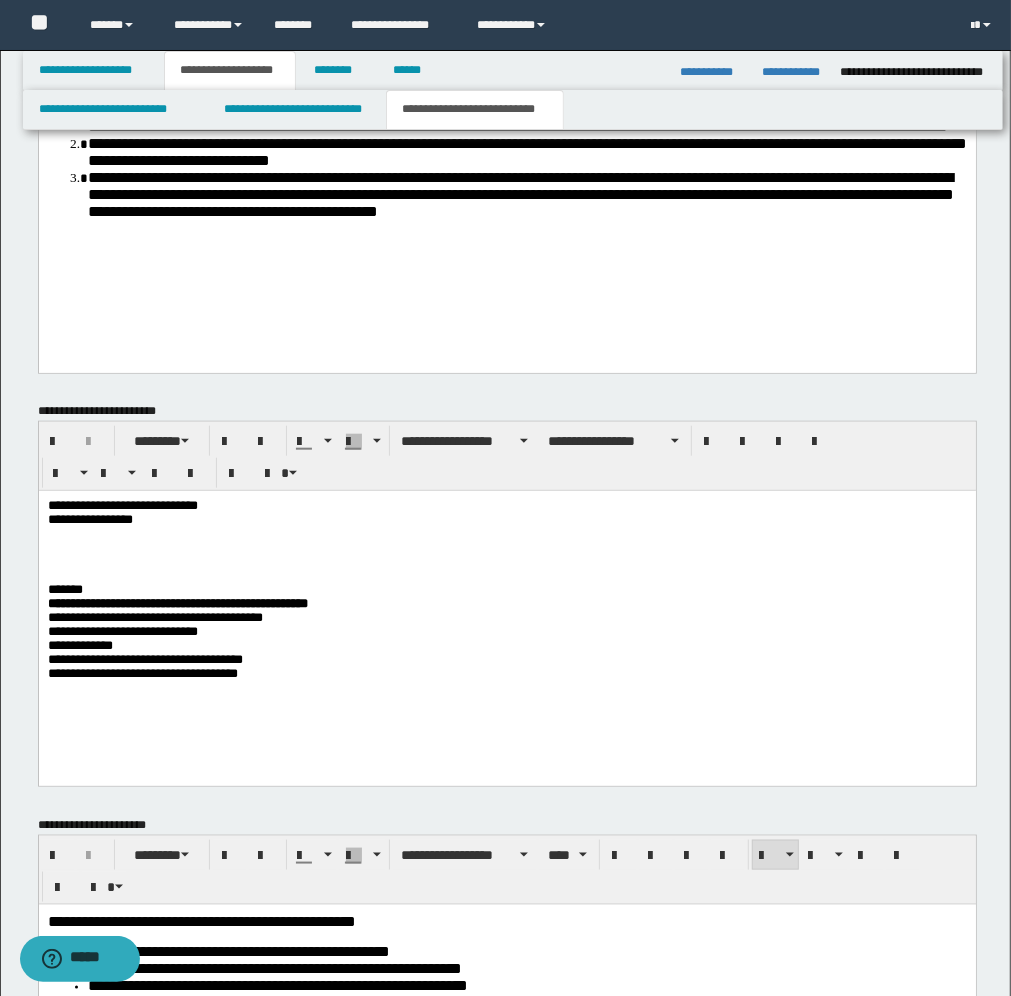 click on "**********" at bounding box center [506, 624] 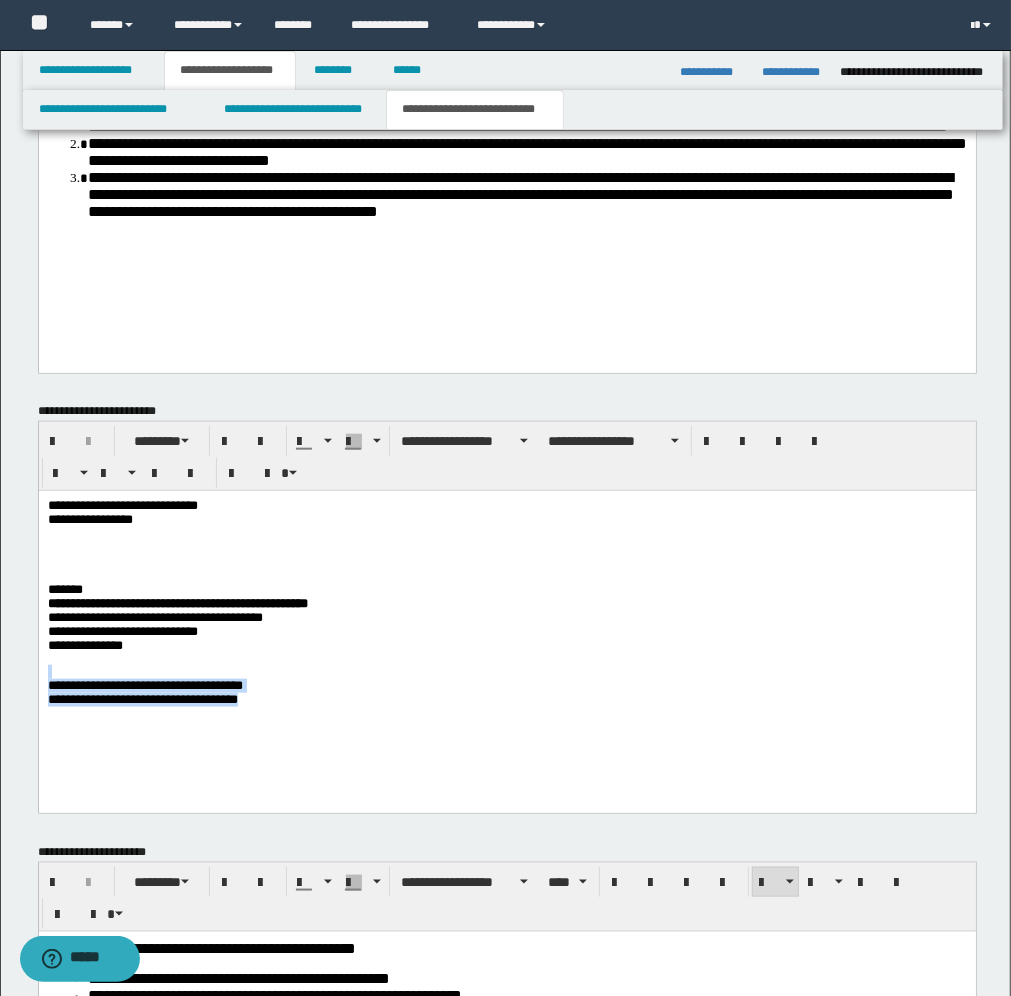 drag, startPoint x: 332, startPoint y: 698, endPoint x: 123, endPoint y: 607, distance: 227.95175 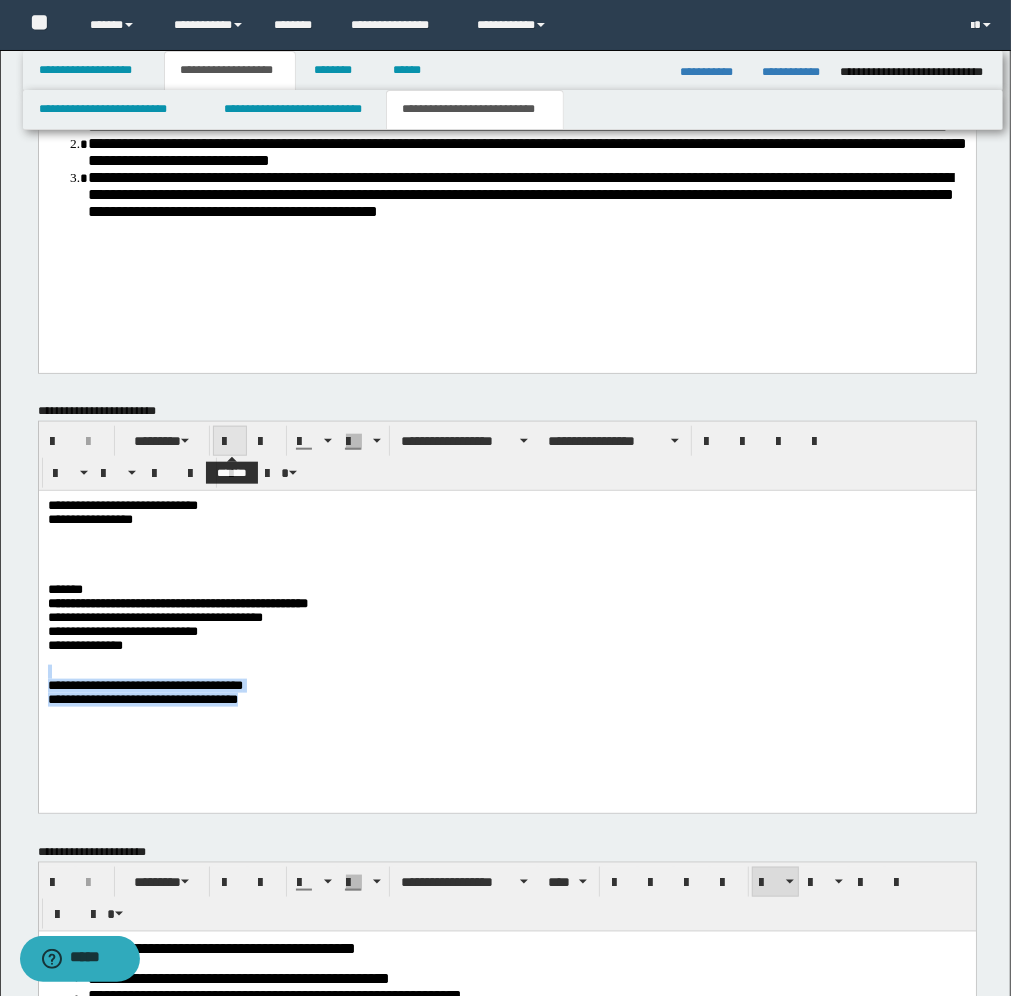 click at bounding box center (230, 442) 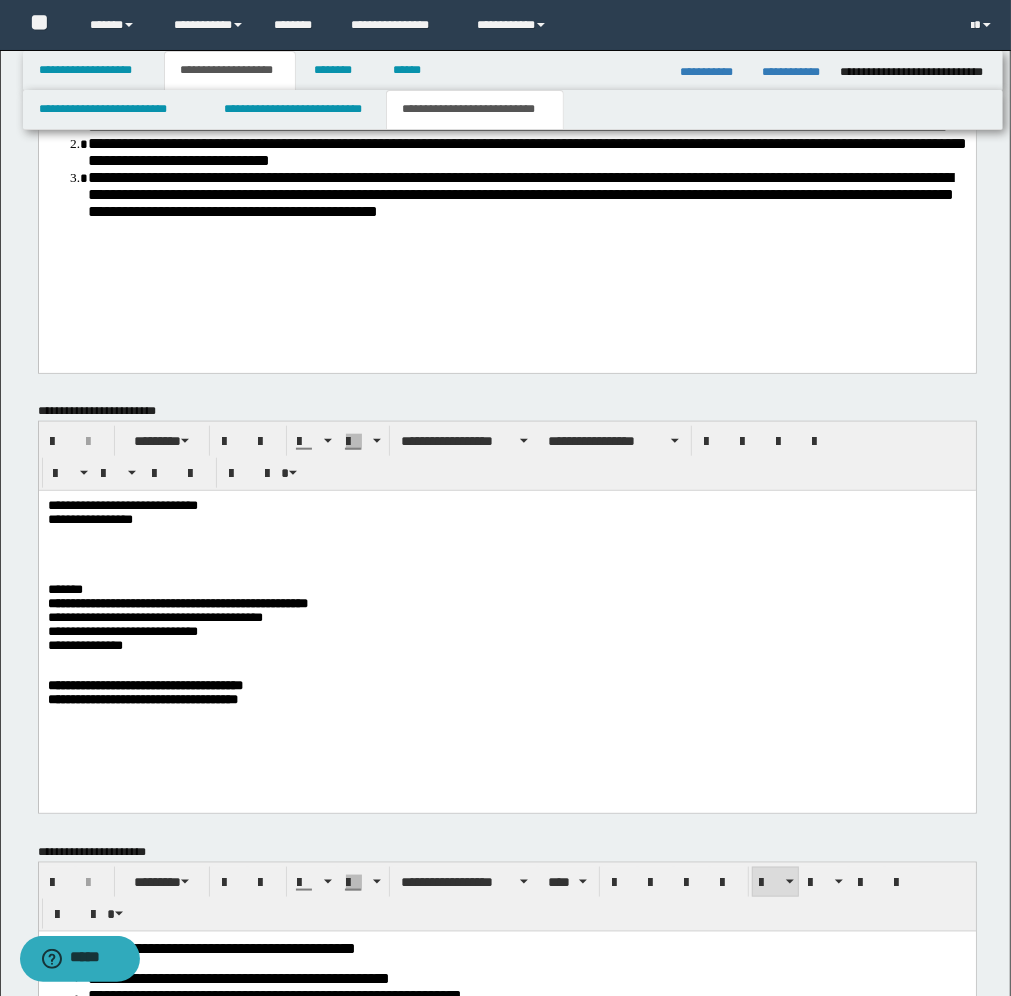 click on "**********" at bounding box center [506, 610] 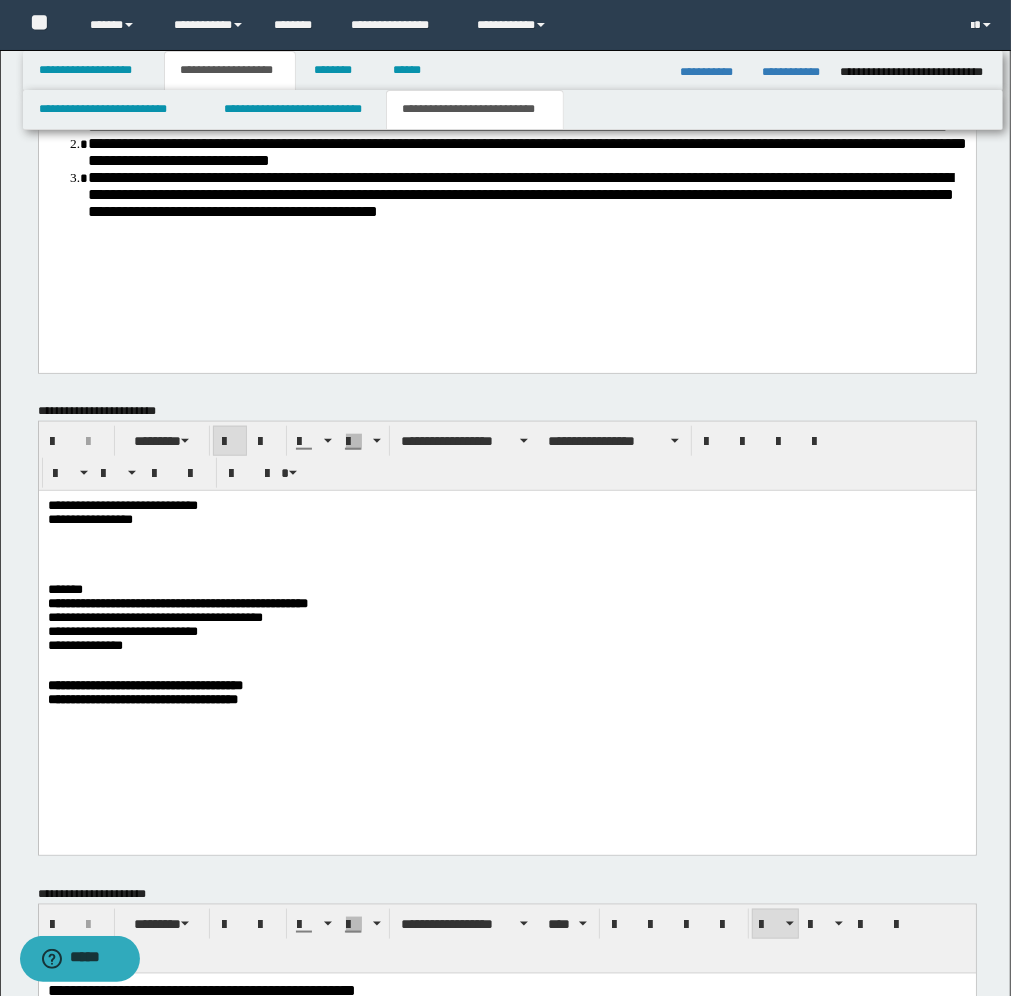 click on "**********" at bounding box center [506, 648] 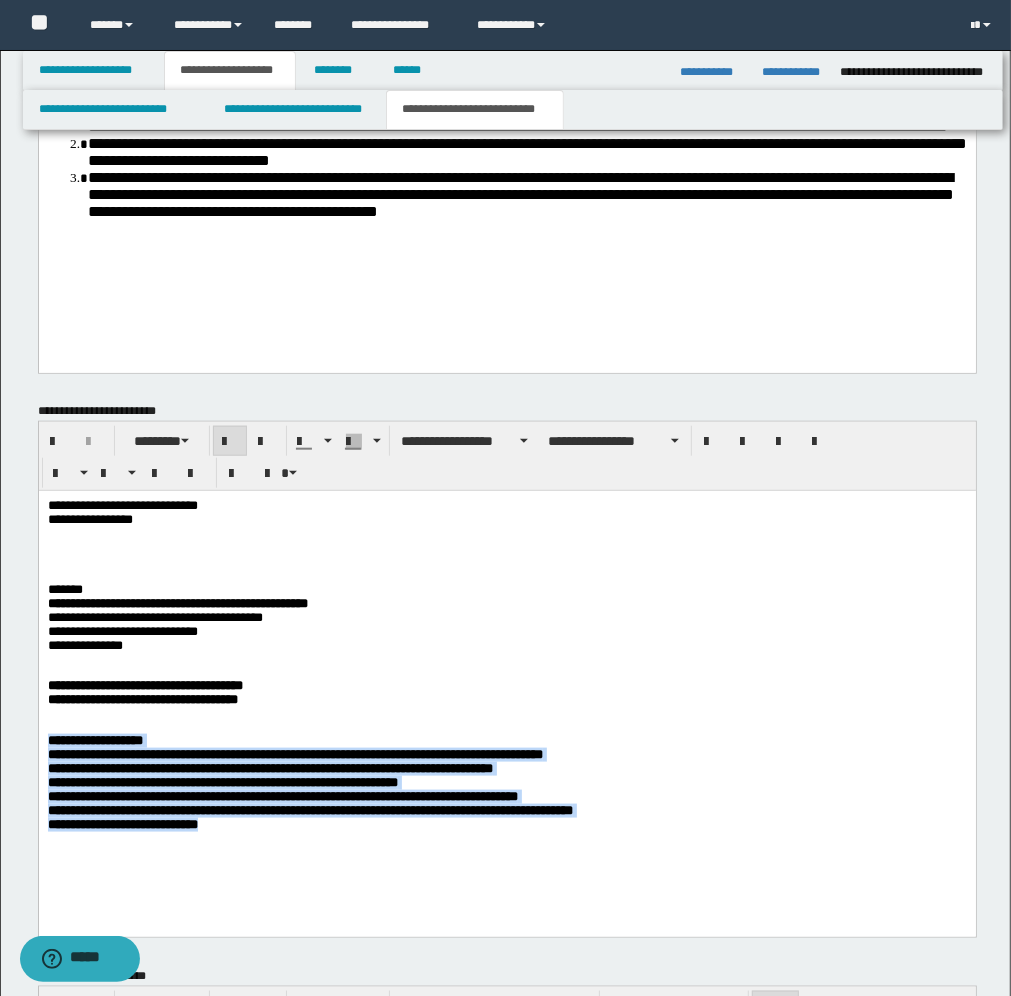 drag, startPoint x: 47, startPoint y: 733, endPoint x: 320, endPoint y: 747, distance: 273.35873 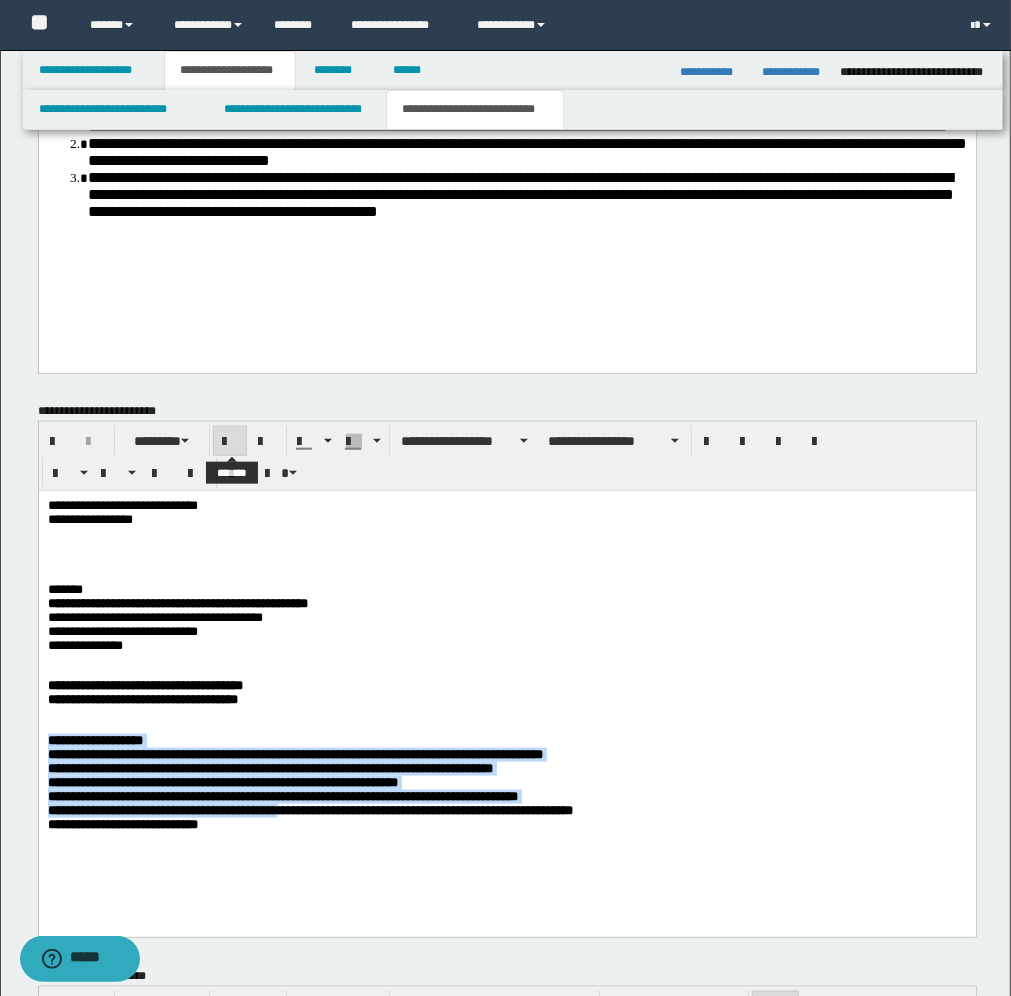 click at bounding box center [230, 442] 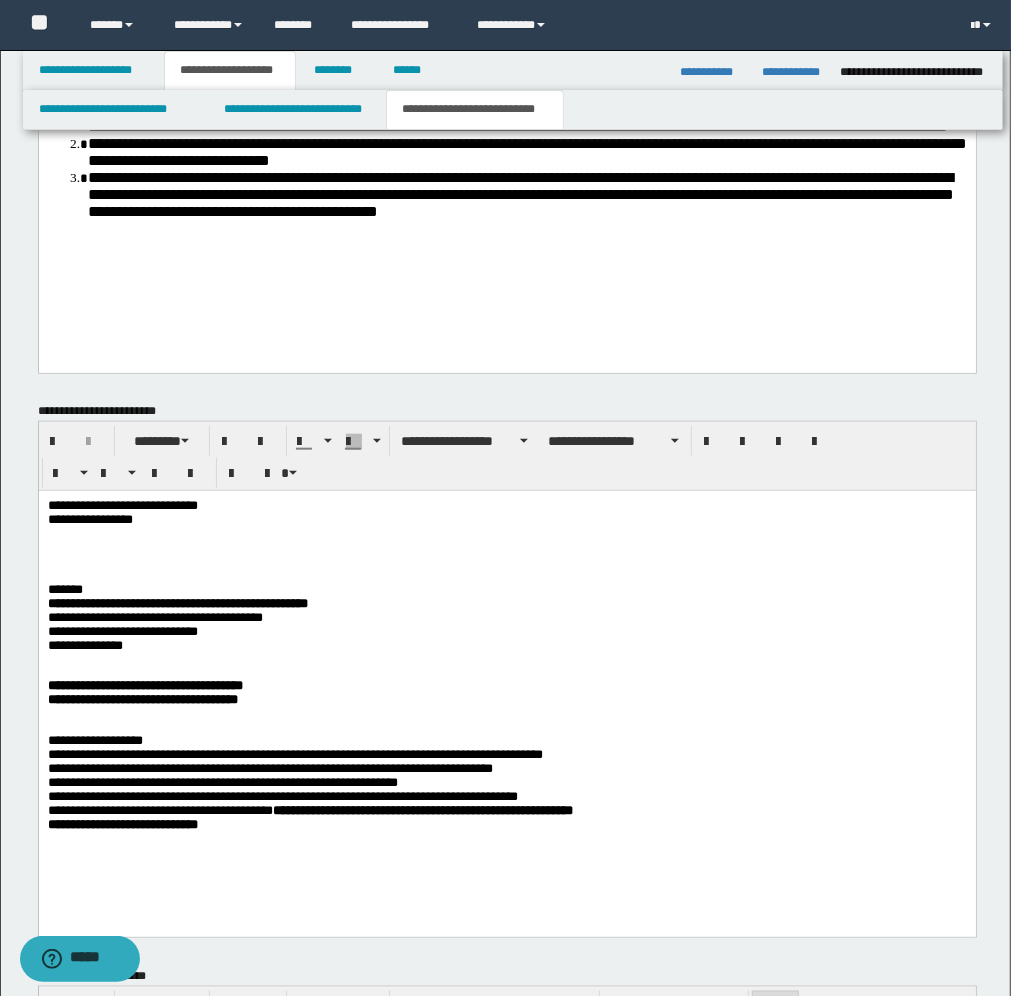 drag, startPoint x: 275, startPoint y: 863, endPoint x: 273, endPoint y: 842, distance: 21.095022 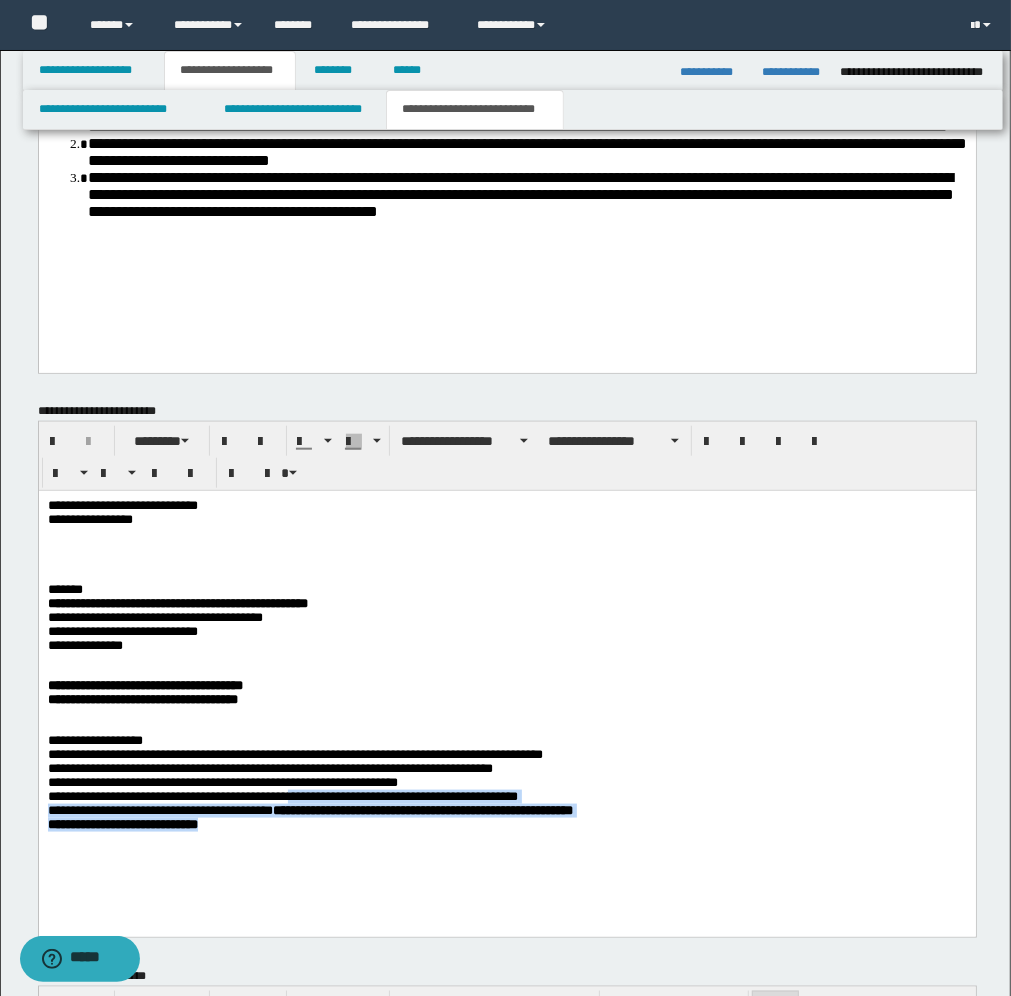 drag, startPoint x: 347, startPoint y: 790, endPoint x: 346, endPoint y: 828, distance: 38.013157 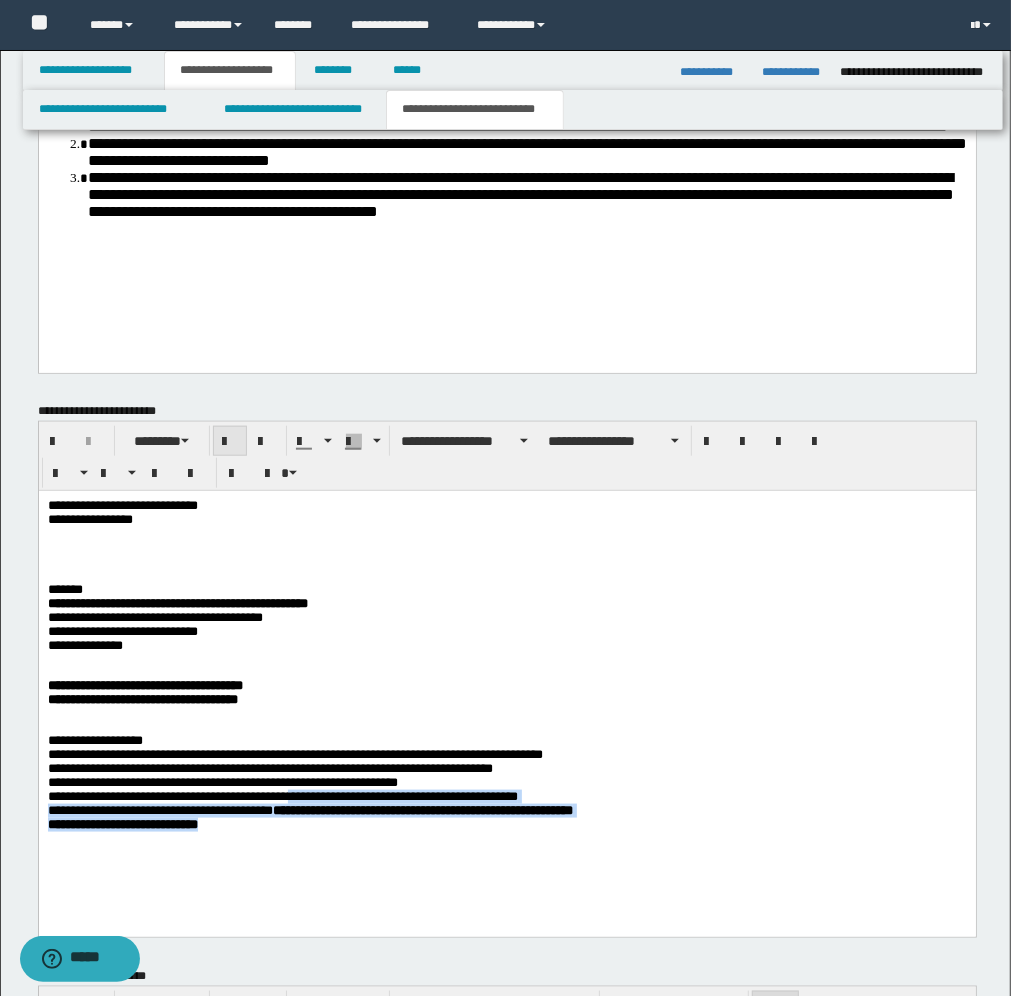 click at bounding box center (230, 442) 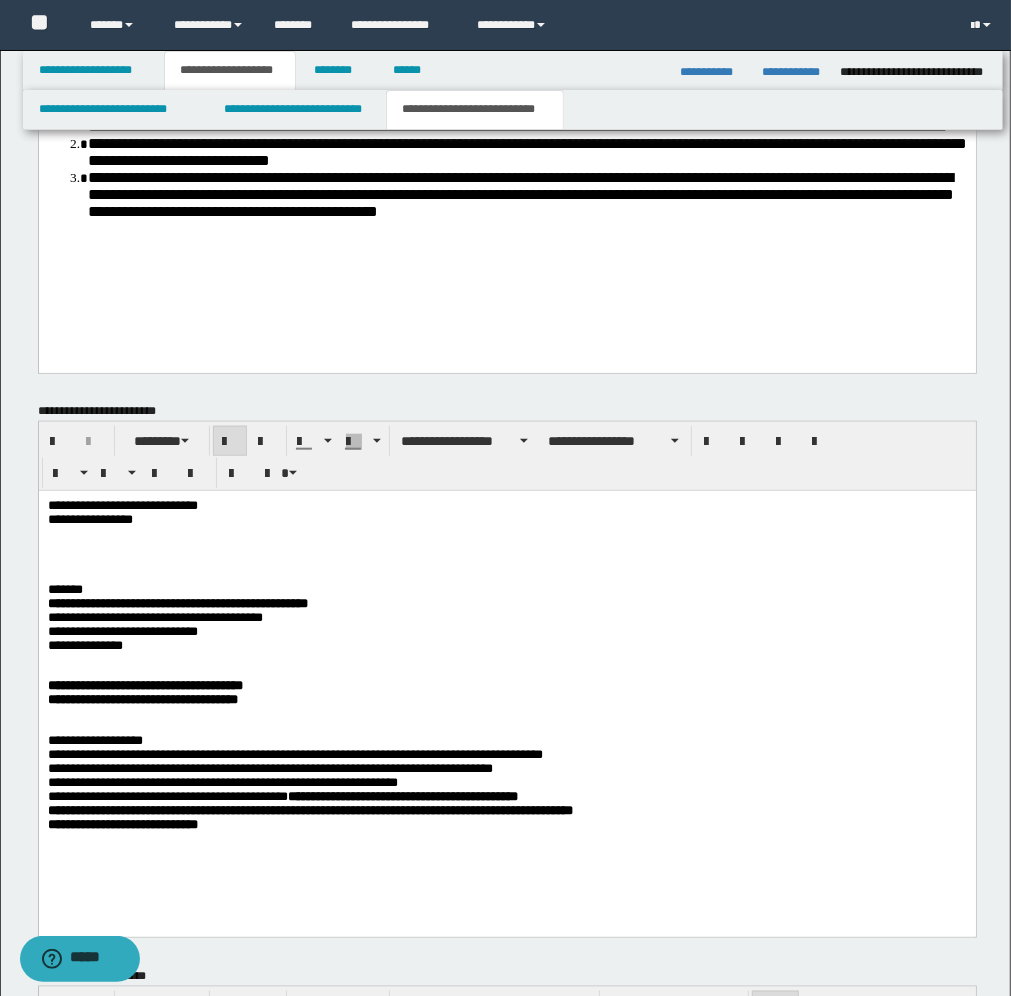 click on "**********" at bounding box center [506, 690] 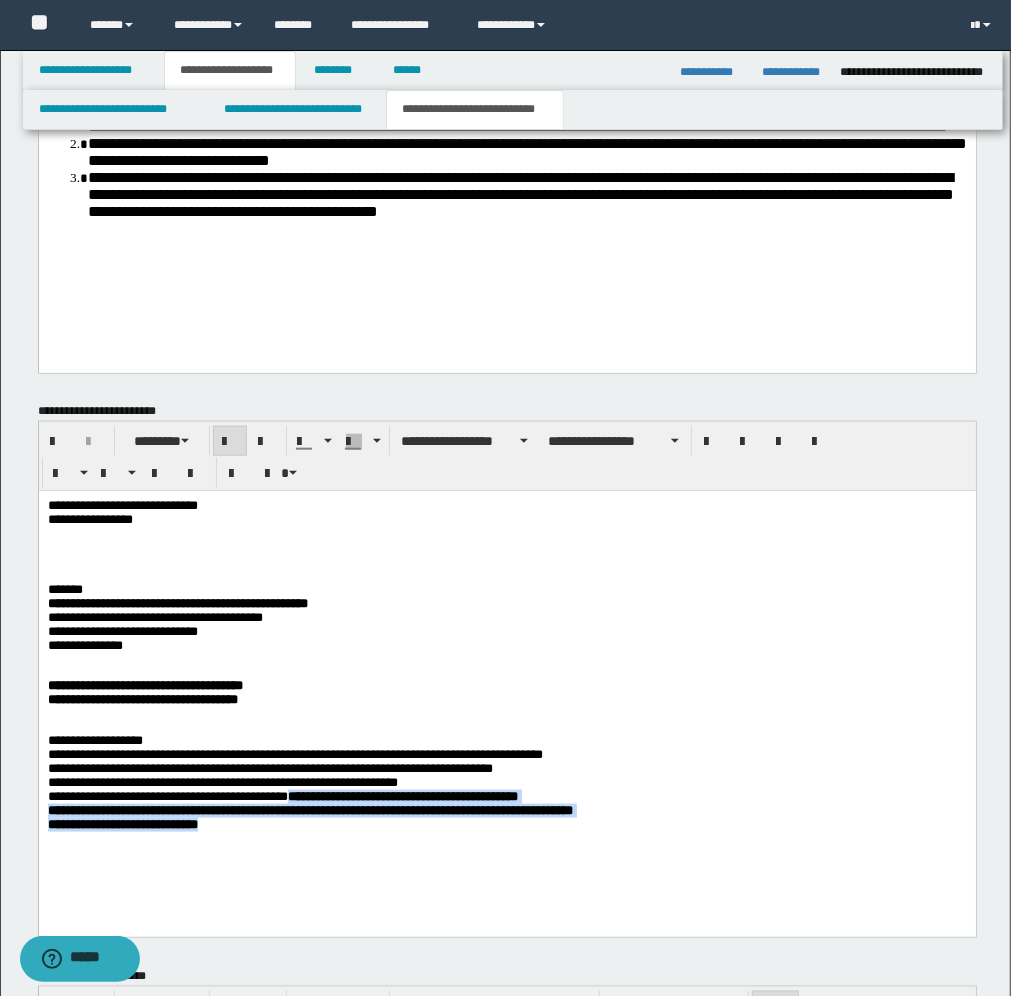 drag, startPoint x: 347, startPoint y: 797, endPoint x: 335, endPoint y: 826, distance: 31.38471 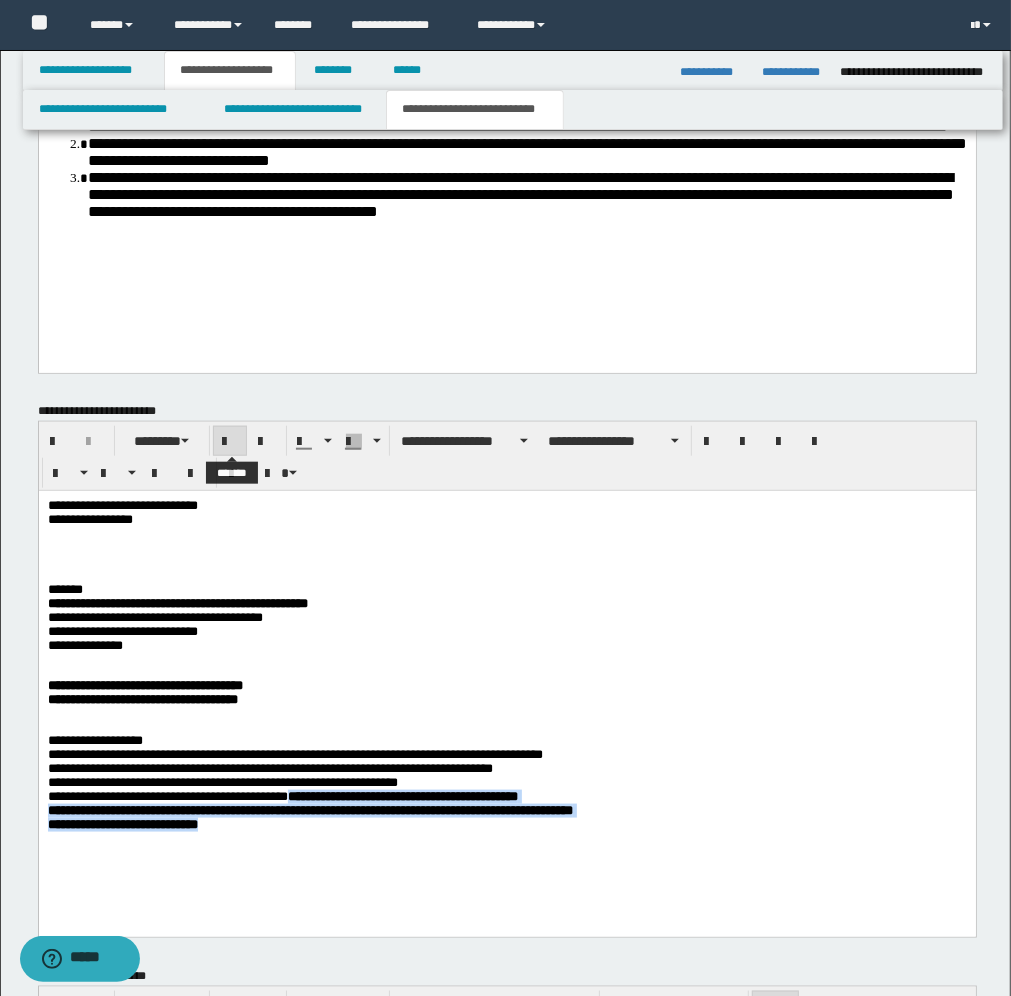 click at bounding box center (230, 442) 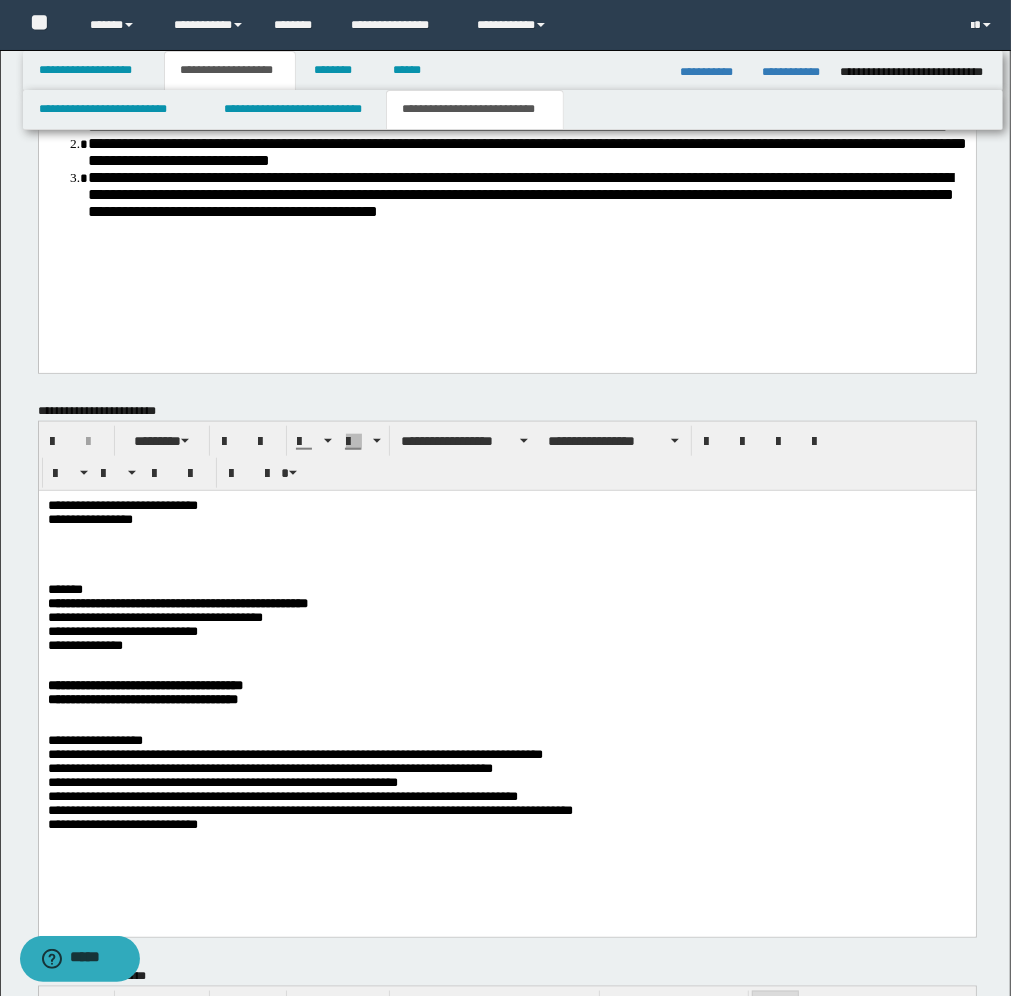 click on "**********" at bounding box center [506, 685] 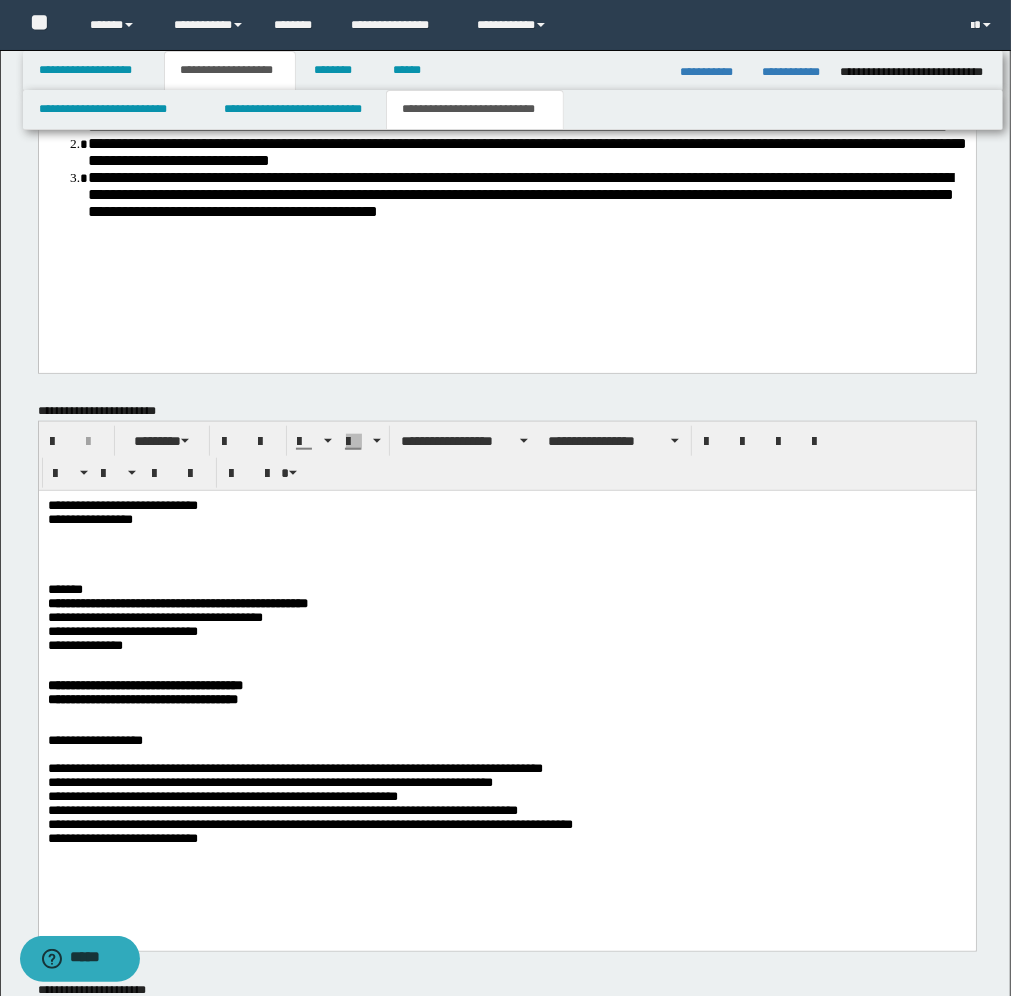 click on "**********" at bounding box center [506, 696] 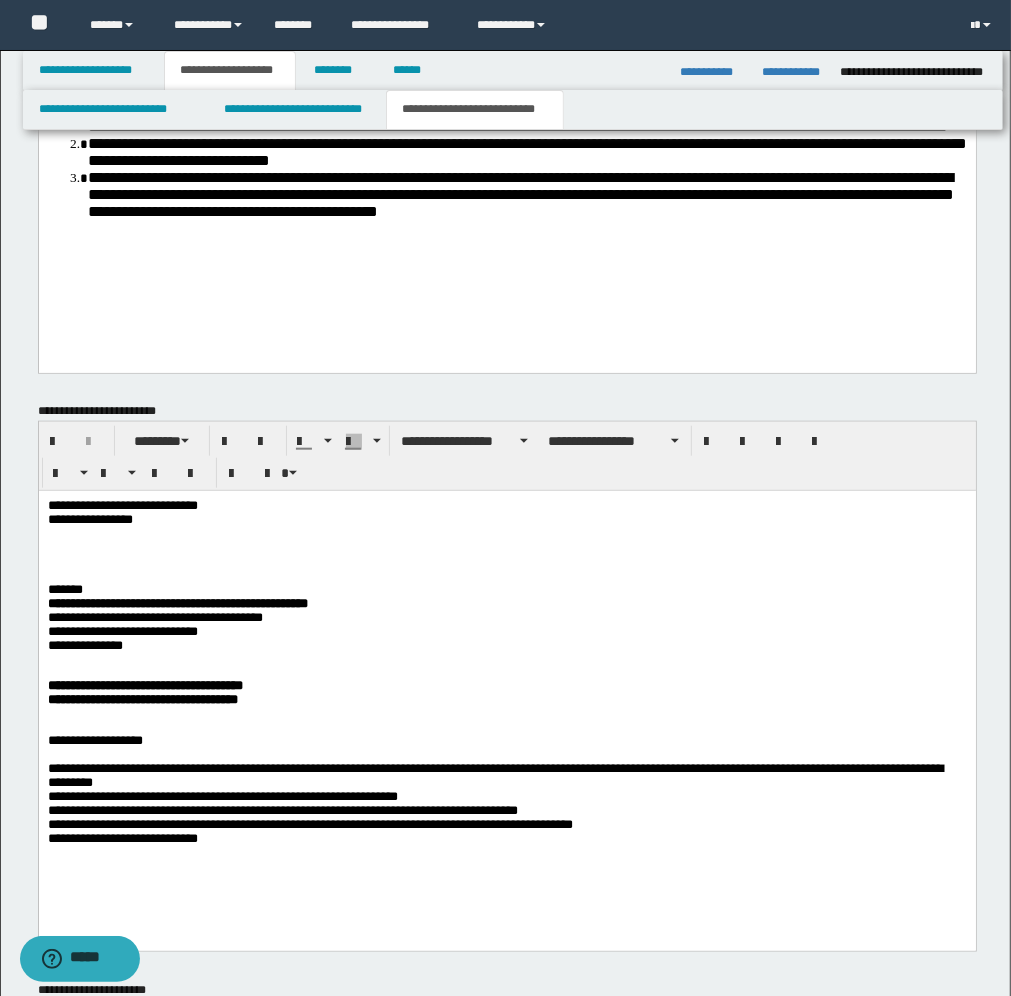 click on "**********" at bounding box center (506, 796) 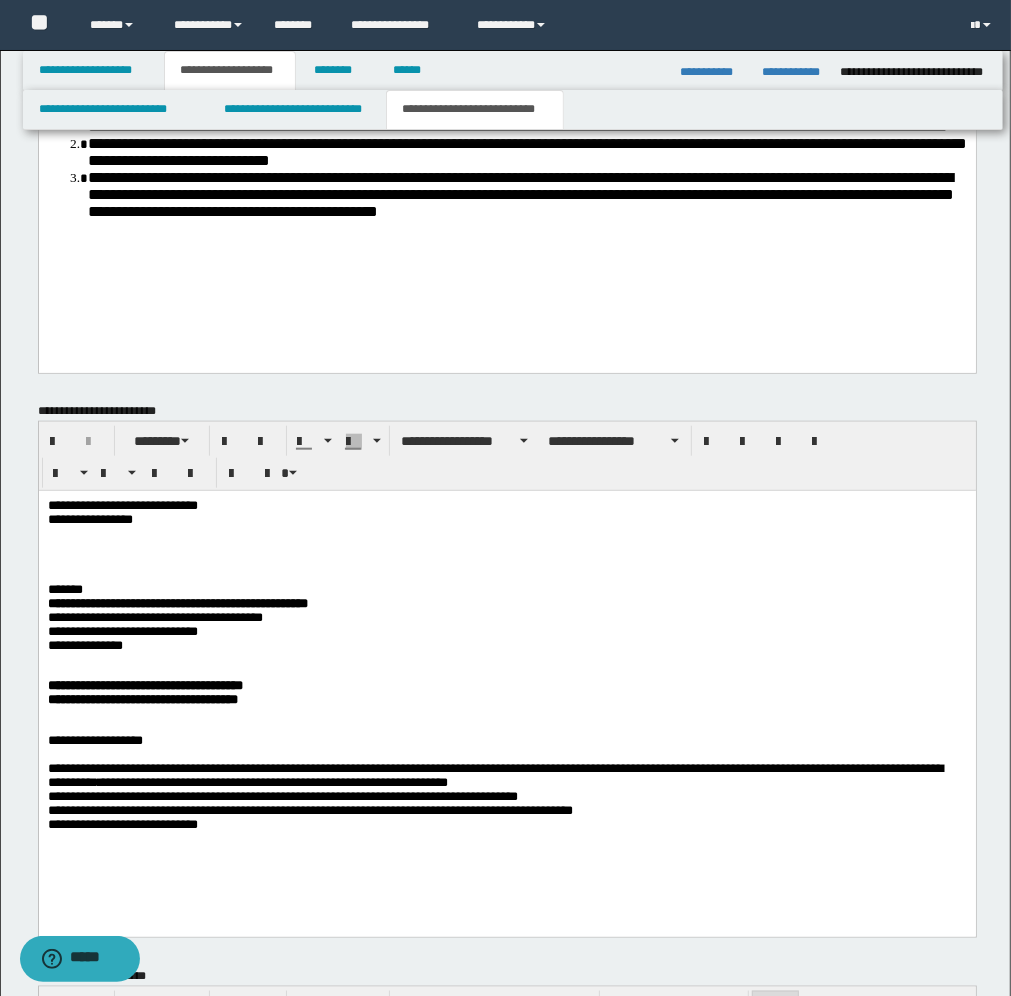click on "**********" at bounding box center (506, 789) 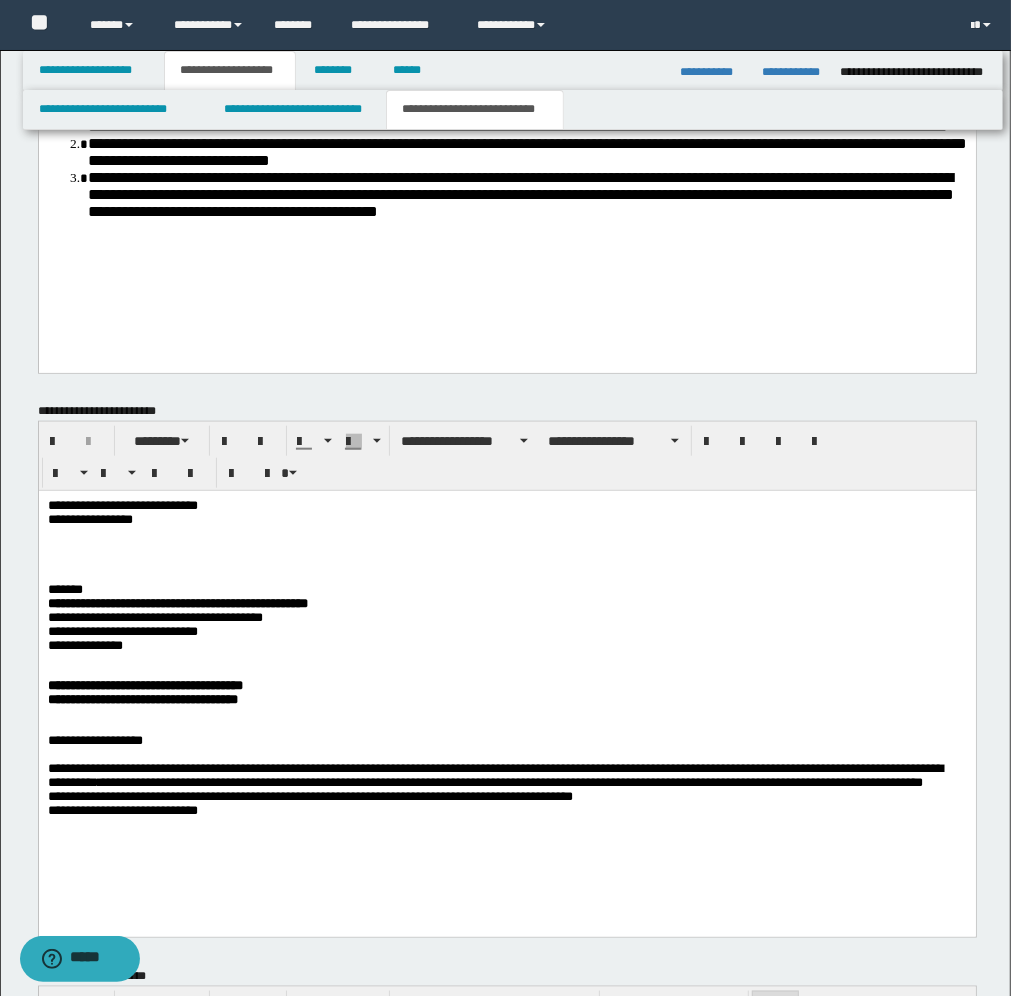 click on "**********" at bounding box center (506, 690) 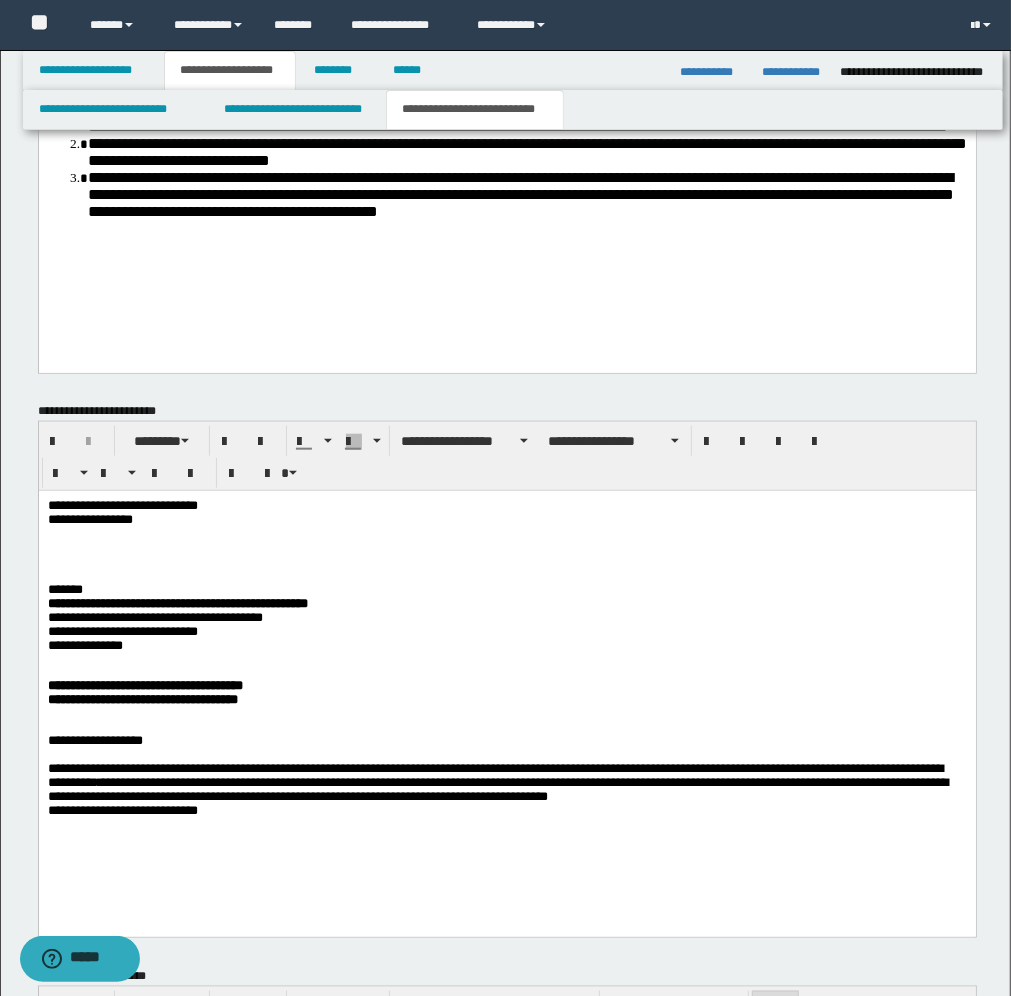 click on "**********" at bounding box center [506, 789] 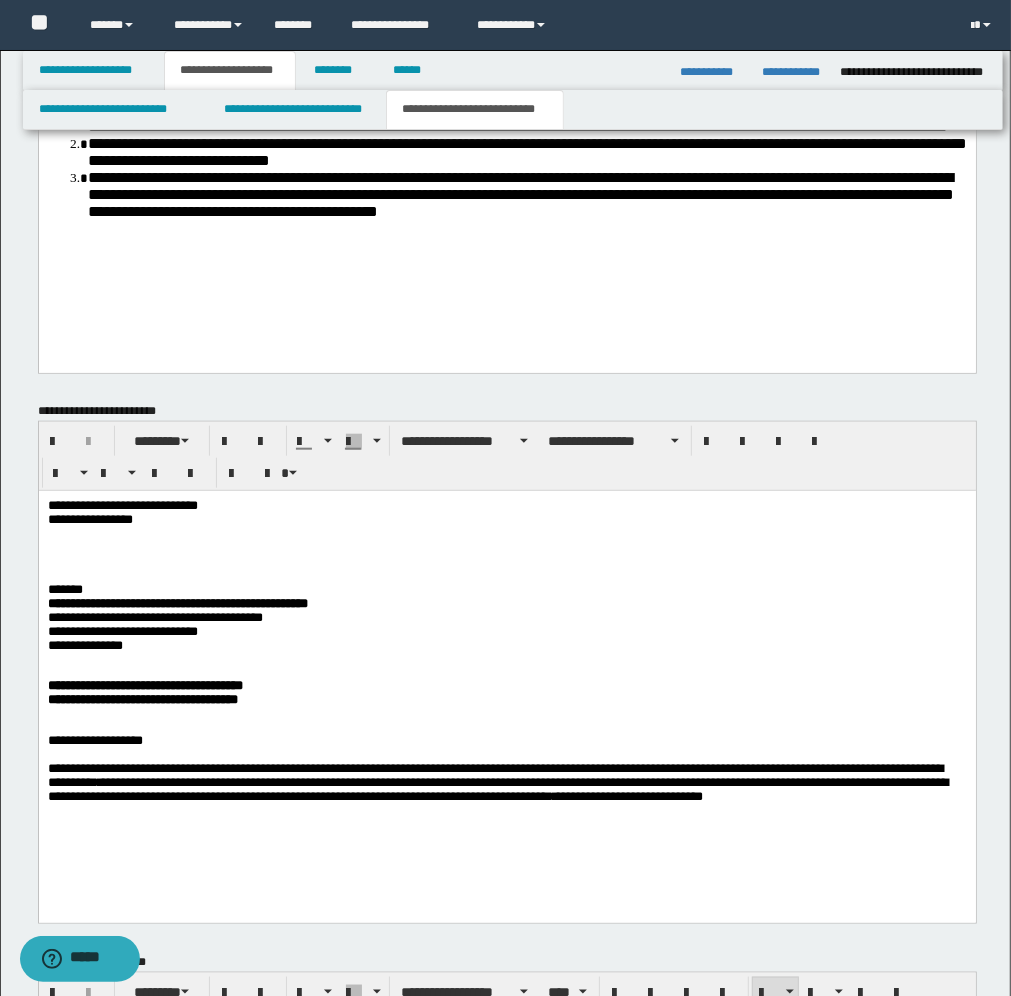 click on "**********" at bounding box center (506, 782) 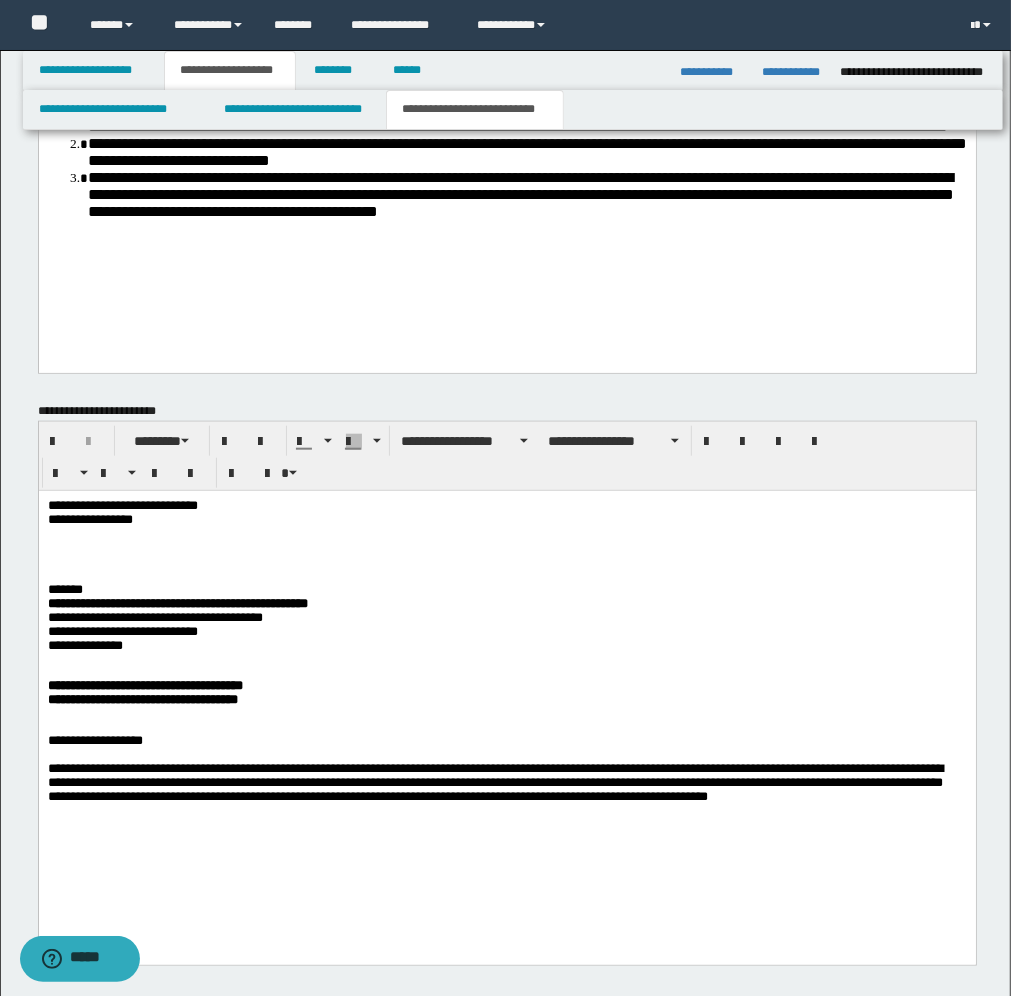 click at bounding box center (506, 852) 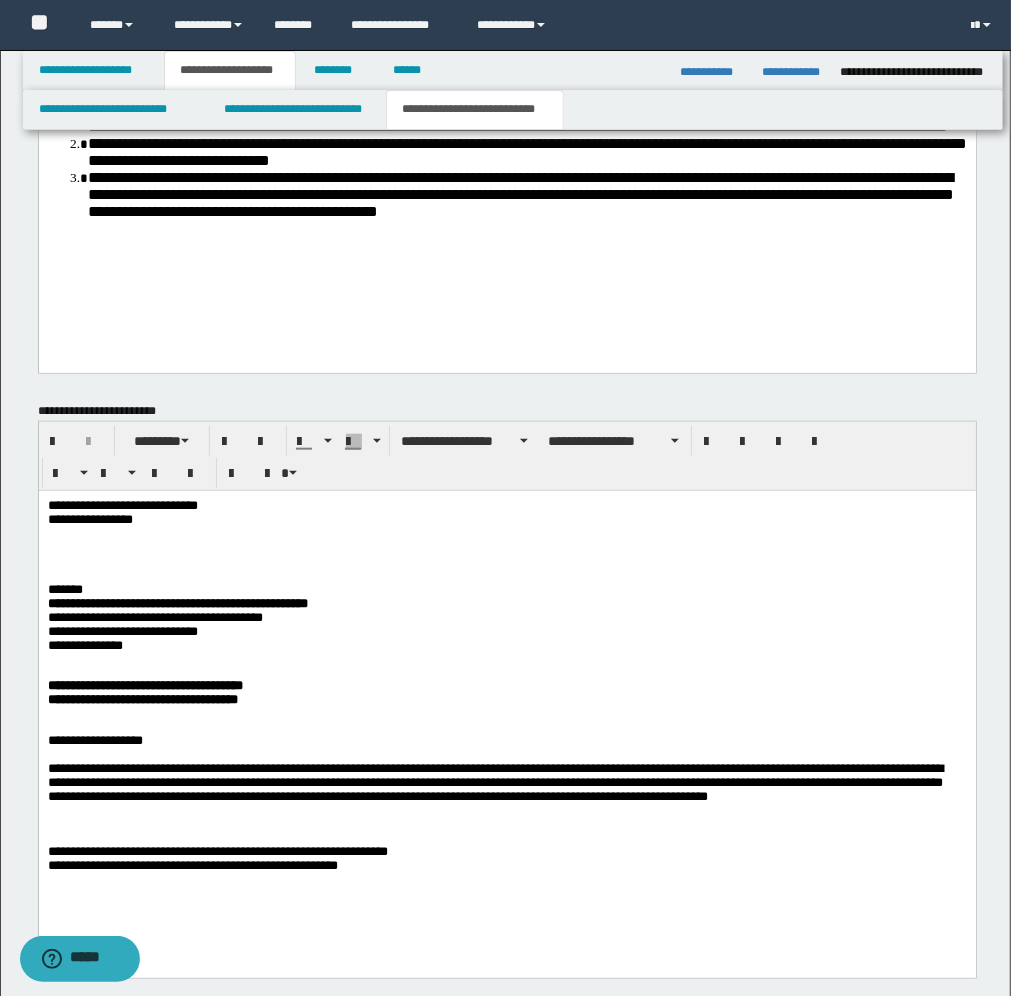 click on "**********" at bounding box center (506, 859) 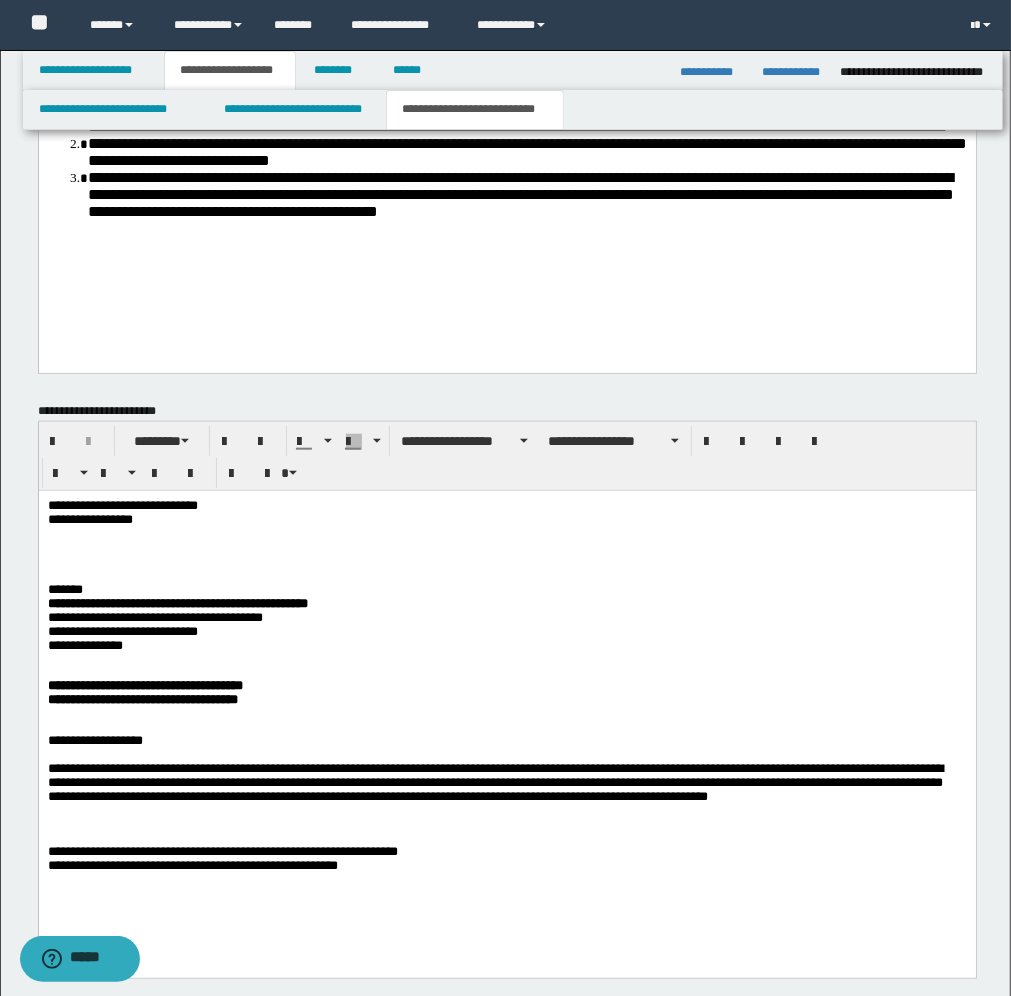 click on "**********" at bounding box center (506, 859) 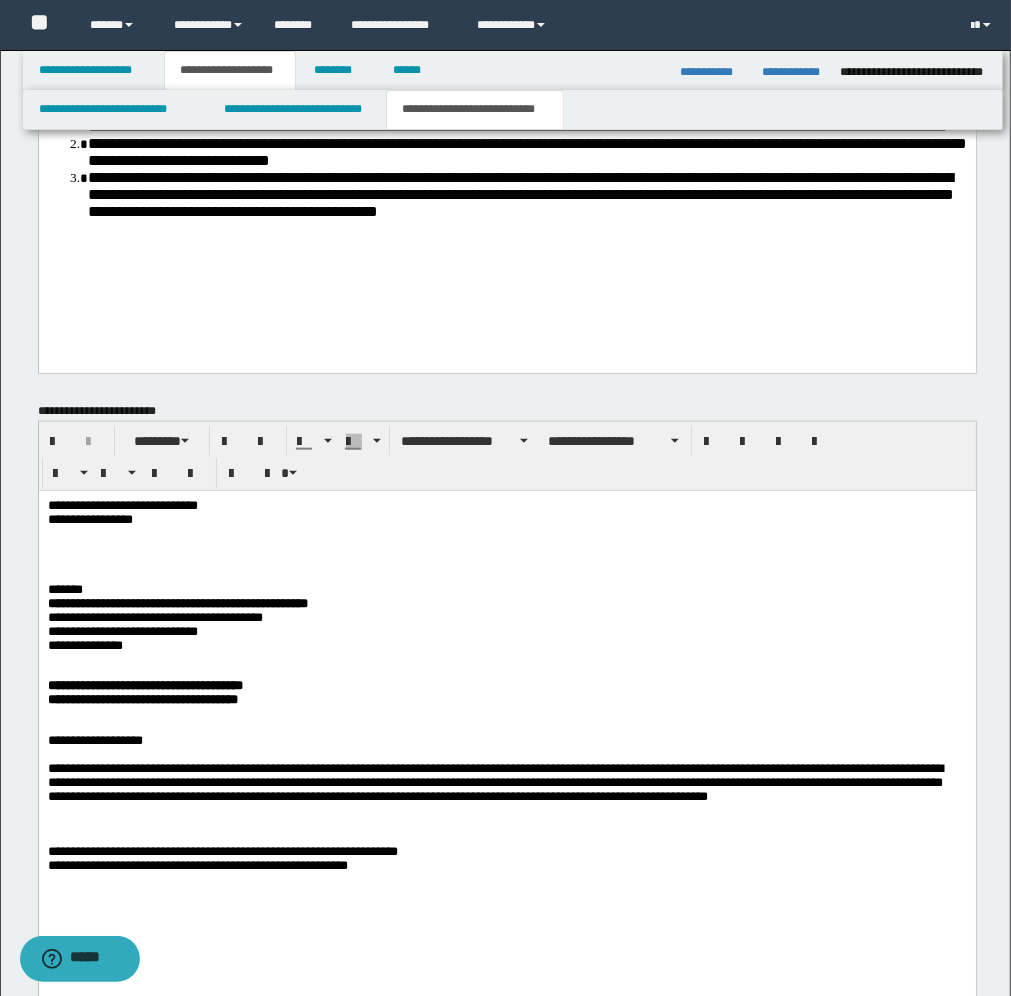 click on "**********" at bounding box center (506, 724) 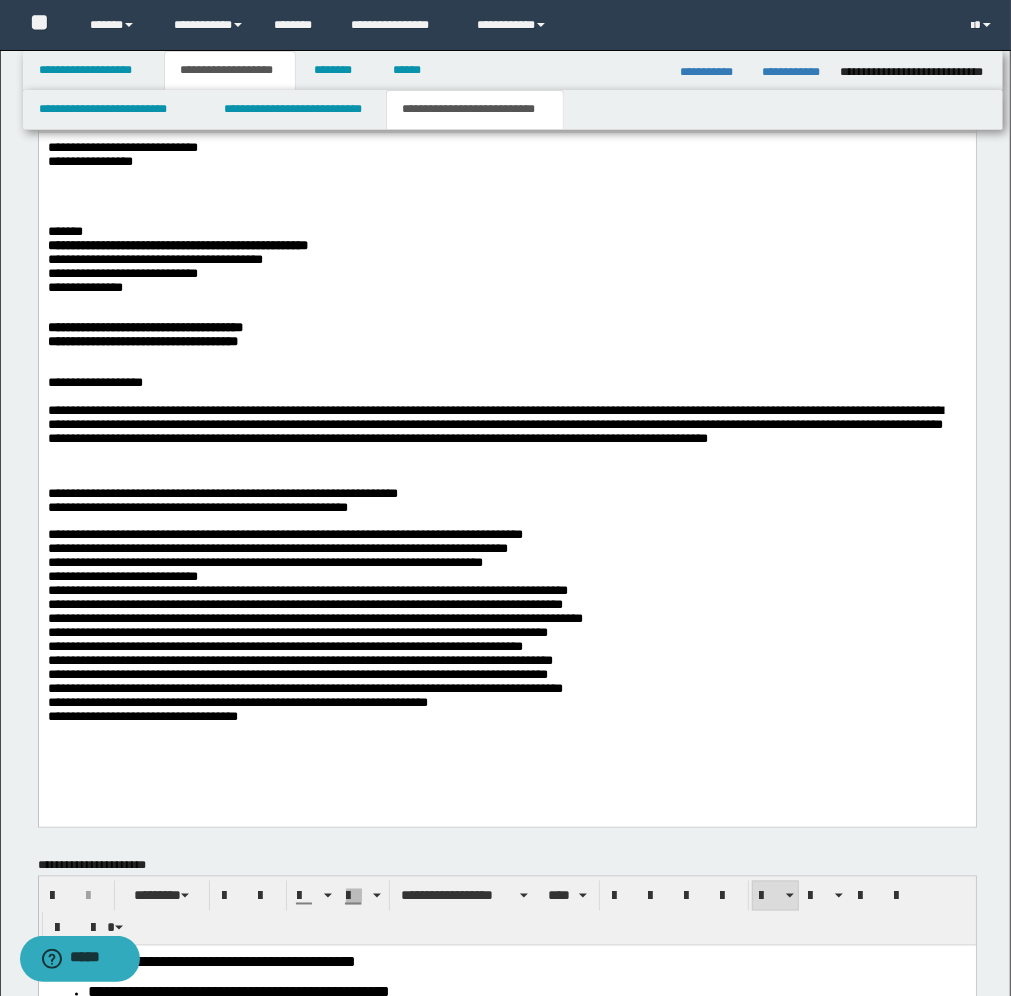 scroll, scrollTop: 1258, scrollLeft: 0, axis: vertical 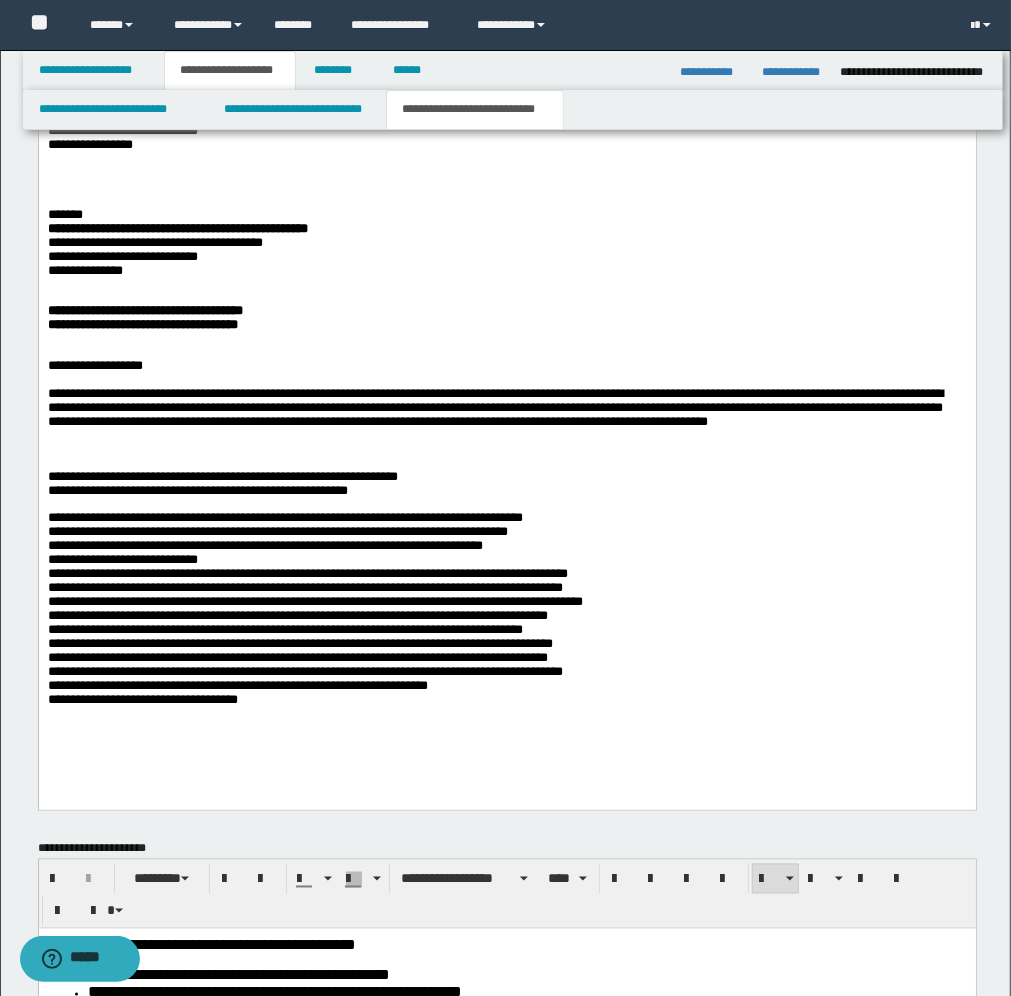 click on "**********" at bounding box center (506, 607) 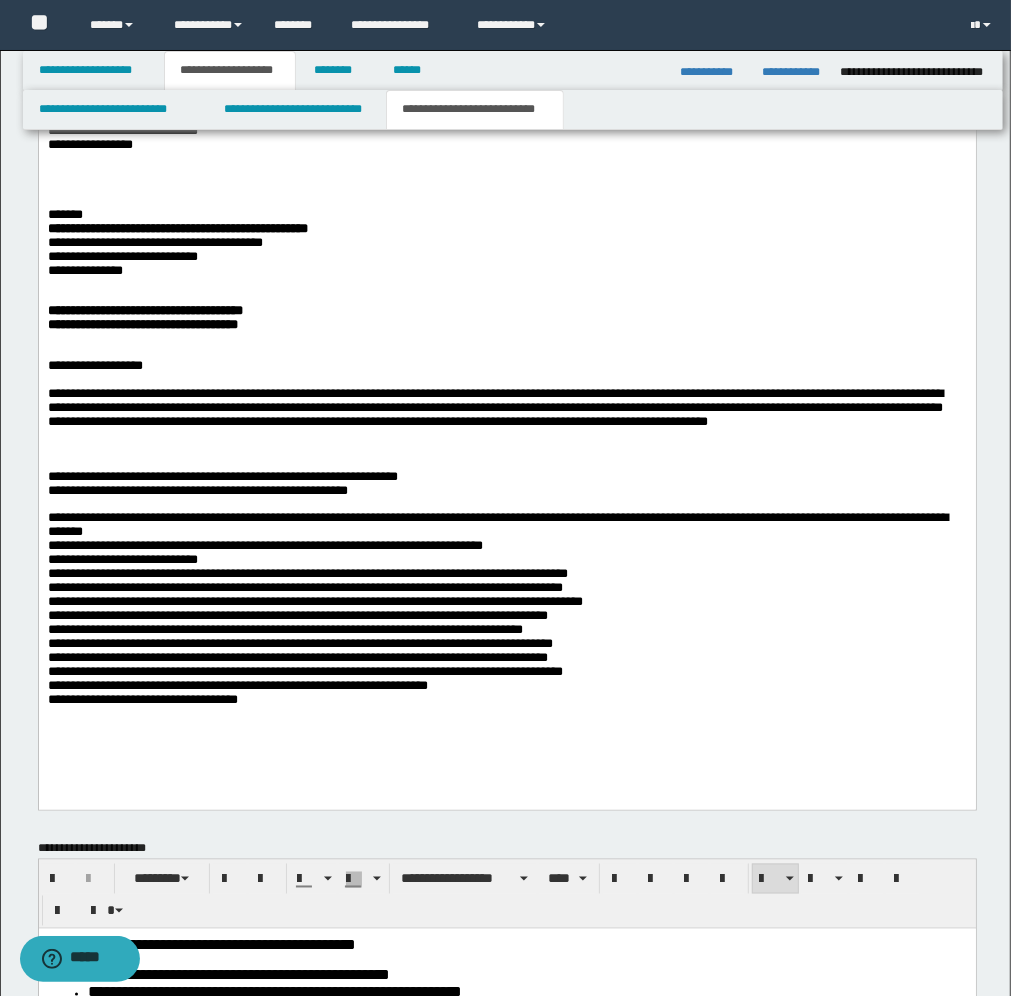 click on "**********" at bounding box center [506, 607] 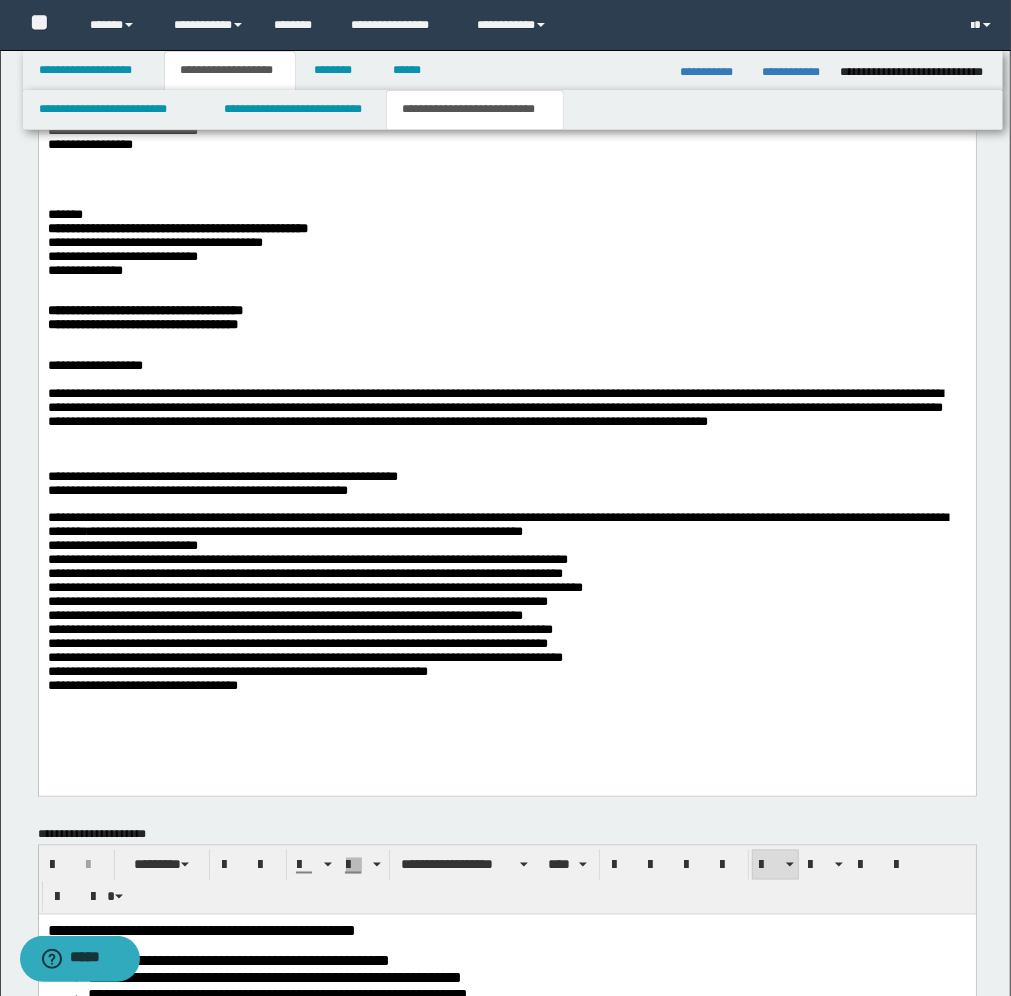 click on "**********" at bounding box center (506, 600) 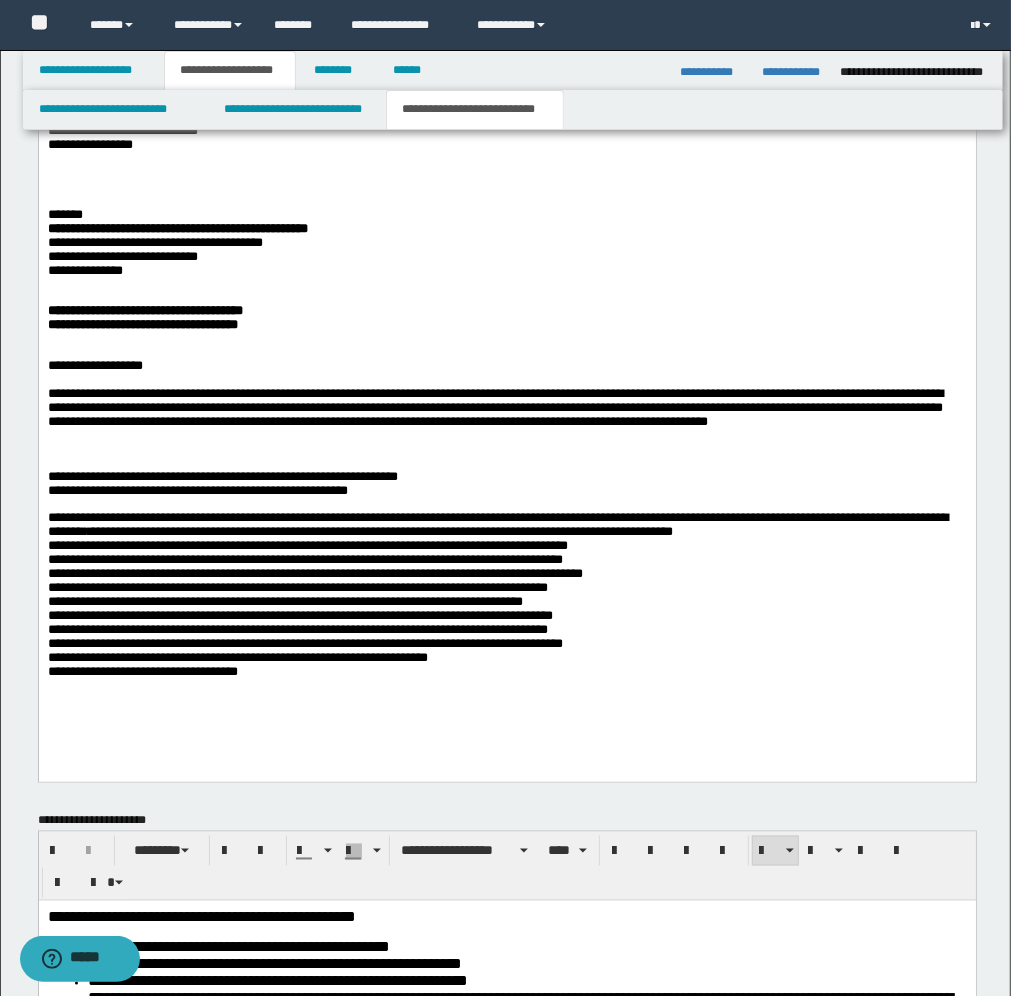 drag, startPoint x: 76, startPoint y: 666, endPoint x: 603, endPoint y: 207, distance: 698.86334 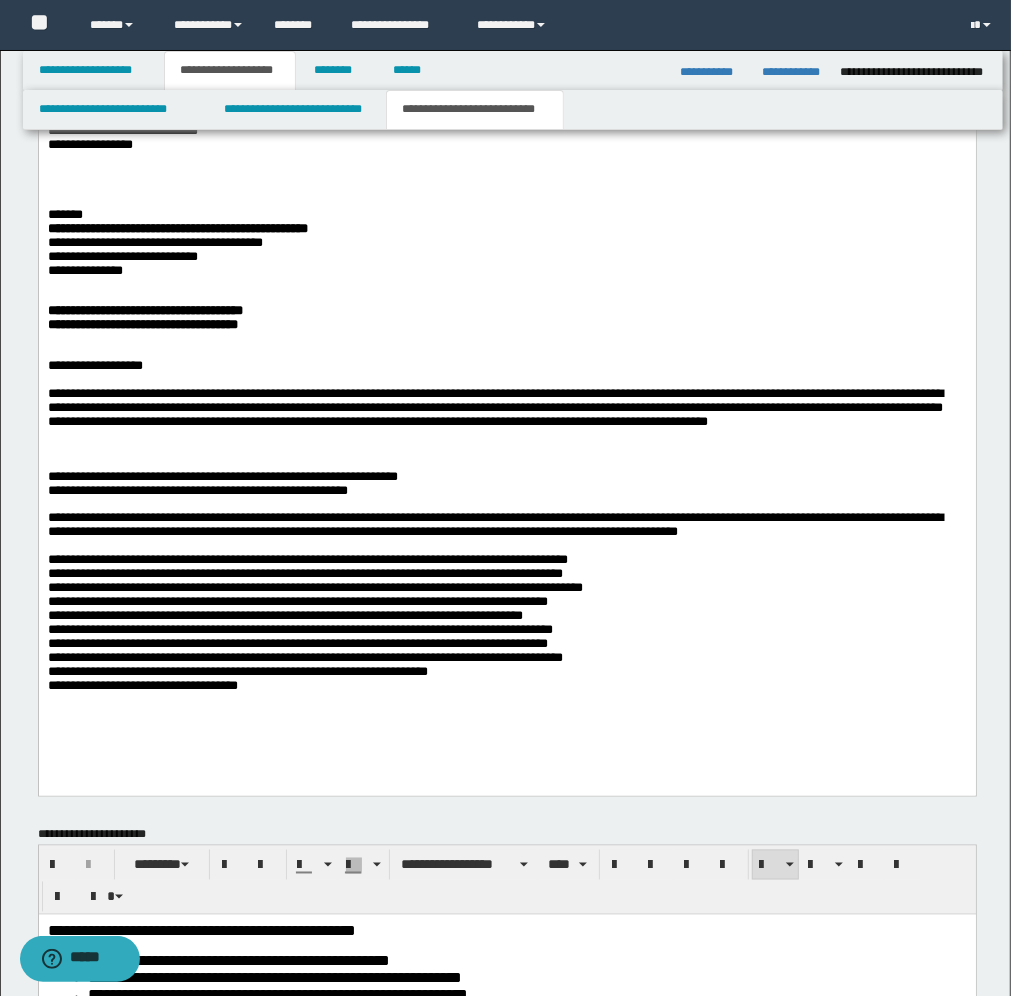click on "**********" at bounding box center [506, 622] 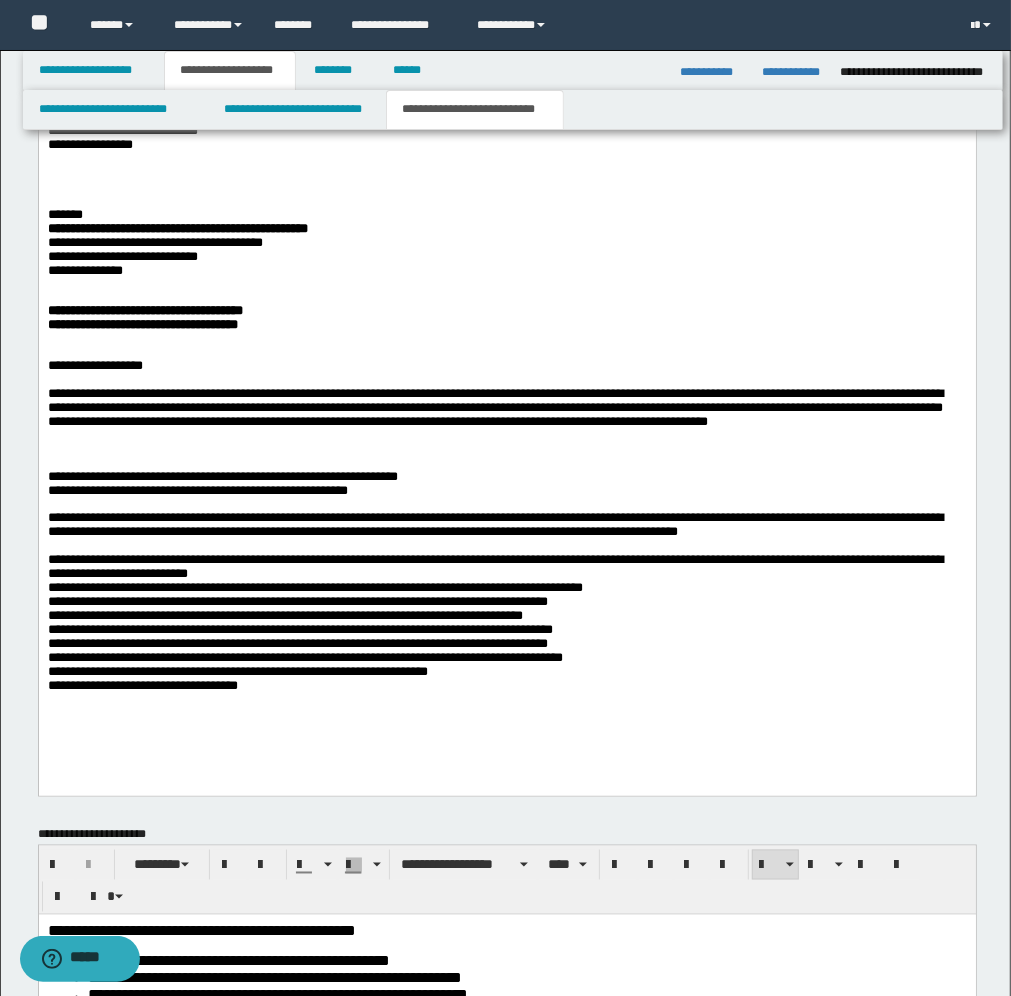 click on "**********" at bounding box center (506, 525) 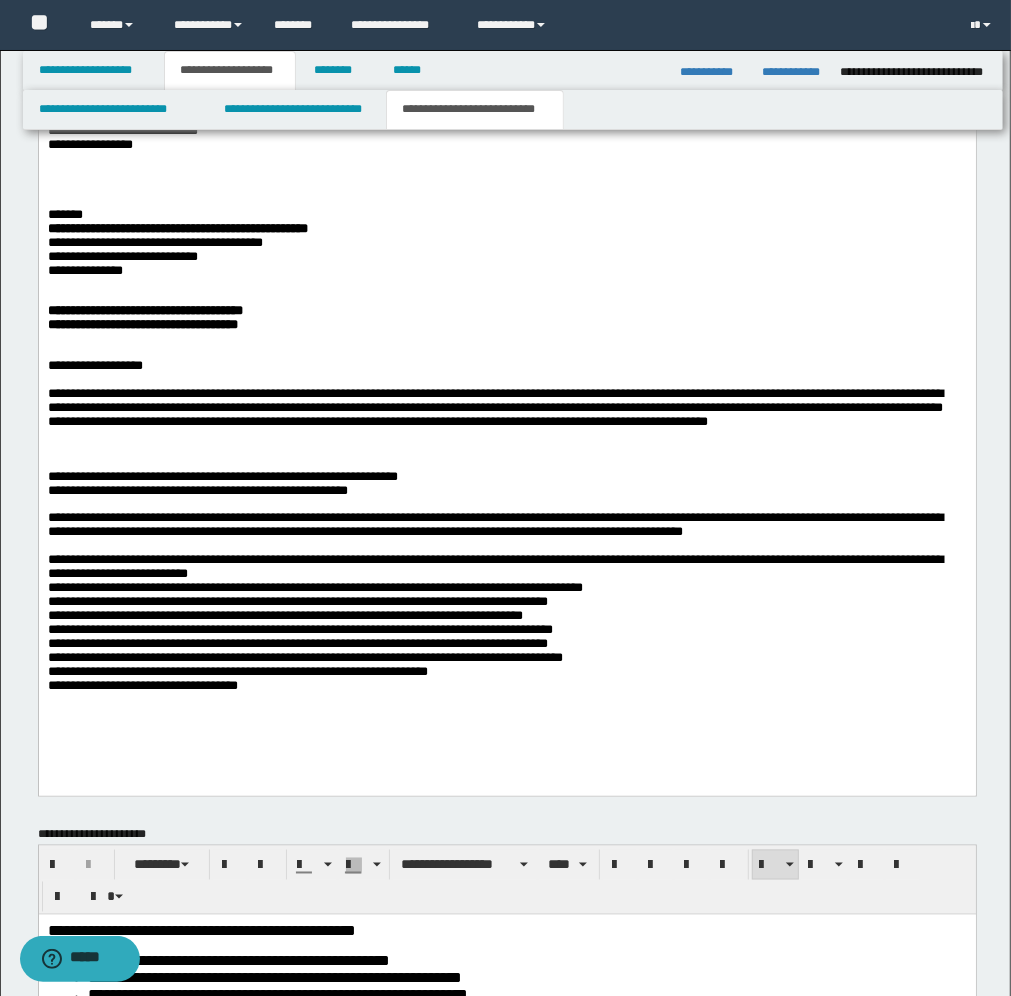 click on "**********" at bounding box center (506, 432) 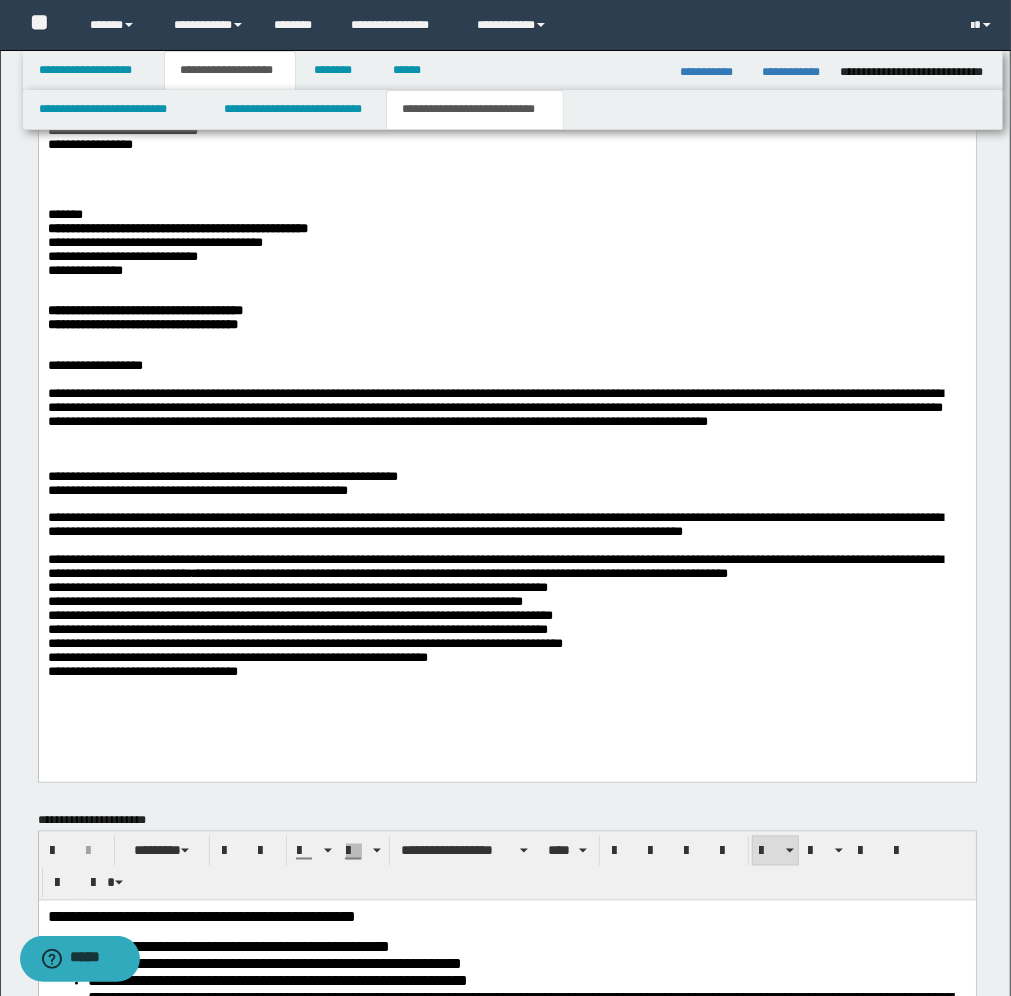 click on "**********" at bounding box center (506, 615) 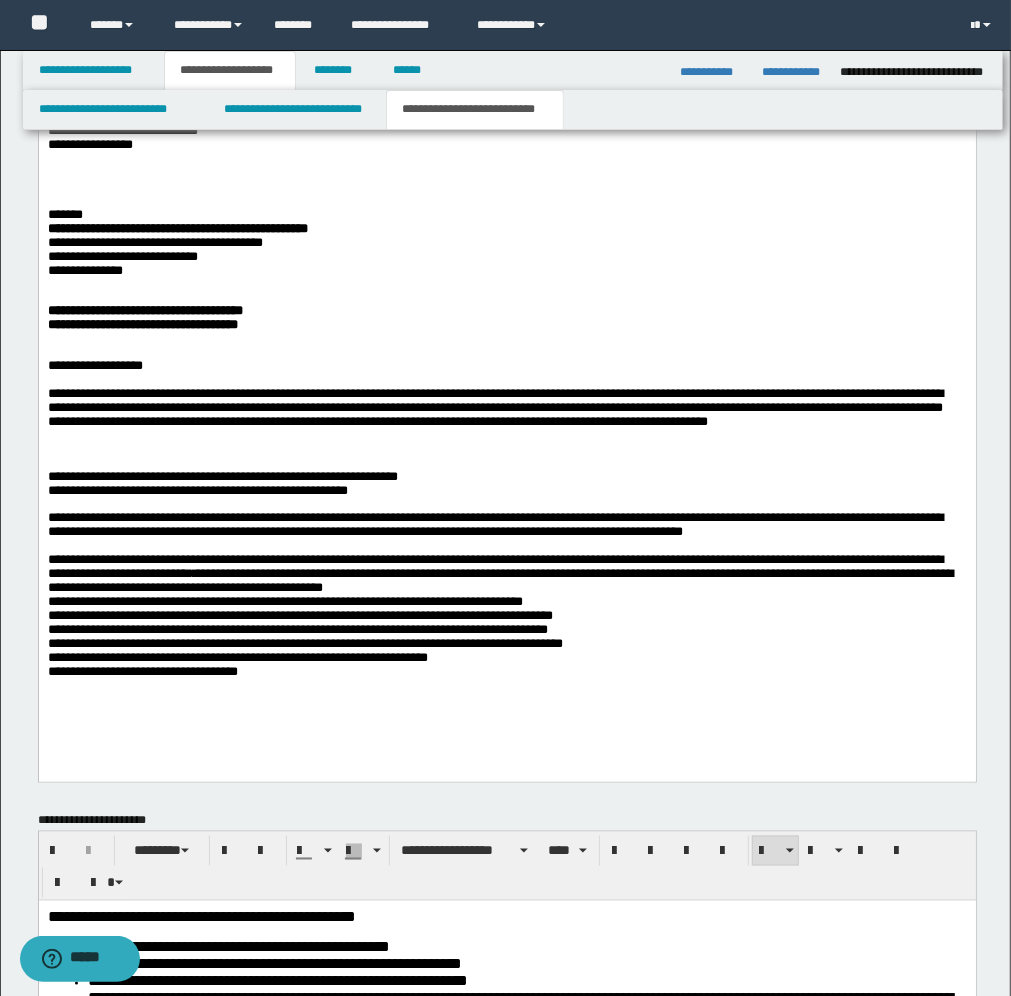 drag, startPoint x: 442, startPoint y: 588, endPoint x: 387, endPoint y: 556, distance: 63.631752 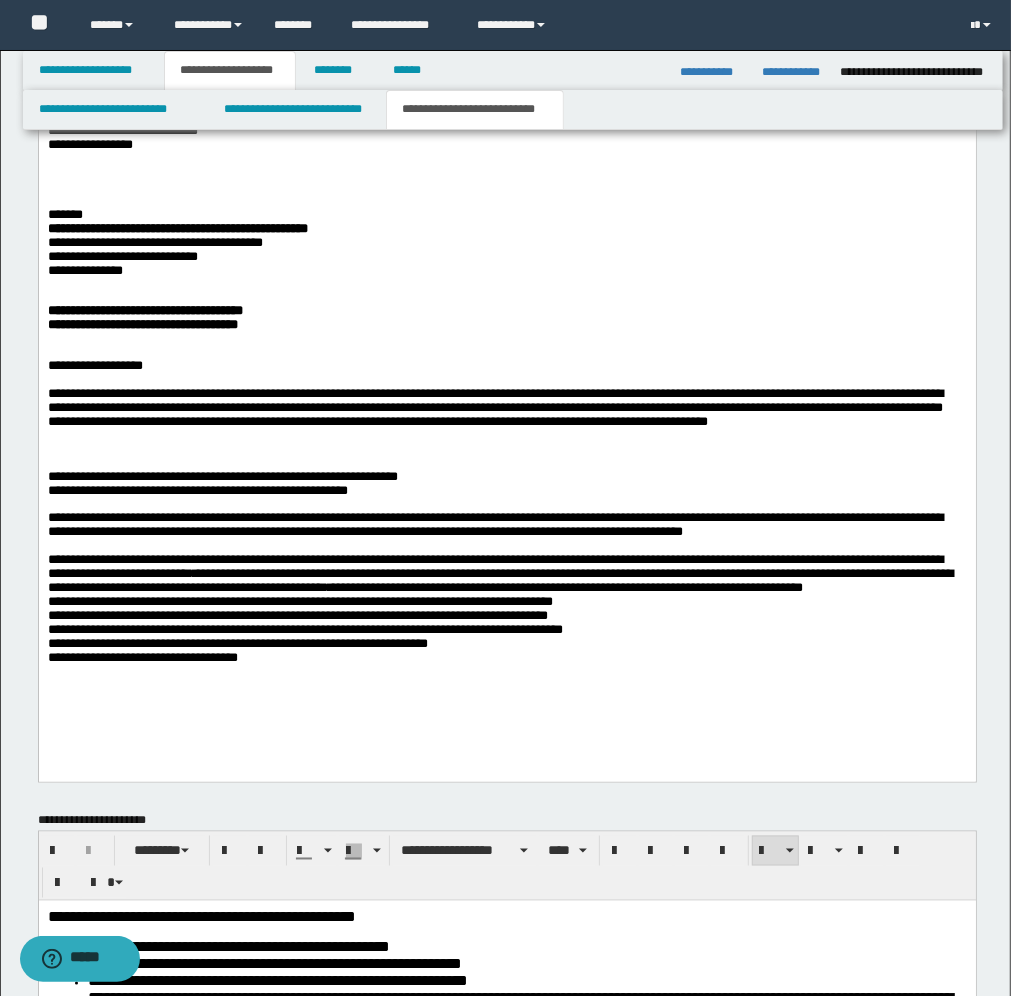 click on "**********" at bounding box center [506, 615] 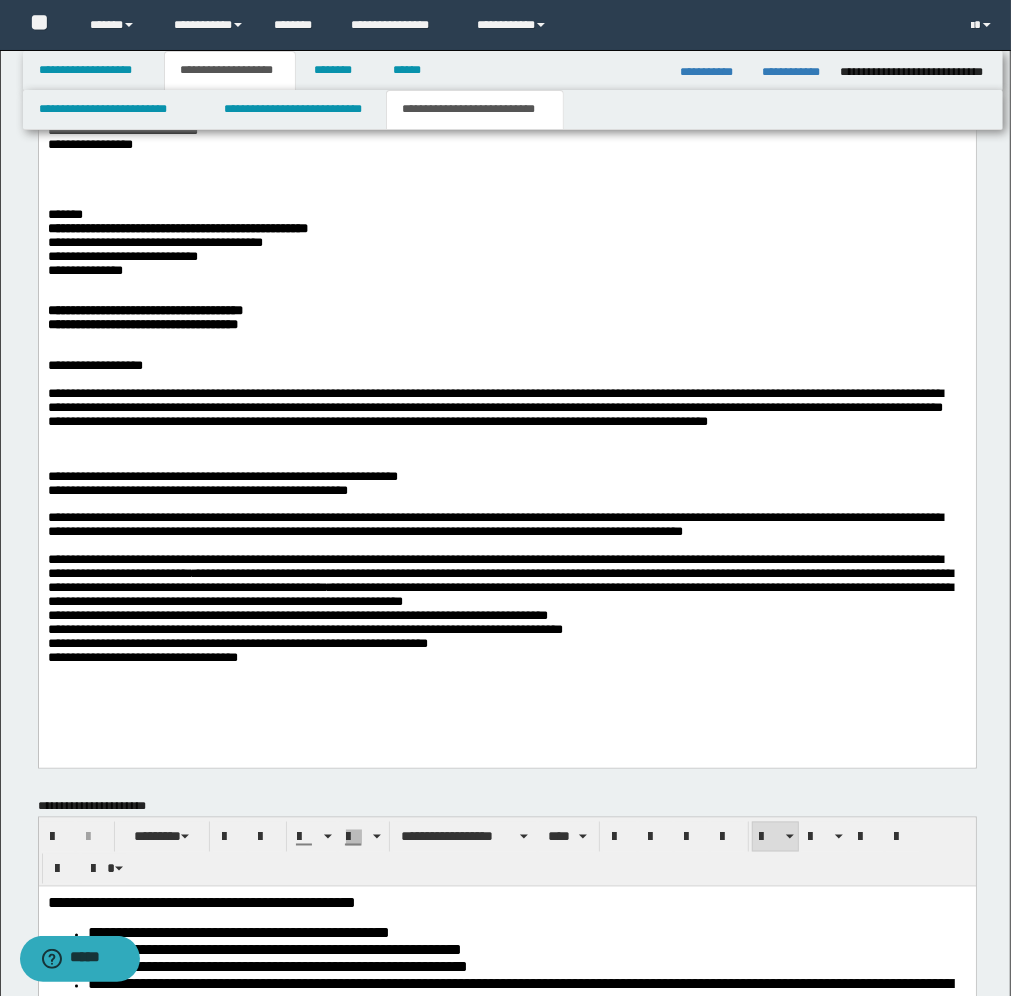click on "**********" at bounding box center (506, 418) 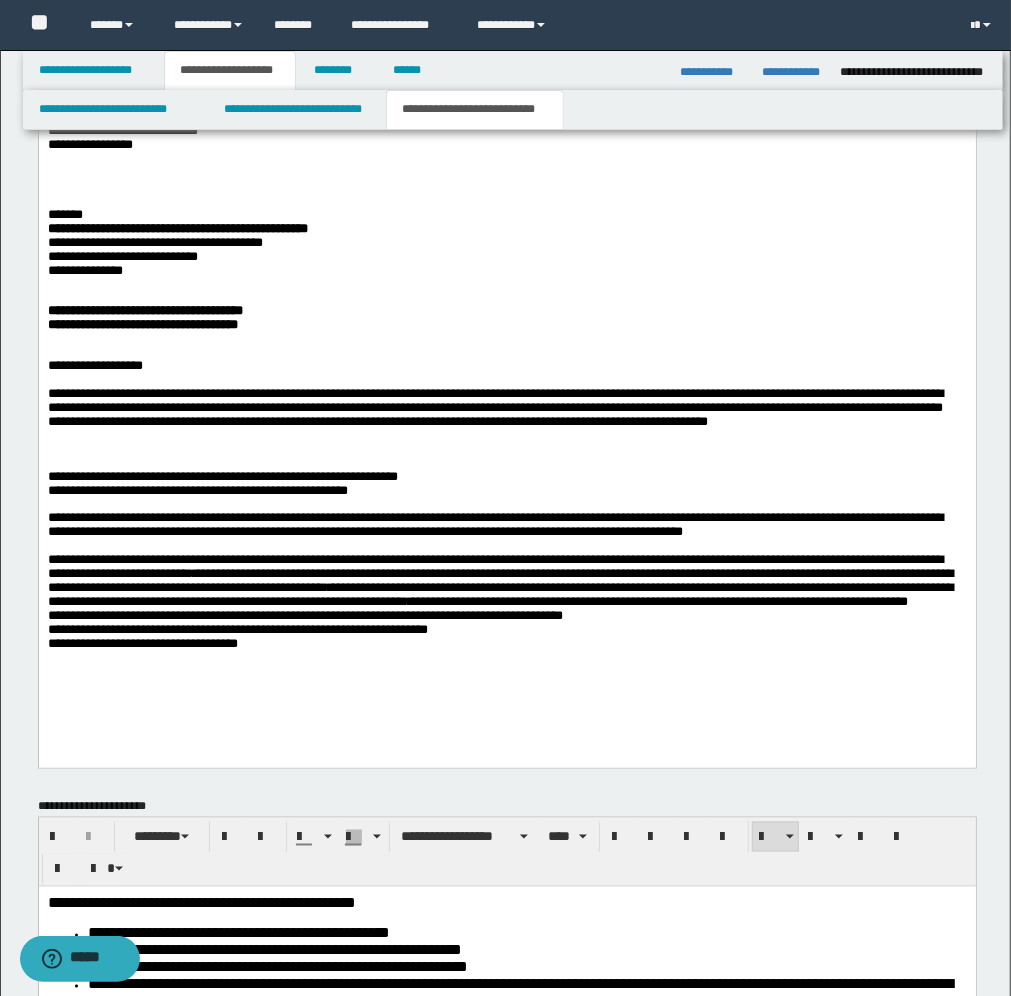 click on "**********" at bounding box center [506, 608] 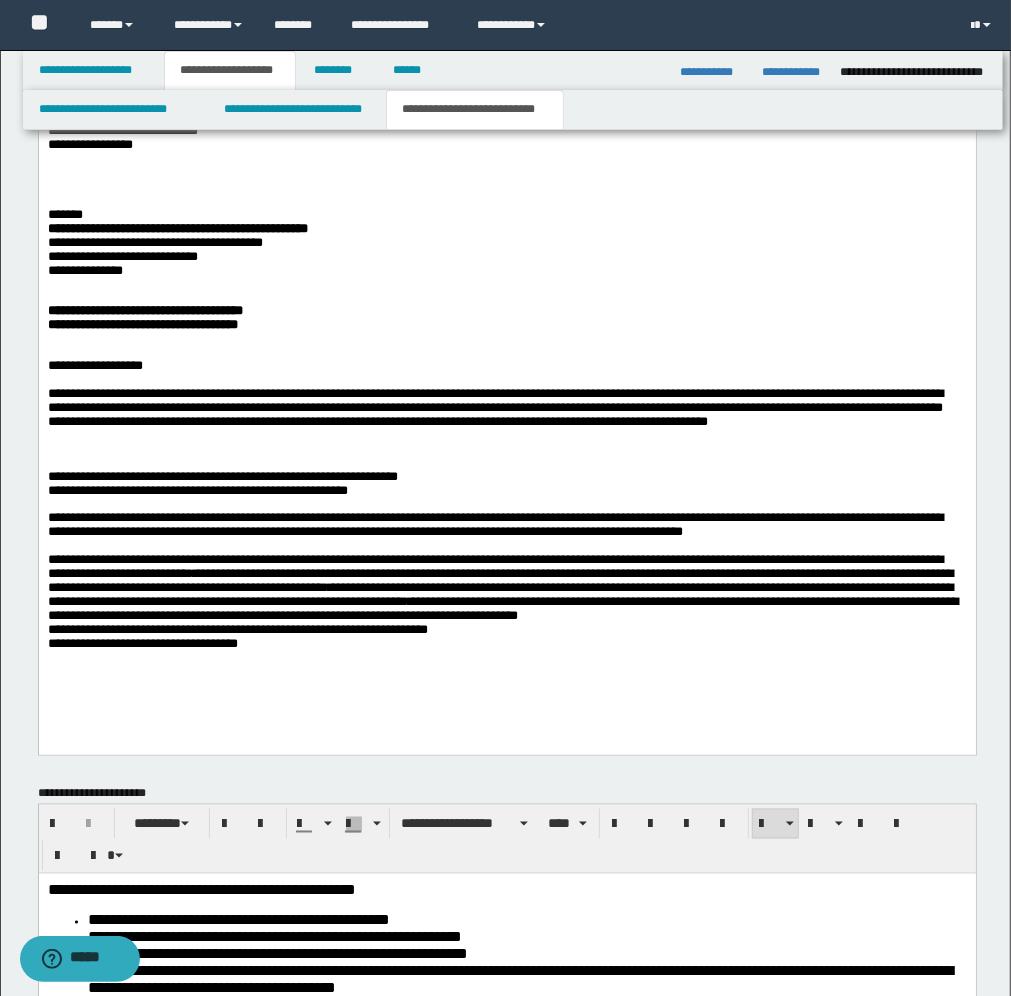 click on "**********" at bounding box center (506, 411) 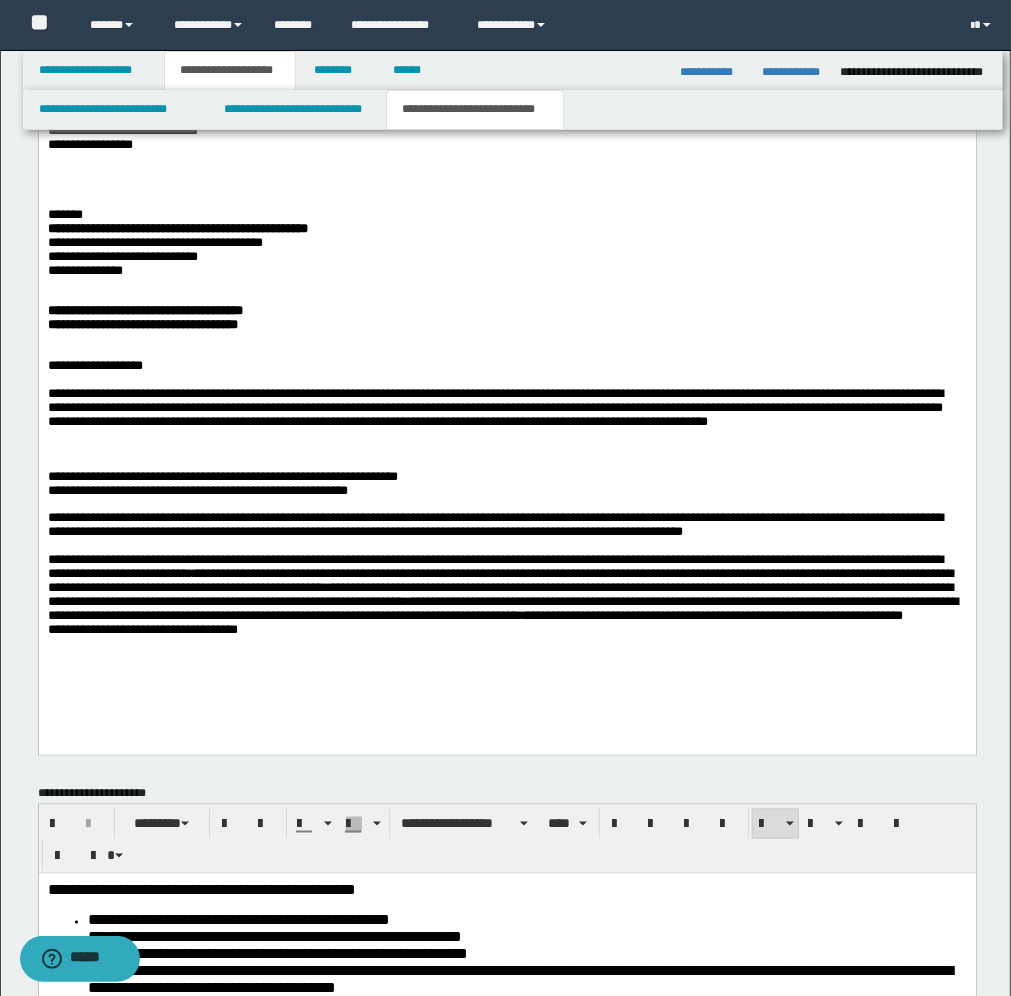 click on "**********" at bounding box center [506, 411] 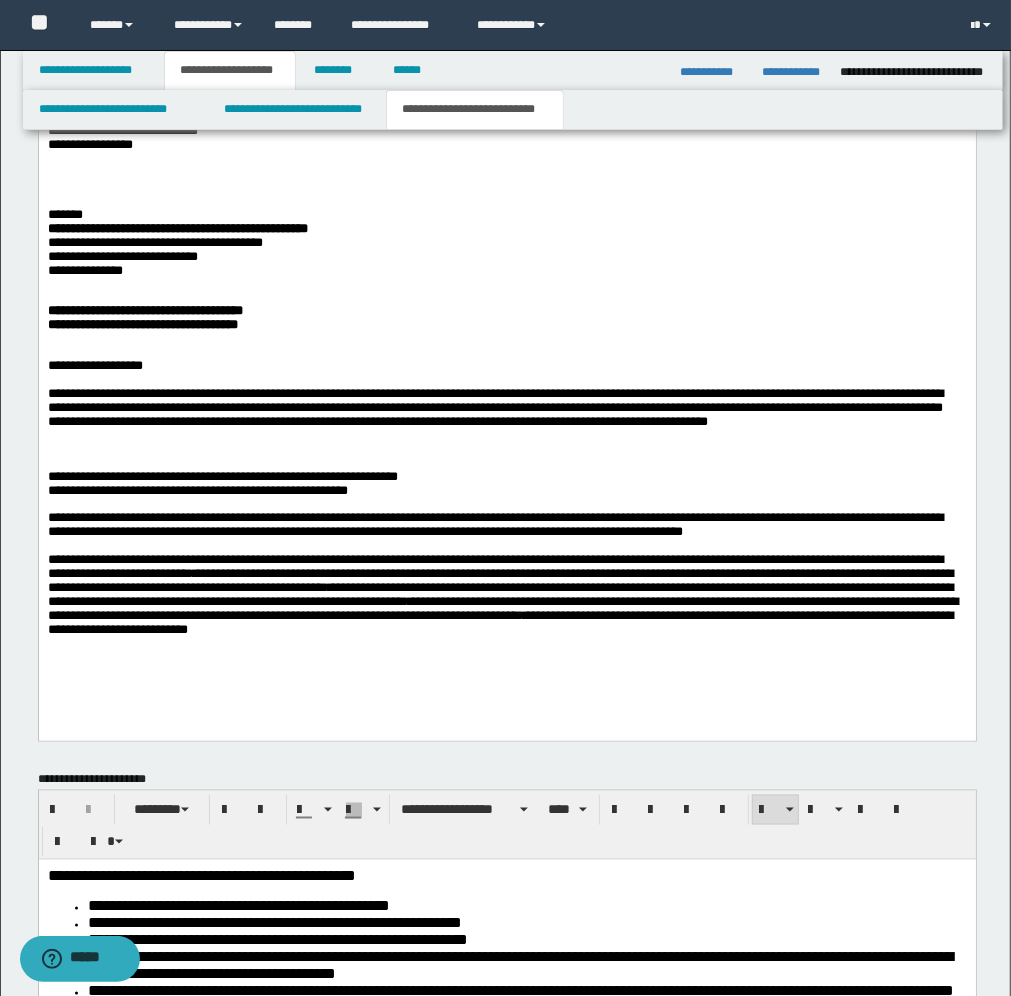 click on "**********" at bounding box center [506, 404] 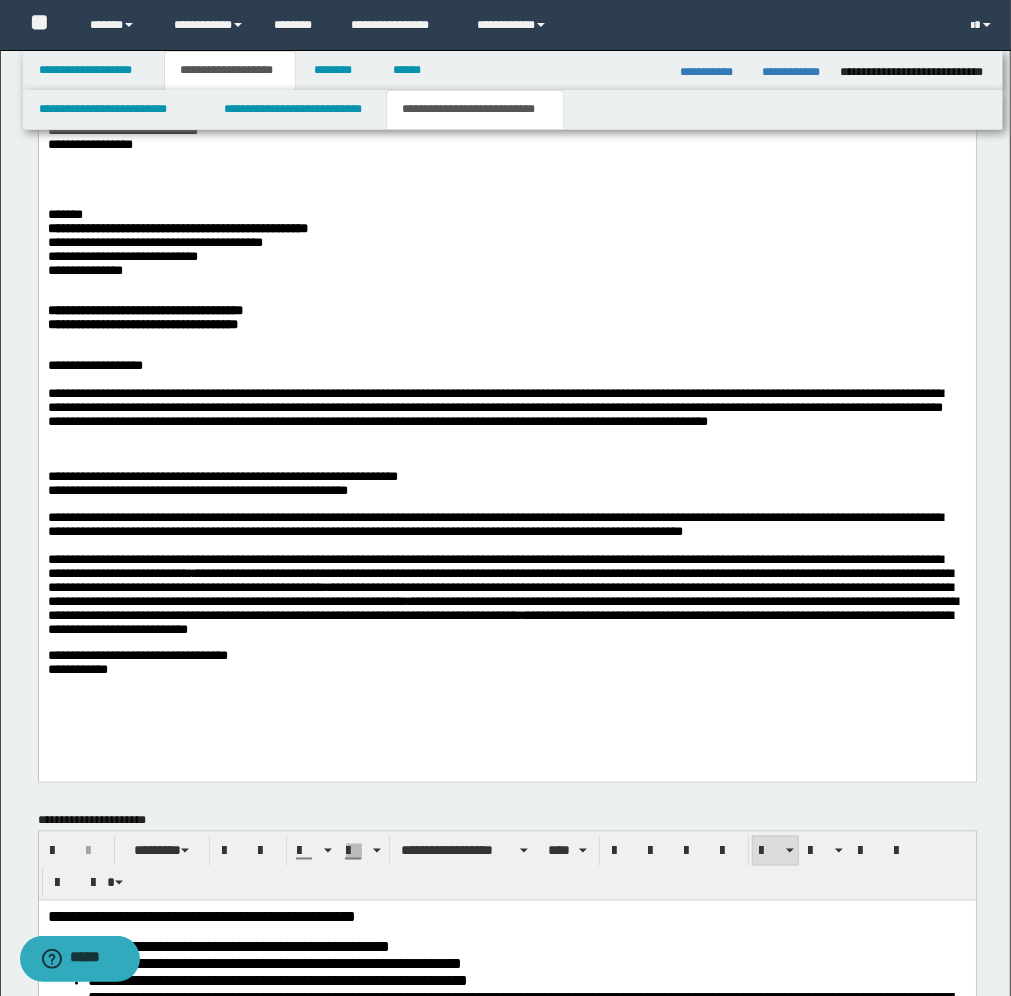 click on "**********" at bounding box center [506, 663] 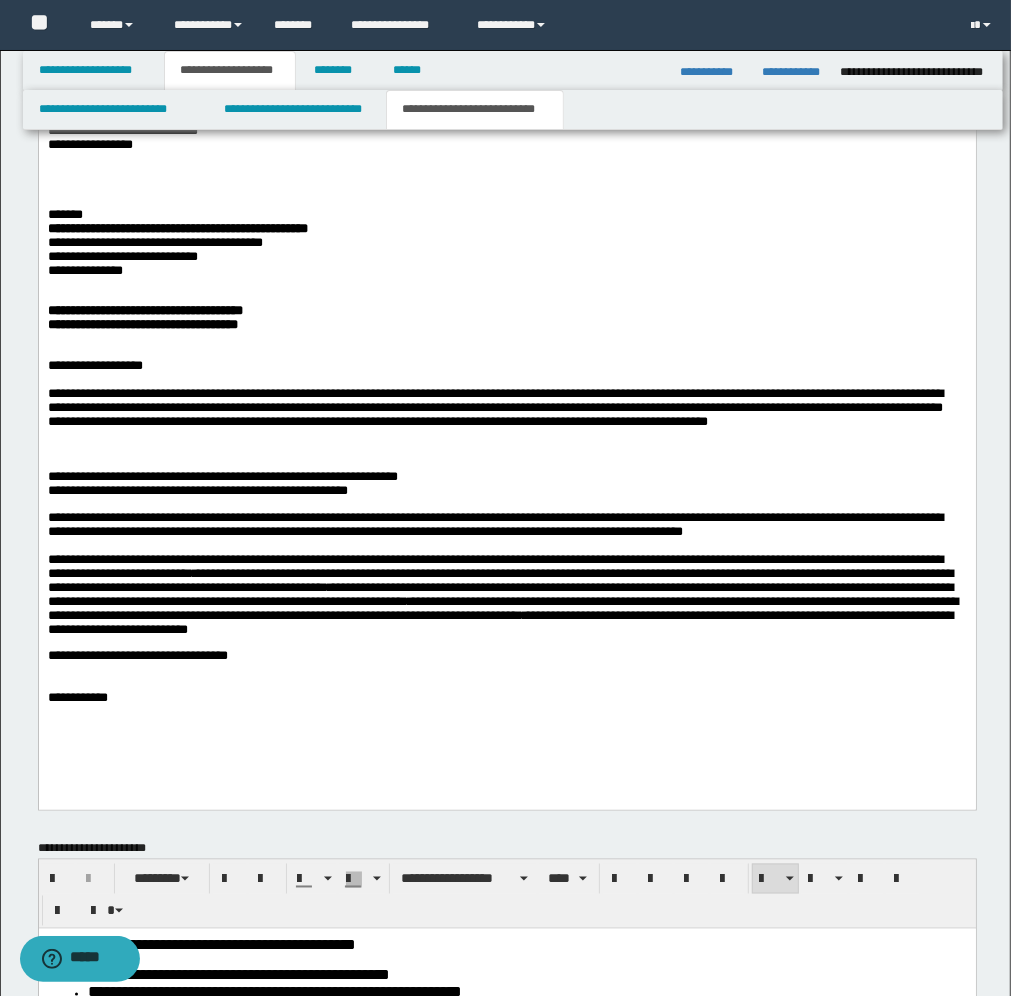 click on "**********" at bounding box center (506, 439) 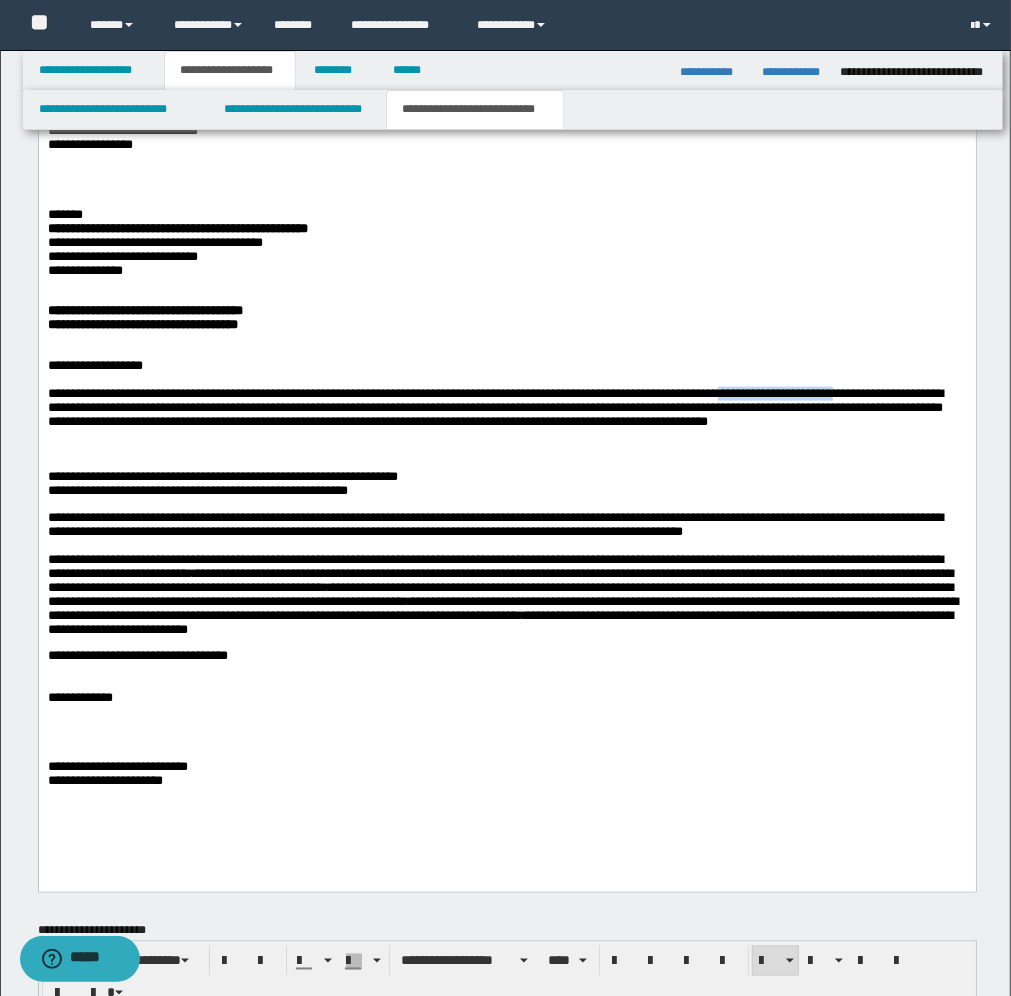 drag, startPoint x: 948, startPoint y: 391, endPoint x: 771, endPoint y: 397, distance: 177.10167 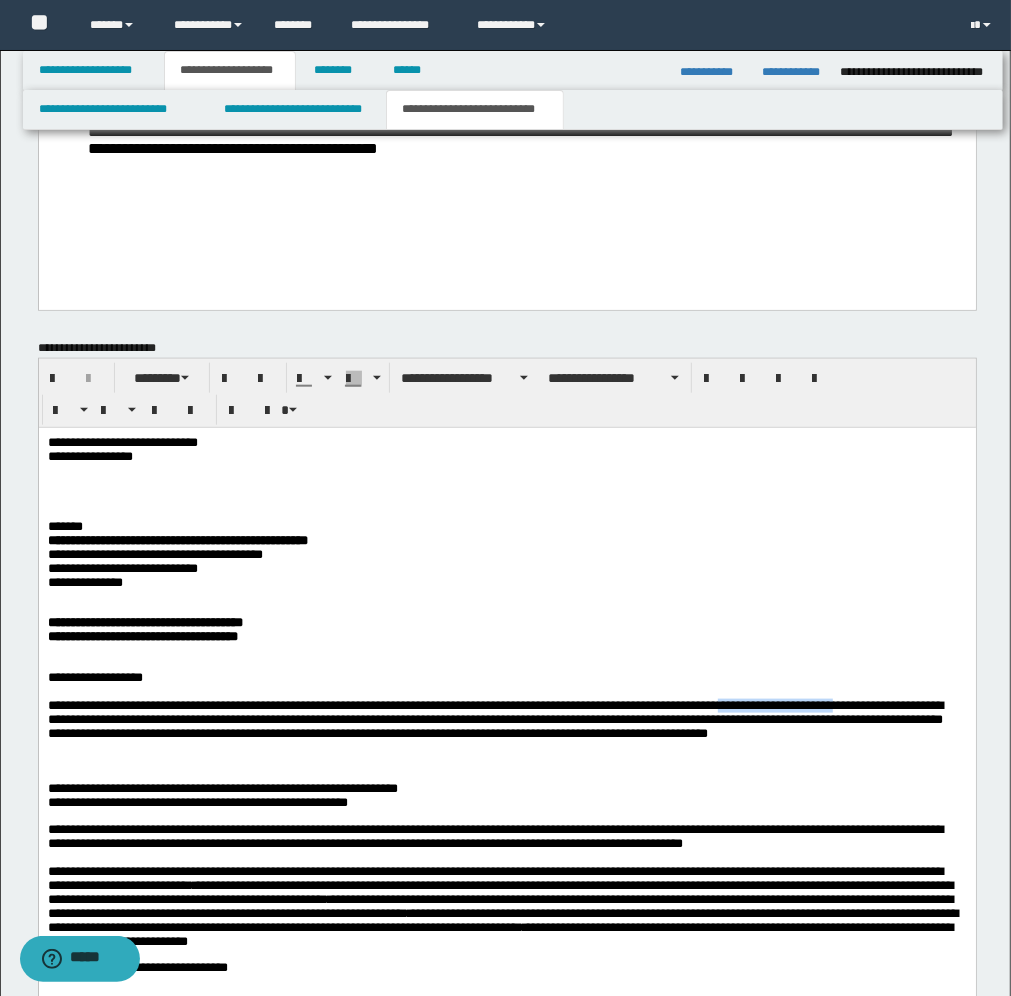 scroll, scrollTop: 883, scrollLeft: 0, axis: vertical 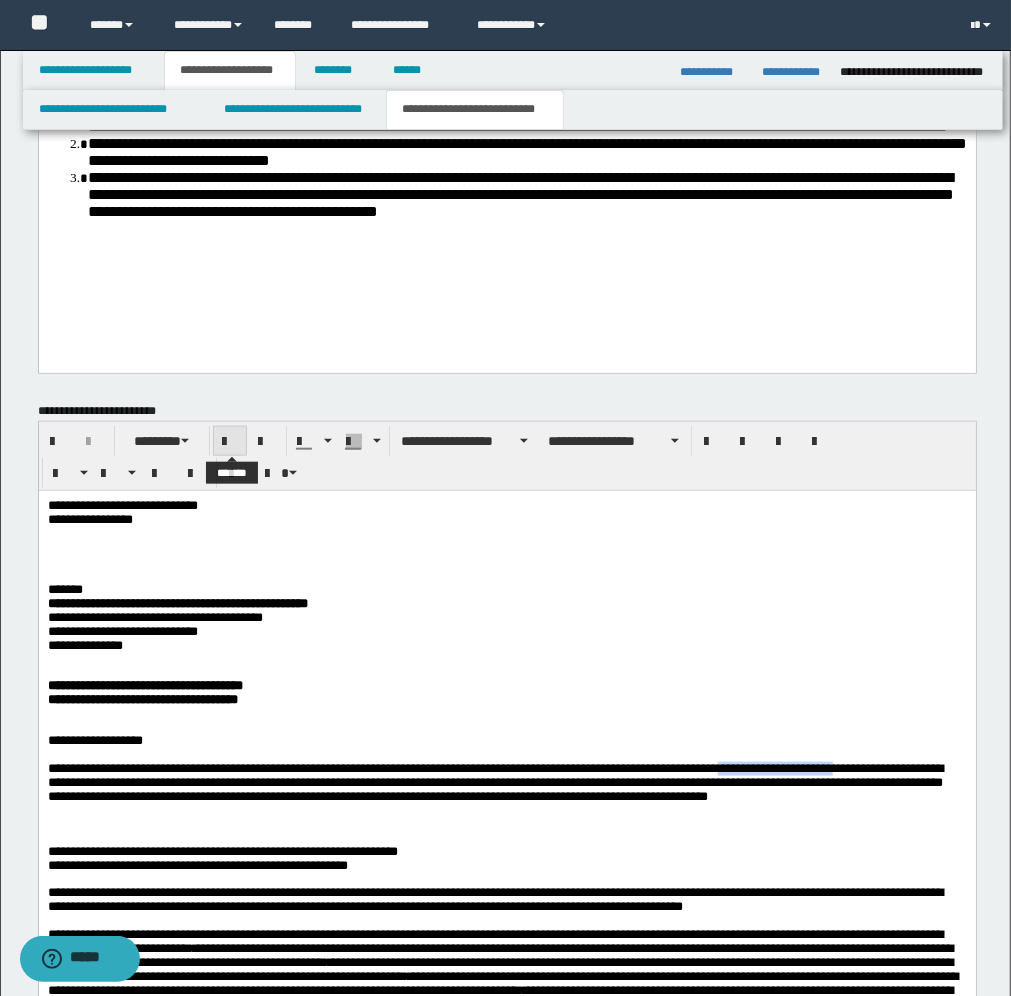 click at bounding box center (230, 442) 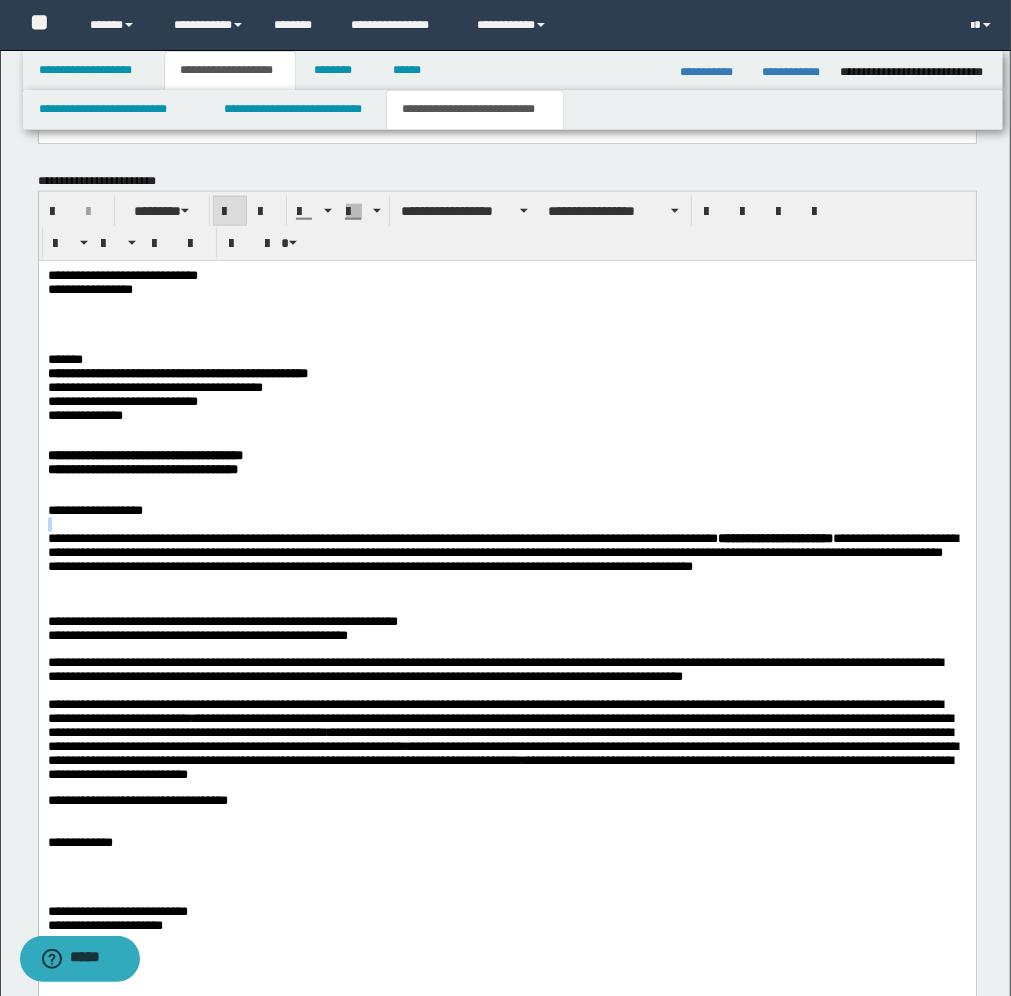 scroll, scrollTop: 1133, scrollLeft: 0, axis: vertical 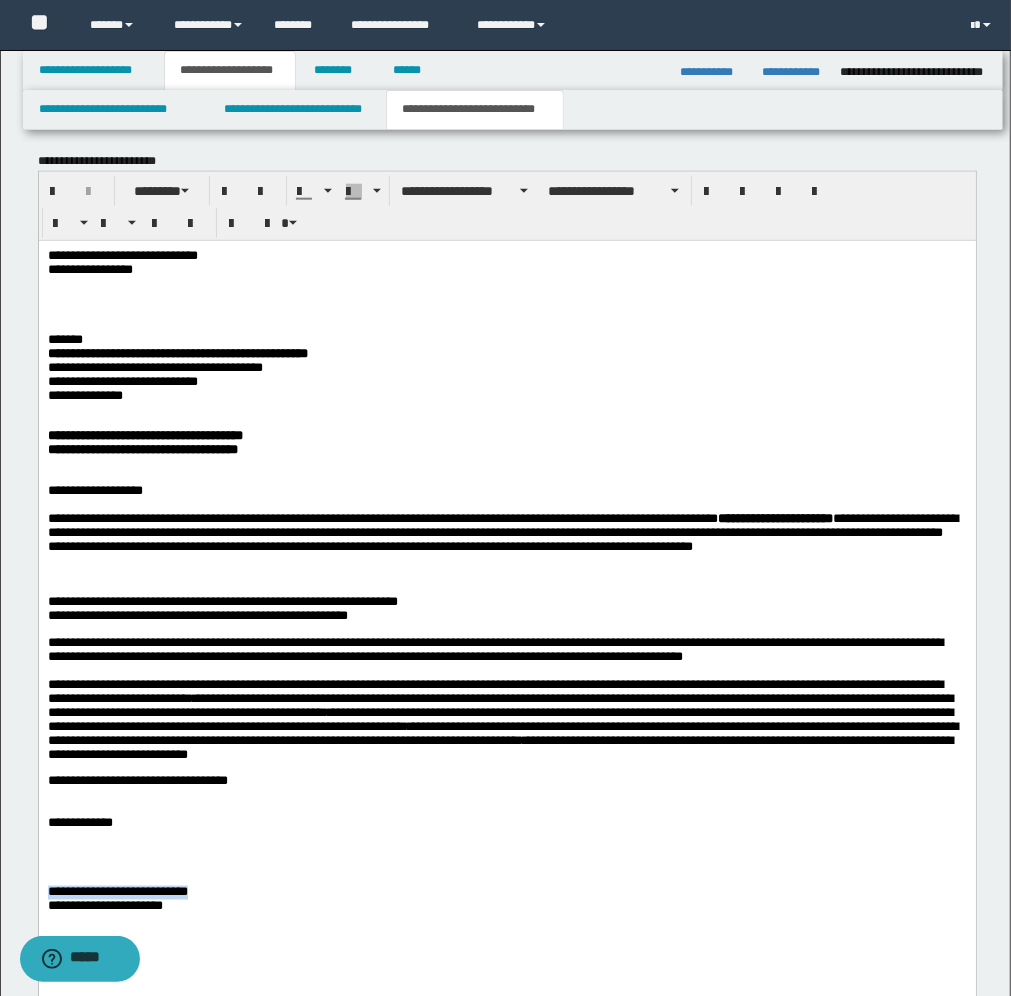 drag, startPoint x: 265, startPoint y: 886, endPoint x: 46, endPoint y: 882, distance: 219.03653 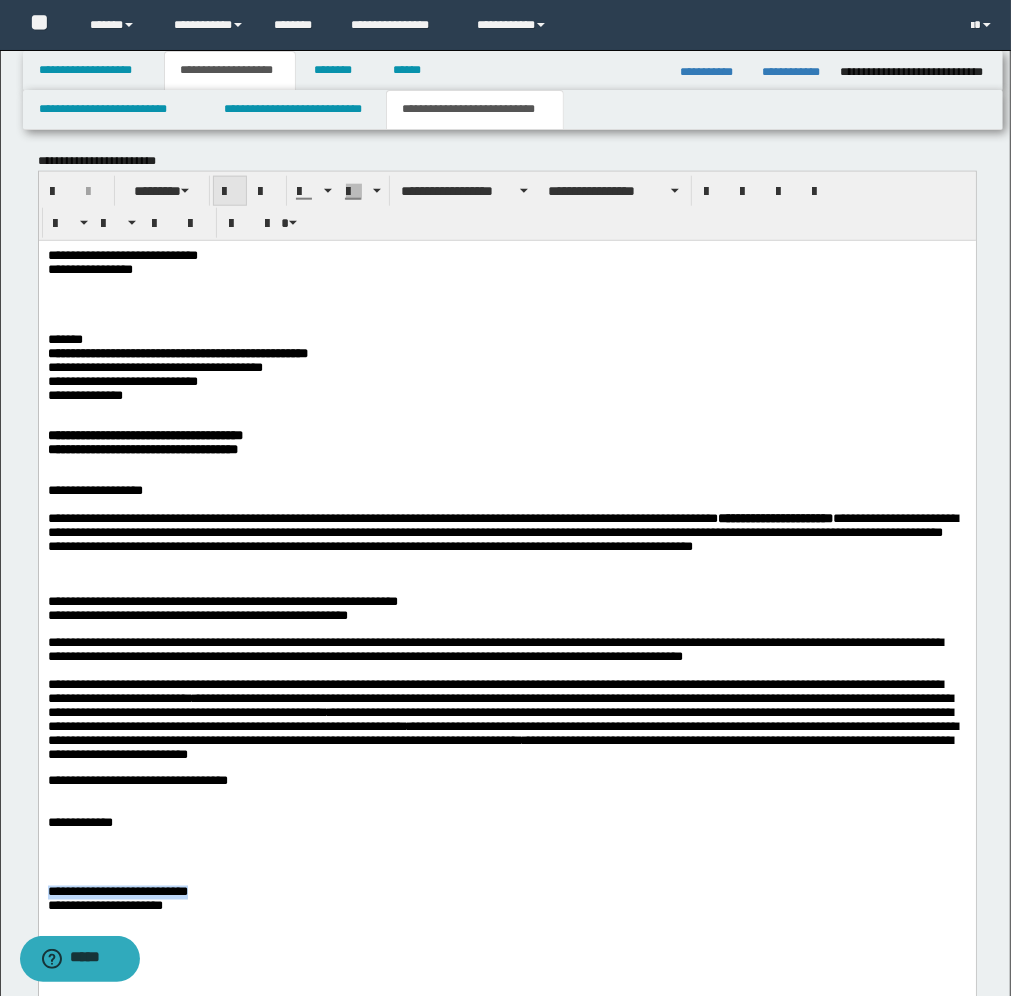 click at bounding box center [230, 192] 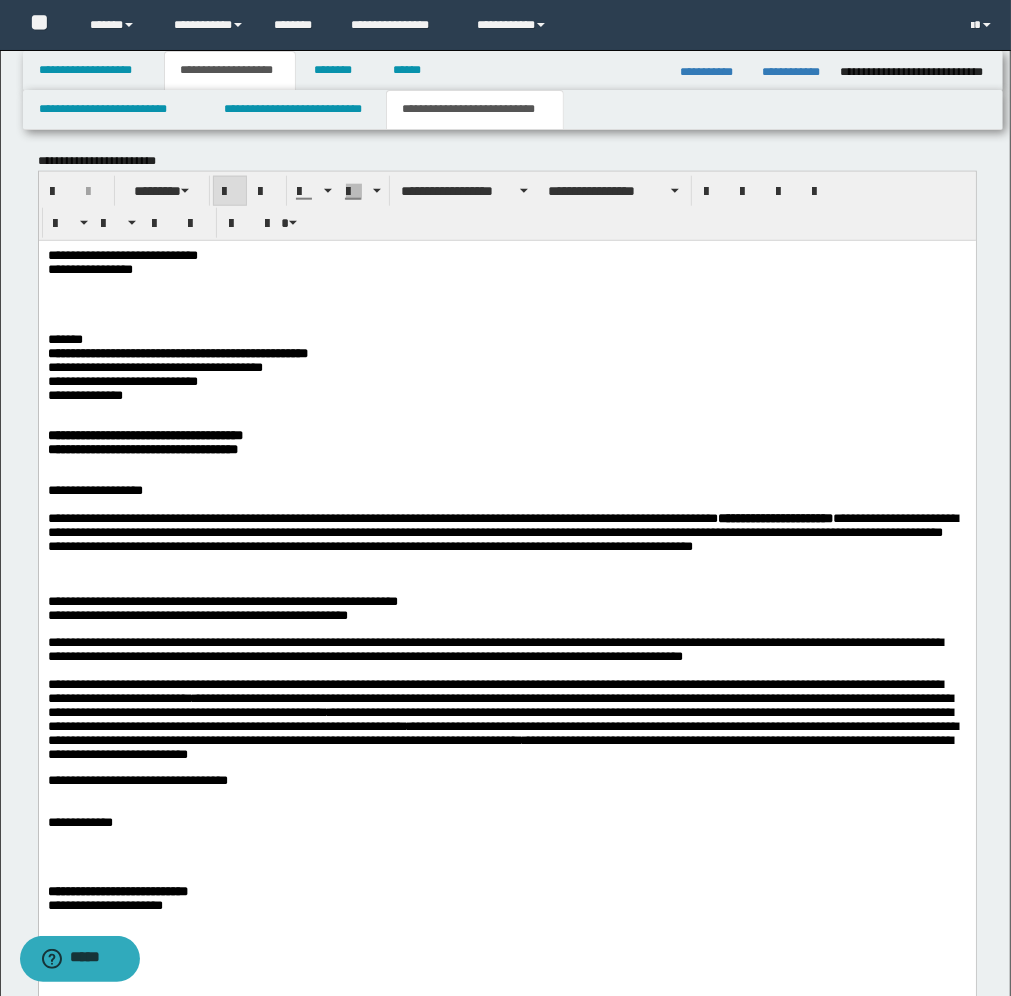 click on "**********" at bounding box center (506, 900) 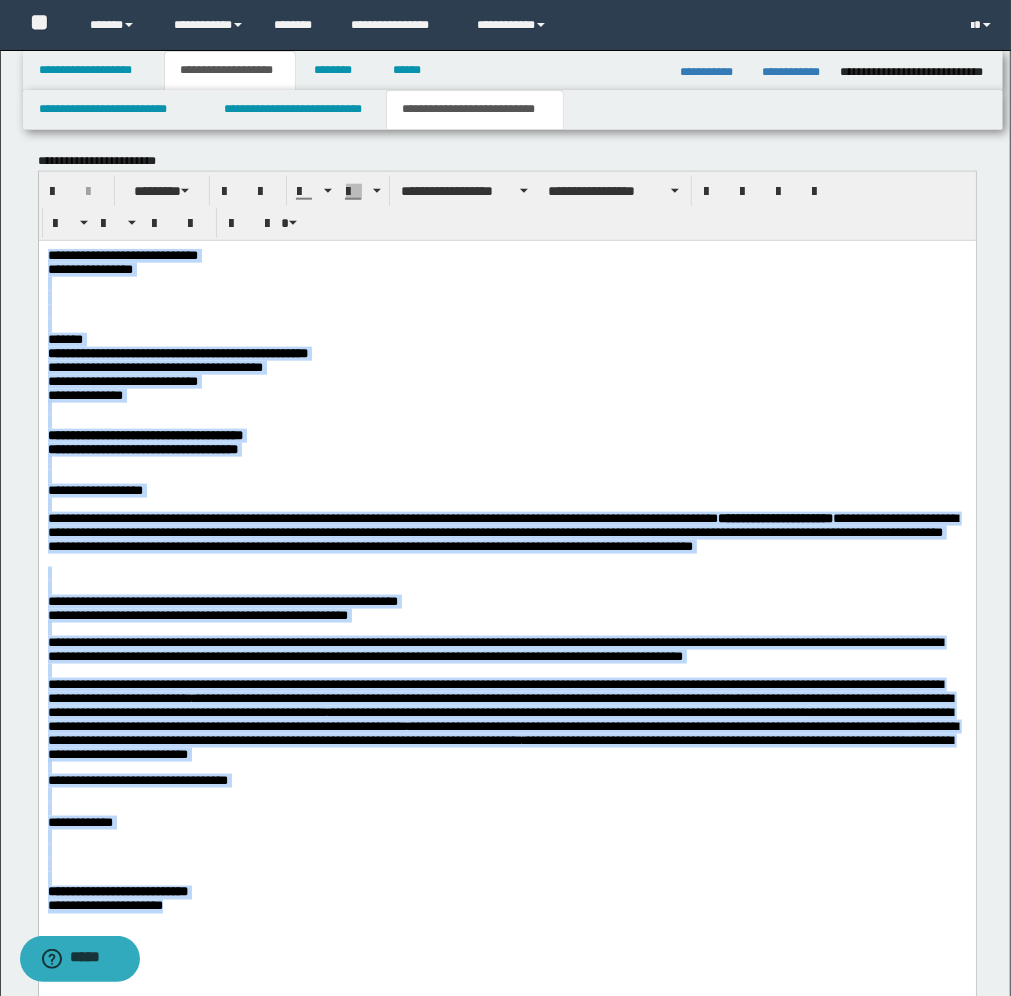 drag, startPoint x: 47, startPoint y: 251, endPoint x: 355, endPoint y: 835, distance: 660.2424 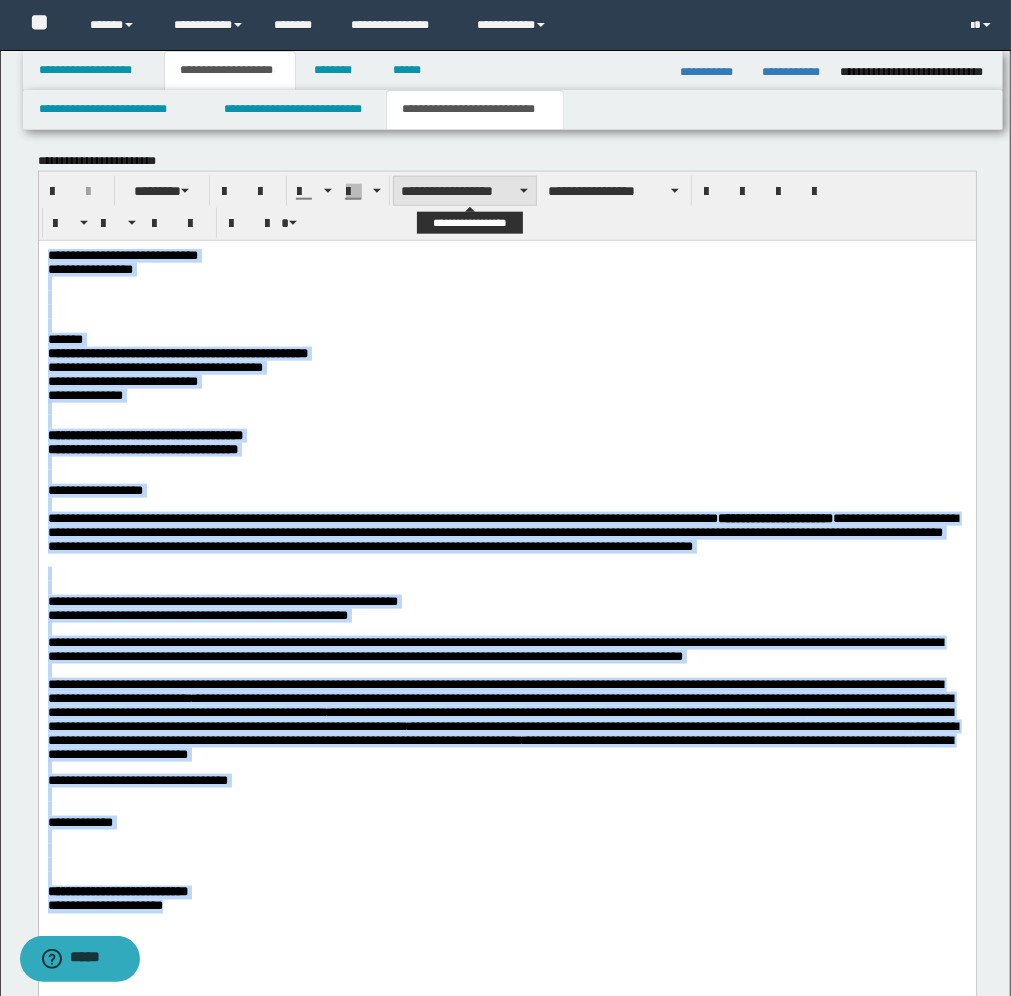 click on "**********" at bounding box center [465, 191] 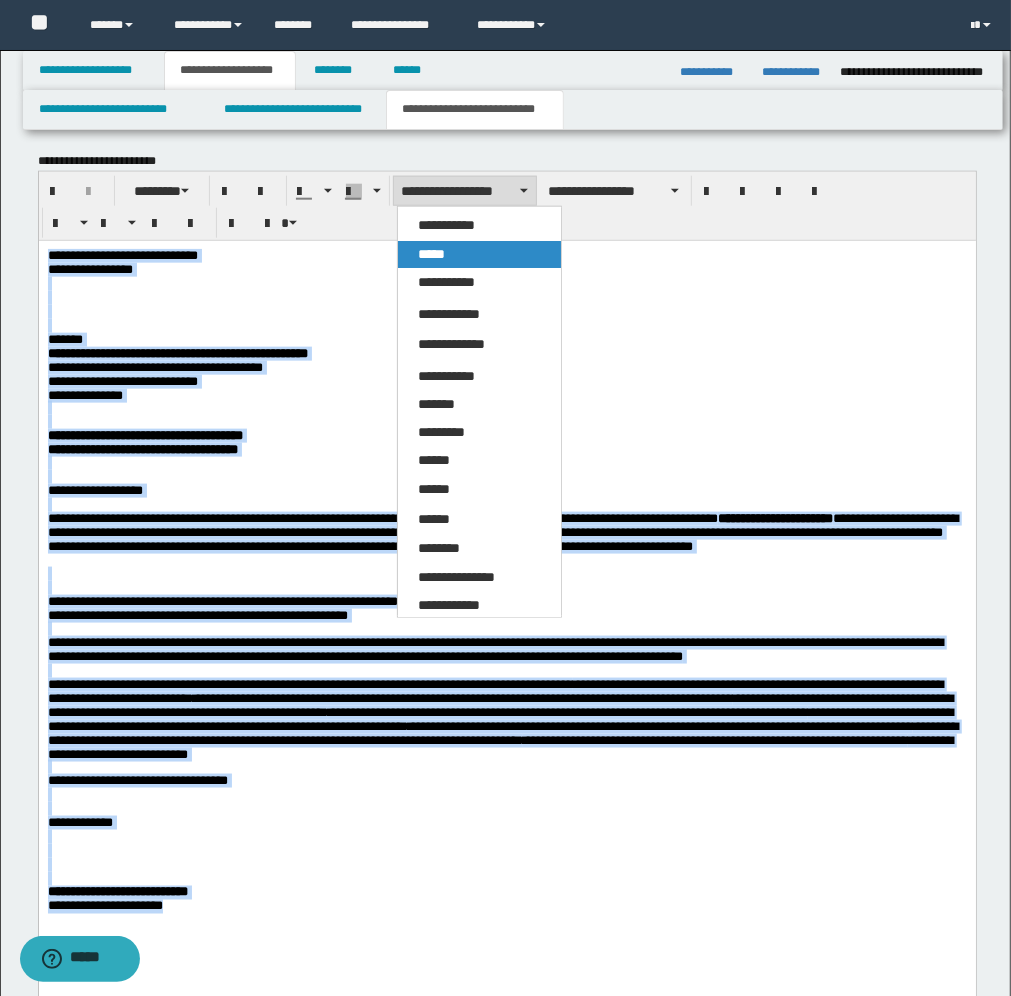 click on "*****" at bounding box center [431, 254] 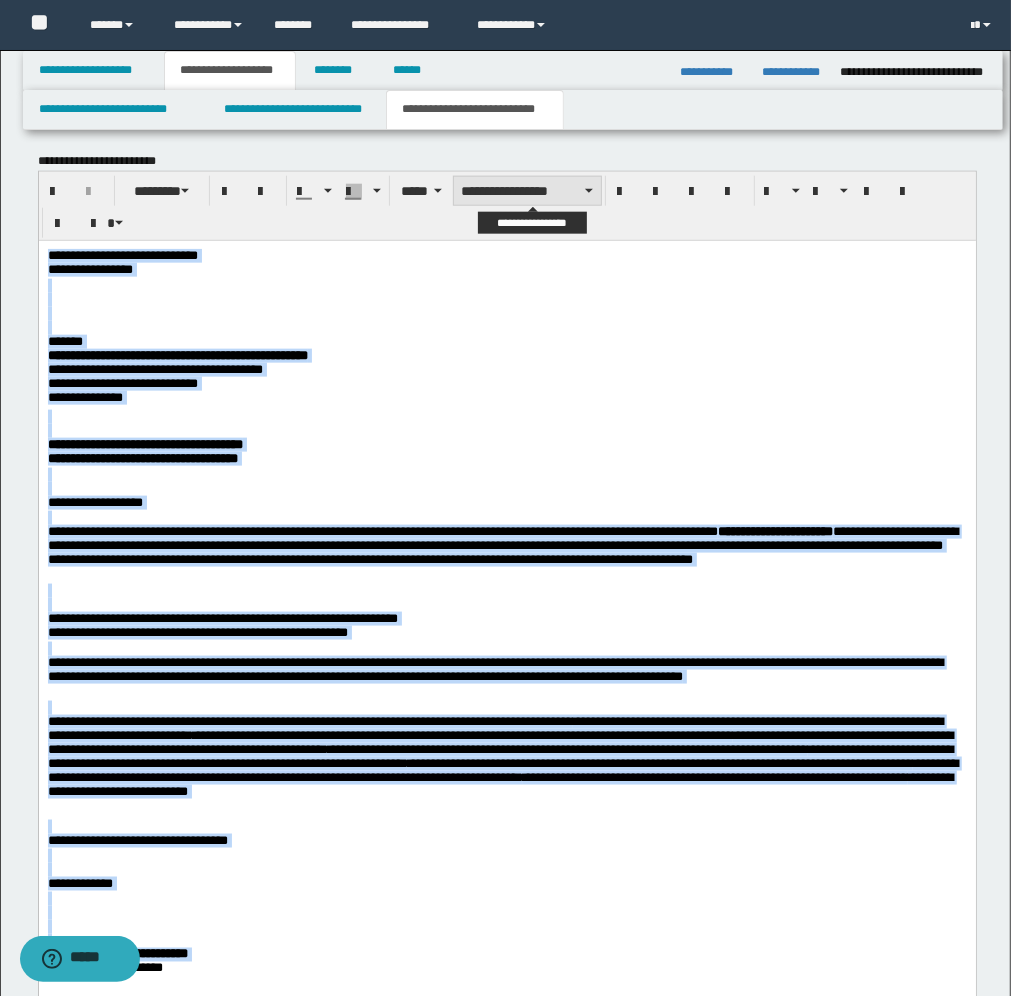 click on "**********" at bounding box center [527, 191] 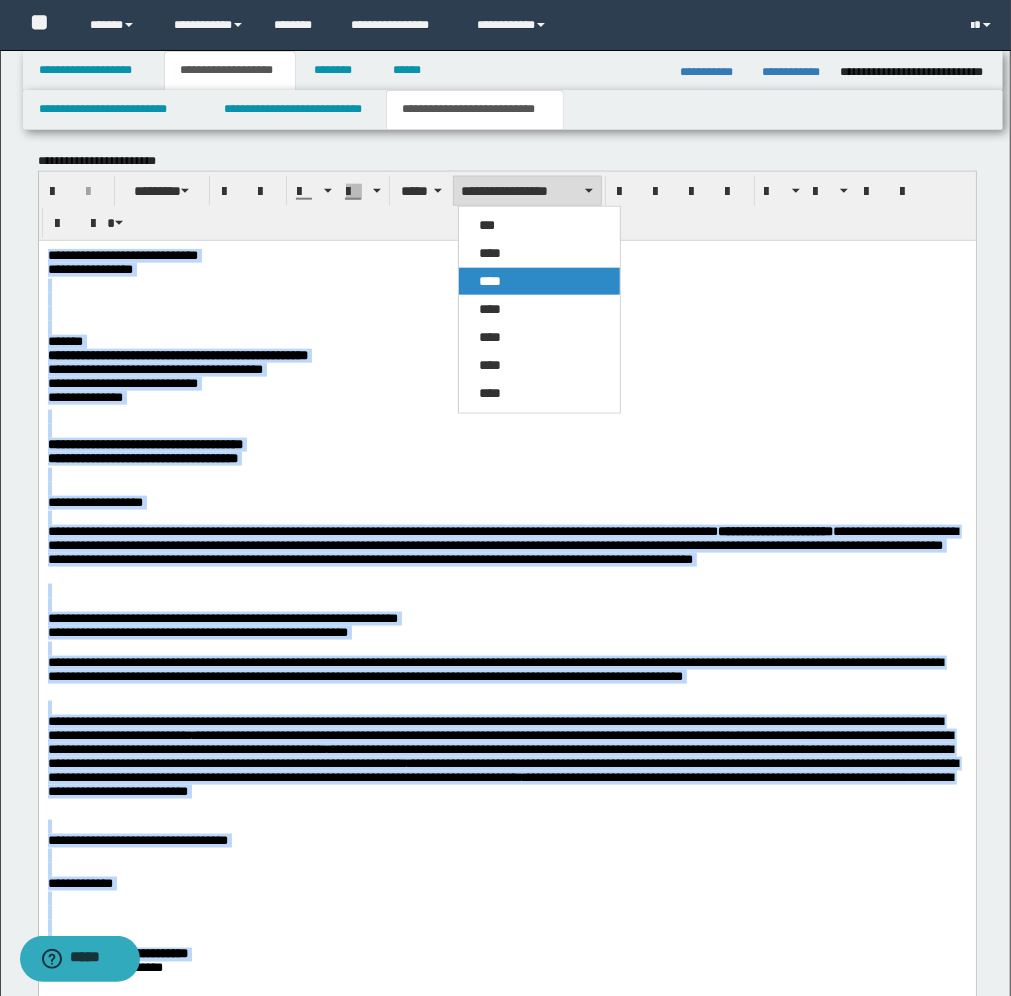 click on "****" at bounding box center [539, 281] 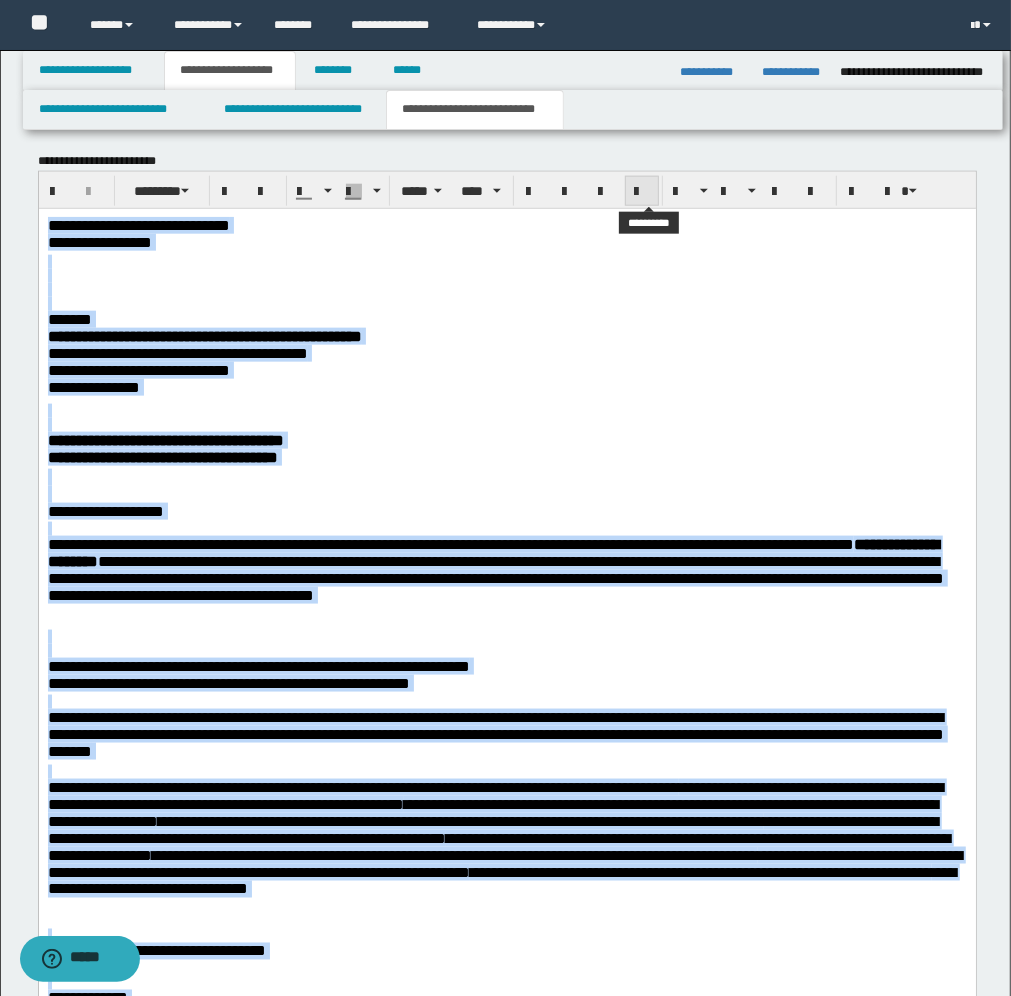 click at bounding box center [642, 191] 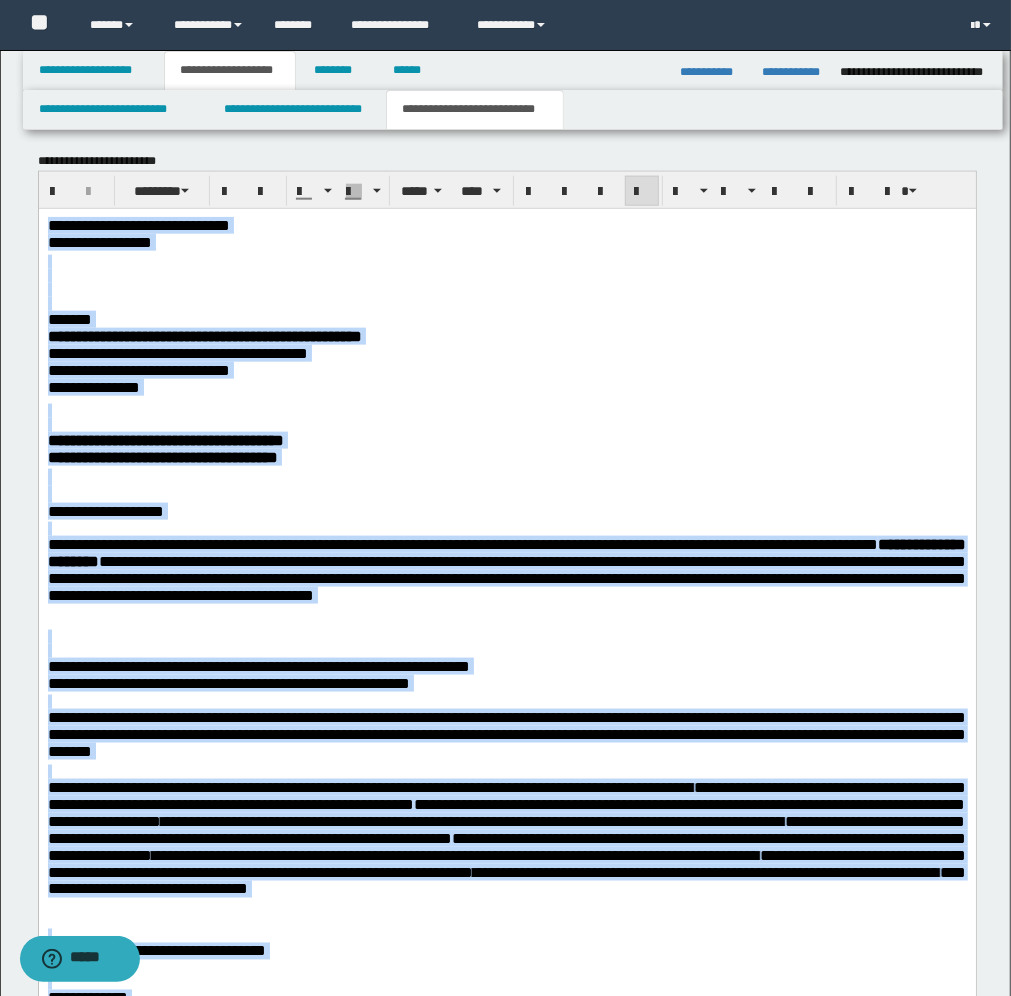 click on "**********" at bounding box center (506, 351) 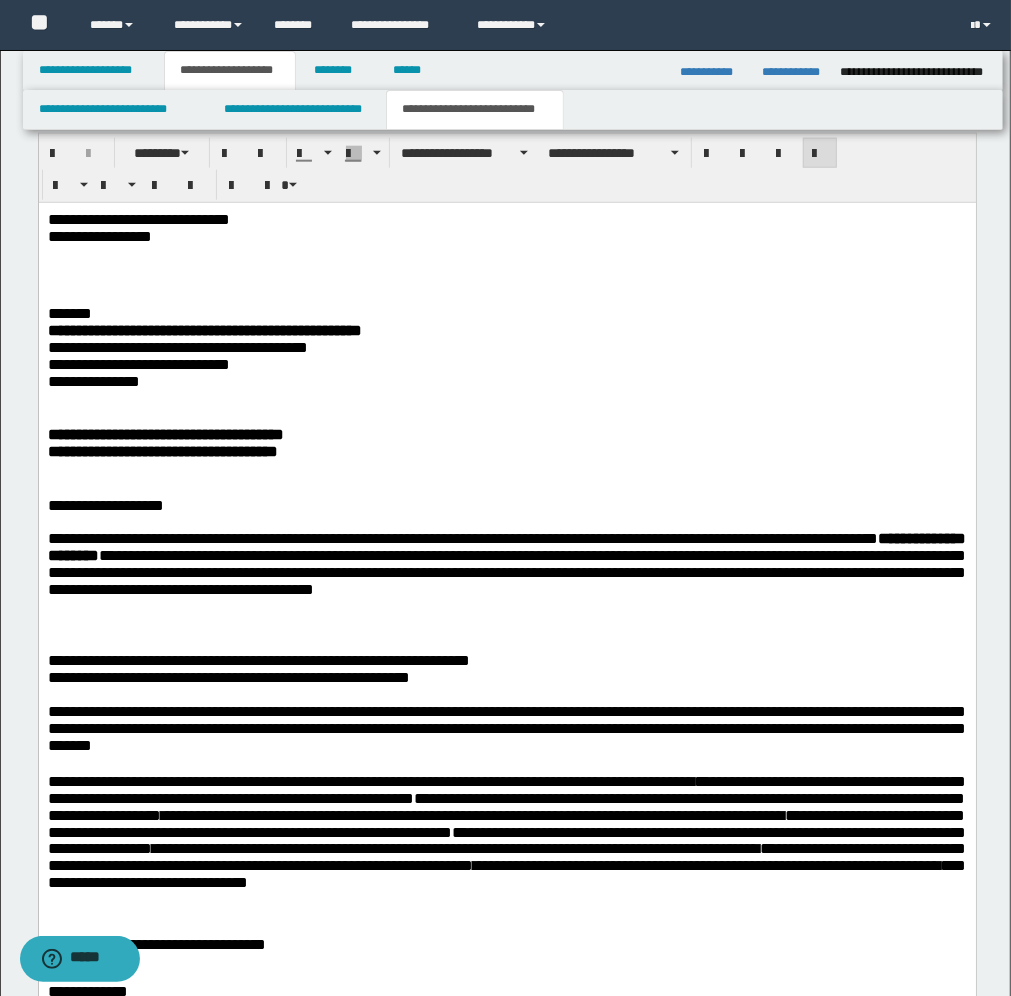 scroll, scrollTop: 1166, scrollLeft: 0, axis: vertical 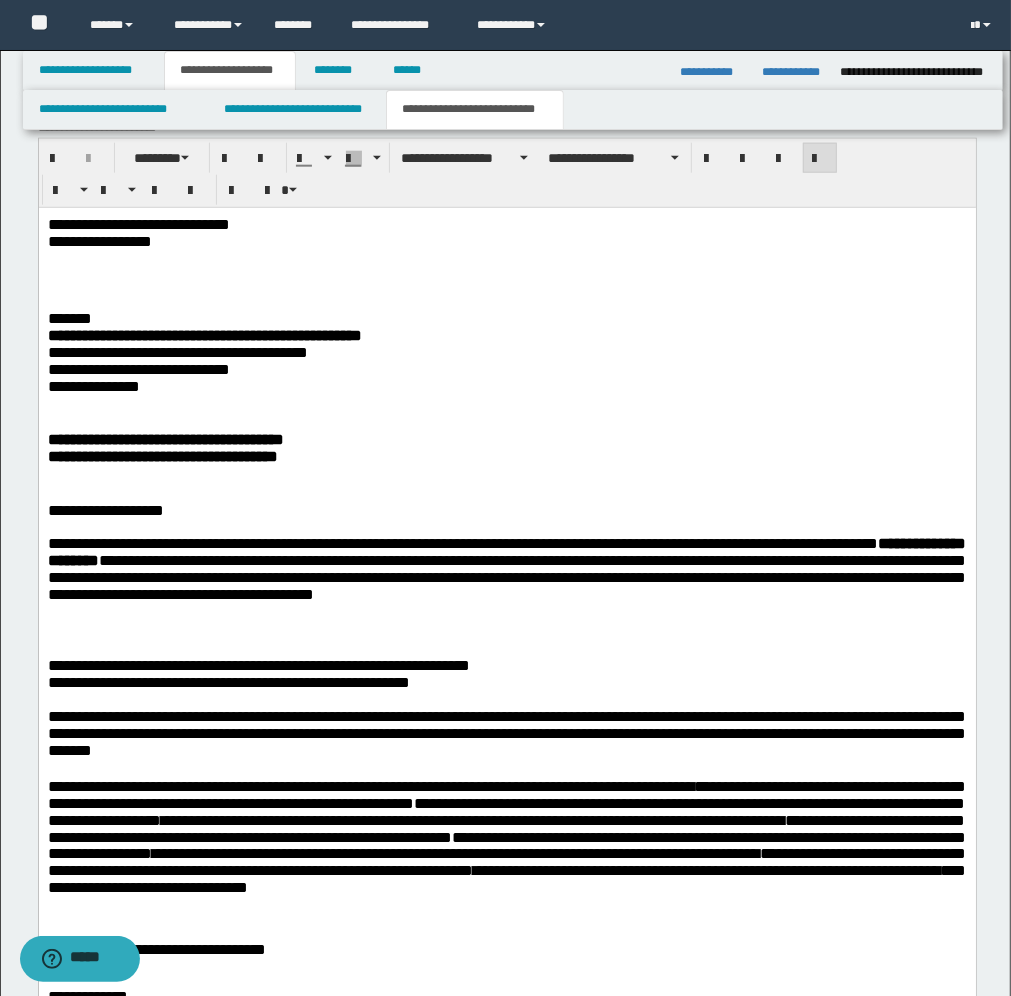drag, startPoint x: 541, startPoint y: 698, endPoint x: 471, endPoint y: 493, distance: 216.6218 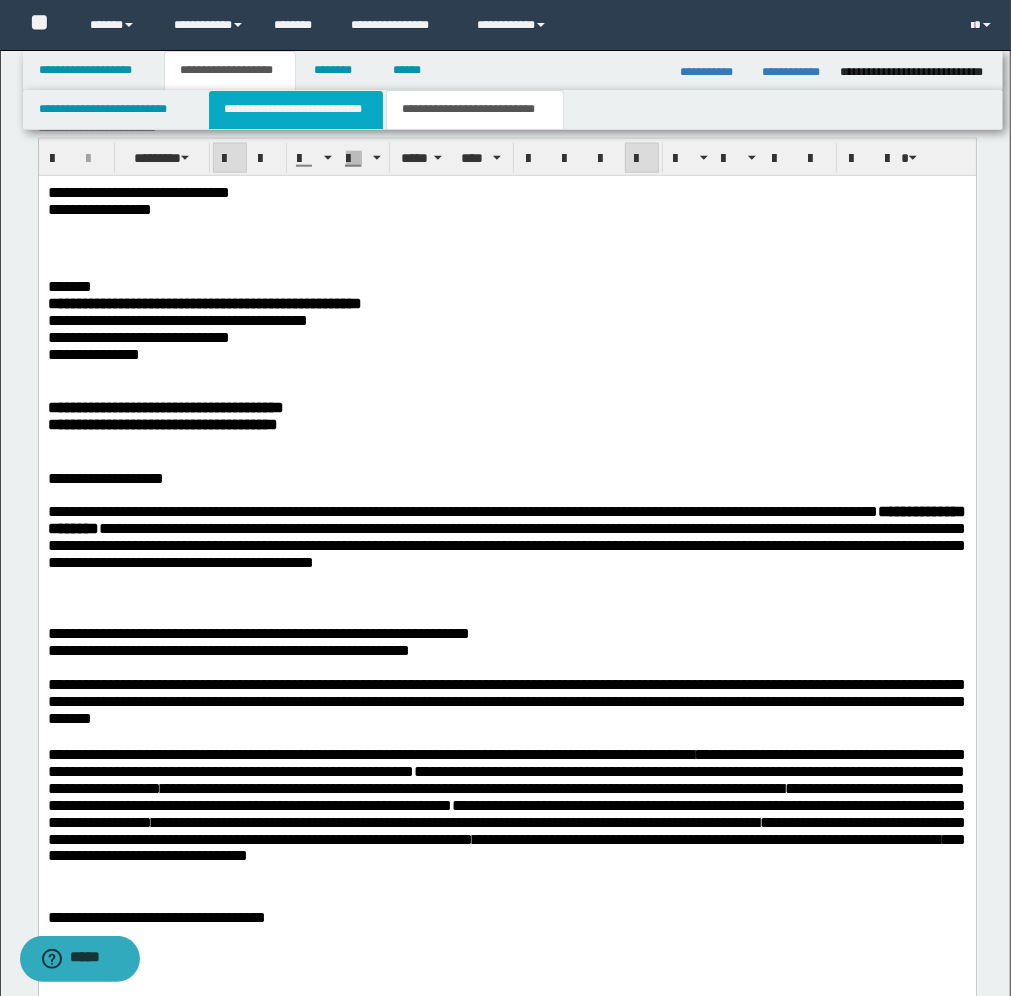 click on "**********" at bounding box center (296, 110) 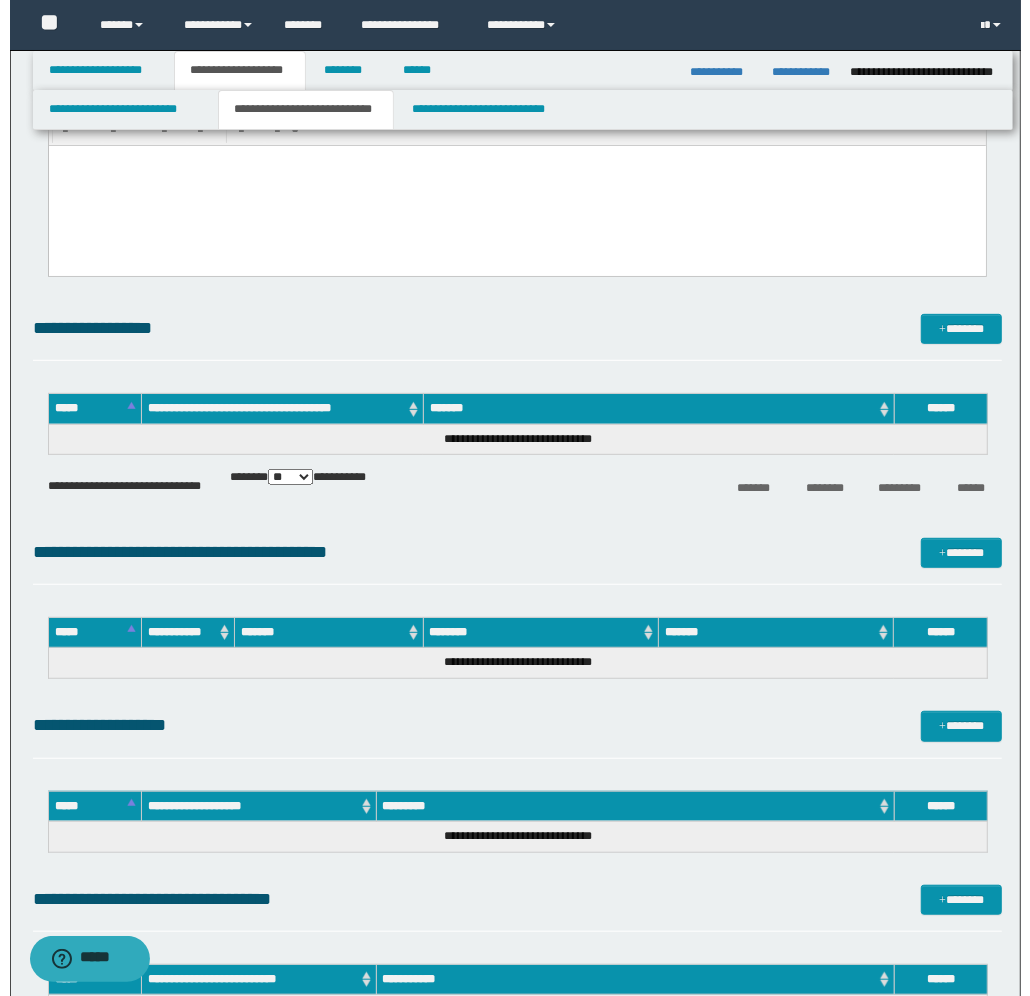 scroll, scrollTop: 375, scrollLeft: 0, axis: vertical 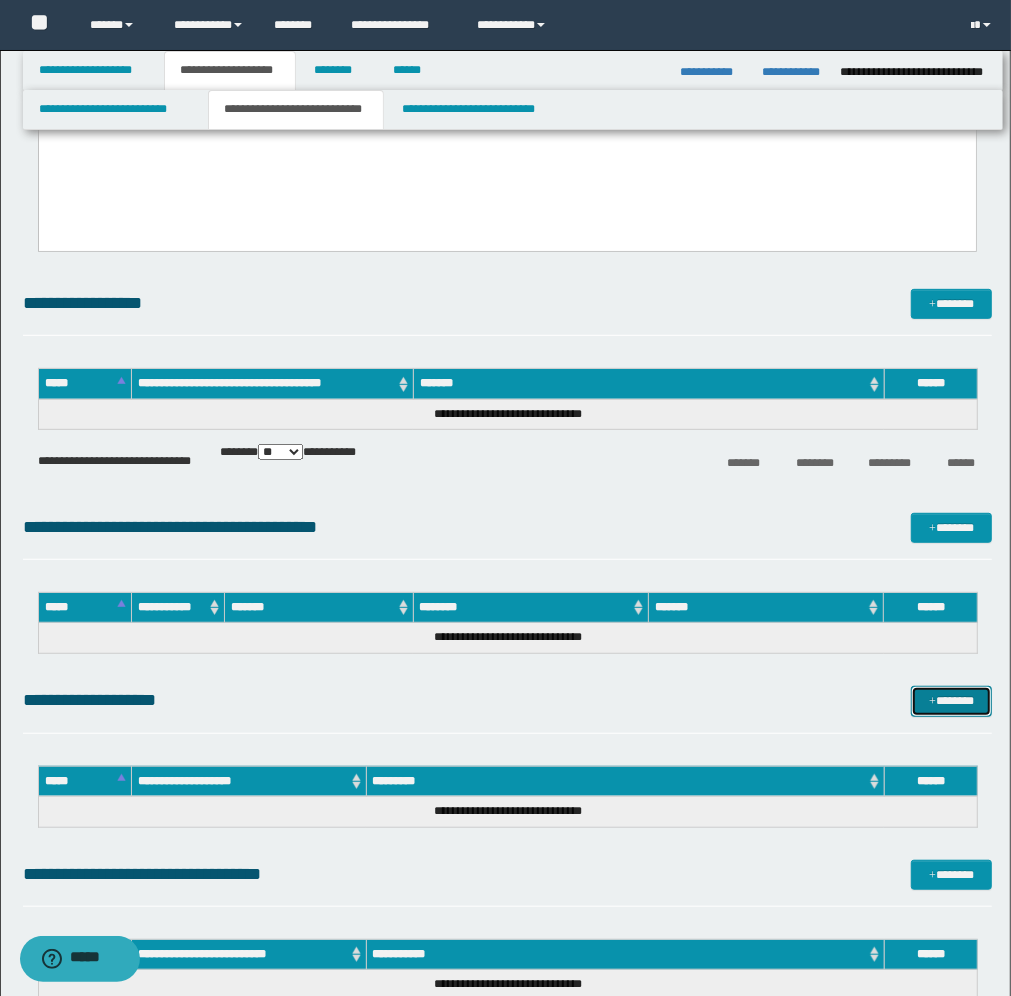 click on "*******" at bounding box center [951, 701] 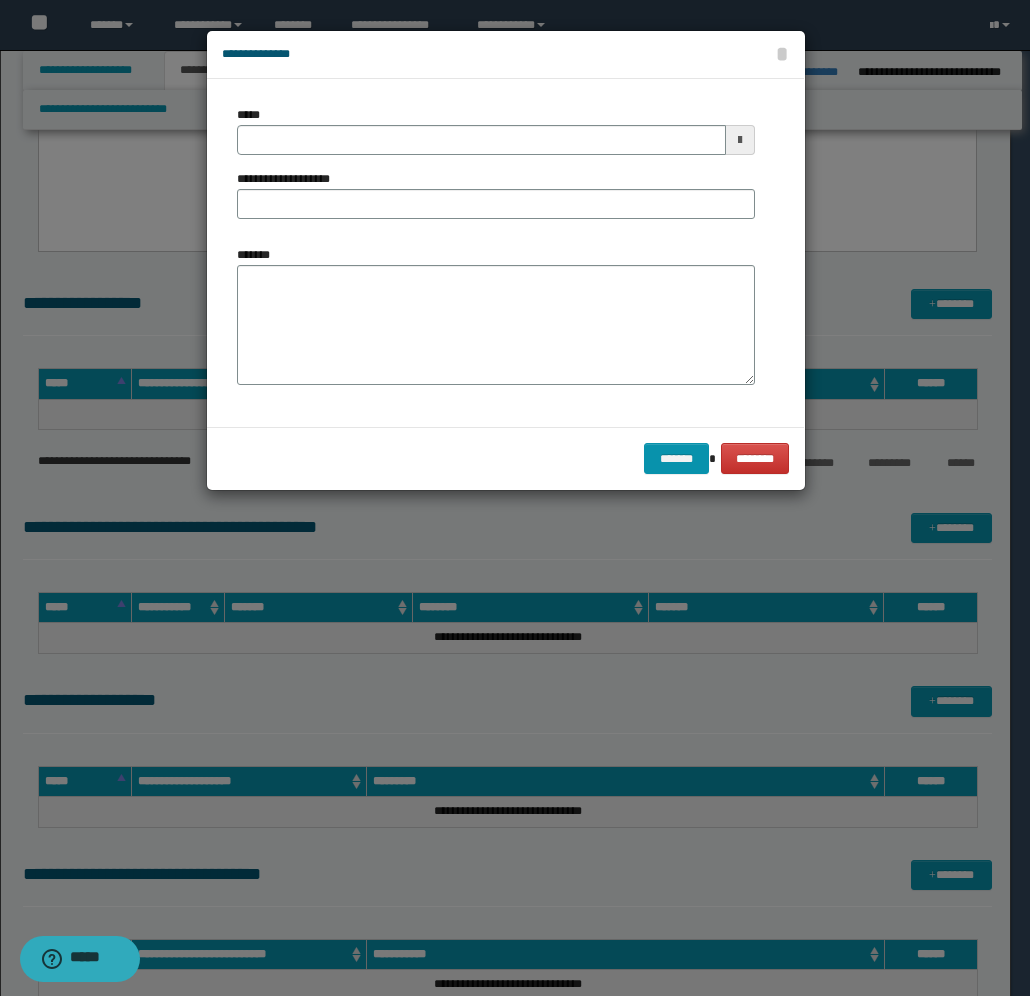 click at bounding box center (740, 140) 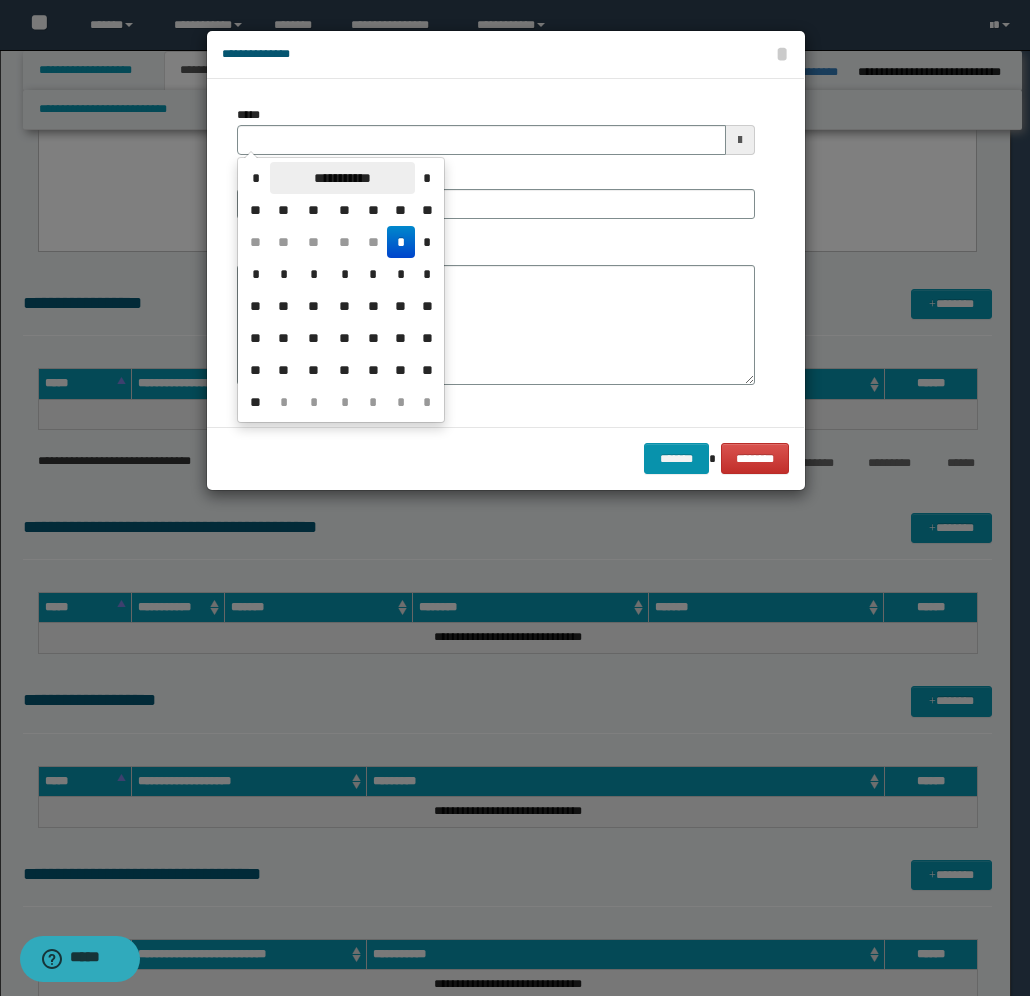 click on "**********" at bounding box center (342, 178) 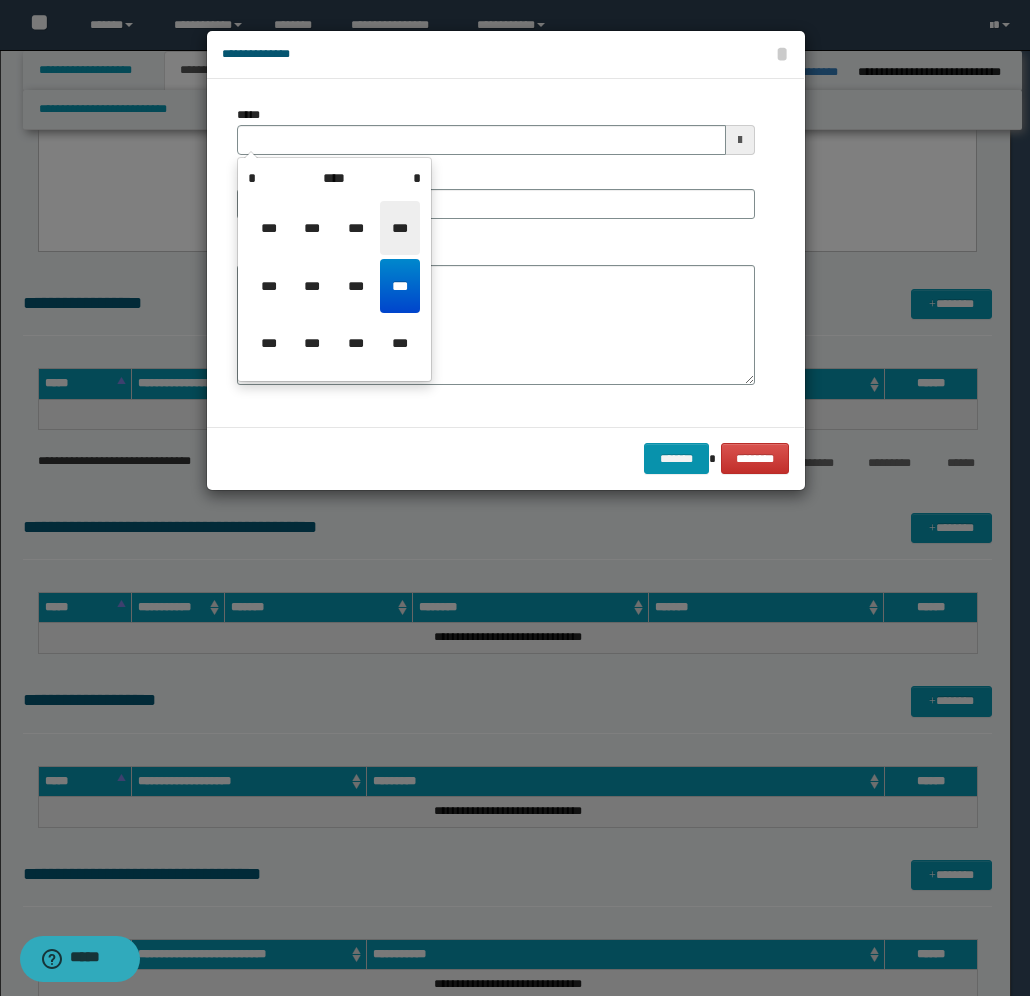 click on "***" at bounding box center (400, 228) 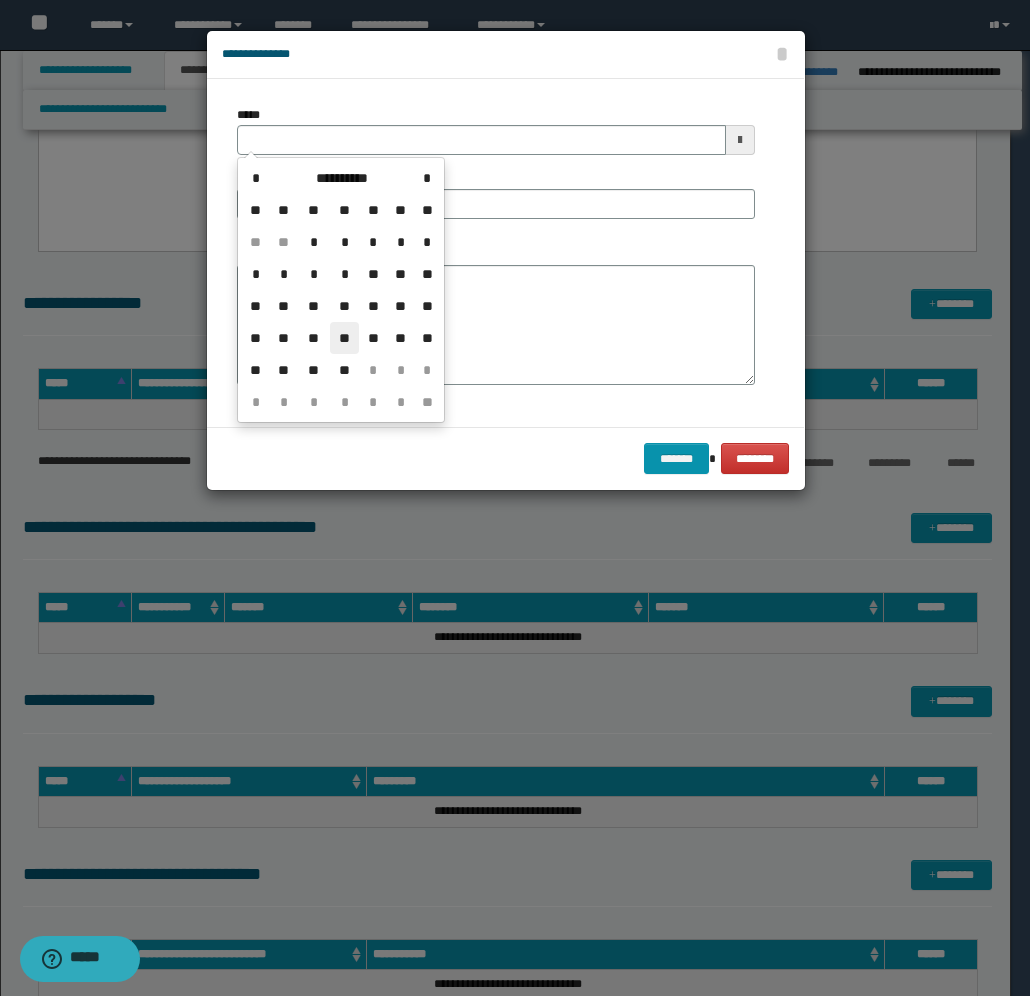 click on "**" at bounding box center [344, 338] 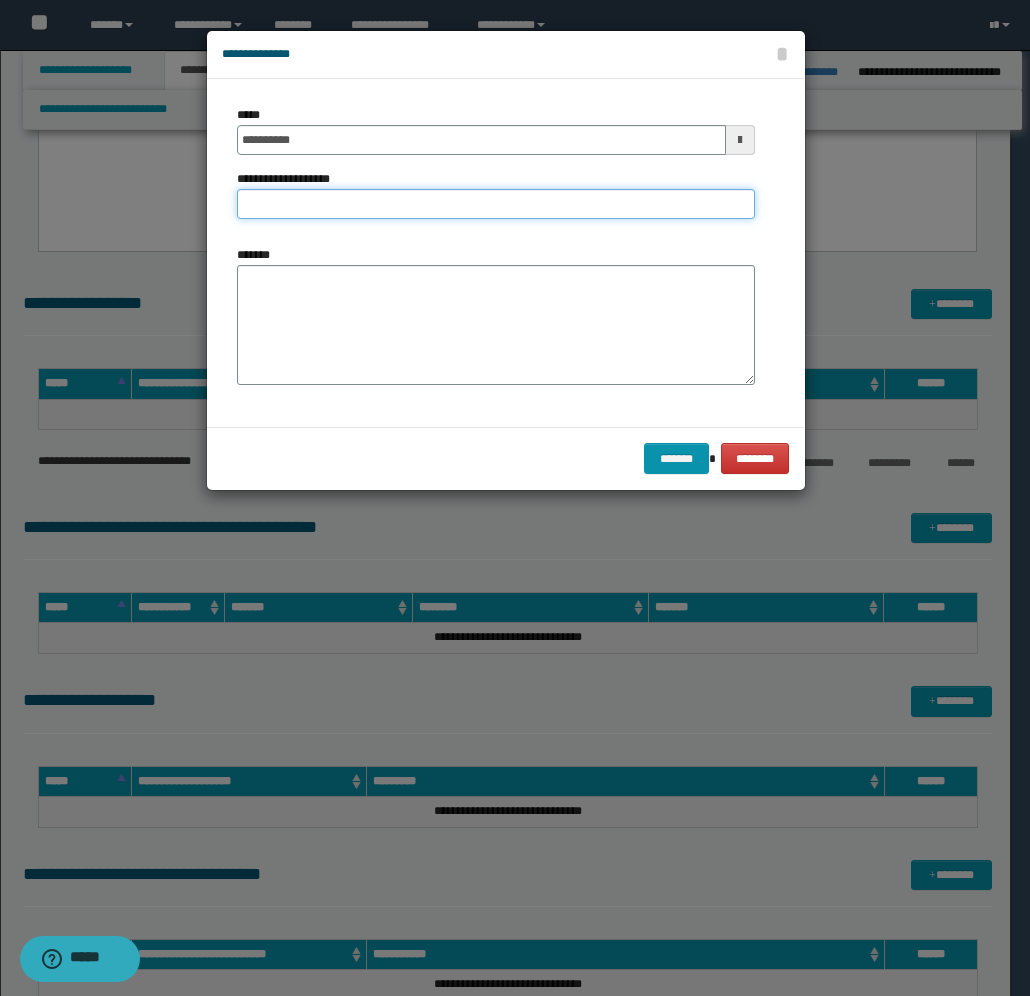 click on "**********" at bounding box center (496, 204) 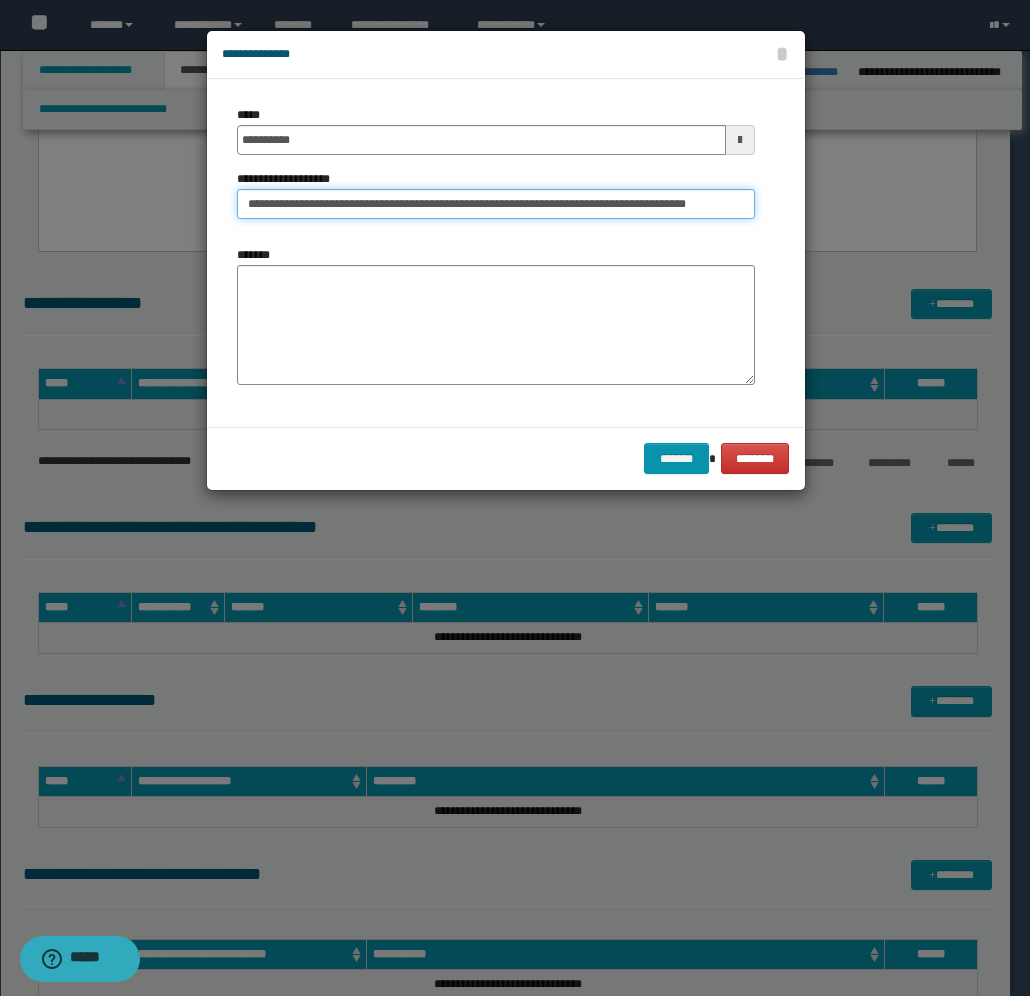 click on "**********" at bounding box center [496, 204] 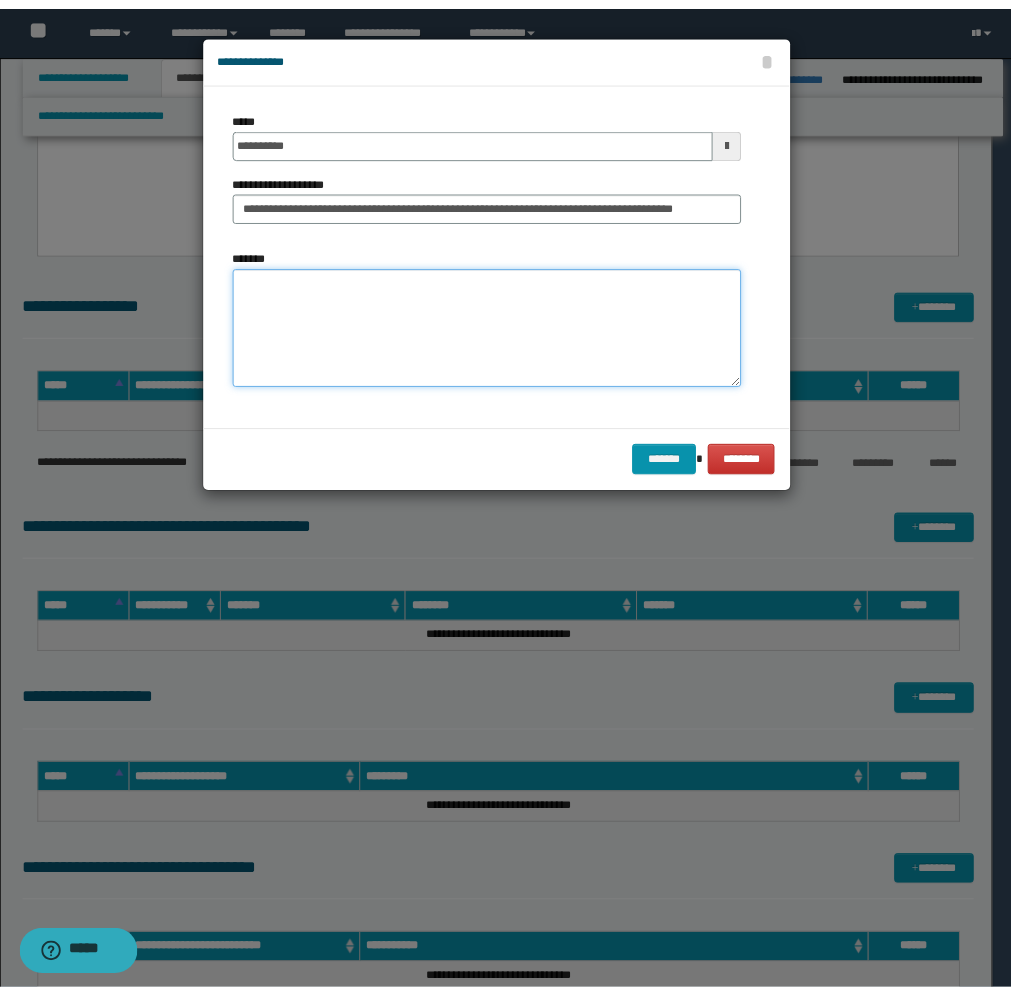 scroll, scrollTop: 0, scrollLeft: 0, axis: both 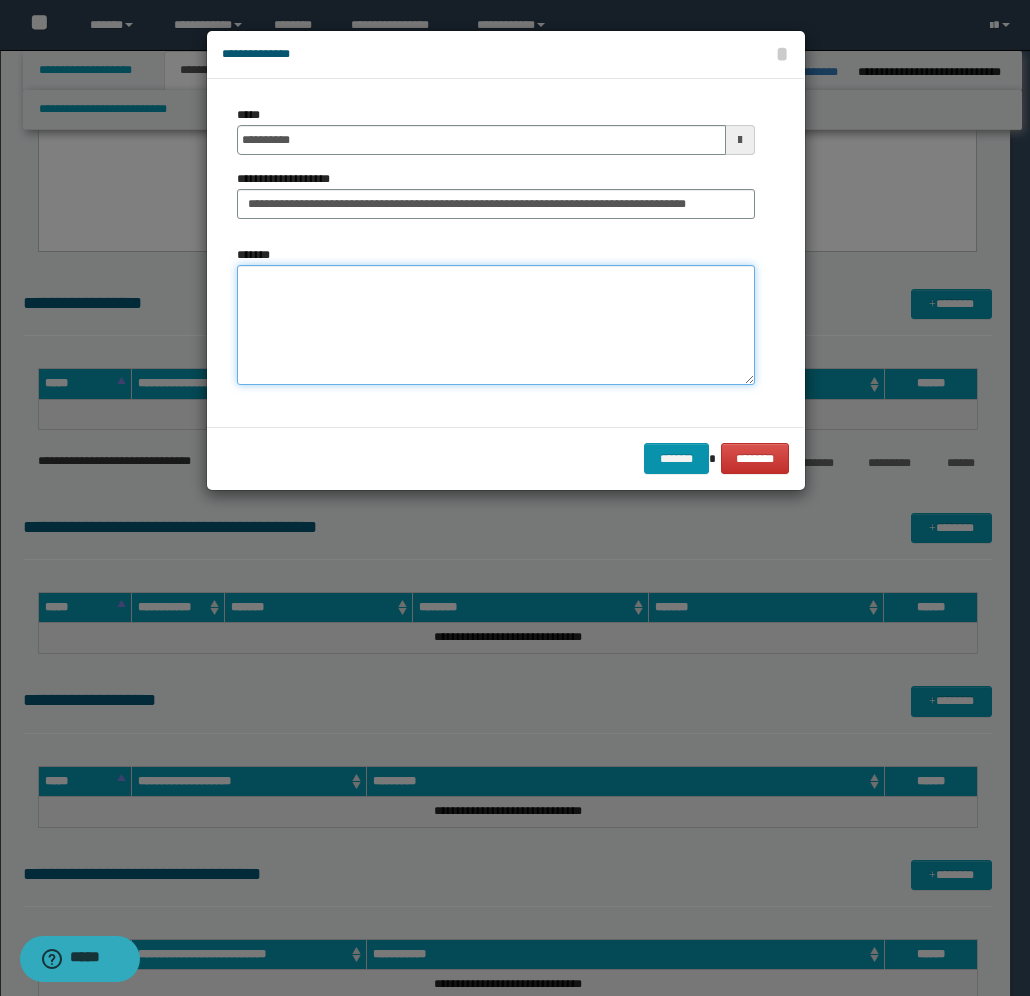 click on "*******" at bounding box center (496, 325) 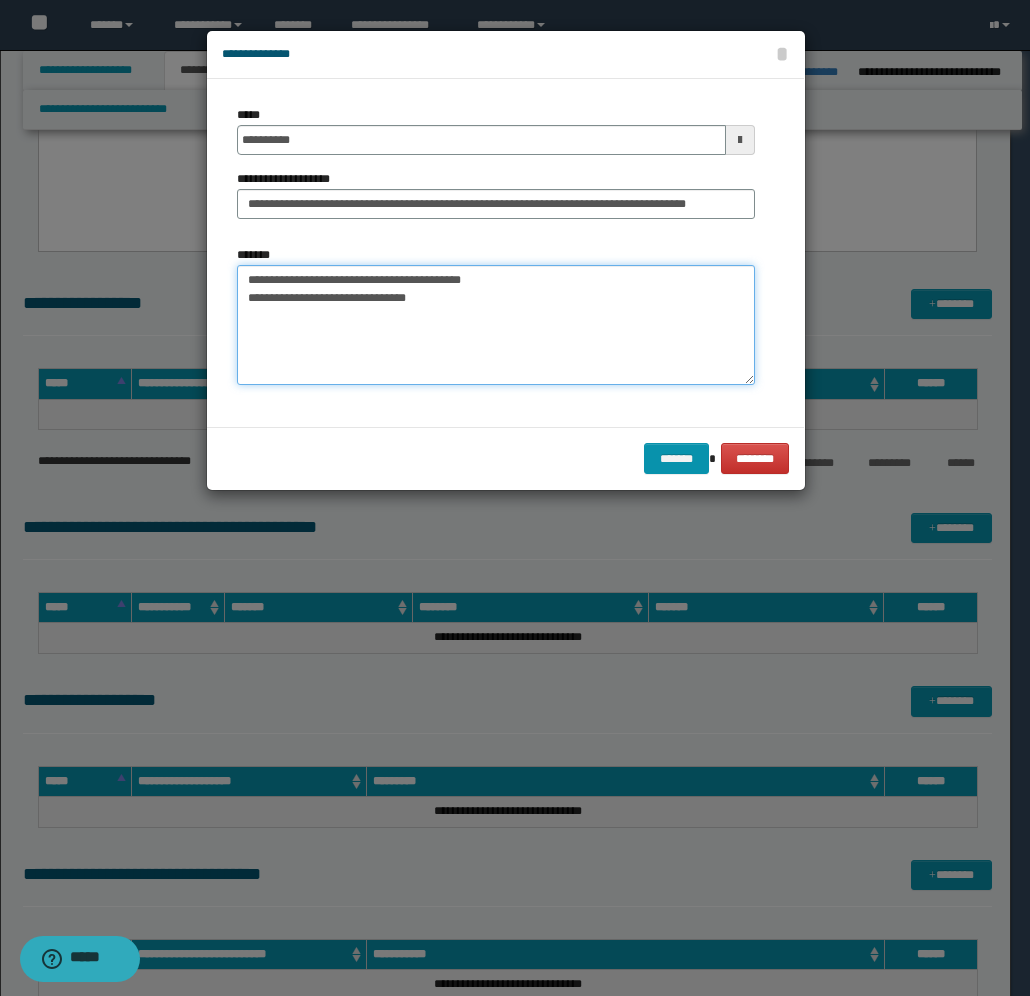 click on "**********" at bounding box center (496, 325) 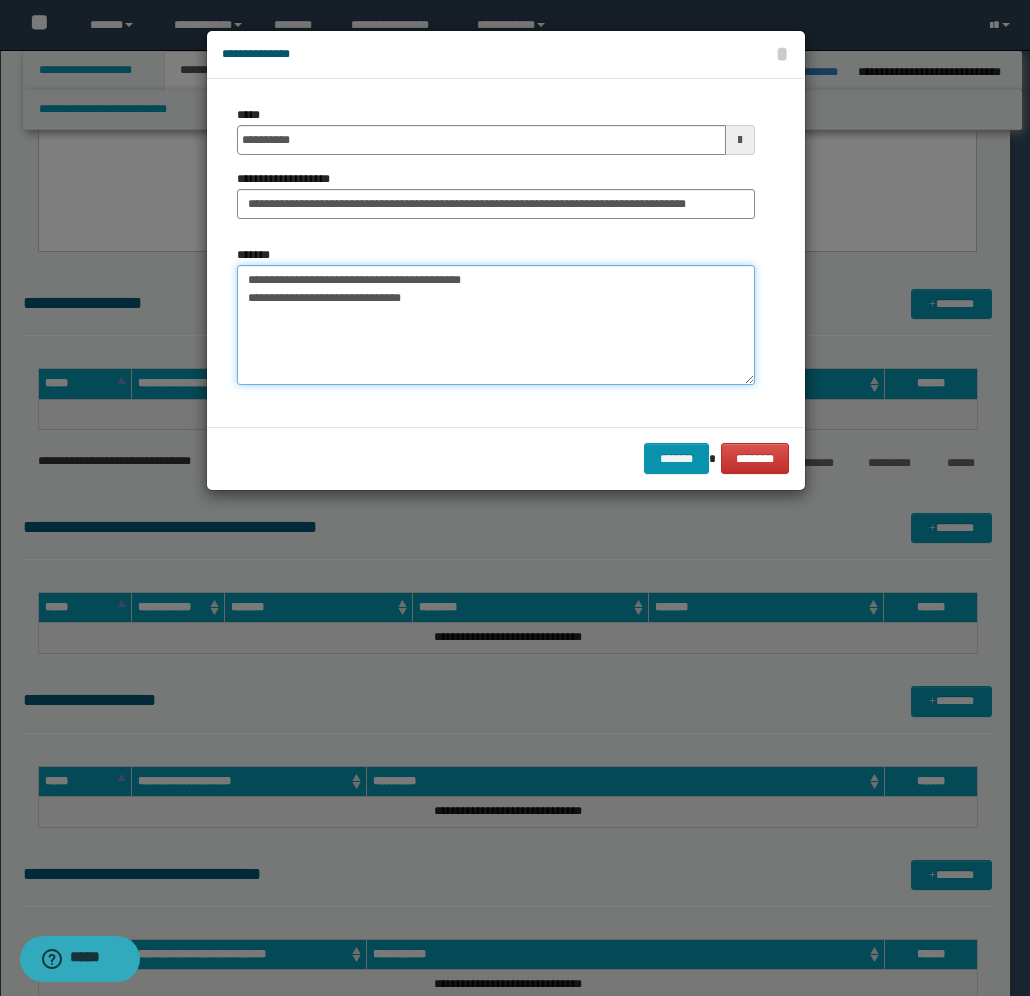 click on "**********" at bounding box center (496, 325) 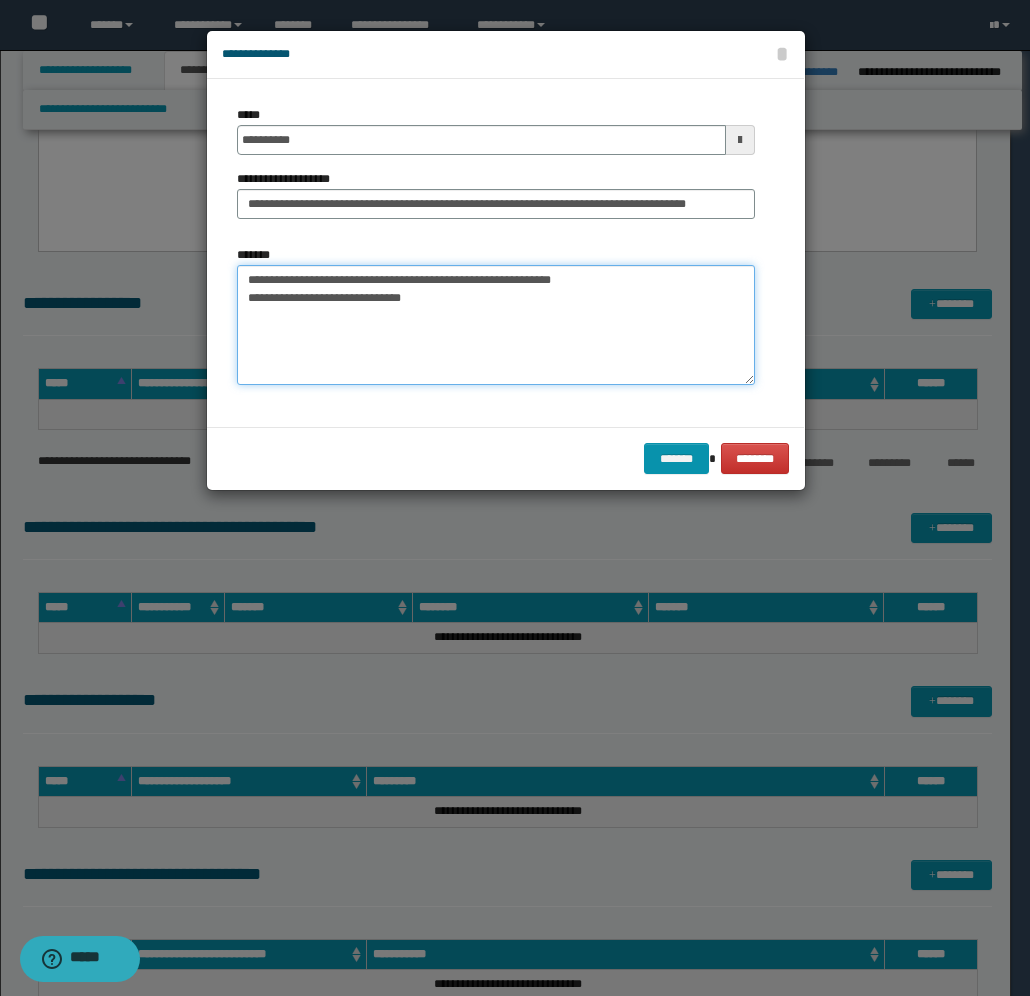 click on "**********" at bounding box center [496, 325] 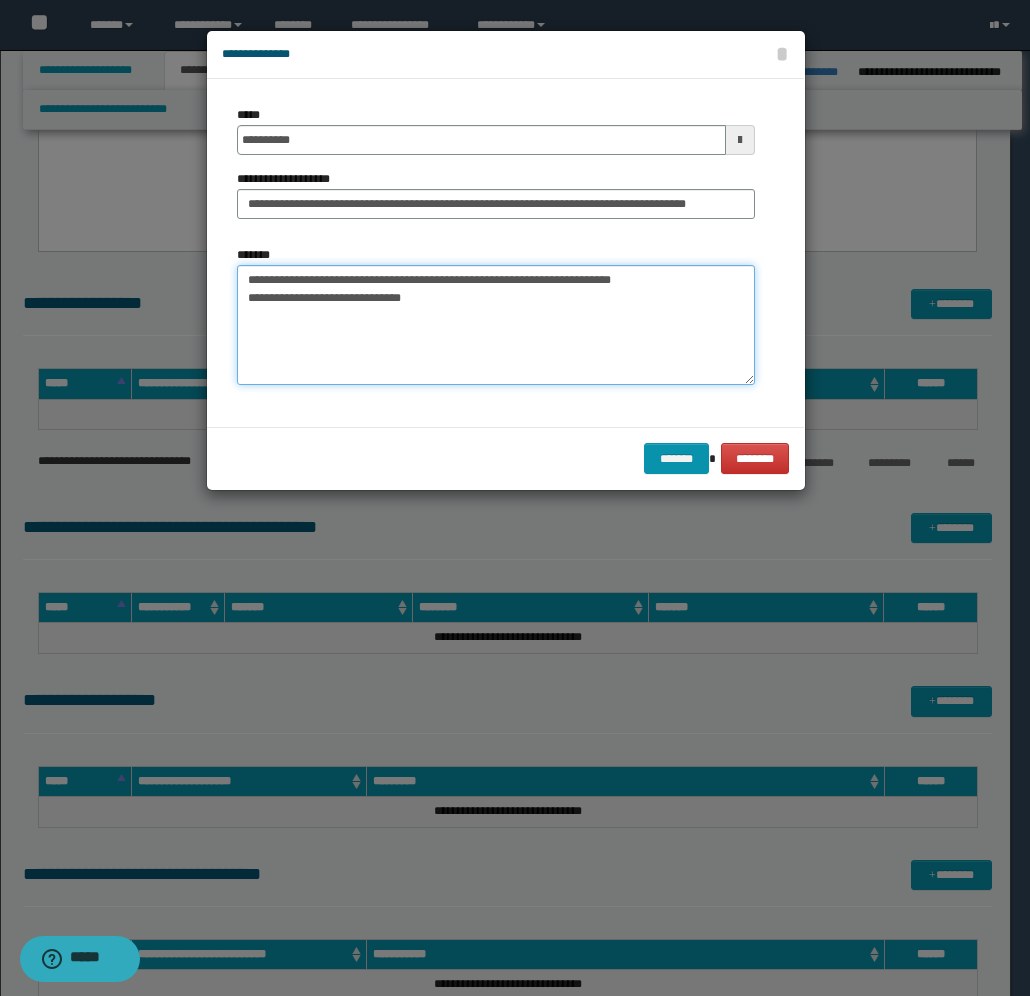 click on "**********" at bounding box center (496, 325) 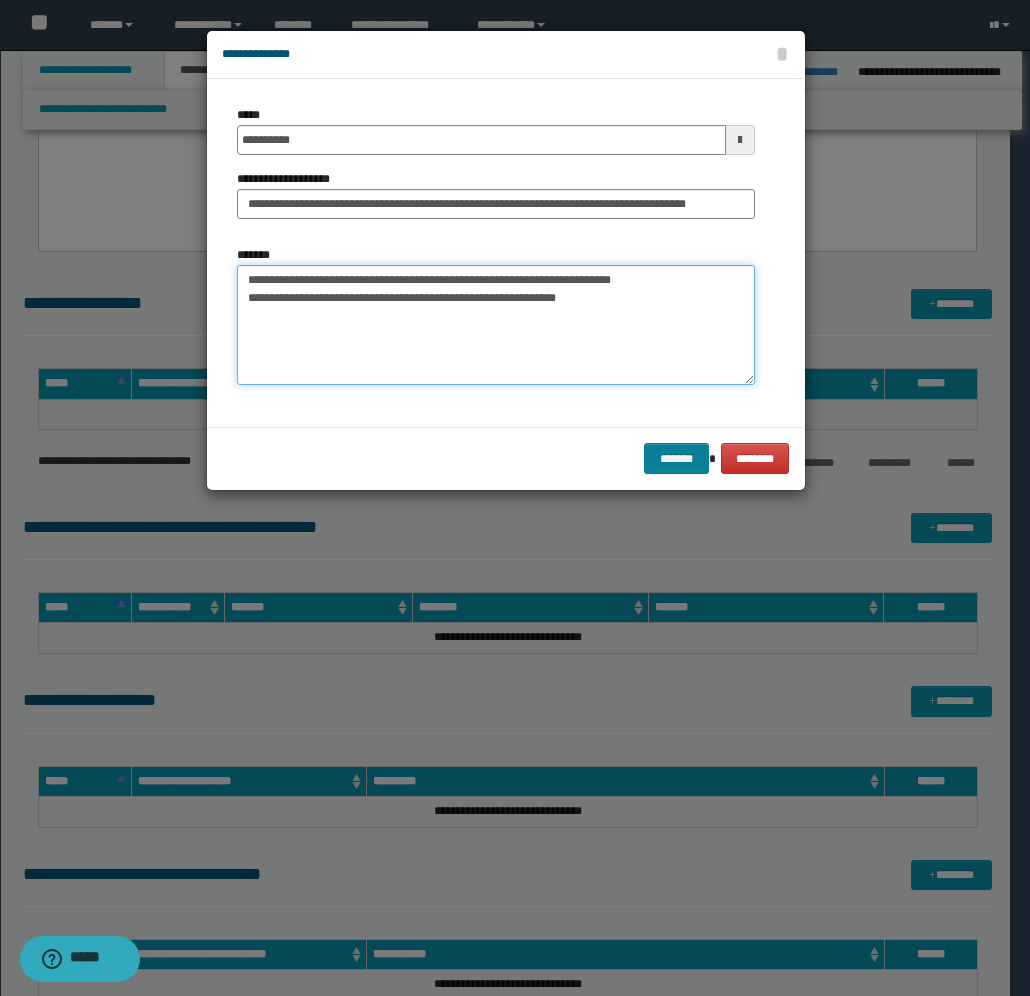 type on "**********" 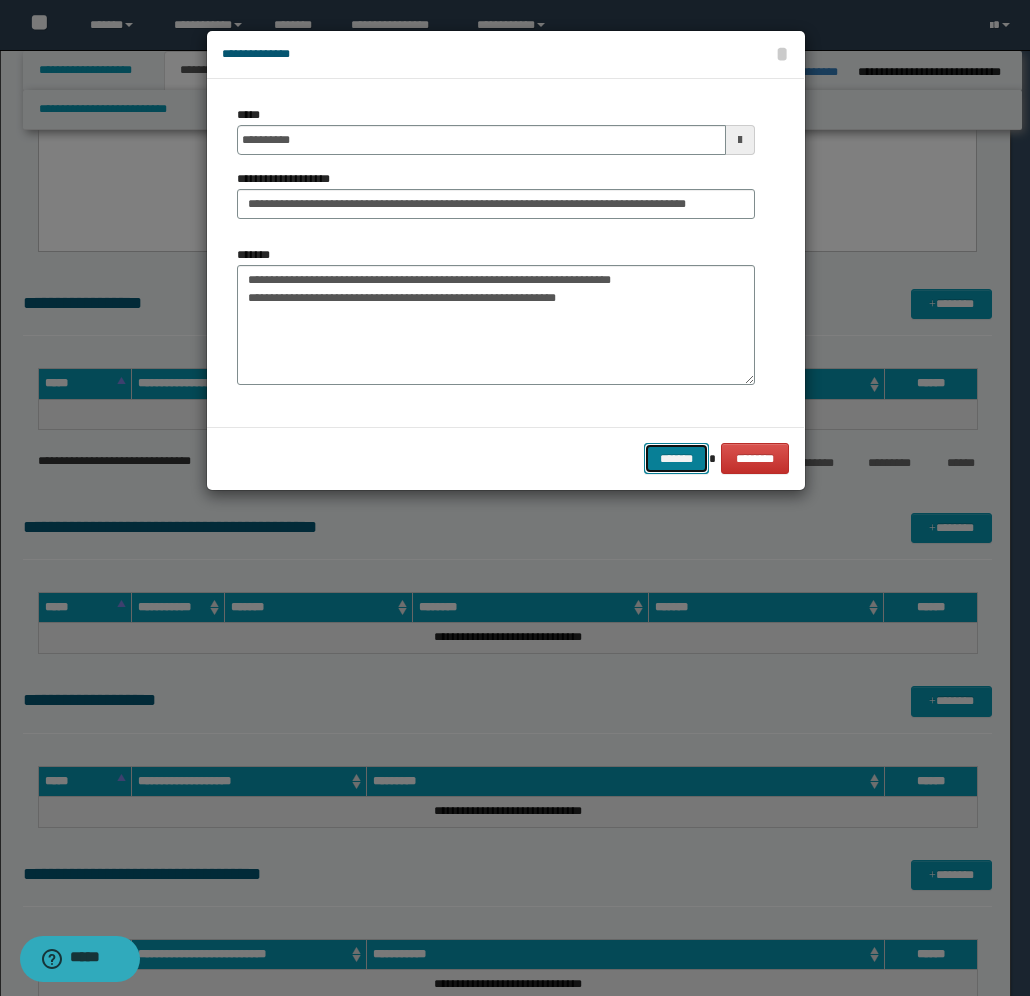 click on "*******" at bounding box center [676, 458] 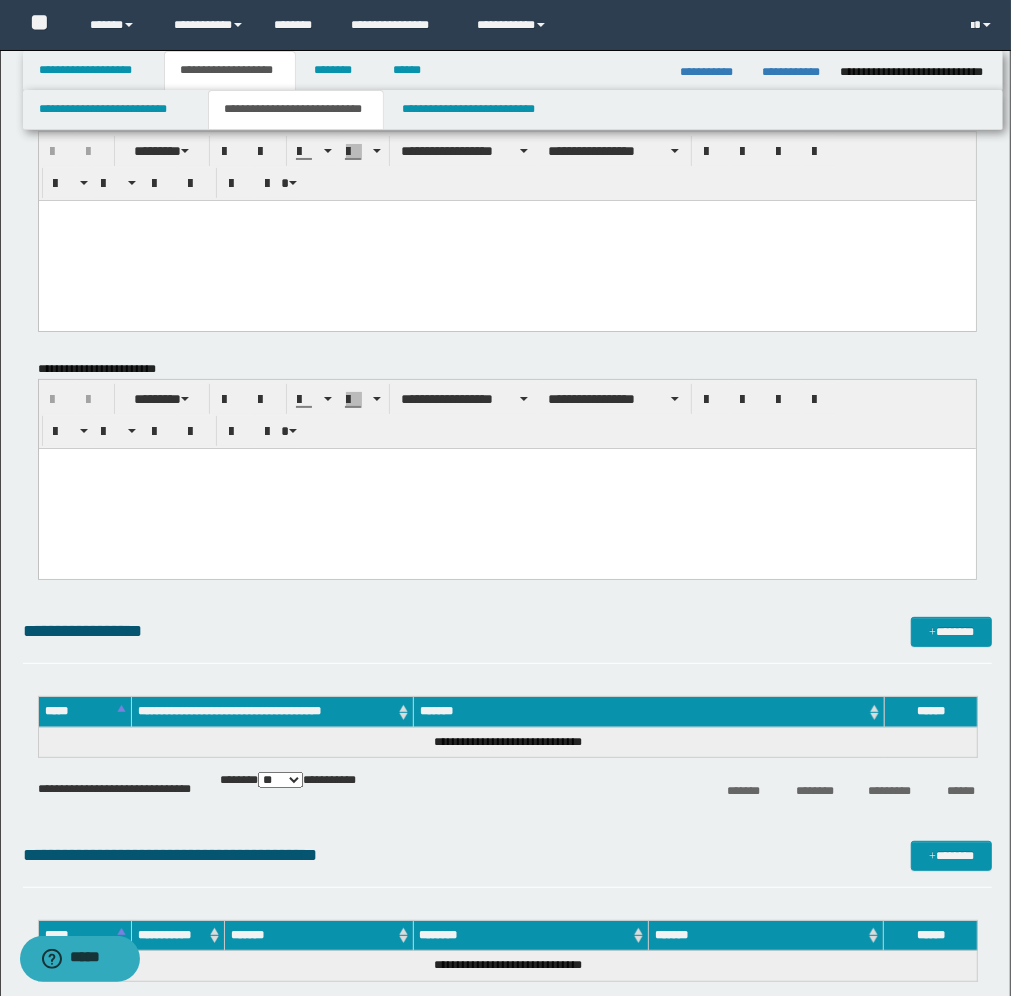 scroll, scrollTop: 0, scrollLeft: 0, axis: both 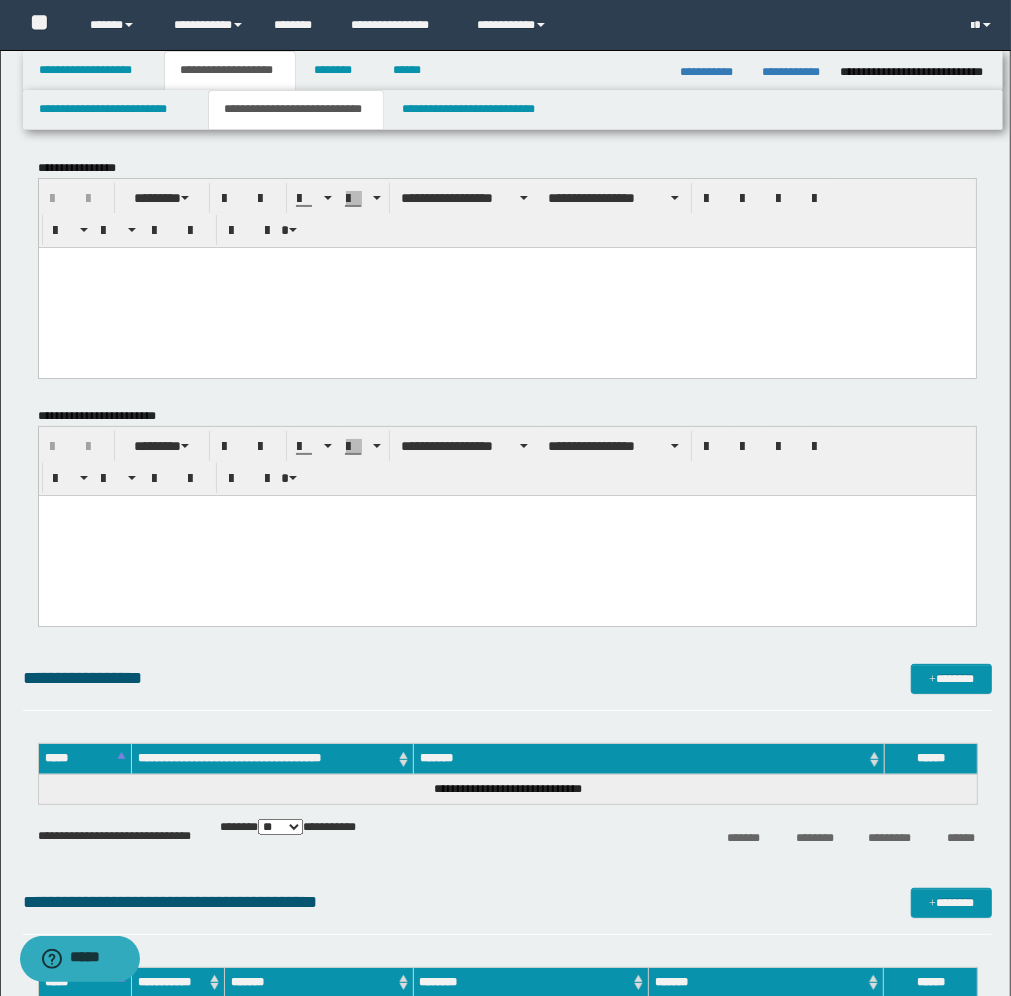 click at bounding box center (506, 287) 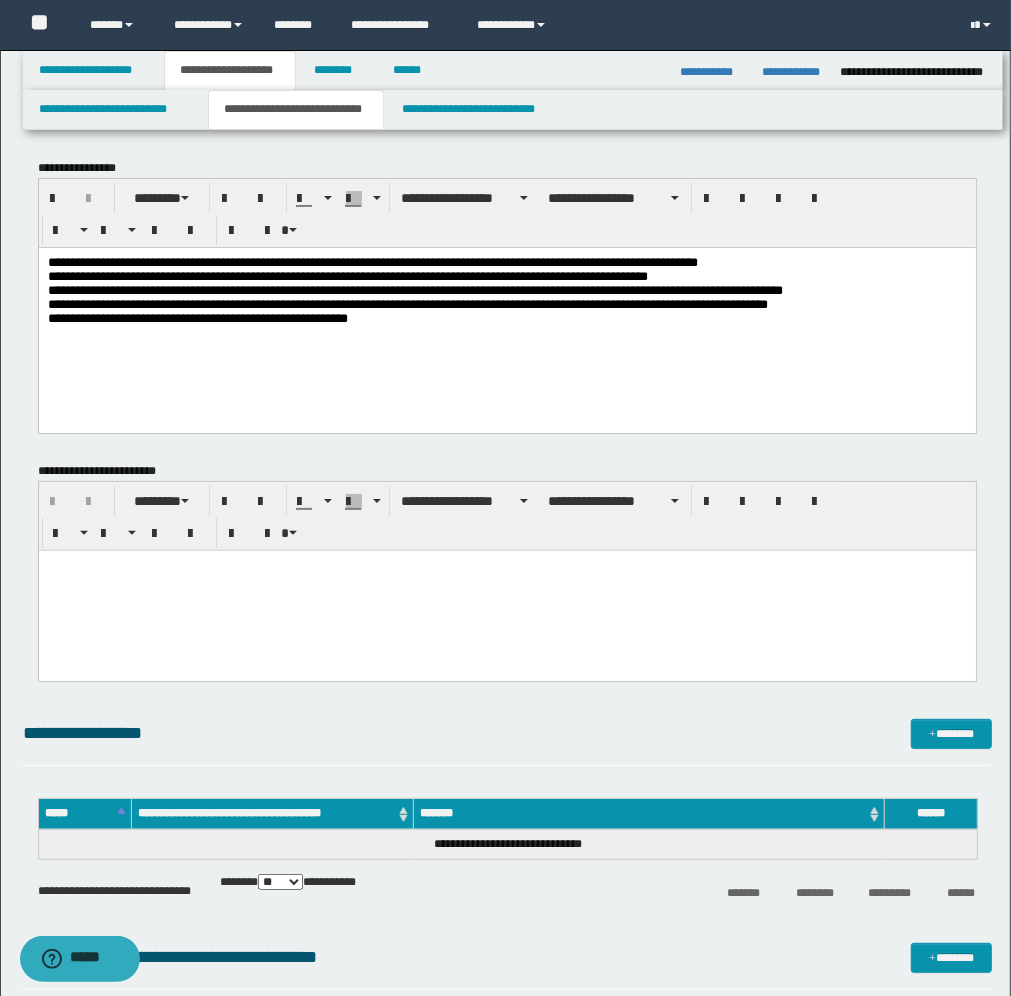click on "**********" at bounding box center (506, 289) 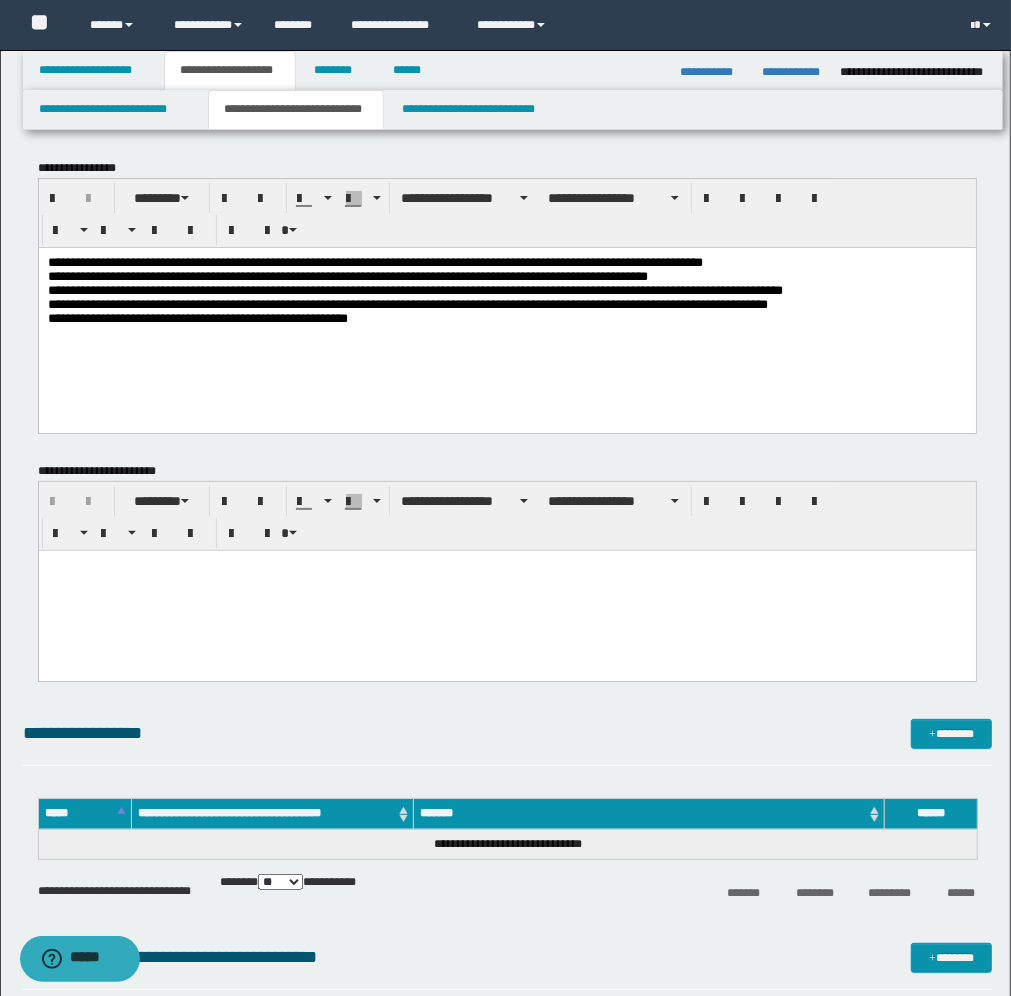 click on "**********" at bounding box center [506, 289] 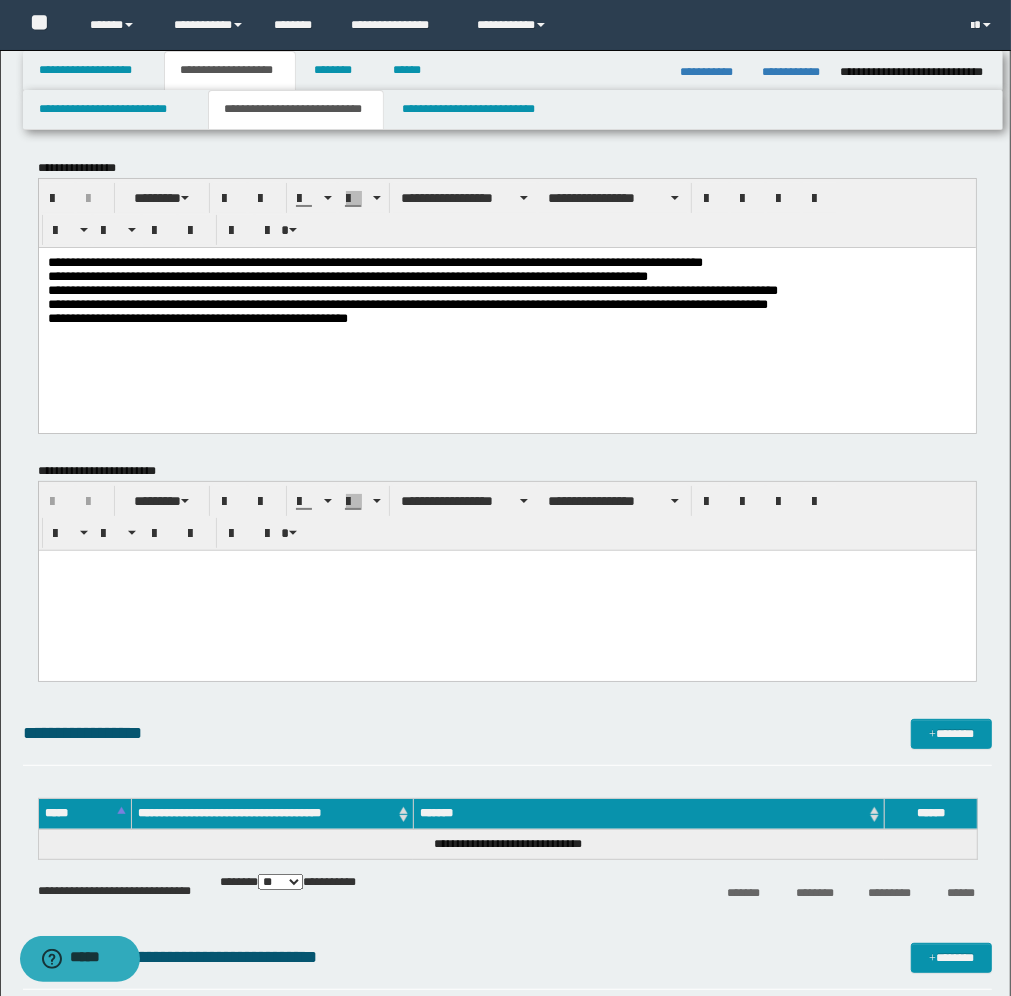 drag, startPoint x: 321, startPoint y: 297, endPoint x: 298, endPoint y: 290, distance: 24.04163 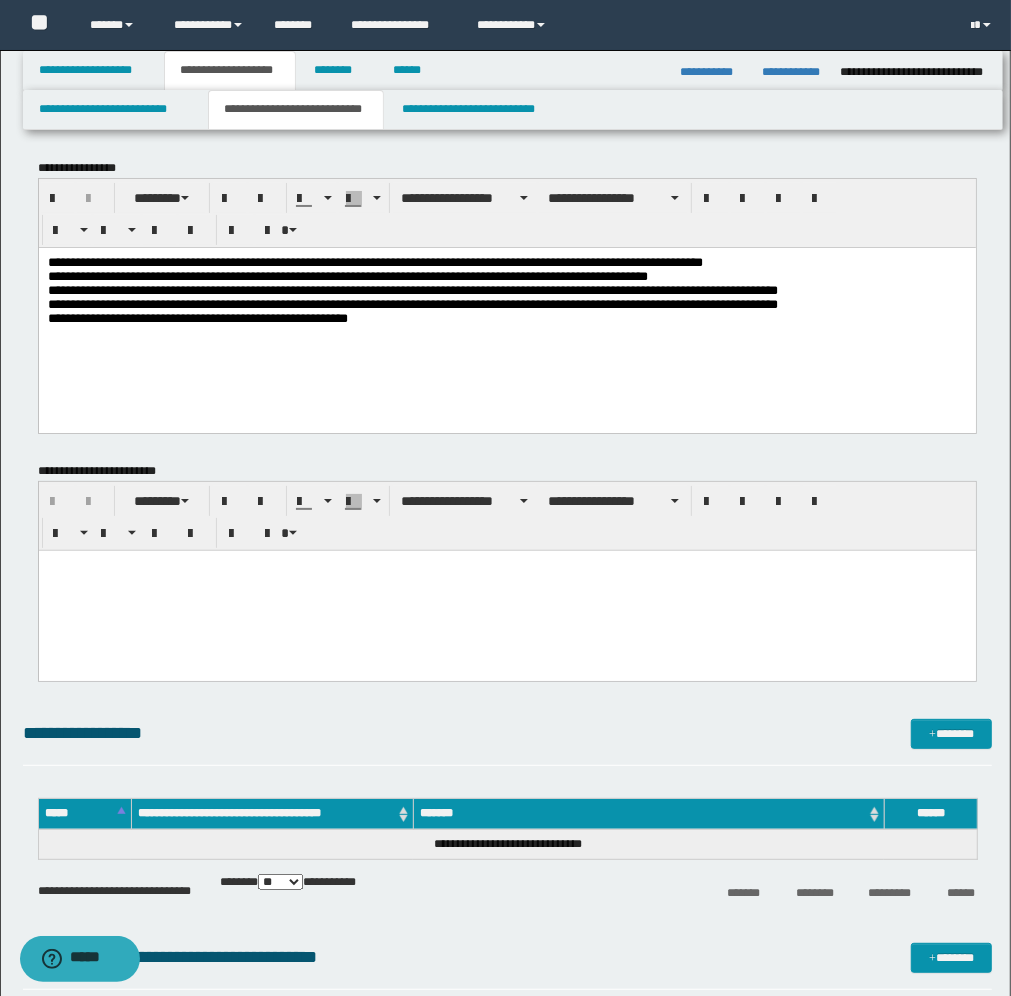 click on "**********" at bounding box center [506, 314] 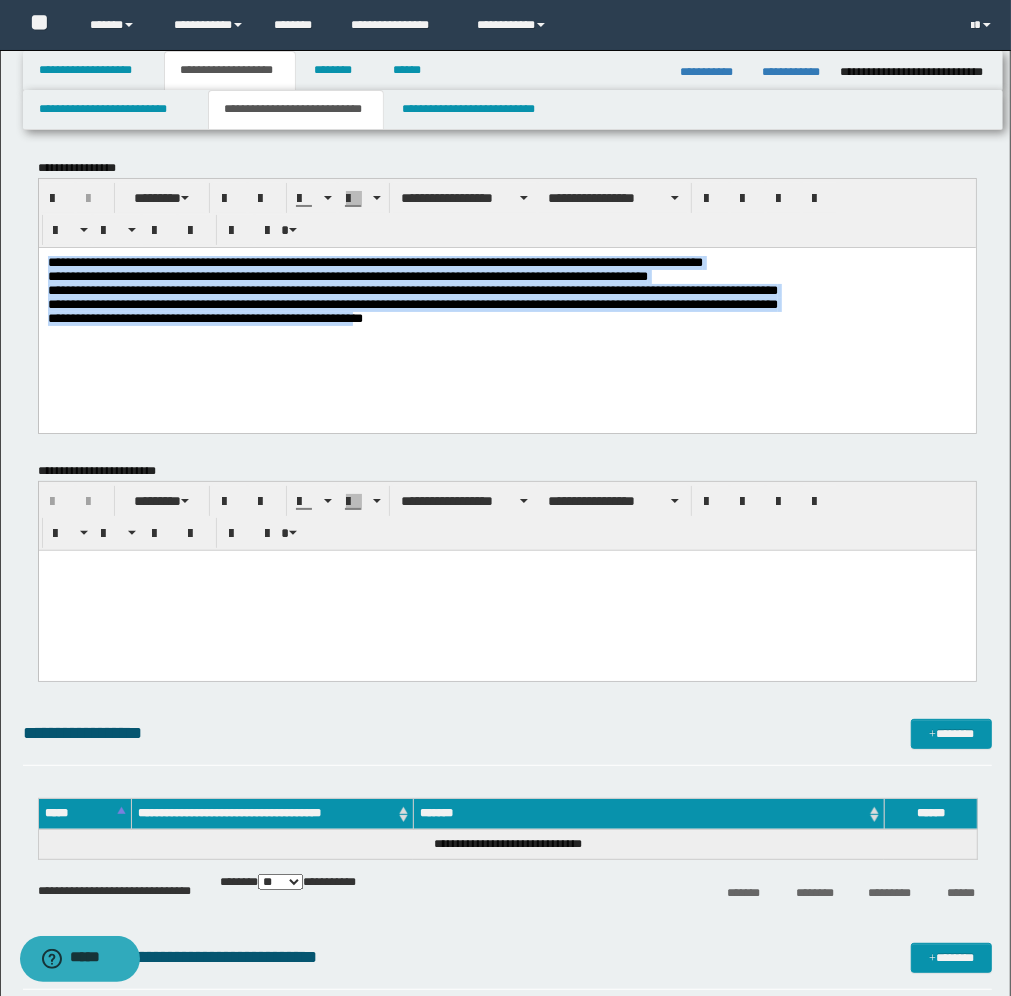 drag, startPoint x: 361, startPoint y: 313, endPoint x: 53, endPoint y: 248, distance: 314.78406 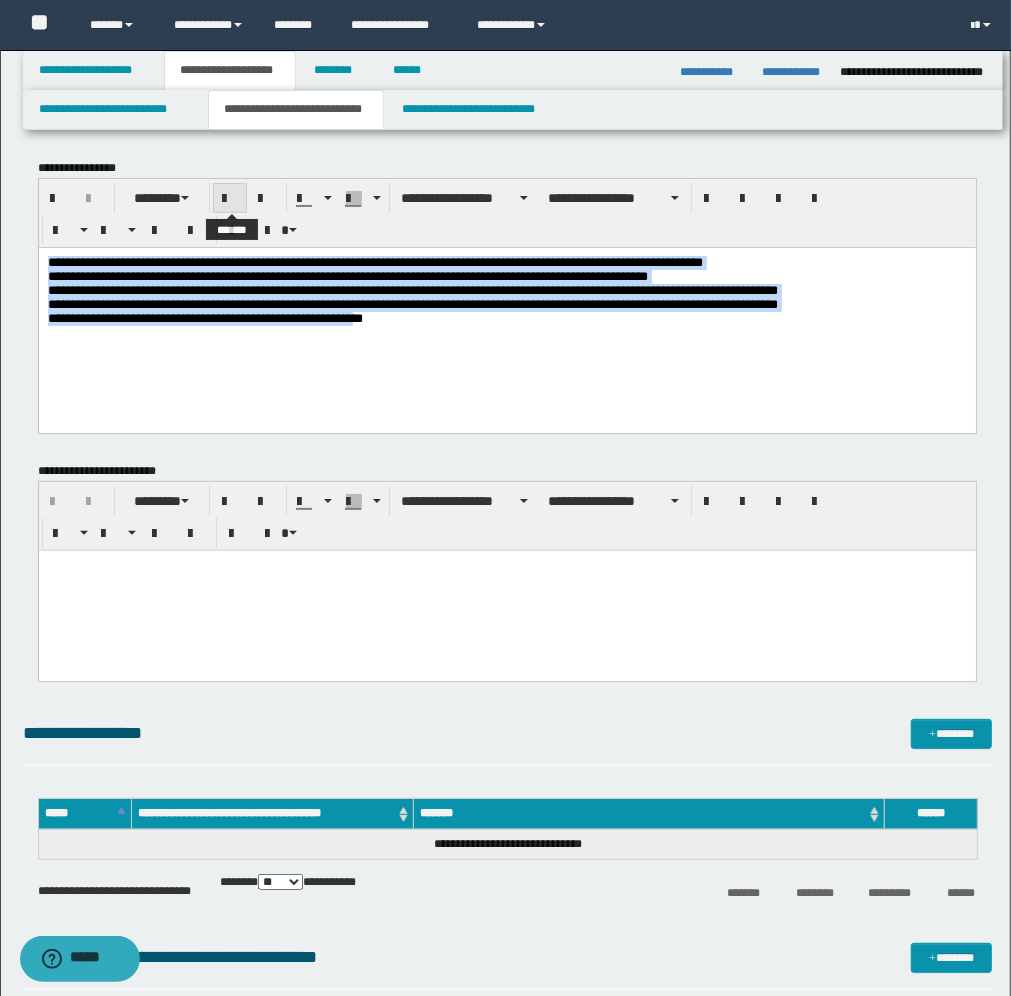 click at bounding box center (230, 199) 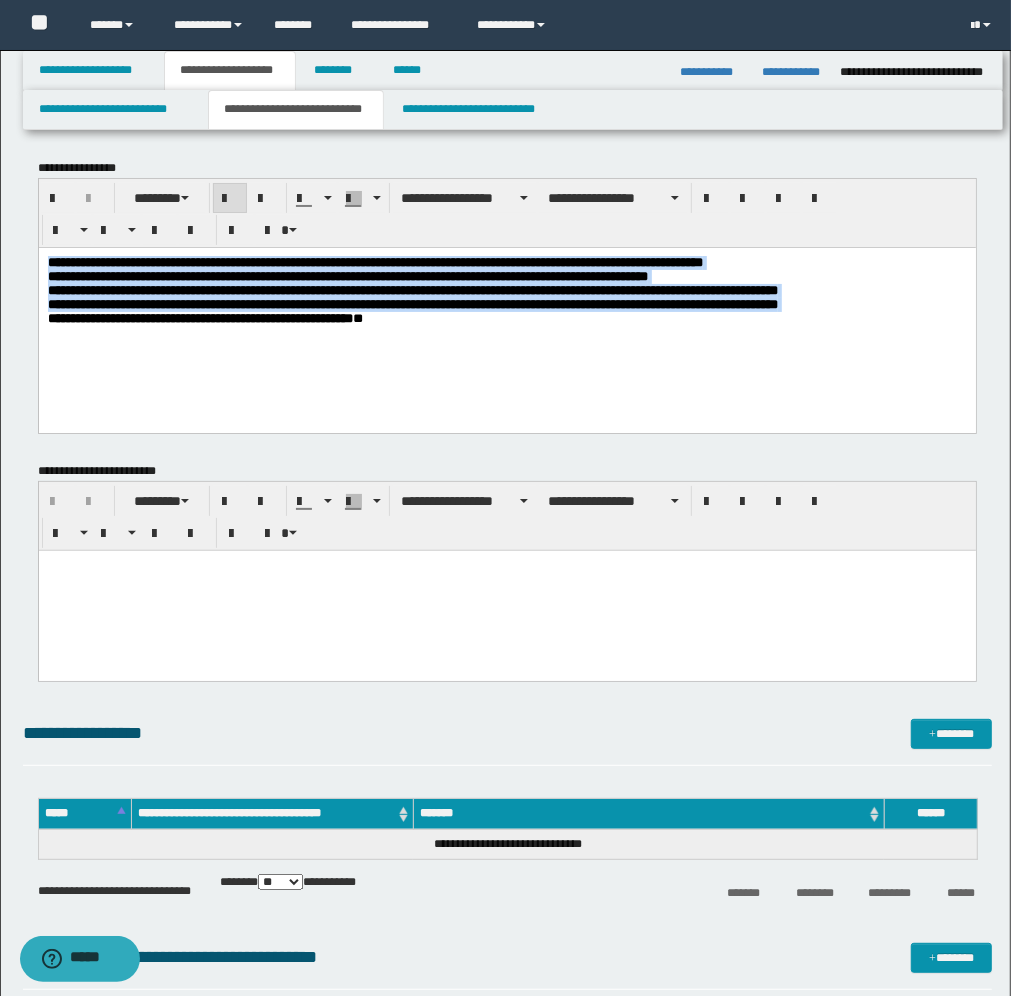 click at bounding box center (230, 199) 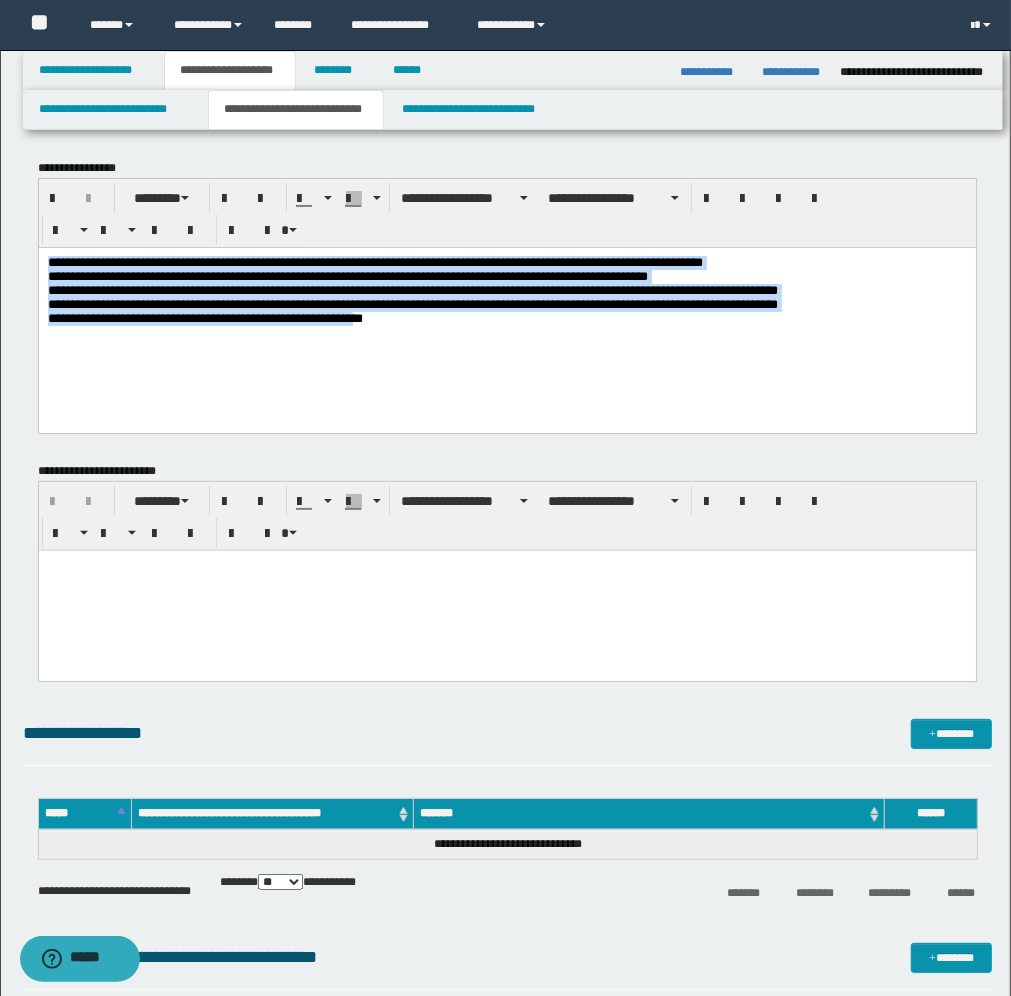 click on "**********" at bounding box center (506, 314) 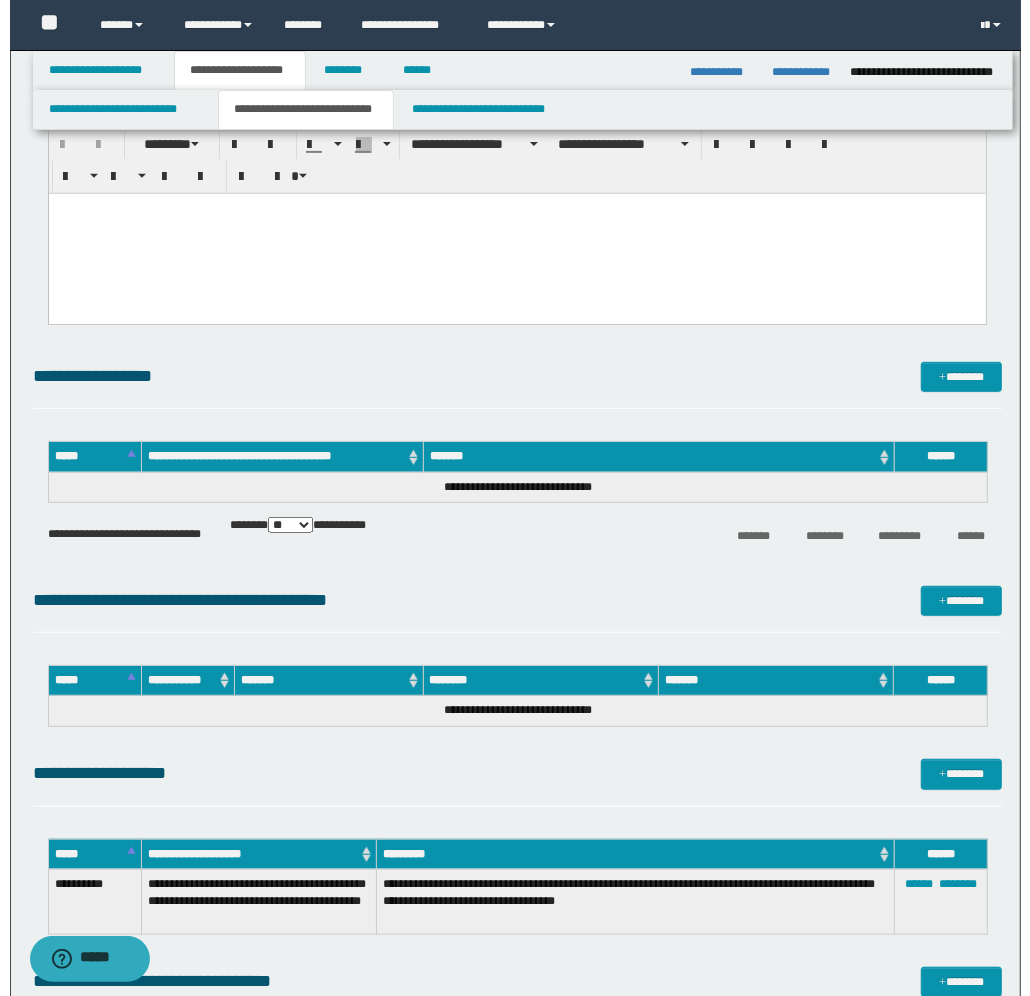 scroll, scrollTop: 500, scrollLeft: 0, axis: vertical 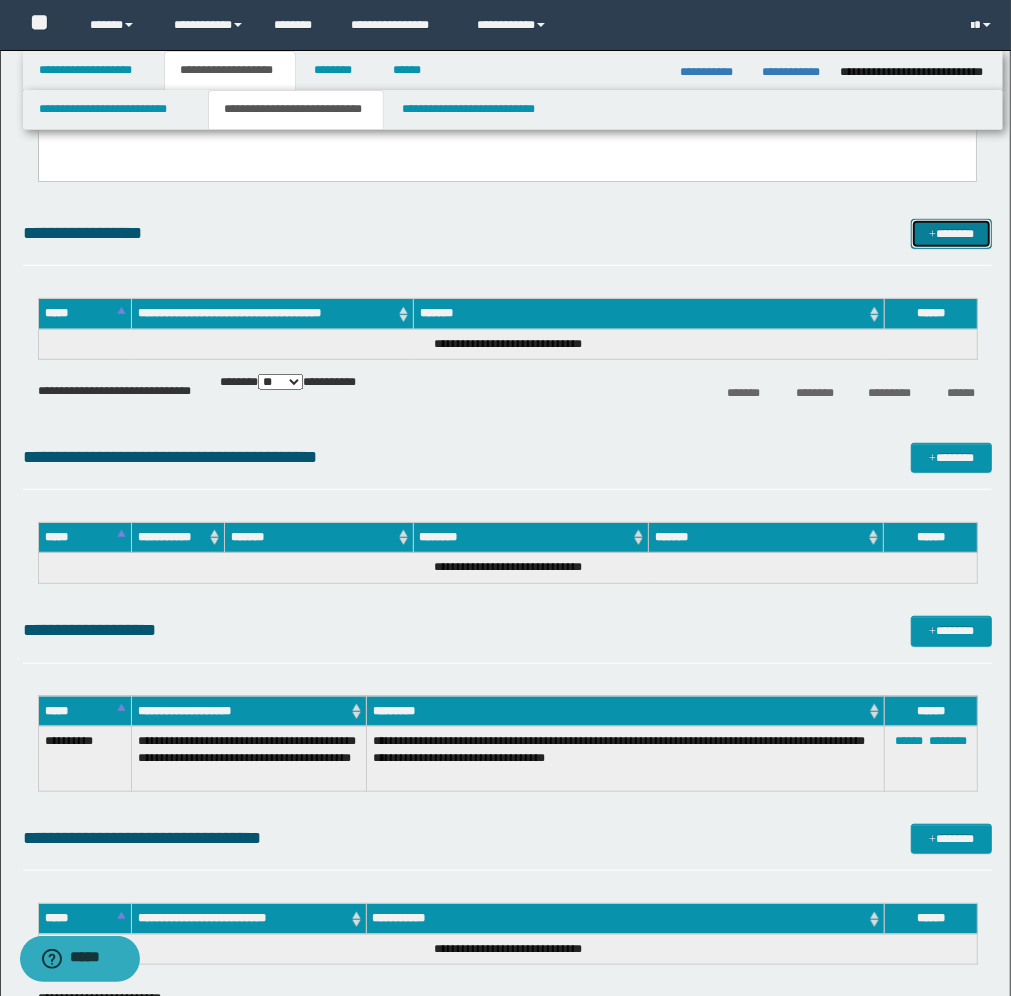 click on "*******" at bounding box center (951, 234) 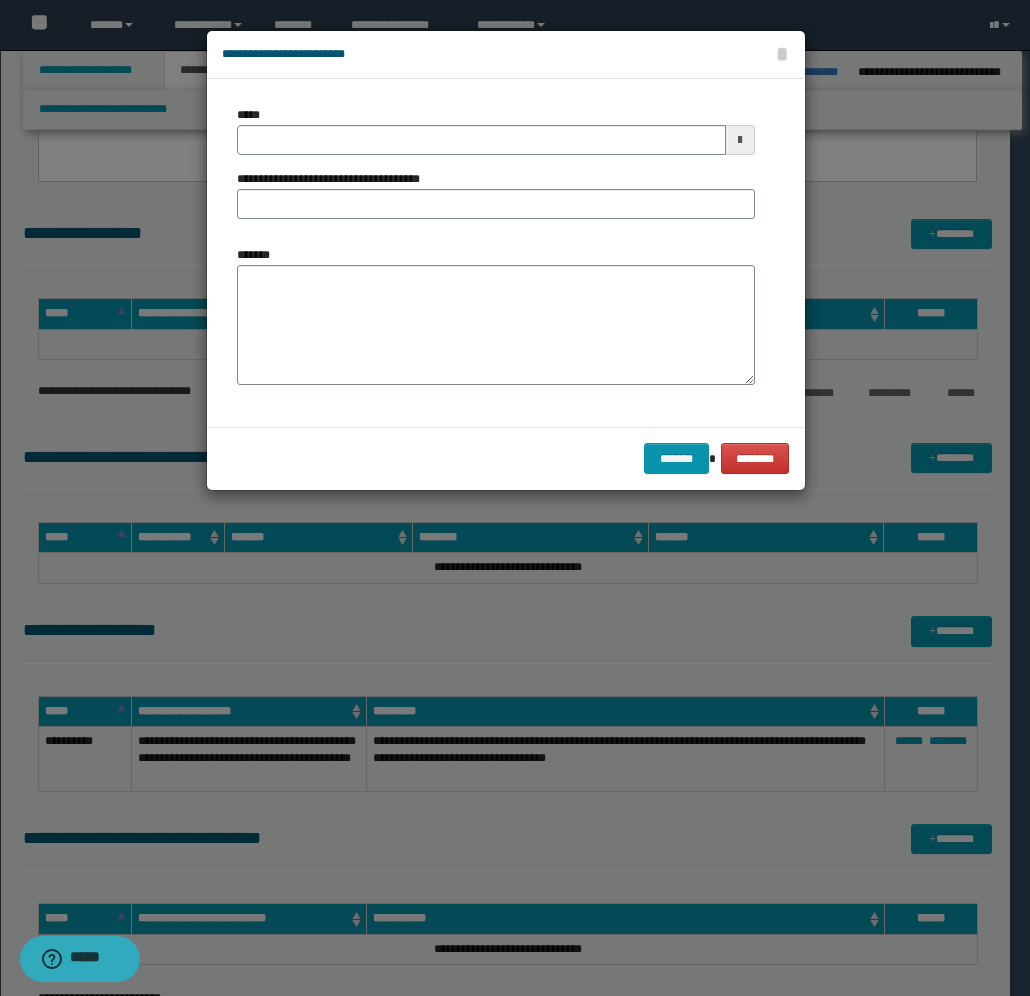 click at bounding box center (740, 140) 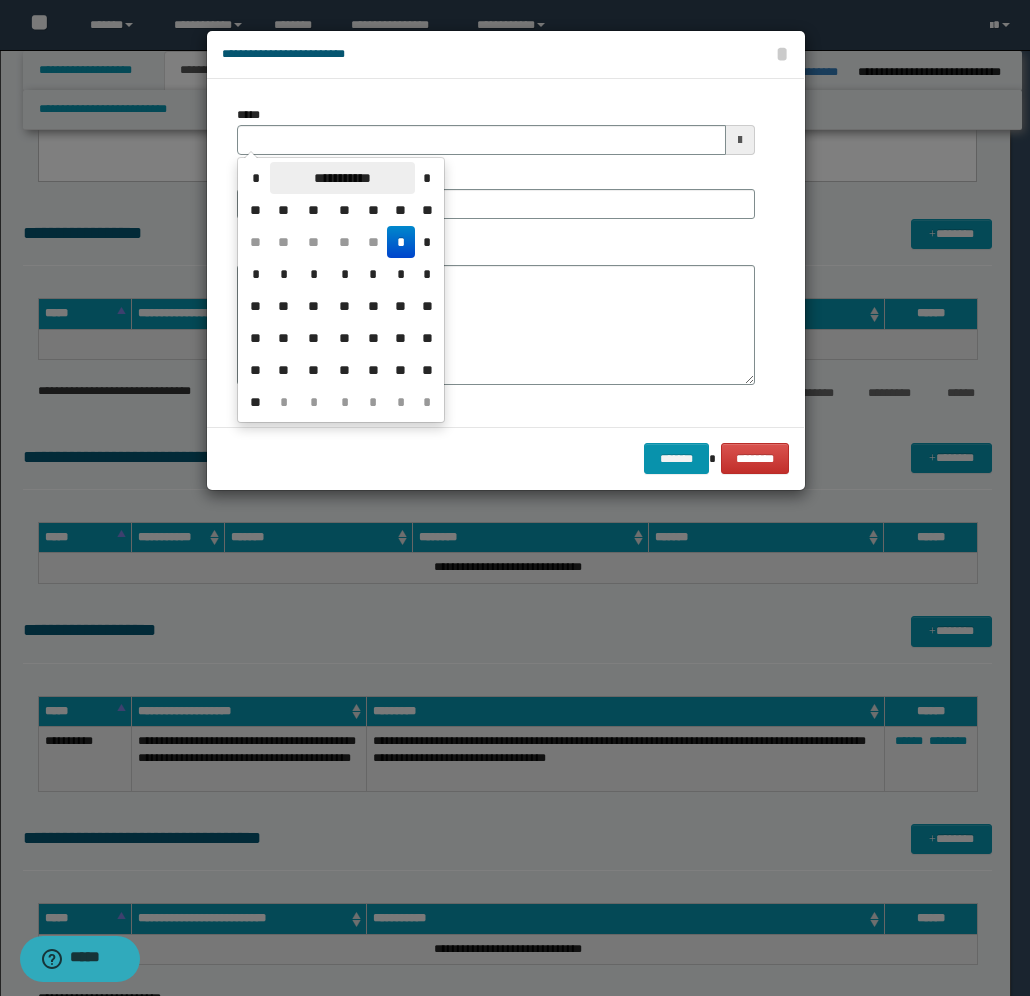 click on "**********" at bounding box center (342, 178) 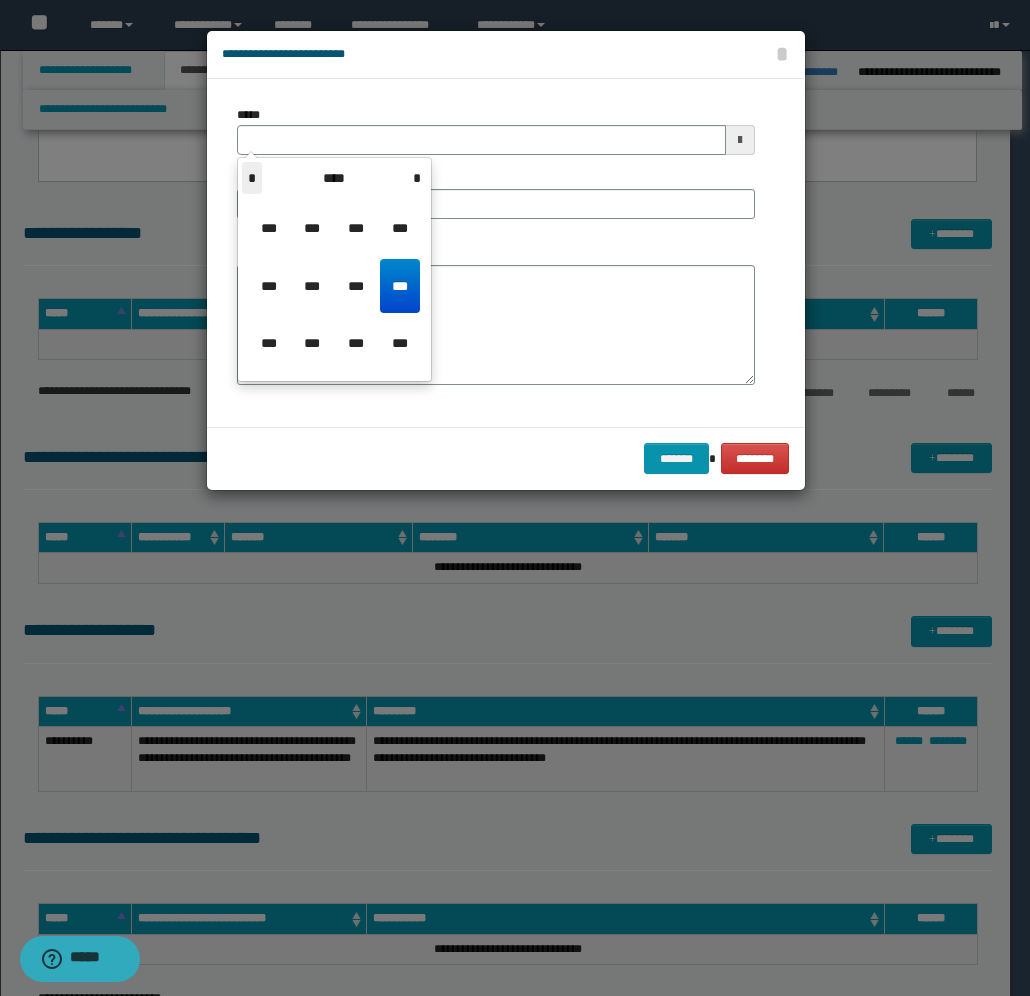 click on "*" at bounding box center [252, 178] 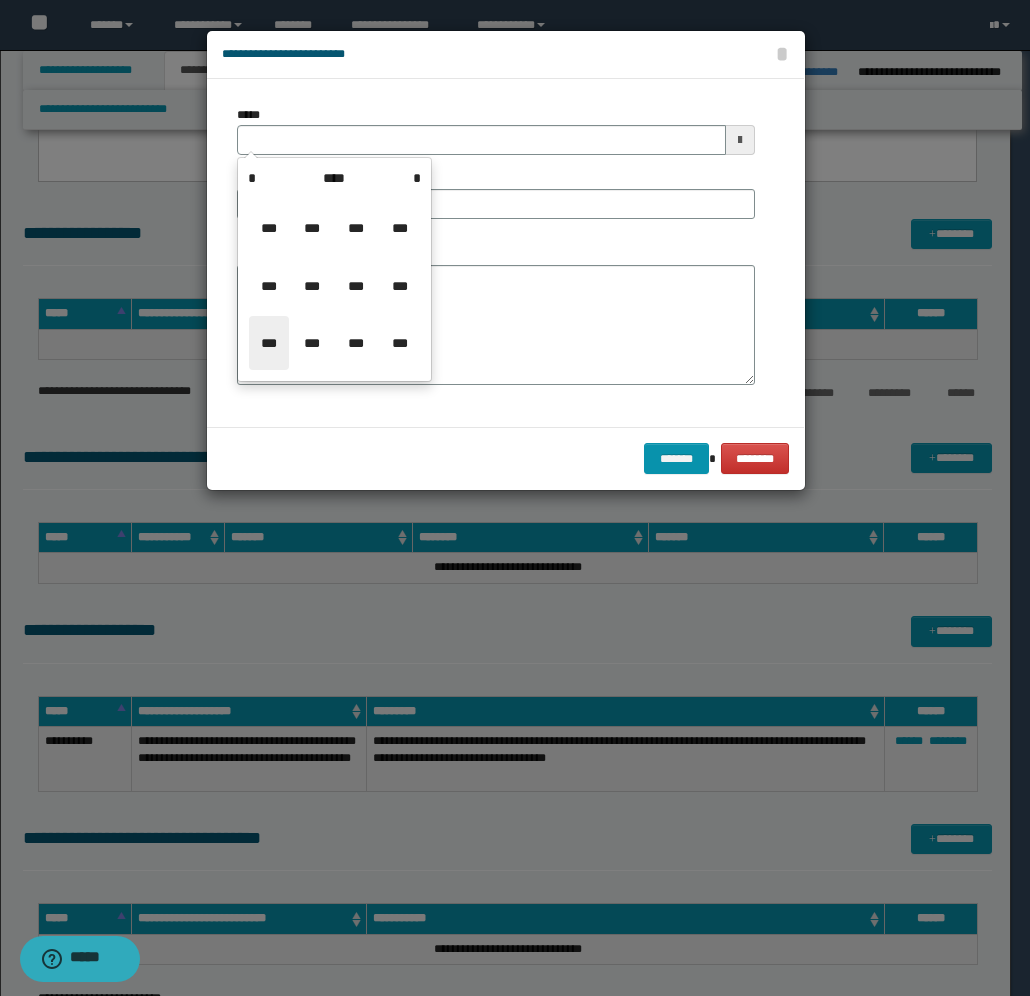 click on "***" at bounding box center [269, 343] 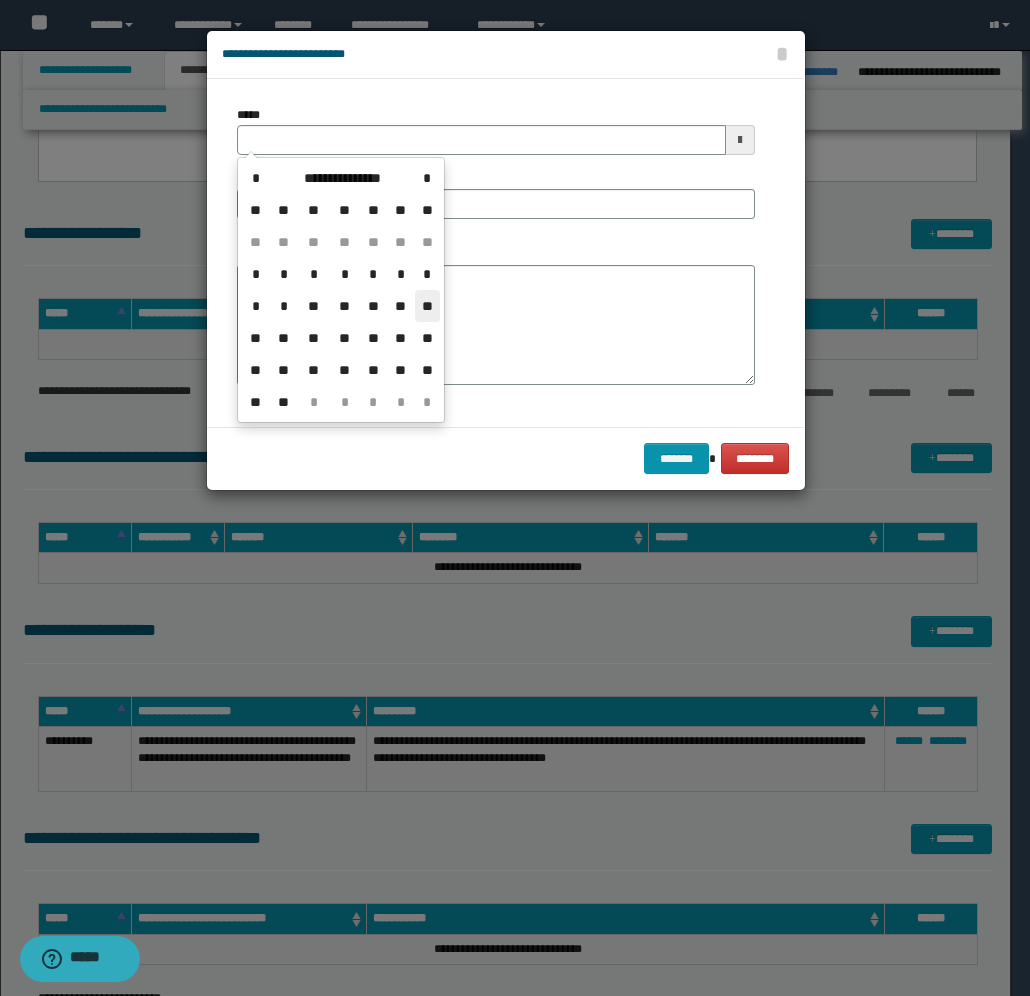 click on "**" at bounding box center (427, 306) 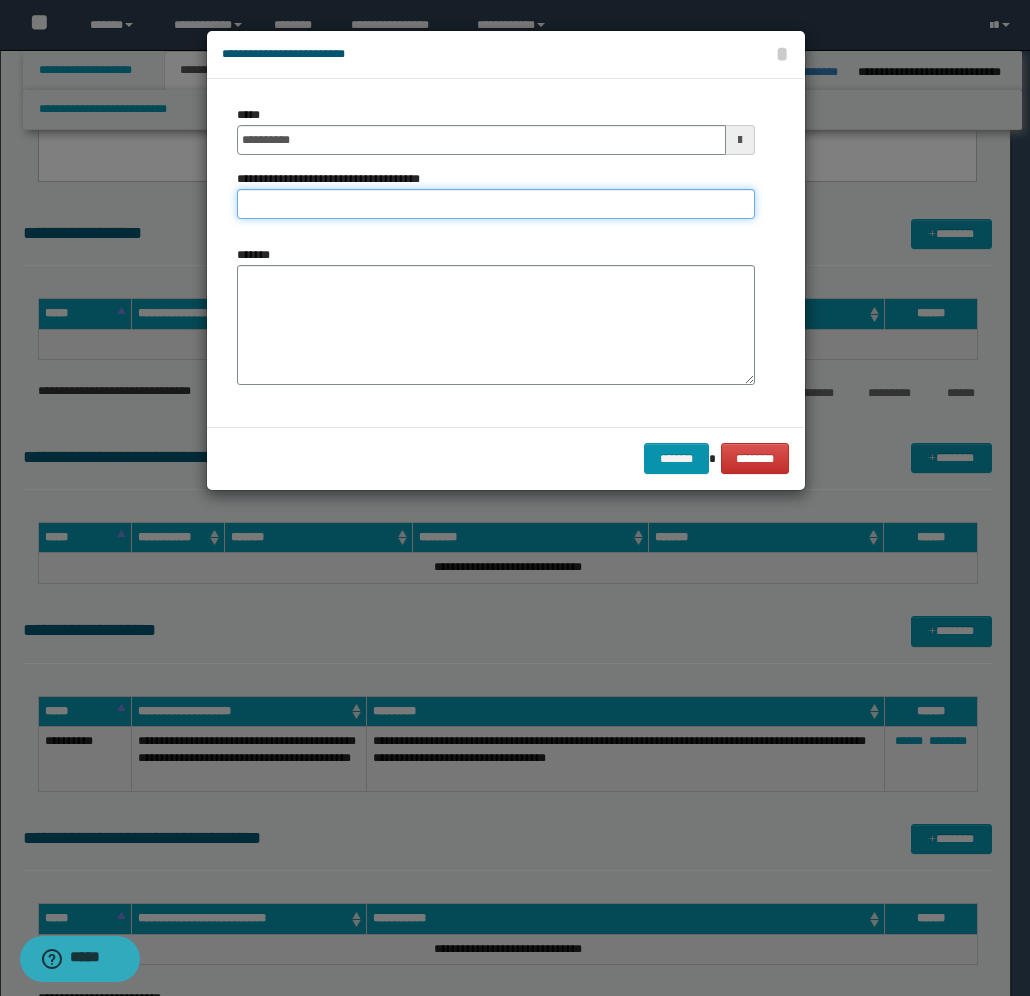click on "**********" at bounding box center [496, 204] 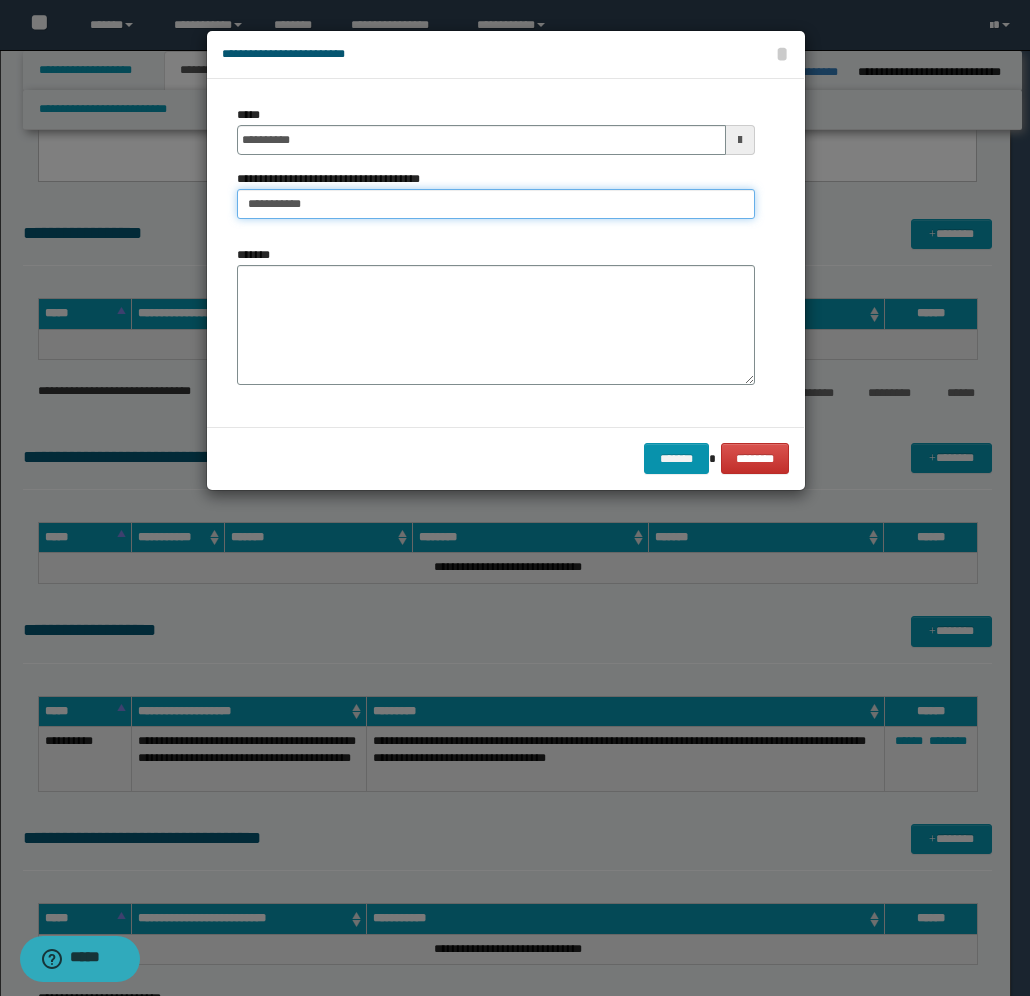 click on "**********" at bounding box center (496, 204) 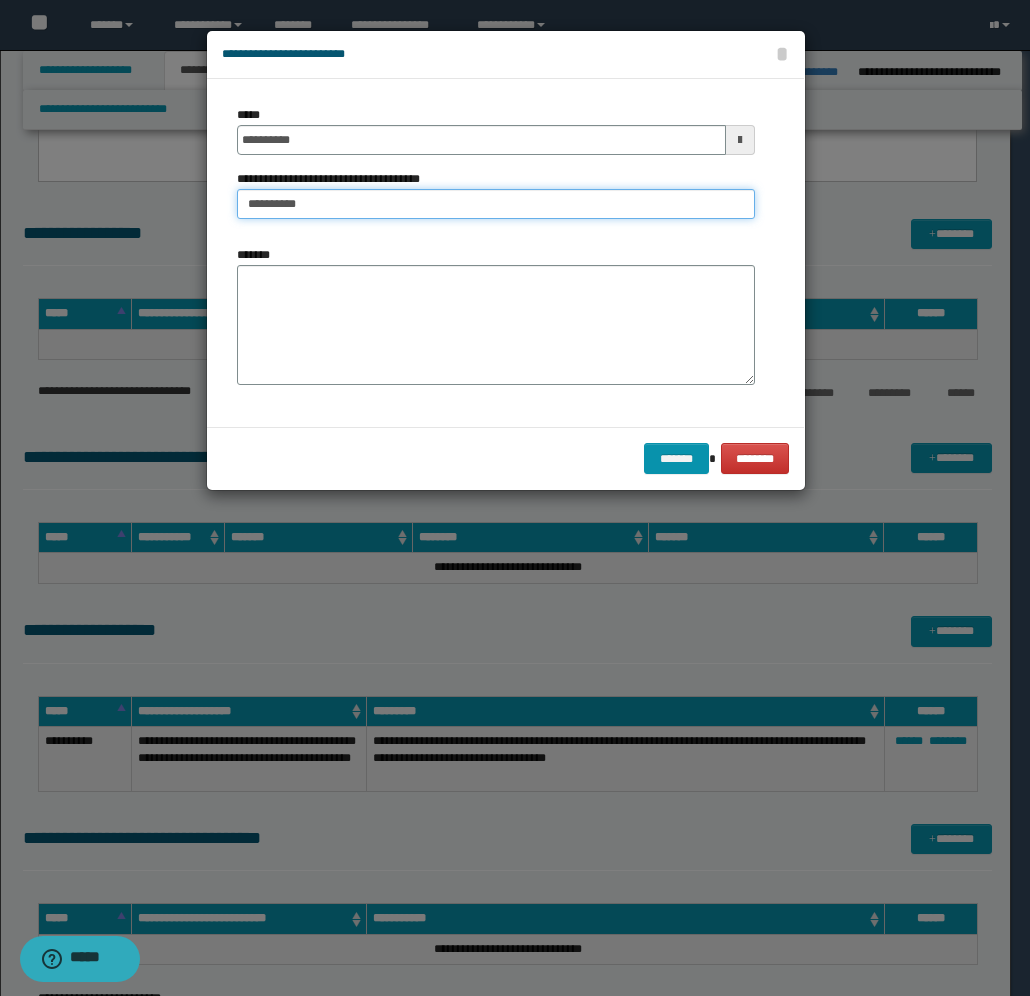 click on "**********" at bounding box center [496, 204] 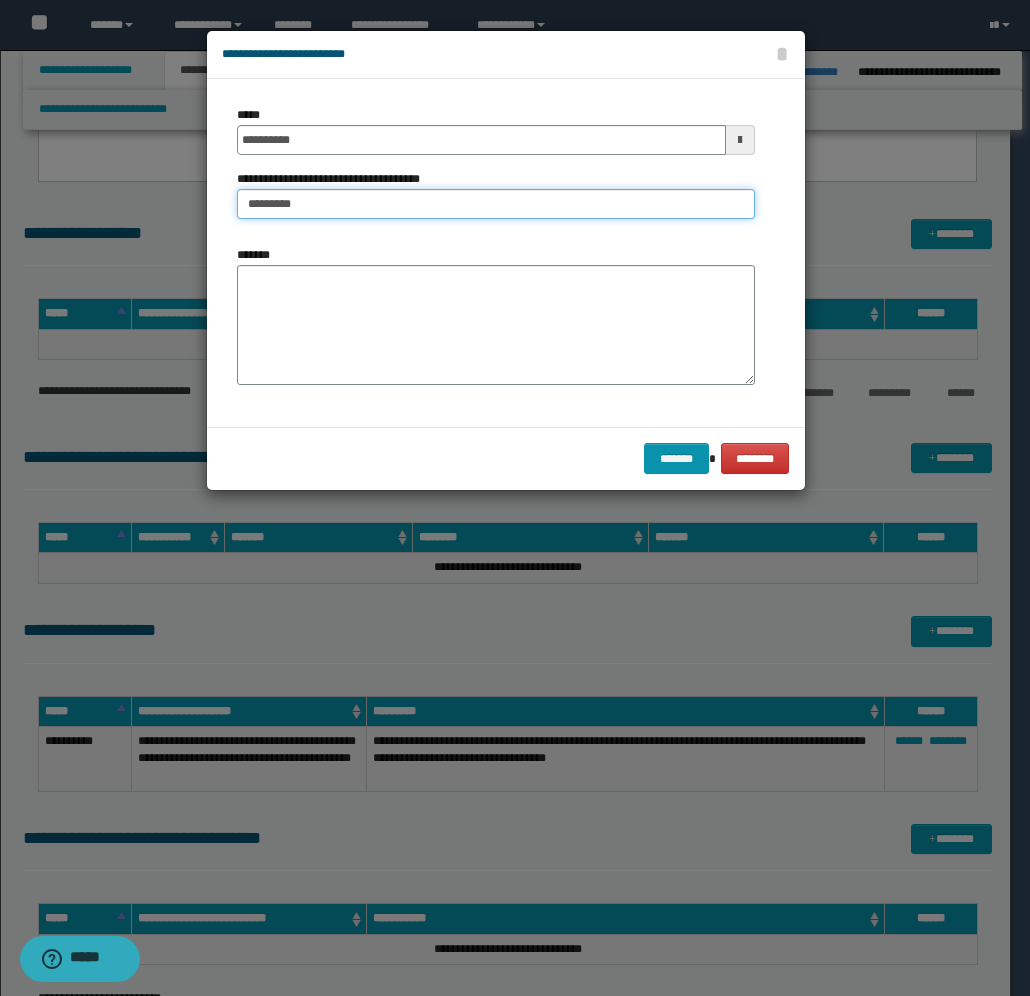 click on "*********" at bounding box center (496, 204) 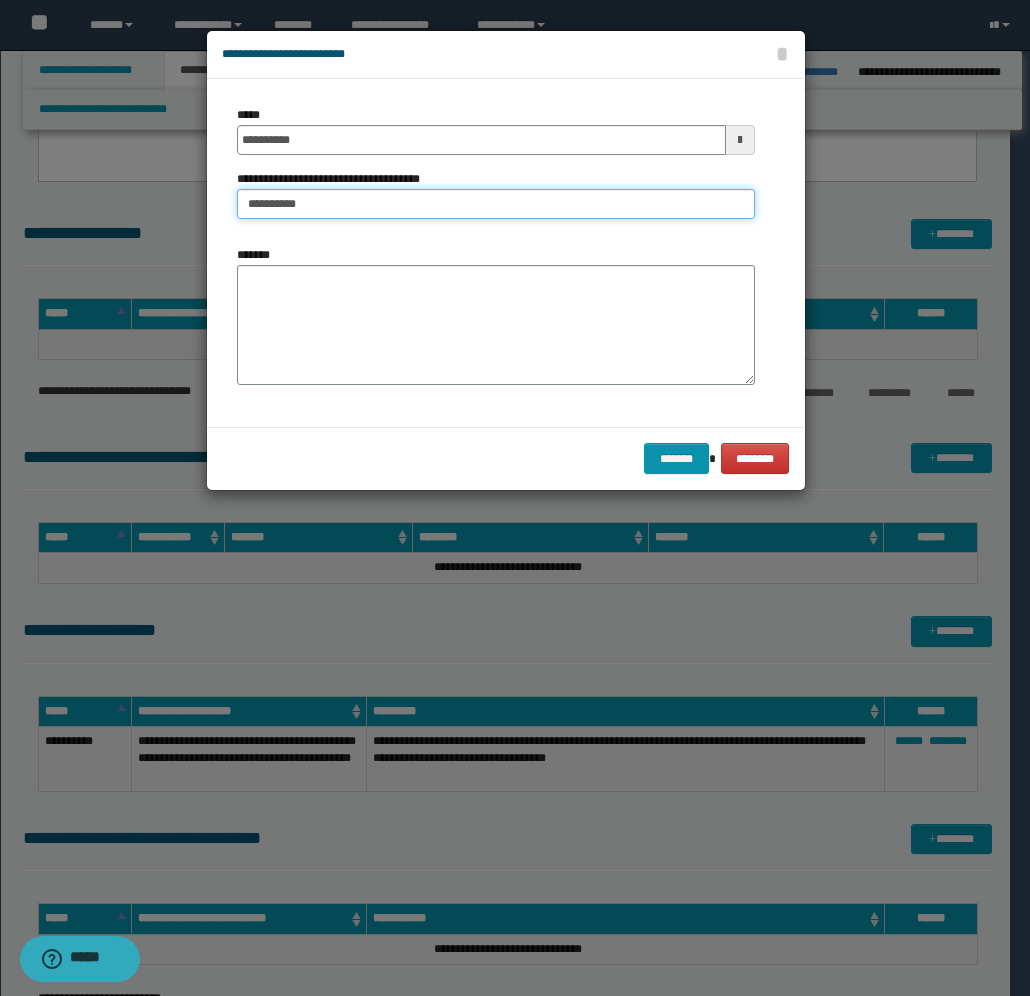 type on "**********" 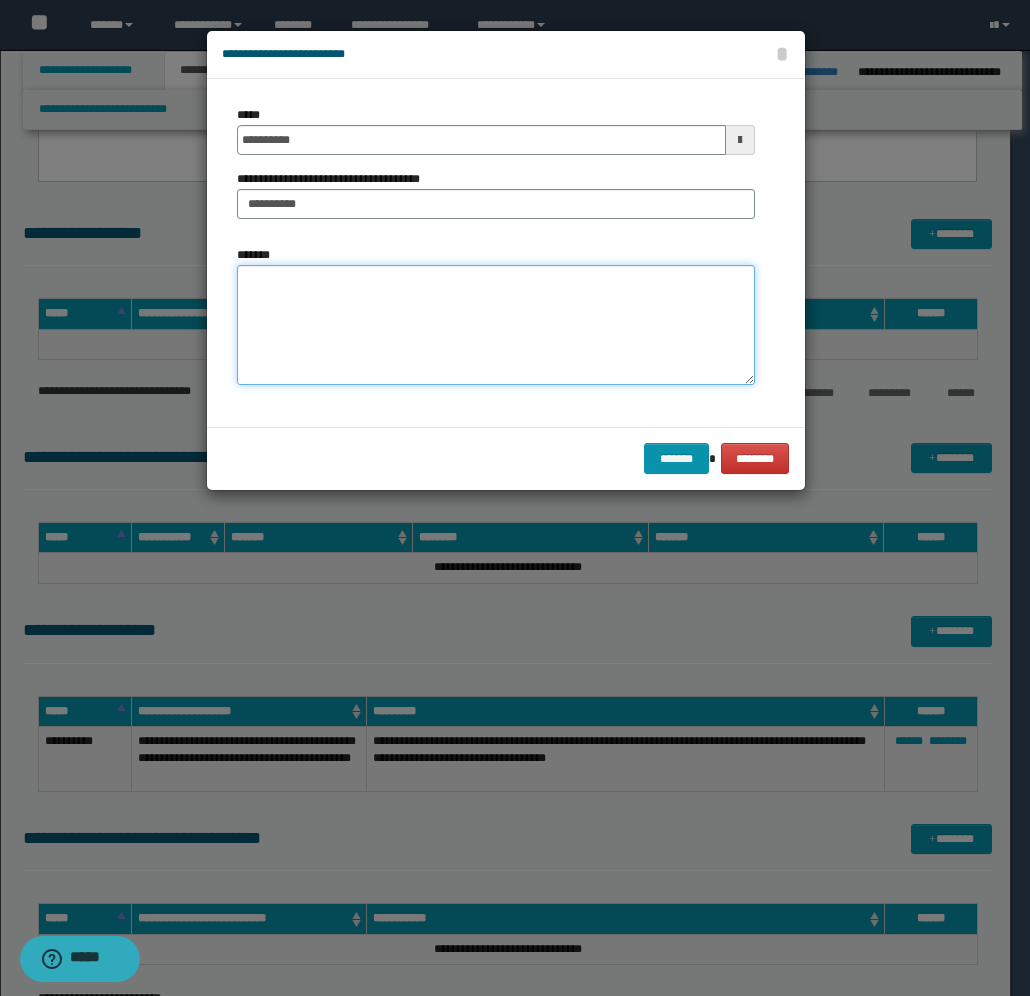 click on "*******" at bounding box center (496, 325) 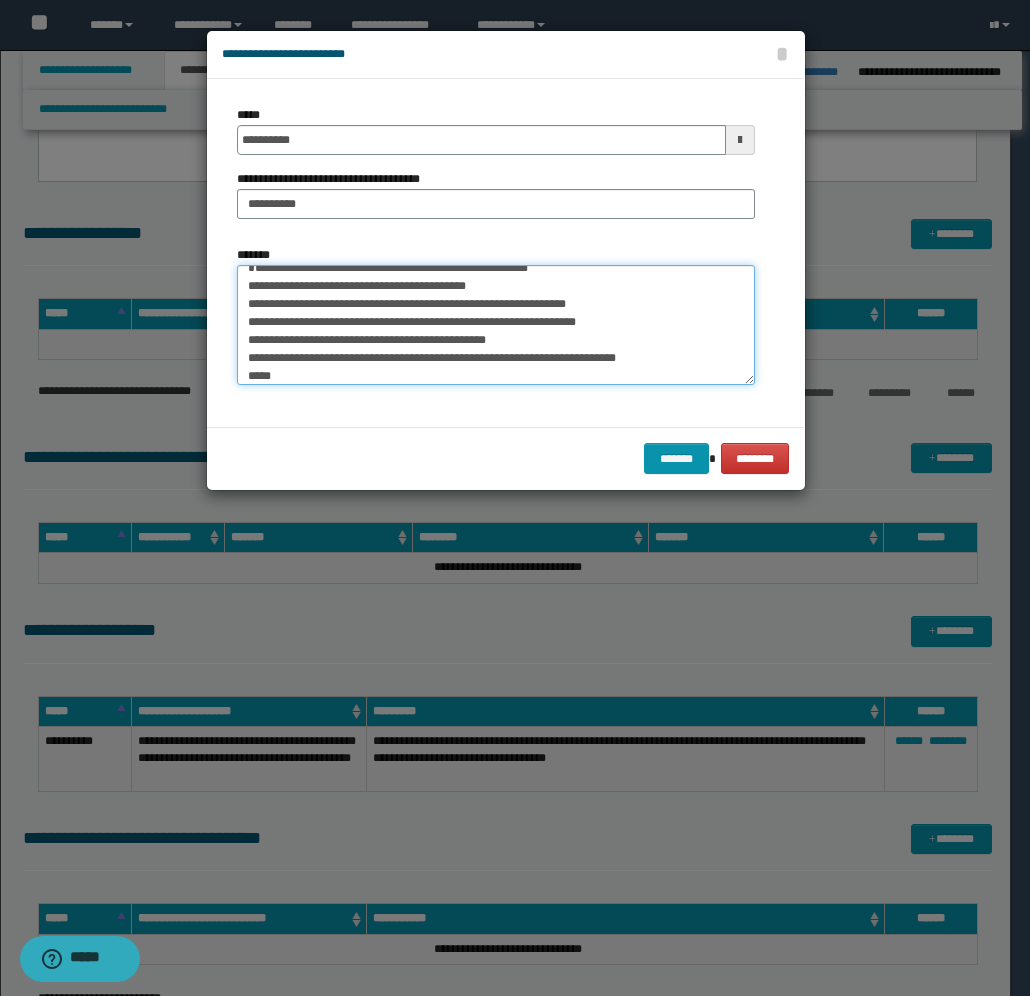 scroll, scrollTop: 0, scrollLeft: 0, axis: both 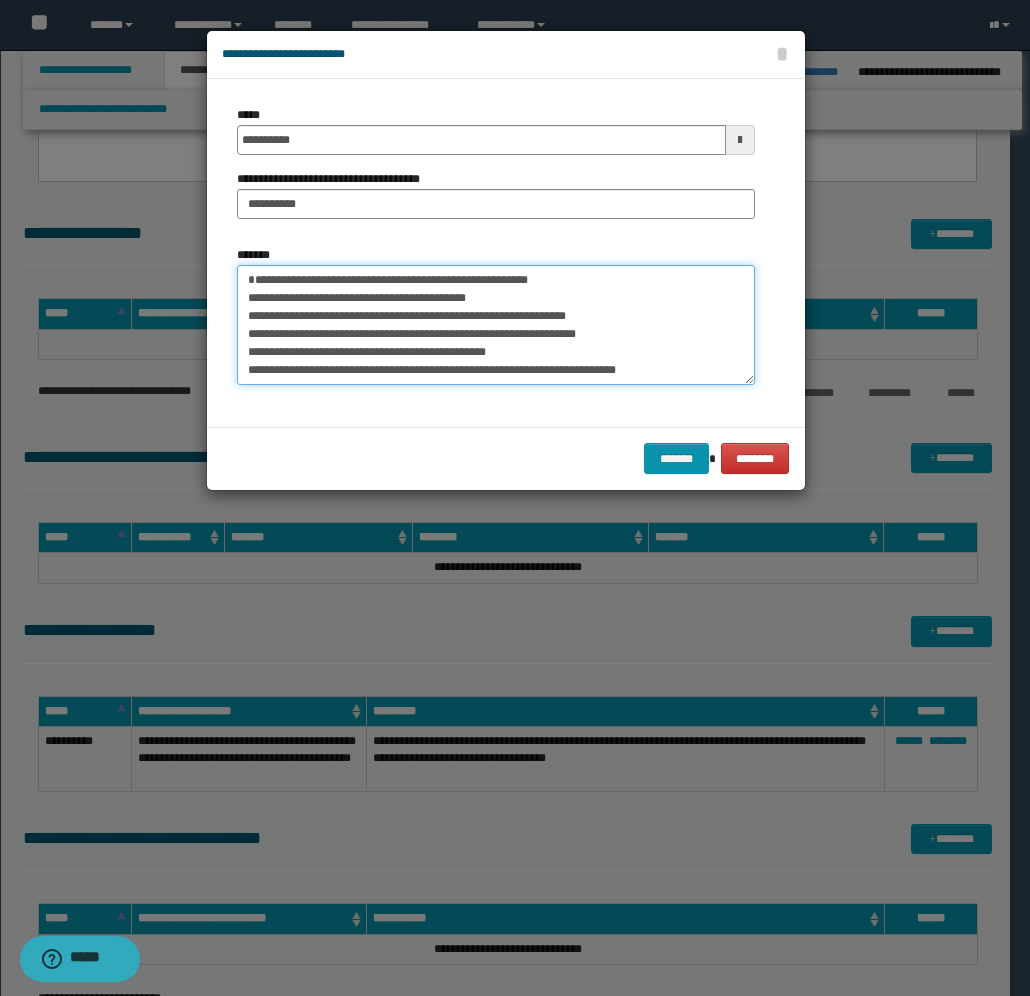 click on "**********" at bounding box center [496, 325] 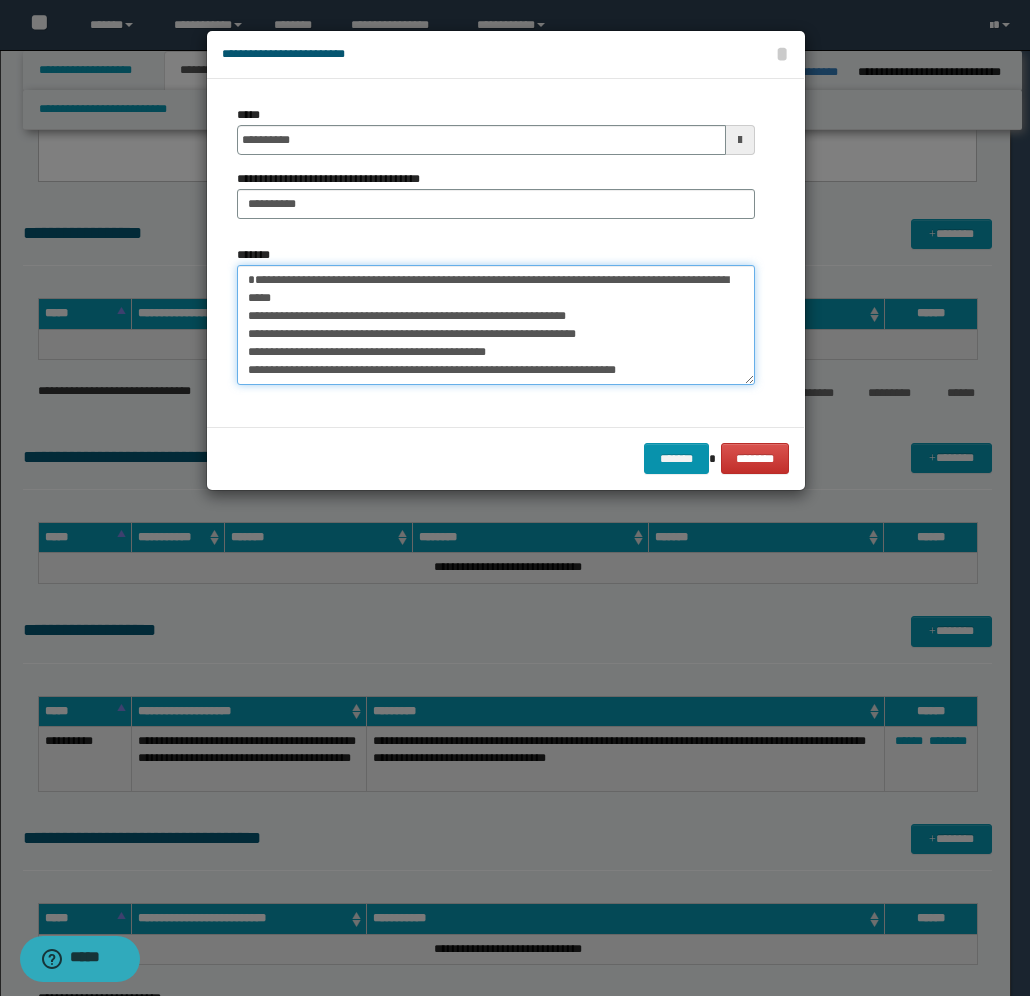 click on "**********" at bounding box center [496, 325] 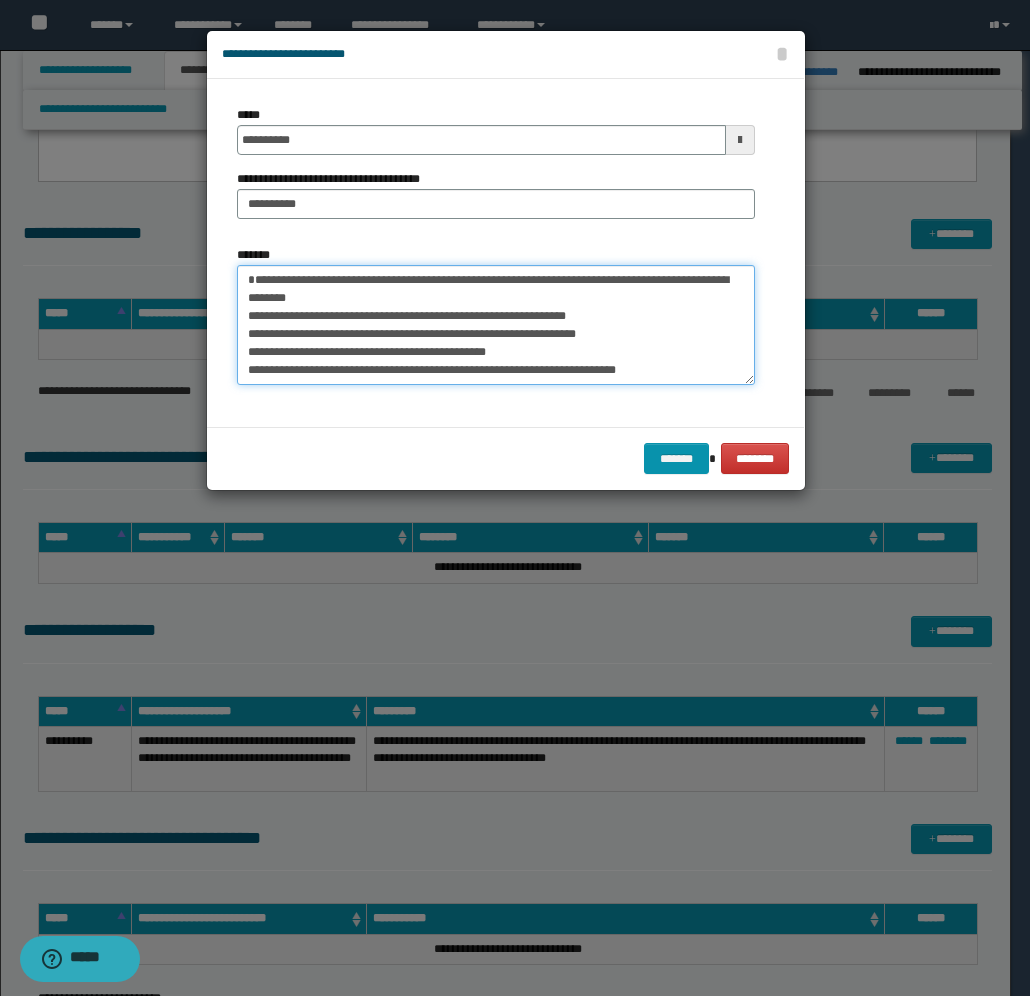 click on "**********" at bounding box center (496, 325) 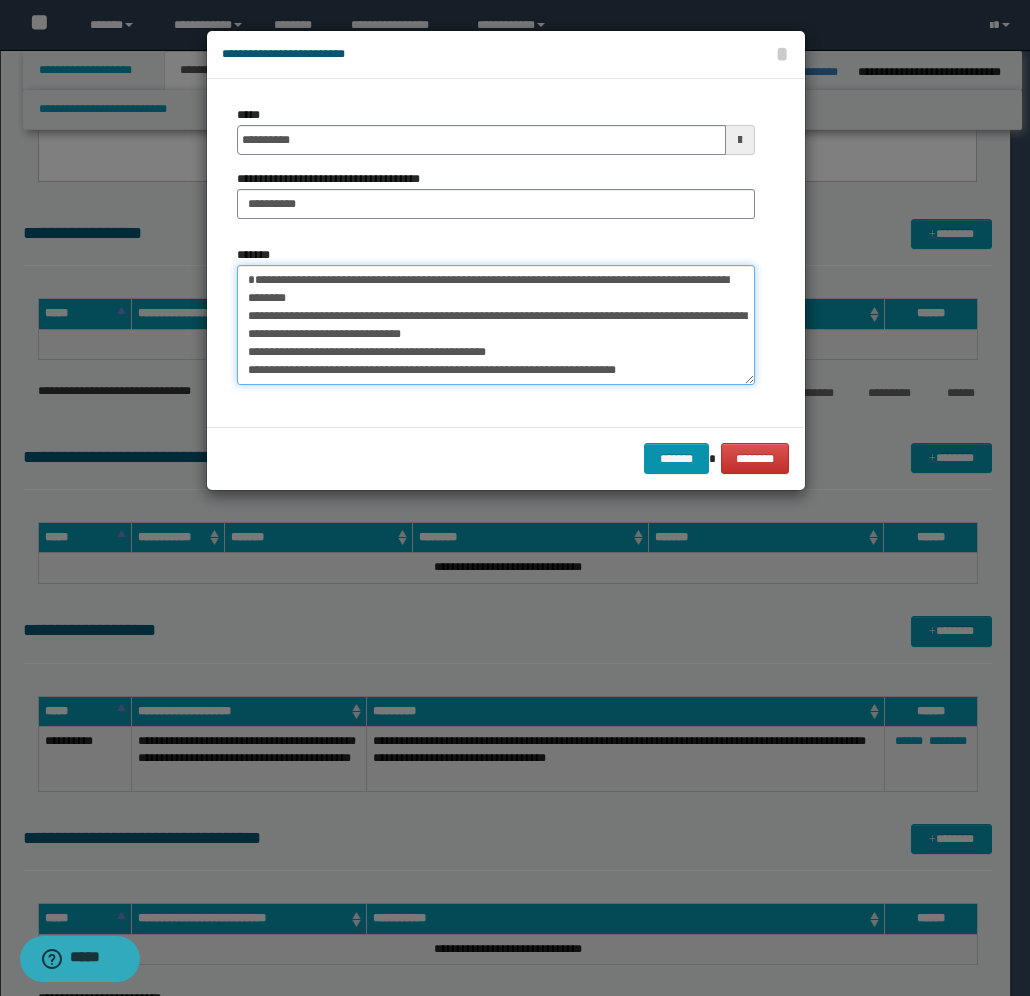 click on "**********" at bounding box center [496, 325] 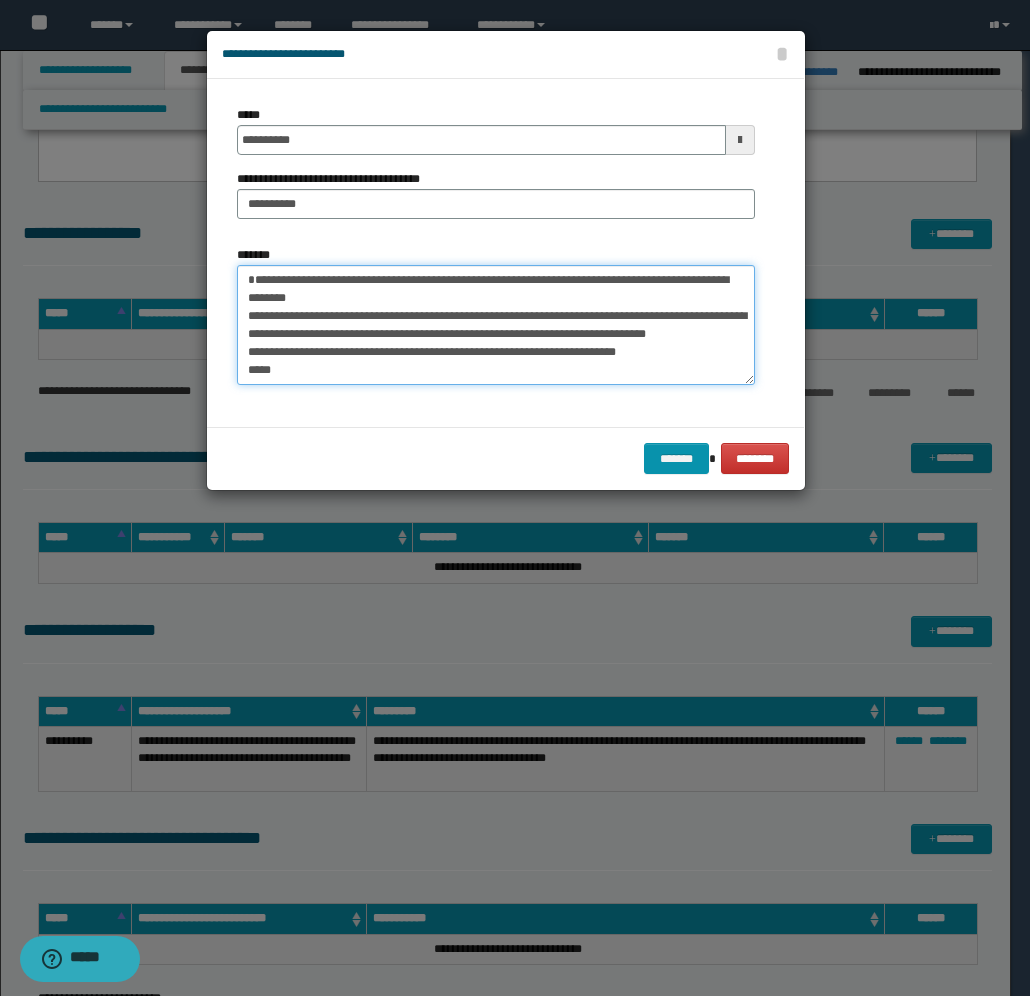 click on "**********" at bounding box center [496, 325] 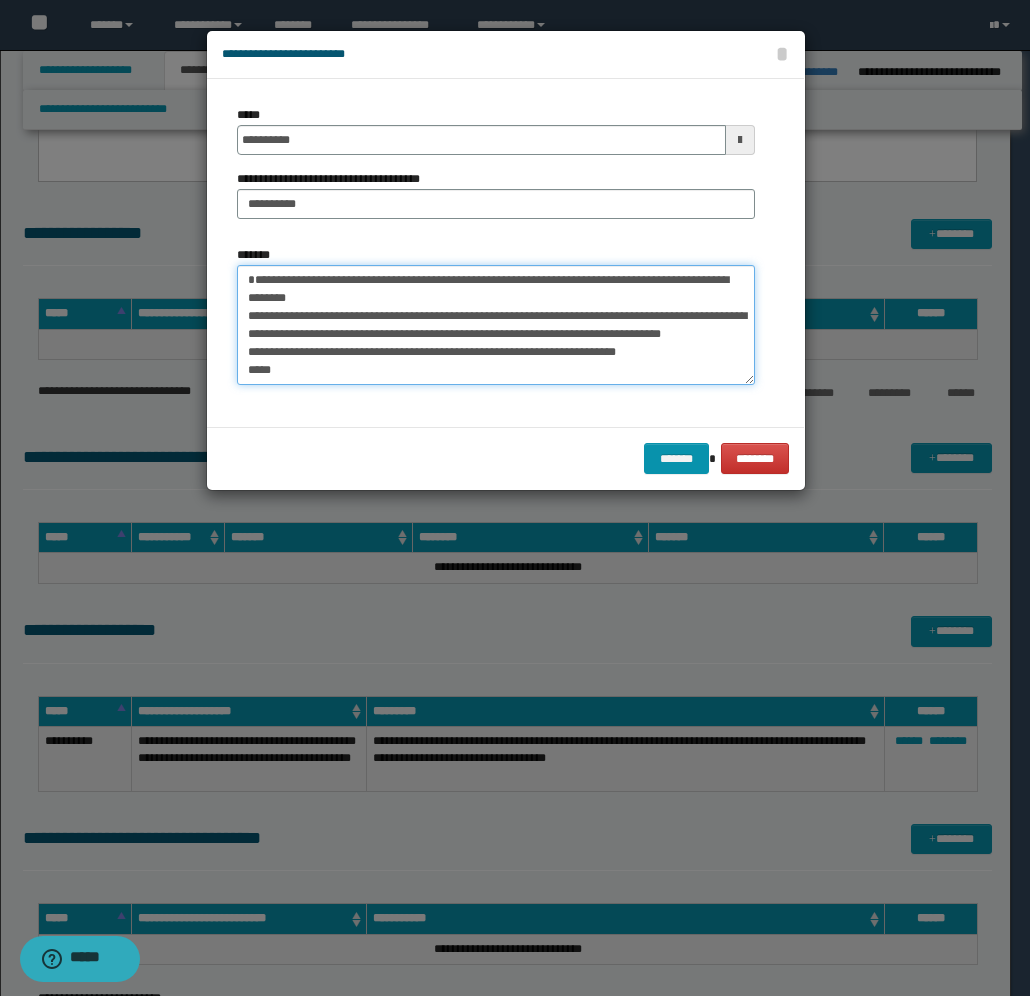 scroll, scrollTop: 18, scrollLeft: 0, axis: vertical 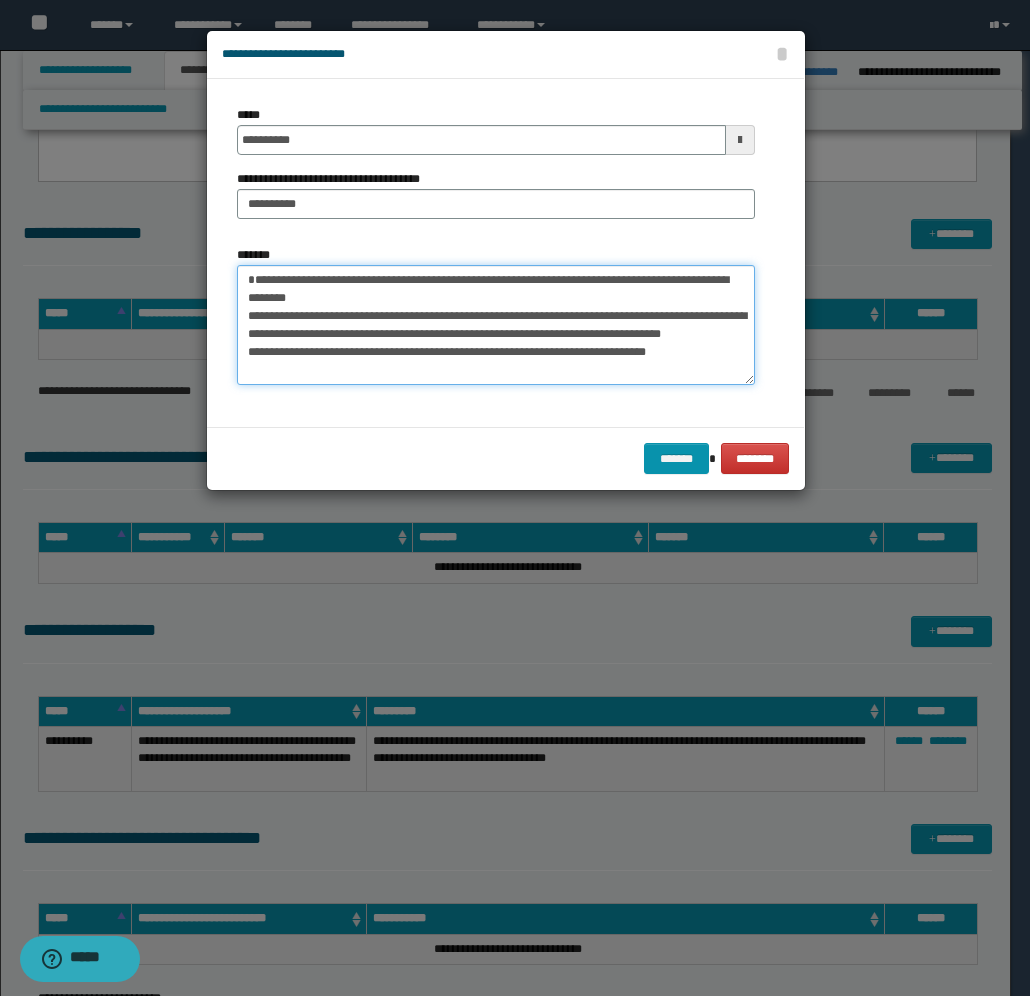 click on "**********" at bounding box center [496, 325] 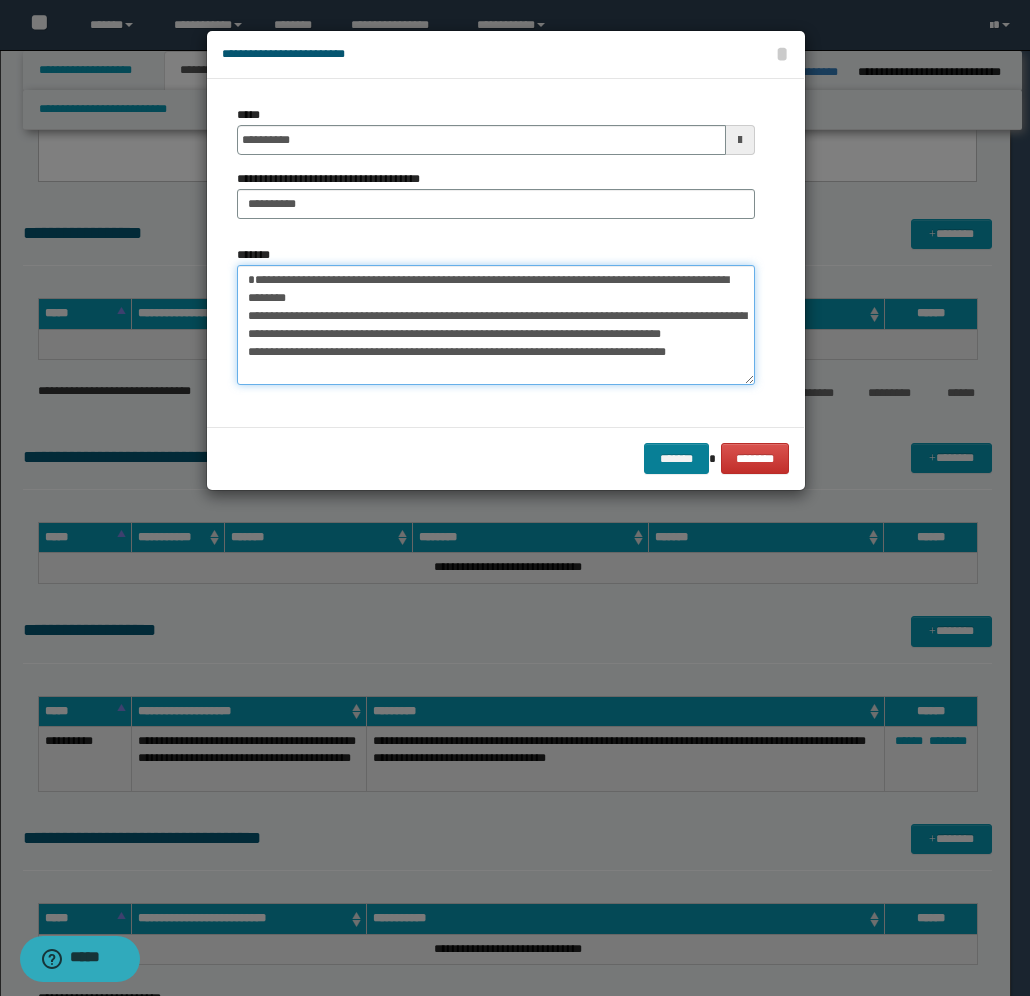 type on "**********" 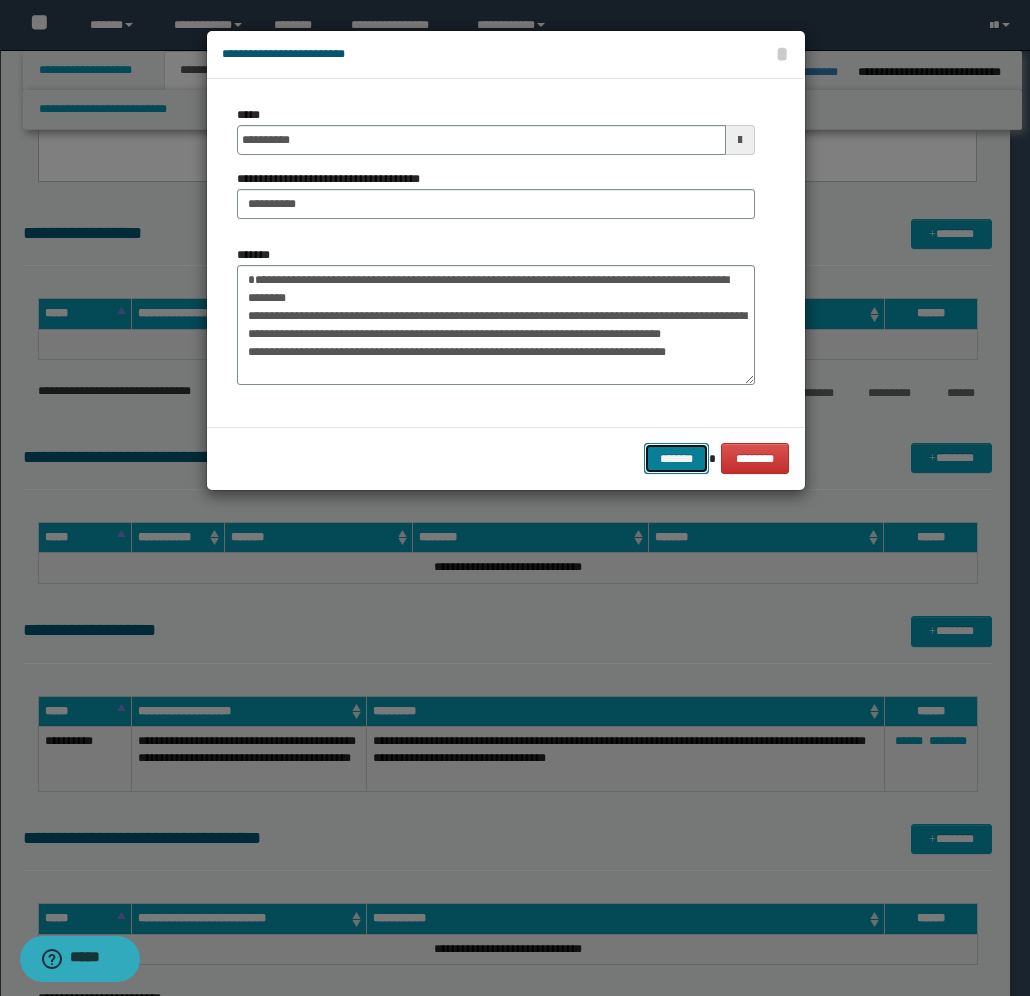 click on "*******" at bounding box center (676, 458) 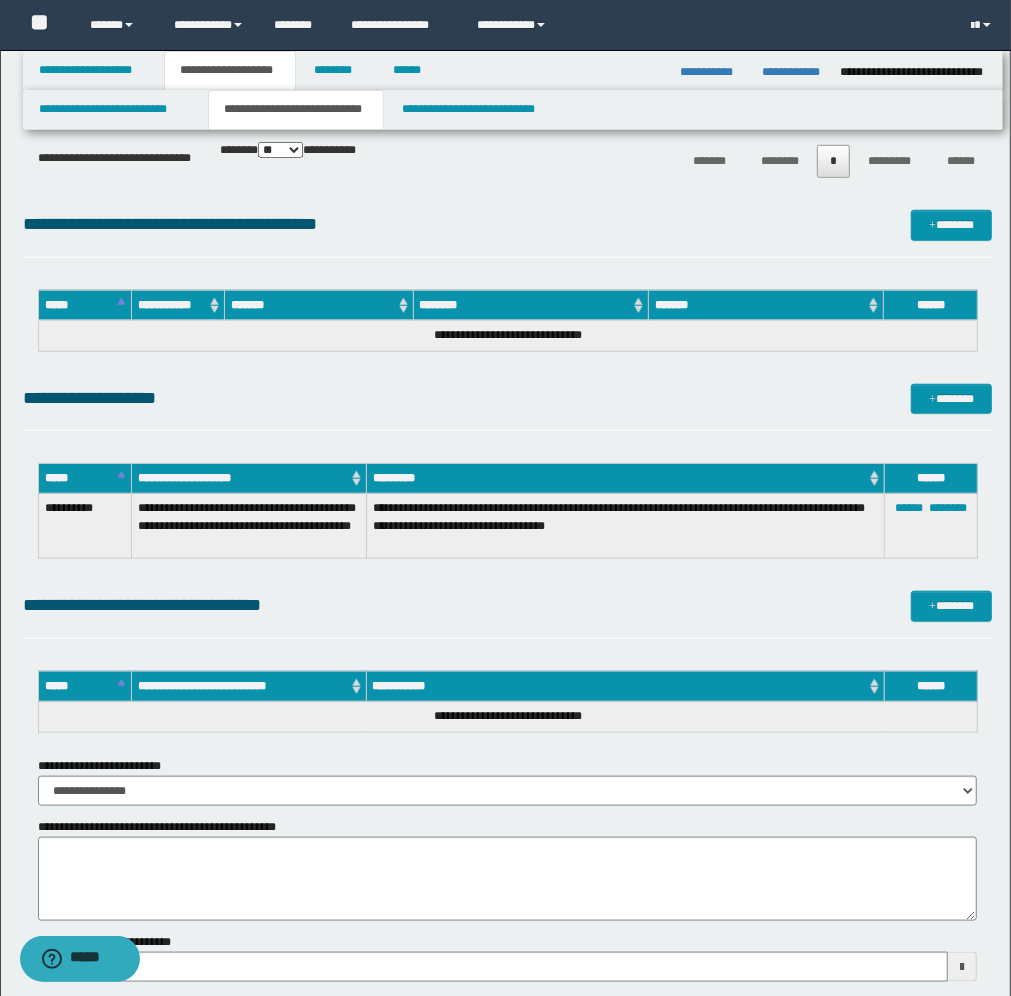 scroll, scrollTop: 750, scrollLeft: 0, axis: vertical 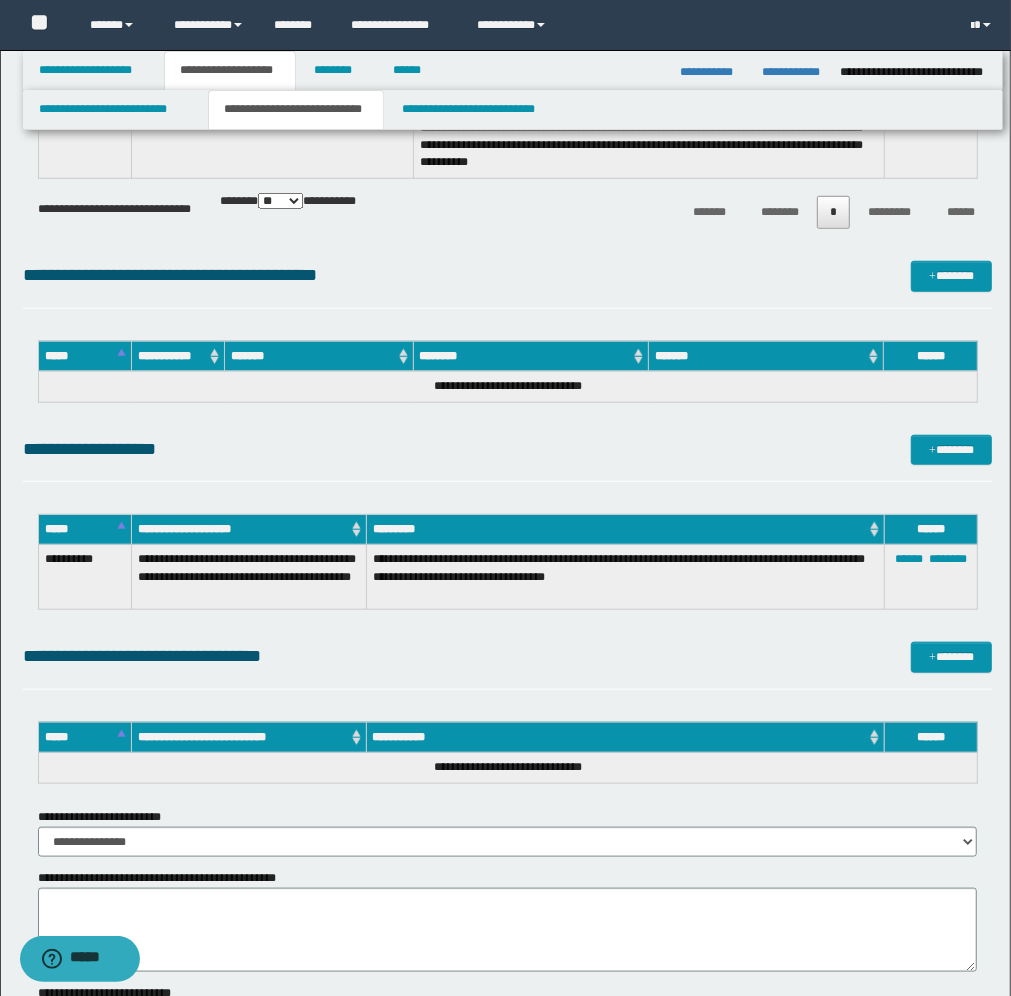 click on "**********" at bounding box center [507, 292] 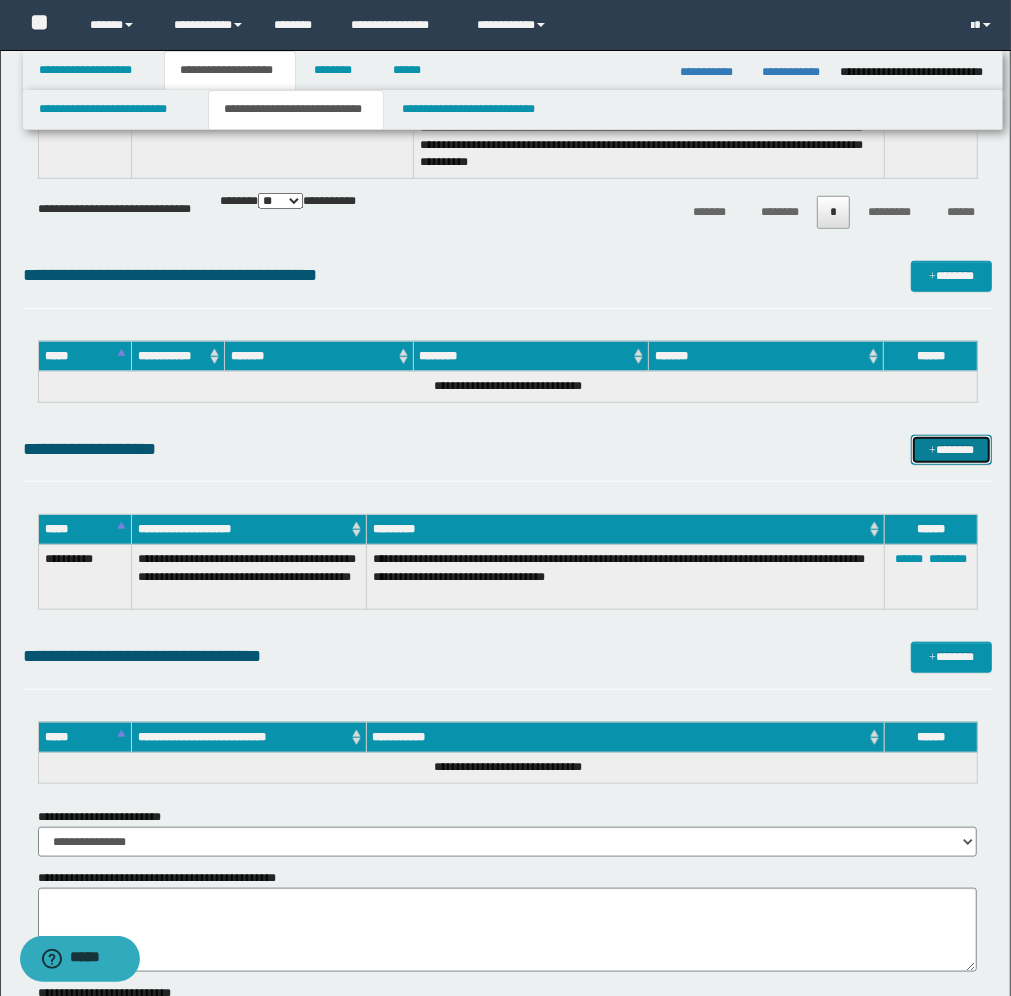 click on "*******" at bounding box center (951, 450) 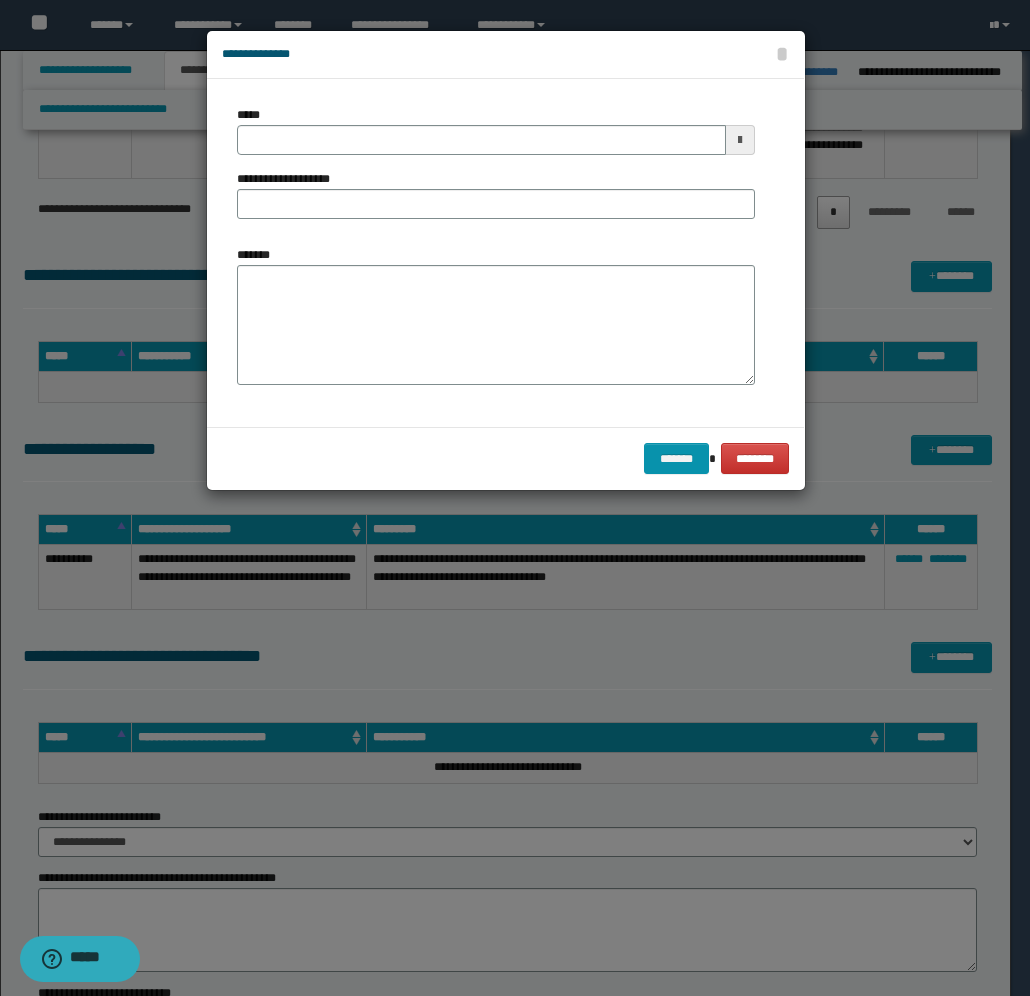 click at bounding box center [740, 140] 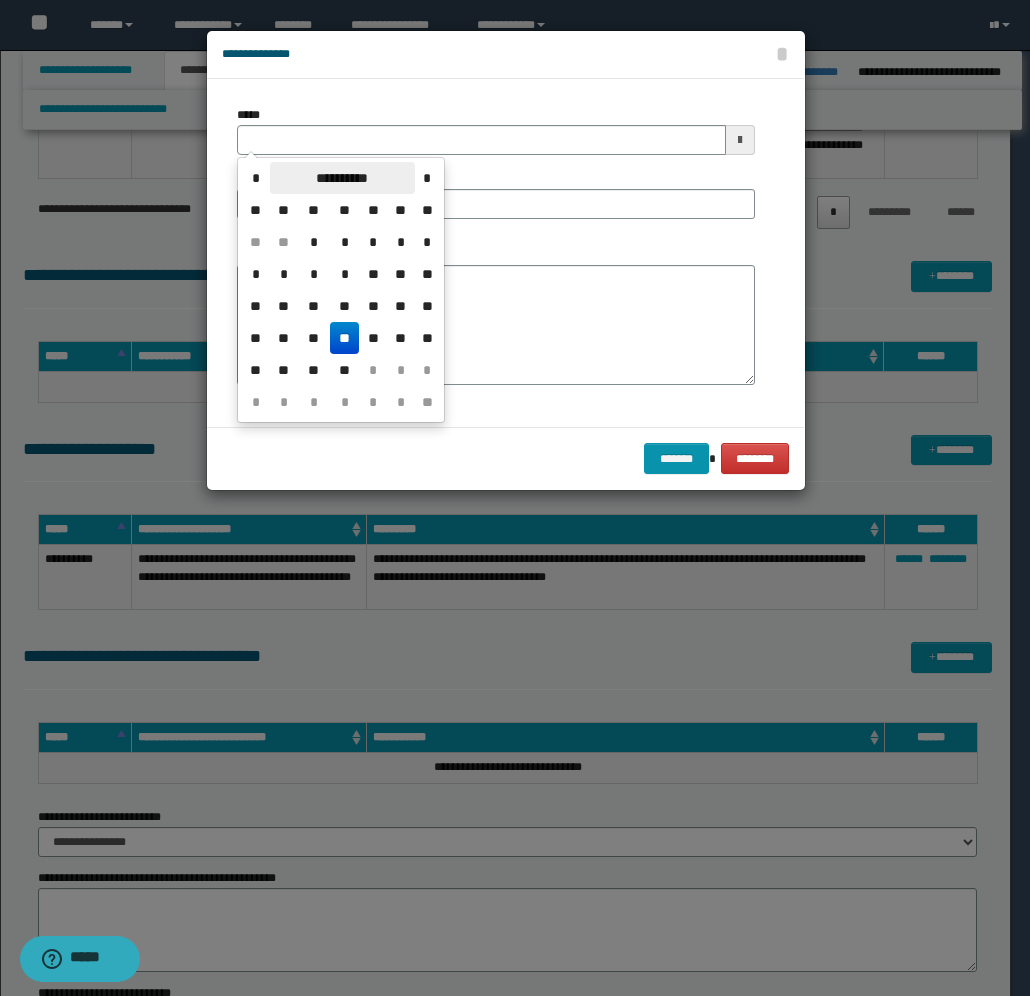 click on "**********" at bounding box center [342, 178] 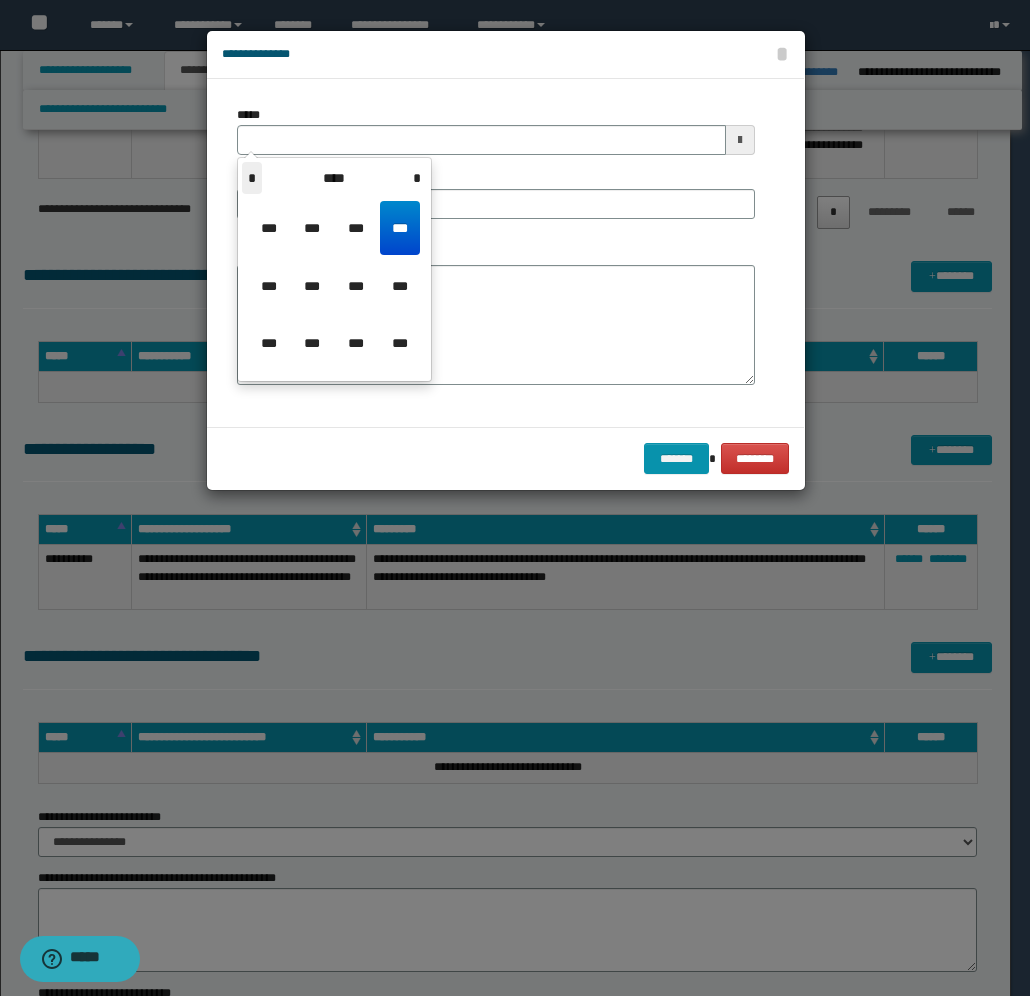 click on "*" at bounding box center (252, 178) 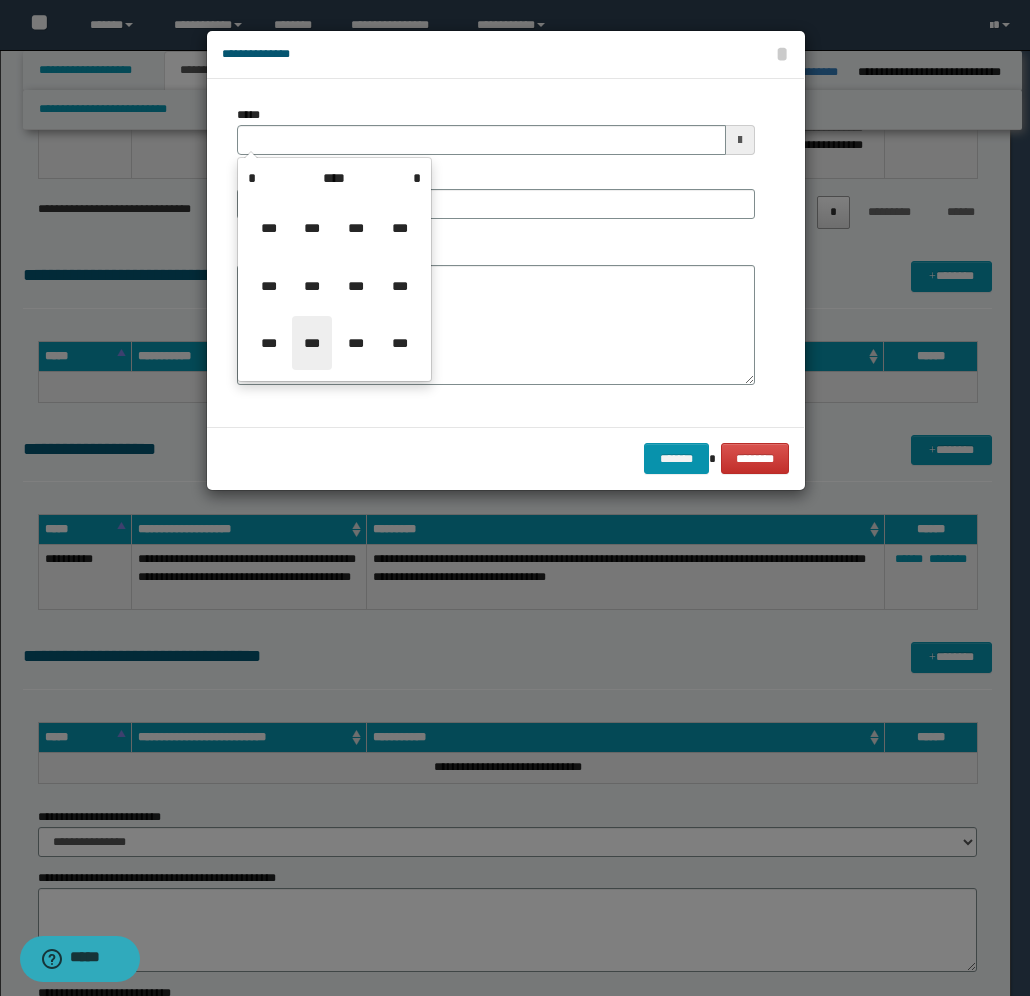 click on "***" at bounding box center (312, 343) 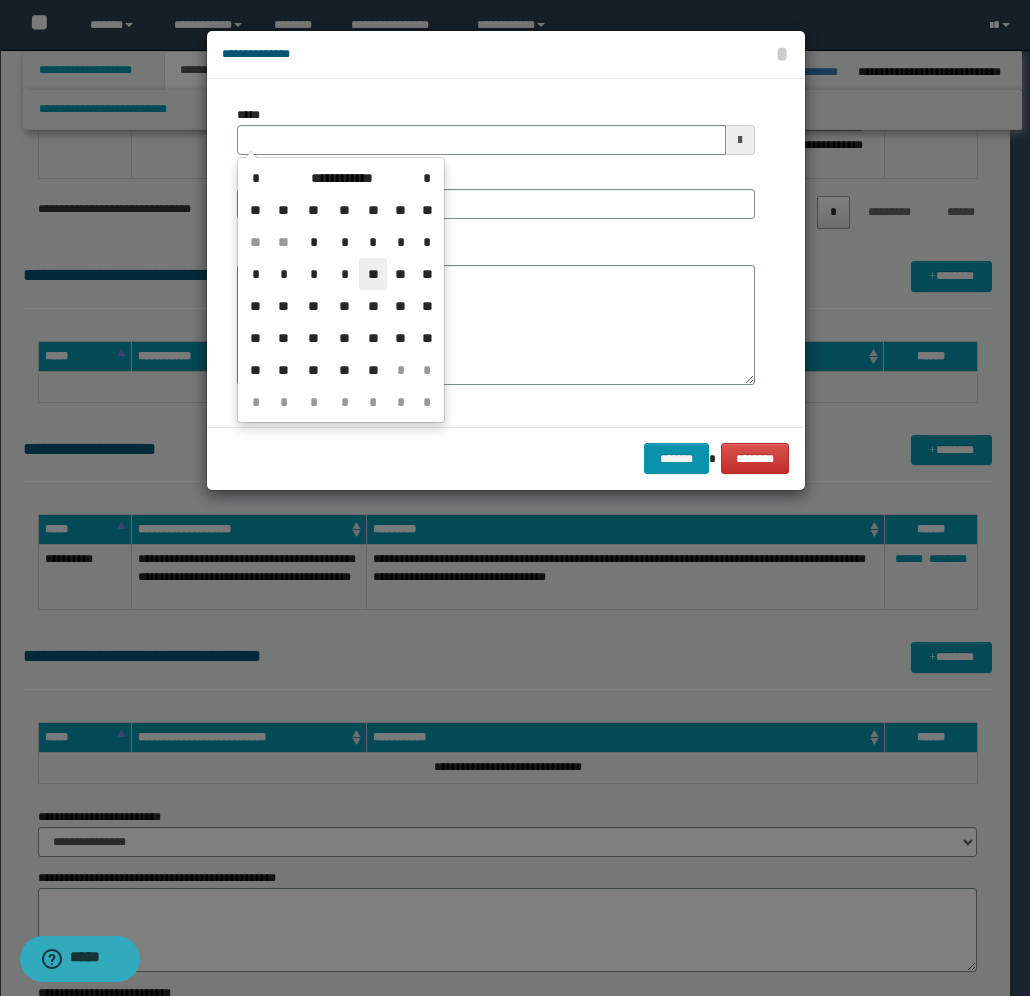 click on "**" at bounding box center [373, 274] 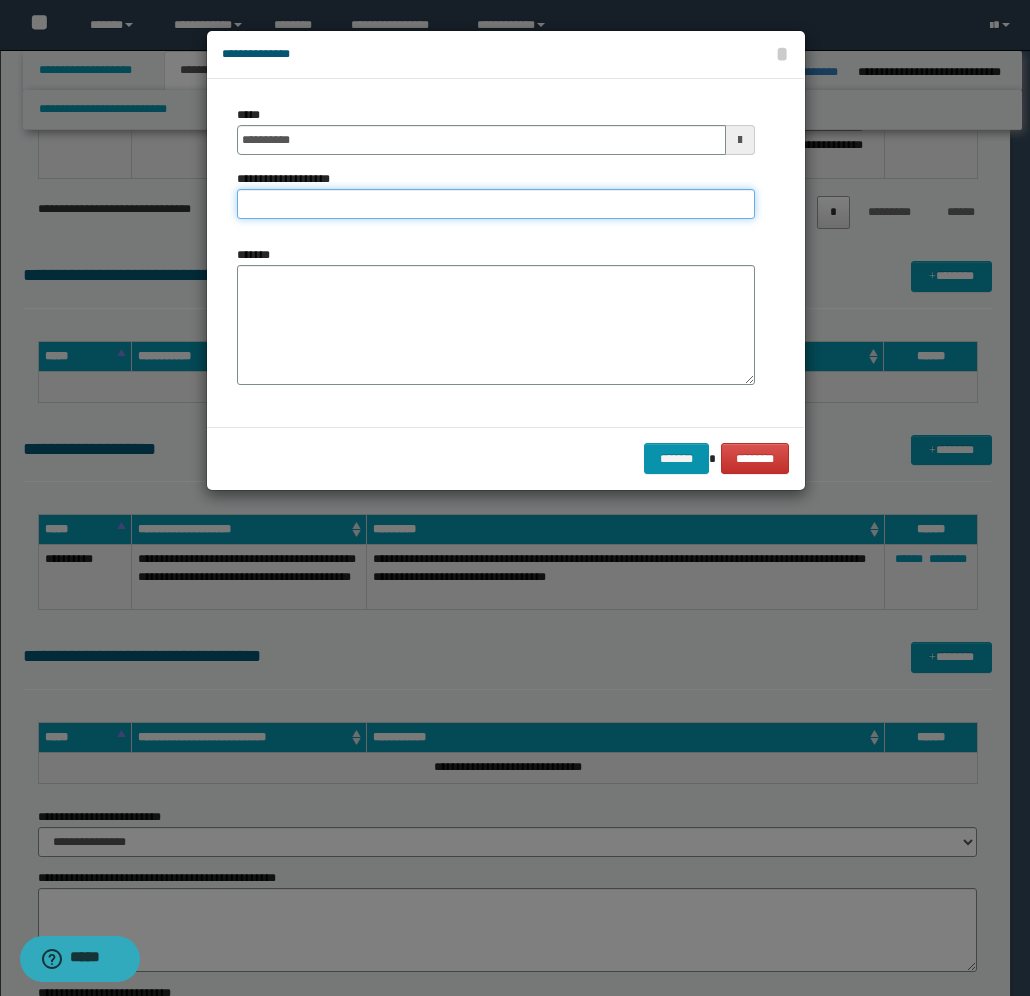 click on "**********" at bounding box center (496, 204) 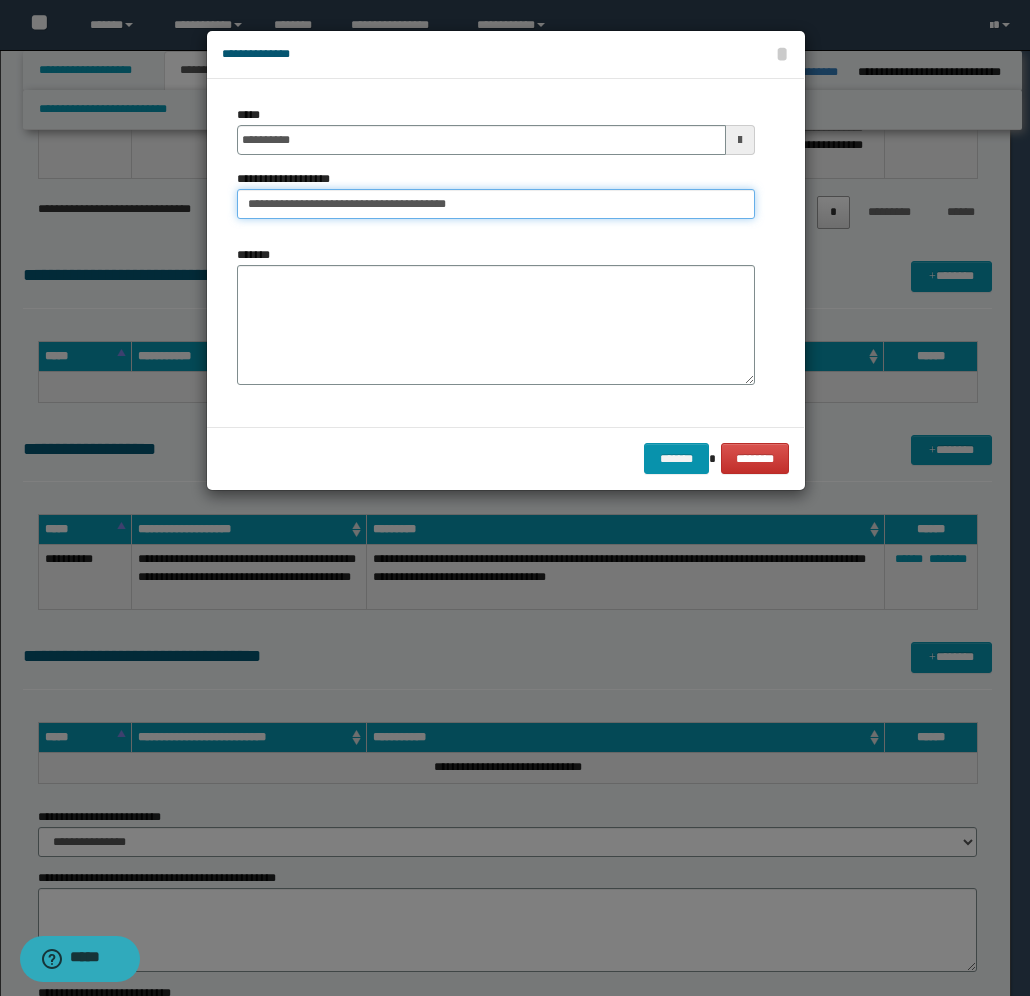 type on "**********" 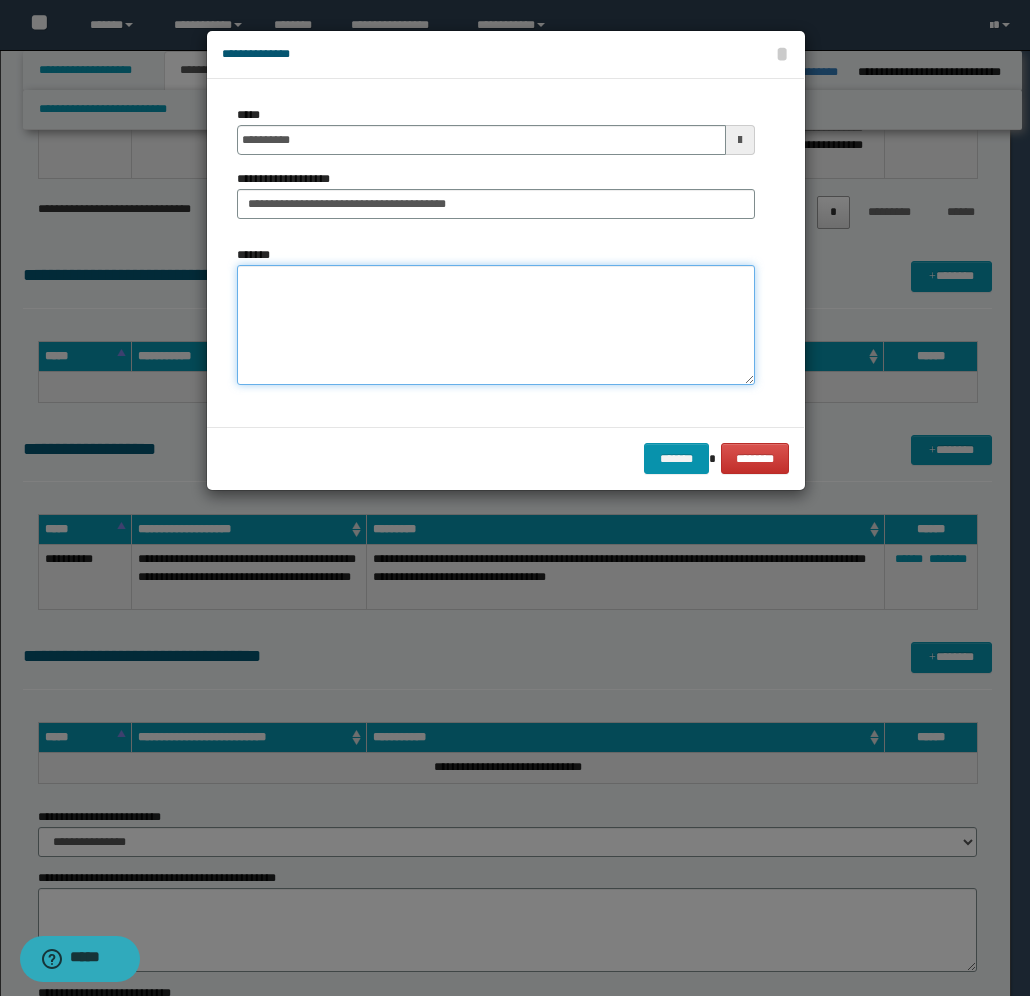 click on "*******" at bounding box center (496, 325) 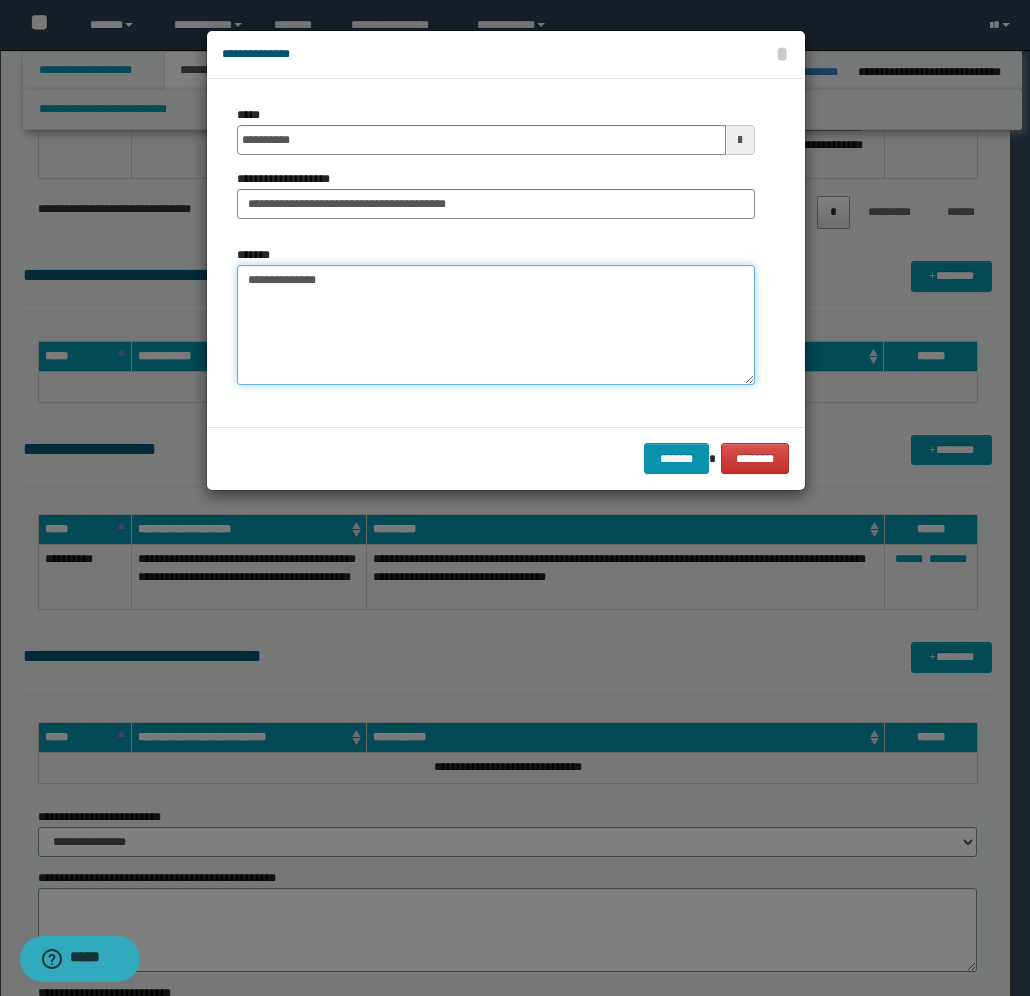 click on "**********" at bounding box center [496, 325] 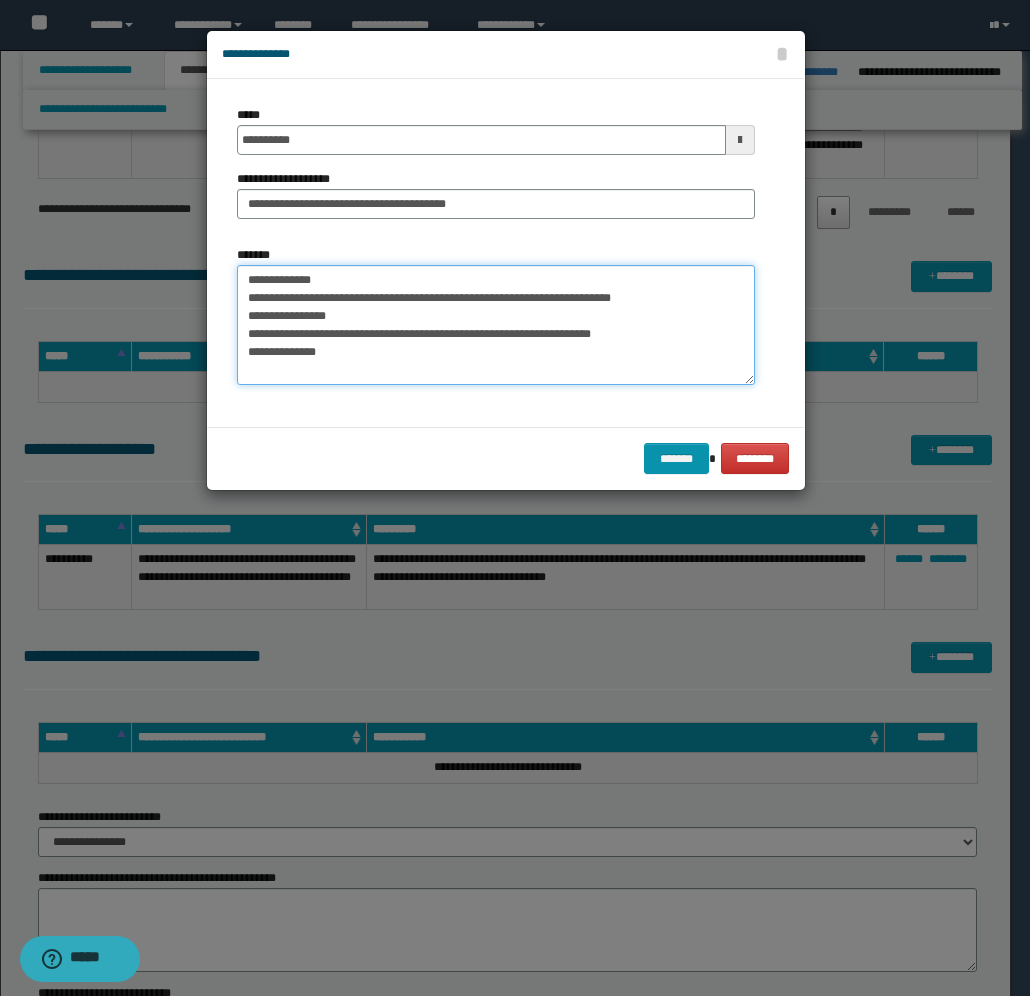 click on "**********" at bounding box center (496, 325) 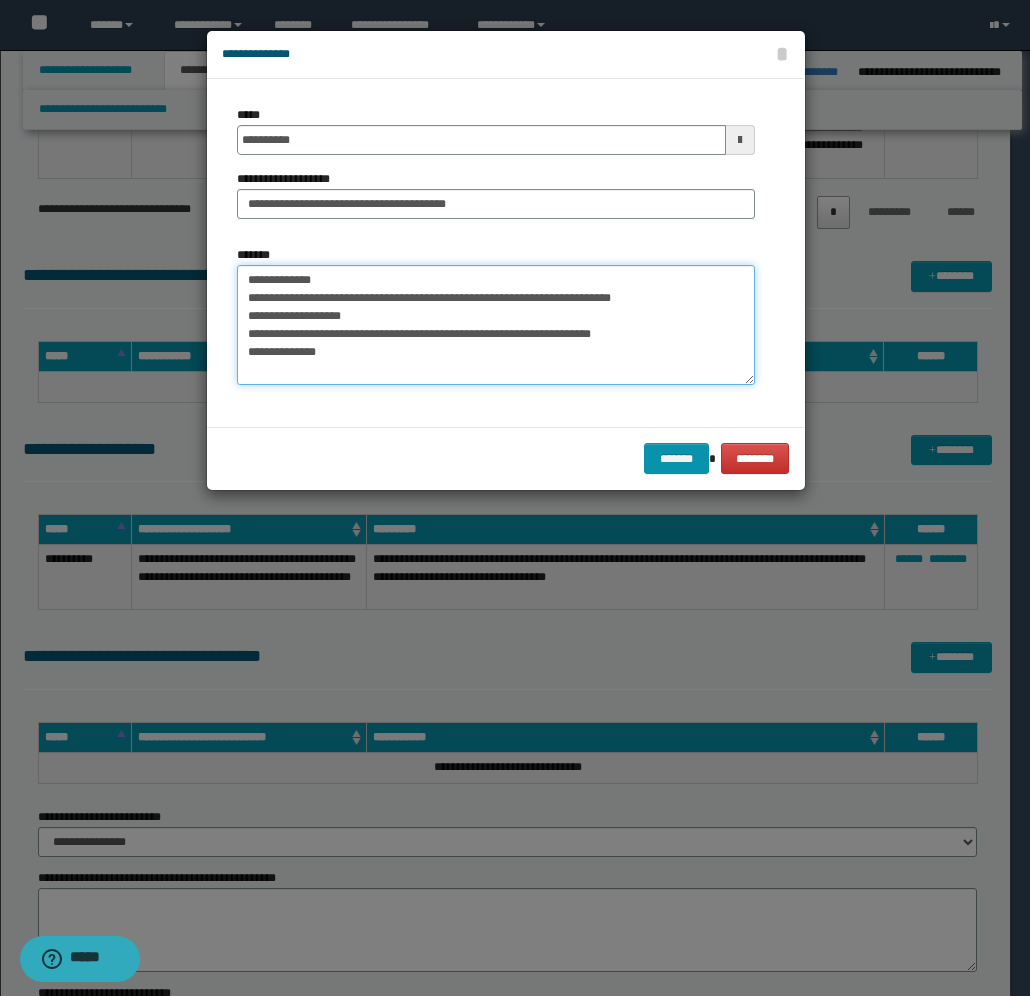 click on "**********" at bounding box center (496, 325) 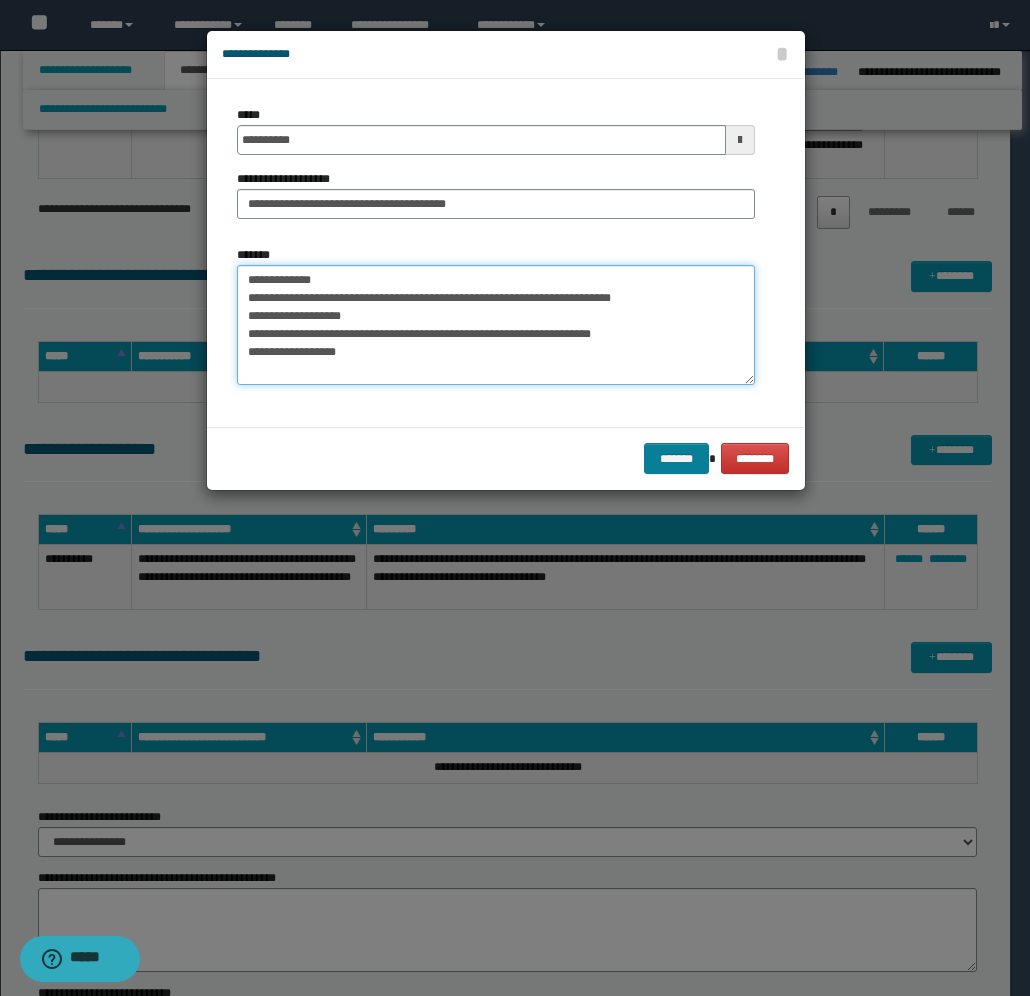 type on "**********" 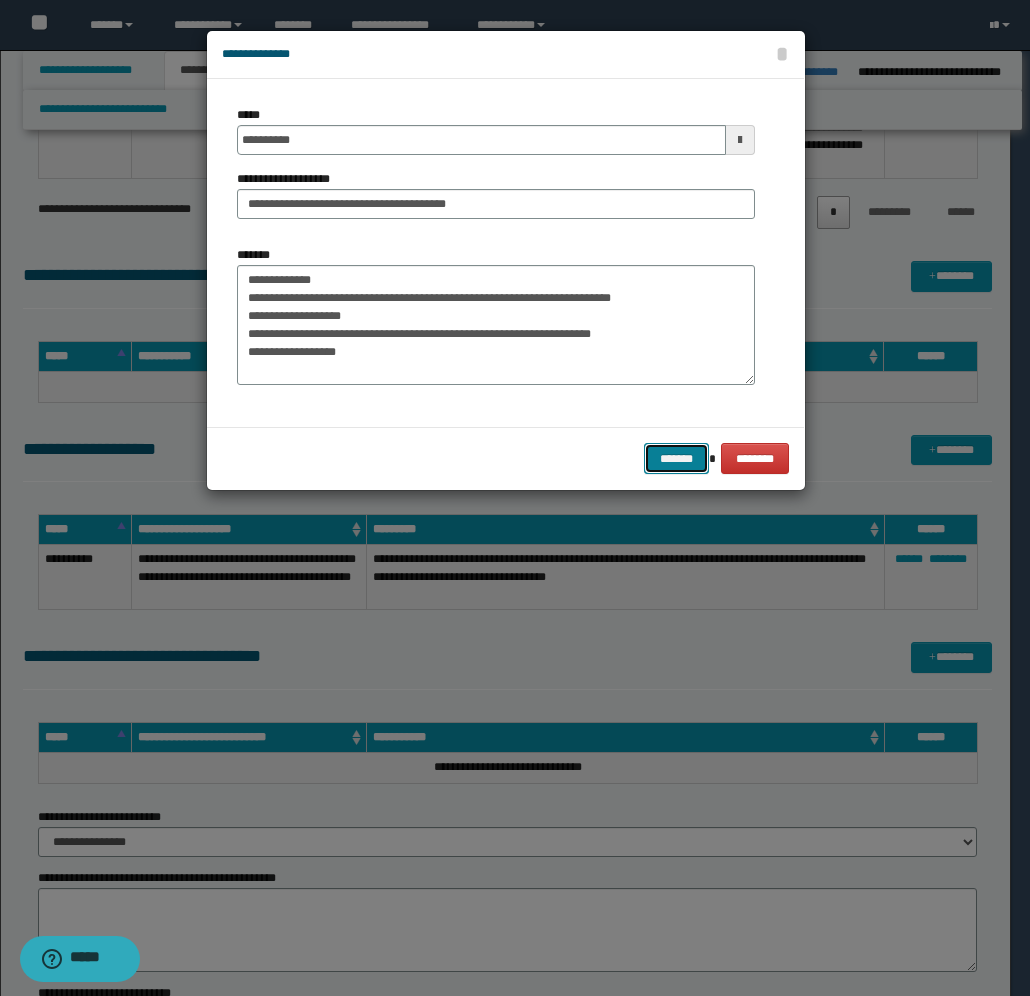 click on "*******" at bounding box center (676, 458) 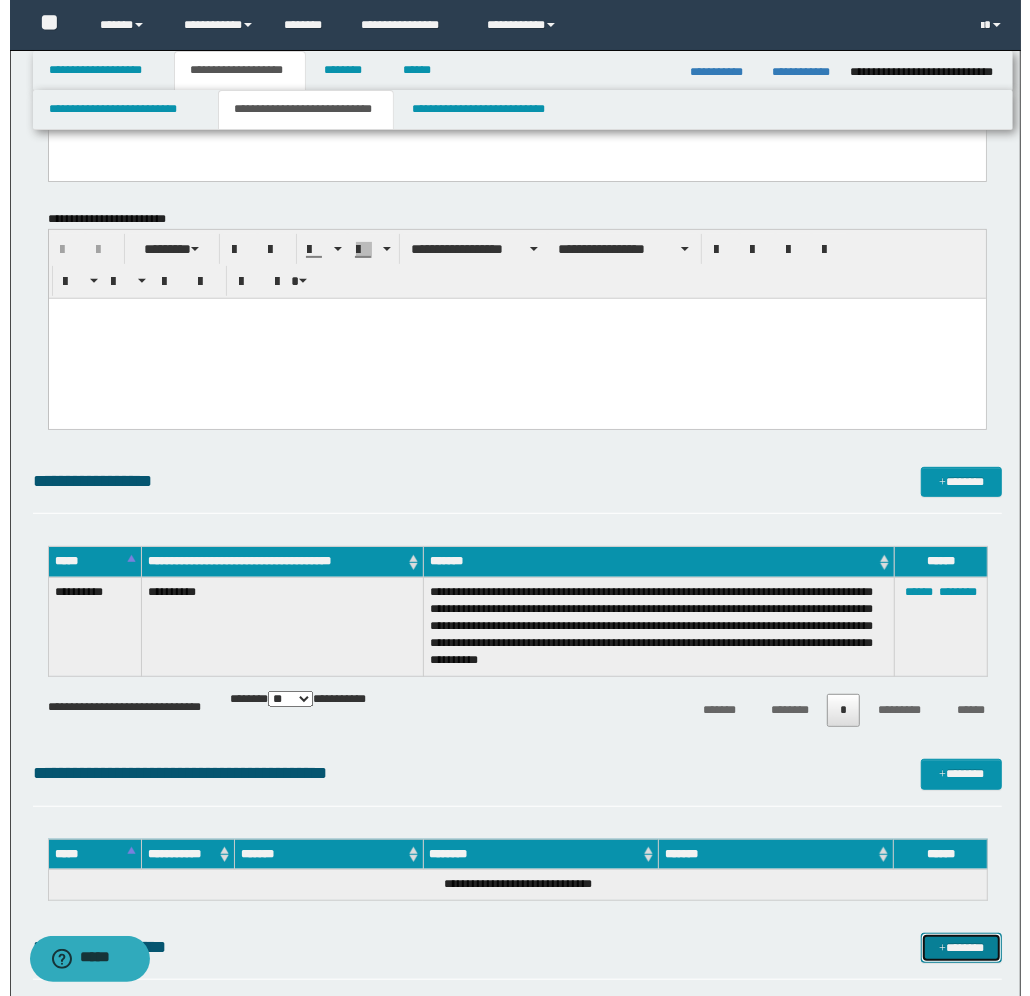 scroll, scrollTop: 250, scrollLeft: 0, axis: vertical 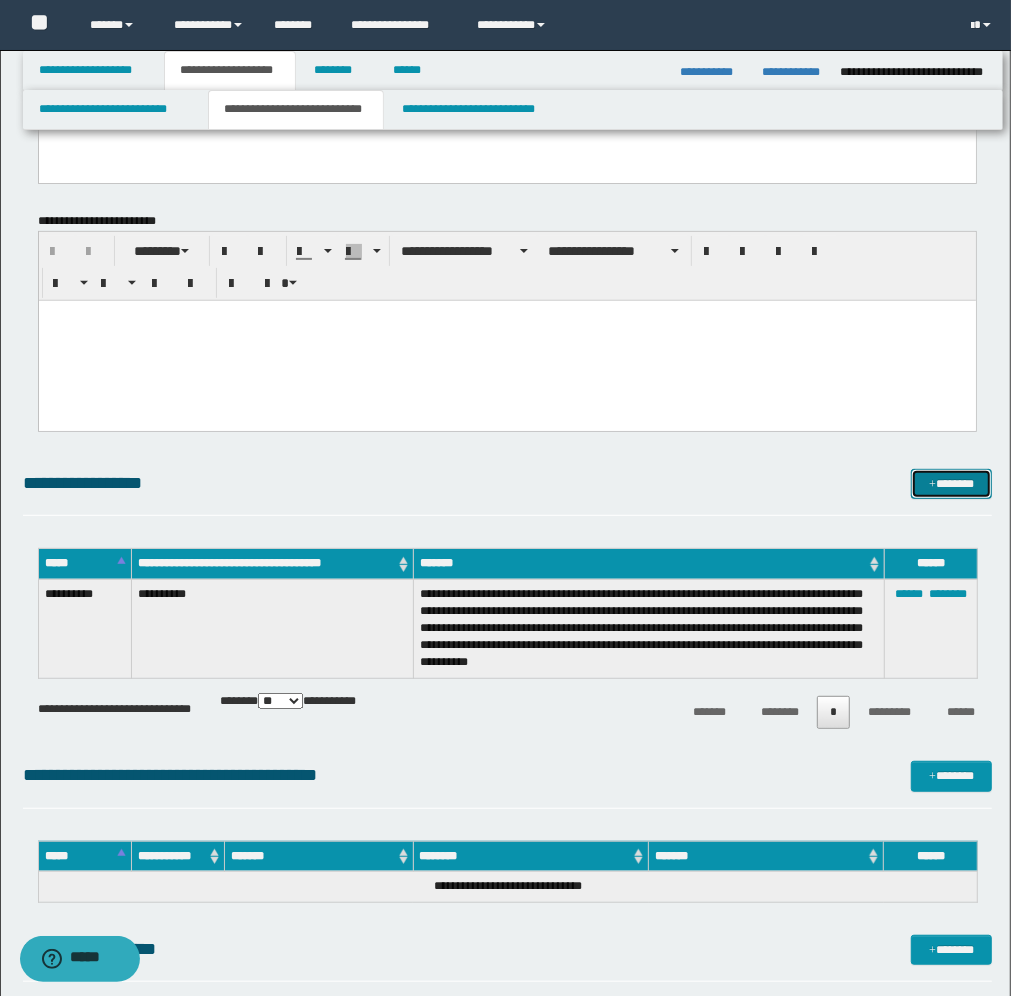 click on "*******" at bounding box center (951, 484) 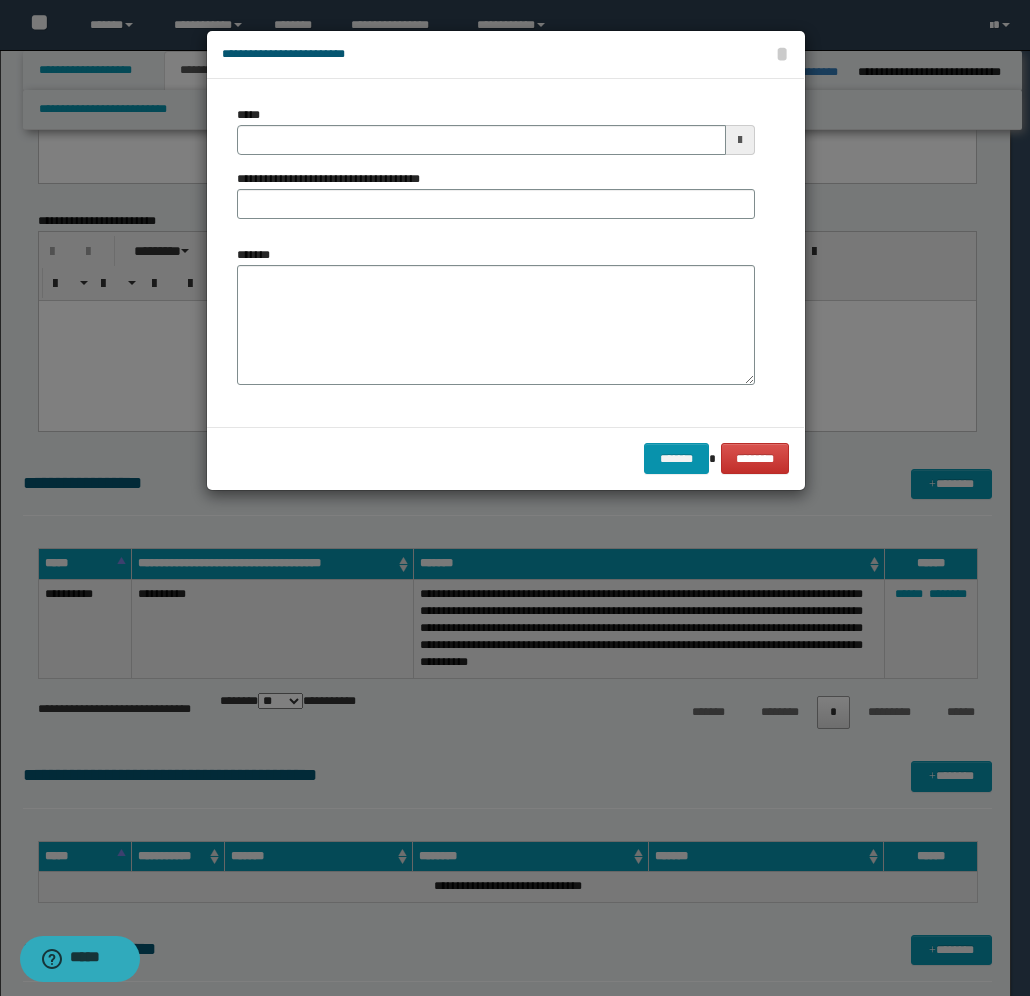 click at bounding box center [740, 140] 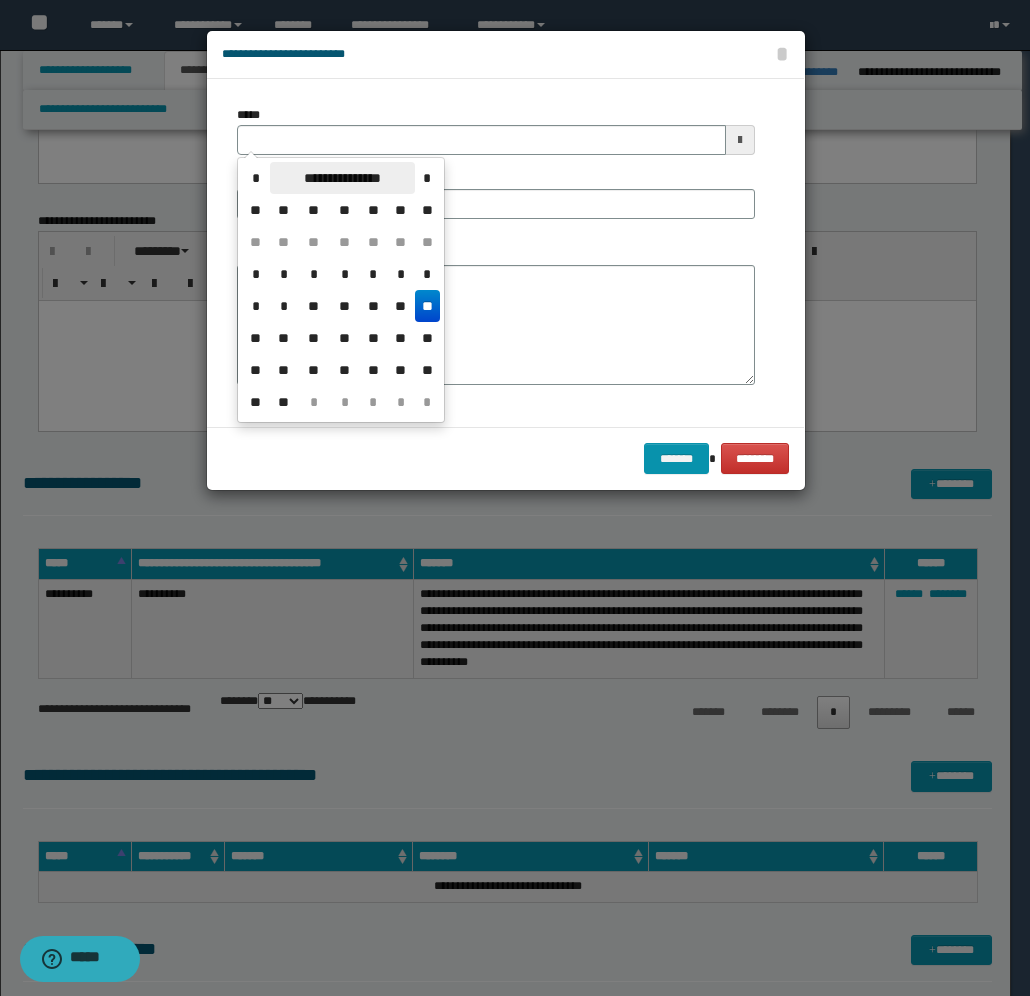 click on "**********" at bounding box center [342, 178] 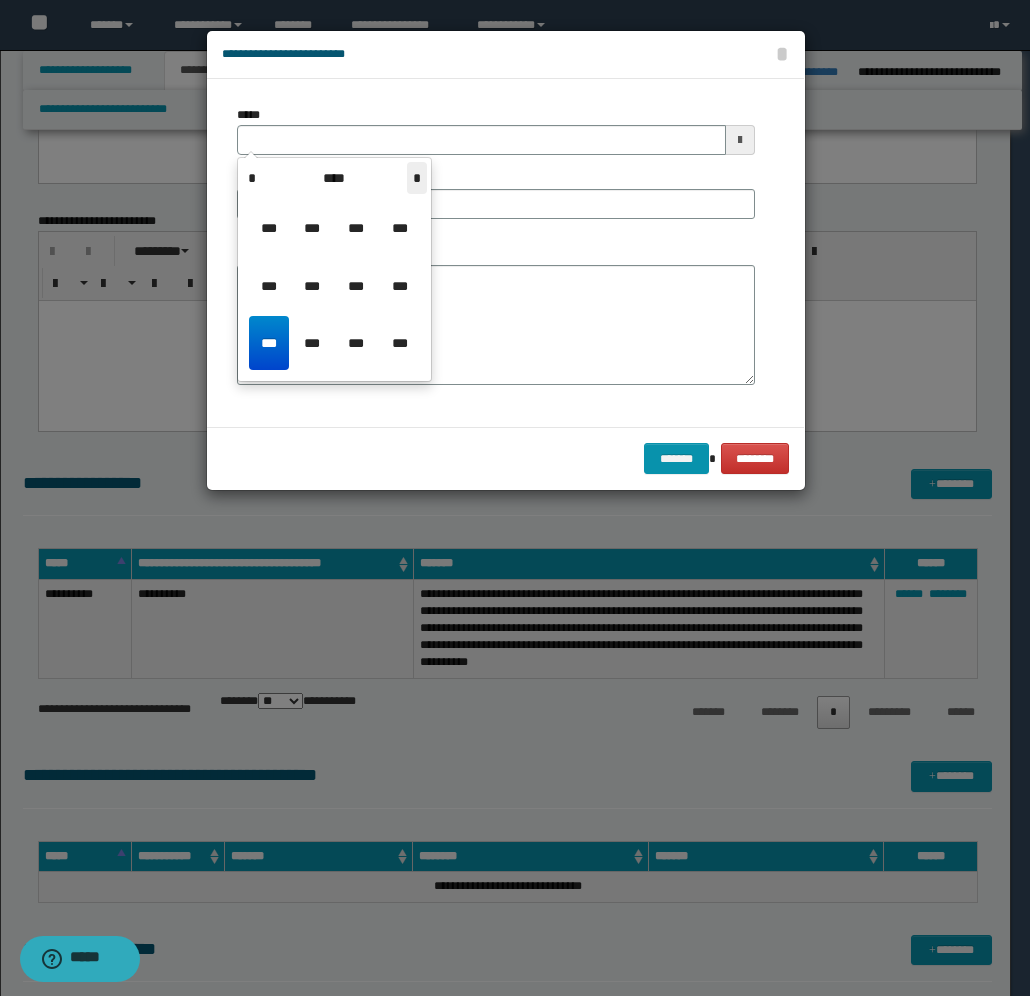 click on "*" at bounding box center [417, 178] 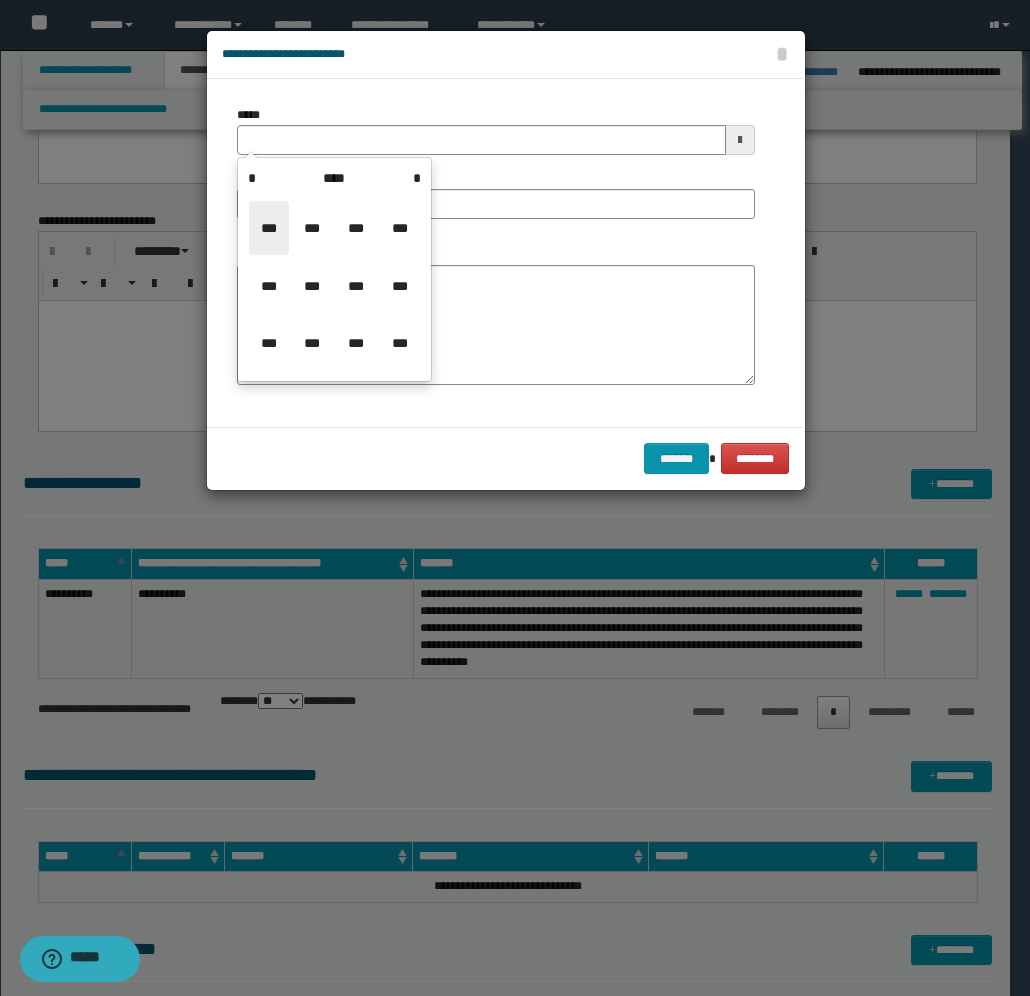 click on "***" at bounding box center [269, 228] 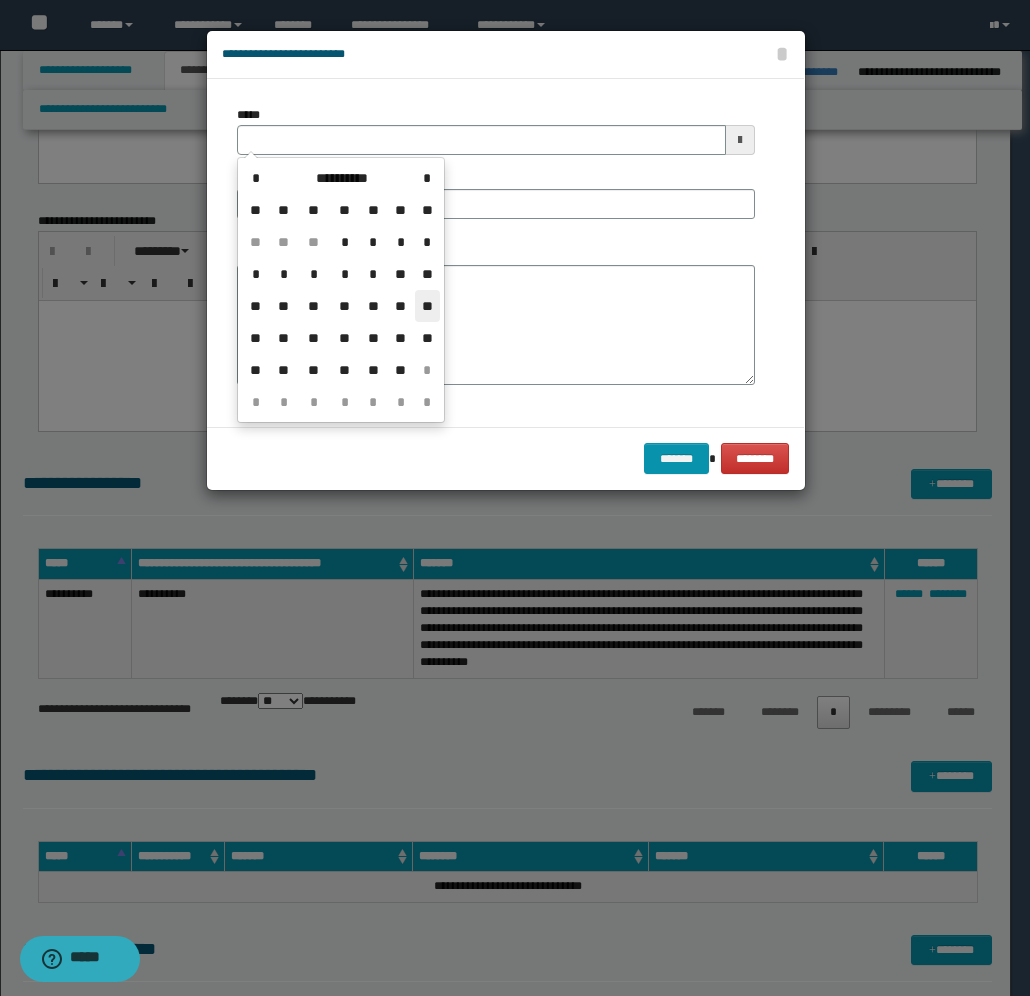 click on "**" at bounding box center [427, 306] 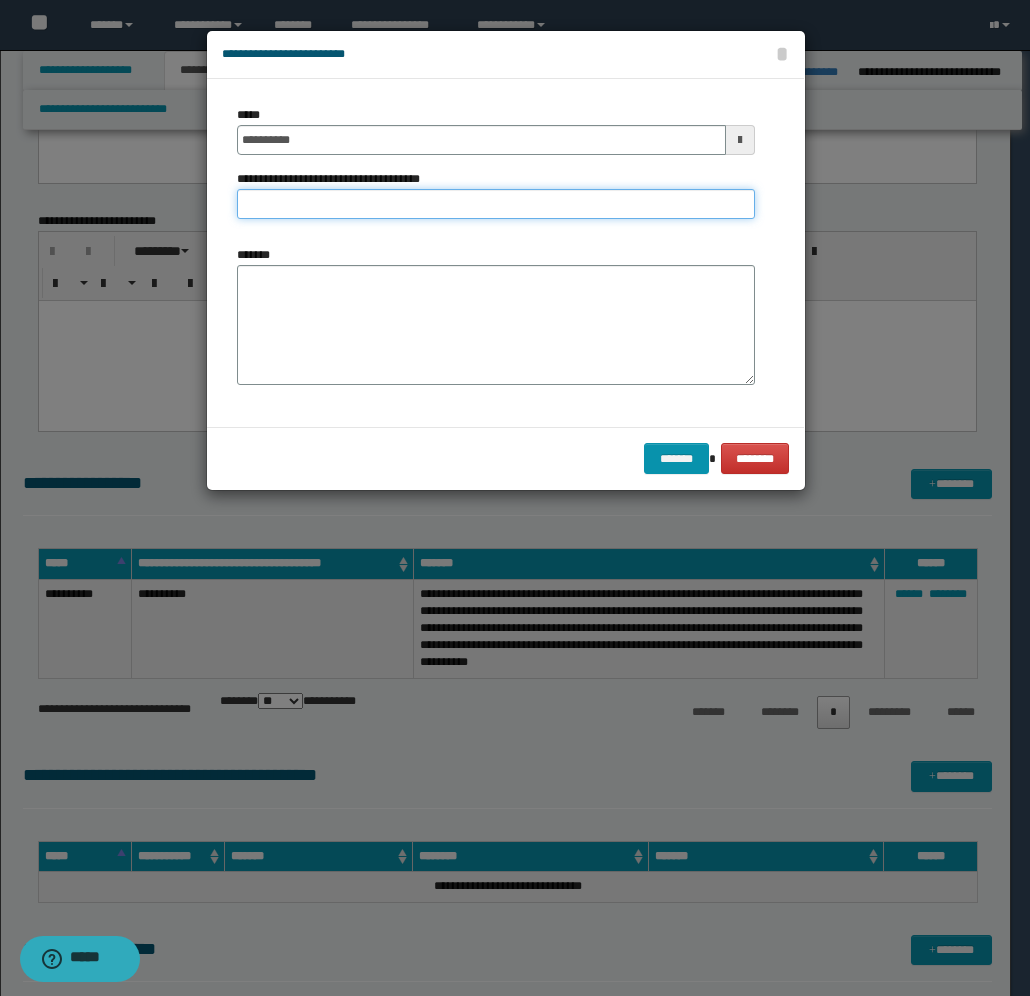 click on "**********" at bounding box center (496, 204) 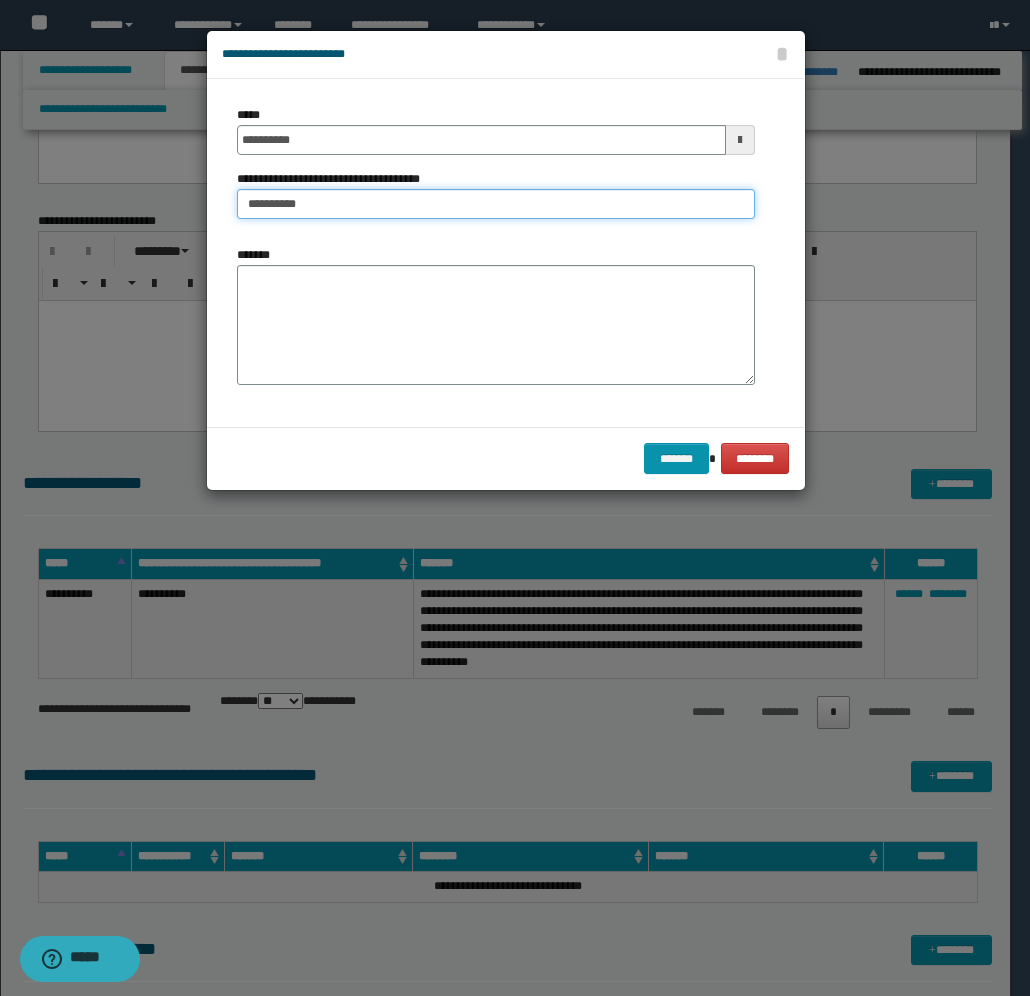 type on "**********" 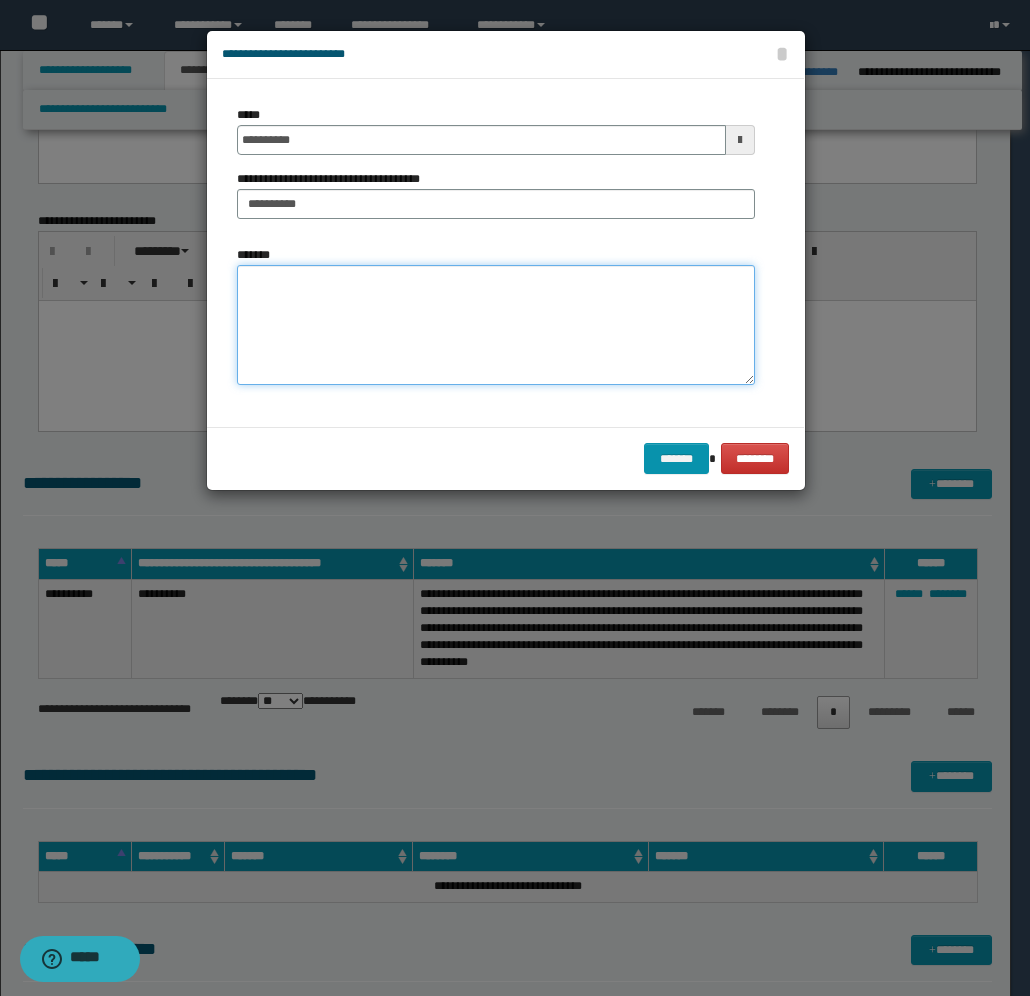 click on "*******" at bounding box center (496, 325) 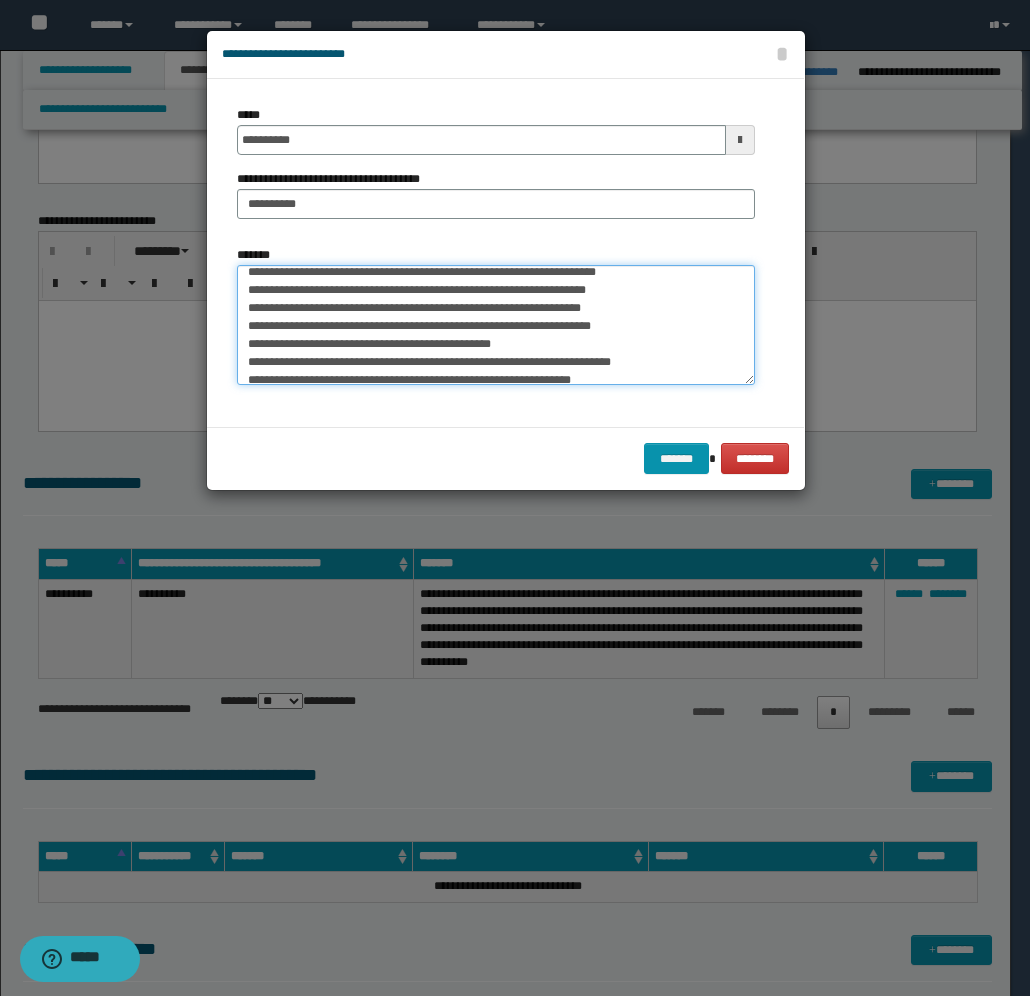 scroll, scrollTop: 0, scrollLeft: 0, axis: both 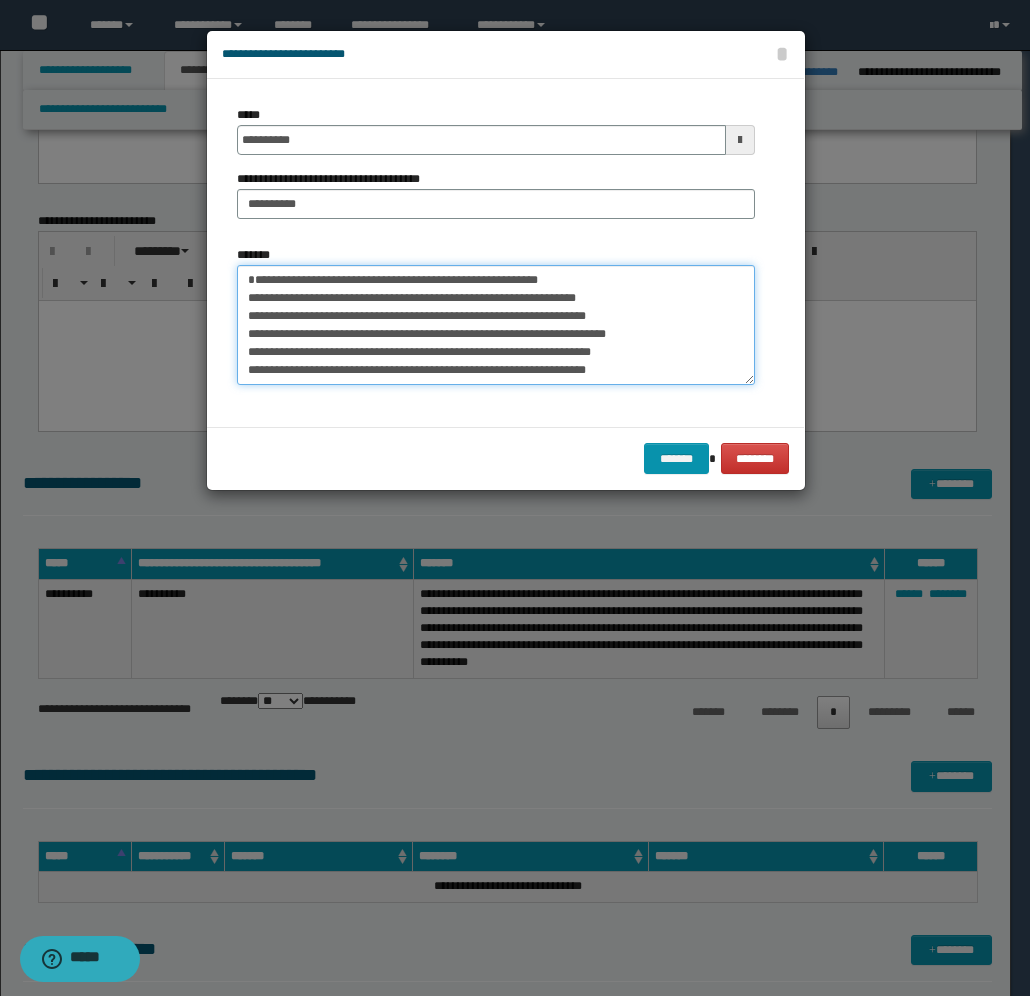 click on "*******" at bounding box center (496, 325) 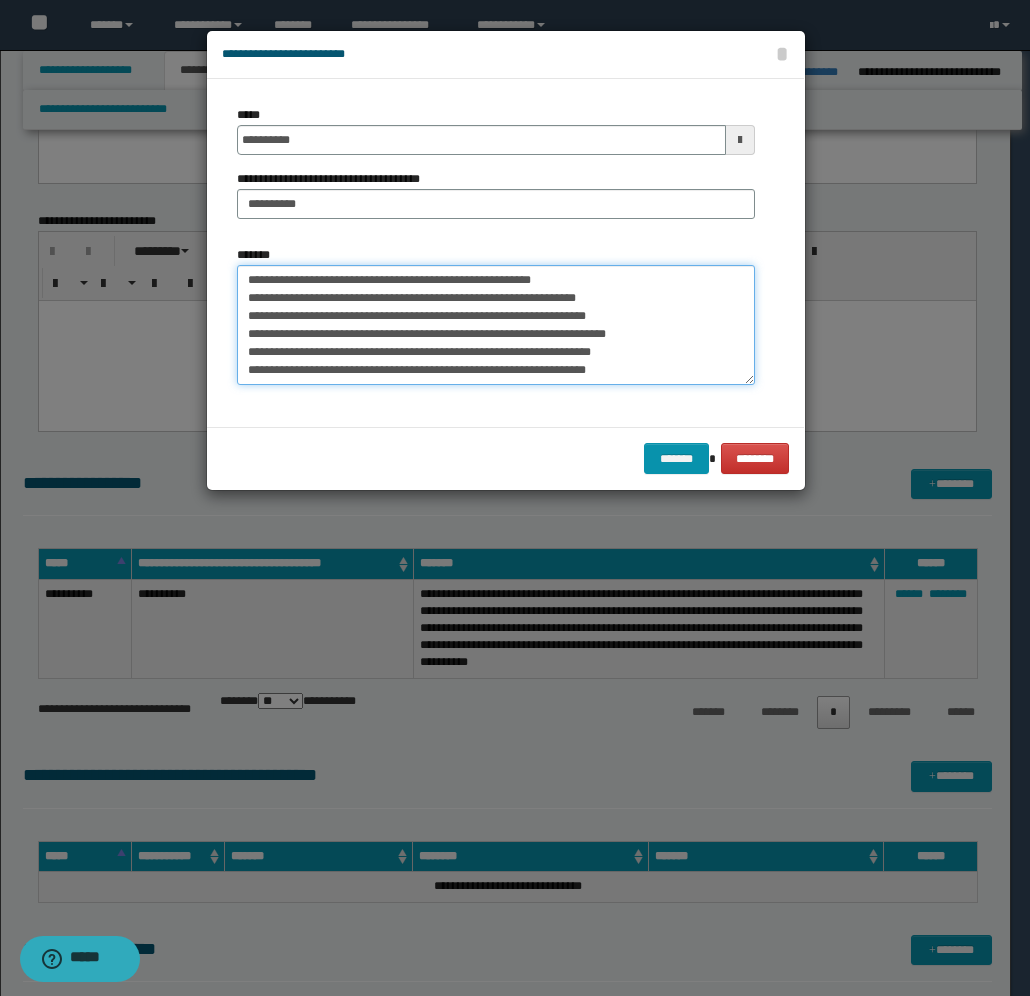 drag, startPoint x: 433, startPoint y: 278, endPoint x: 443, endPoint y: 273, distance: 11.18034 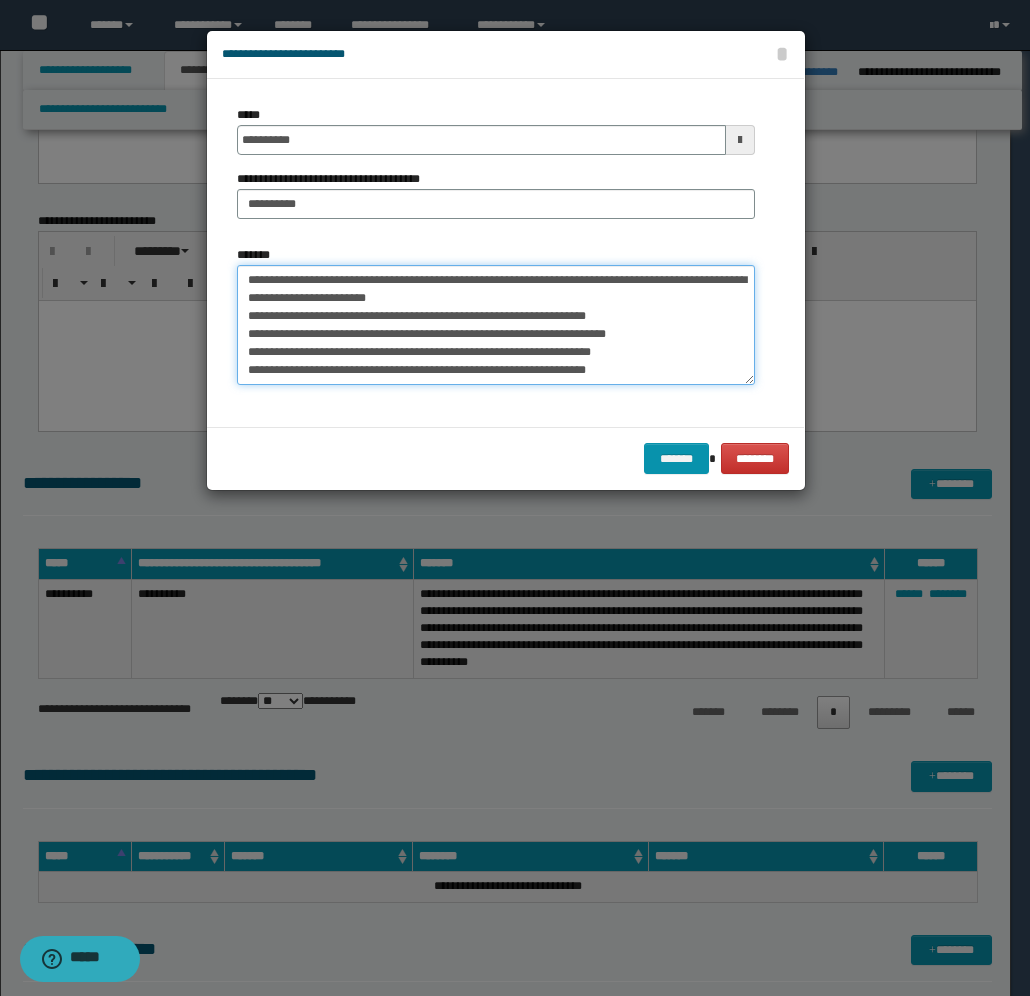 click on "*******" at bounding box center (496, 325) 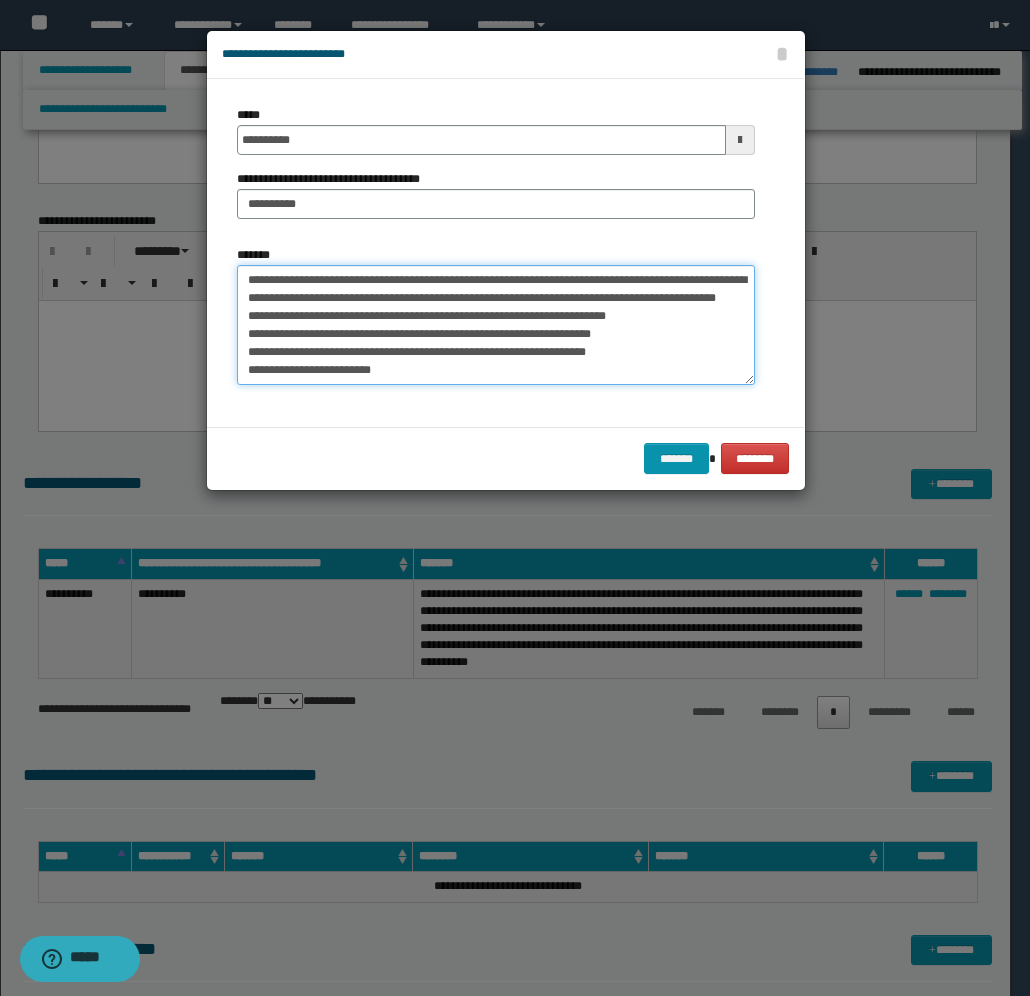 click on "*******" at bounding box center (496, 325) 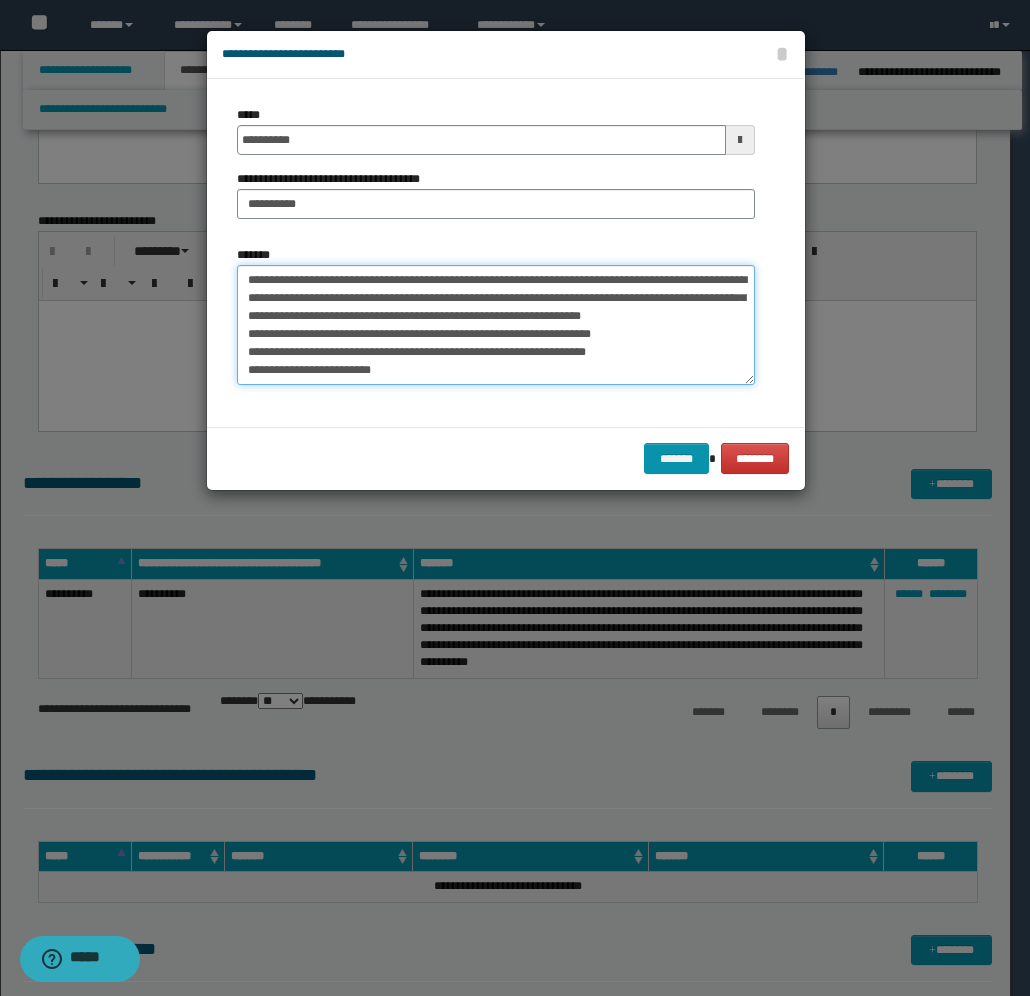 click on "*******" at bounding box center [496, 325] 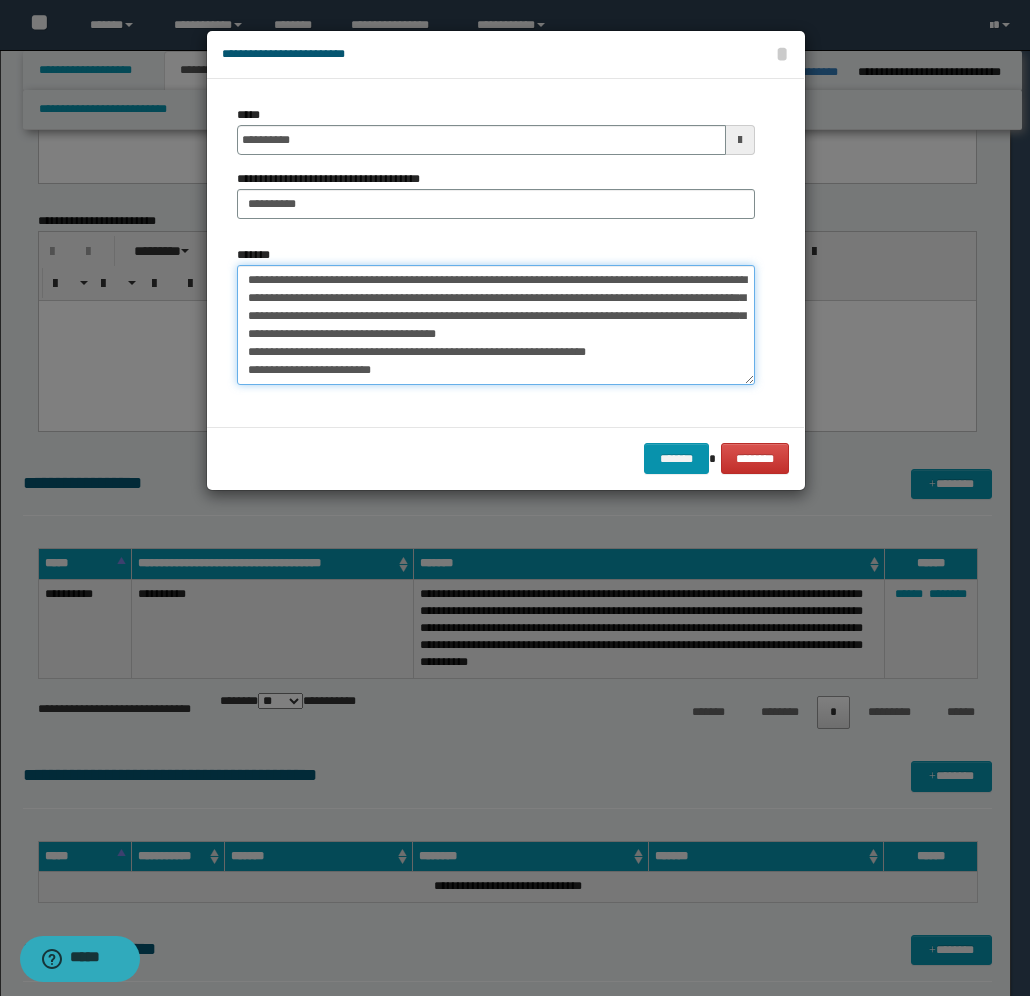 click on "*******" at bounding box center [496, 325] 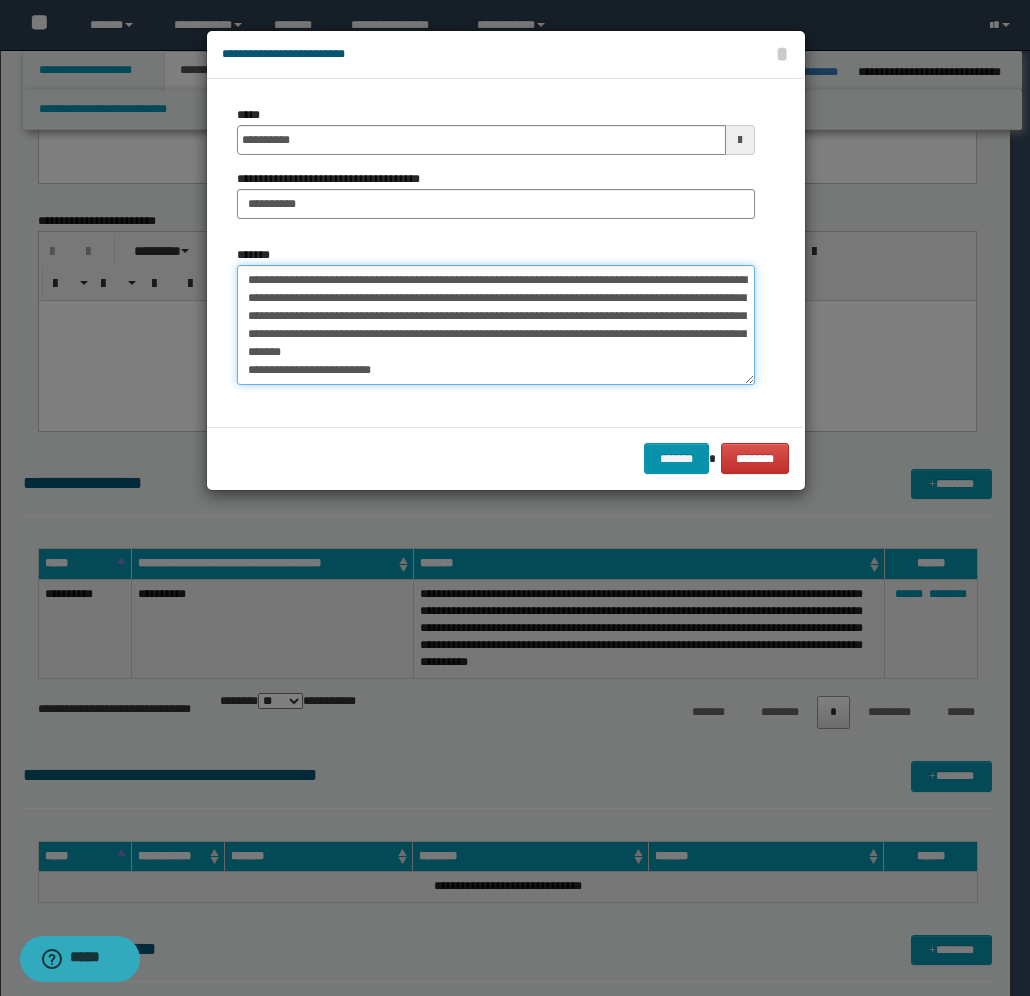 click on "*******" at bounding box center (496, 325) 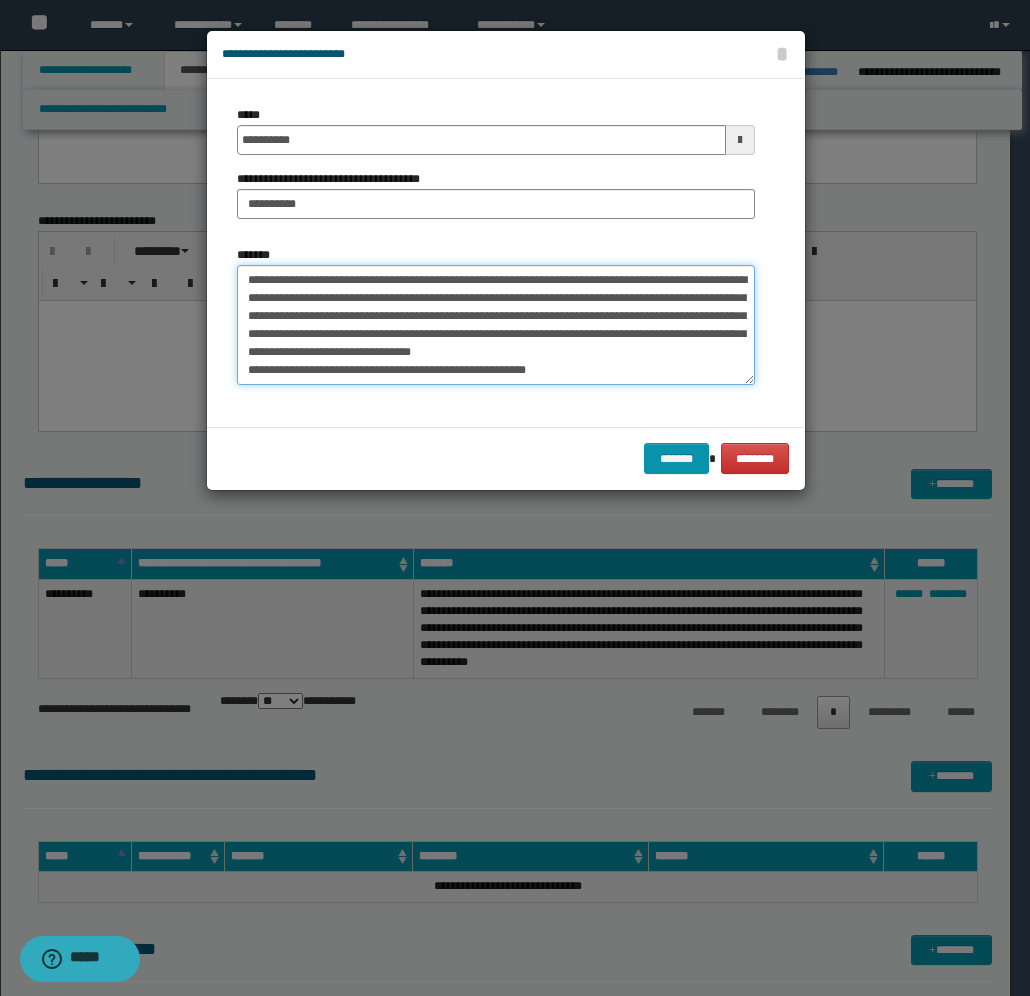 click on "*******" at bounding box center [496, 325] 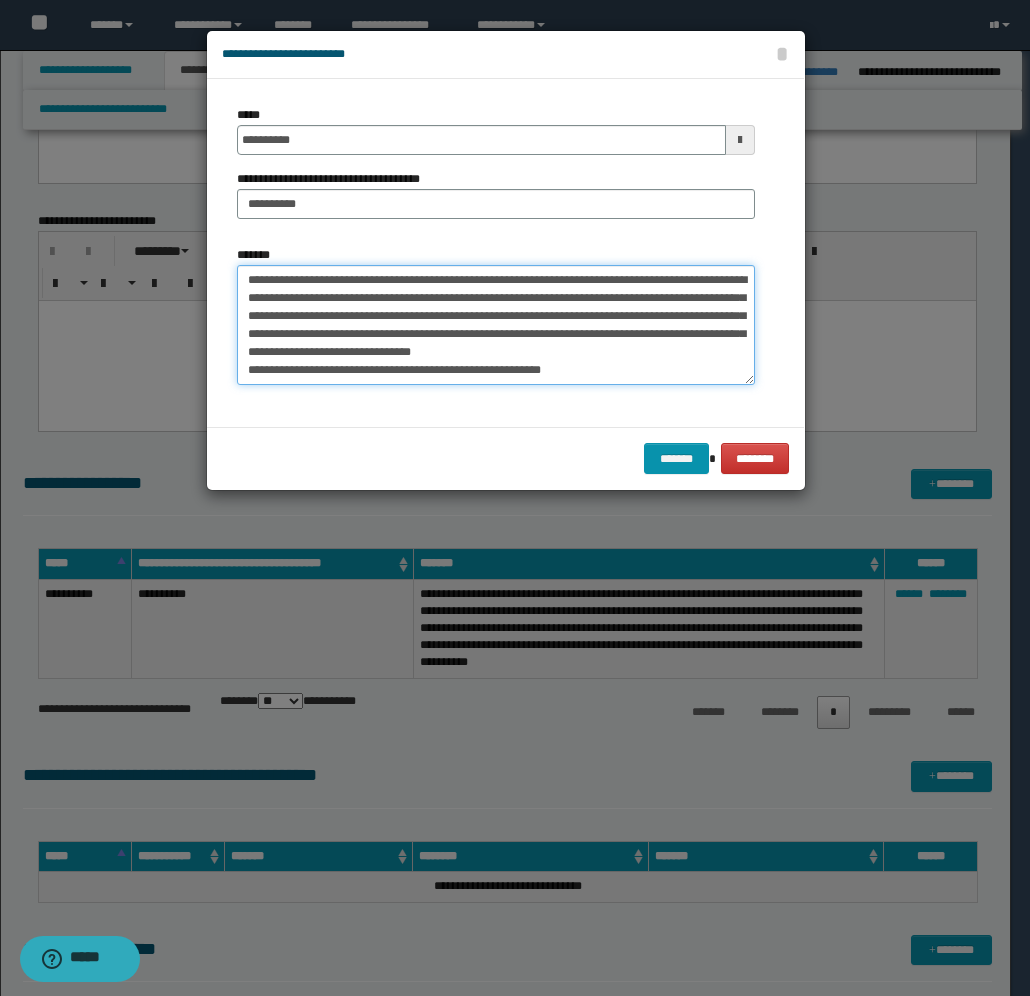 click on "*******" at bounding box center [496, 325] 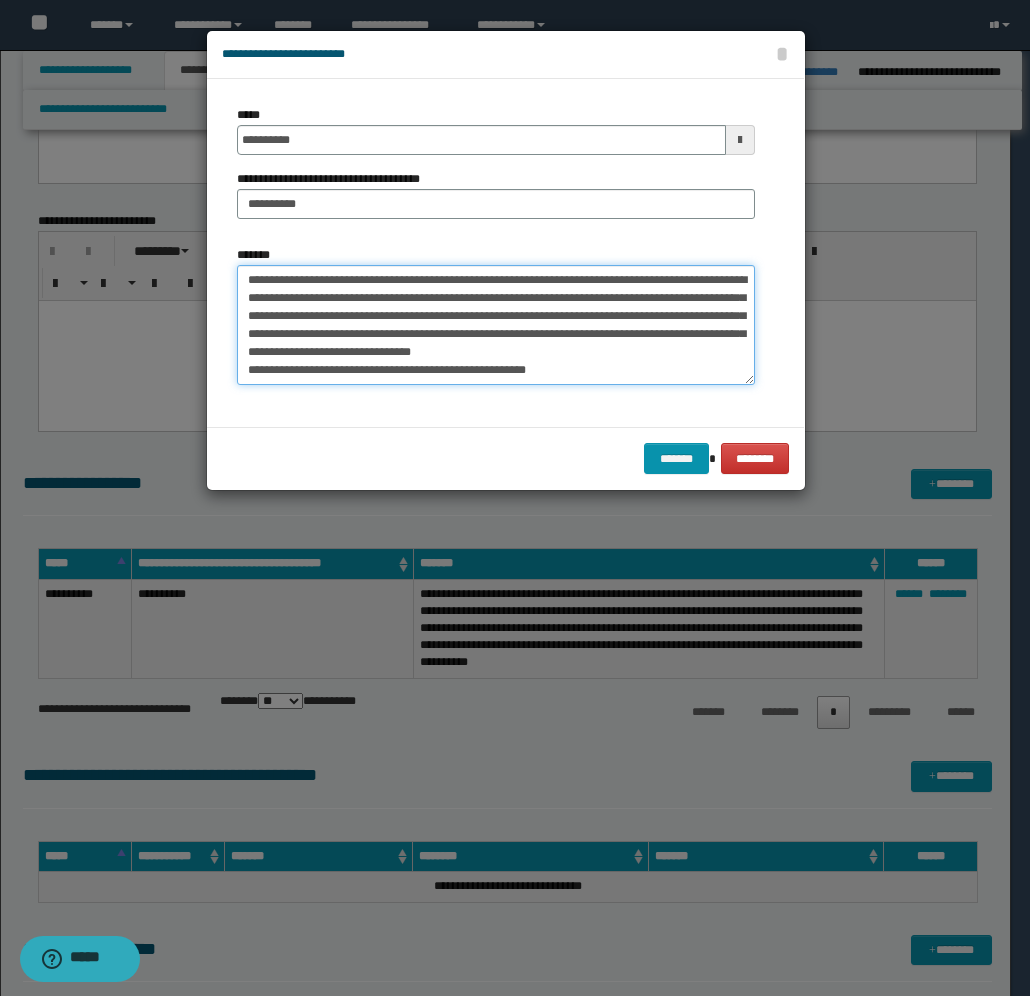 scroll, scrollTop: 50, scrollLeft: 0, axis: vertical 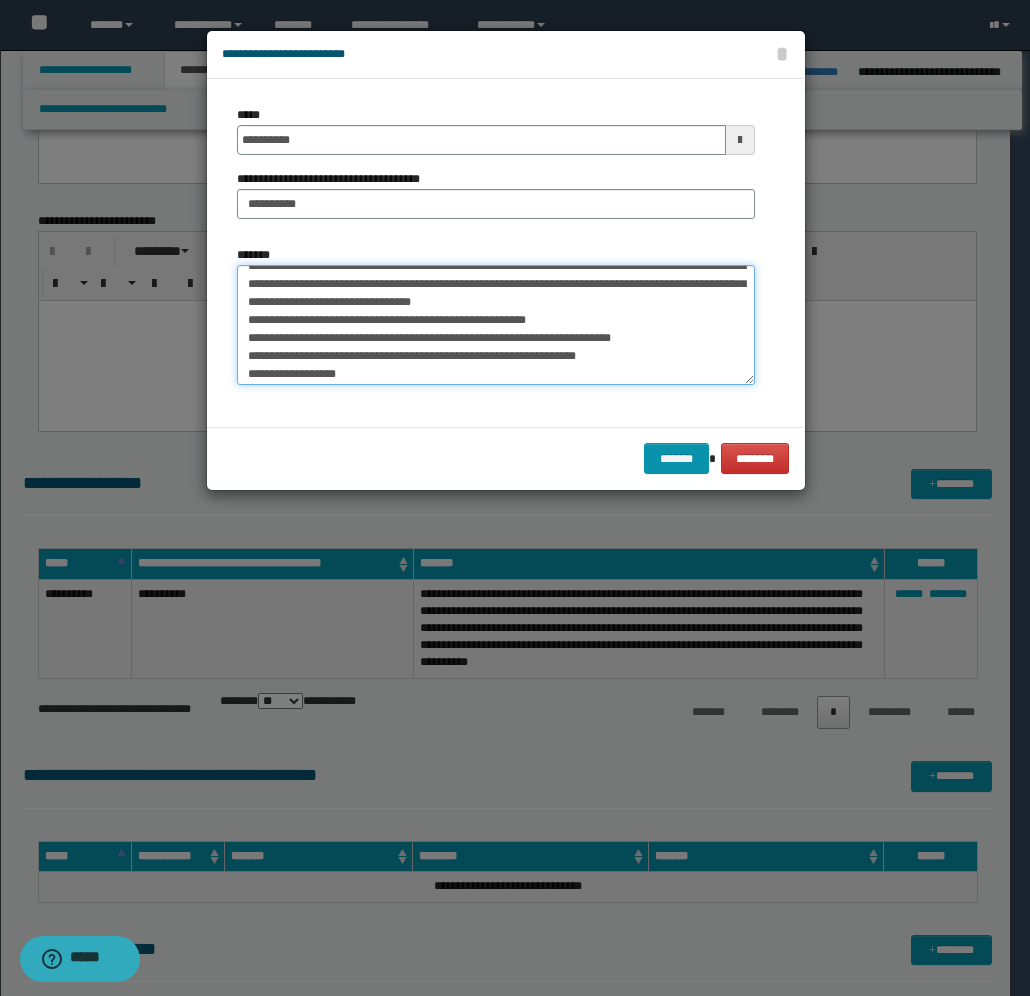 click on "*******" at bounding box center [496, 325] 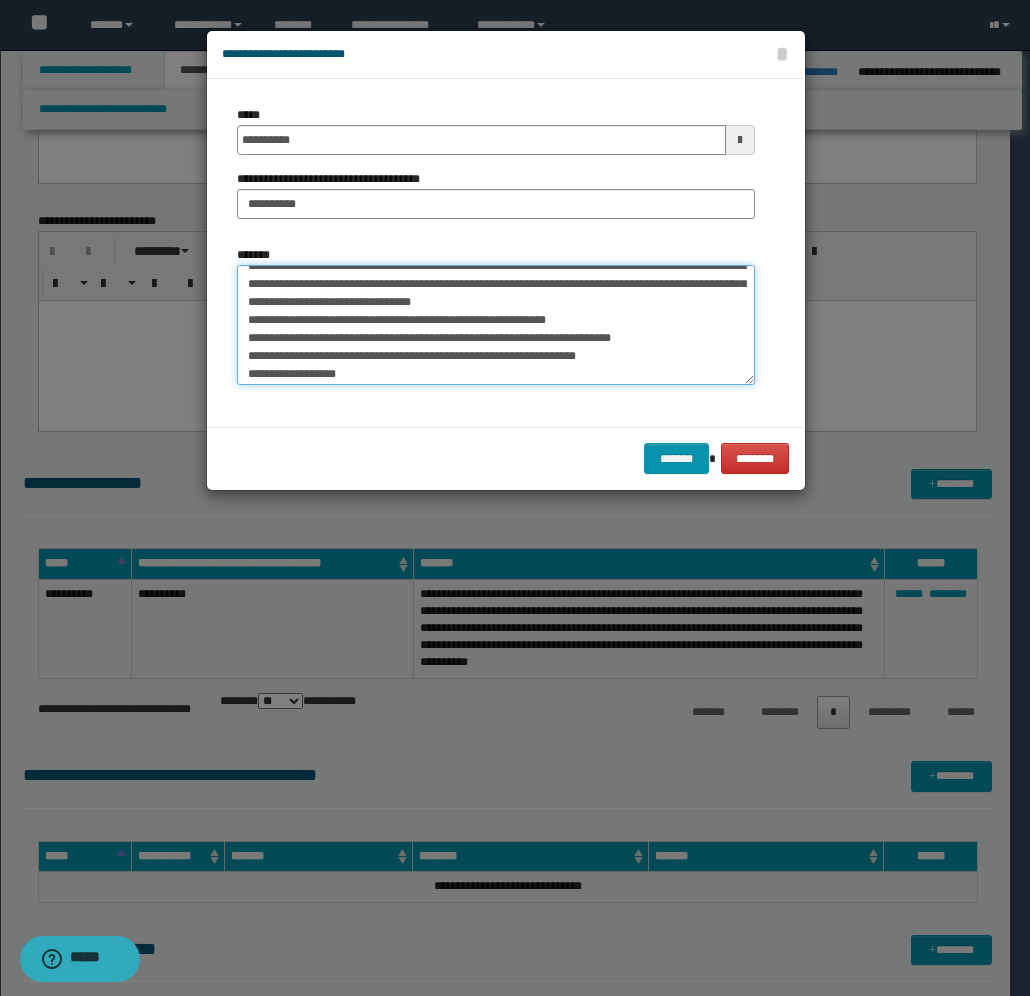 click on "*******" at bounding box center (496, 325) 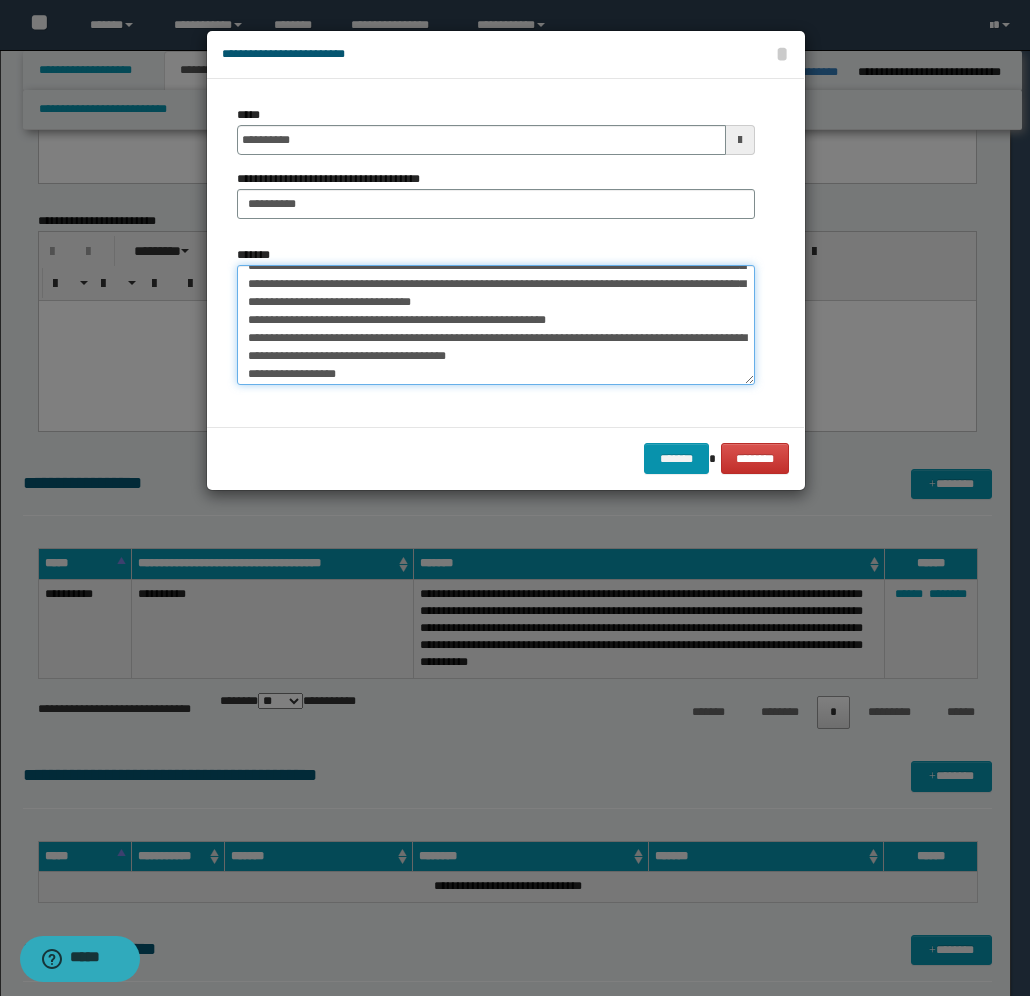 click on "*******" at bounding box center [496, 325] 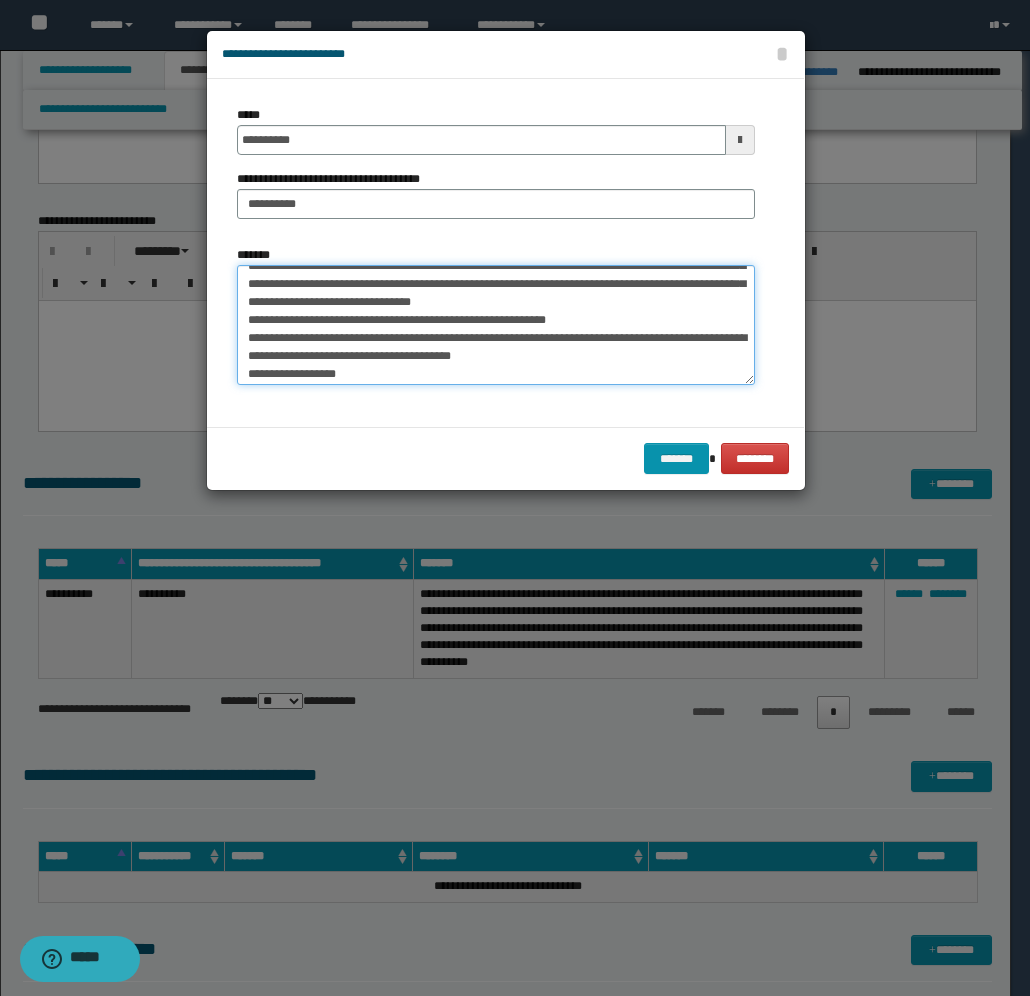 drag, startPoint x: 273, startPoint y: 373, endPoint x: 256, endPoint y: 383, distance: 19.723083 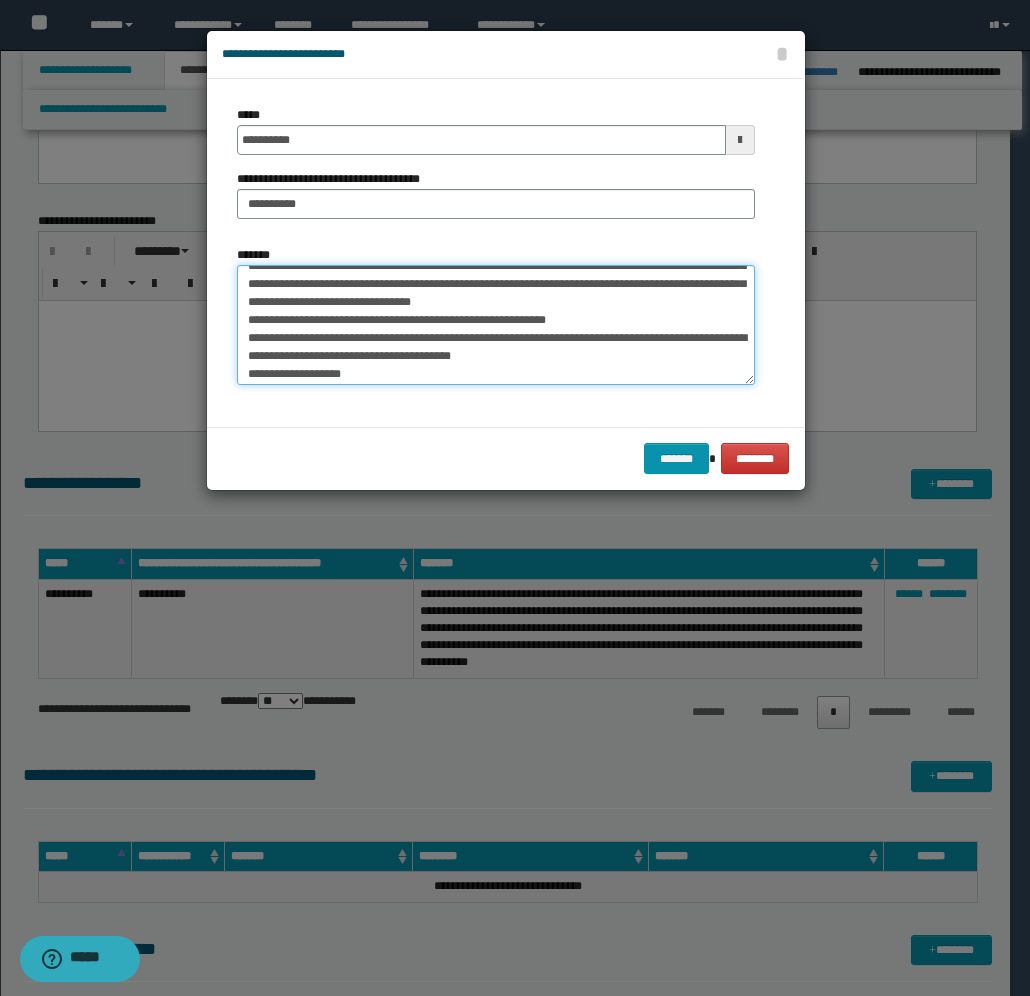 click on "*******" at bounding box center [496, 325] 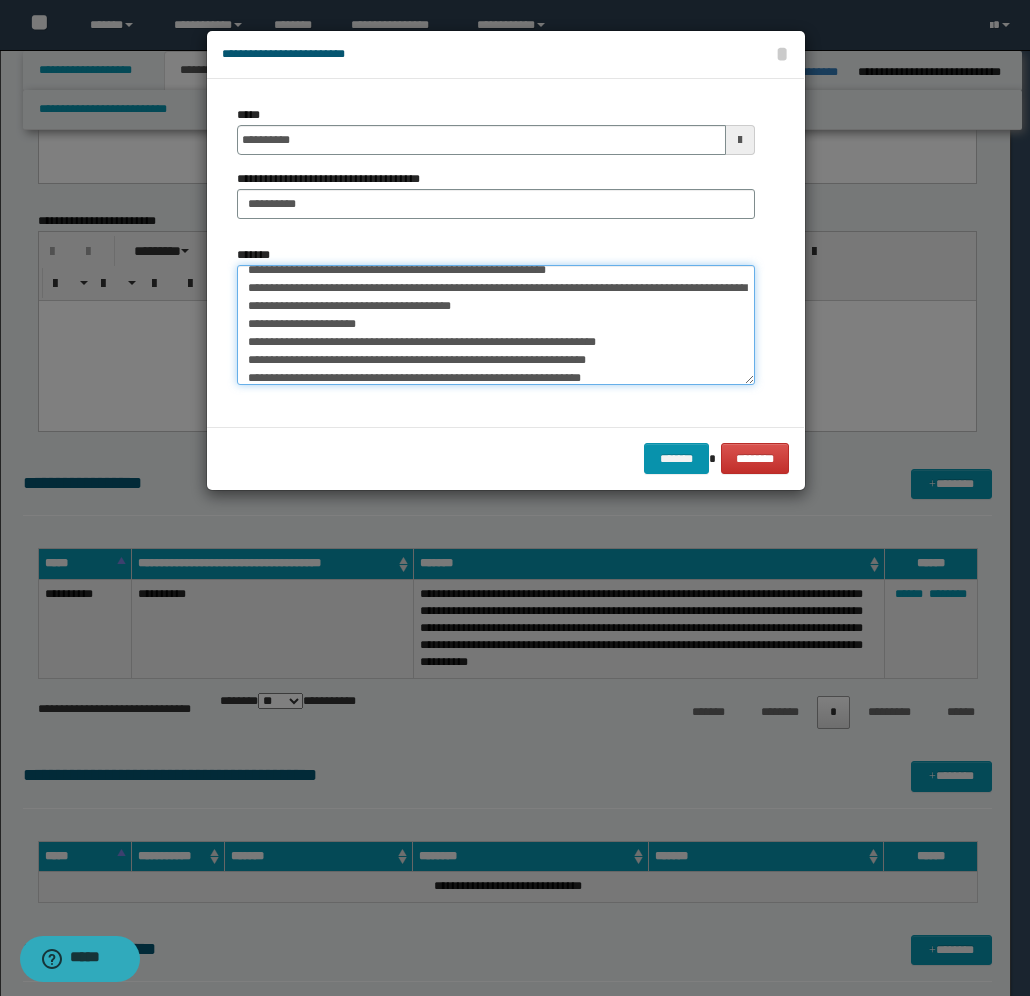 scroll, scrollTop: 150, scrollLeft: 0, axis: vertical 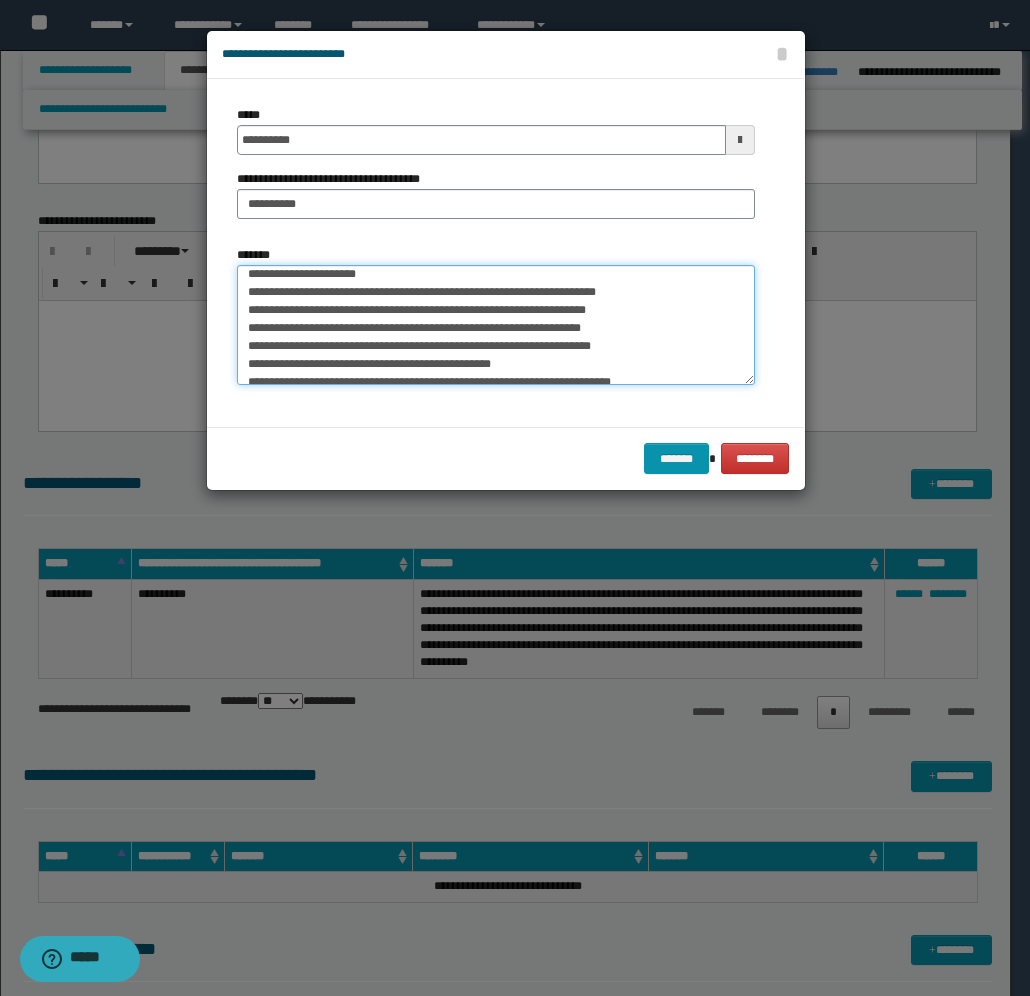 click on "*******" at bounding box center [496, 325] 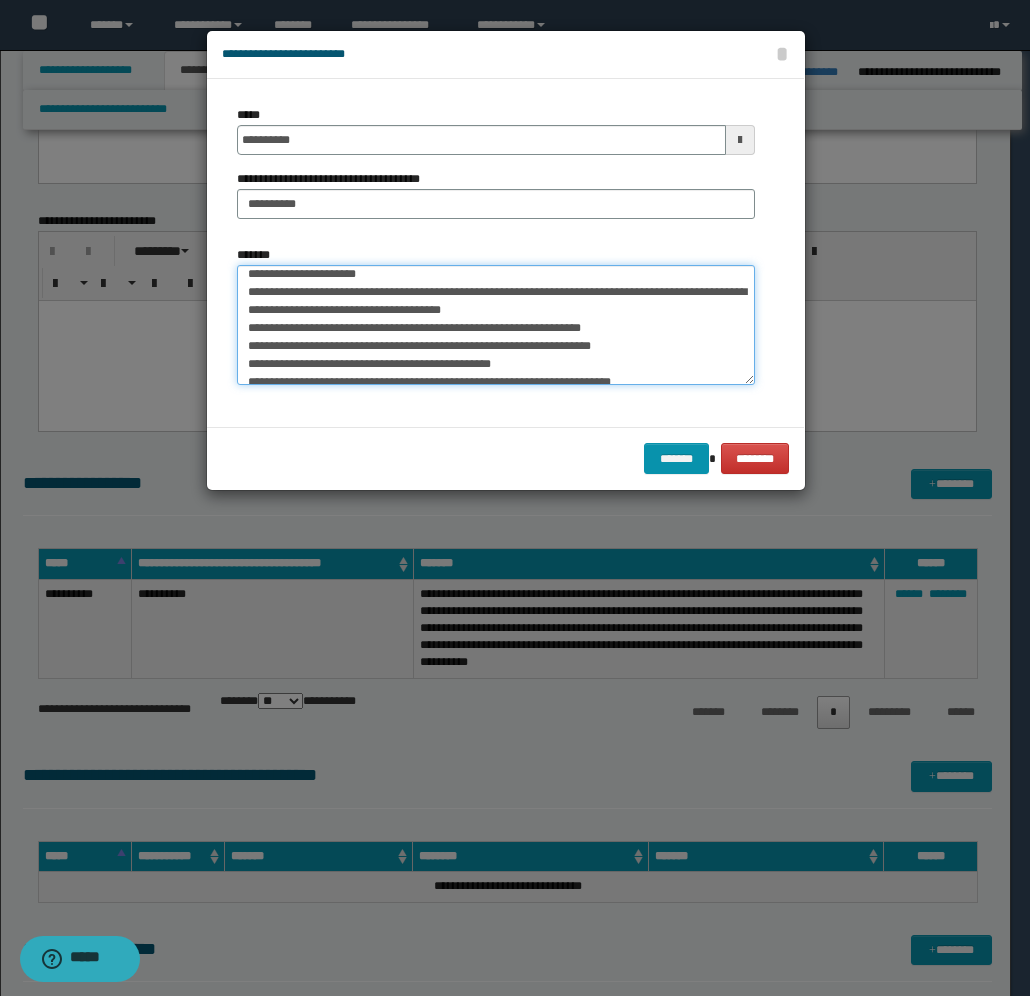 click on "*******" at bounding box center [496, 325] 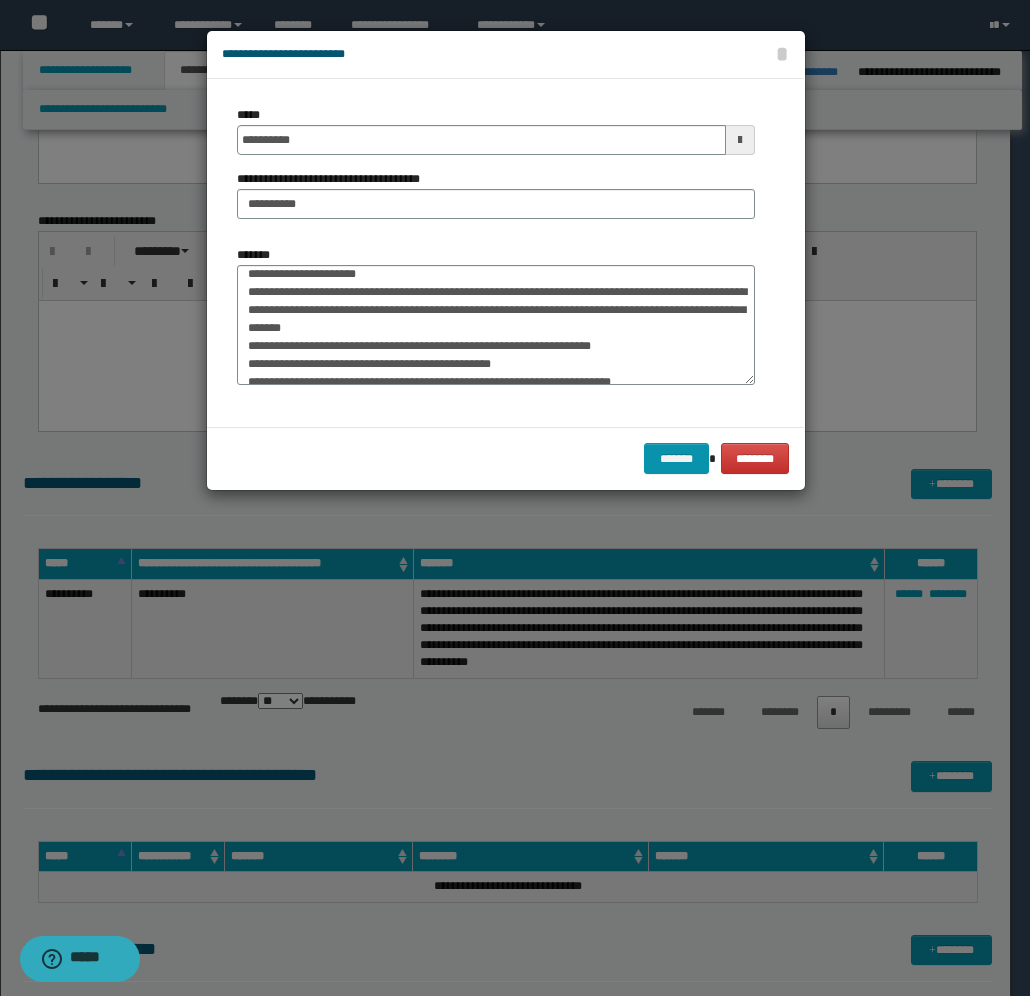 drag, startPoint x: 275, startPoint y: 346, endPoint x: 268, endPoint y: 412, distance: 66.37017 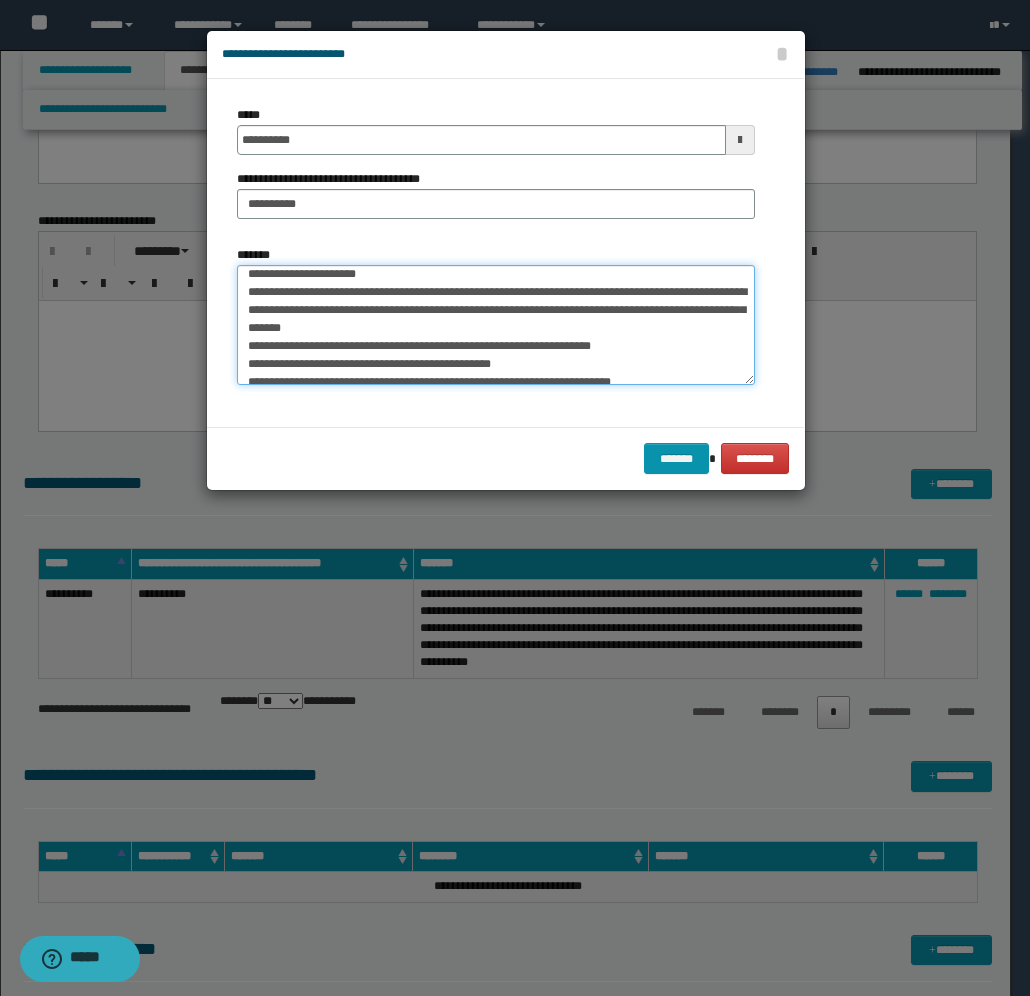 click on "*******" at bounding box center (496, 325) 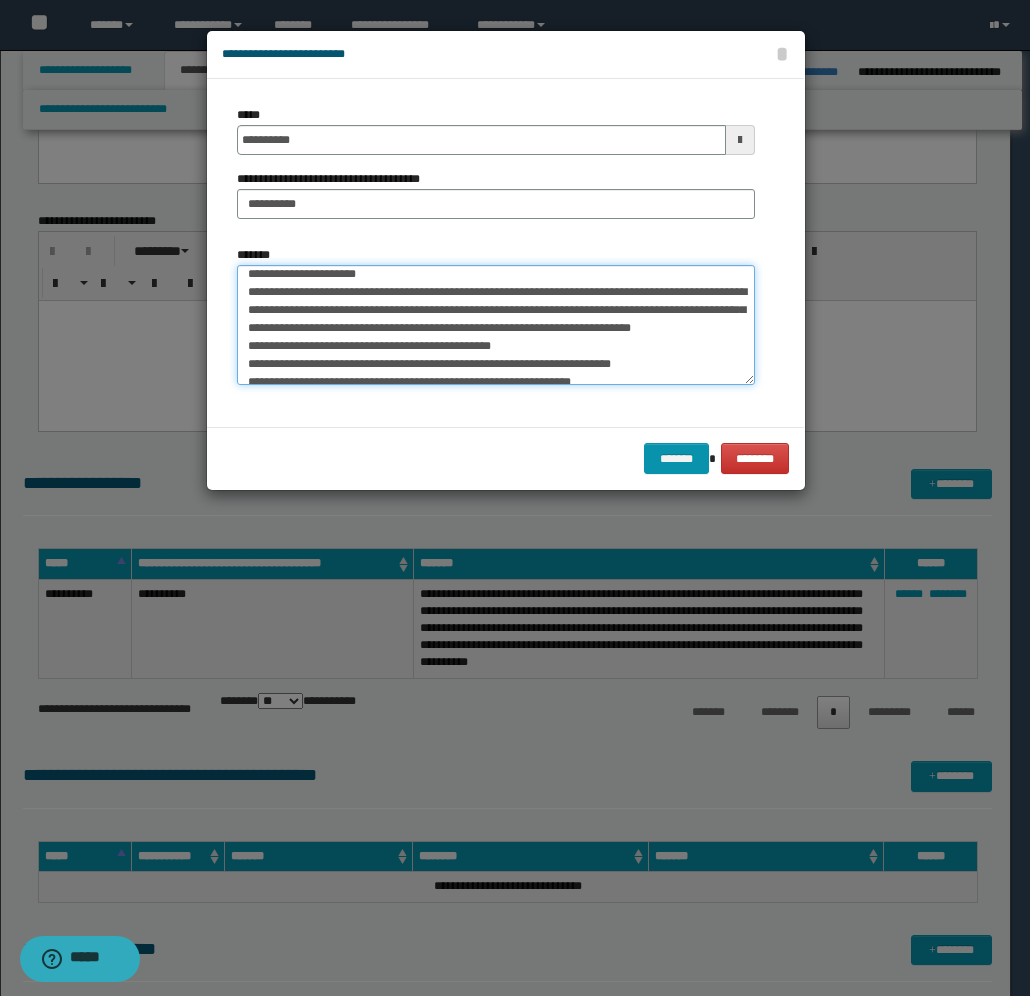 click on "*******" at bounding box center (496, 325) 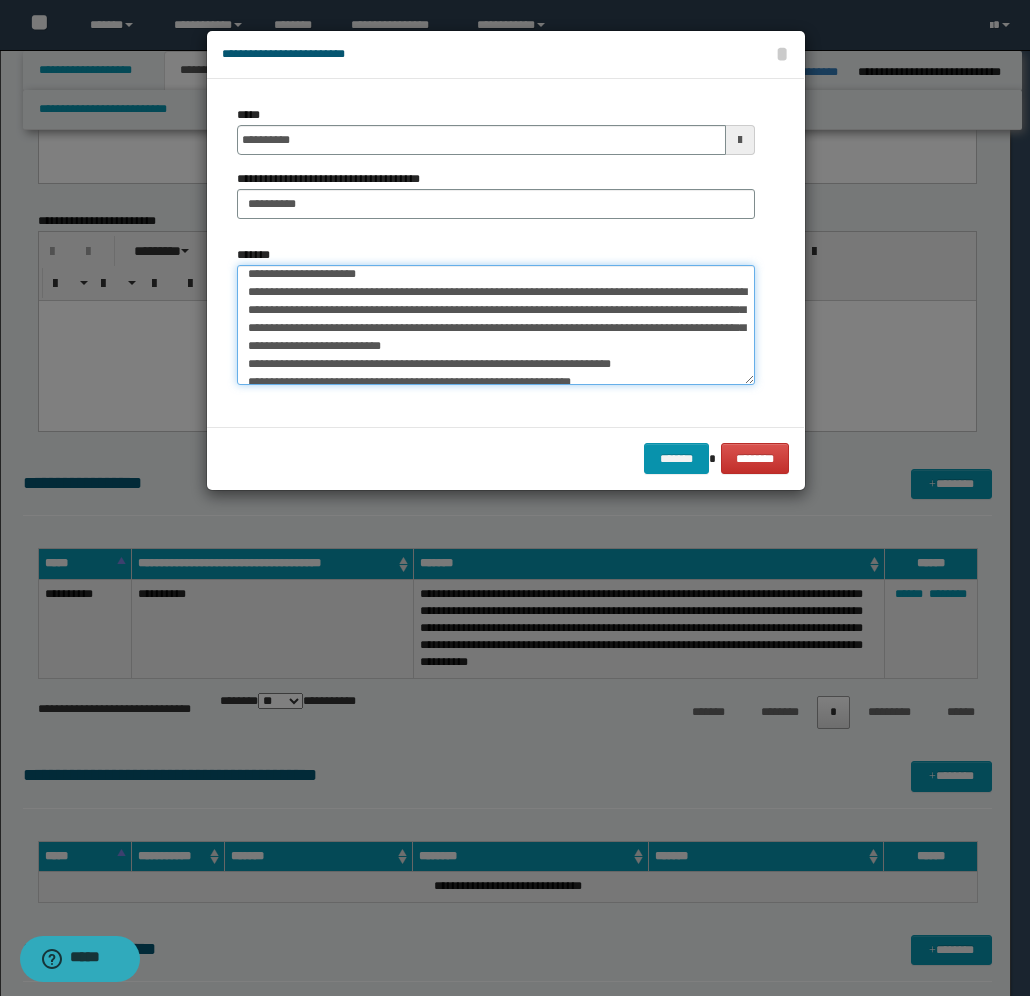click on "*******" at bounding box center (496, 325) 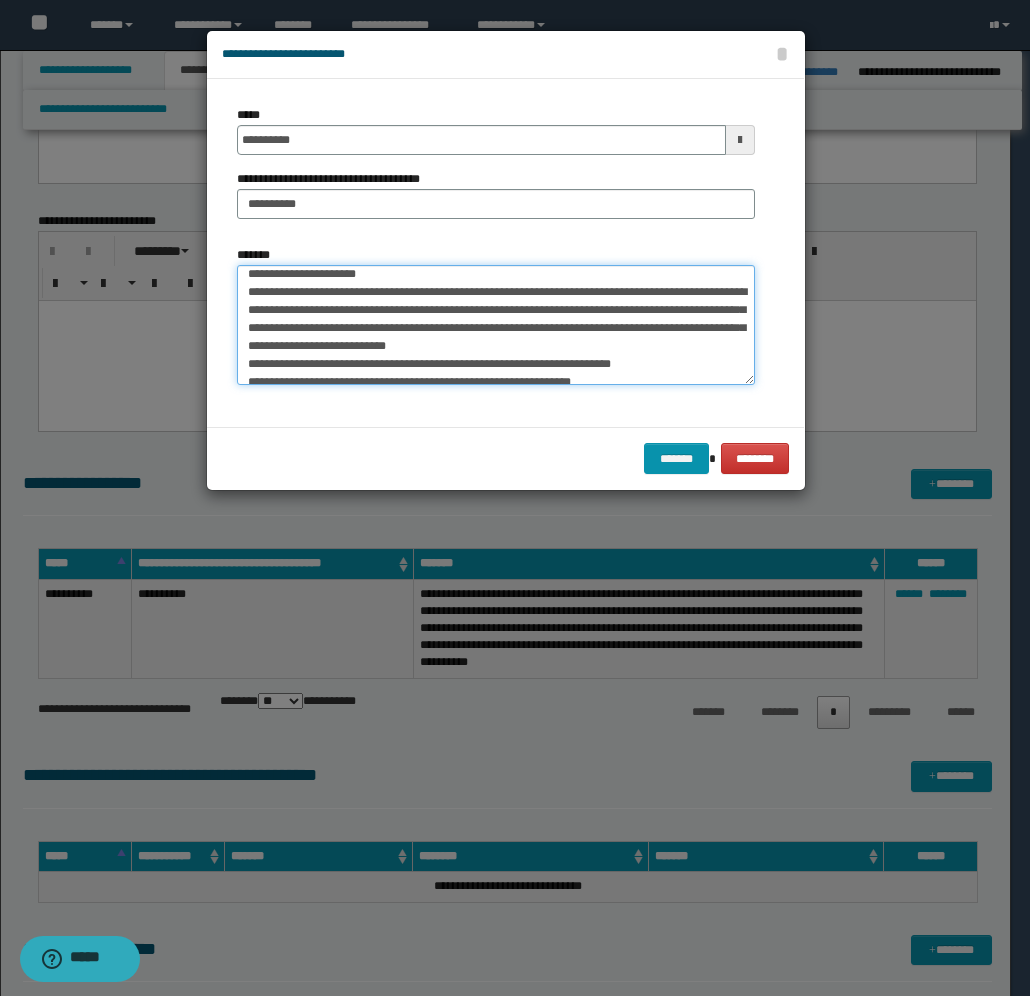 click on "*******" at bounding box center [496, 325] 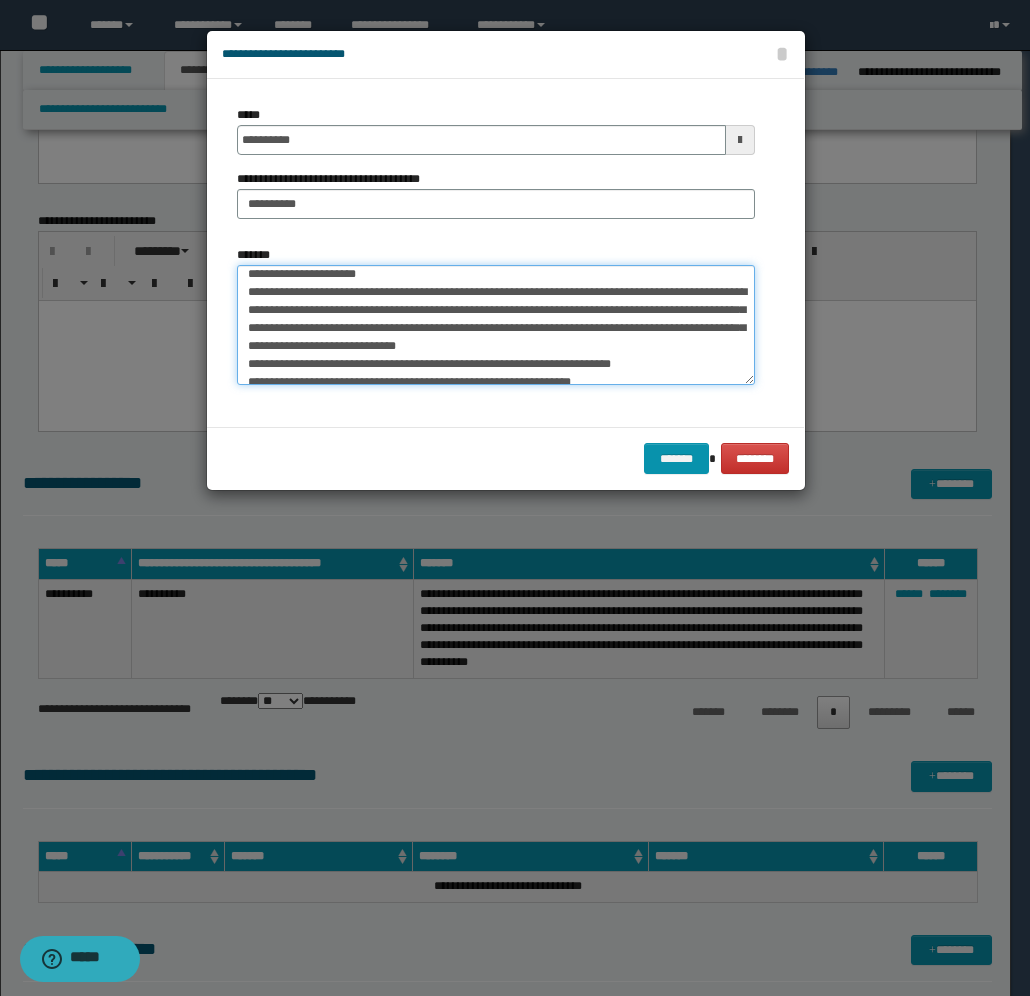 drag, startPoint x: 325, startPoint y: 363, endPoint x: 380, endPoint y: 376, distance: 56.515484 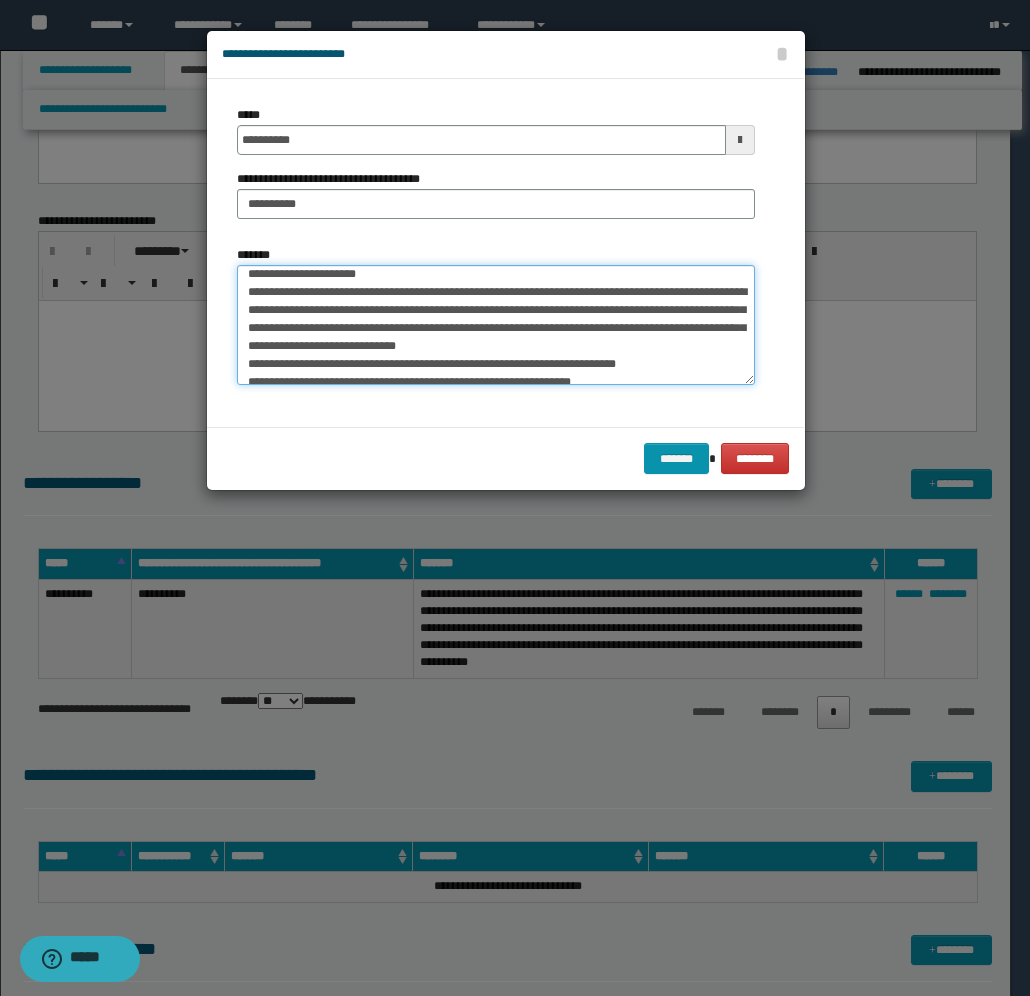 click on "*******" at bounding box center (496, 325) 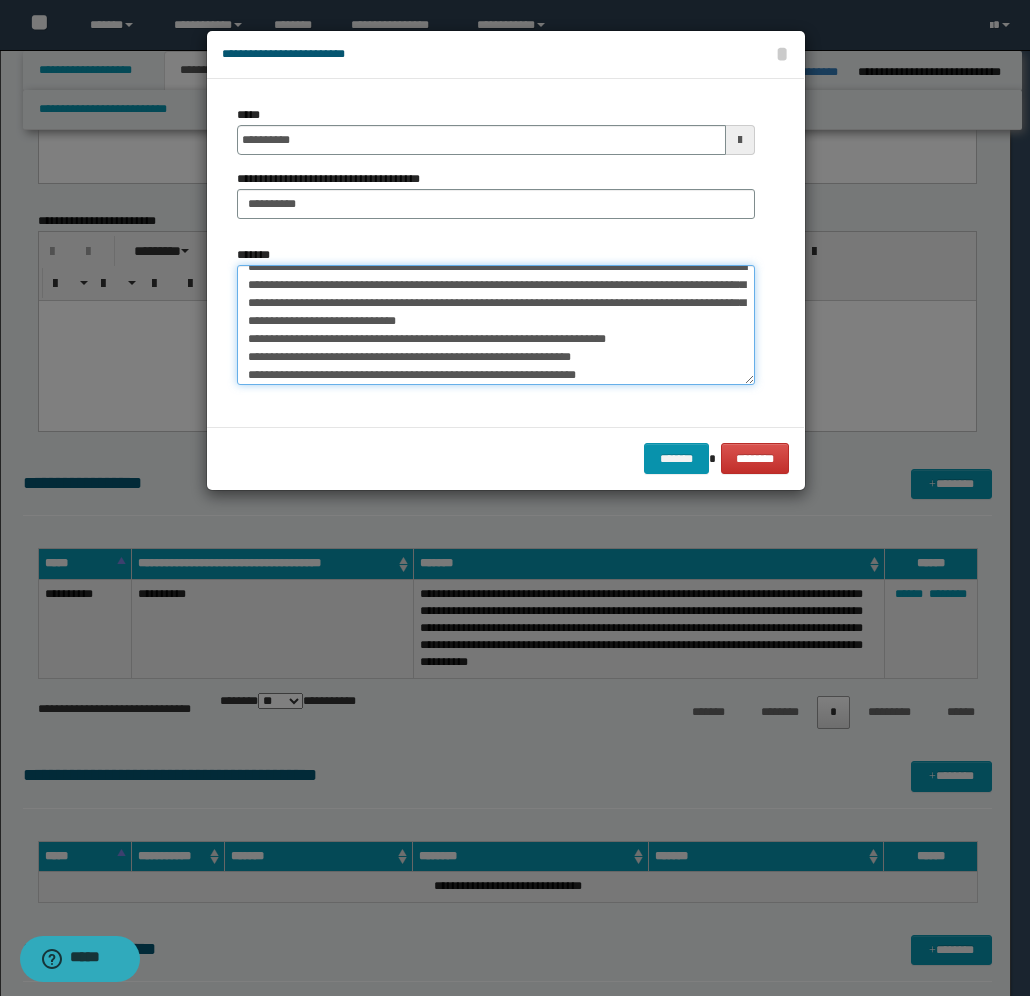 scroll, scrollTop: 200, scrollLeft: 0, axis: vertical 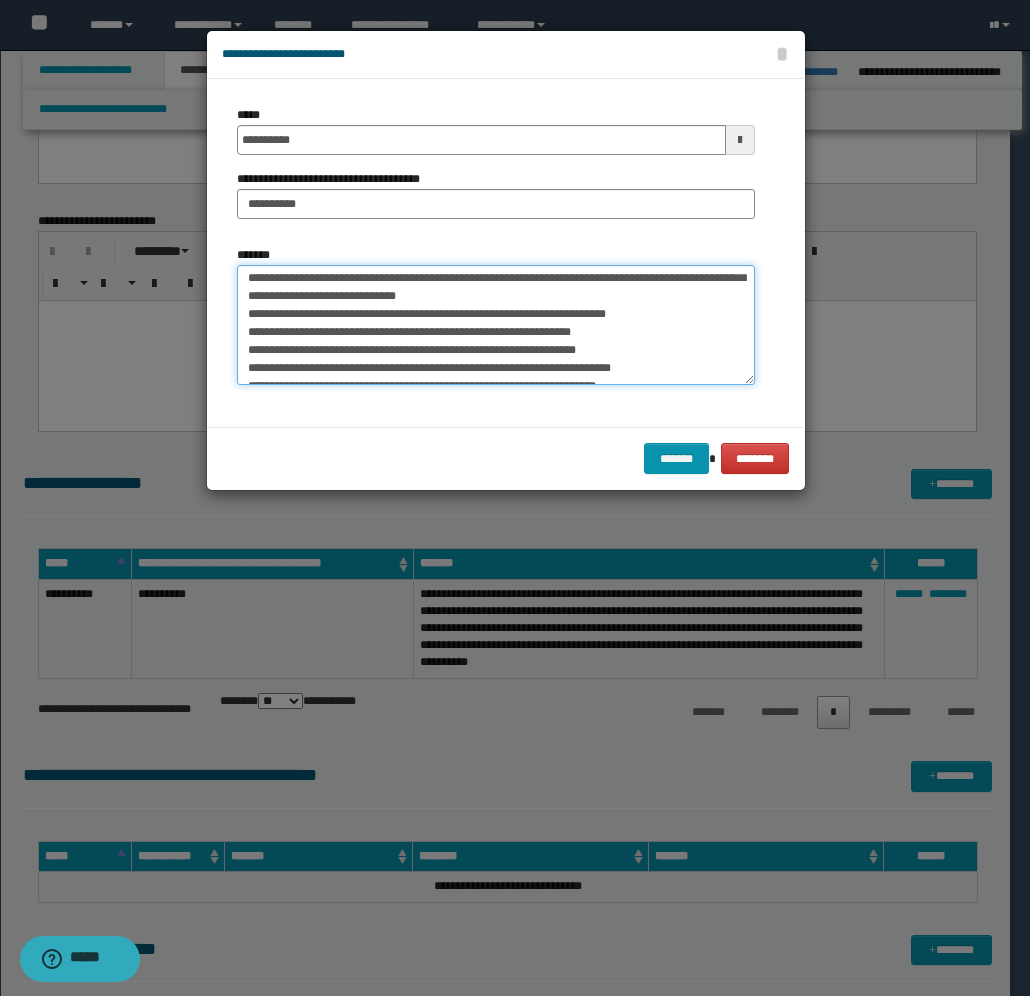 drag, startPoint x: 495, startPoint y: 342, endPoint x: 462, endPoint y: 376, distance: 47.38143 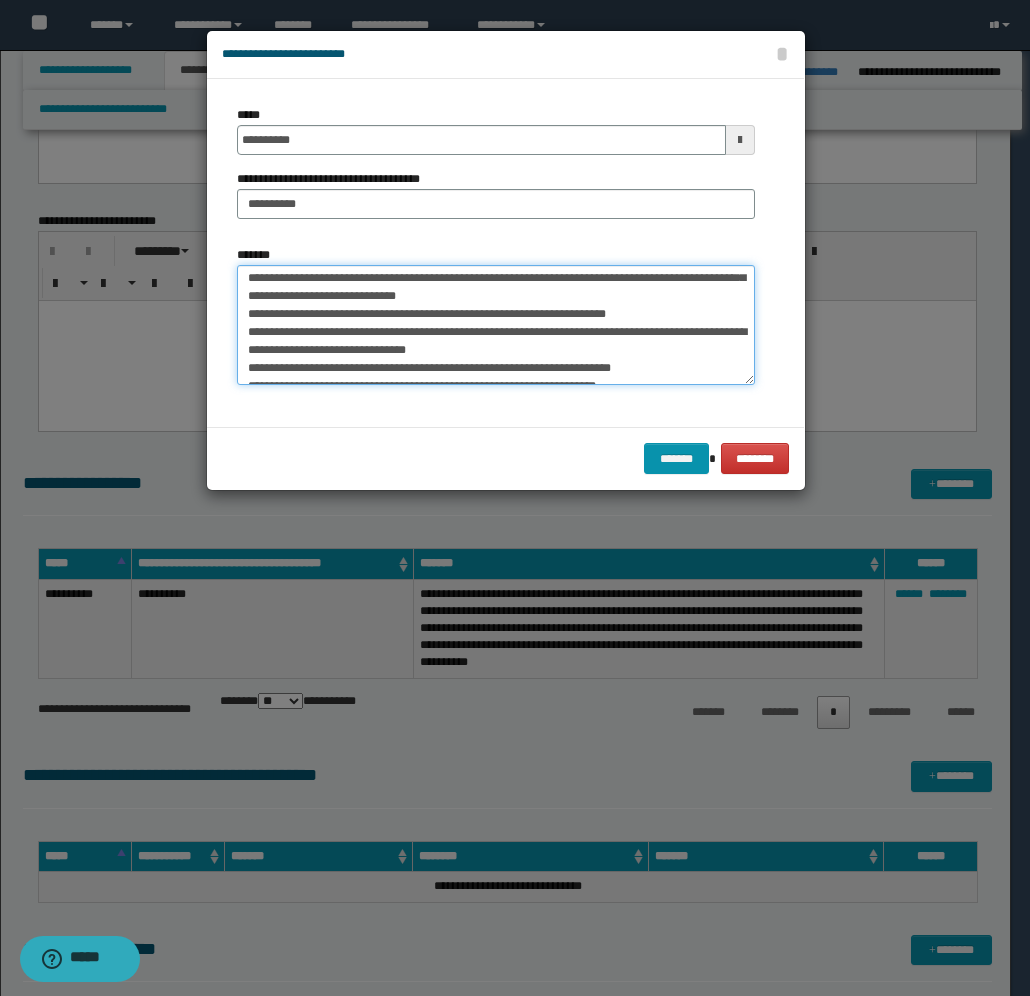 click on "*******" at bounding box center [496, 325] 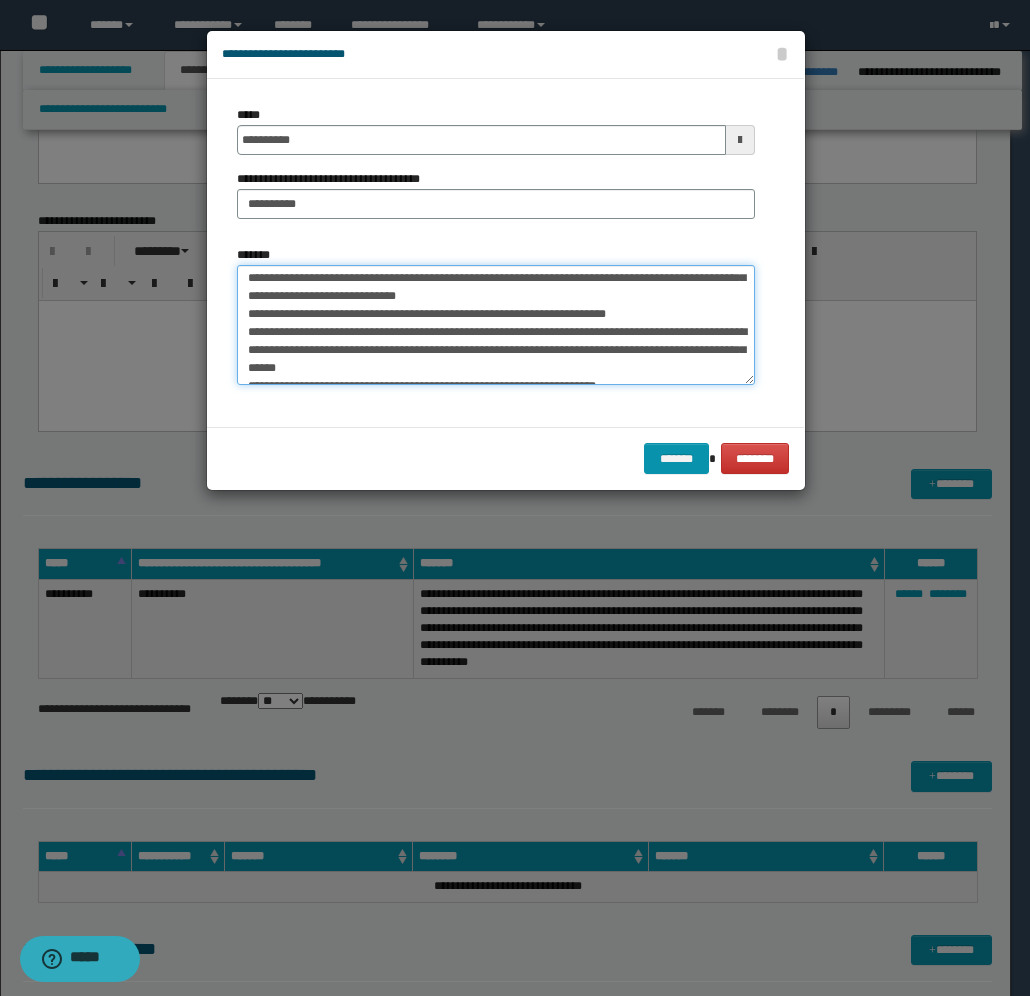 click on "*******" at bounding box center [496, 325] 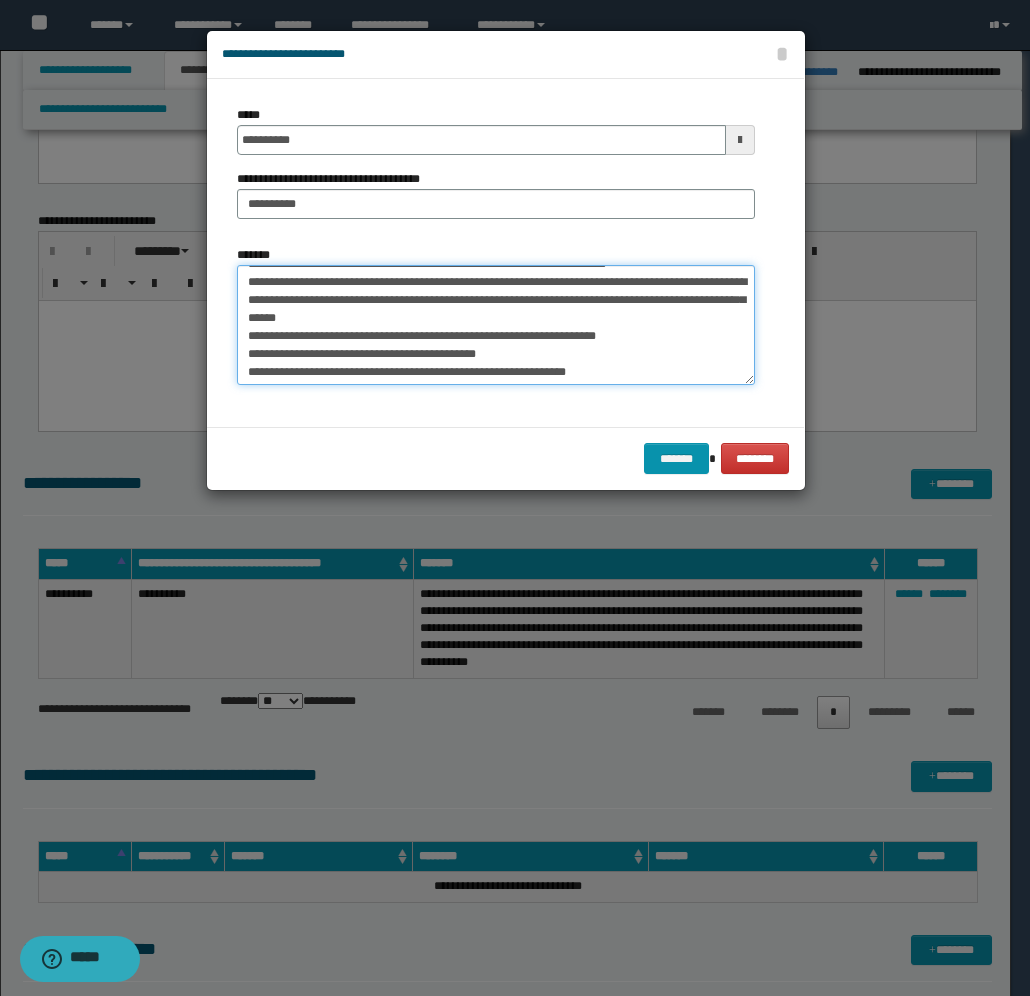 click on "*******" at bounding box center (496, 325) 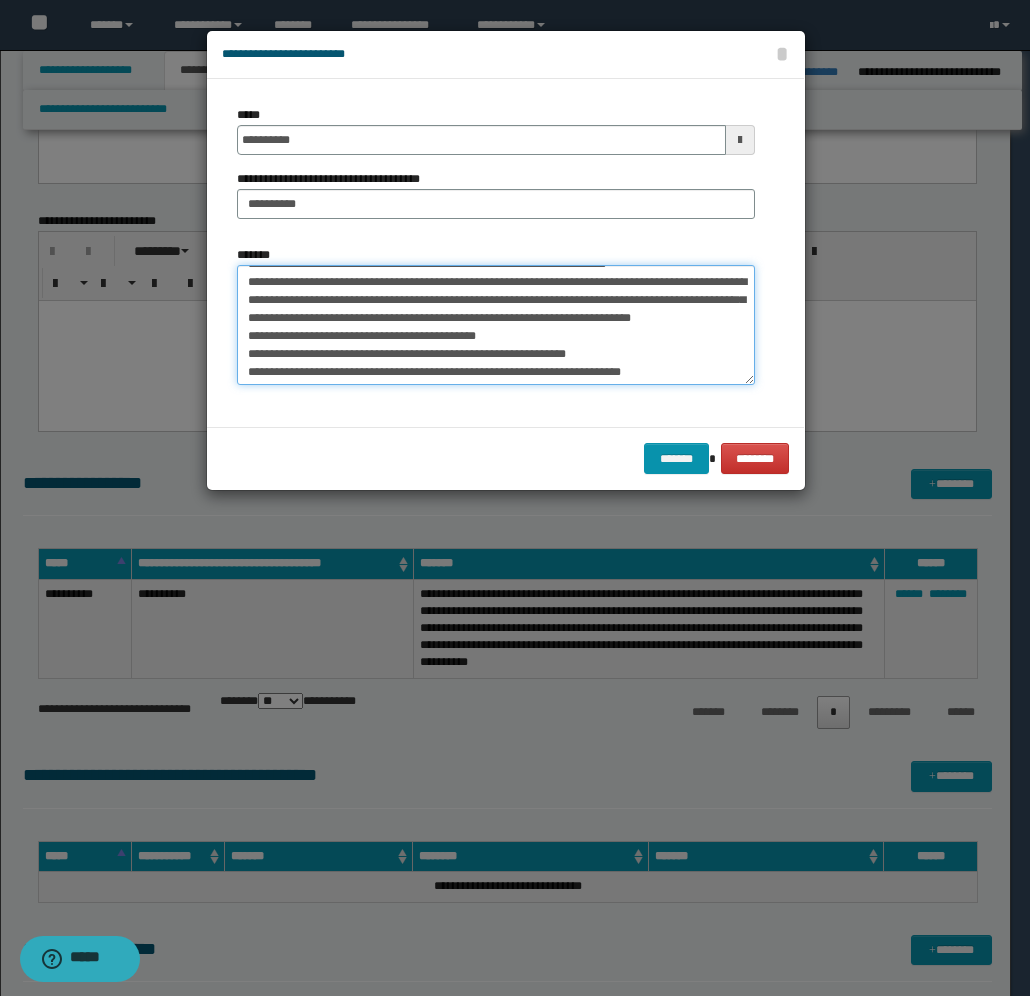 click on "*******" at bounding box center [496, 325] 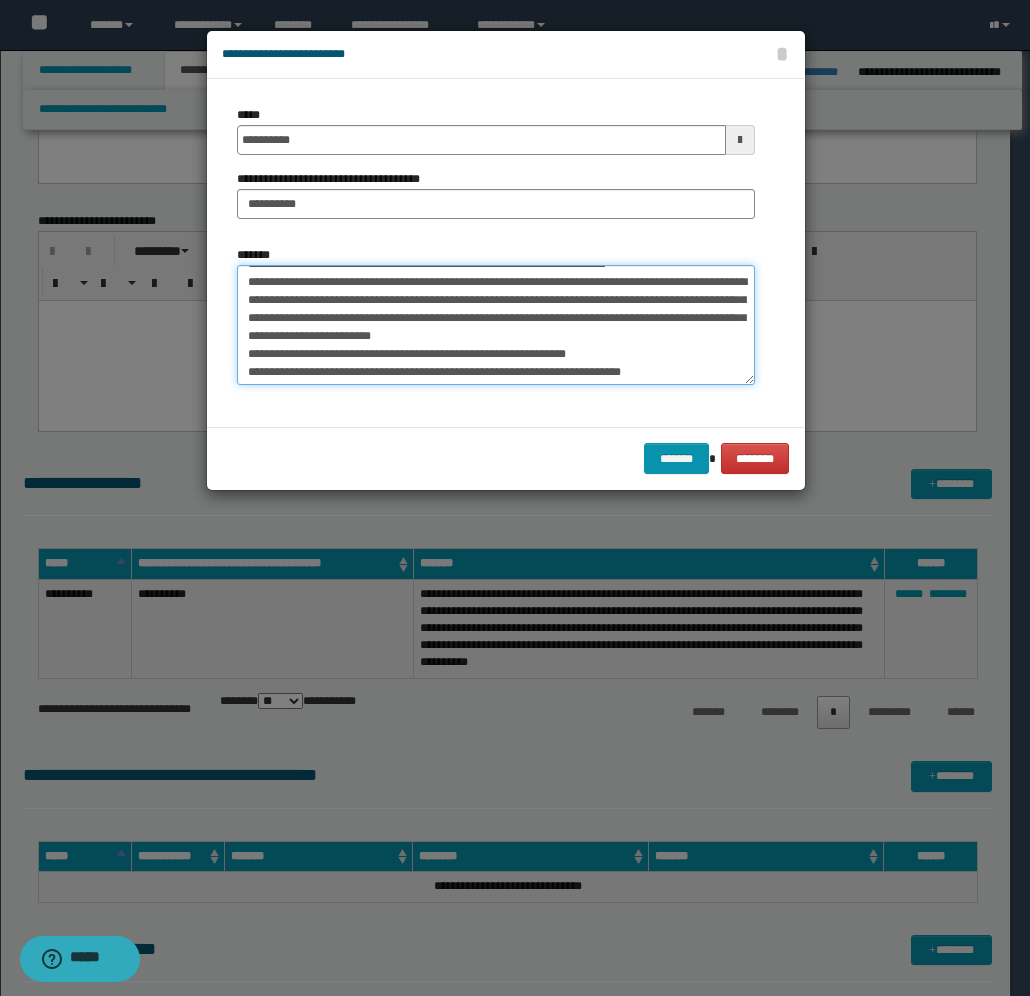 click on "*******" at bounding box center [496, 325] 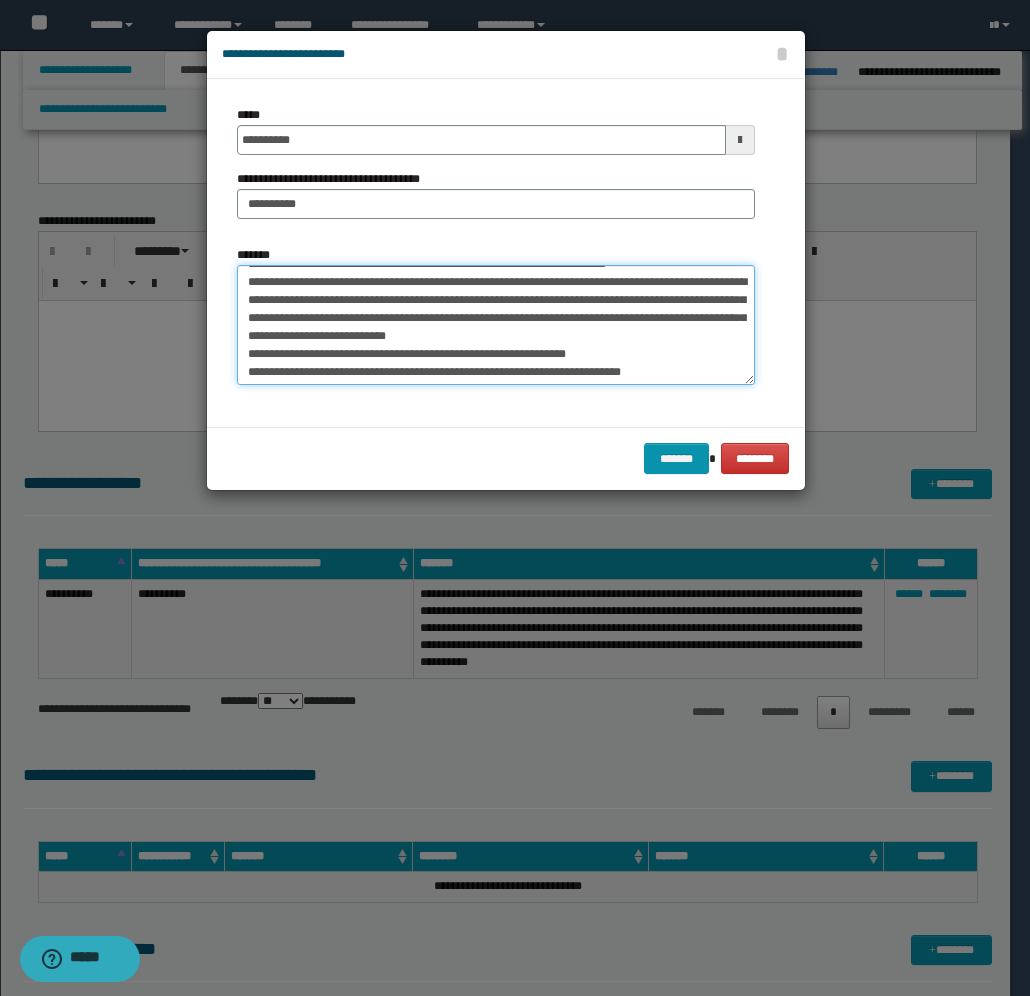 click on "*******" at bounding box center (496, 325) 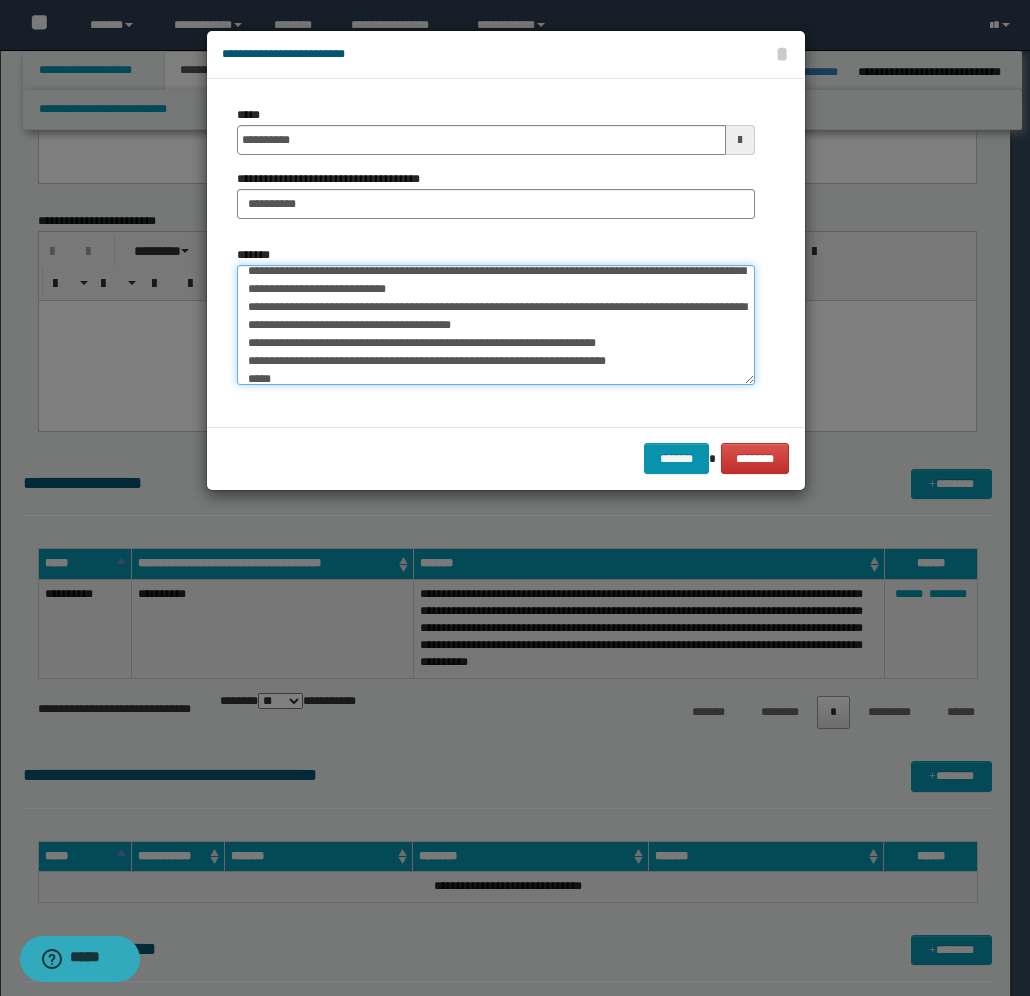 scroll, scrollTop: 300, scrollLeft: 0, axis: vertical 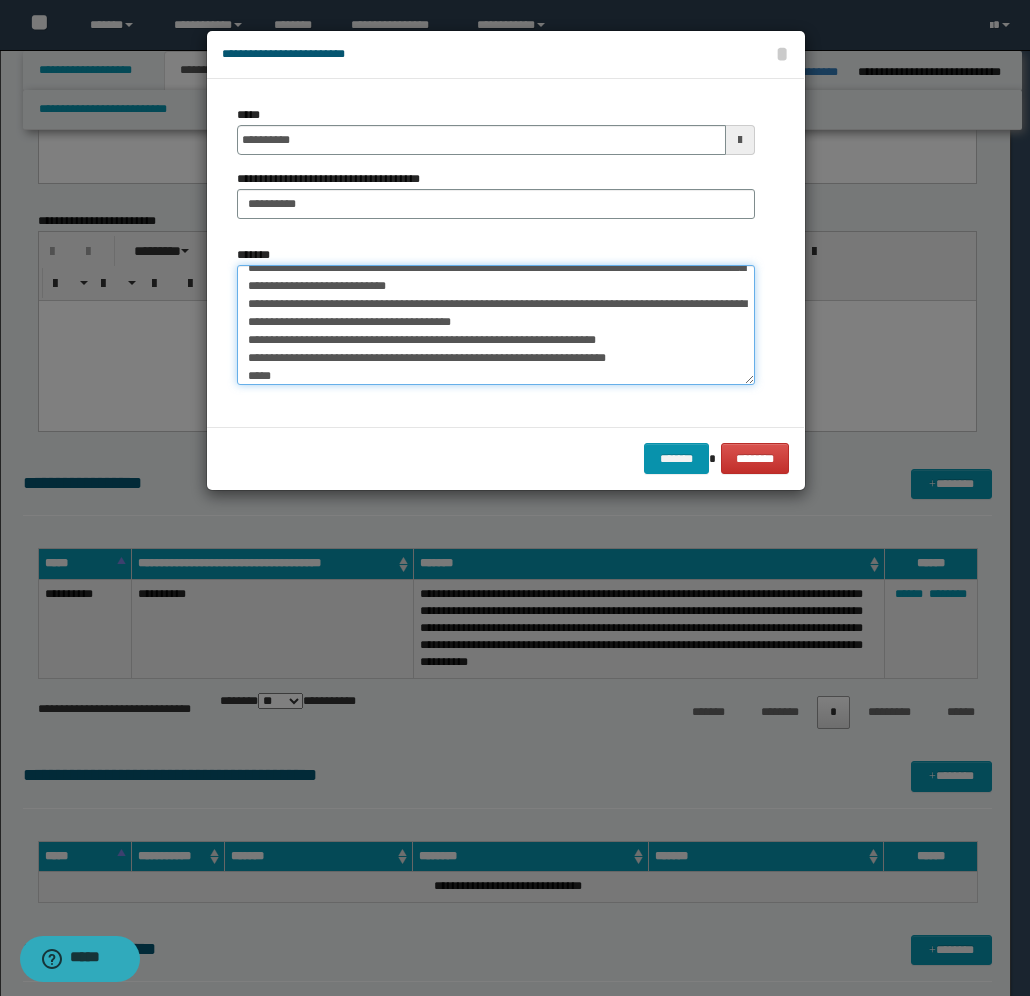 click on "*******" at bounding box center (496, 325) 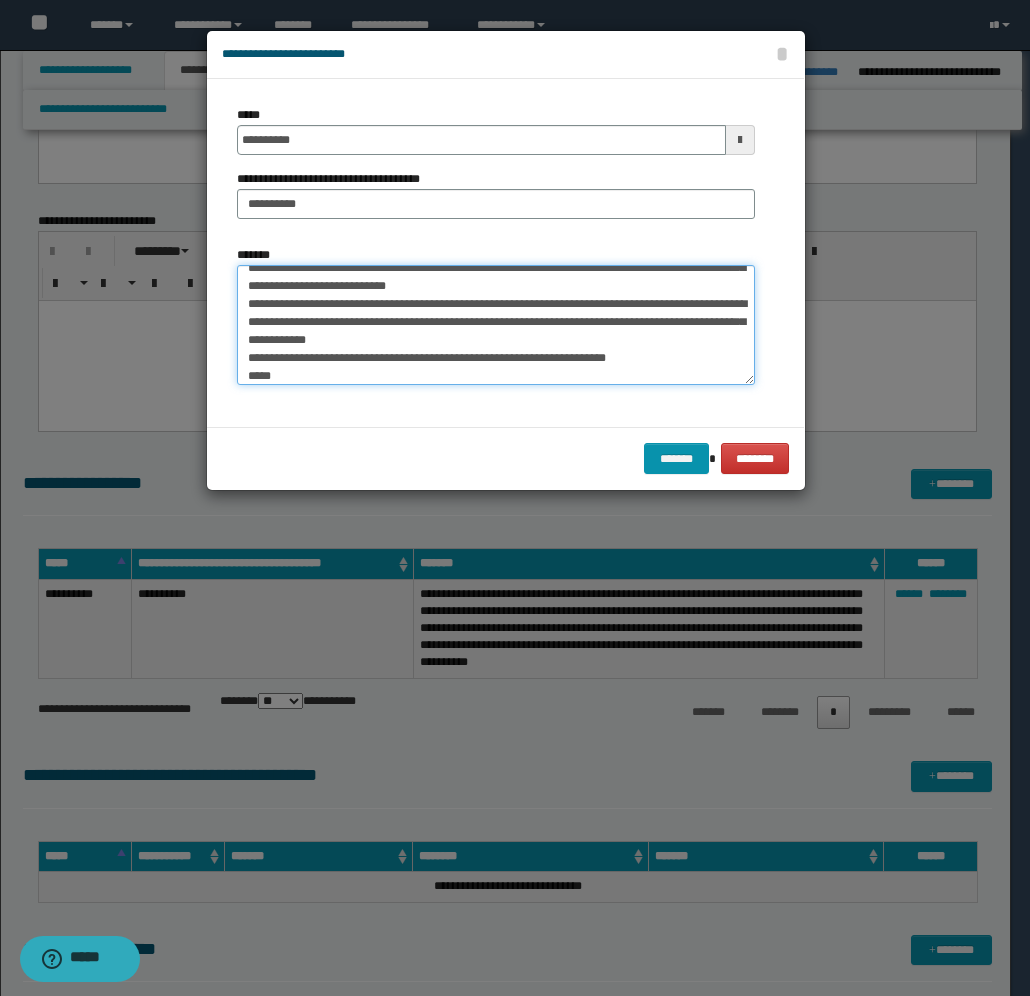 click on "*******" at bounding box center (496, 325) 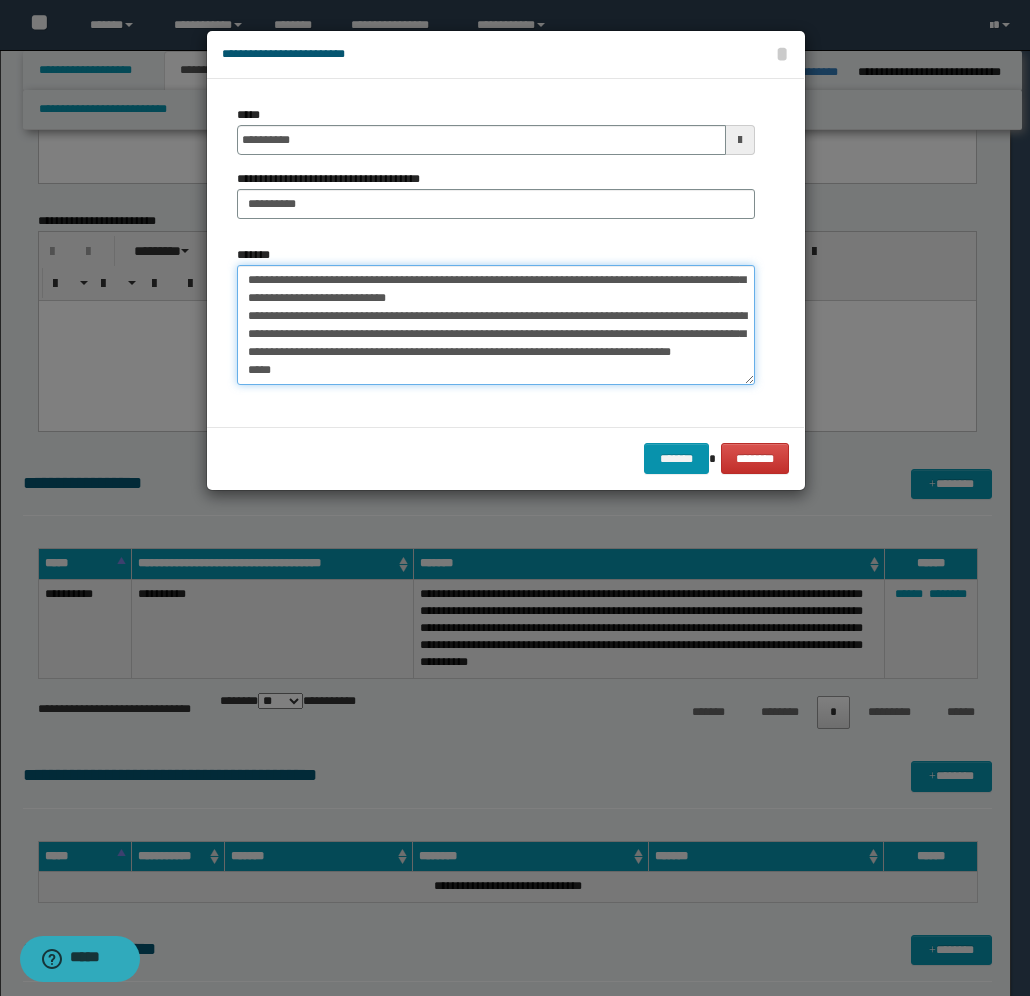 click on "*******" at bounding box center [496, 325] 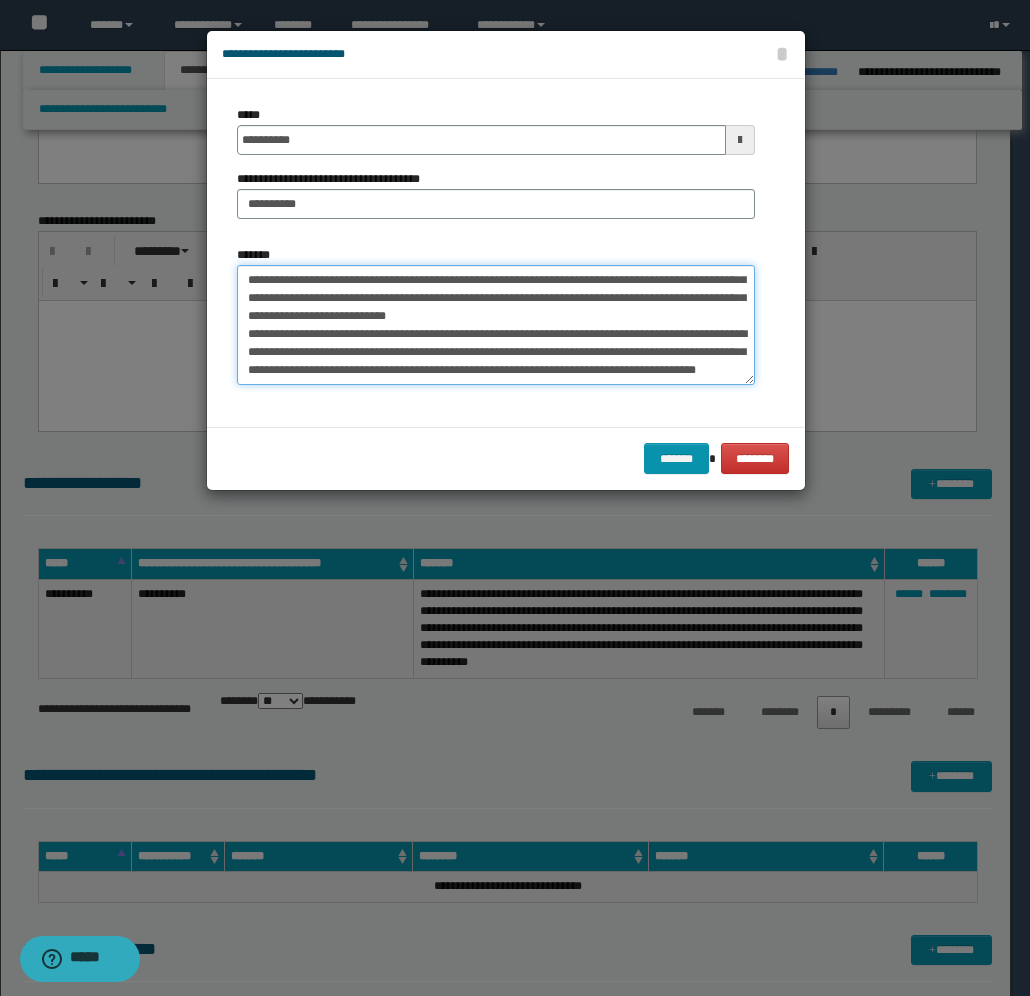 scroll, scrollTop: 288, scrollLeft: 0, axis: vertical 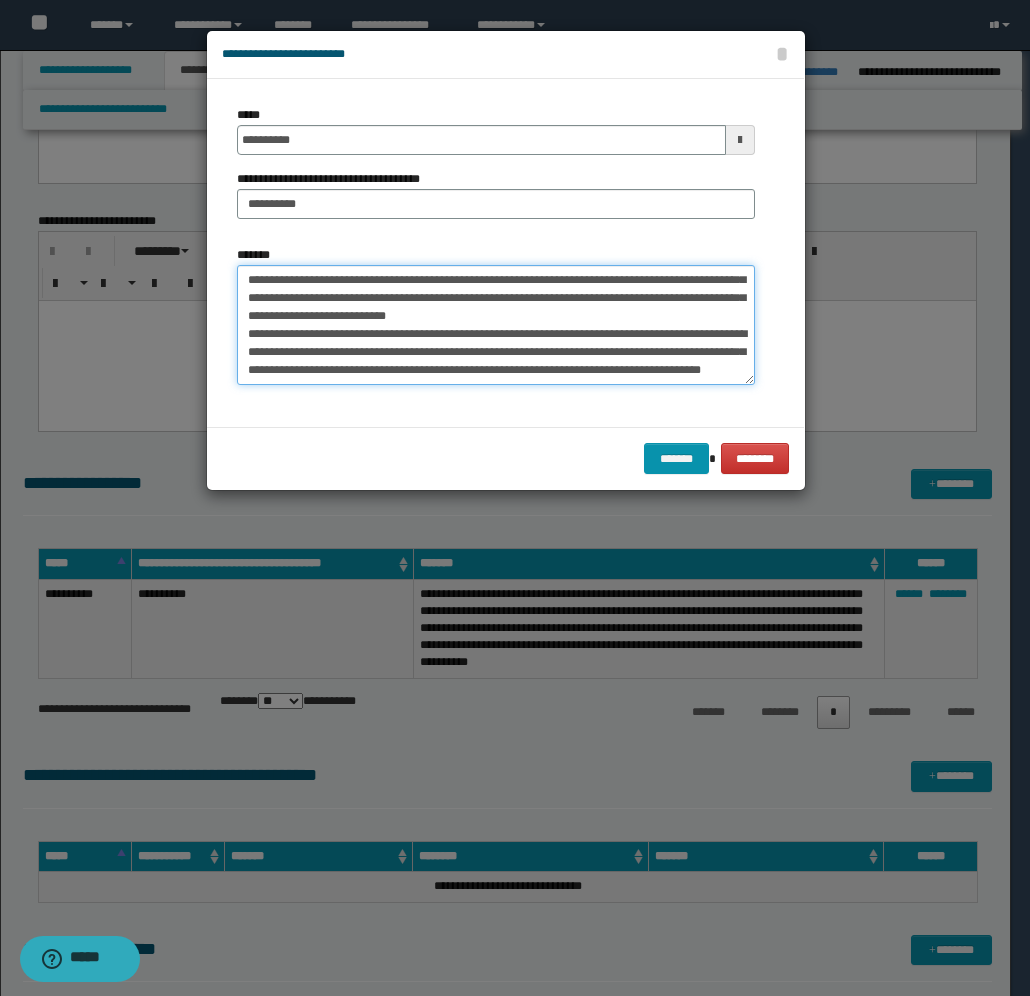 drag, startPoint x: 317, startPoint y: 376, endPoint x: 348, endPoint y: 368, distance: 32.01562 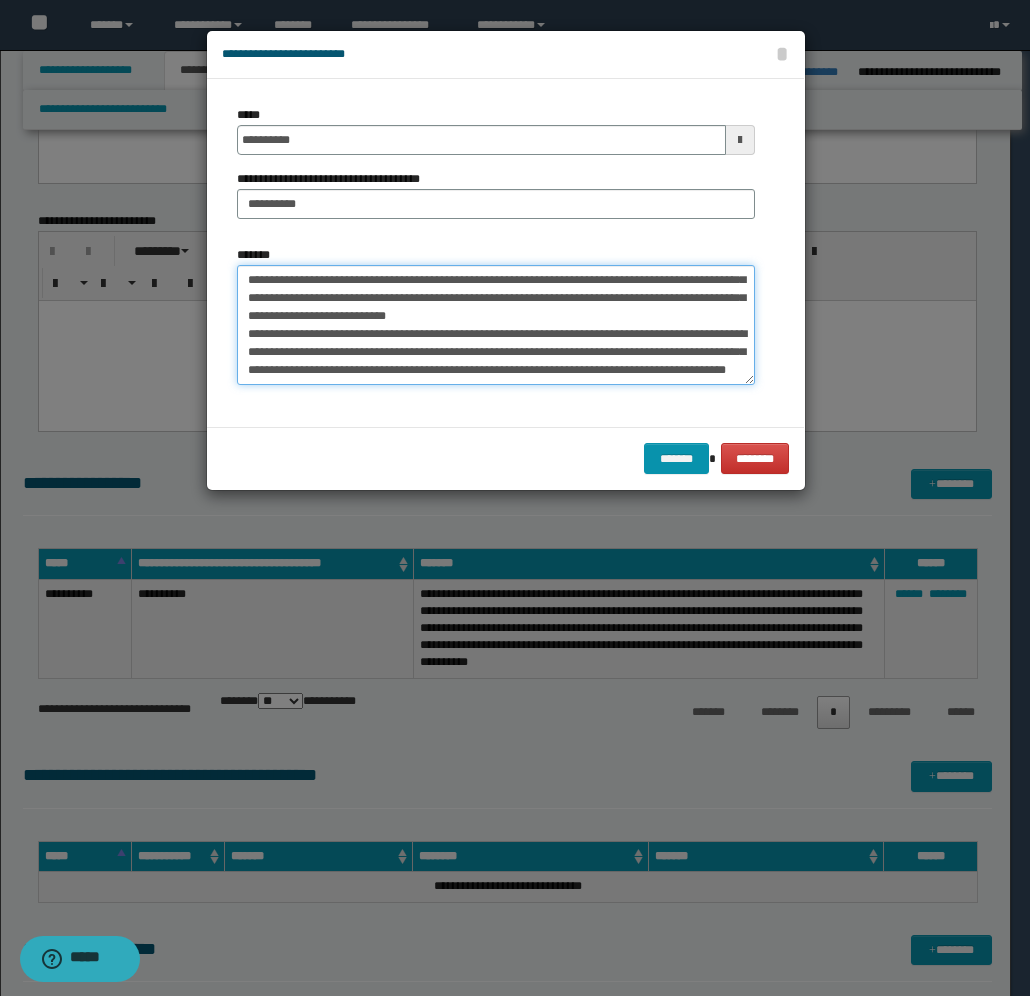 click on "*******" at bounding box center [496, 325] 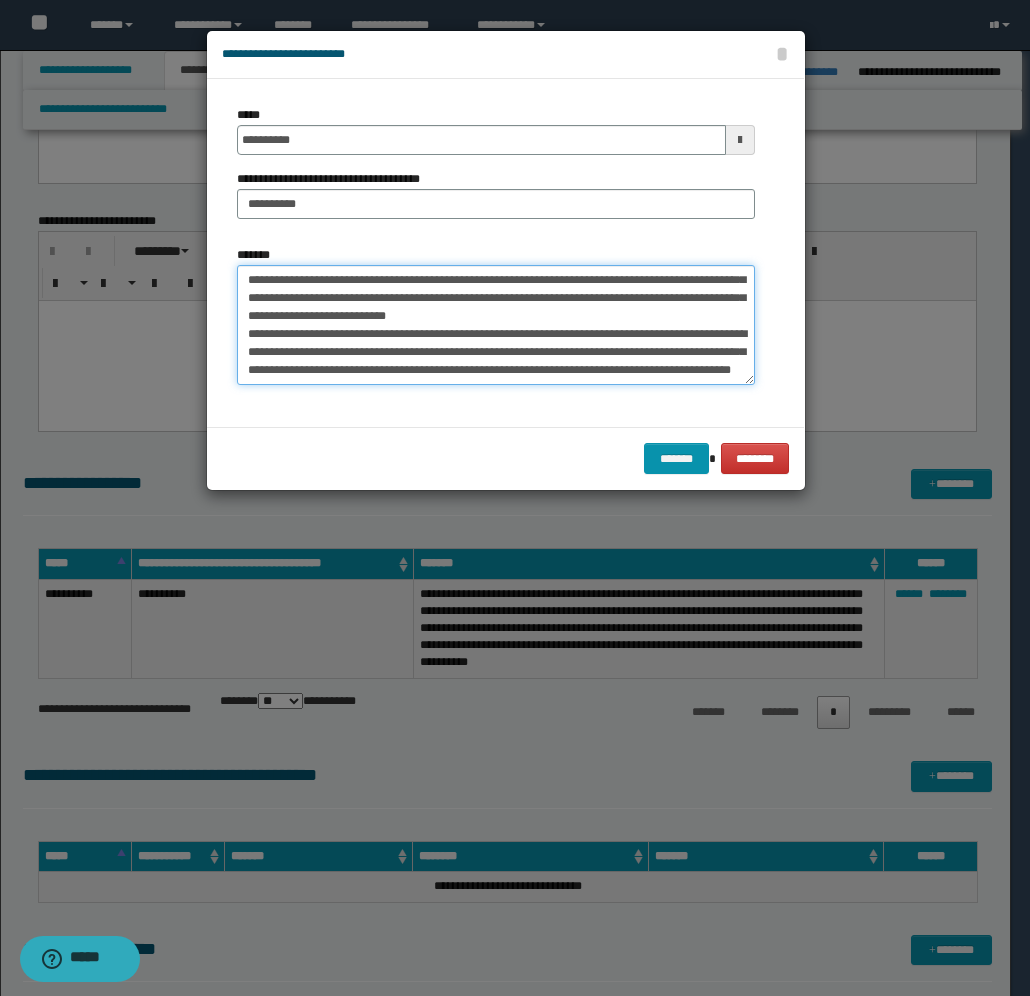 scroll, scrollTop: 300, scrollLeft: 0, axis: vertical 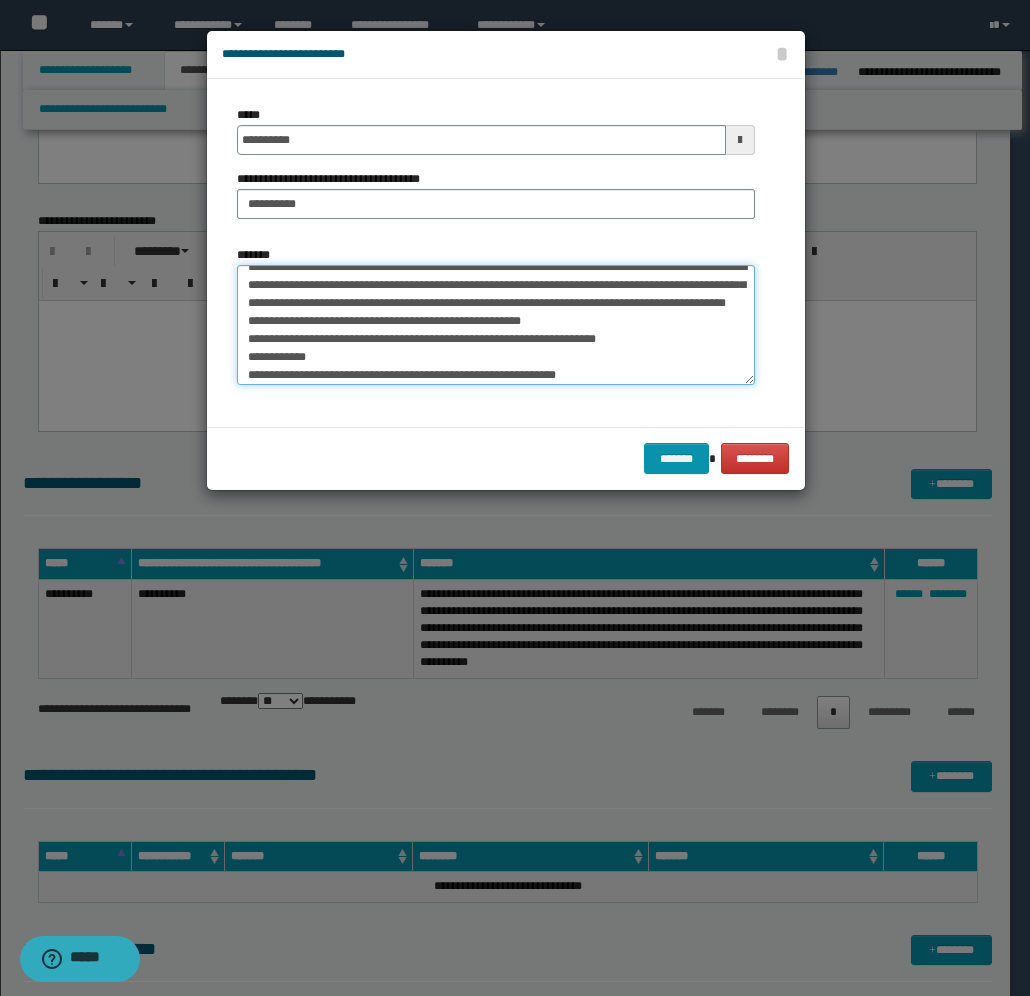 click on "*******" at bounding box center (496, 325) 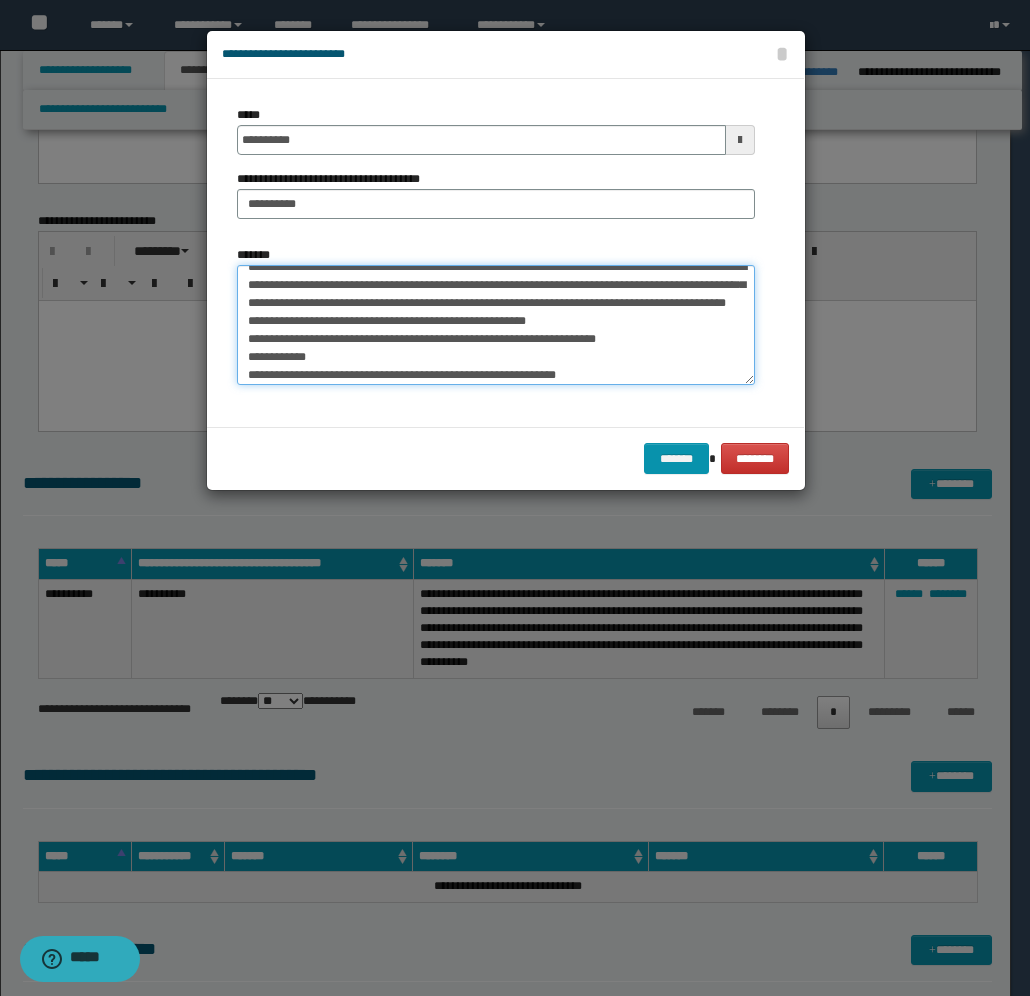 click on "*******" at bounding box center [496, 325] 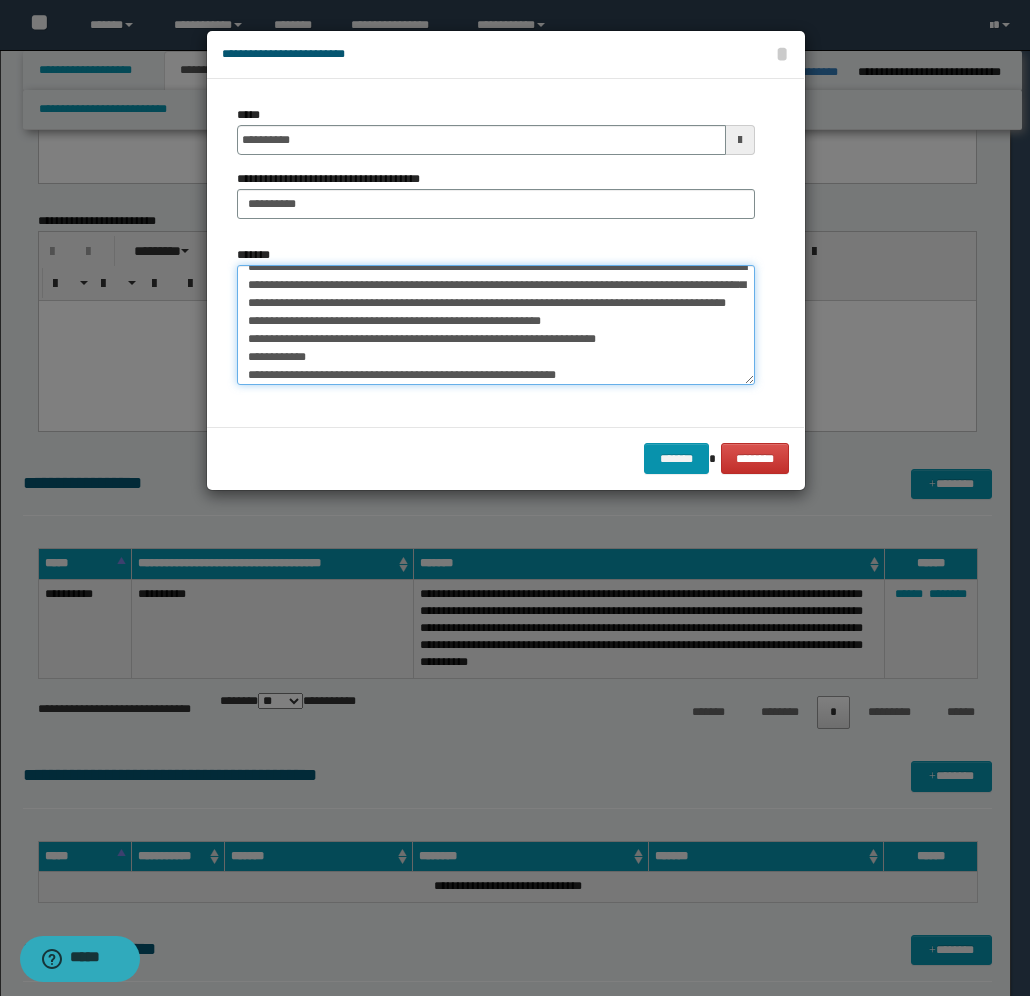 scroll, scrollTop: 387, scrollLeft: 0, axis: vertical 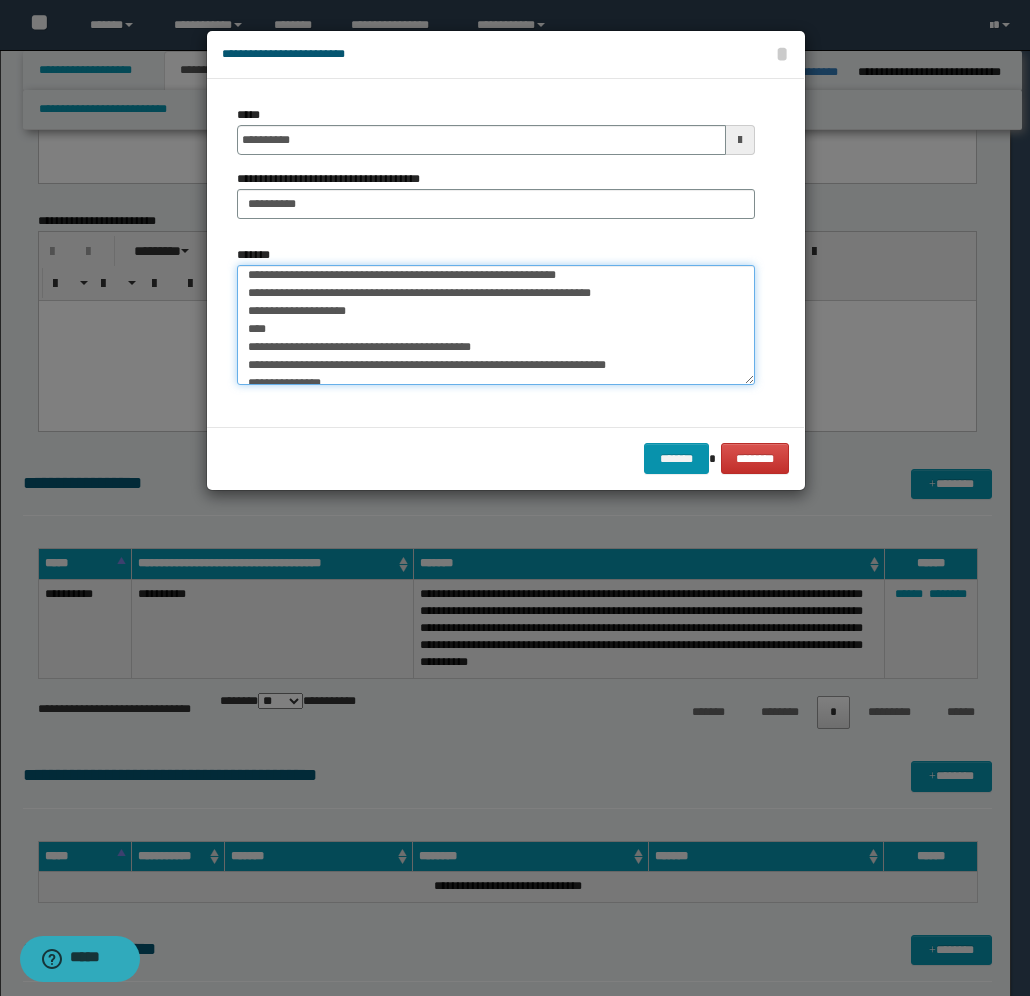 click on "*******" at bounding box center (496, 325) 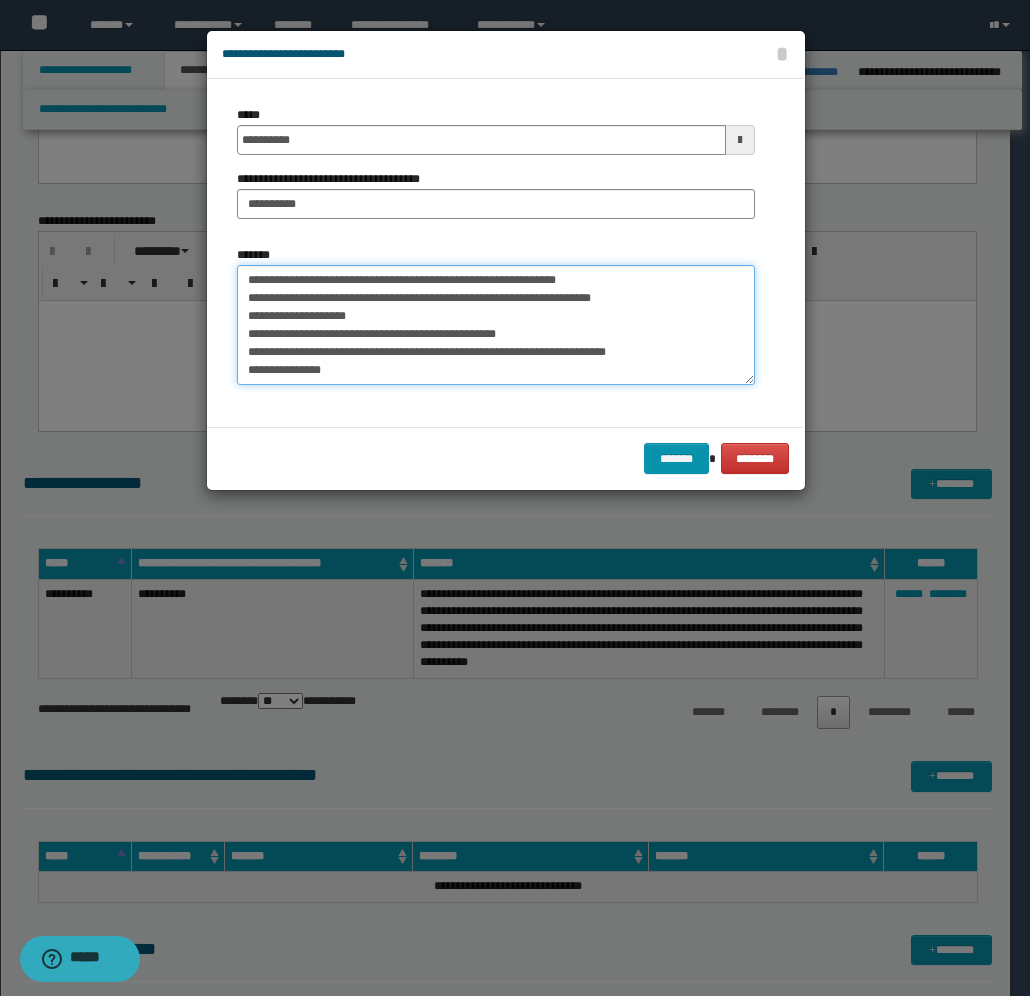 click on "*******" at bounding box center [496, 325] 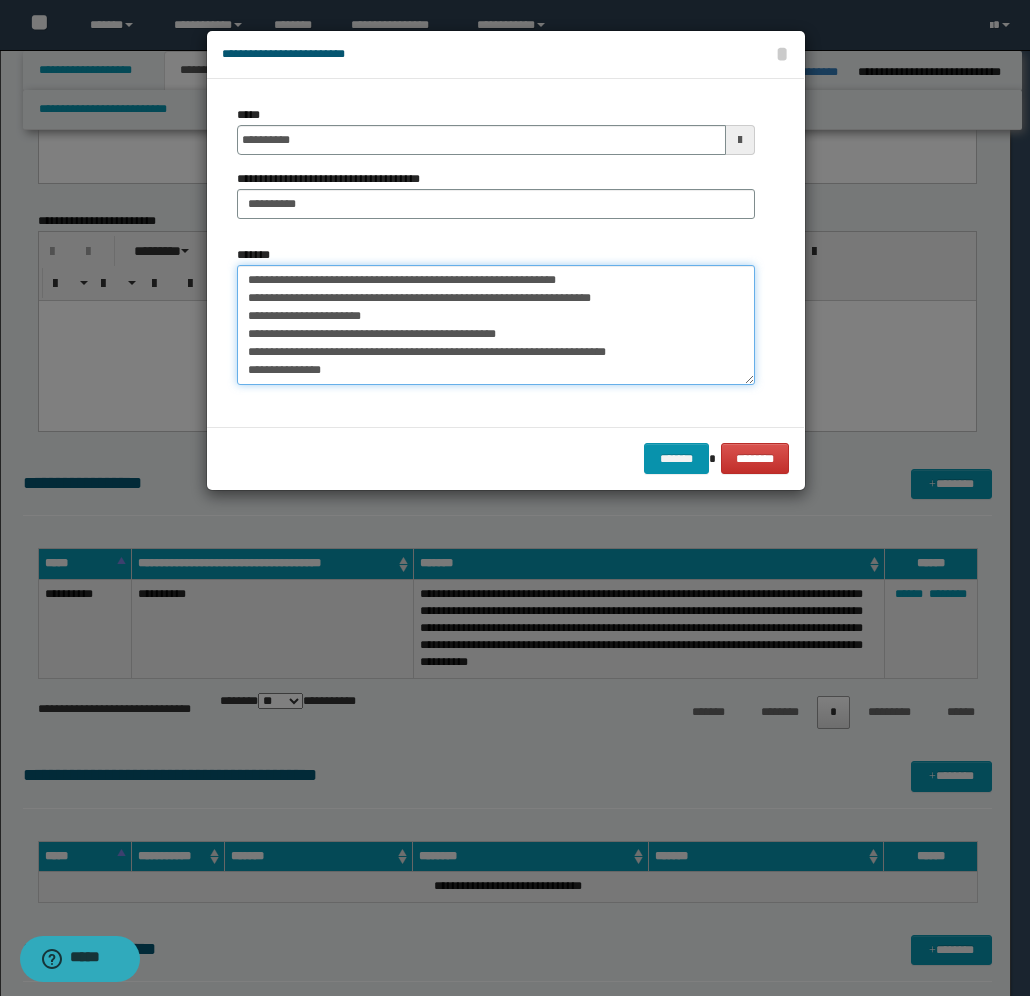 click on "*******" at bounding box center (496, 325) 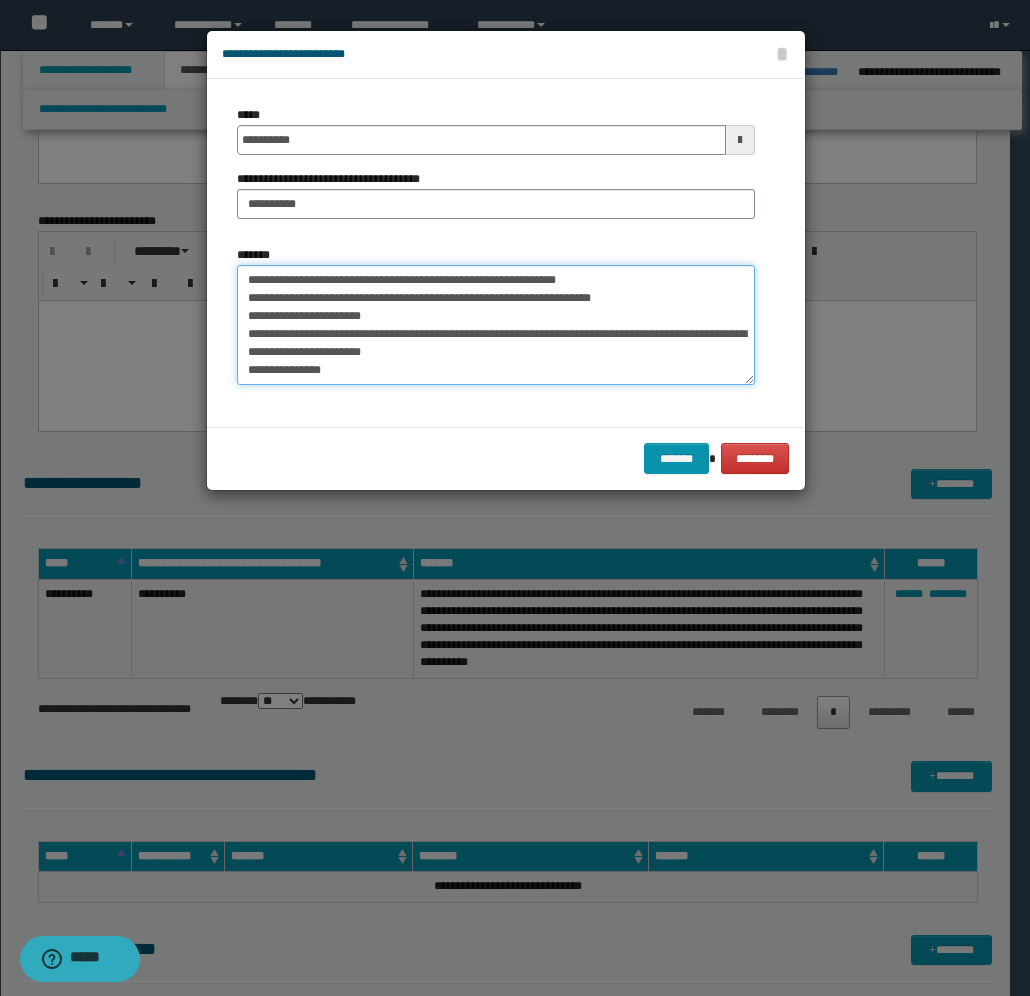 click on "*******" at bounding box center (496, 325) 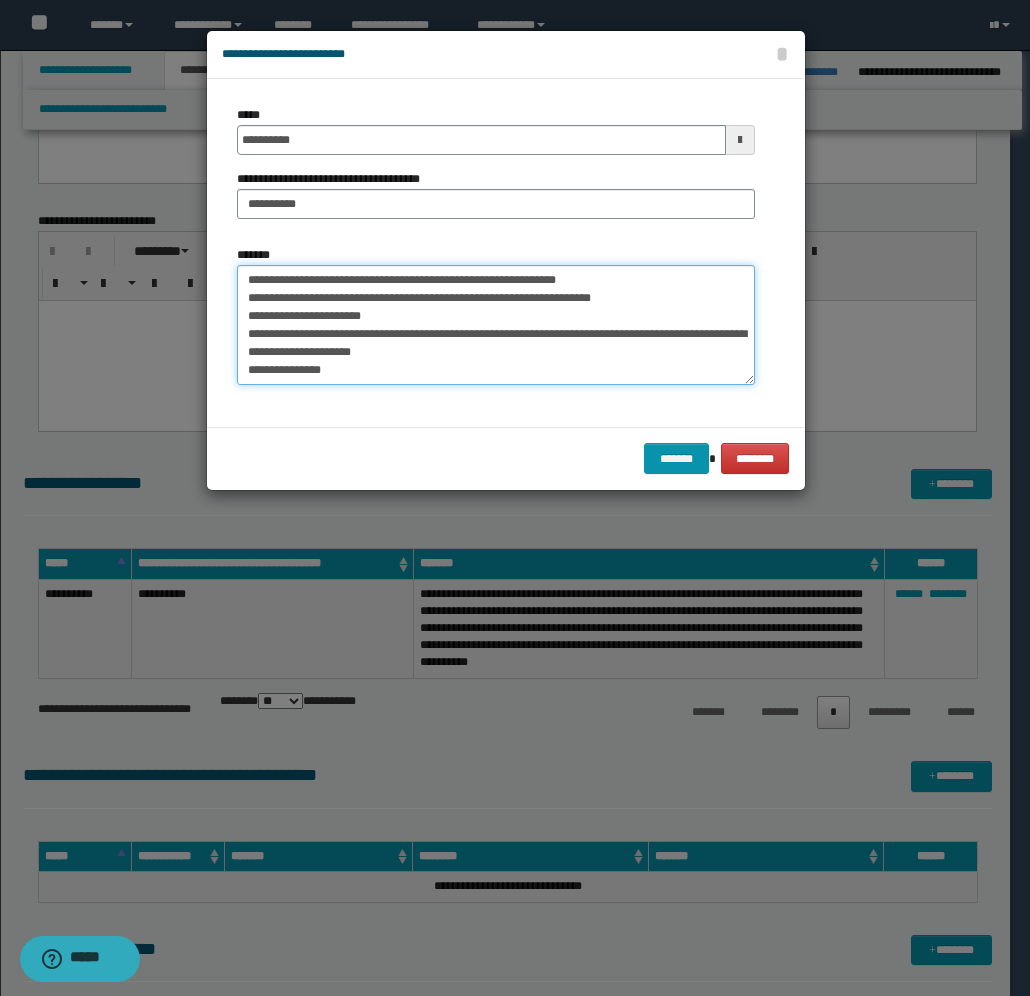 scroll, scrollTop: 450, scrollLeft: 0, axis: vertical 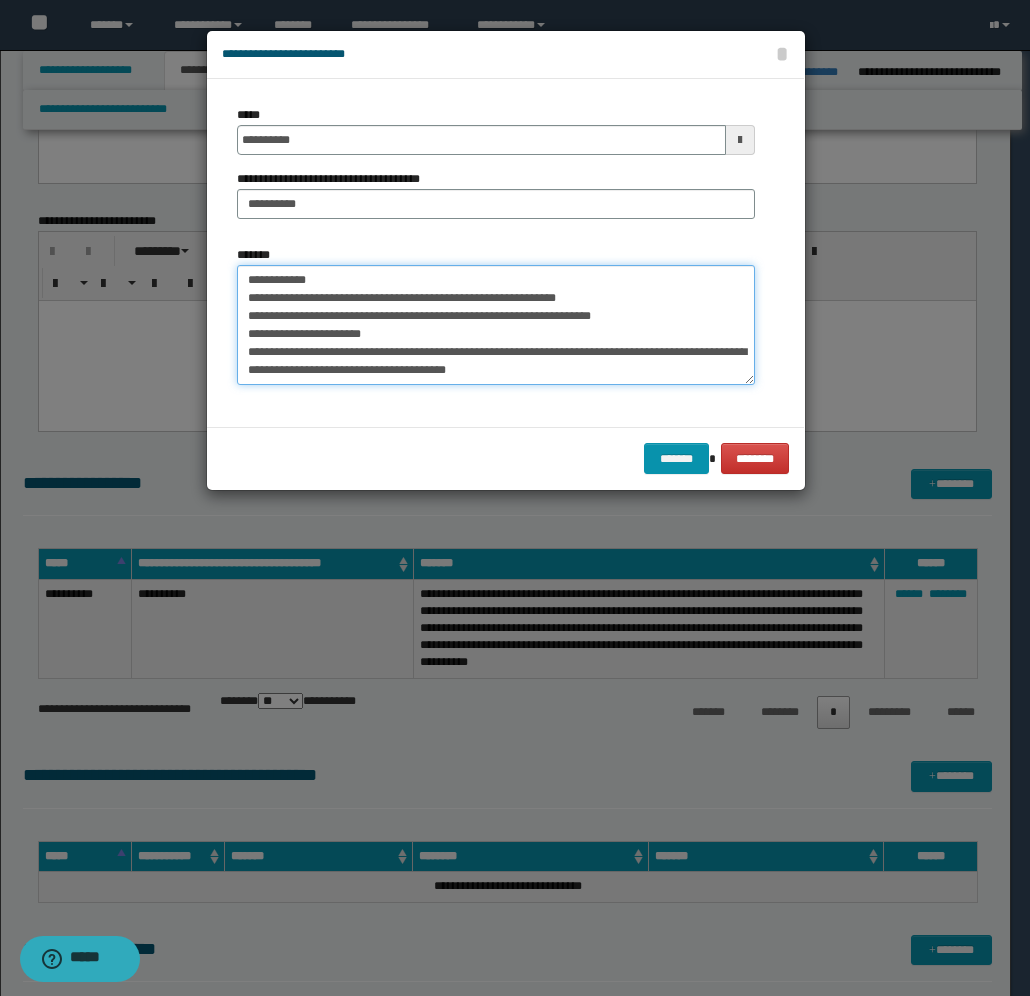 click on "*******" at bounding box center [496, 325] 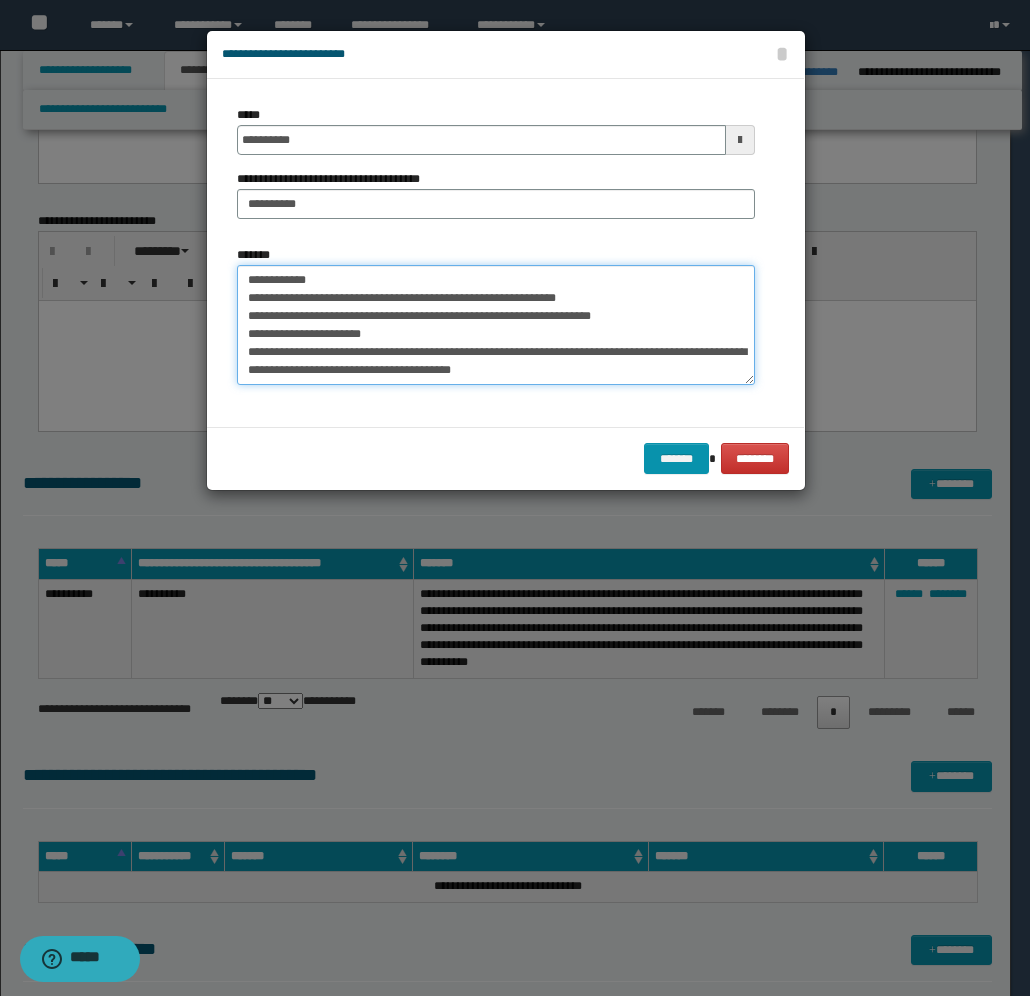 scroll, scrollTop: 450, scrollLeft: 0, axis: vertical 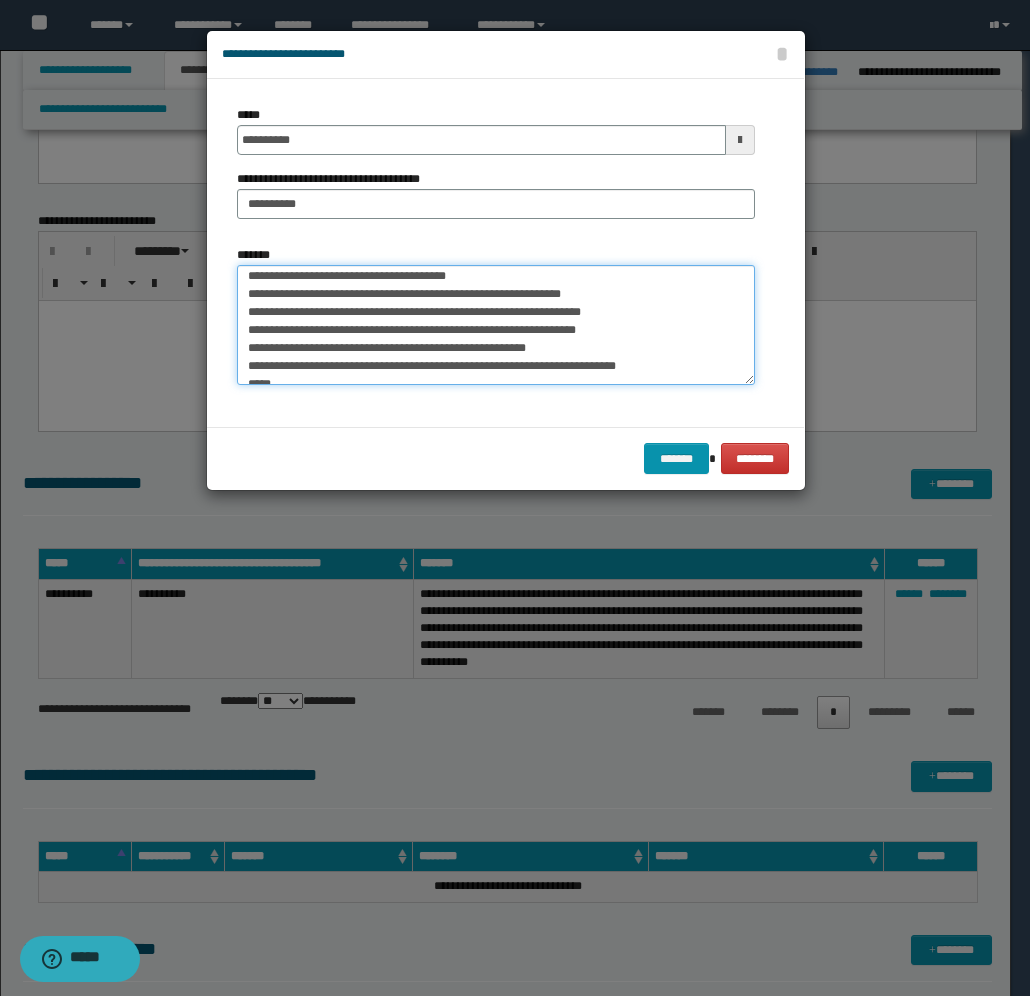 click on "*******" at bounding box center [496, 325] 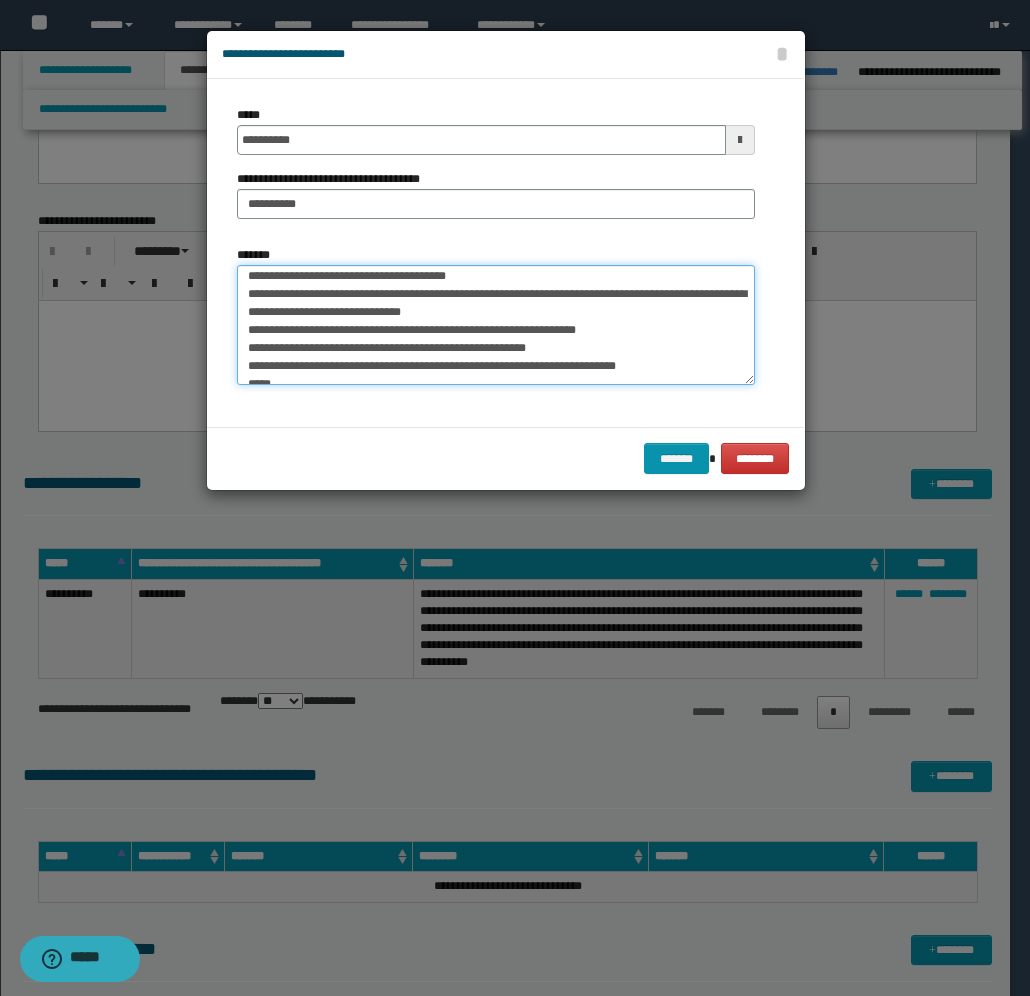 click on "*******" at bounding box center [496, 325] 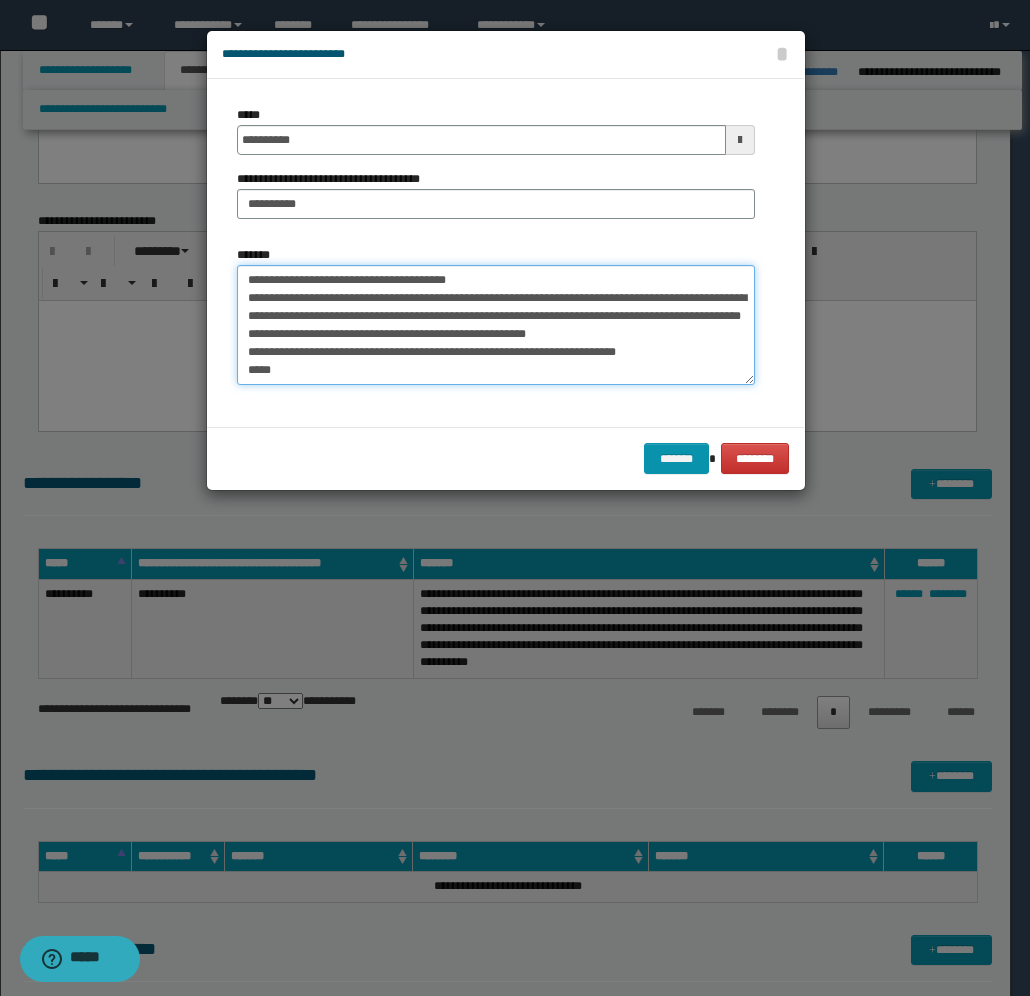 click on "*******" at bounding box center (496, 325) 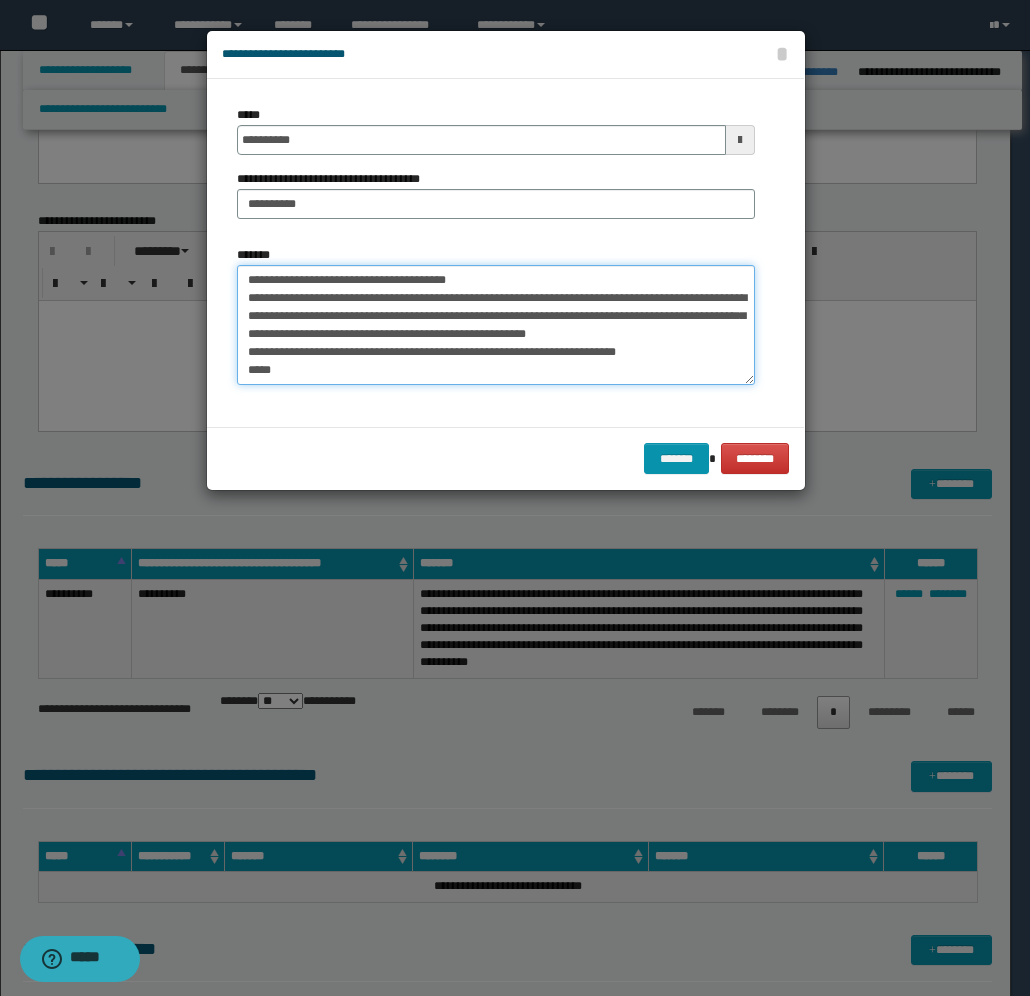 scroll, scrollTop: 522, scrollLeft: 0, axis: vertical 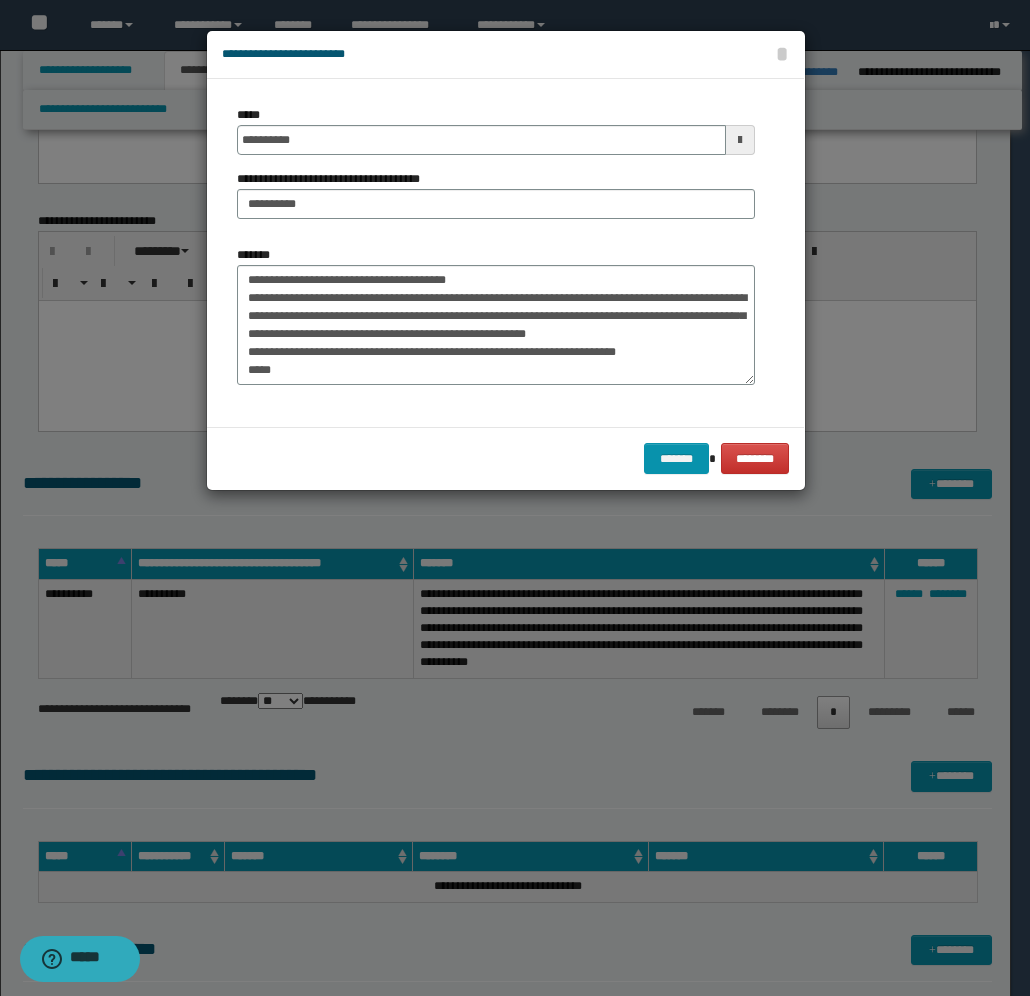 click on "*******" at bounding box center (496, 315) 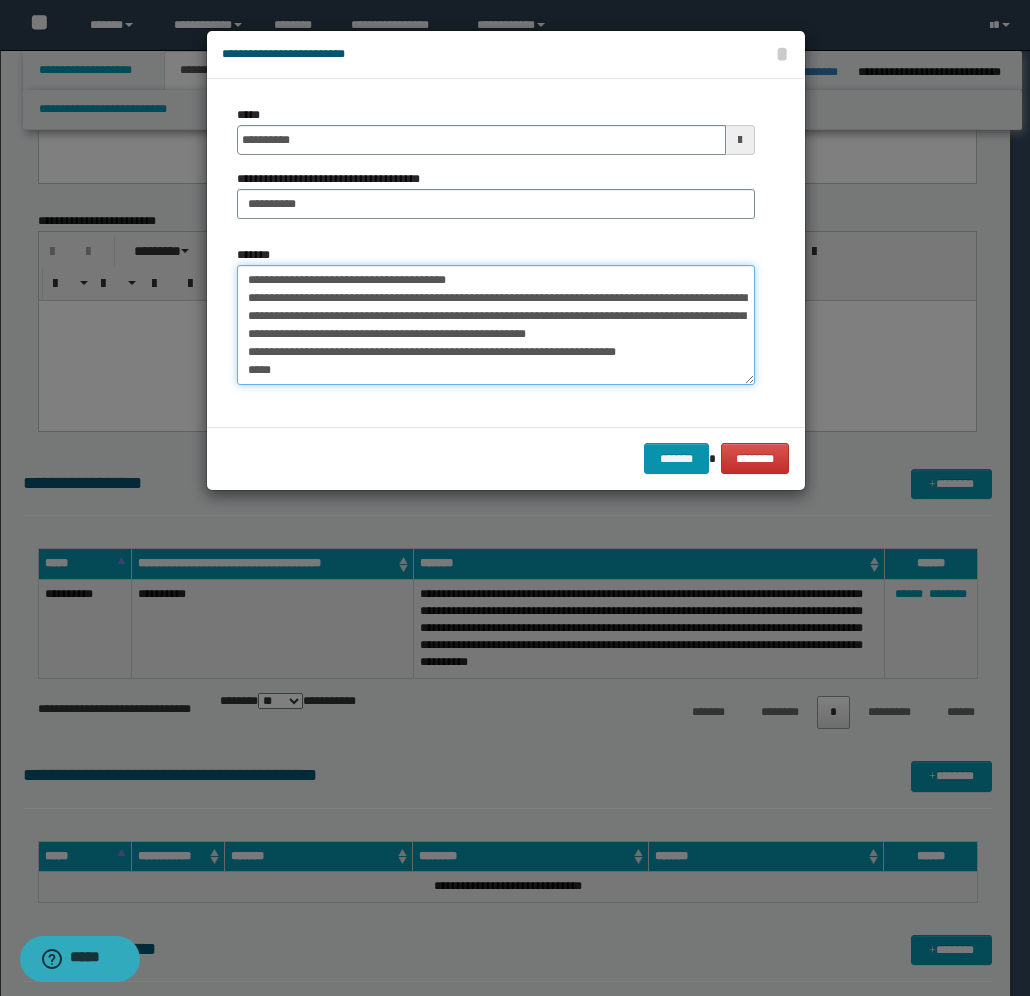 click on "*******" at bounding box center (496, 325) 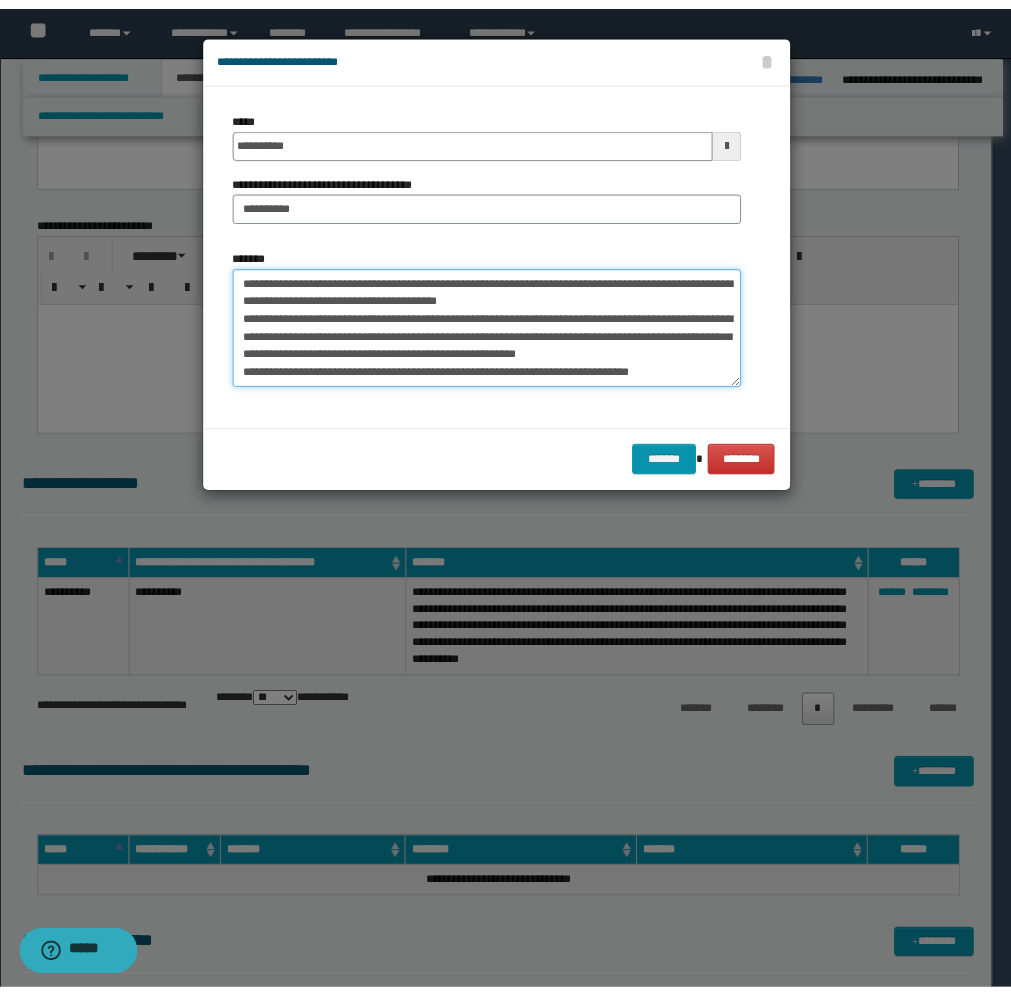scroll, scrollTop: 503, scrollLeft: 0, axis: vertical 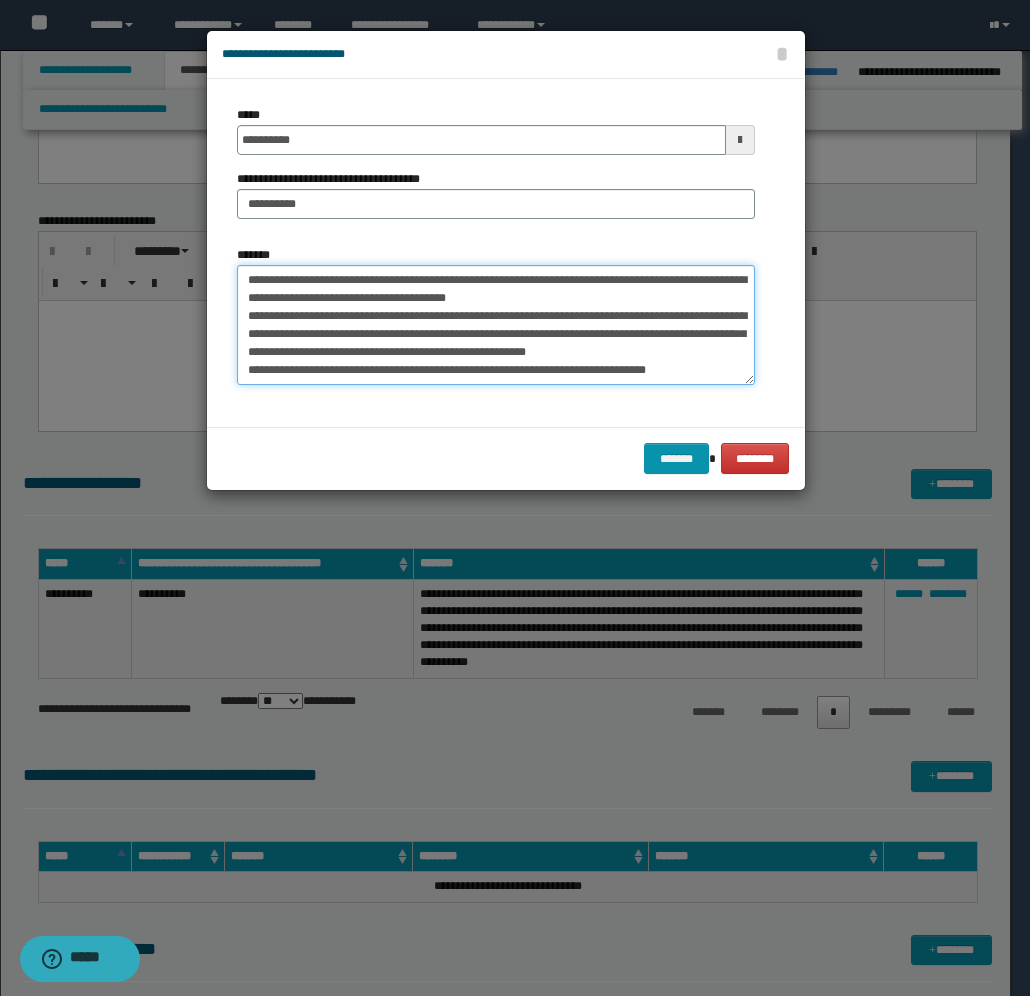 click on "*******" at bounding box center (496, 325) 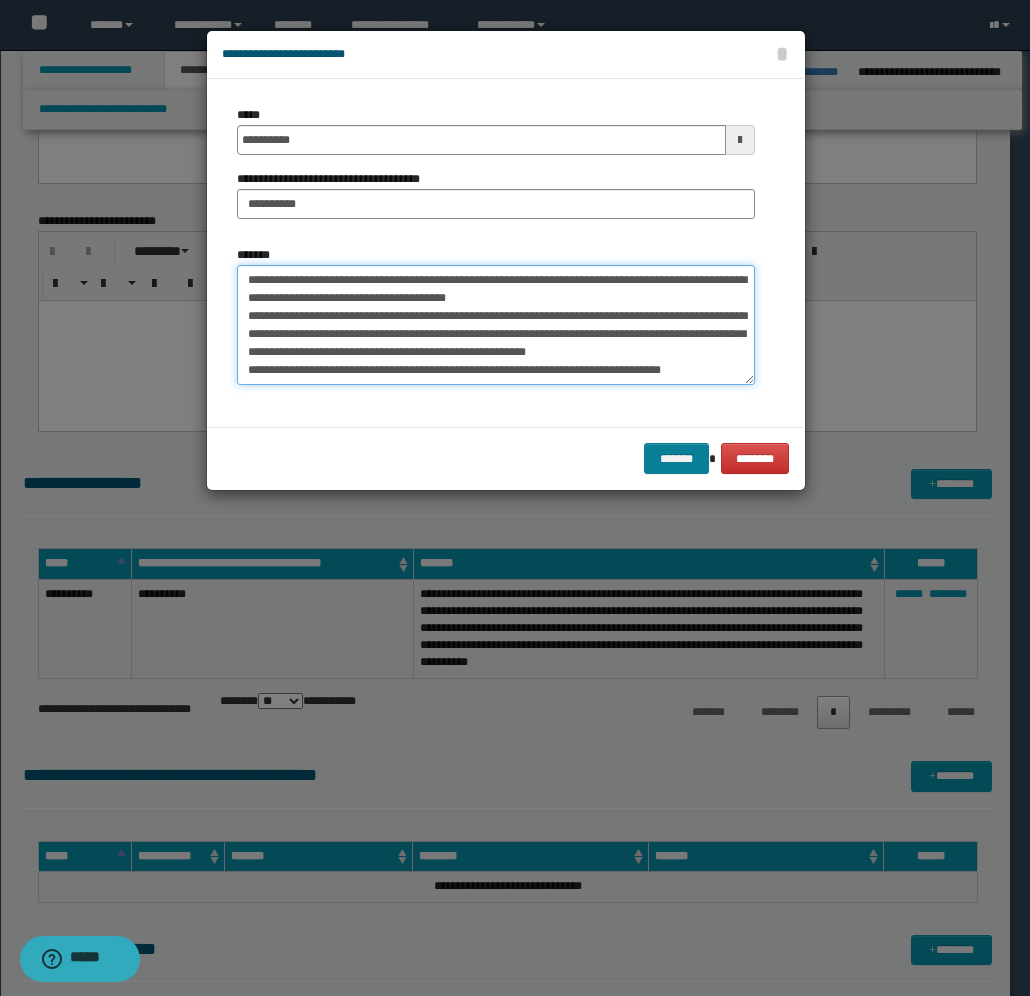 type on "**********" 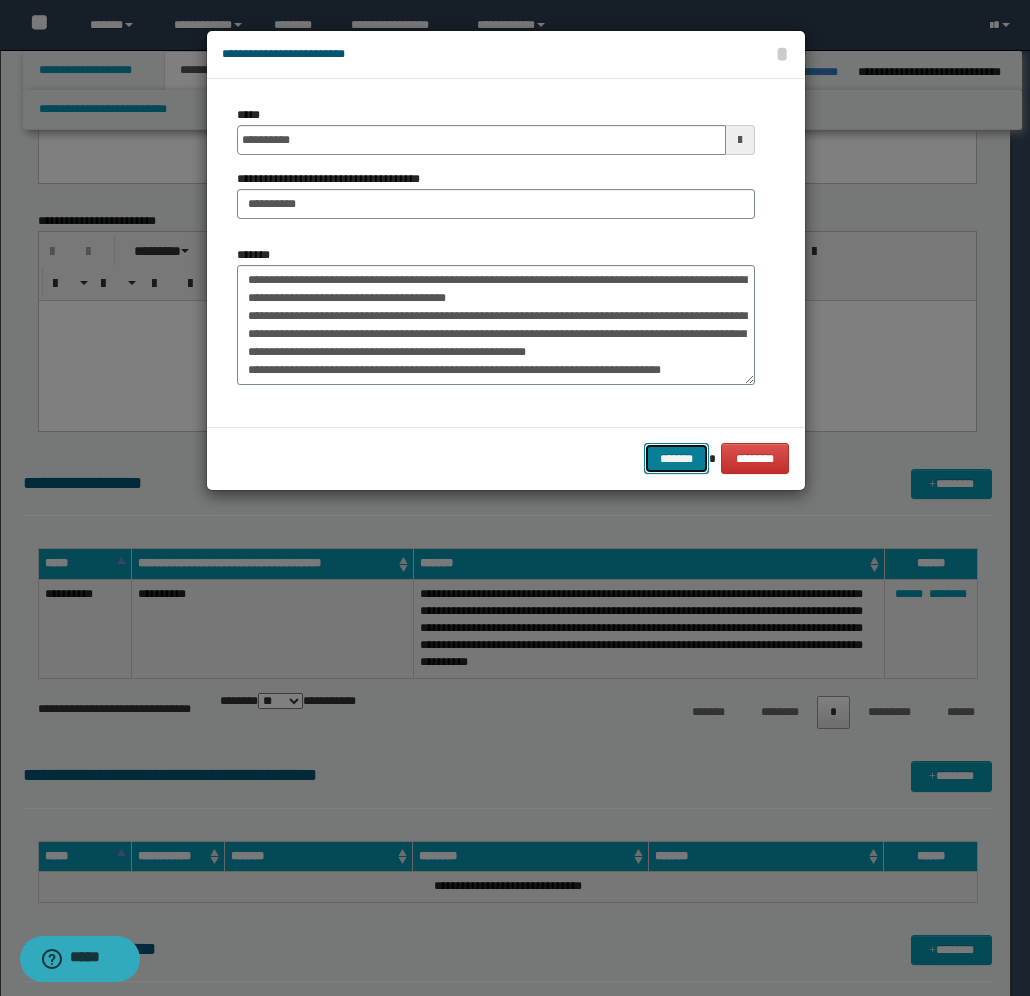 click on "*******" at bounding box center [676, 458] 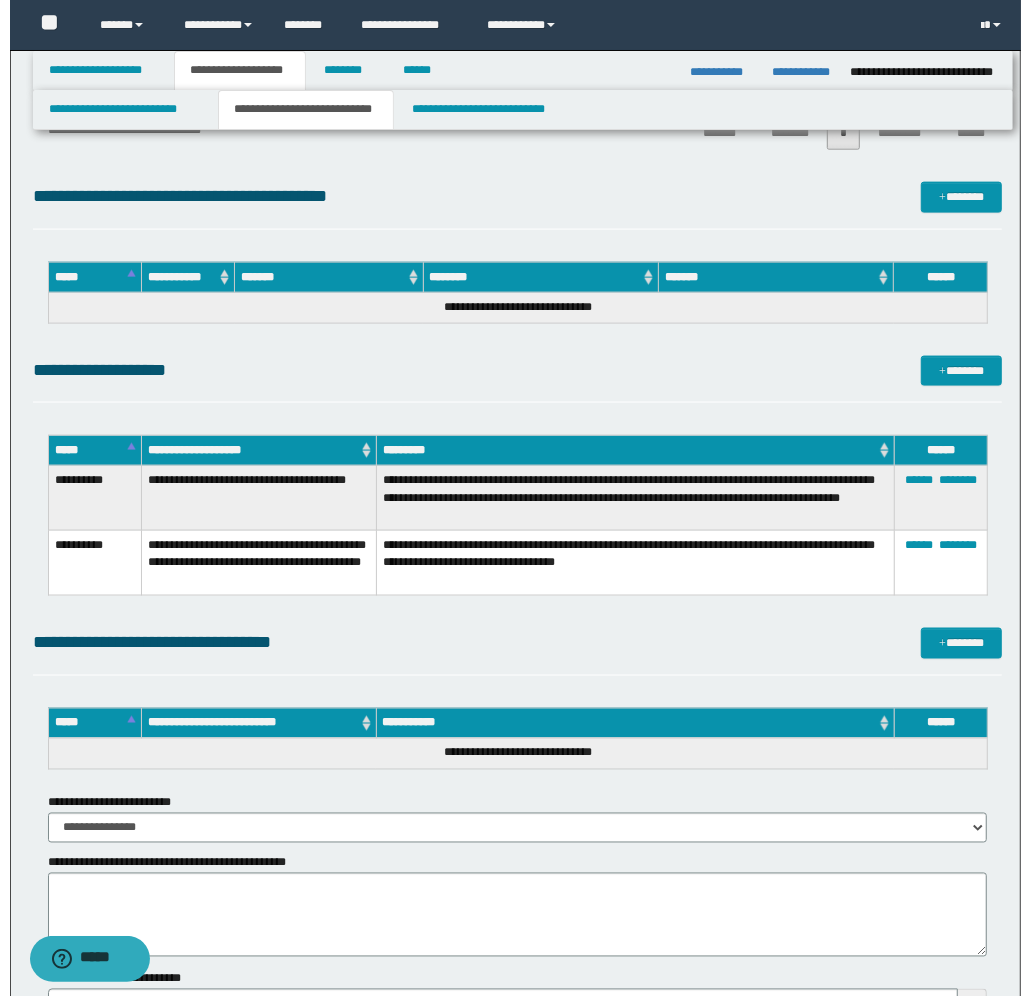 scroll, scrollTop: 1500, scrollLeft: 0, axis: vertical 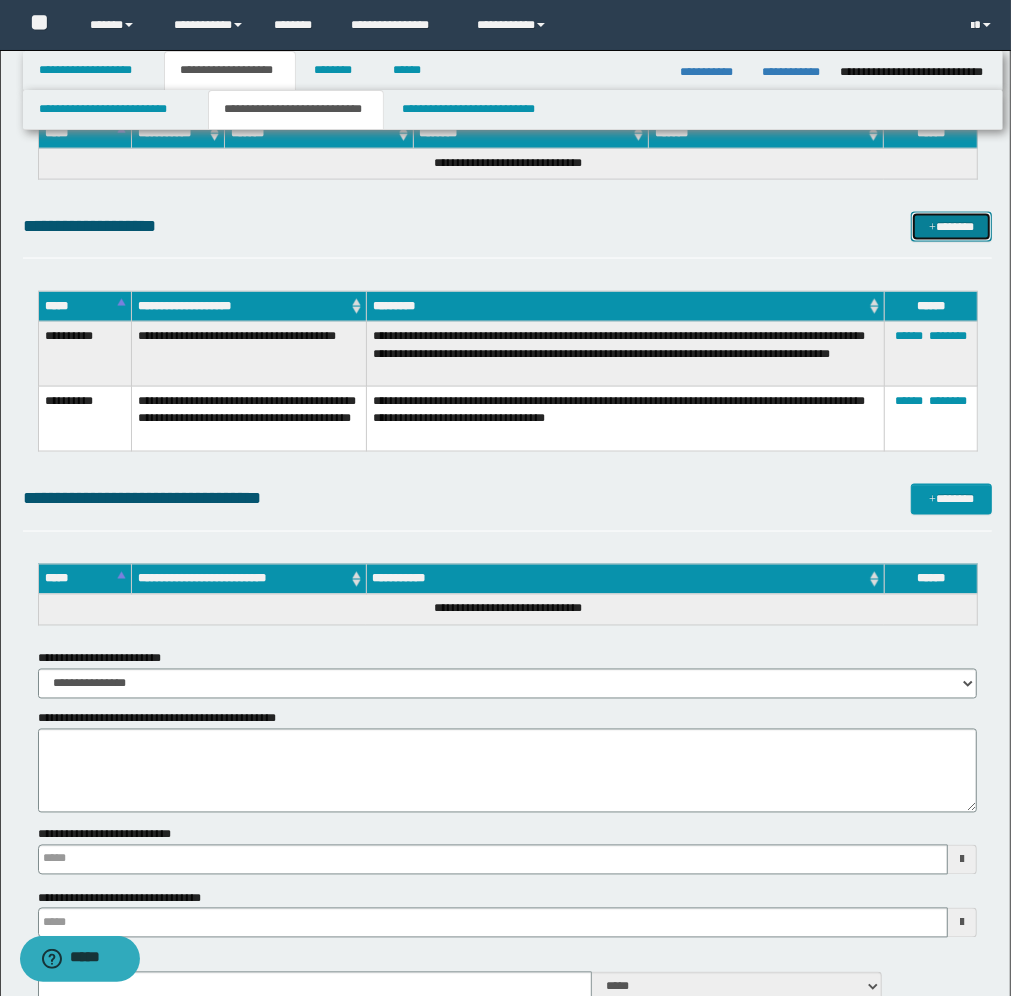 click on "*******" at bounding box center (951, 227) 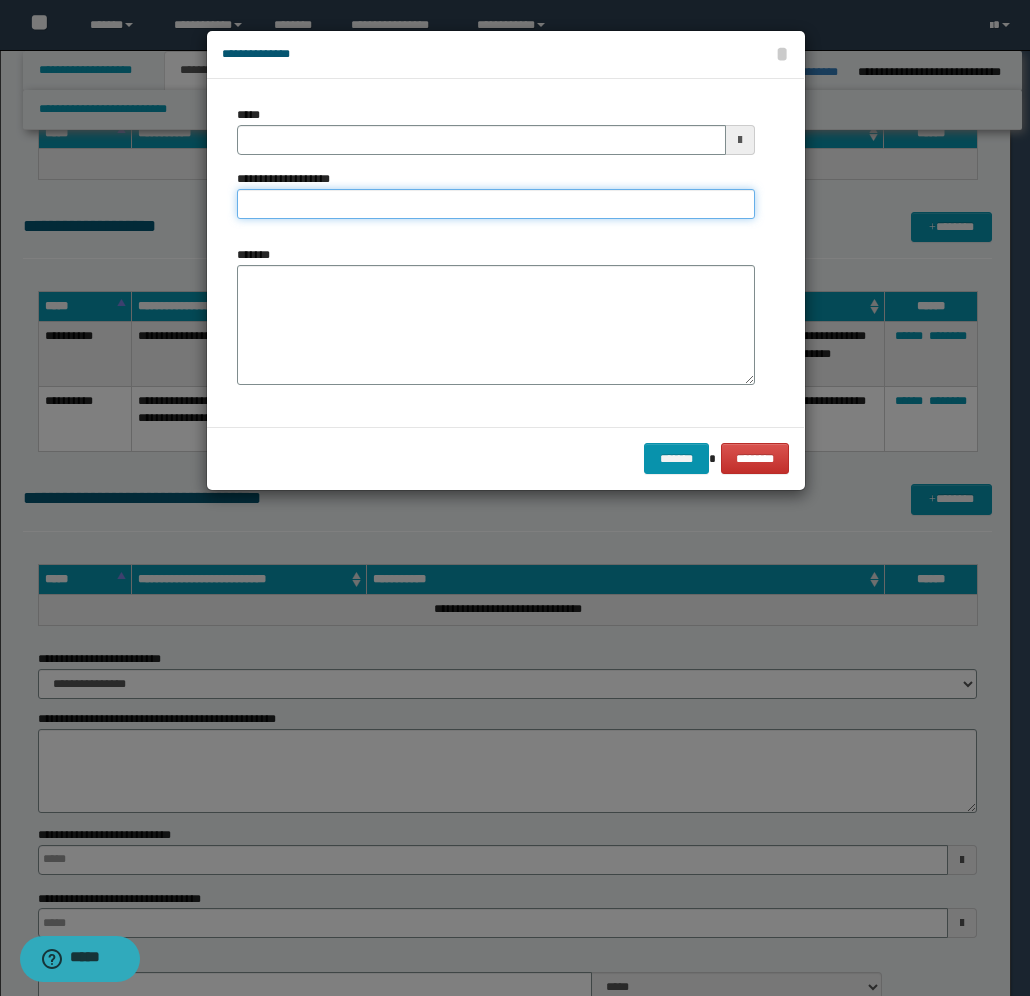 click on "**********" at bounding box center (496, 204) 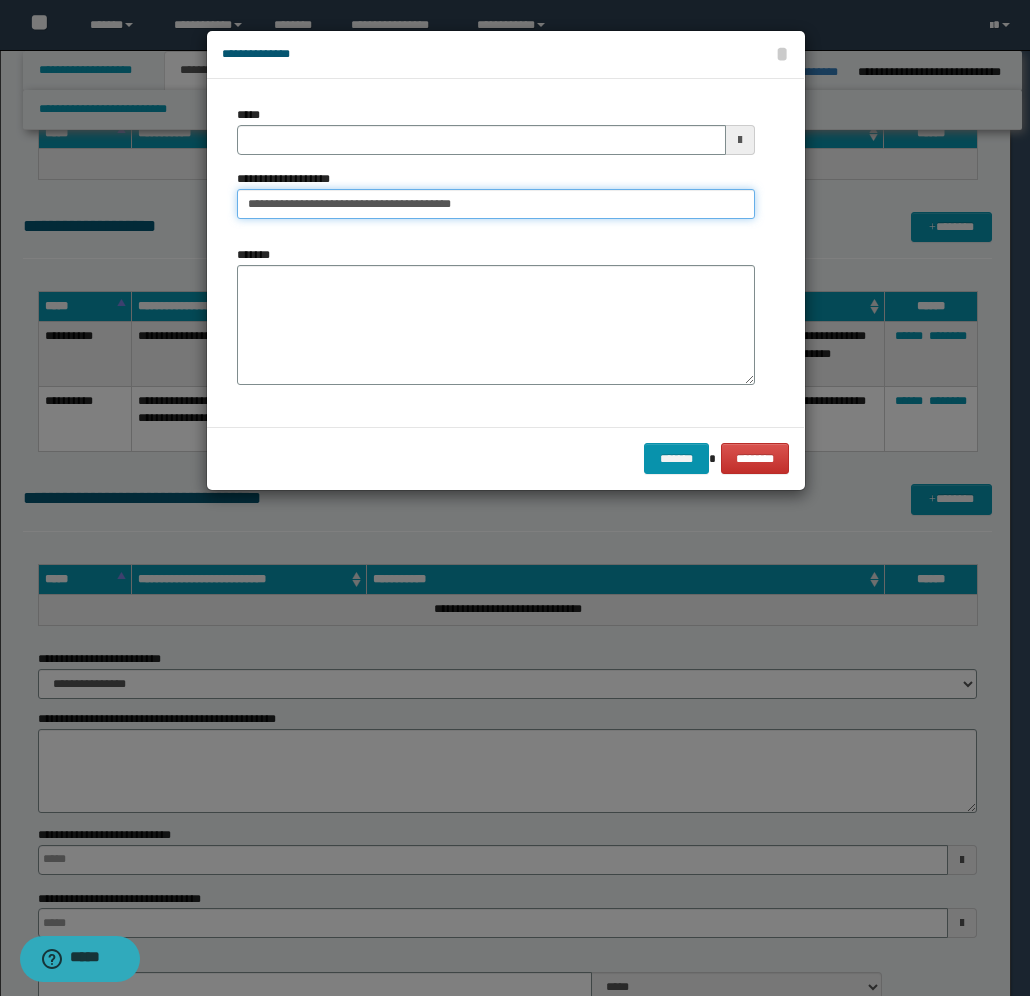 type on "**********" 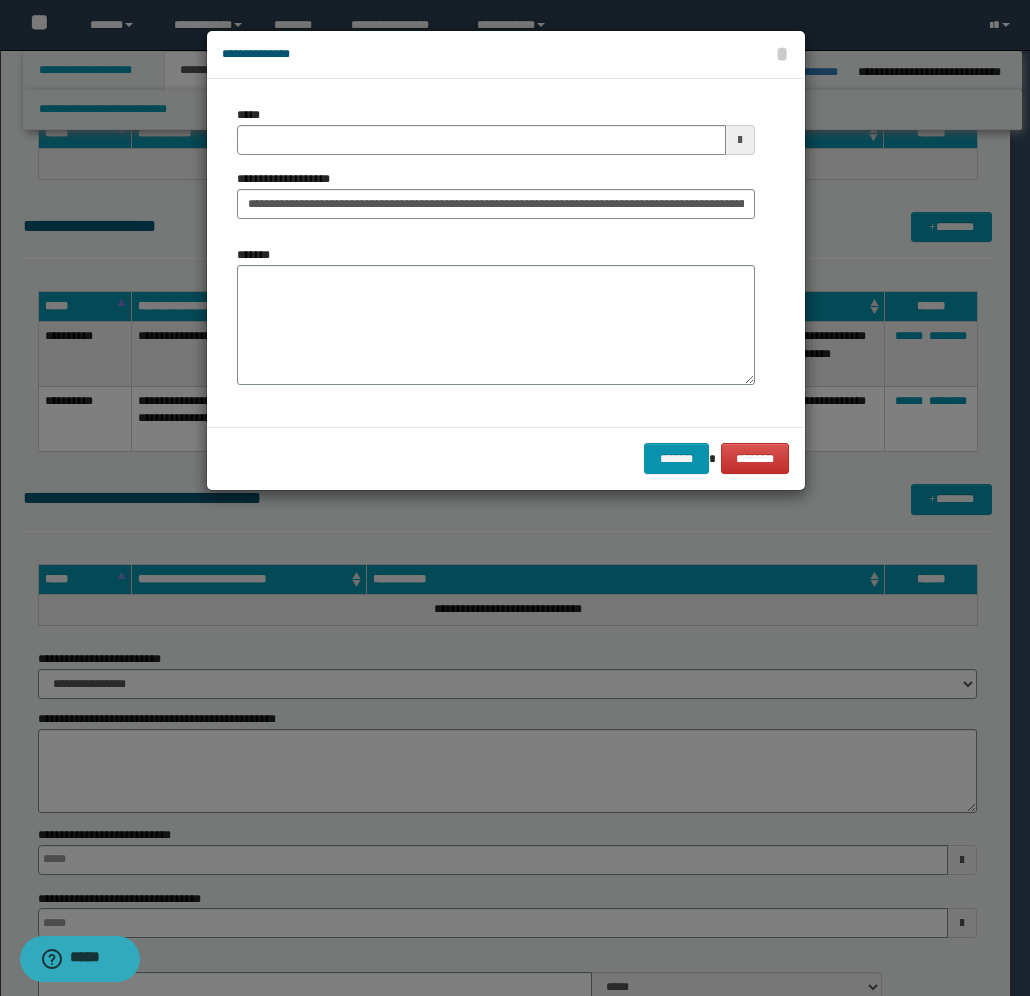click at bounding box center [740, 140] 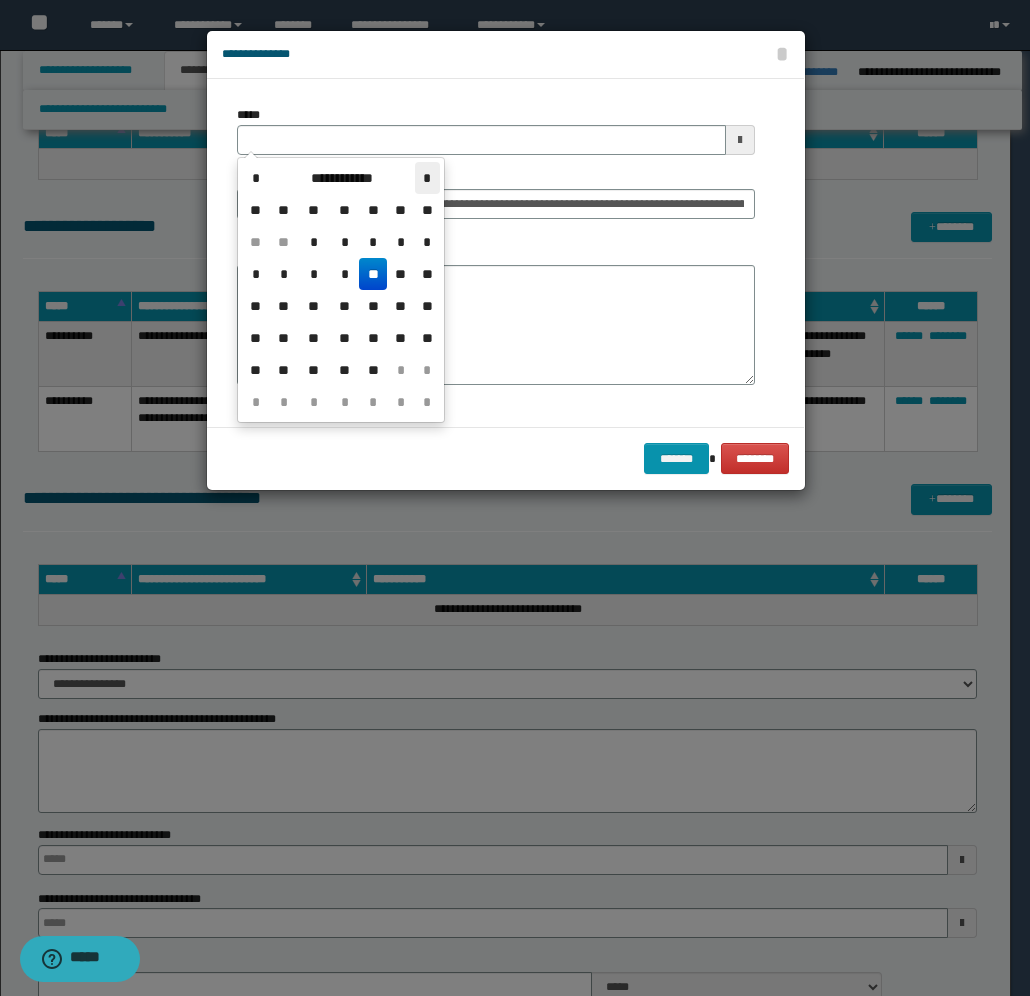 type 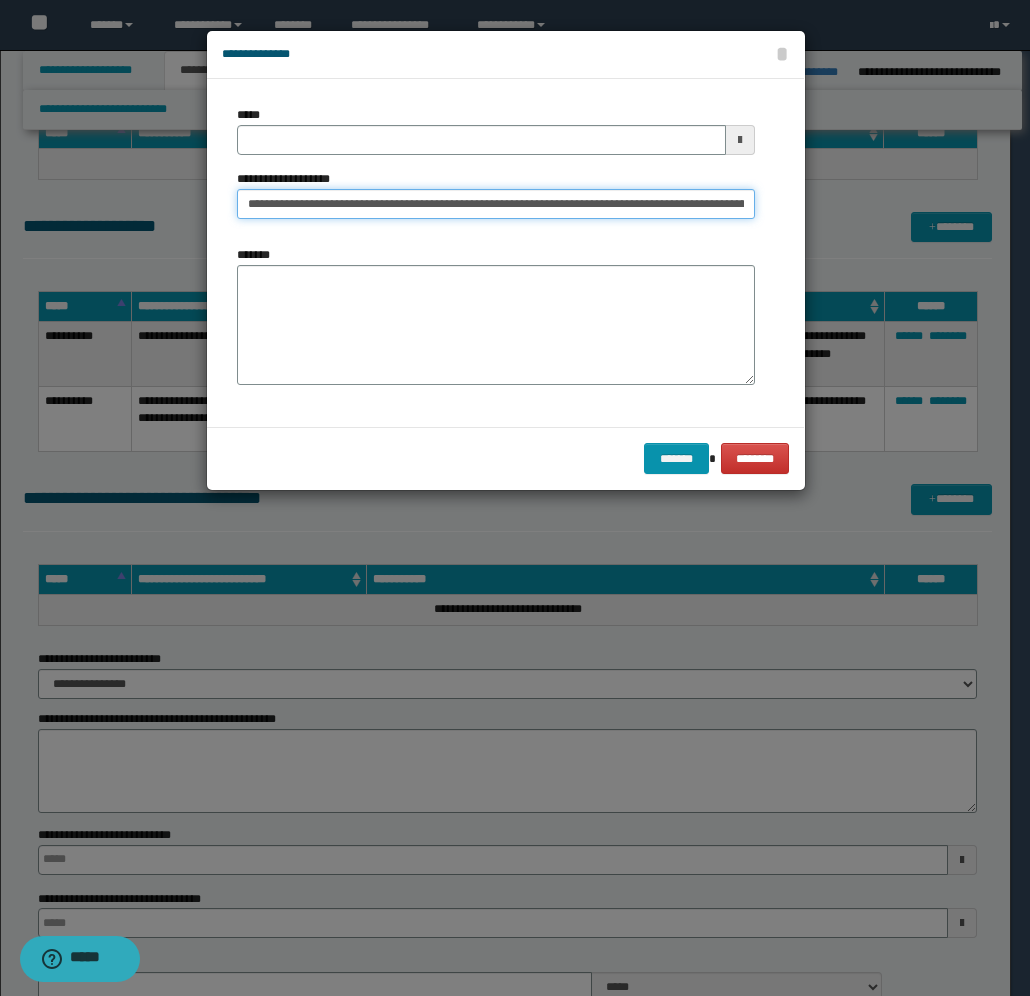 click on "**********" at bounding box center [496, 204] 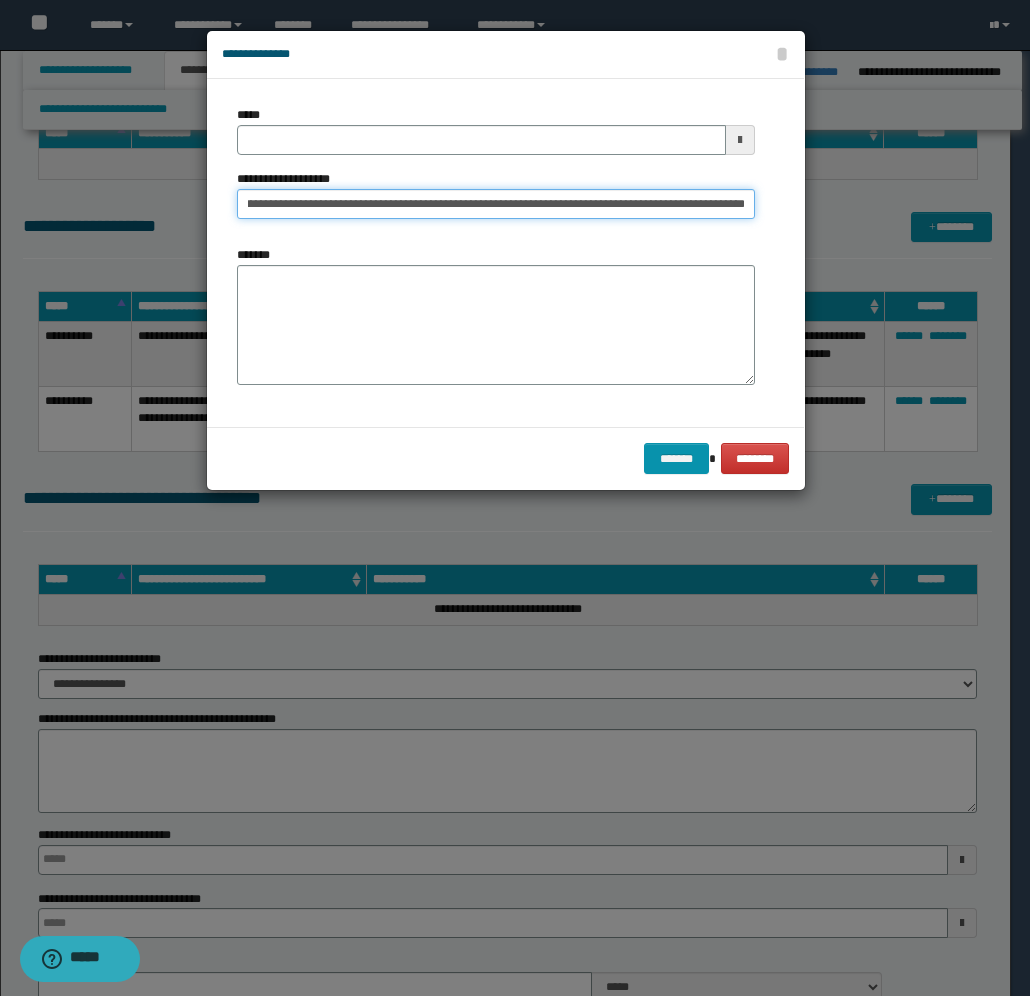 scroll, scrollTop: 0, scrollLeft: 241, axis: horizontal 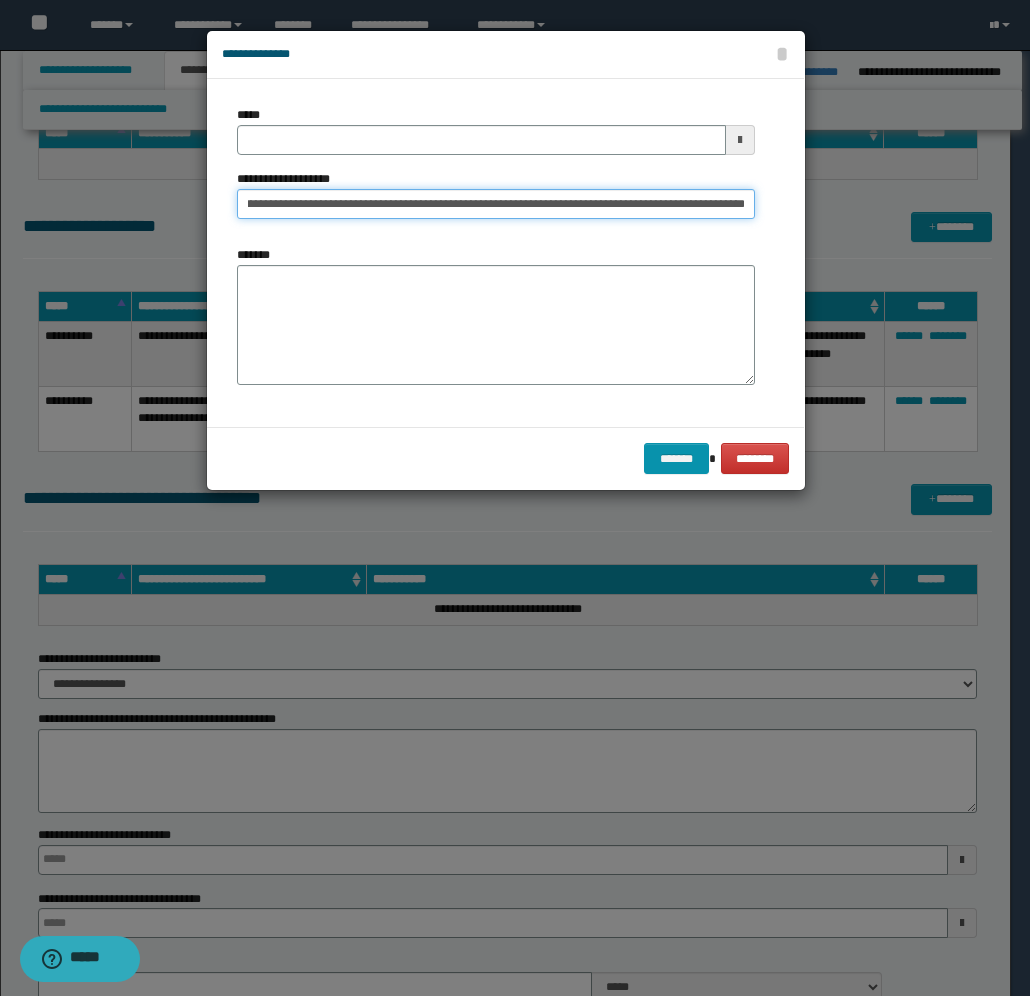 click on "**********" at bounding box center [496, 204] 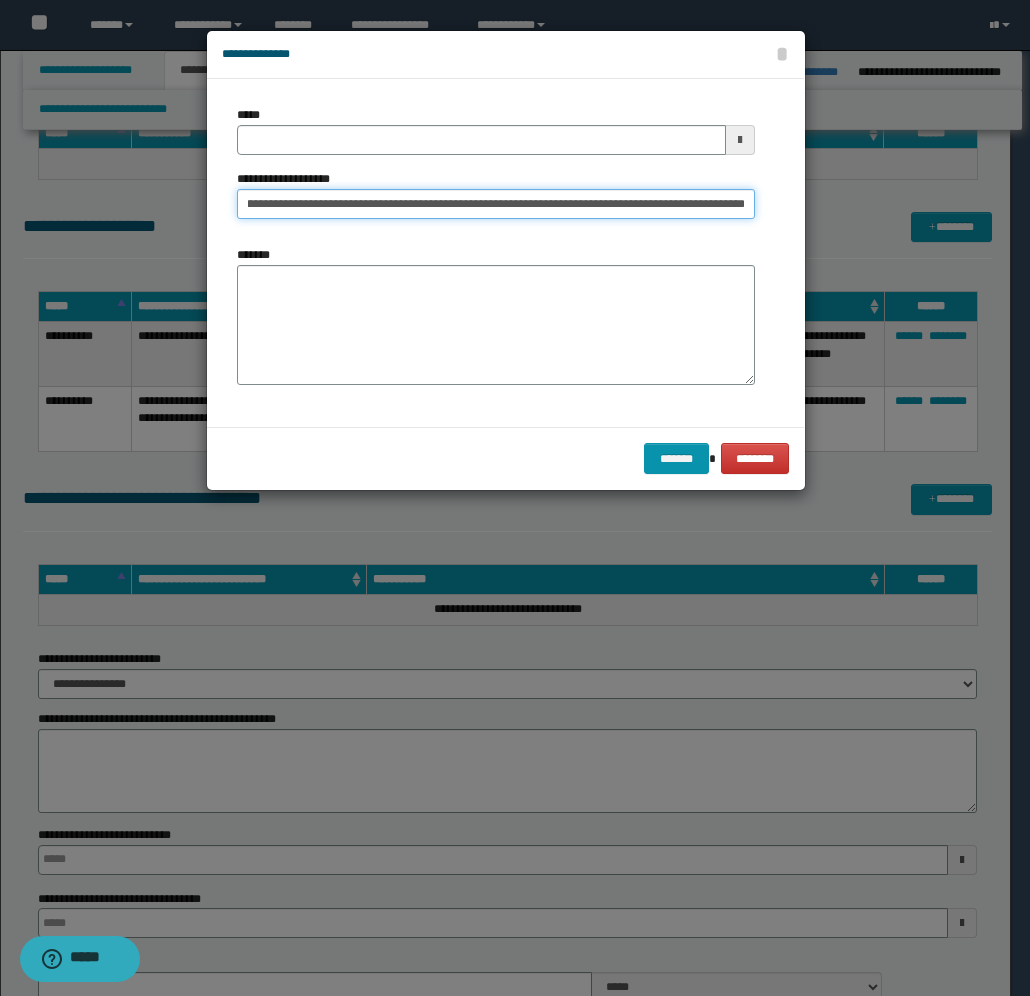 scroll, scrollTop: 0, scrollLeft: 343, axis: horizontal 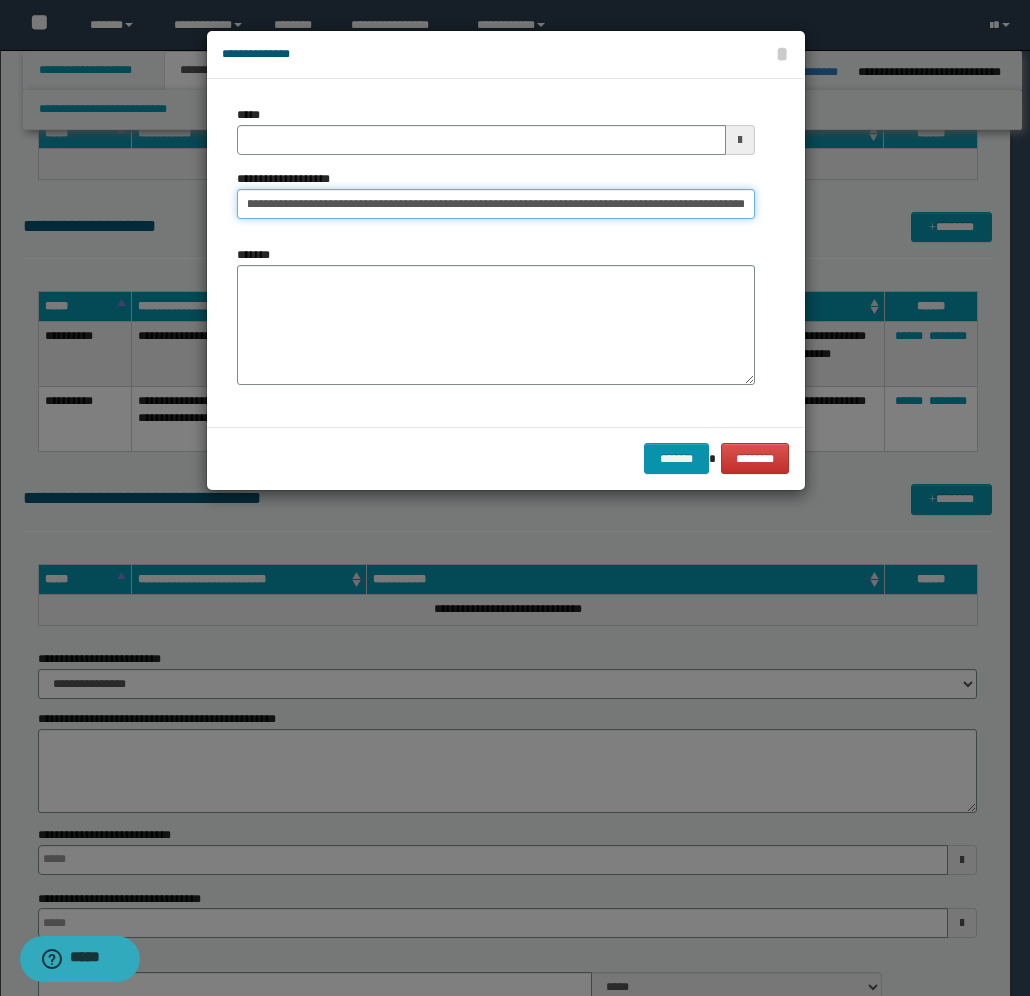 type on "**********" 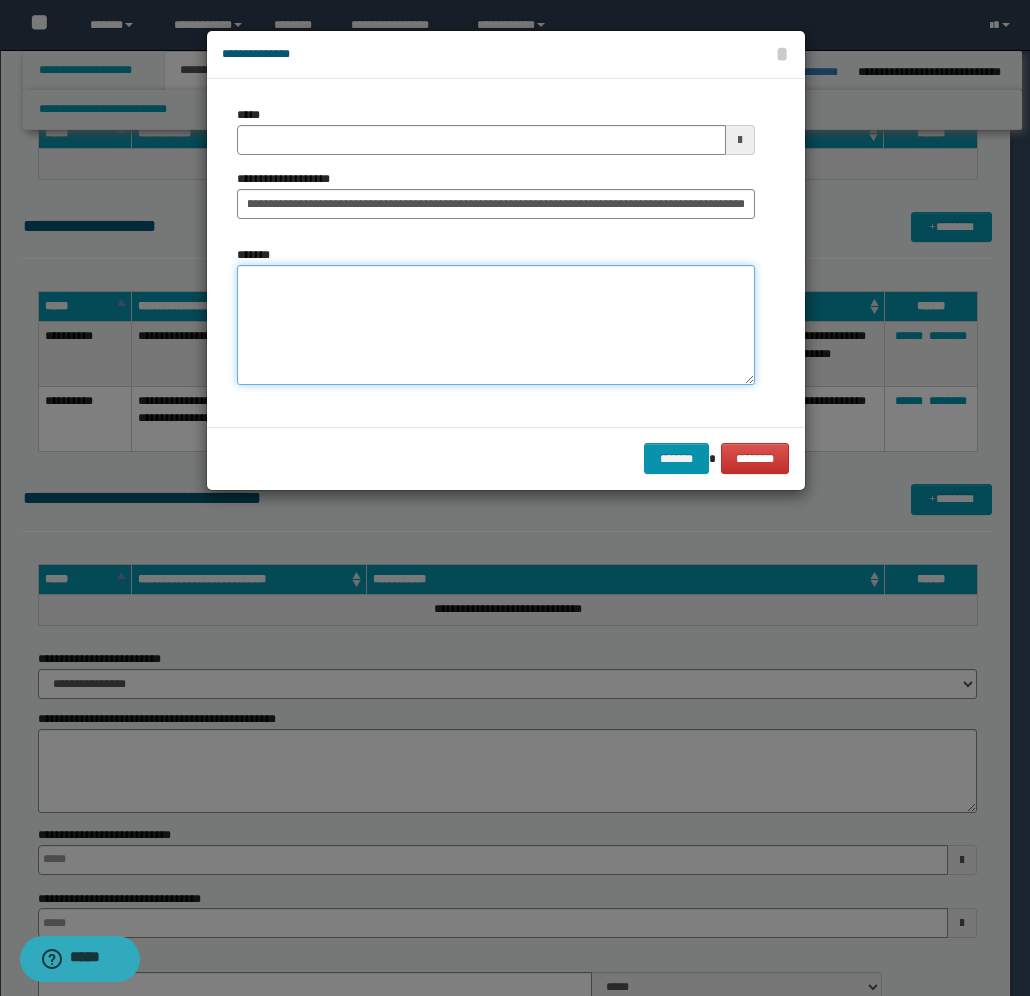 scroll, scrollTop: 0, scrollLeft: 0, axis: both 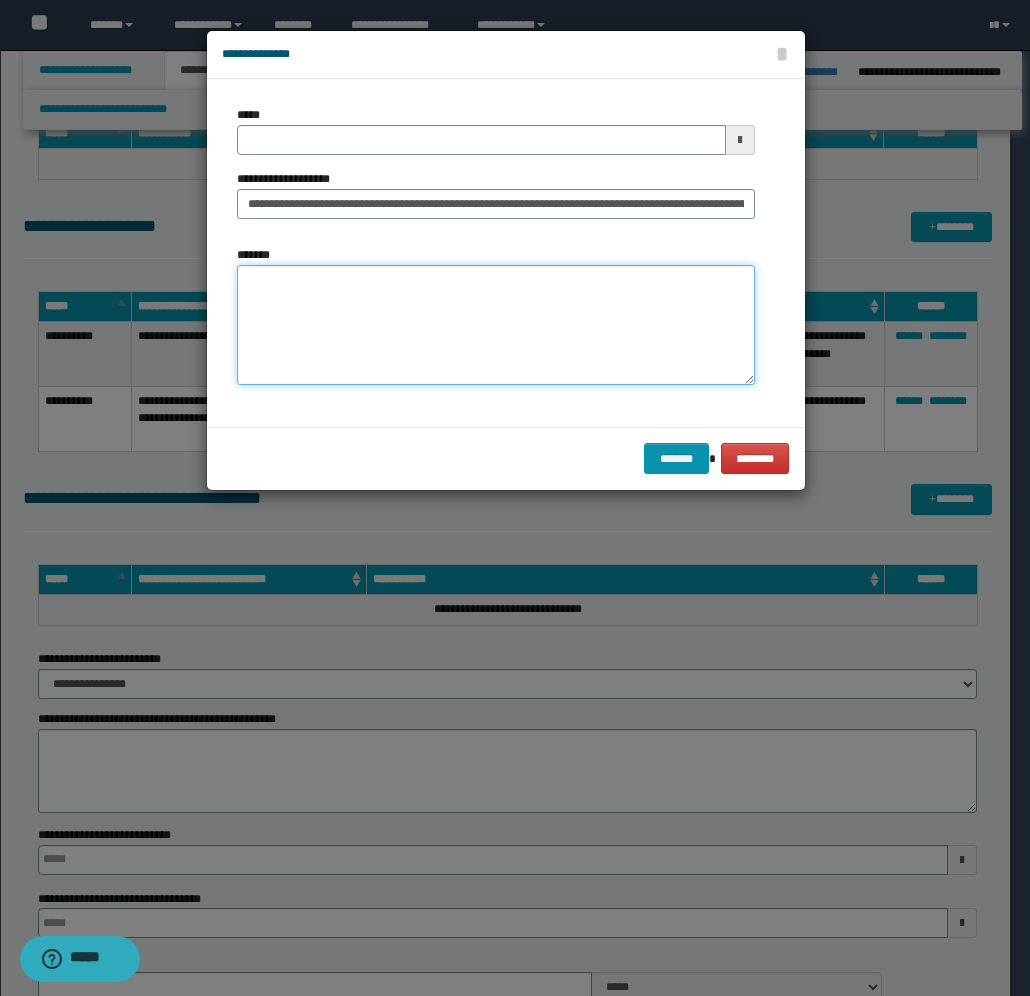 click on "*******" at bounding box center (496, 325) 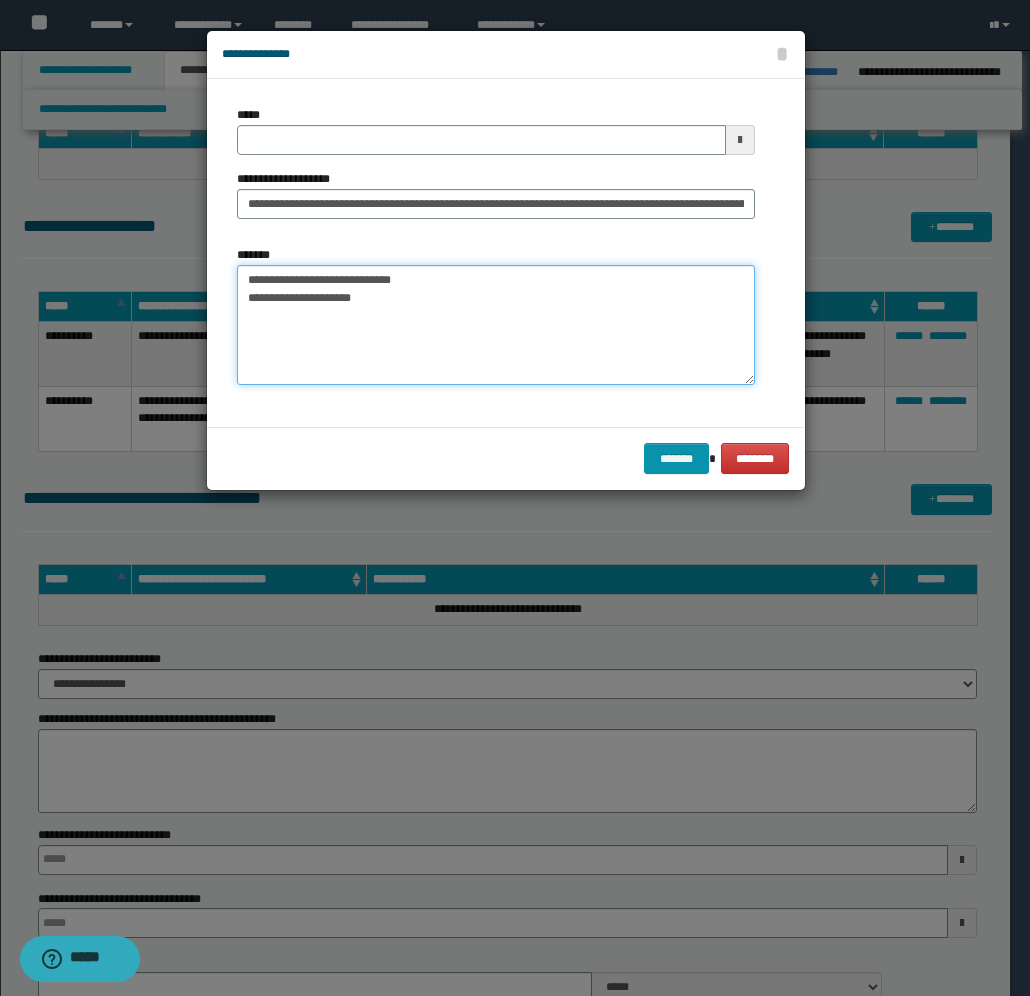 type on "**********" 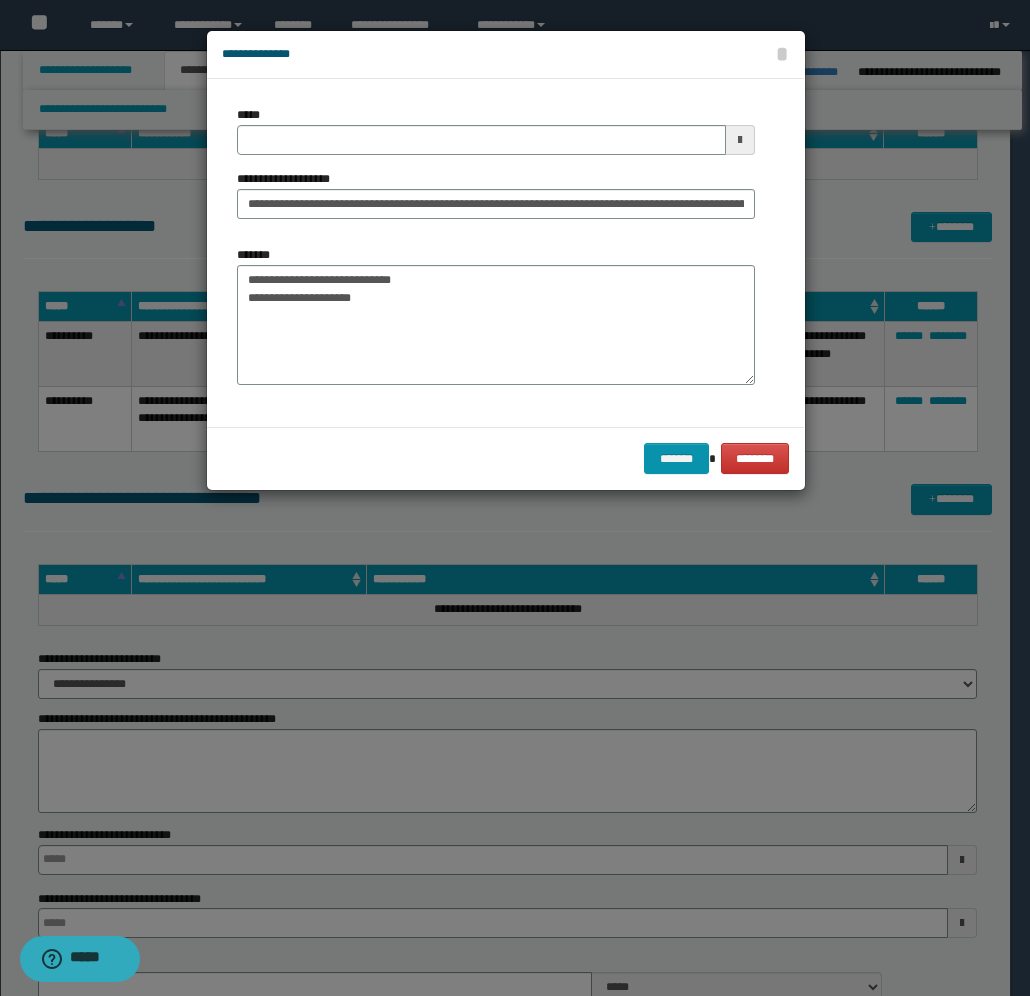 click at bounding box center (740, 140) 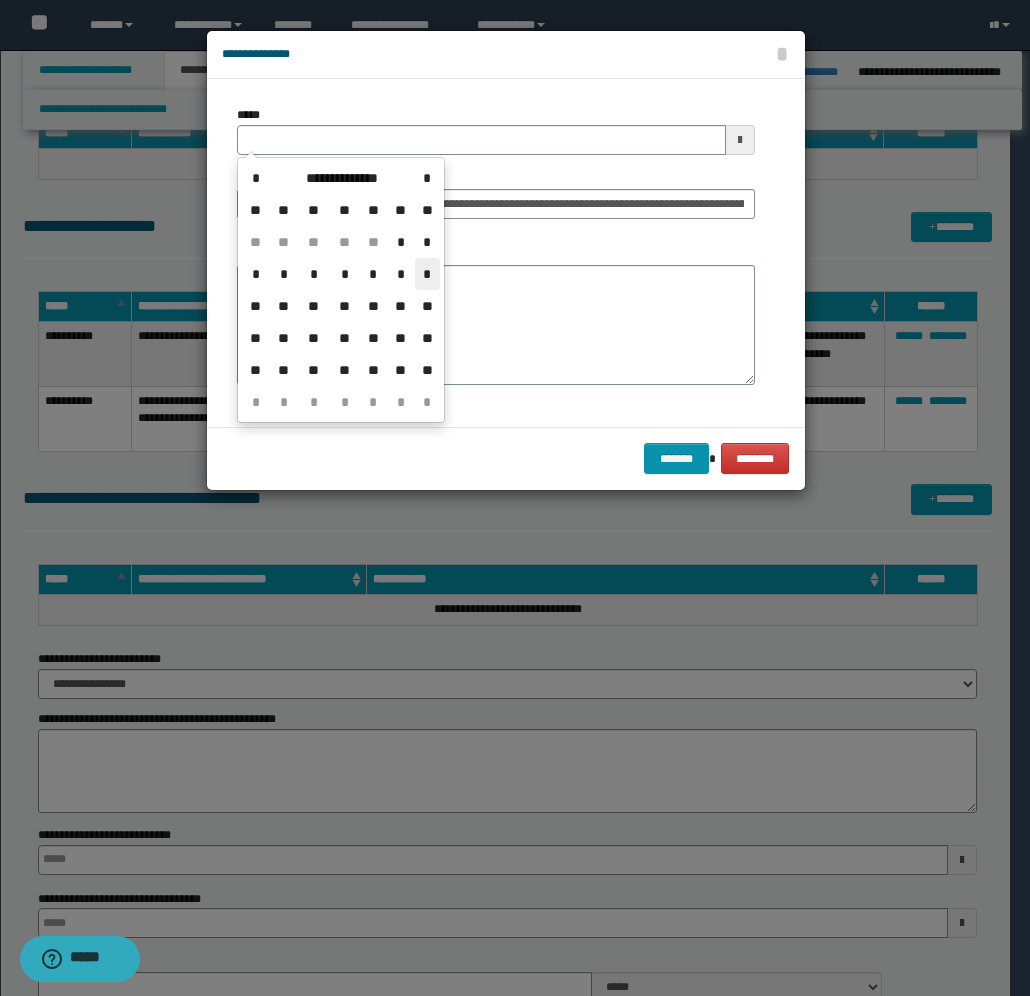 click on "*" at bounding box center (427, 274) 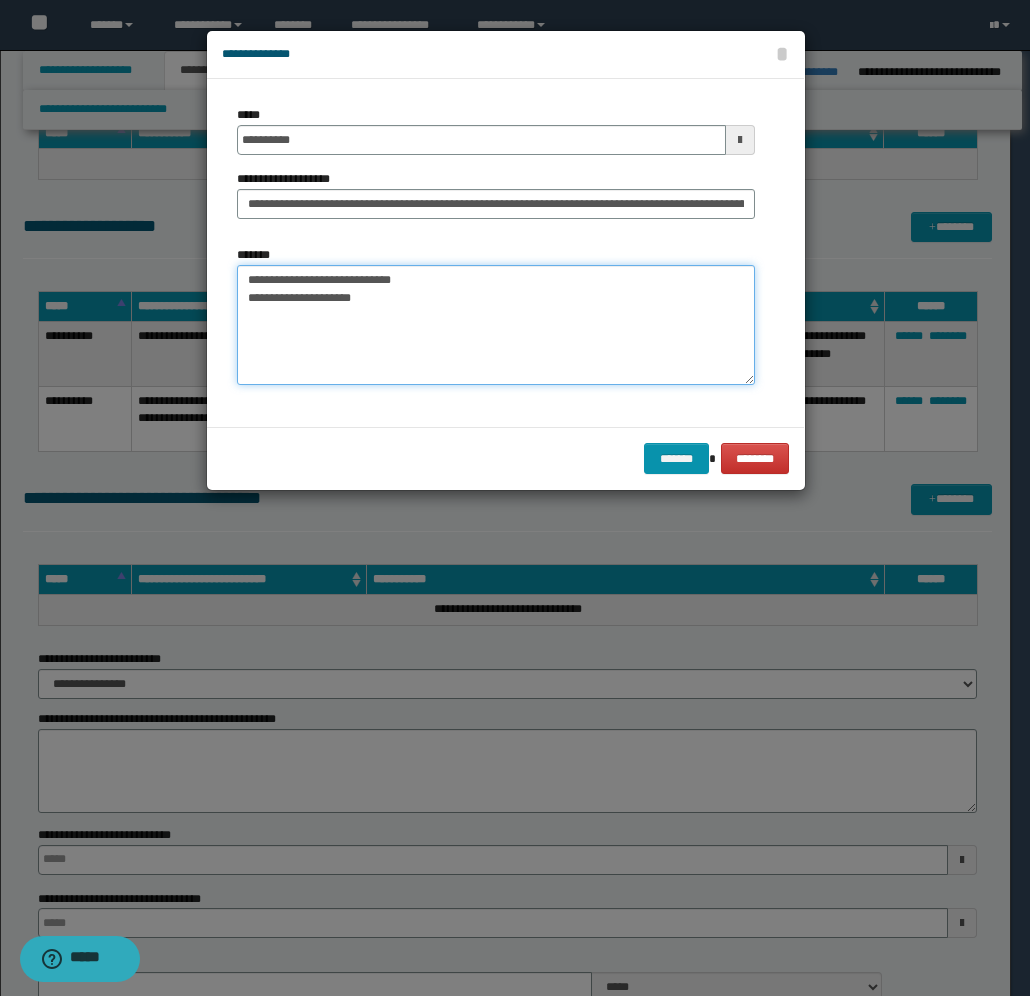 click on "**********" at bounding box center [496, 325] 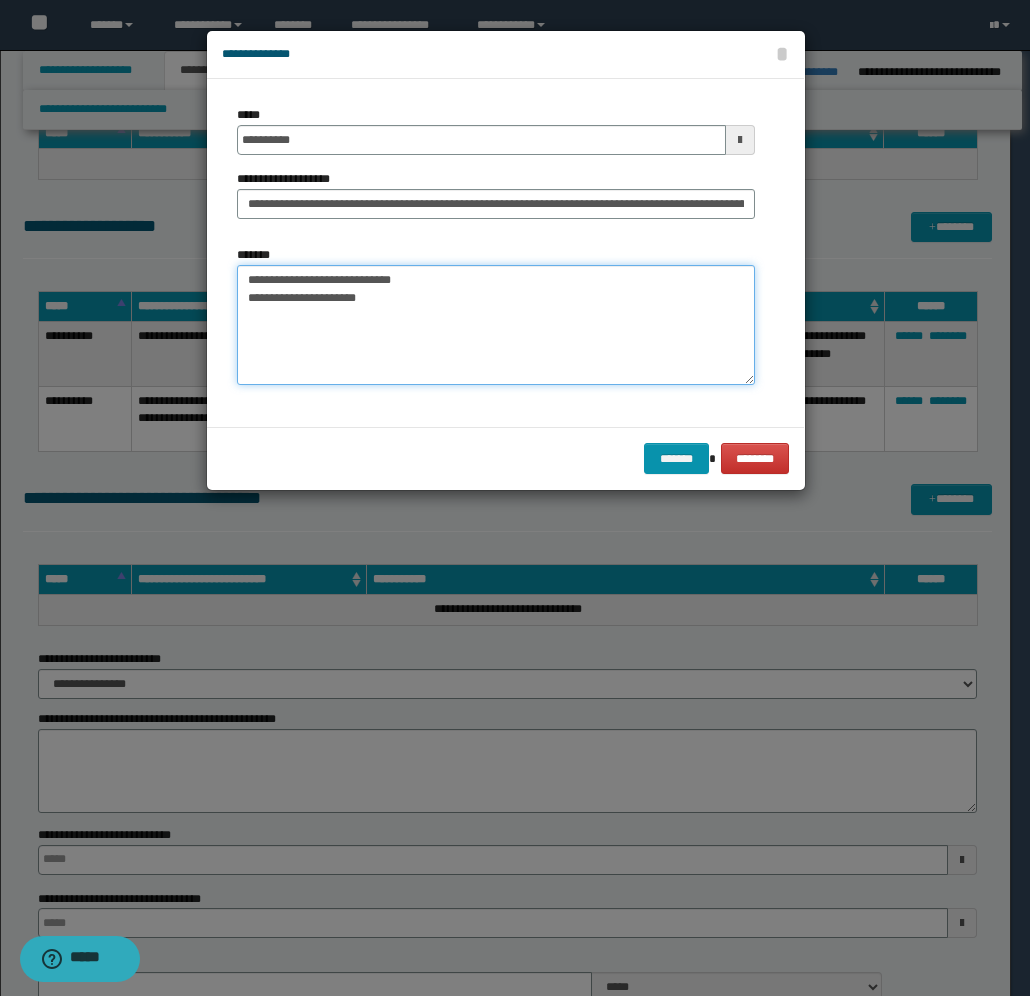 click on "**********" at bounding box center (496, 325) 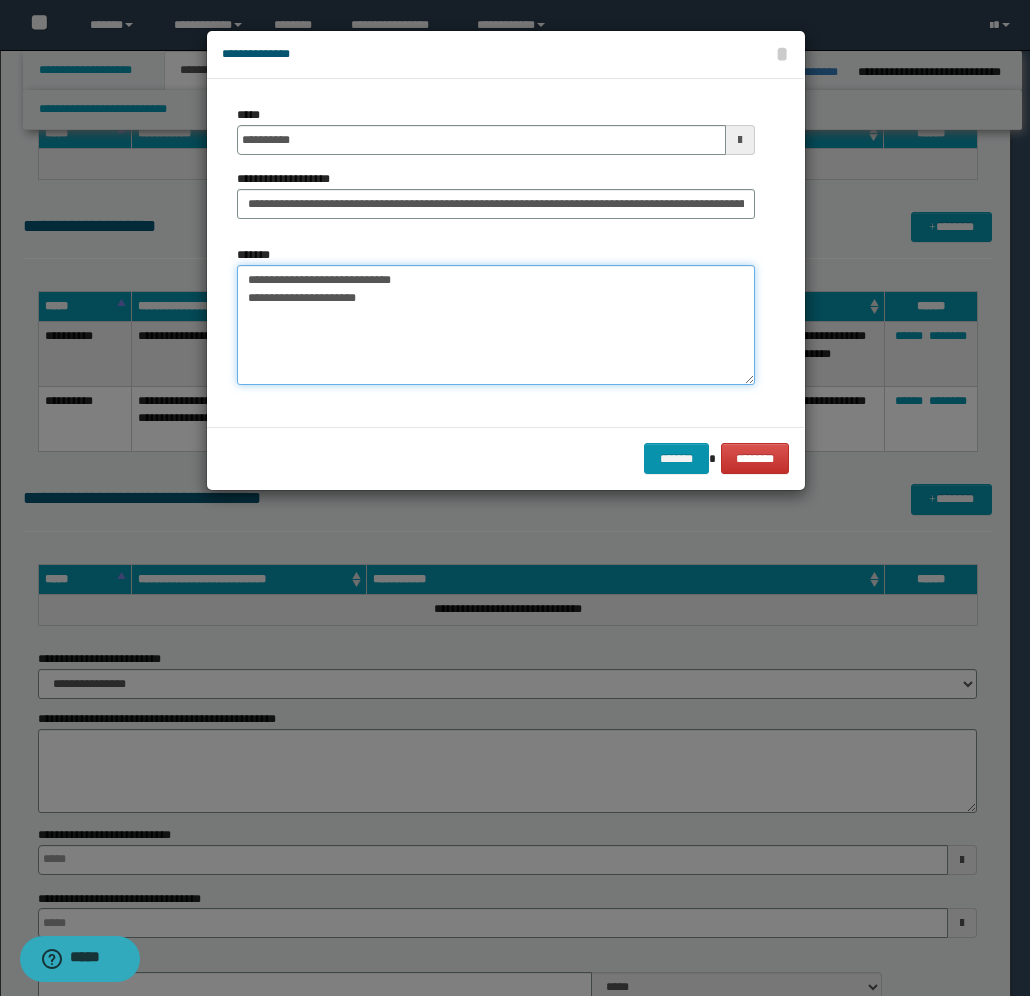 paste on "**********" 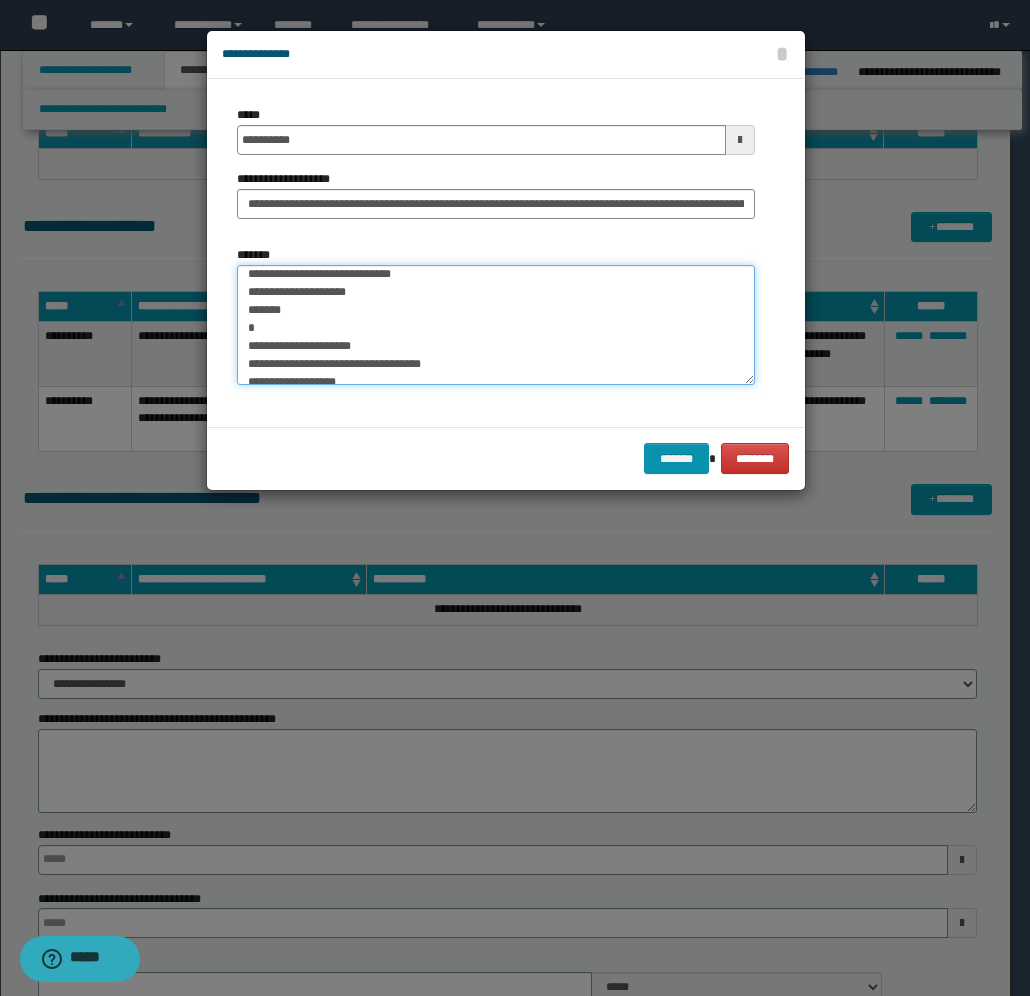 scroll, scrollTop: 0, scrollLeft: 0, axis: both 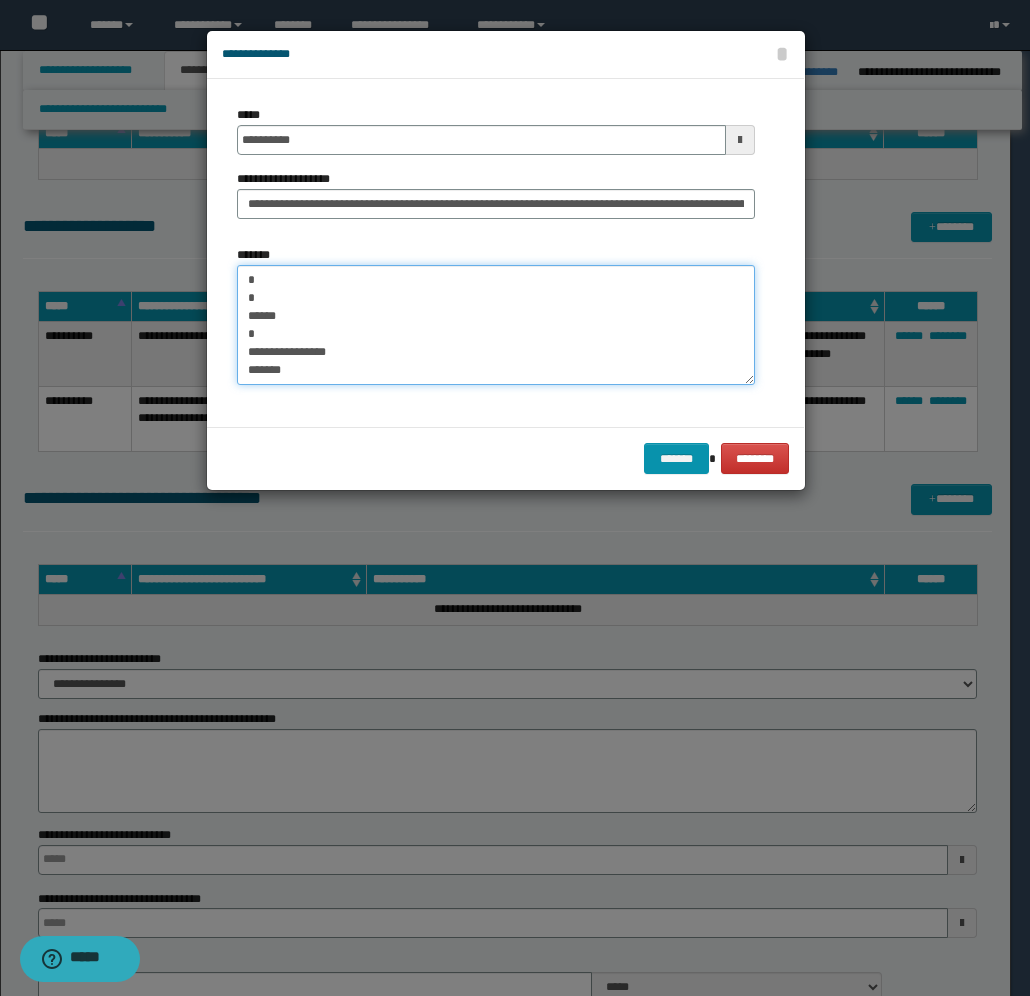 drag, startPoint x: 248, startPoint y: 321, endPoint x: 250, endPoint y: 406, distance: 85.02353 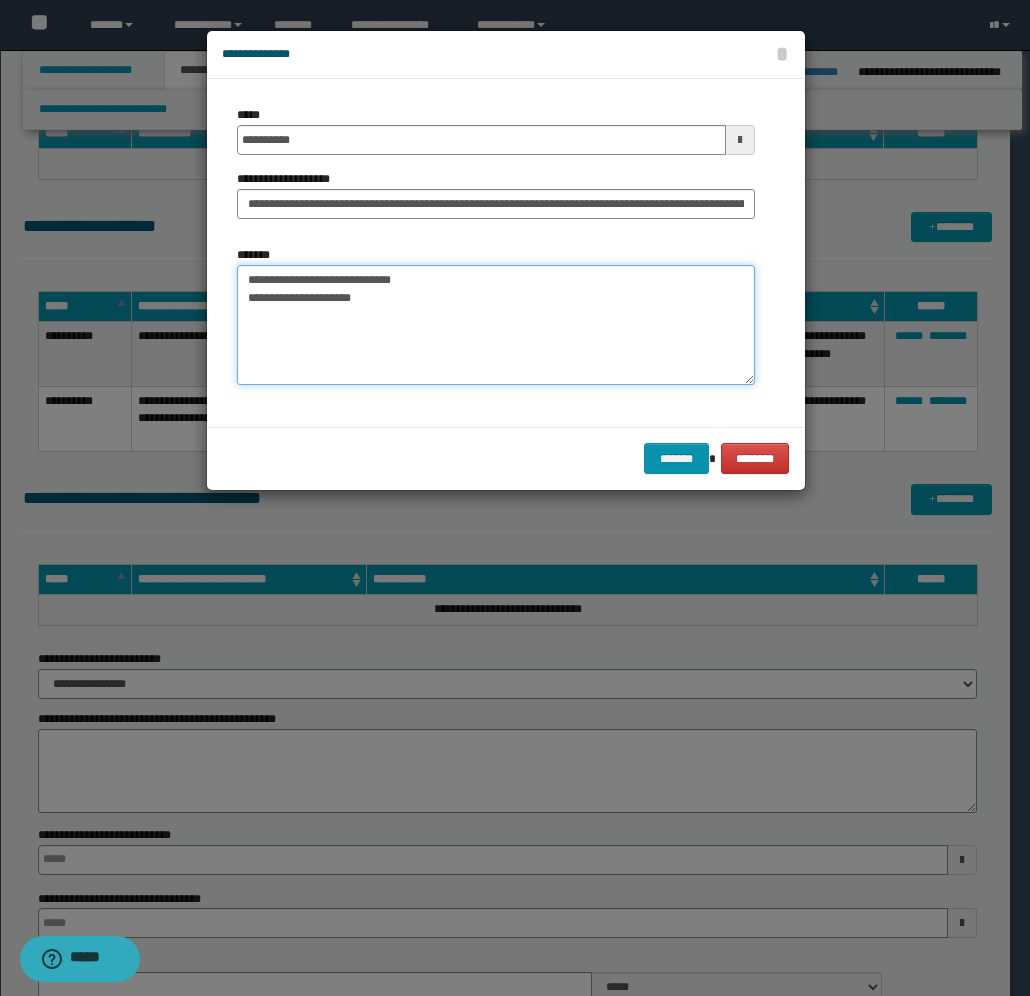 scroll, scrollTop: 0, scrollLeft: 0, axis: both 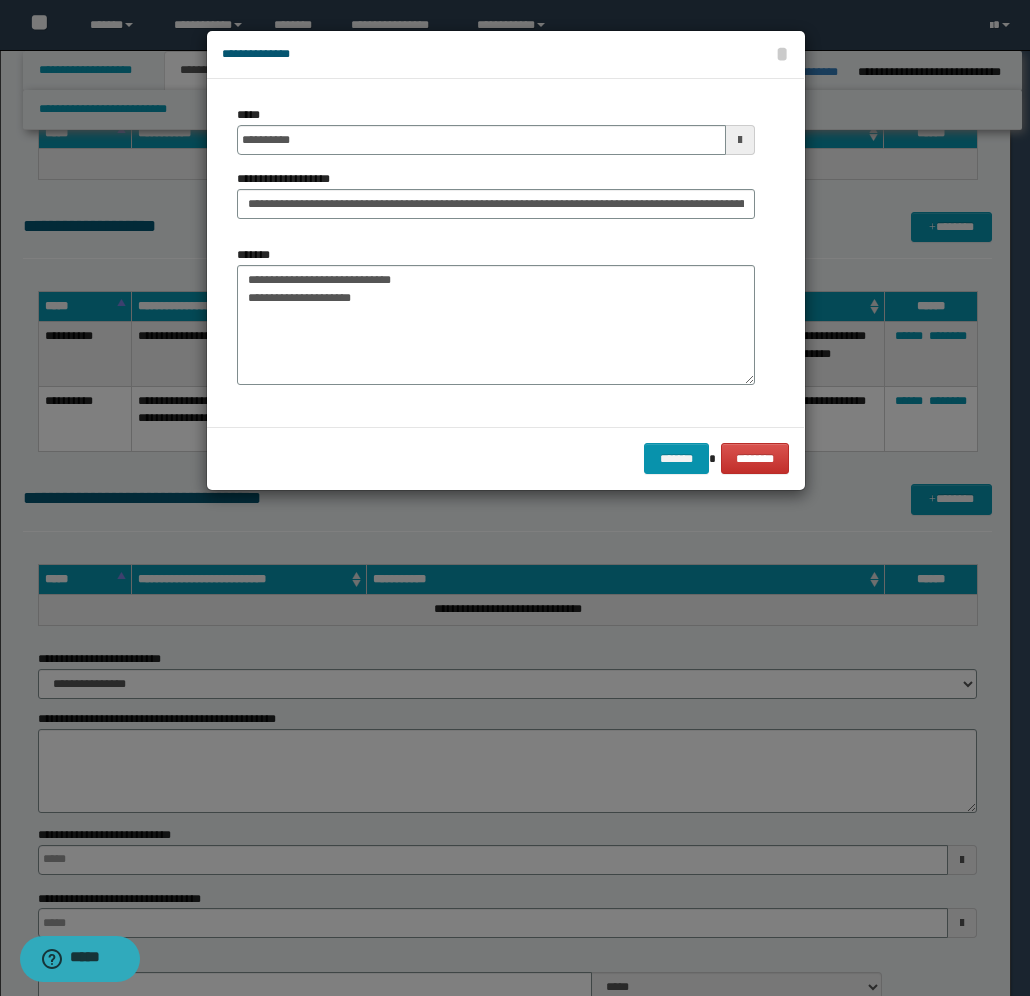 click at bounding box center (740, 140) 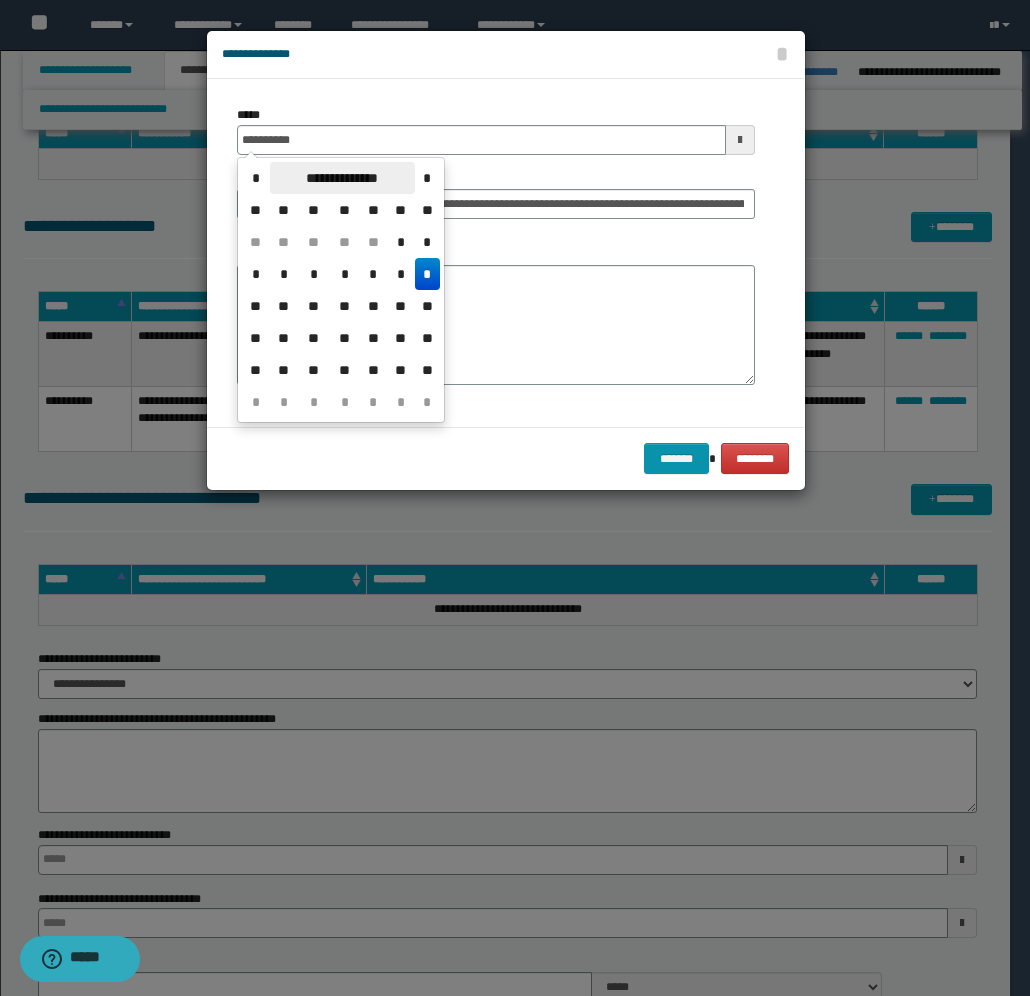 click on "**********" at bounding box center [342, 178] 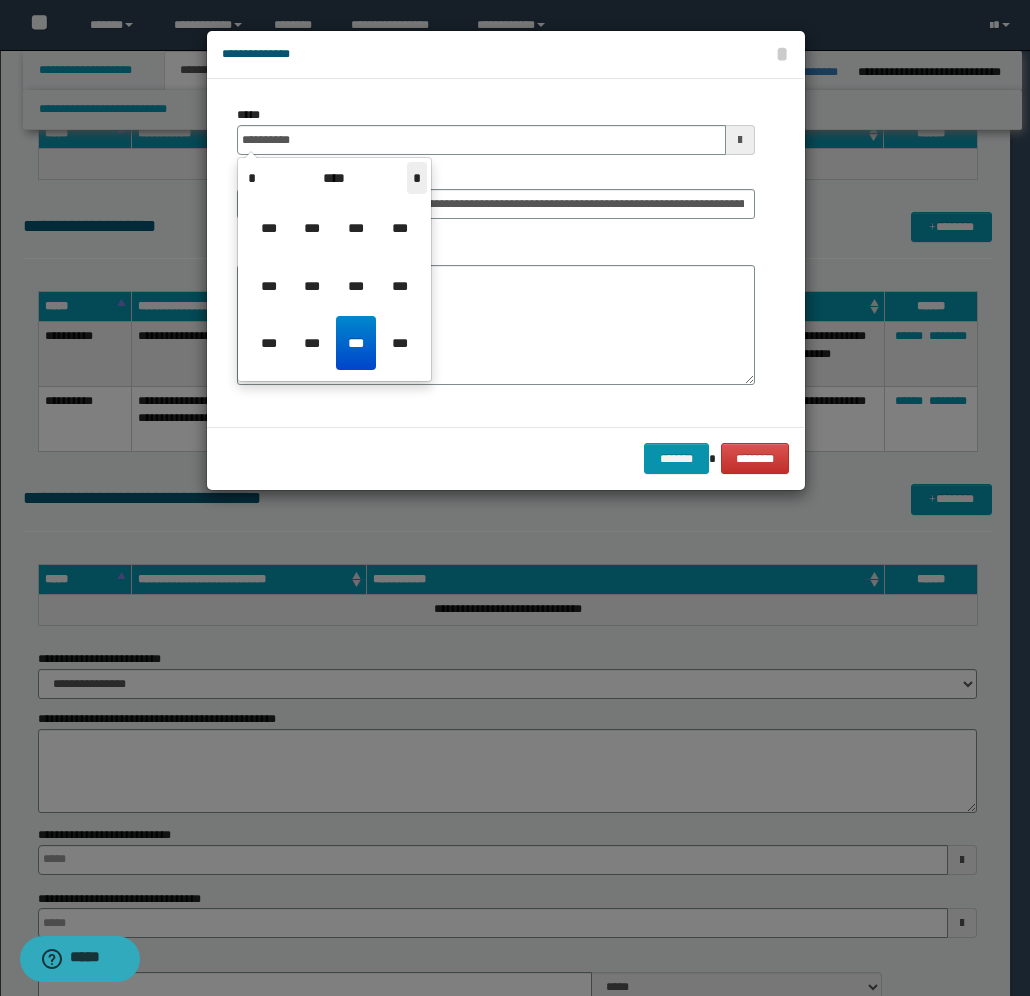 click on "*" at bounding box center [417, 178] 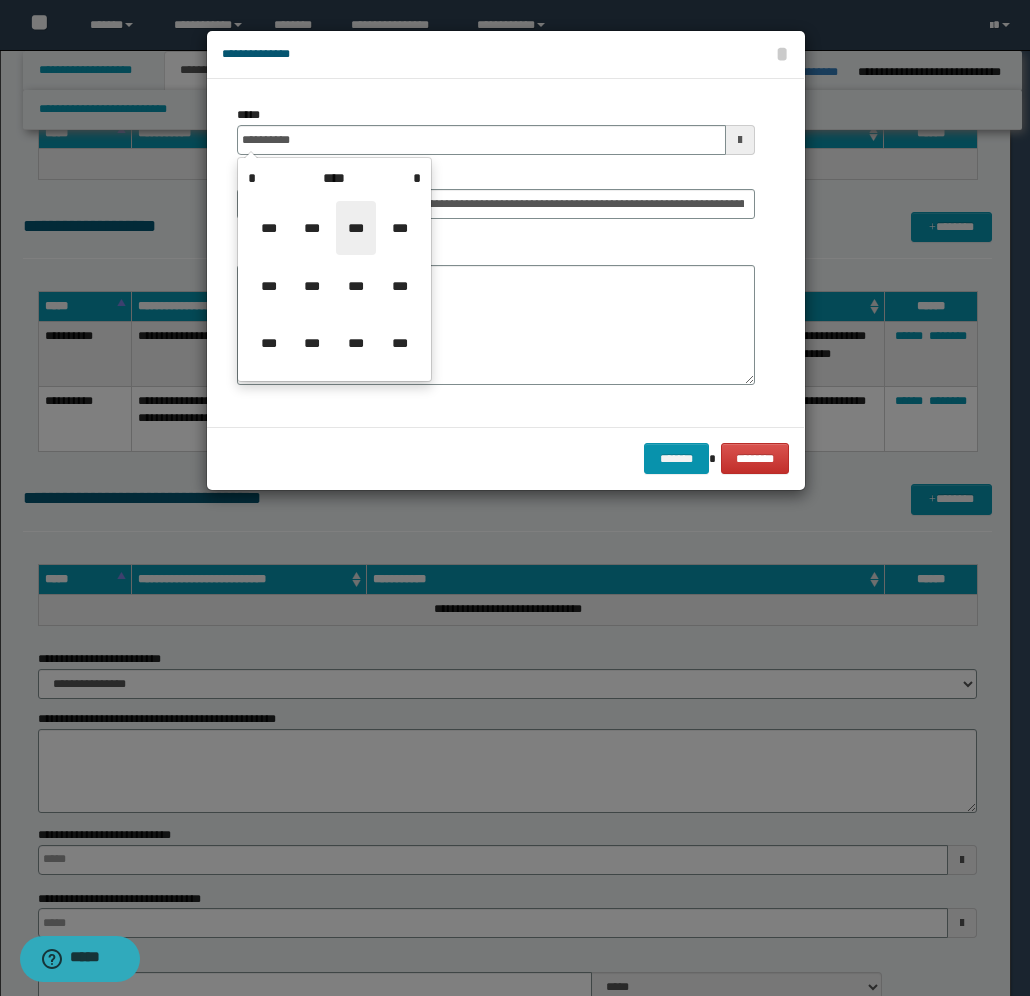 click on "***" at bounding box center (356, 228) 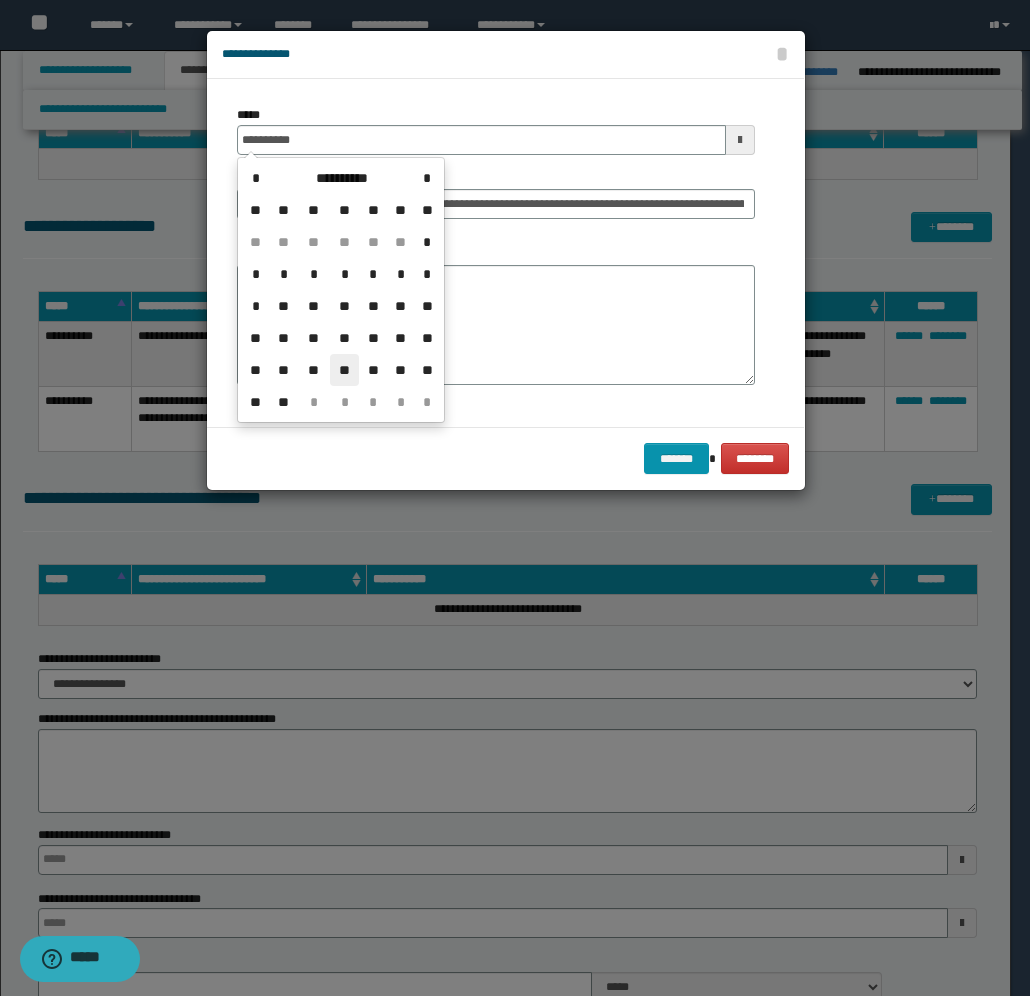 click on "**" at bounding box center (344, 370) 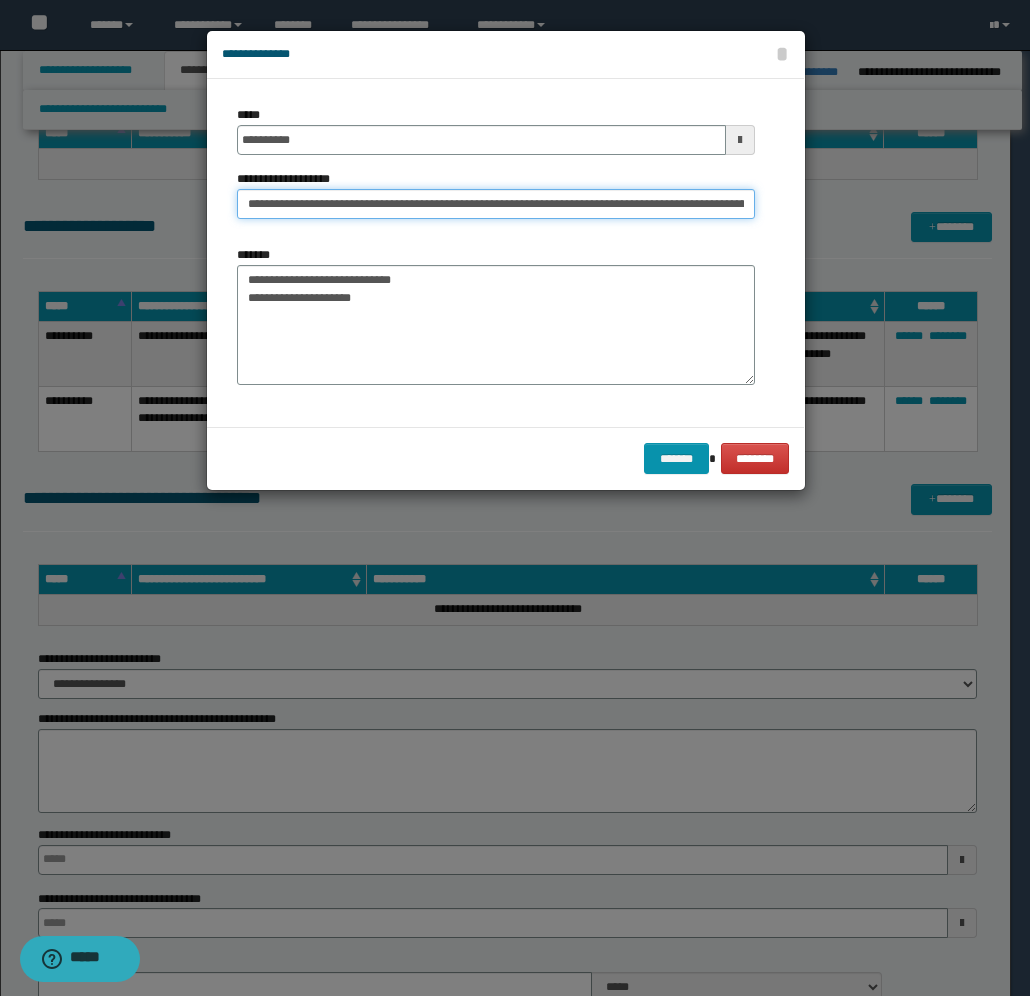 click on "**********" at bounding box center (496, 204) 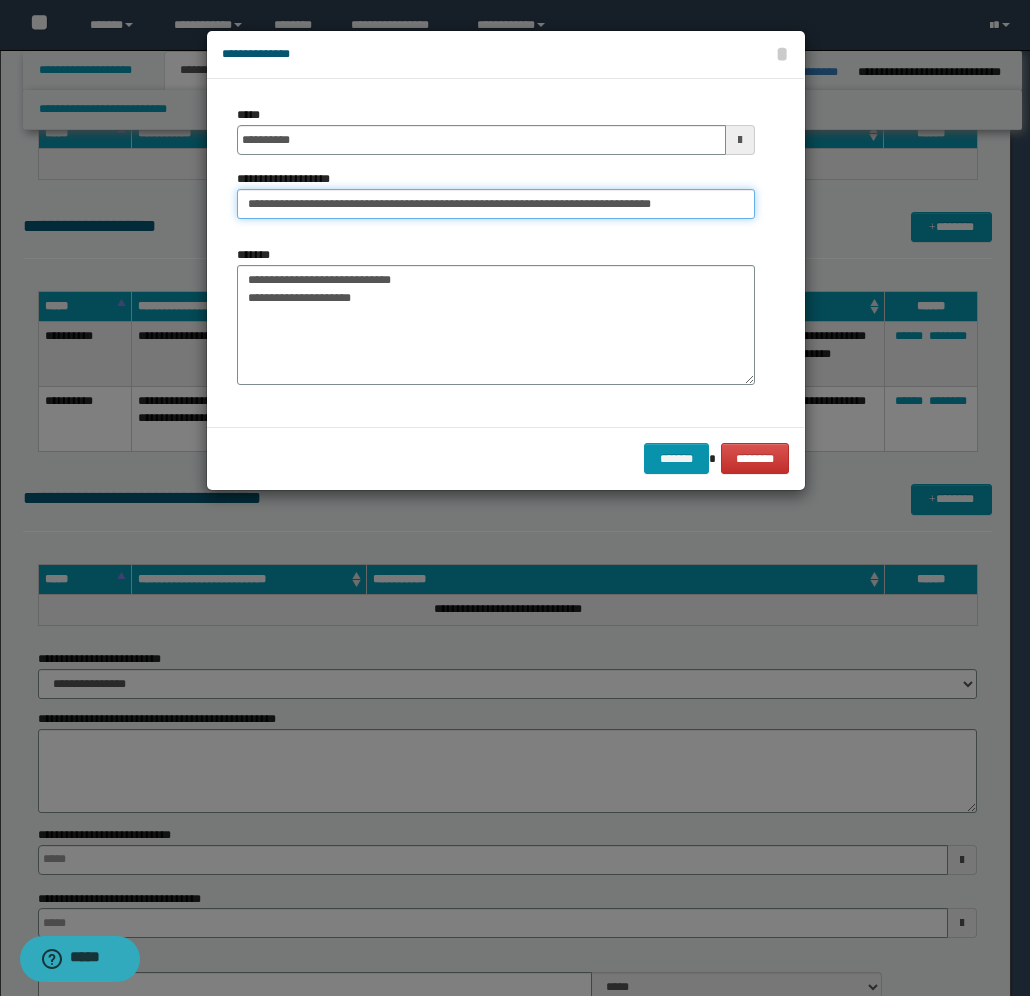 scroll, scrollTop: 0, scrollLeft: 0, axis: both 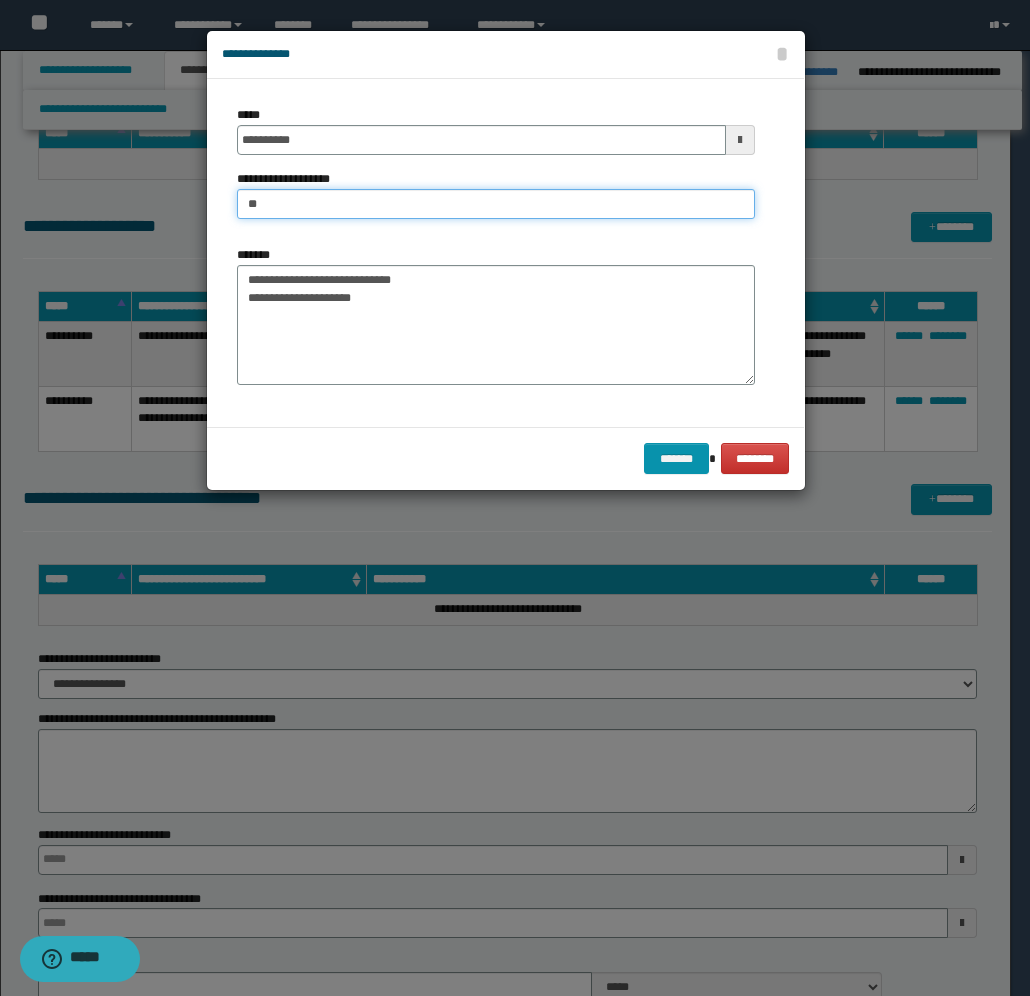type on "*" 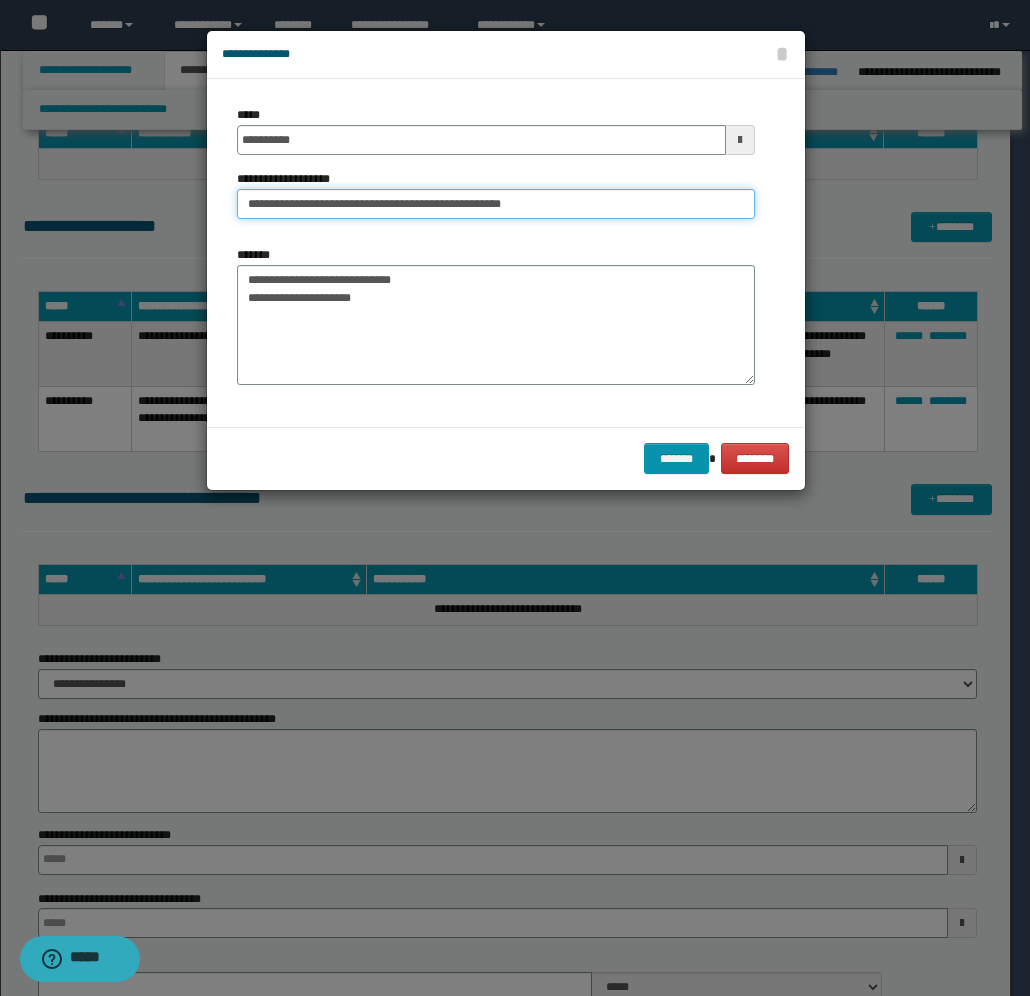 click on "**********" at bounding box center [496, 204] 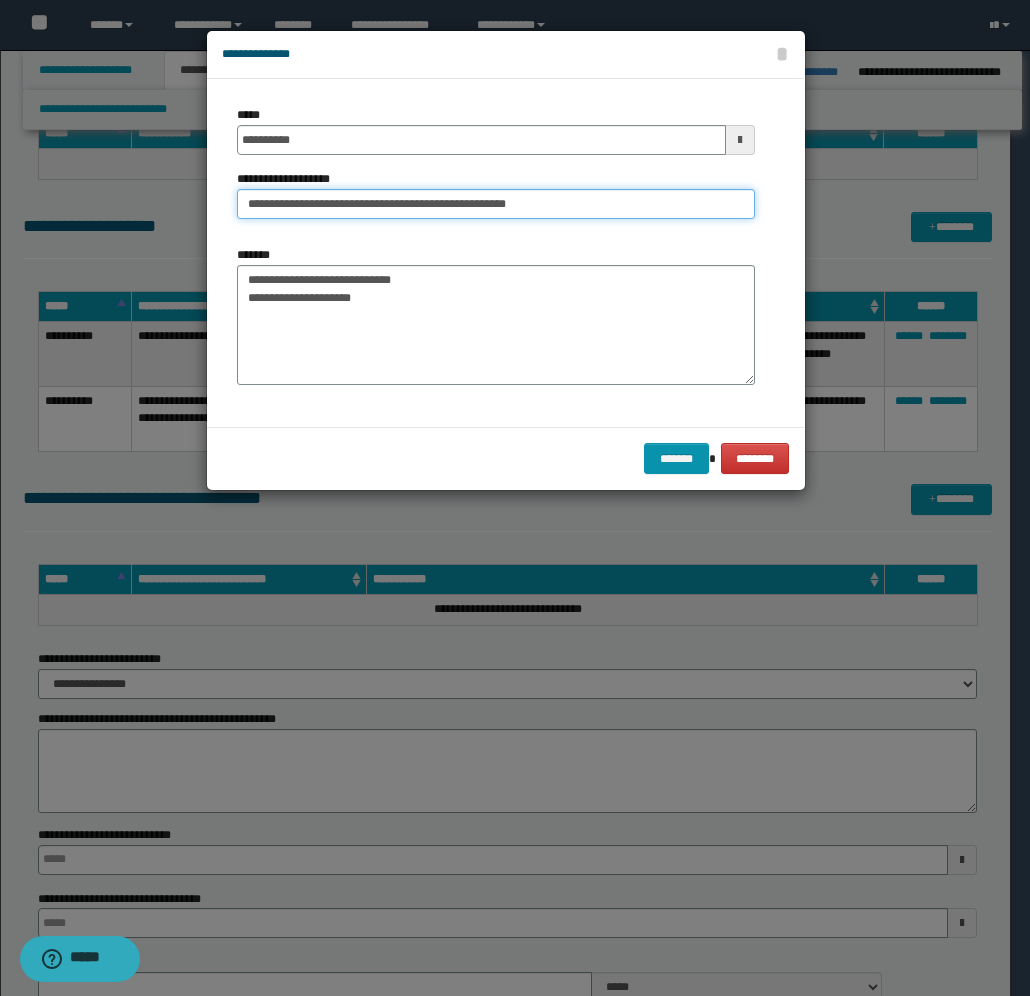 click on "**********" at bounding box center [496, 204] 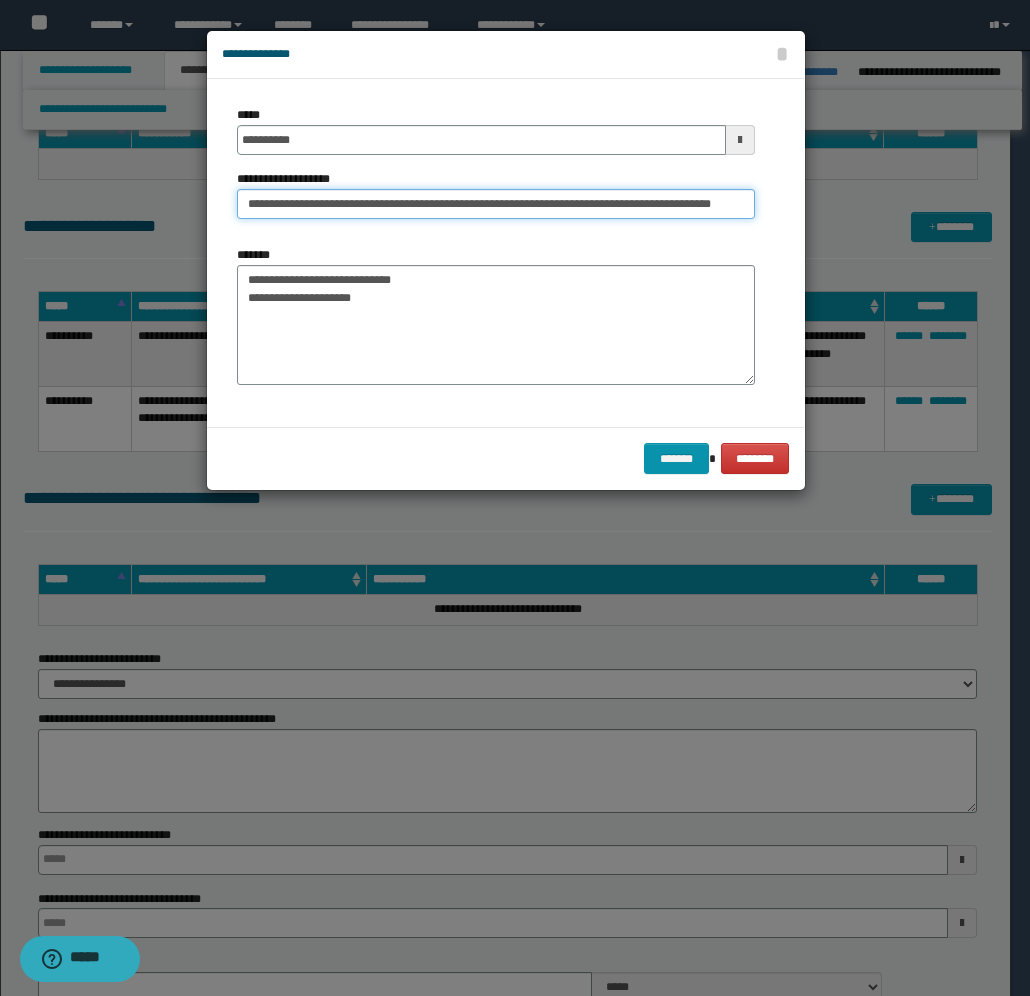 scroll, scrollTop: 0, scrollLeft: 110, axis: horizontal 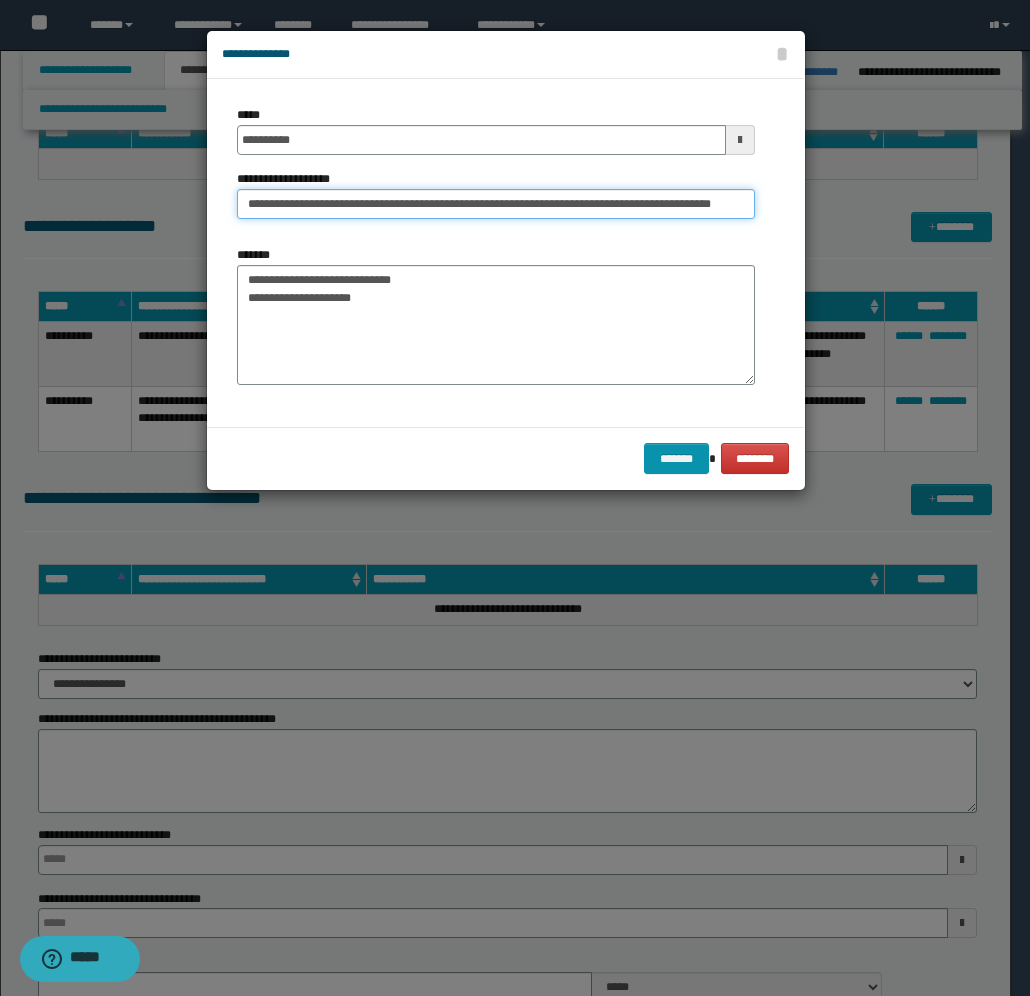 type on "**********" 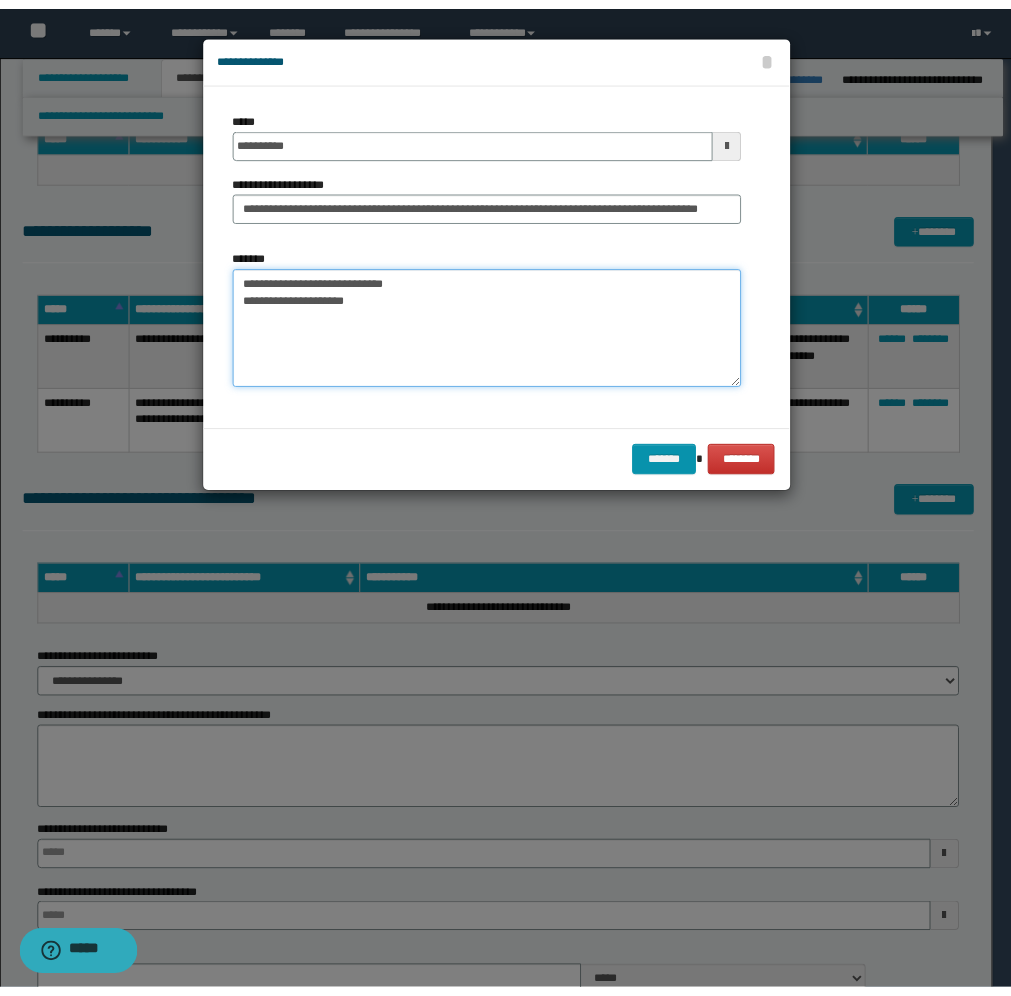 scroll, scrollTop: 0, scrollLeft: 0, axis: both 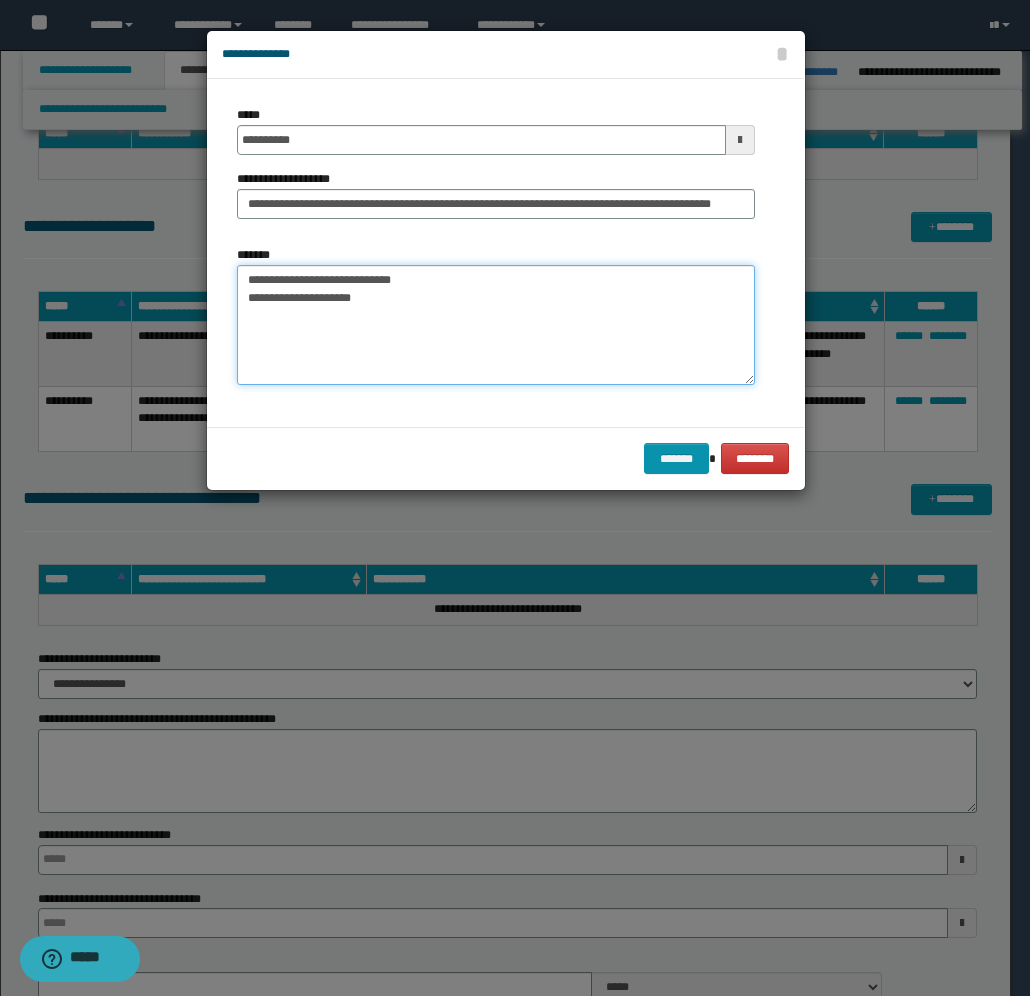 click on "**********" at bounding box center (496, 325) 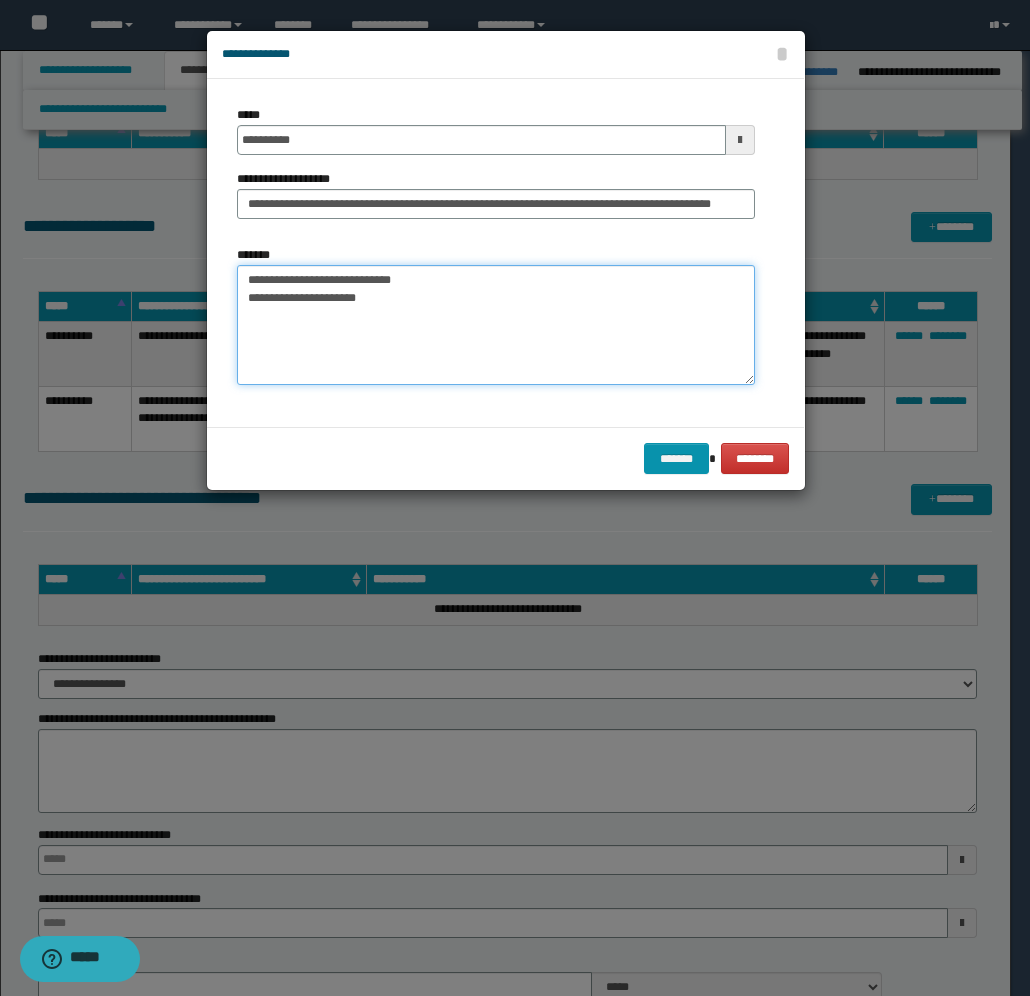 type on "**********" 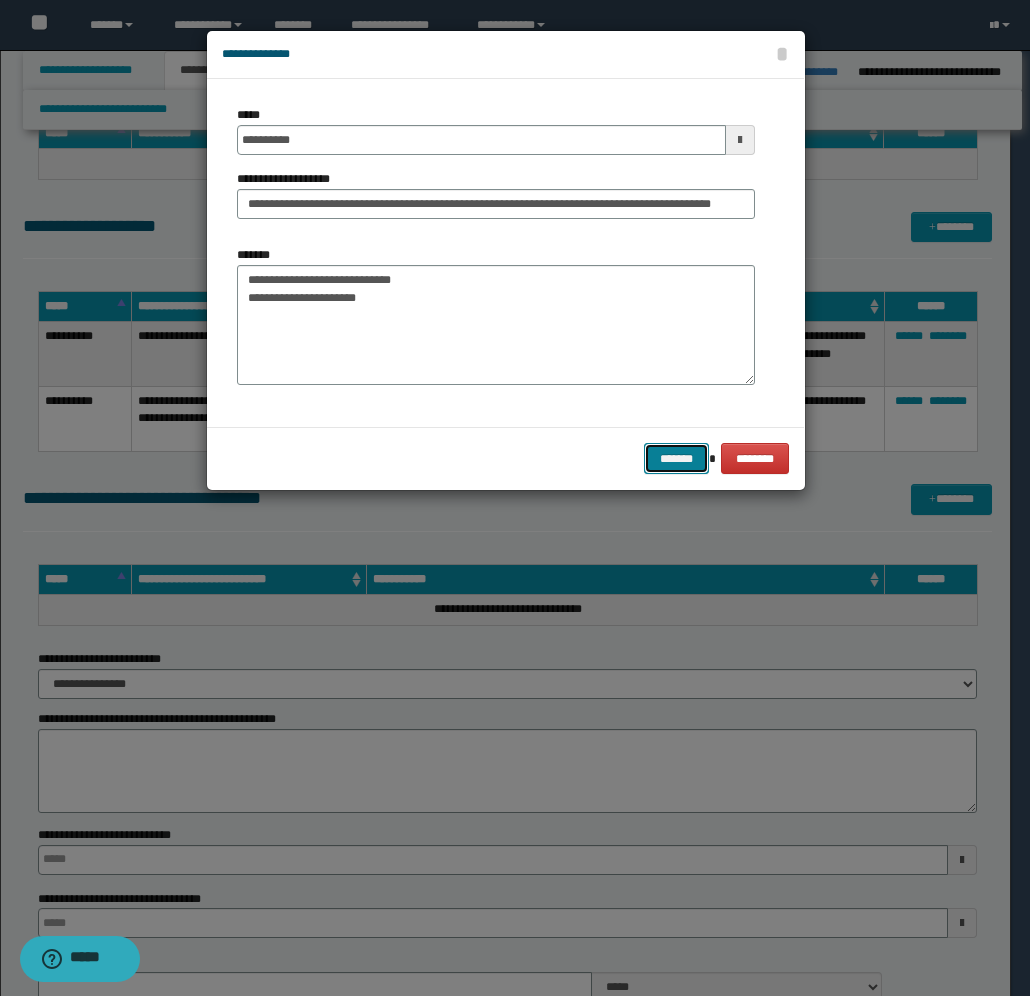 click on "*******" at bounding box center (676, 458) 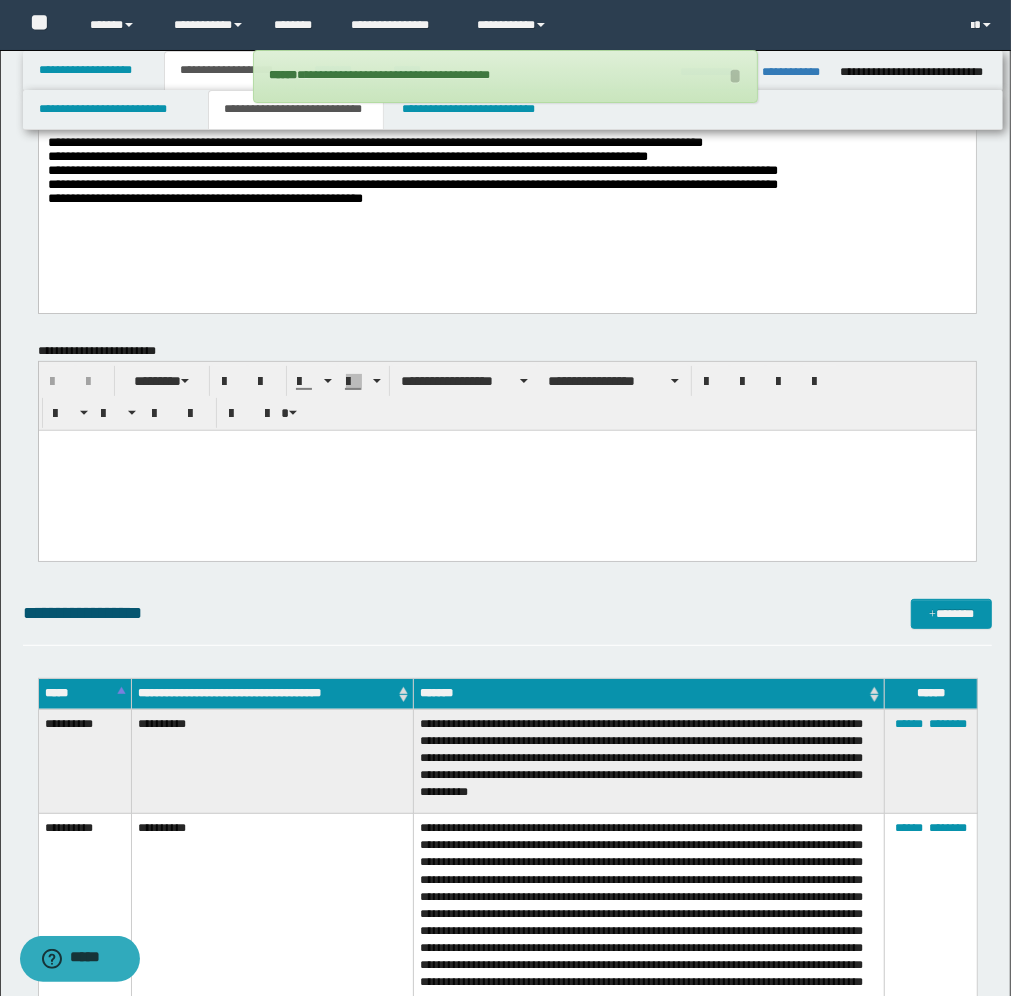 scroll, scrollTop: 0, scrollLeft: 0, axis: both 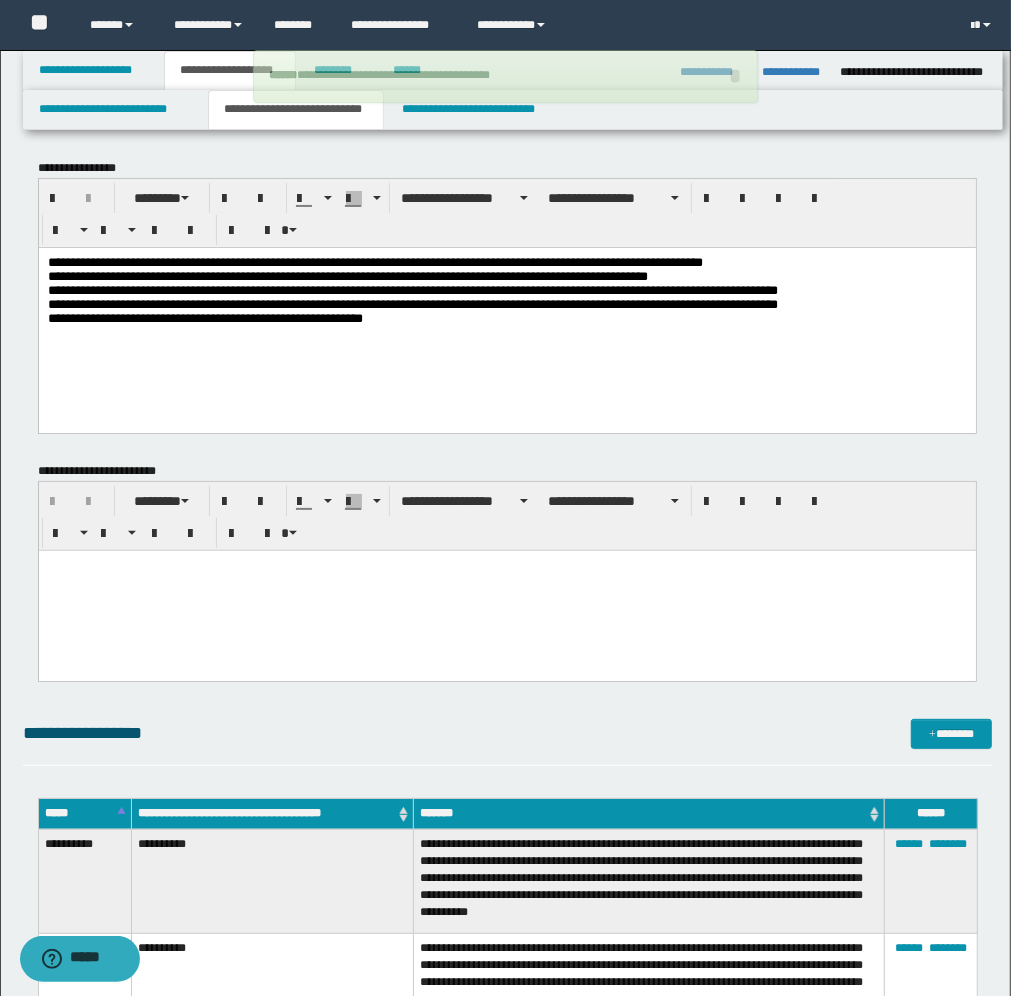 click at bounding box center [506, 566] 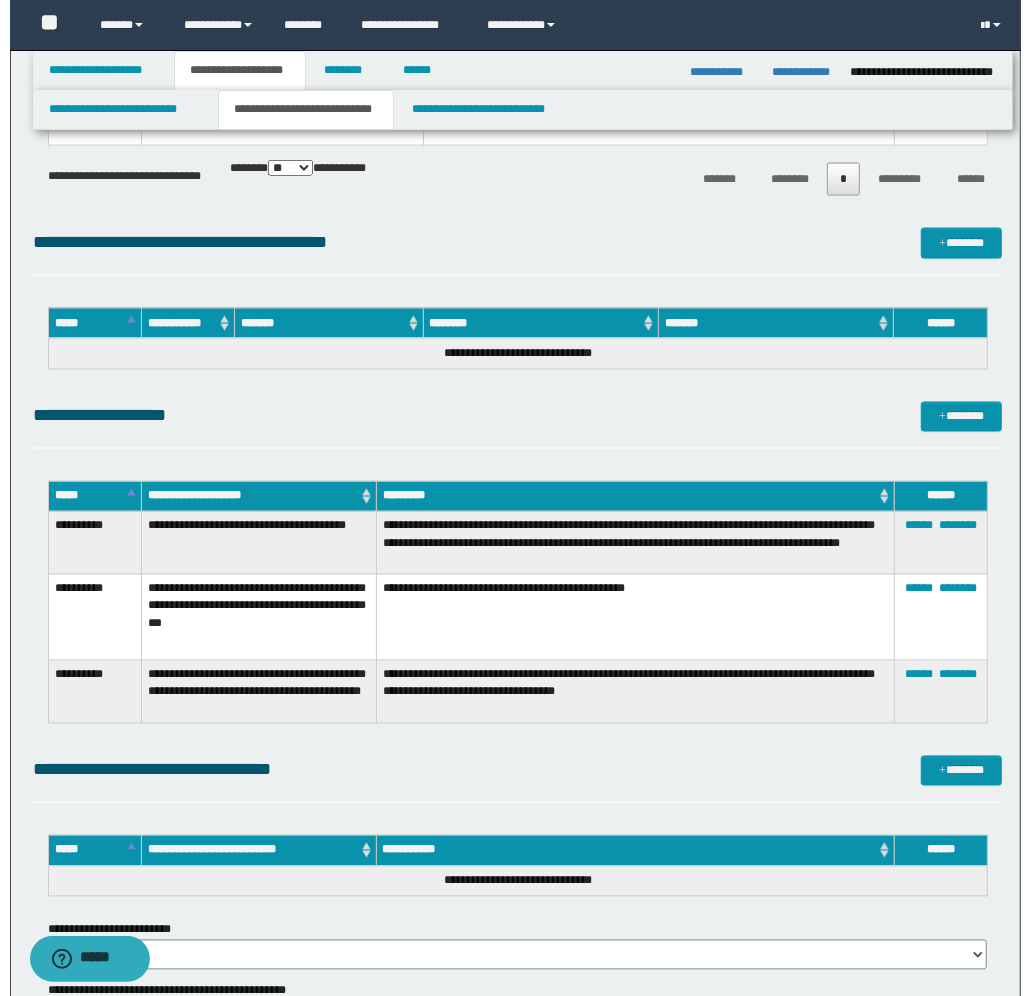 scroll, scrollTop: 1625, scrollLeft: 0, axis: vertical 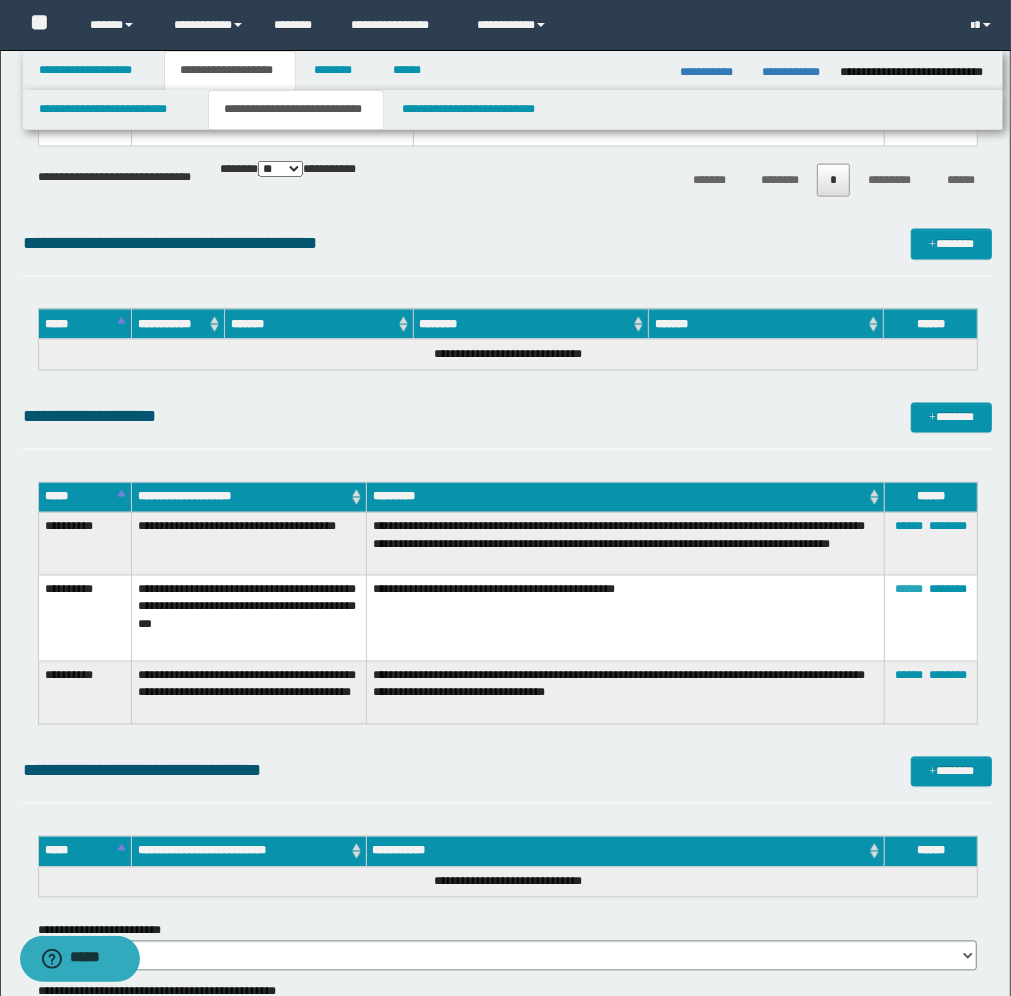 click on "******" at bounding box center [909, 590] 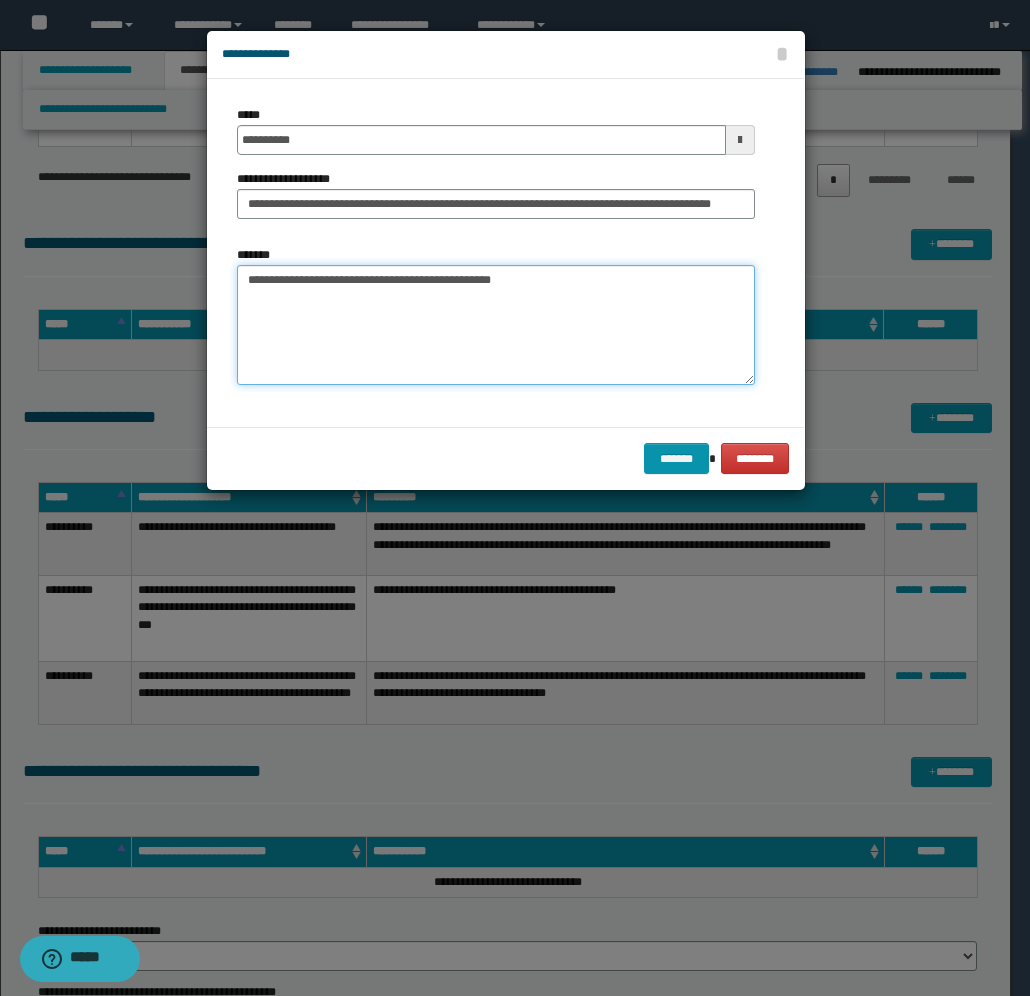 click on "**********" at bounding box center [496, 325] 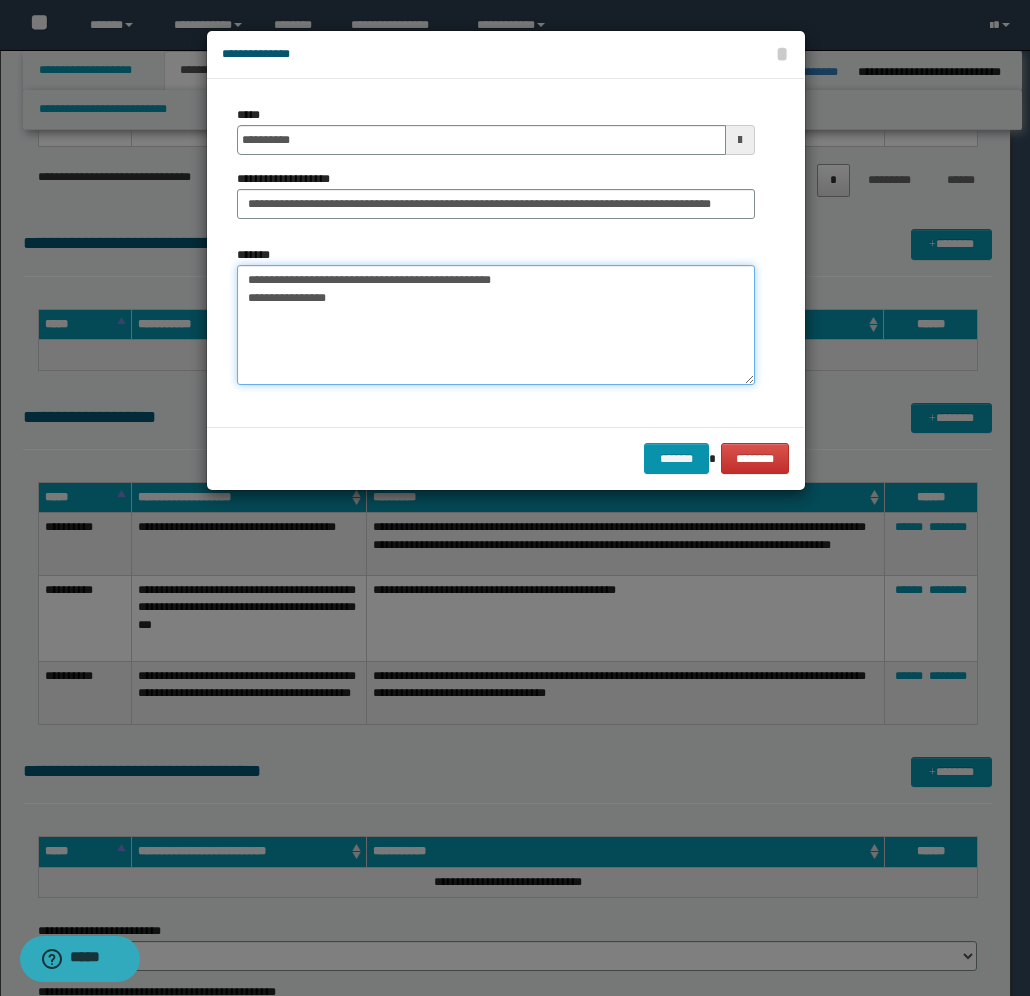 paste on "**********" 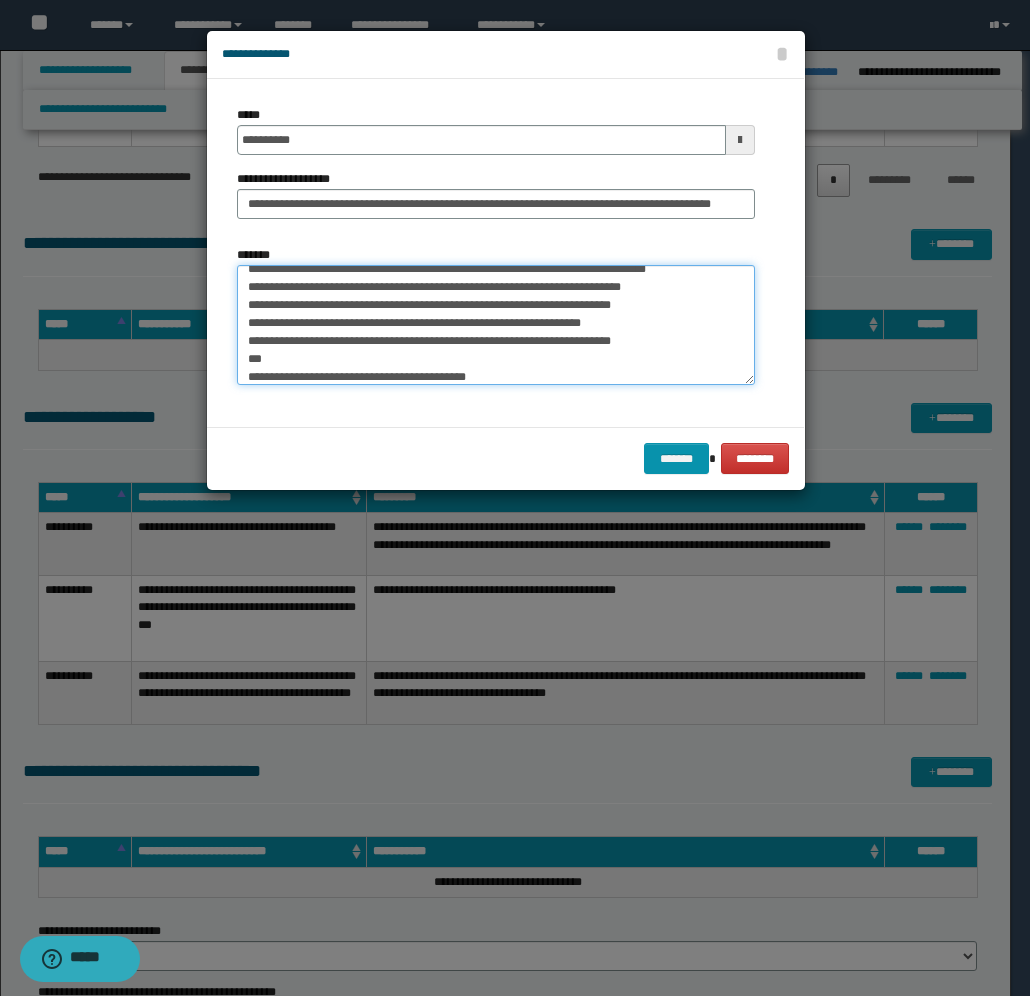scroll, scrollTop: 0, scrollLeft: 0, axis: both 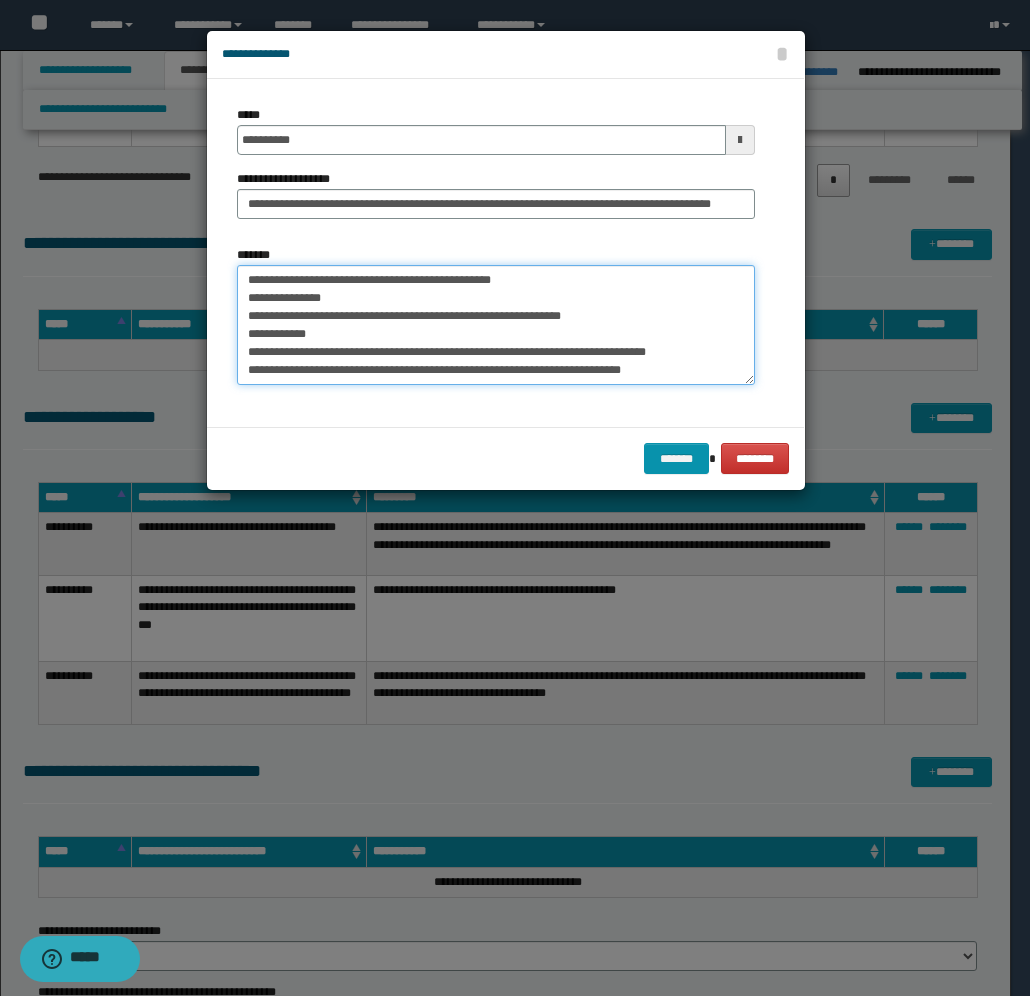 click on "**********" at bounding box center [496, 325] 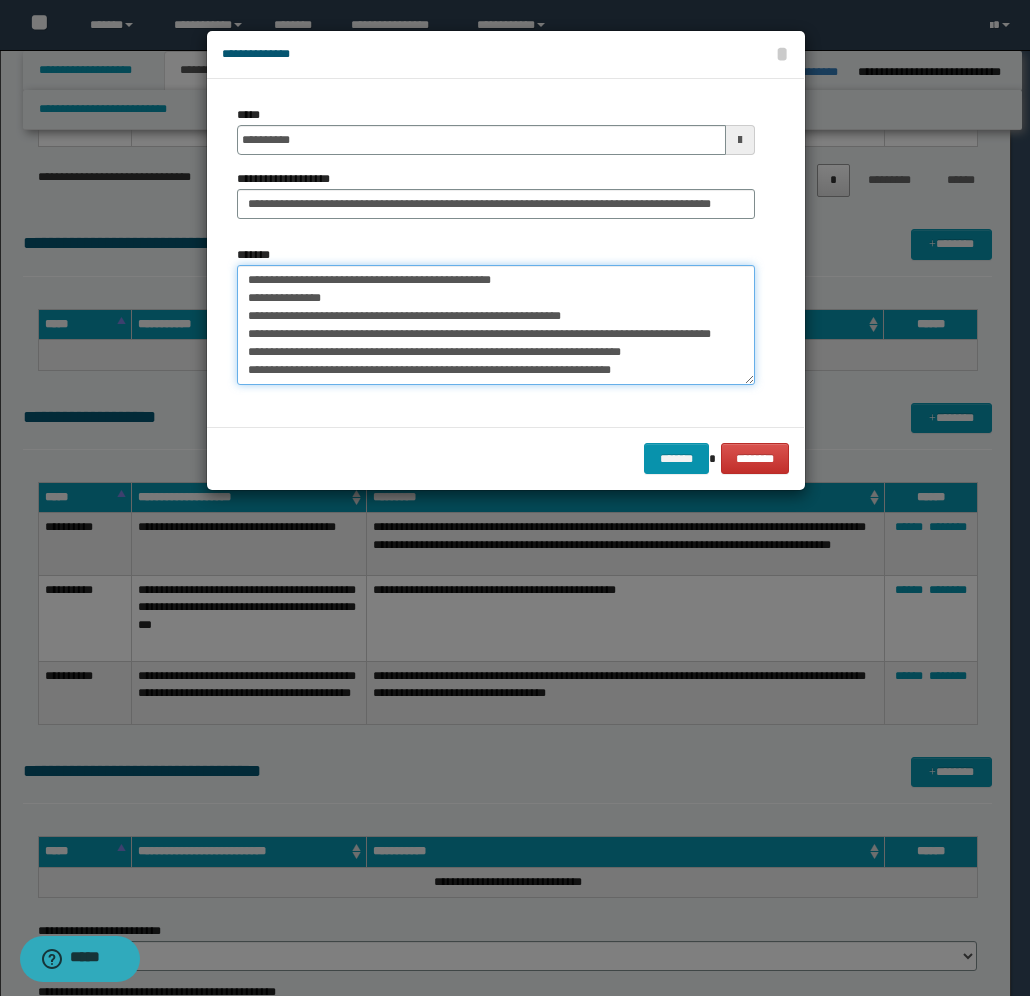 click on "**********" at bounding box center (496, 325) 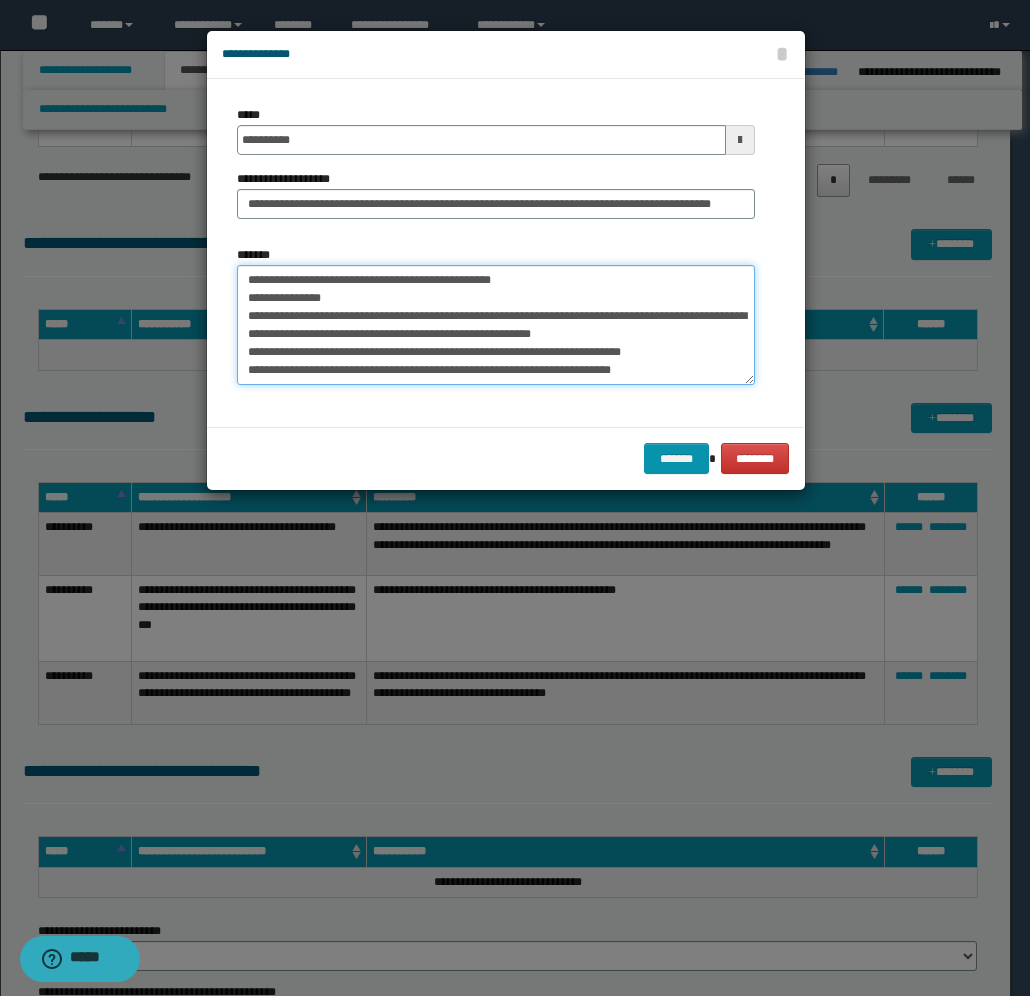 click on "**********" at bounding box center (496, 325) 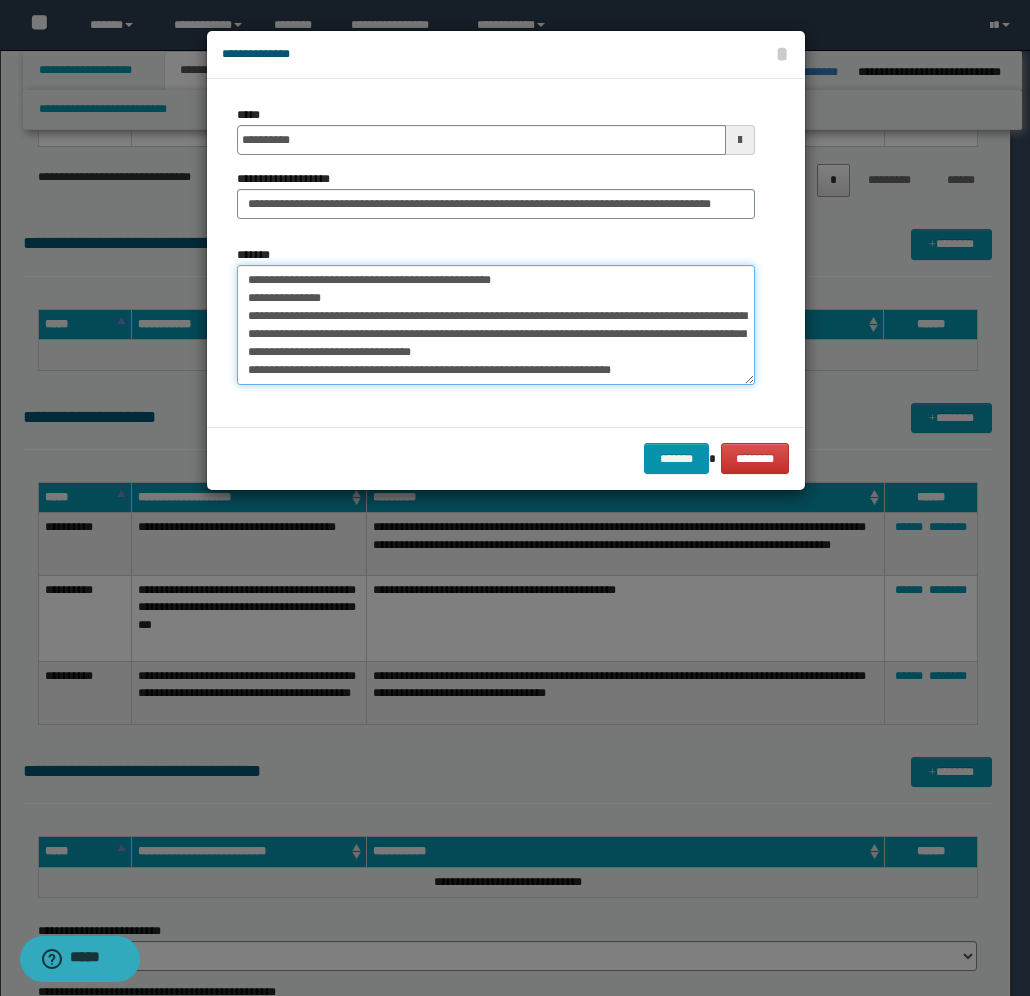 click on "**********" at bounding box center [496, 325] 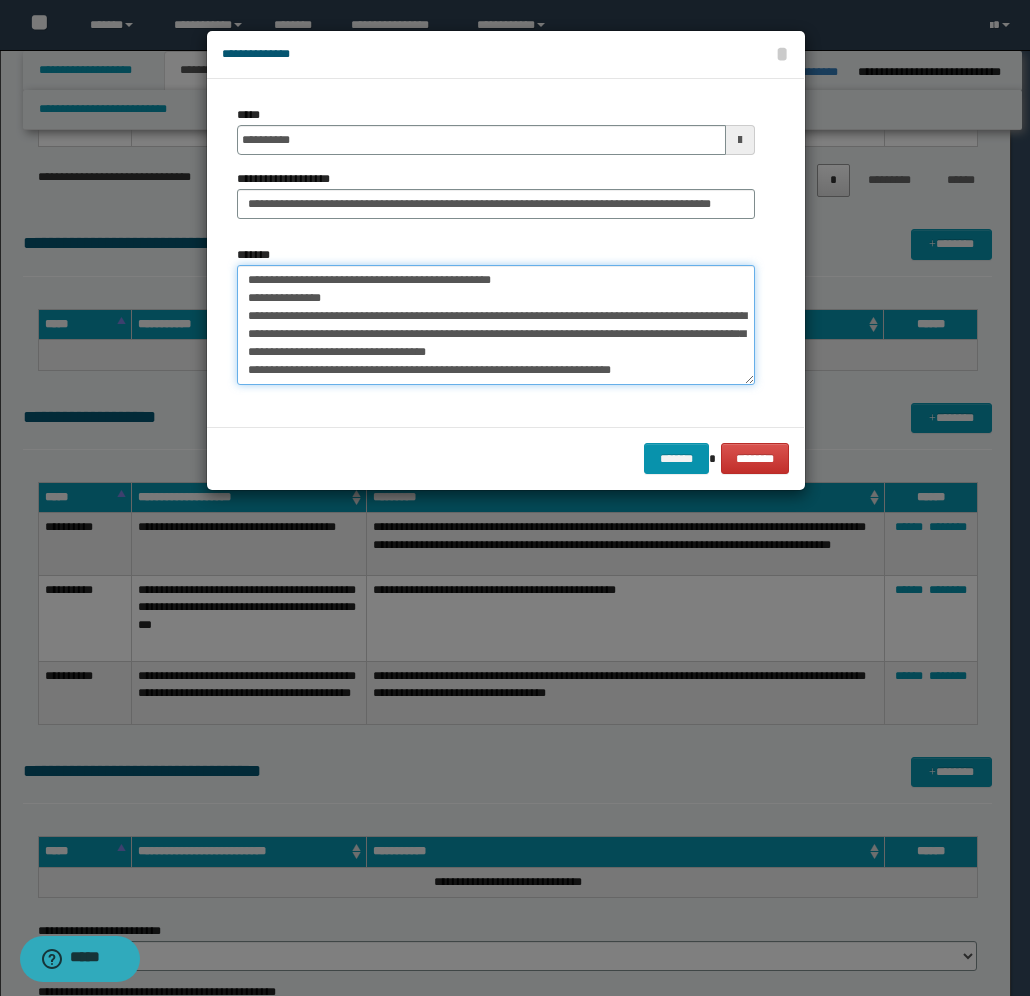 scroll, scrollTop: 50, scrollLeft: 0, axis: vertical 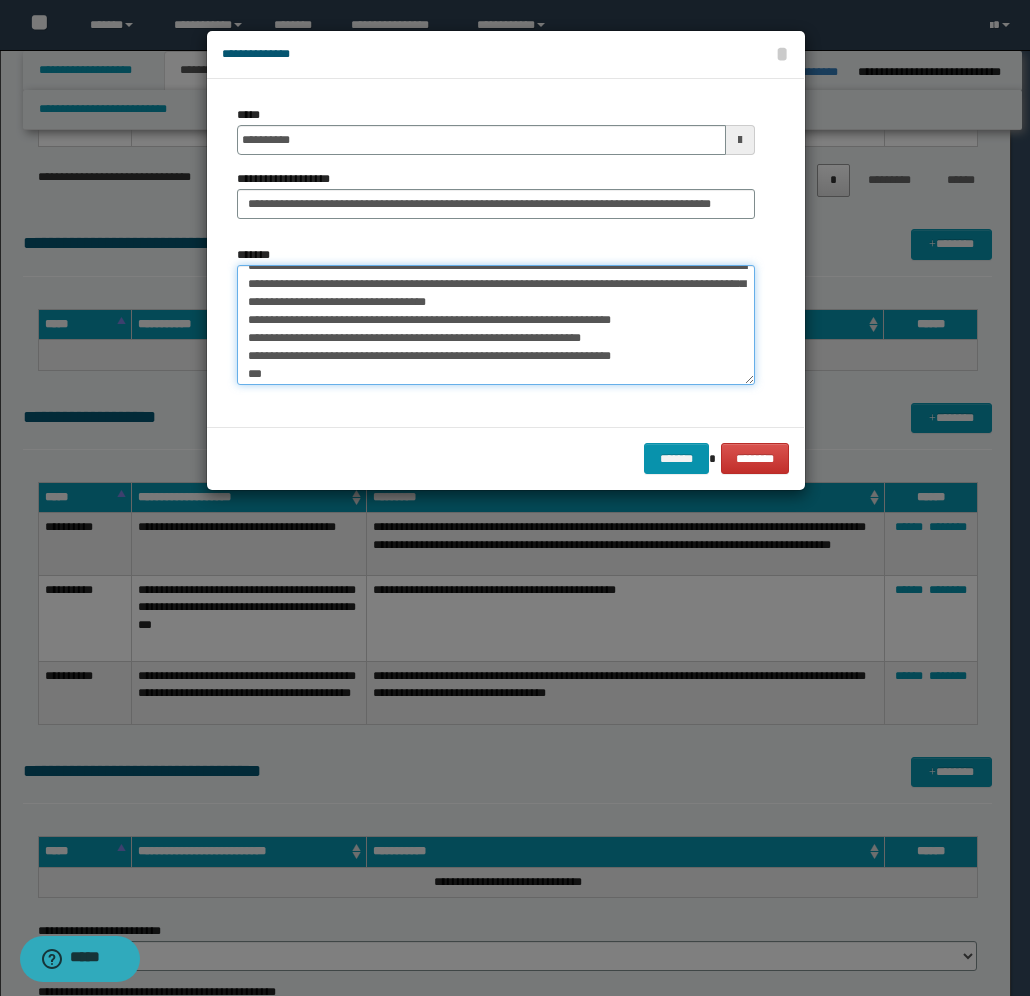 click on "**********" at bounding box center (496, 325) 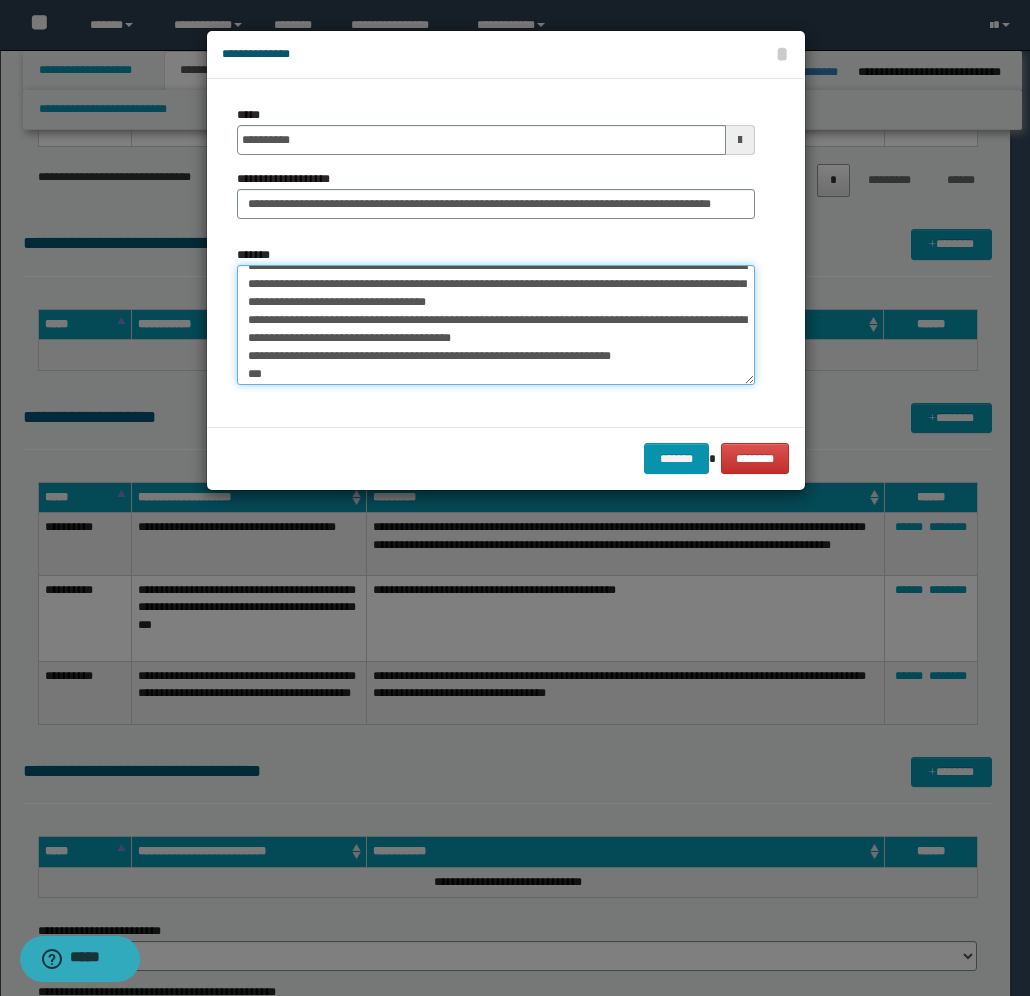 click on "**********" at bounding box center (496, 325) 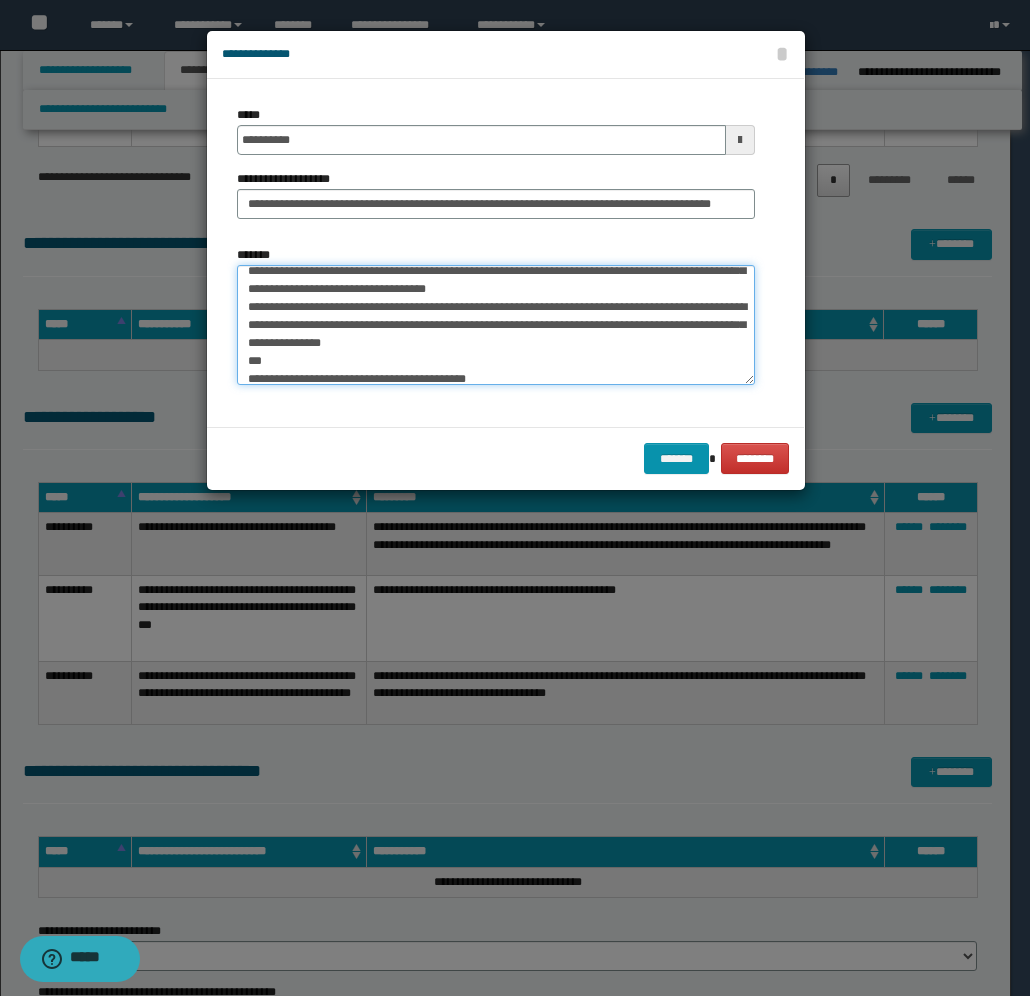 scroll, scrollTop: 72, scrollLeft: 0, axis: vertical 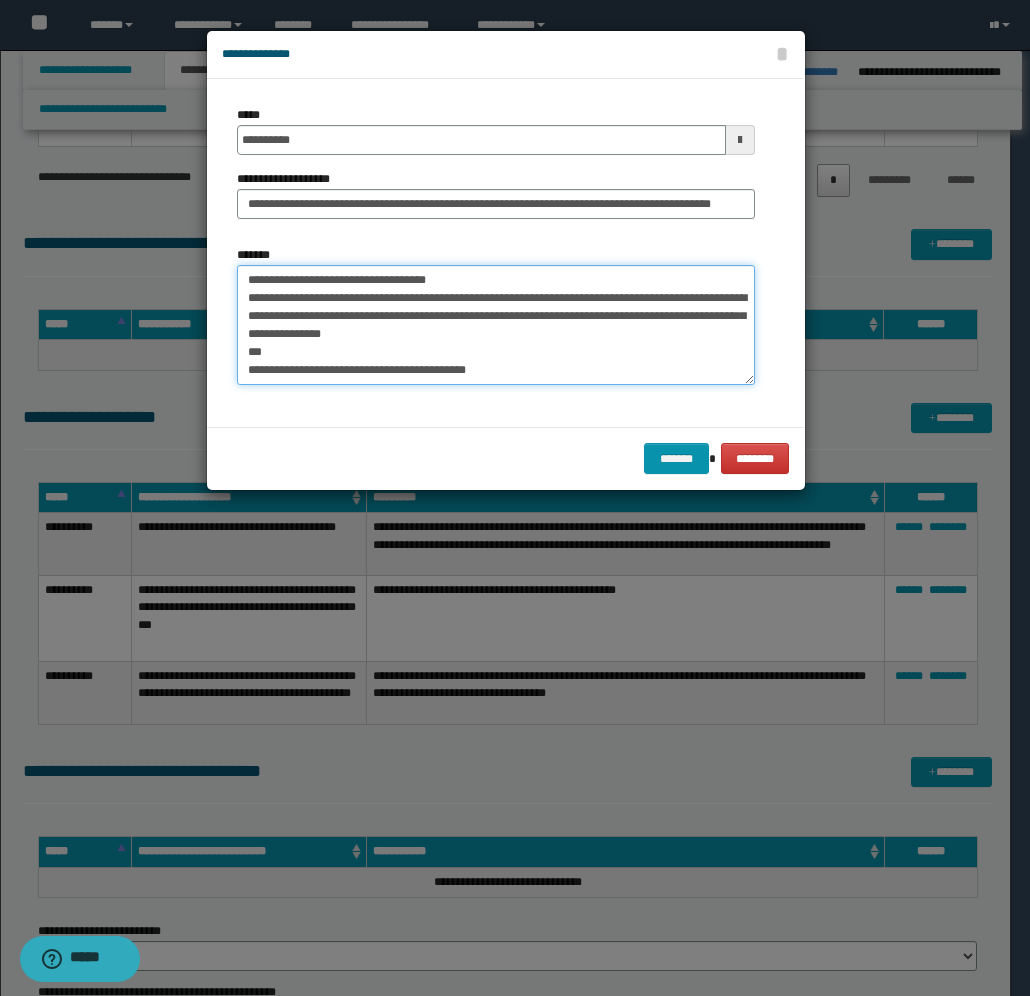 click on "**********" at bounding box center [496, 325] 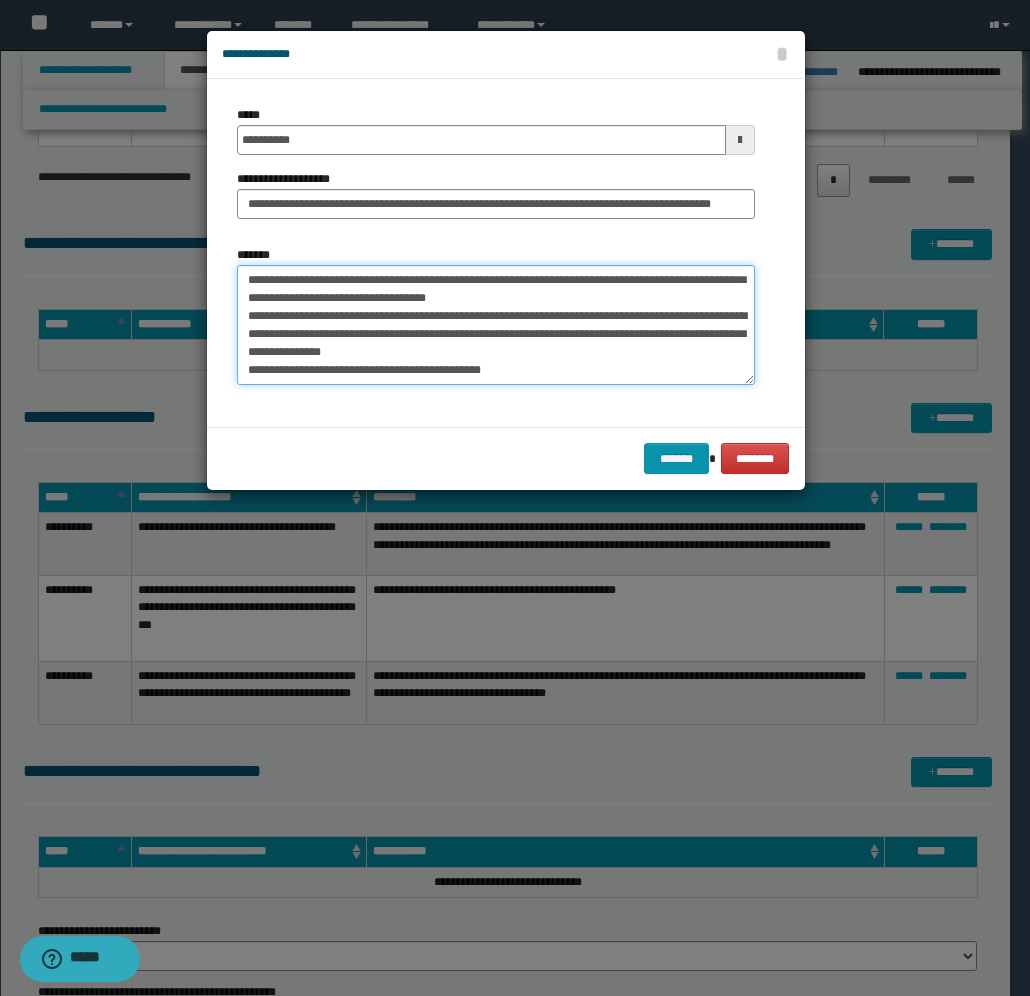 scroll, scrollTop: 55, scrollLeft: 0, axis: vertical 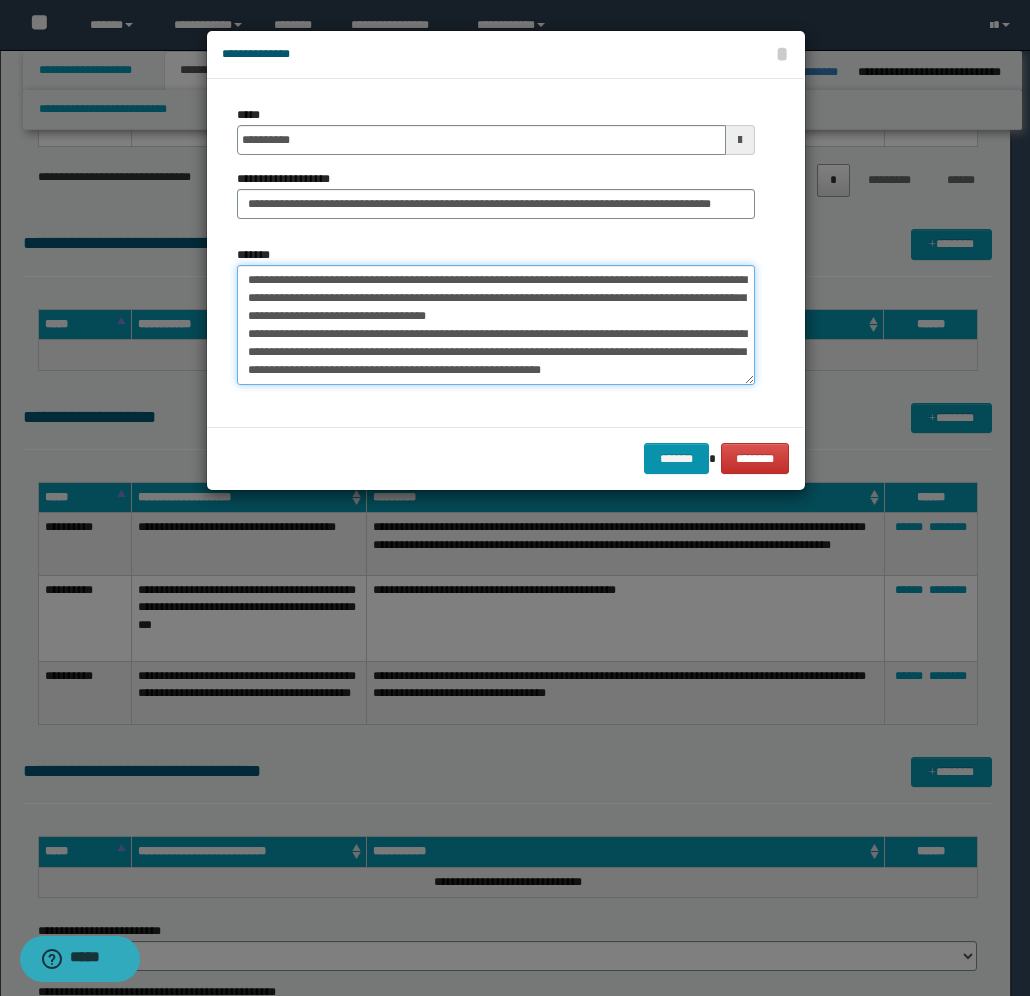 click on "**********" at bounding box center [496, 325] 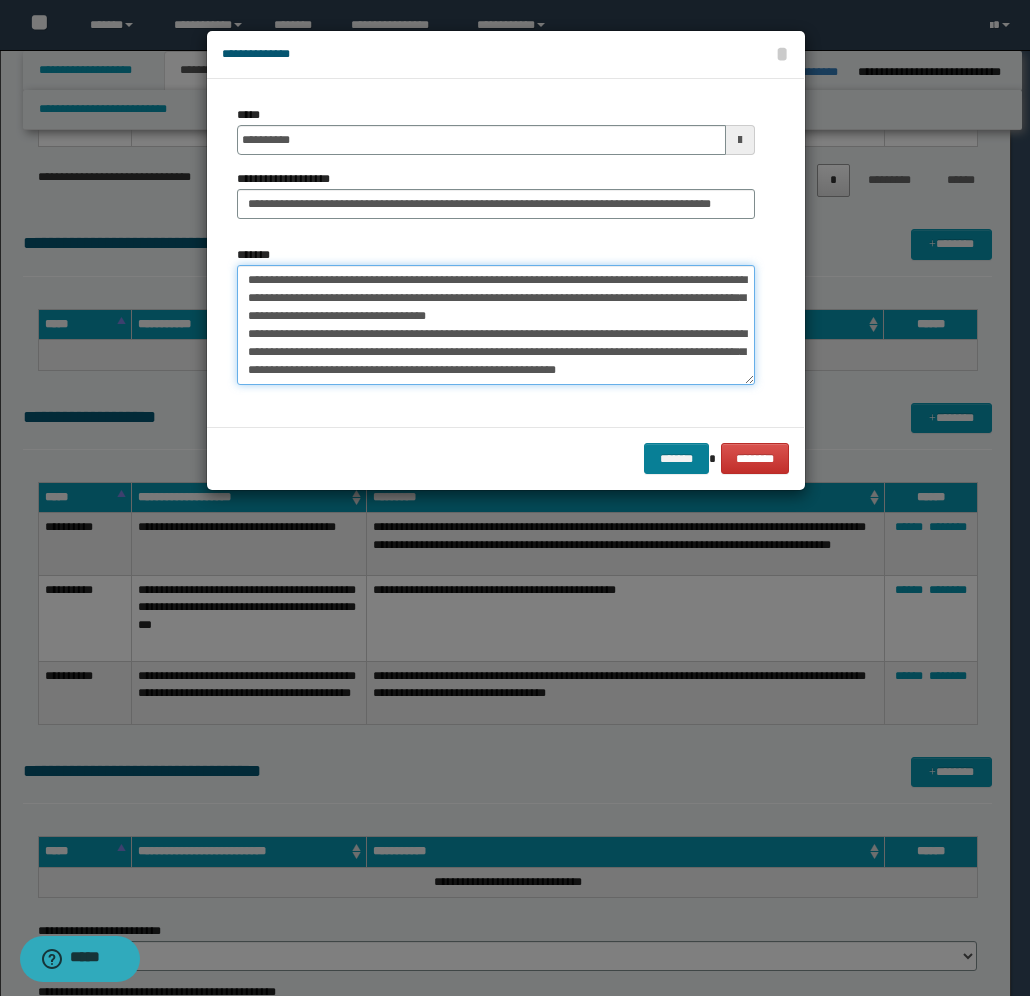 type on "**********" 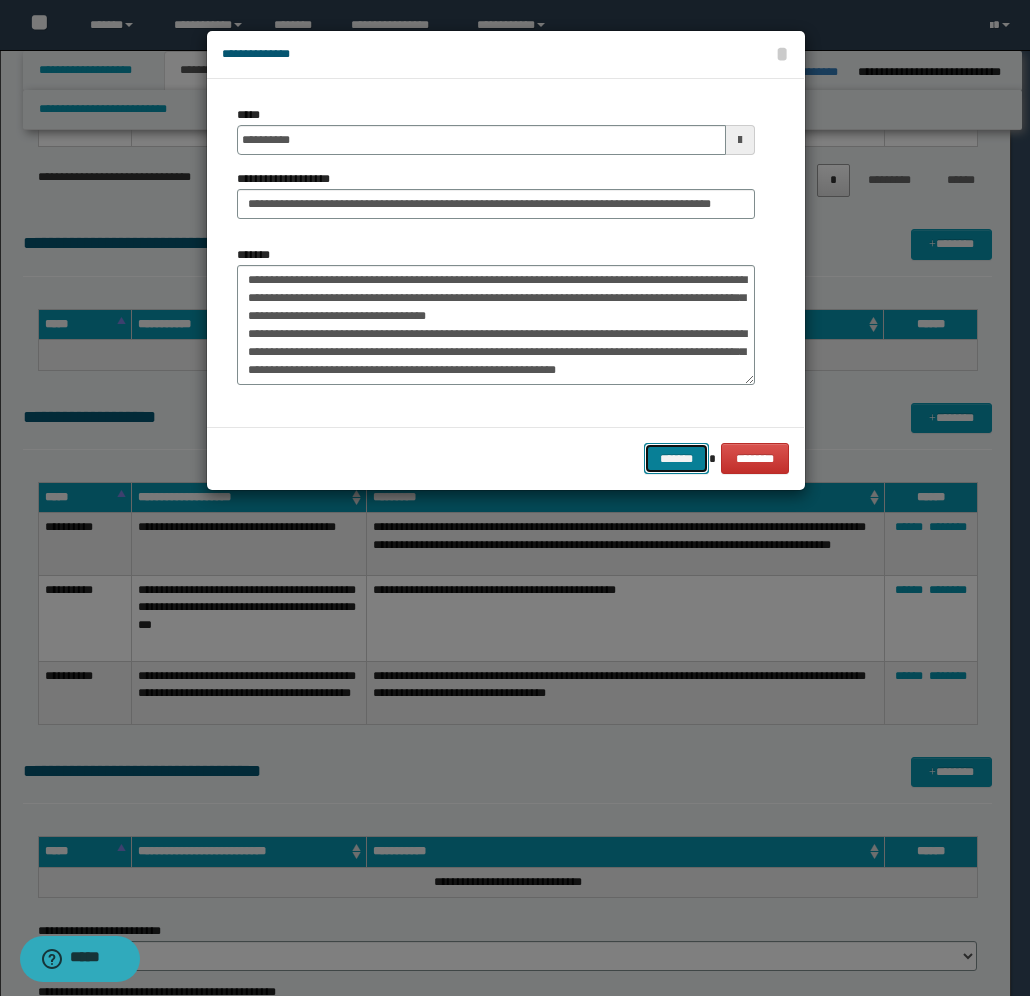 click on "*******" at bounding box center (676, 458) 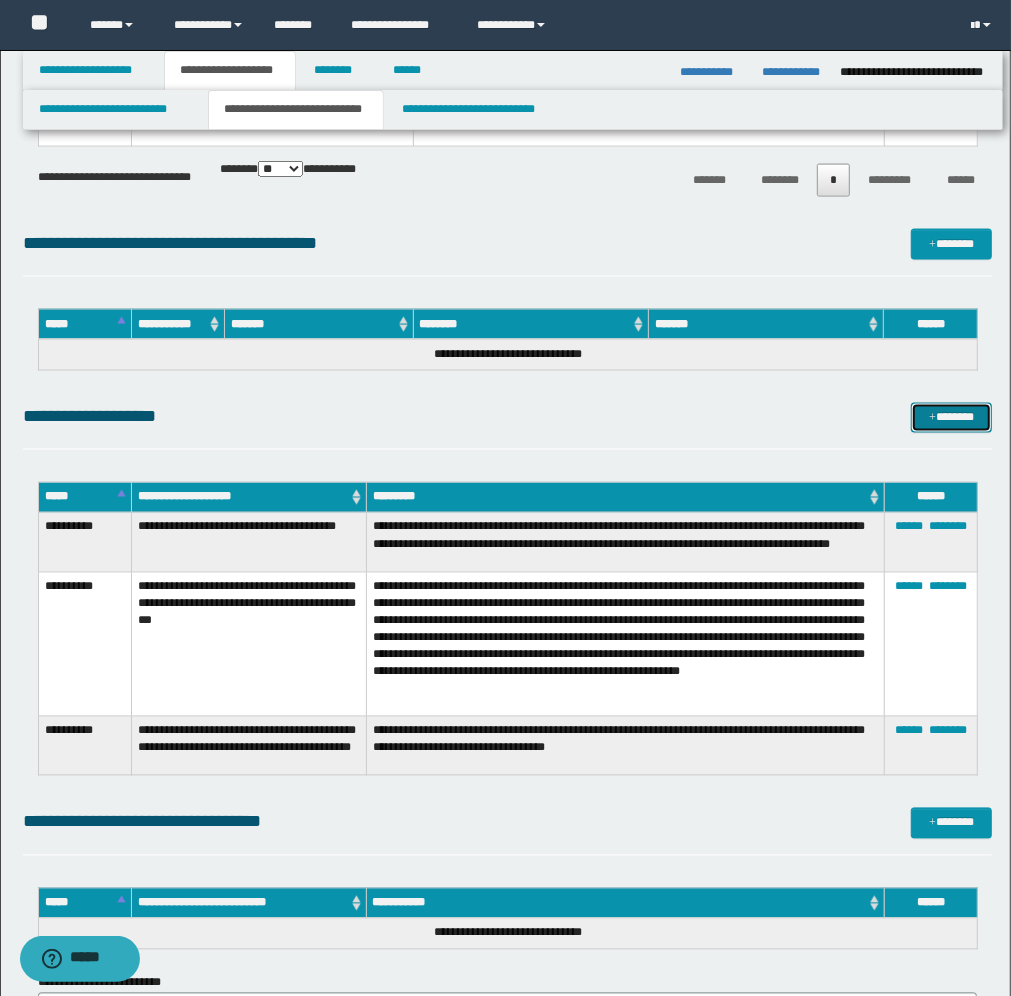 click on "*******" at bounding box center [951, 418] 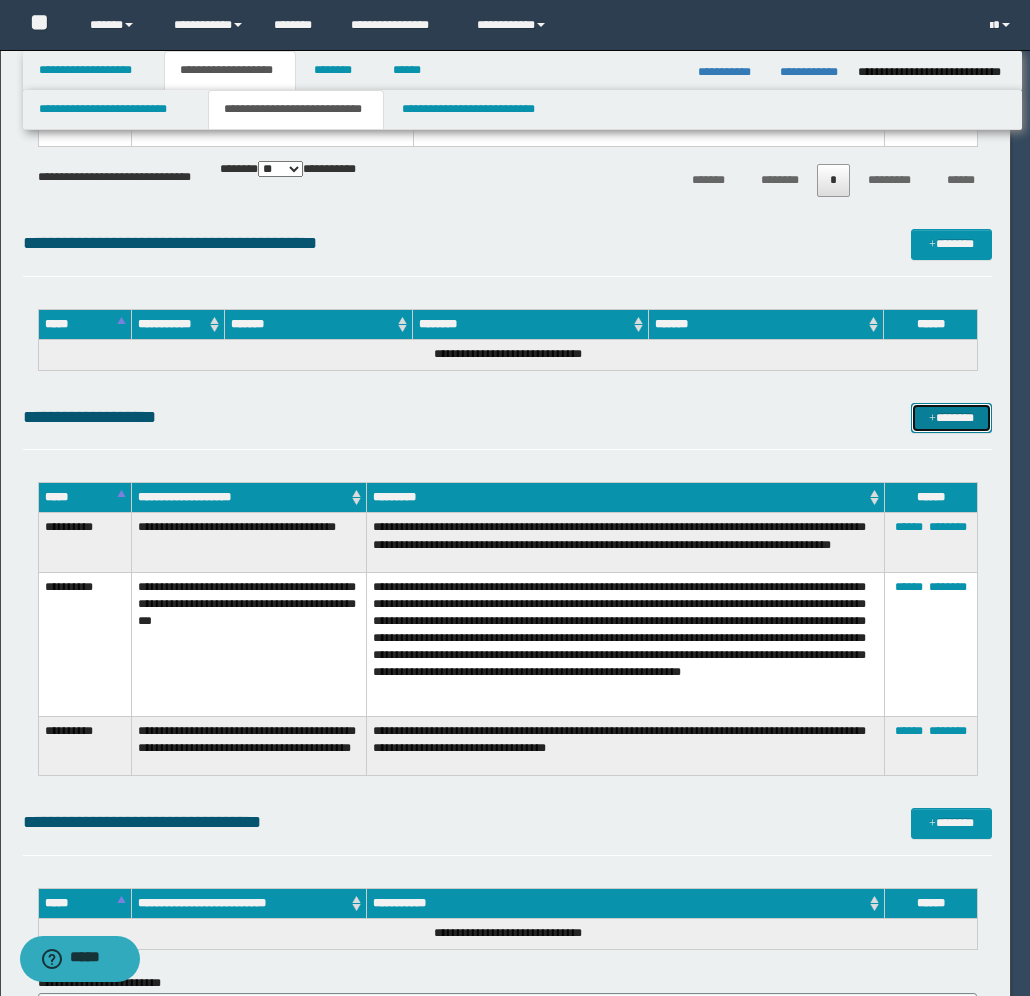 scroll, scrollTop: 0, scrollLeft: 0, axis: both 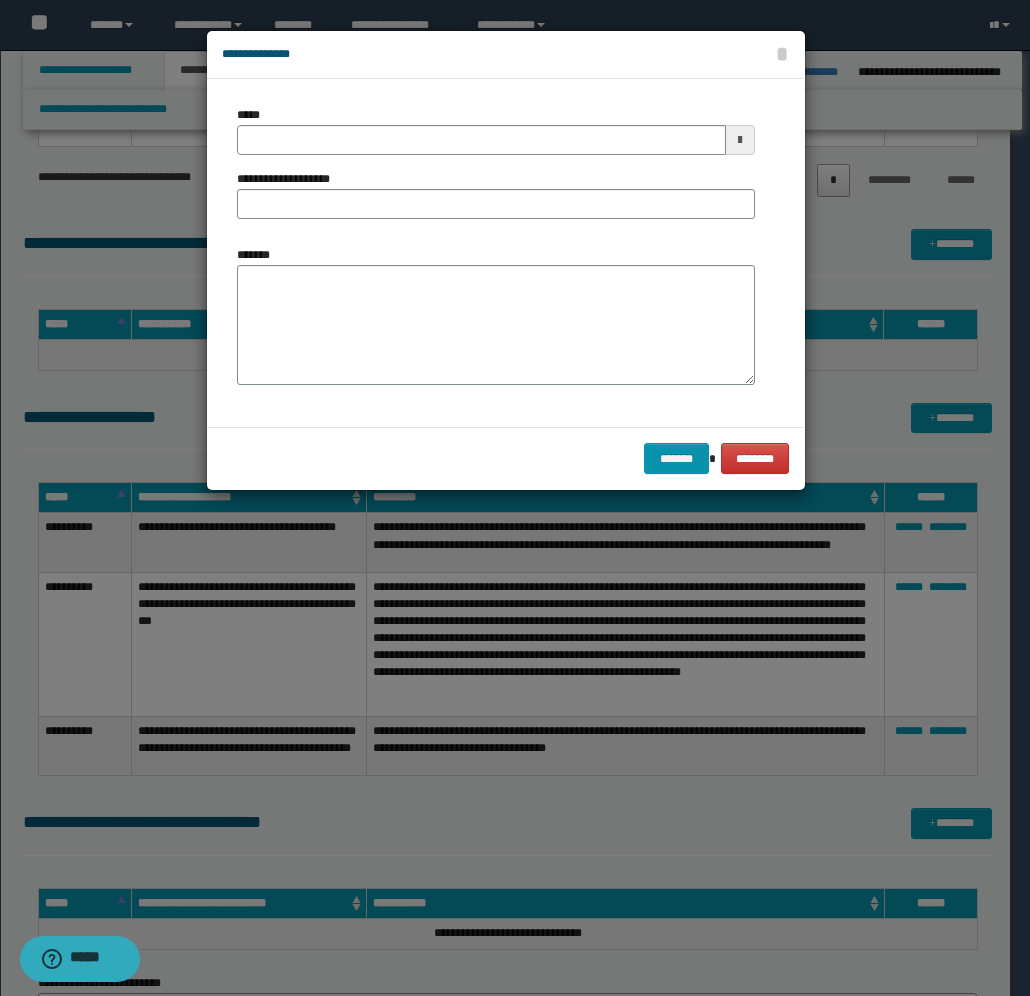 click at bounding box center [740, 140] 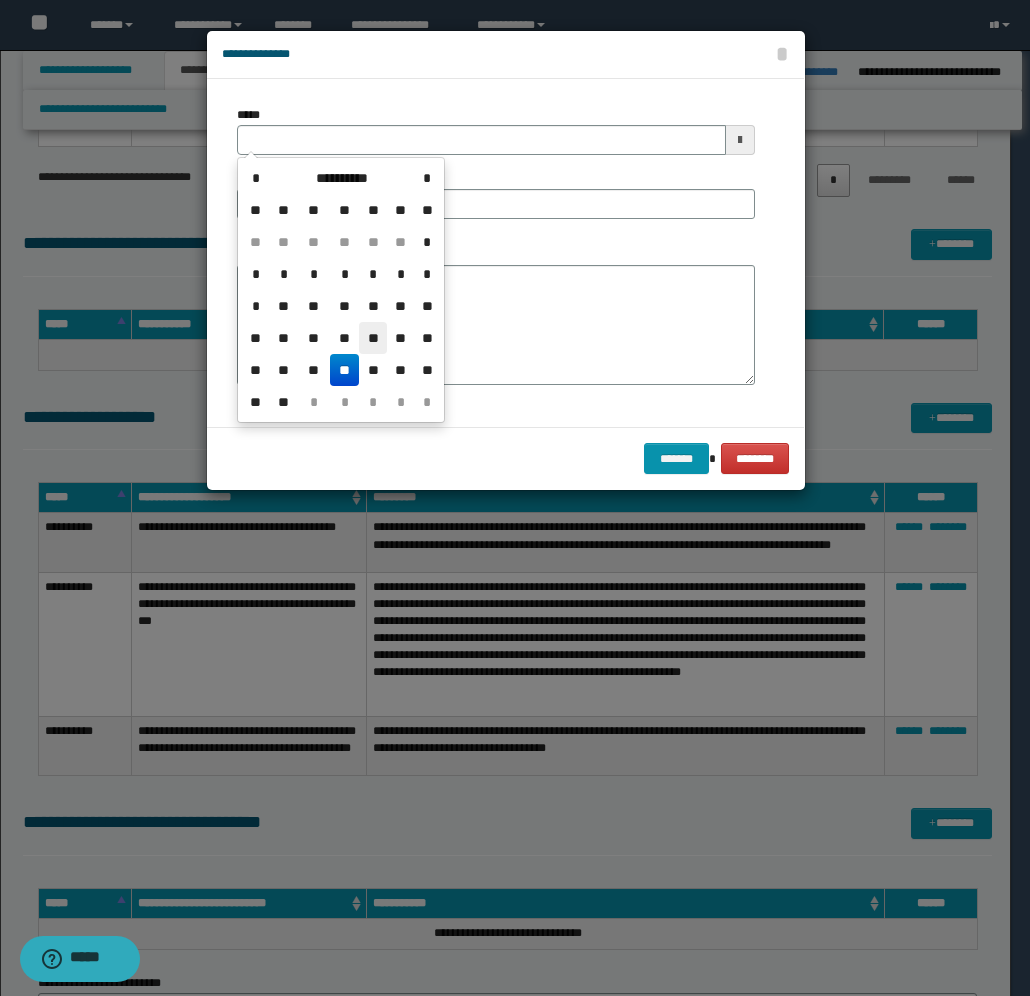 click on "**" at bounding box center (373, 338) 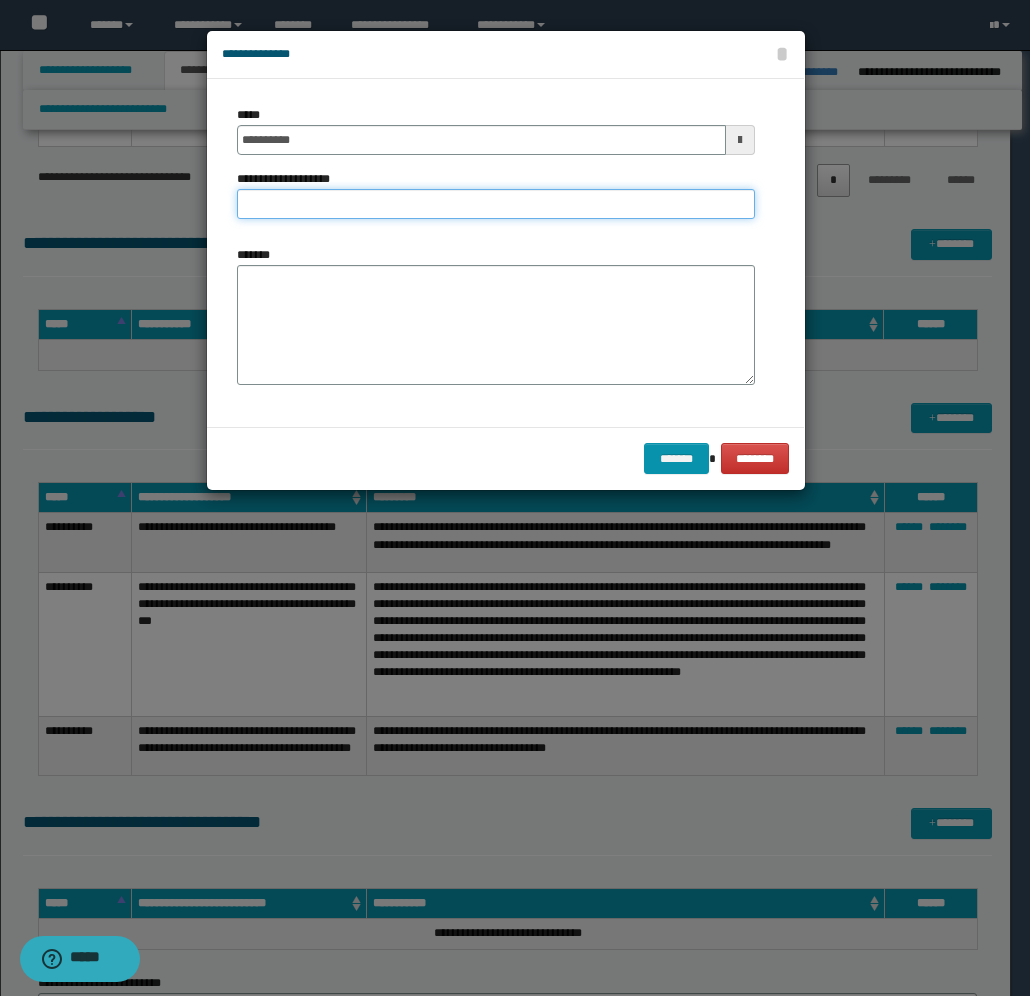 click on "**********" at bounding box center [496, 204] 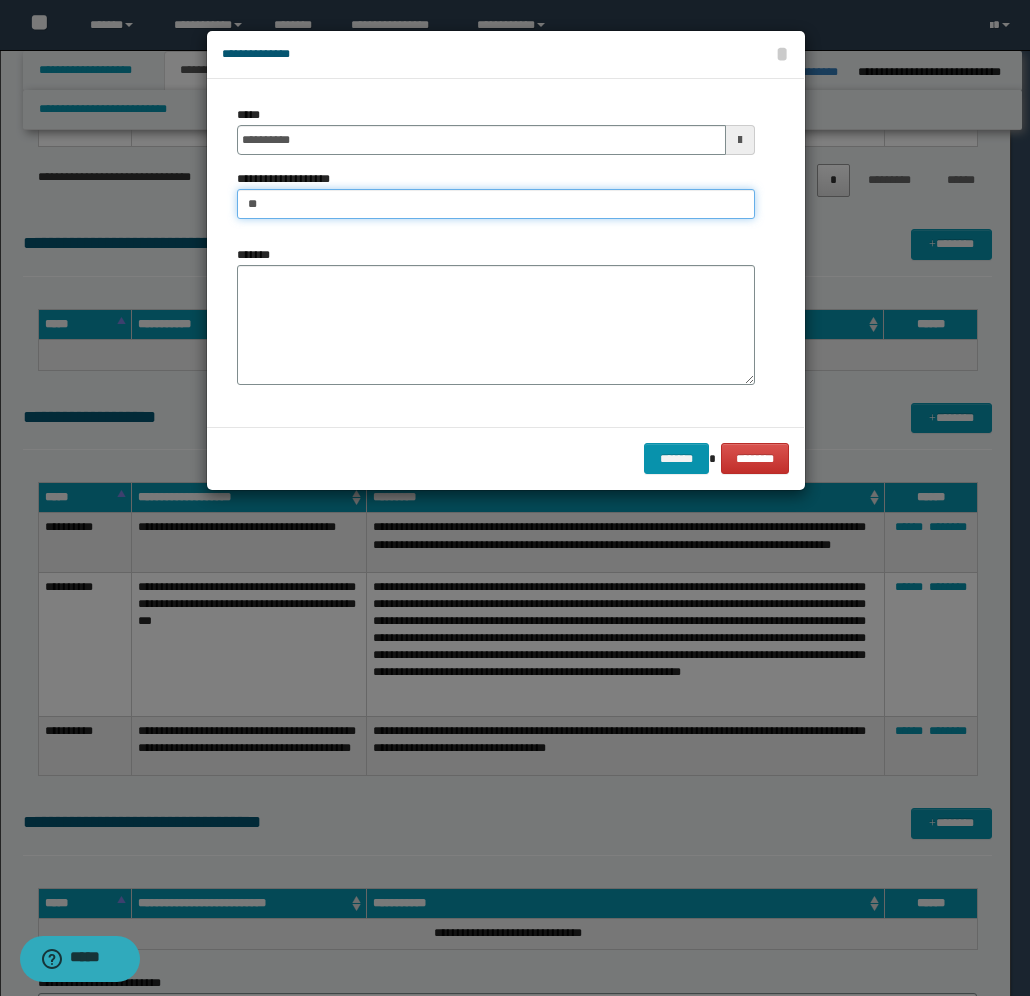 type on "*" 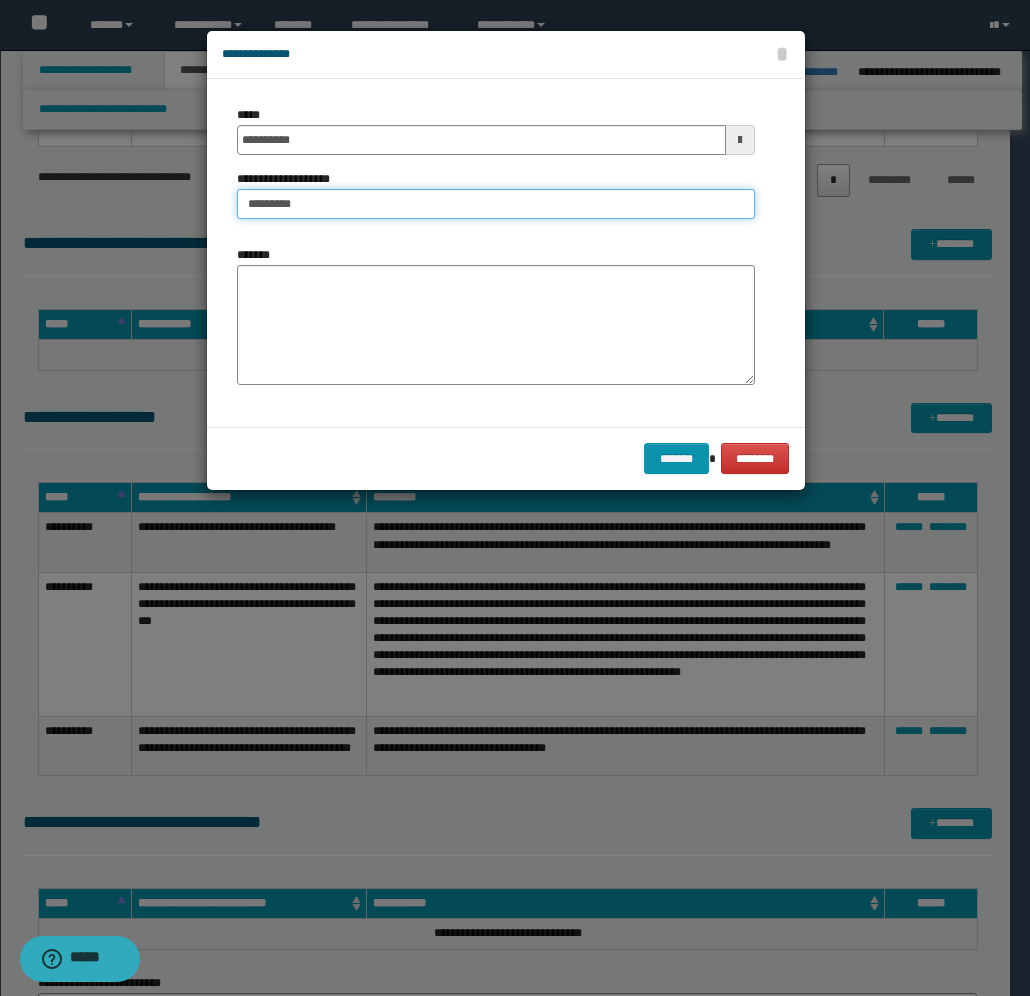 type on "**********" 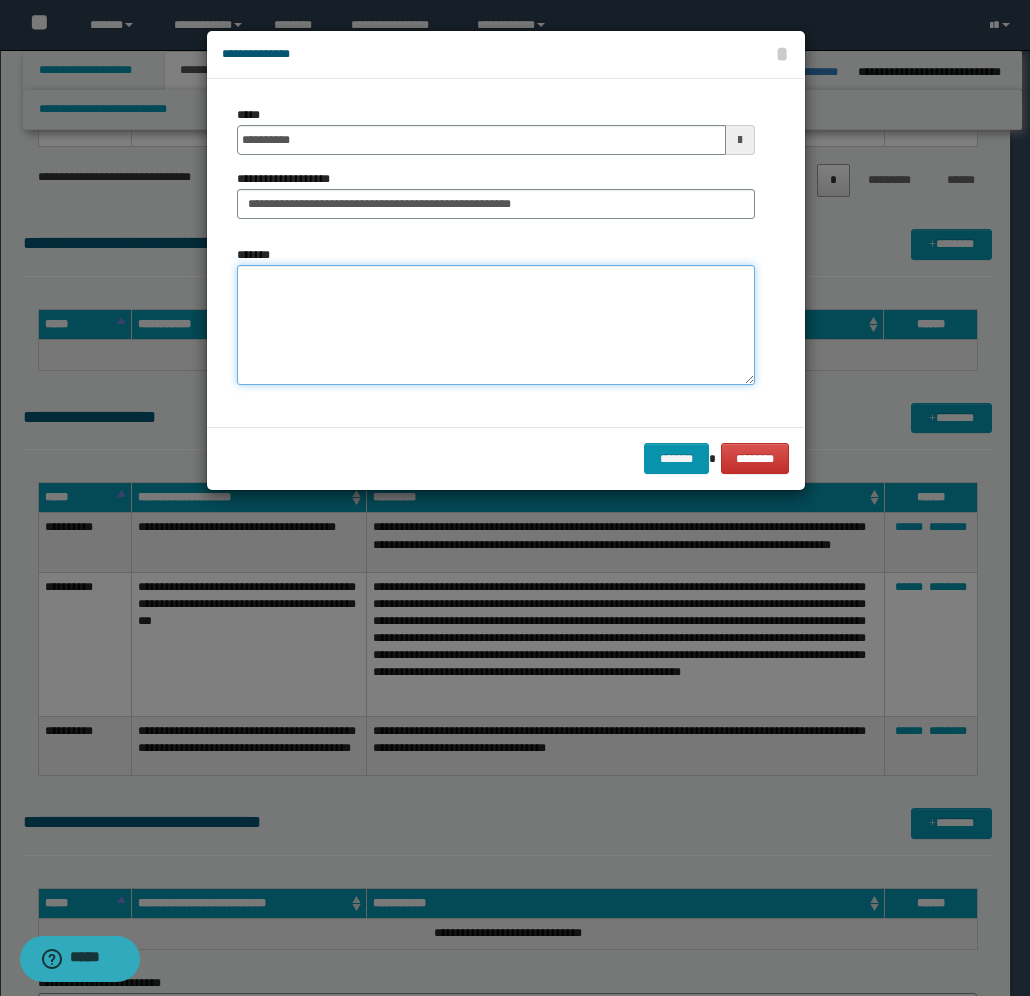 click on "*******" at bounding box center [496, 325] 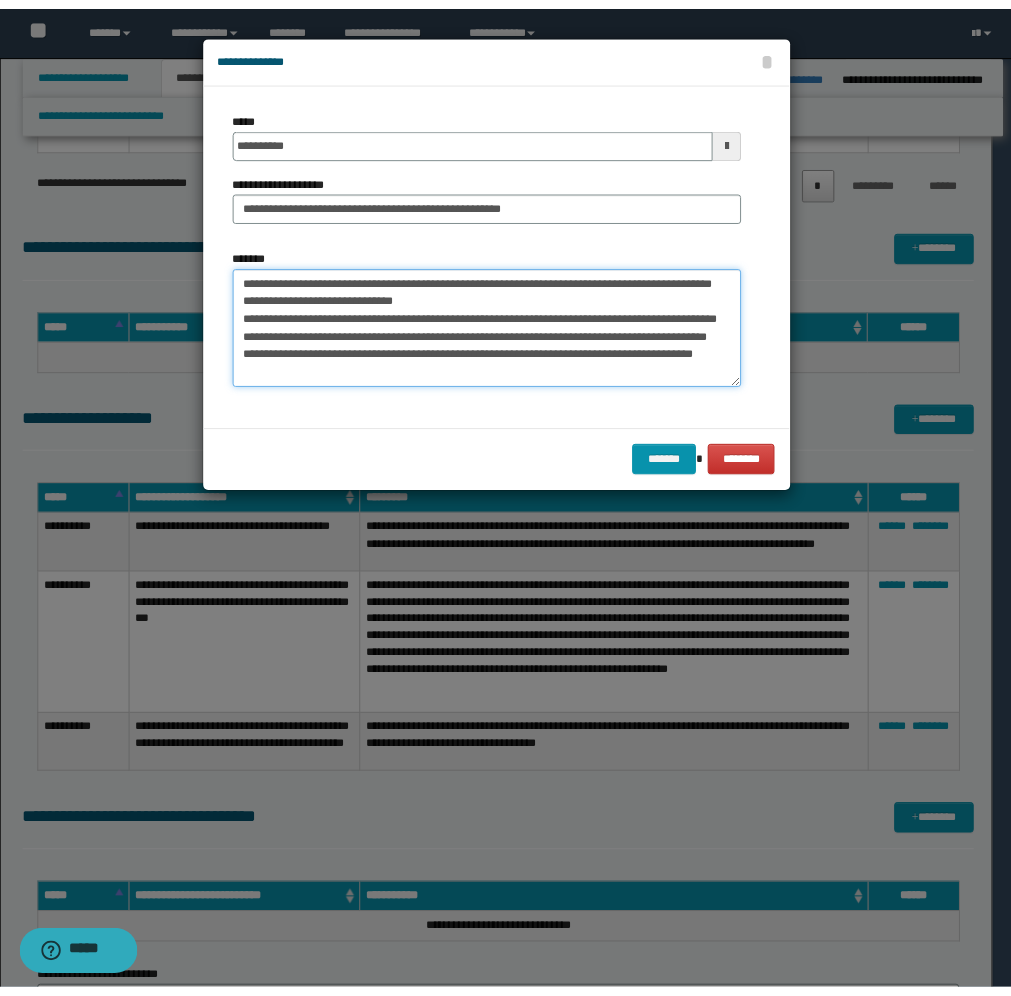 scroll, scrollTop: 0, scrollLeft: 0, axis: both 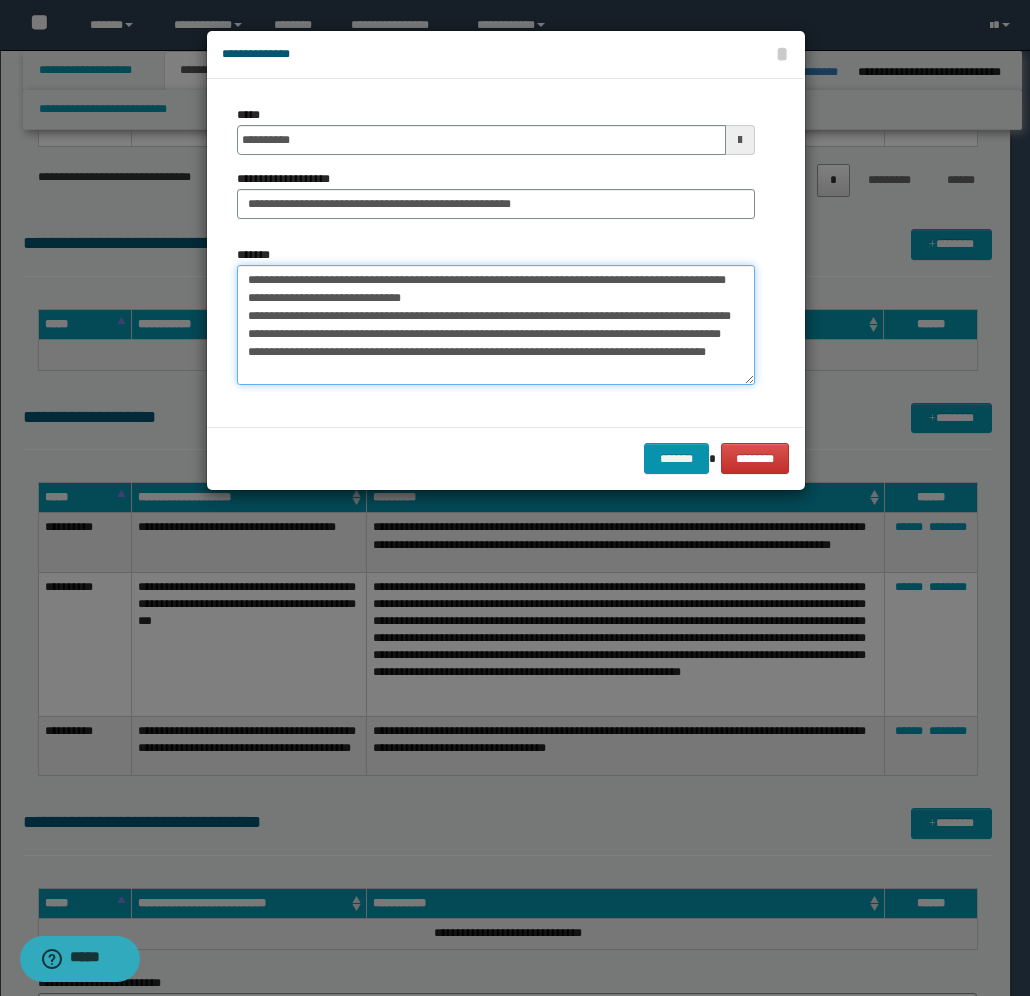 click on "**********" at bounding box center (496, 325) 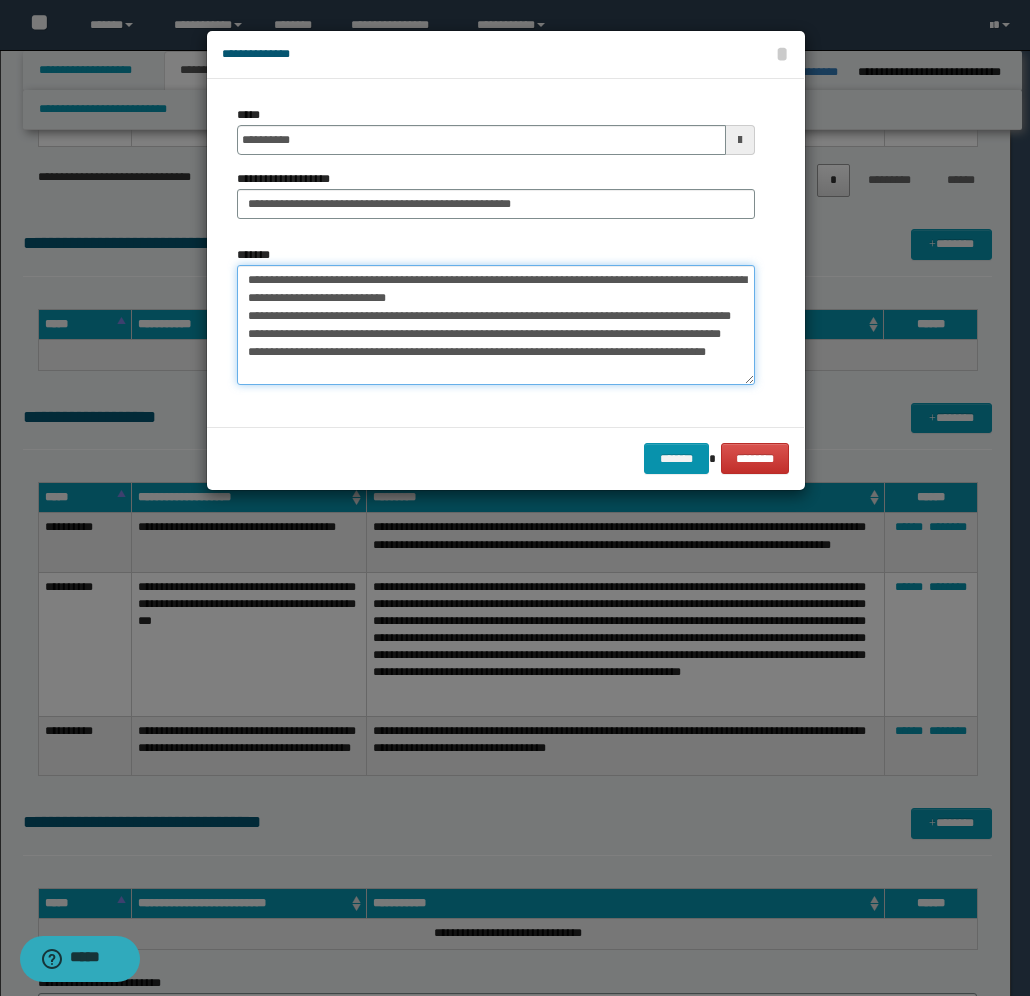 click on "**********" at bounding box center [496, 325] 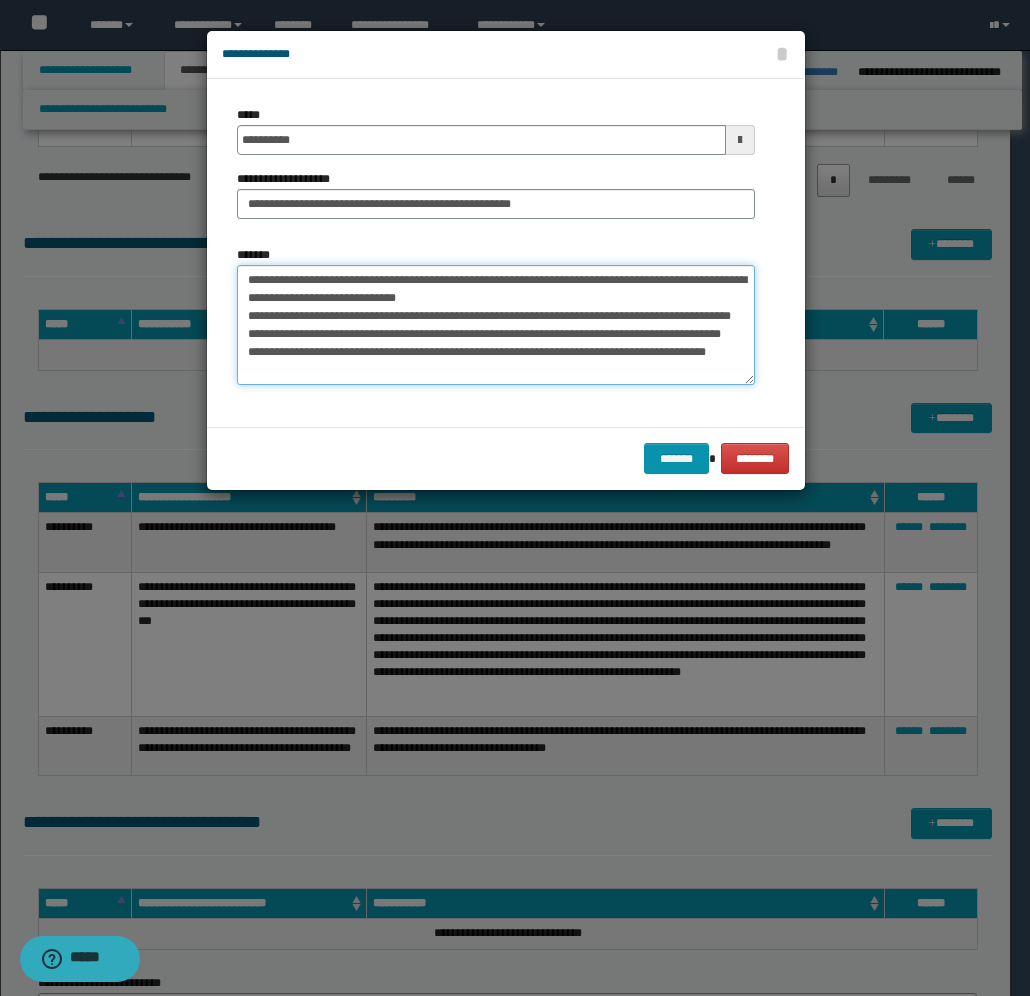 click on "**********" at bounding box center (496, 325) 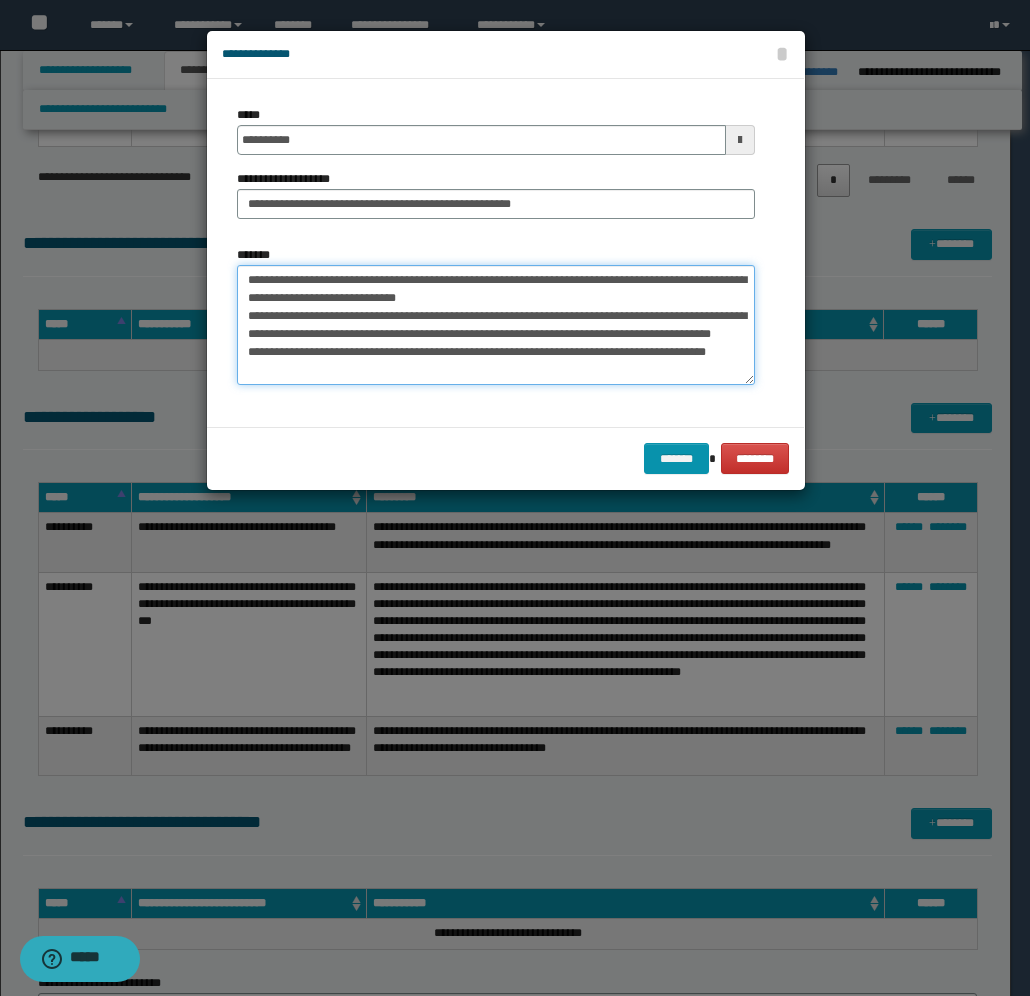 click on "**********" at bounding box center [496, 325] 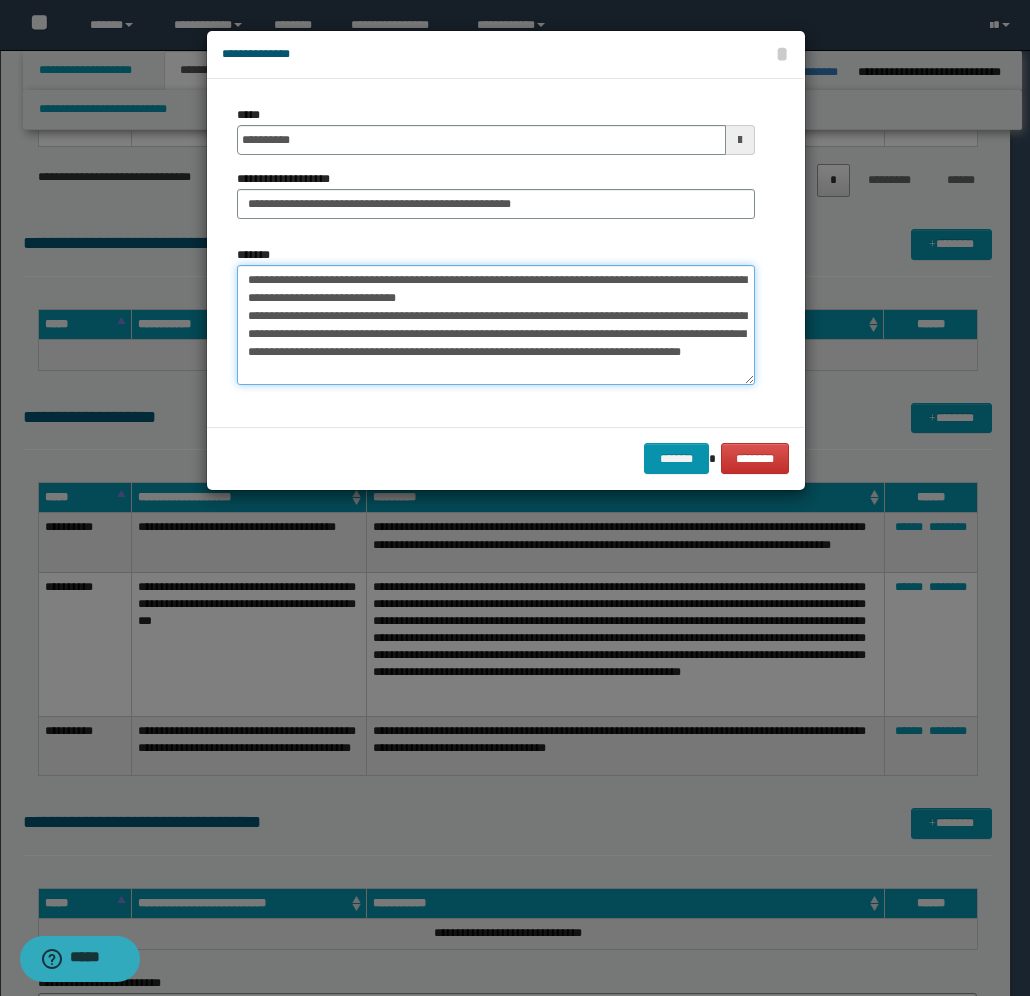 click on "**********" at bounding box center [496, 325] 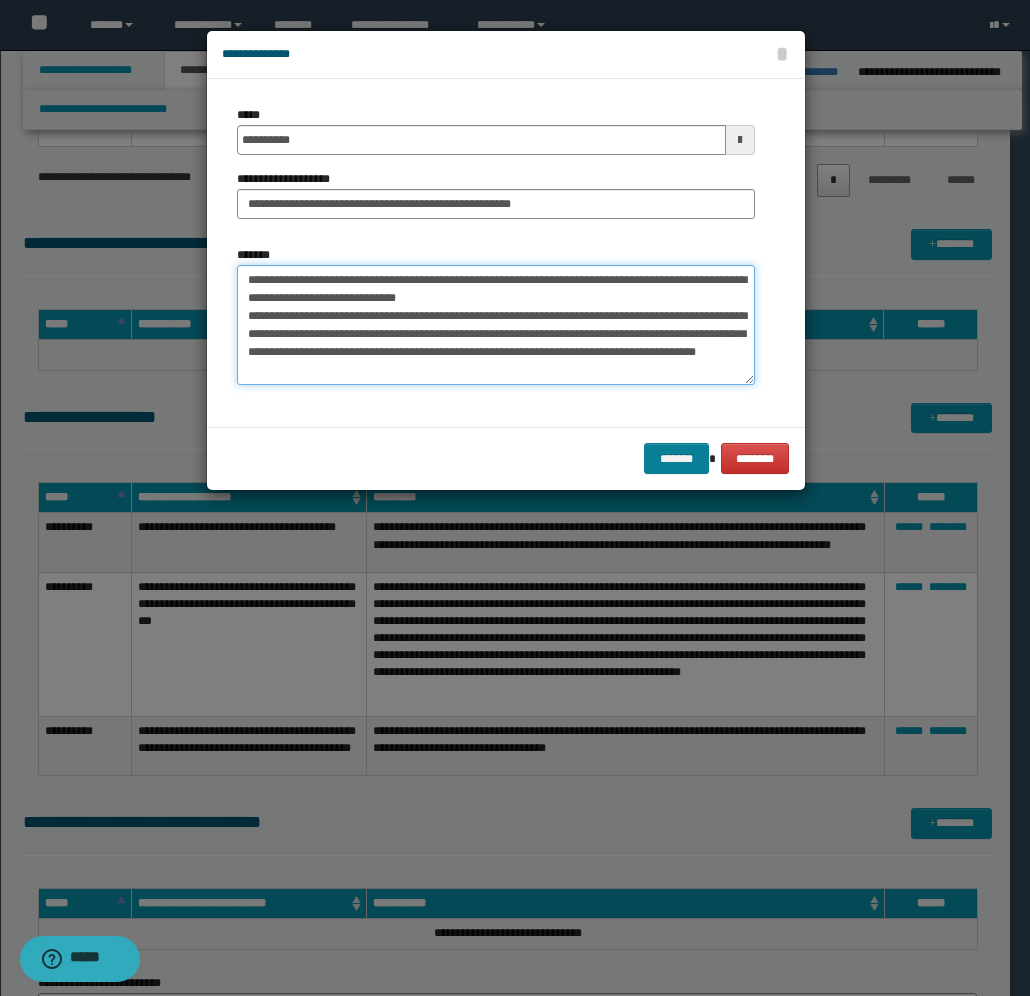 type on "**********" 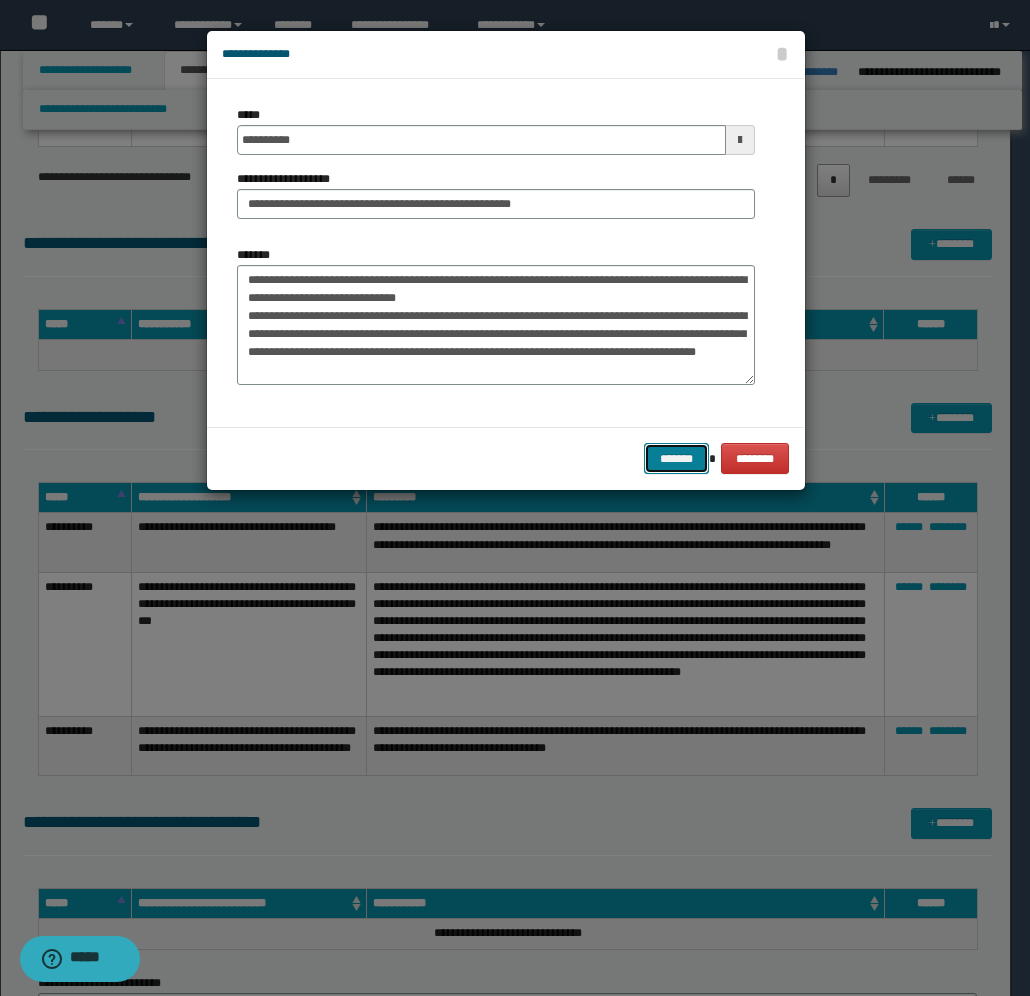 click on "*******" at bounding box center [676, 458] 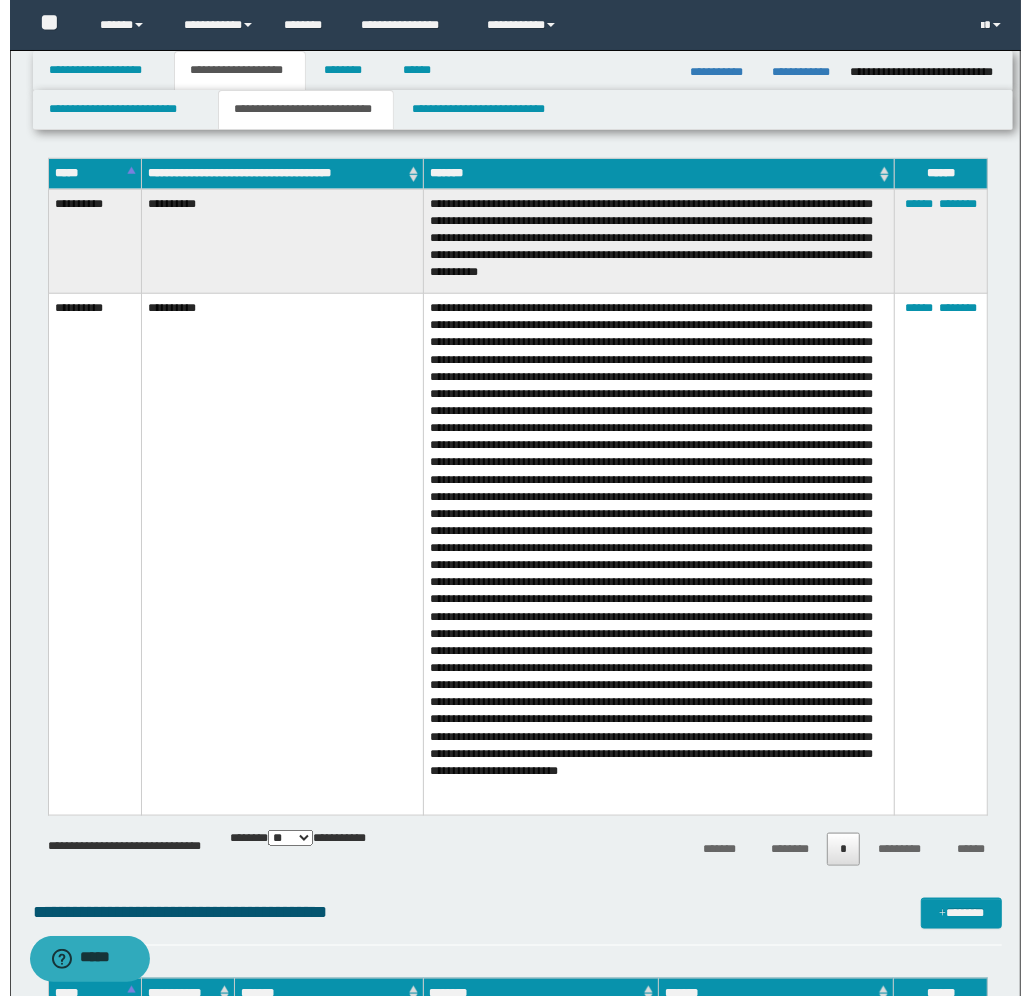 scroll, scrollTop: 750, scrollLeft: 0, axis: vertical 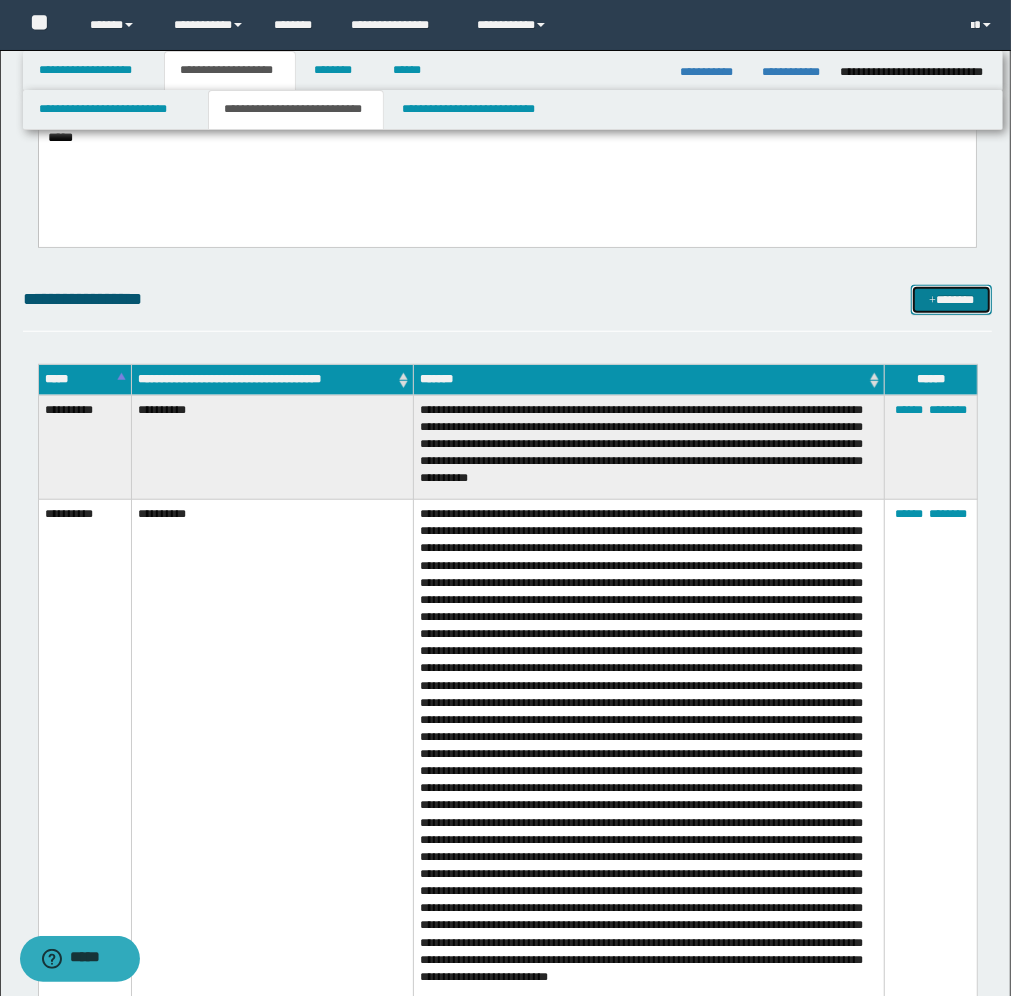 click on "*******" at bounding box center [951, 300] 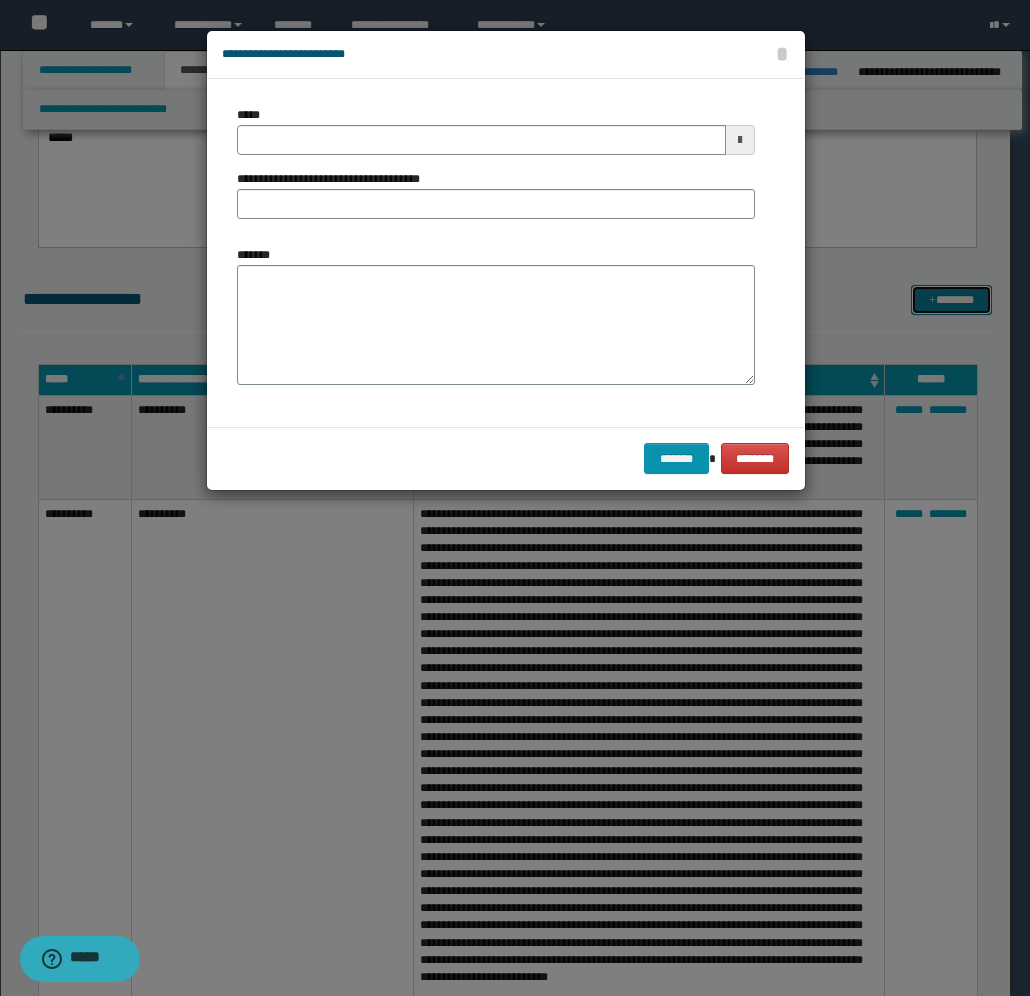 scroll, scrollTop: 0, scrollLeft: 0, axis: both 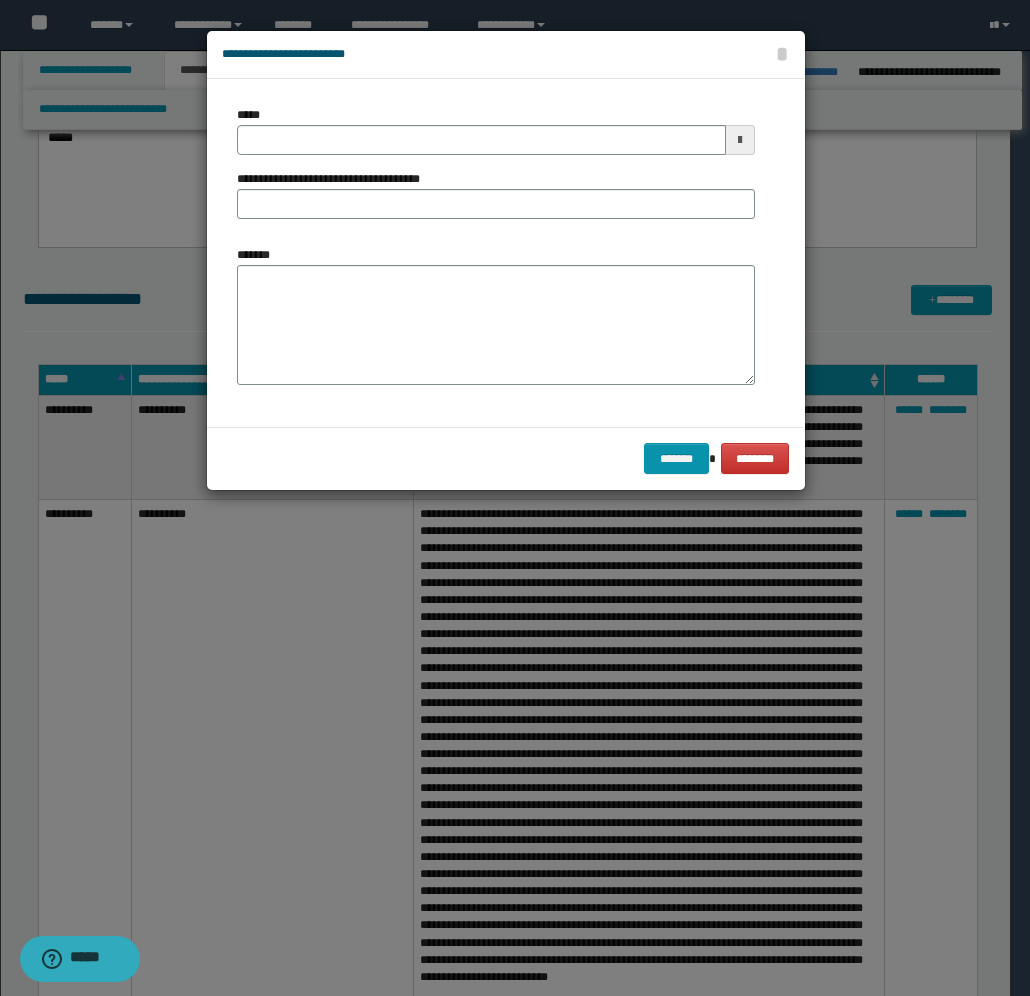 click at bounding box center [740, 140] 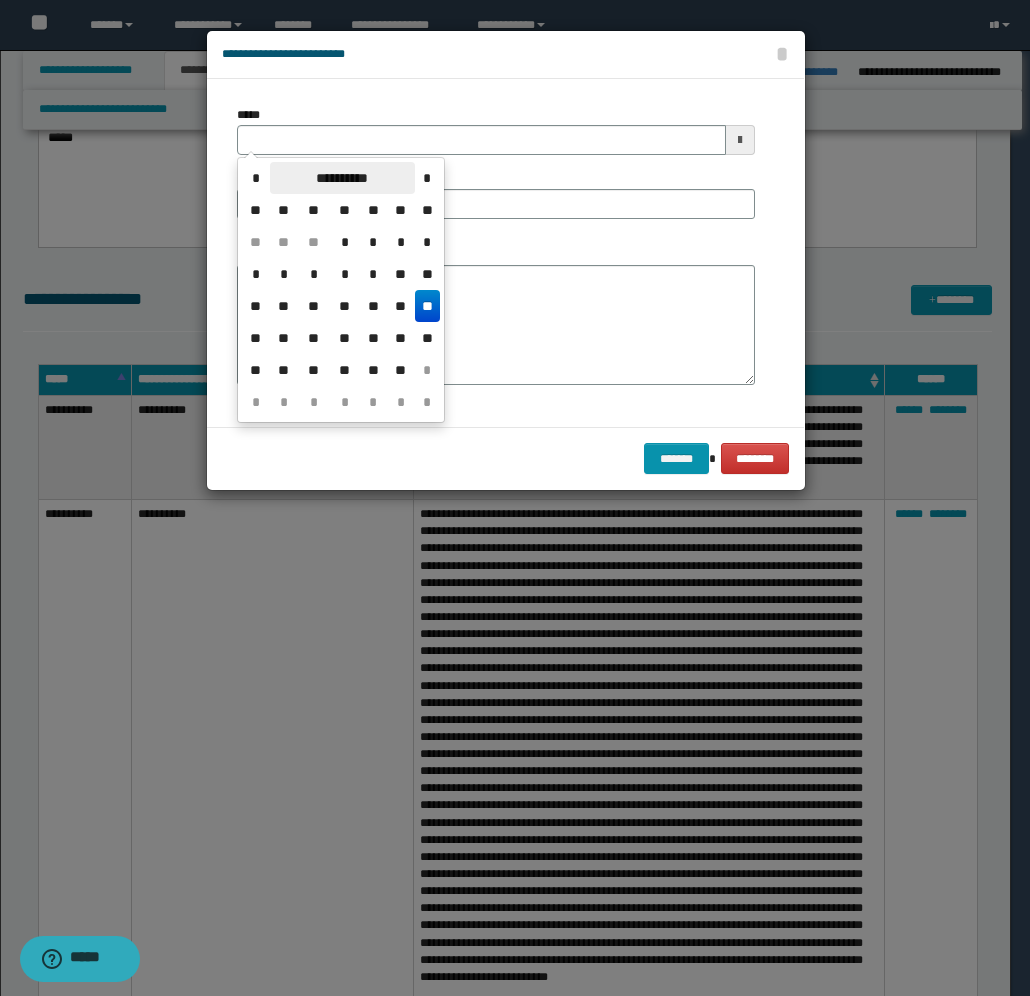 click on "**********" at bounding box center (342, 178) 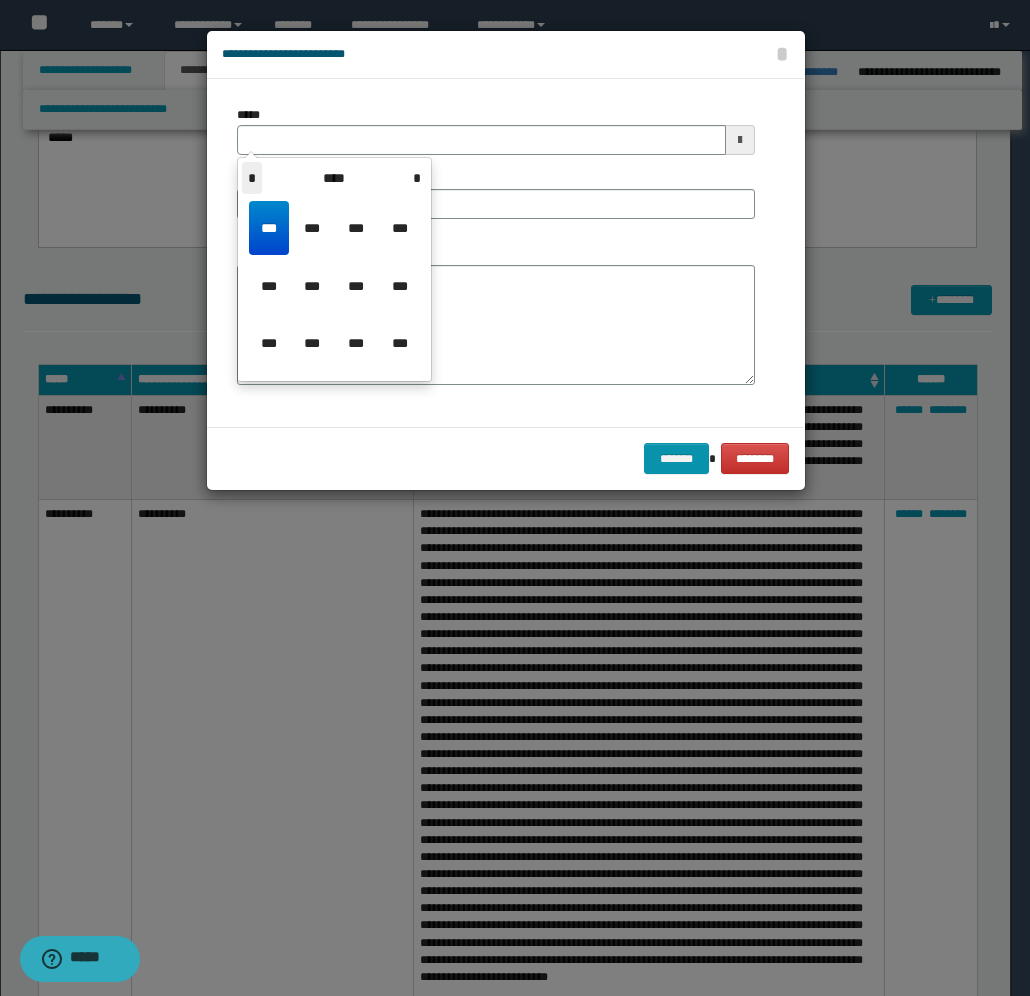 click on "*" at bounding box center (252, 178) 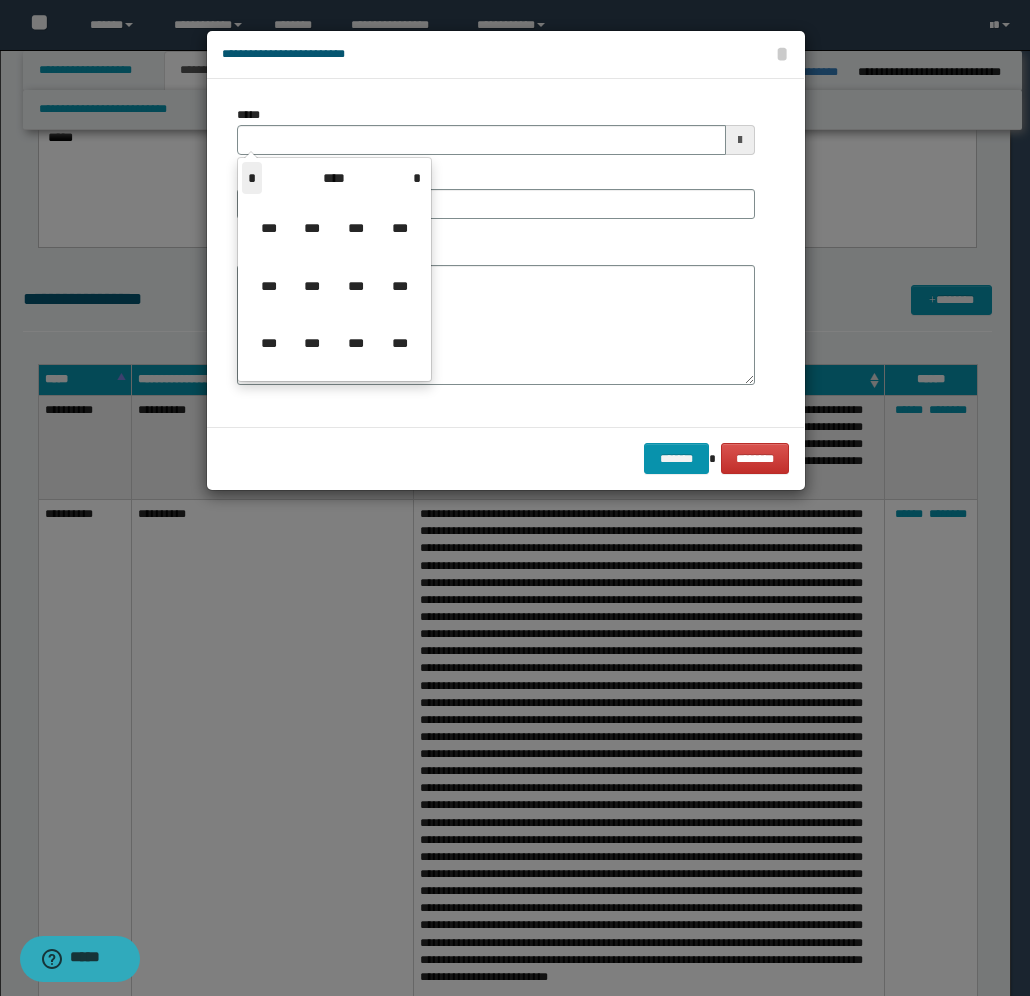 click on "*" at bounding box center [252, 178] 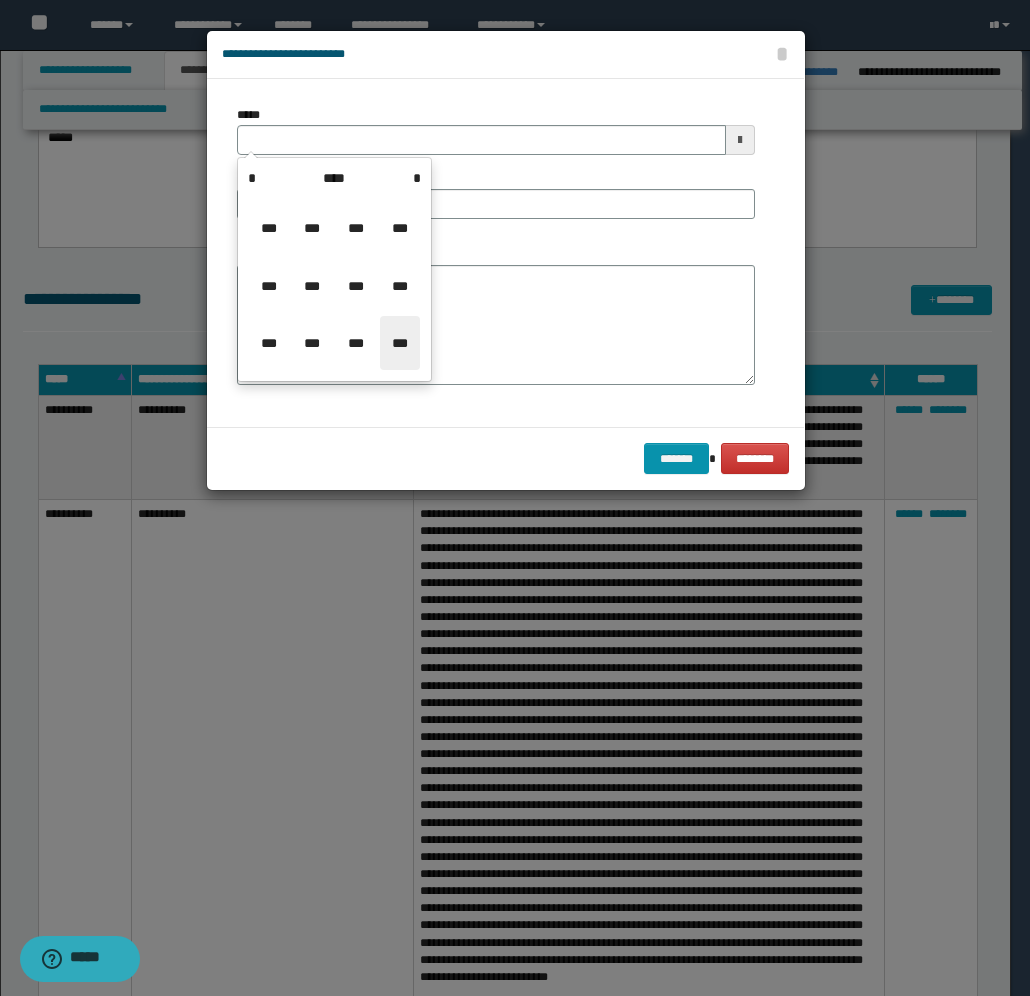 click on "***" at bounding box center (400, 343) 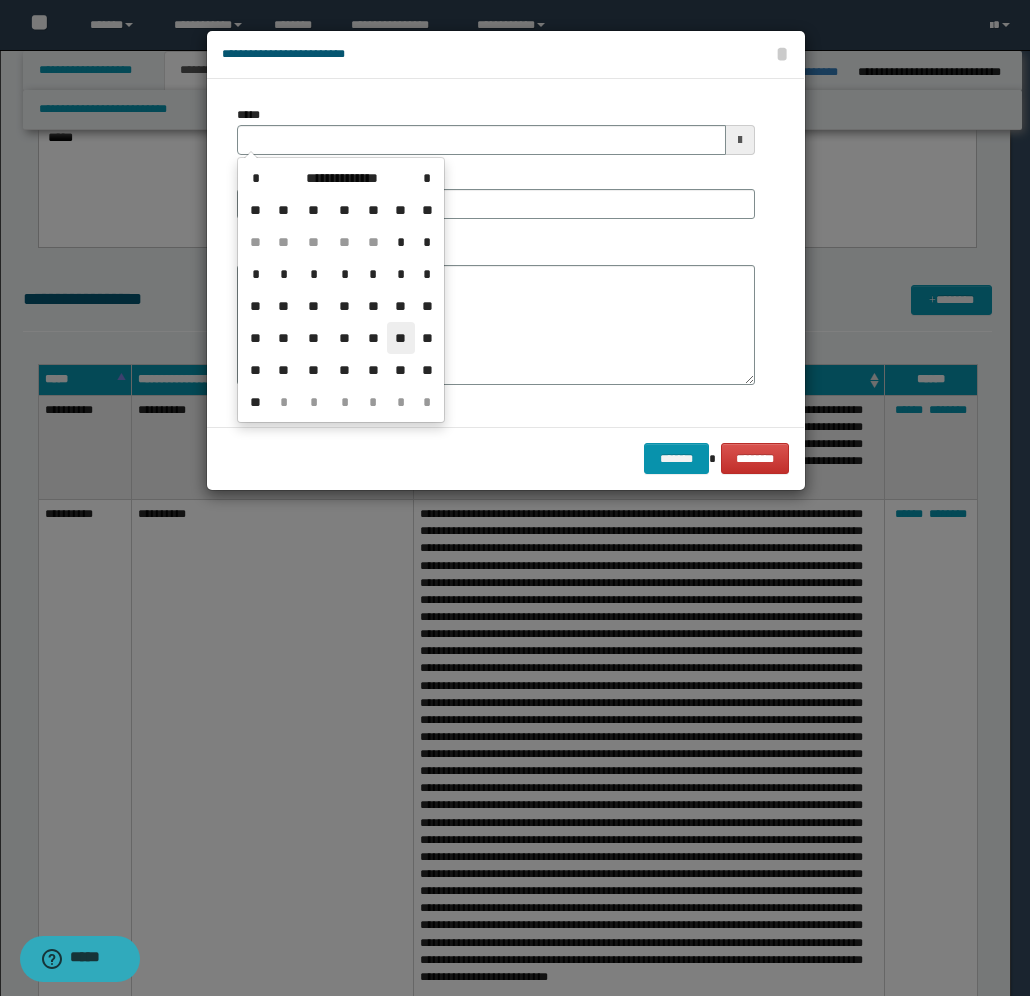 click on "**" at bounding box center (401, 338) 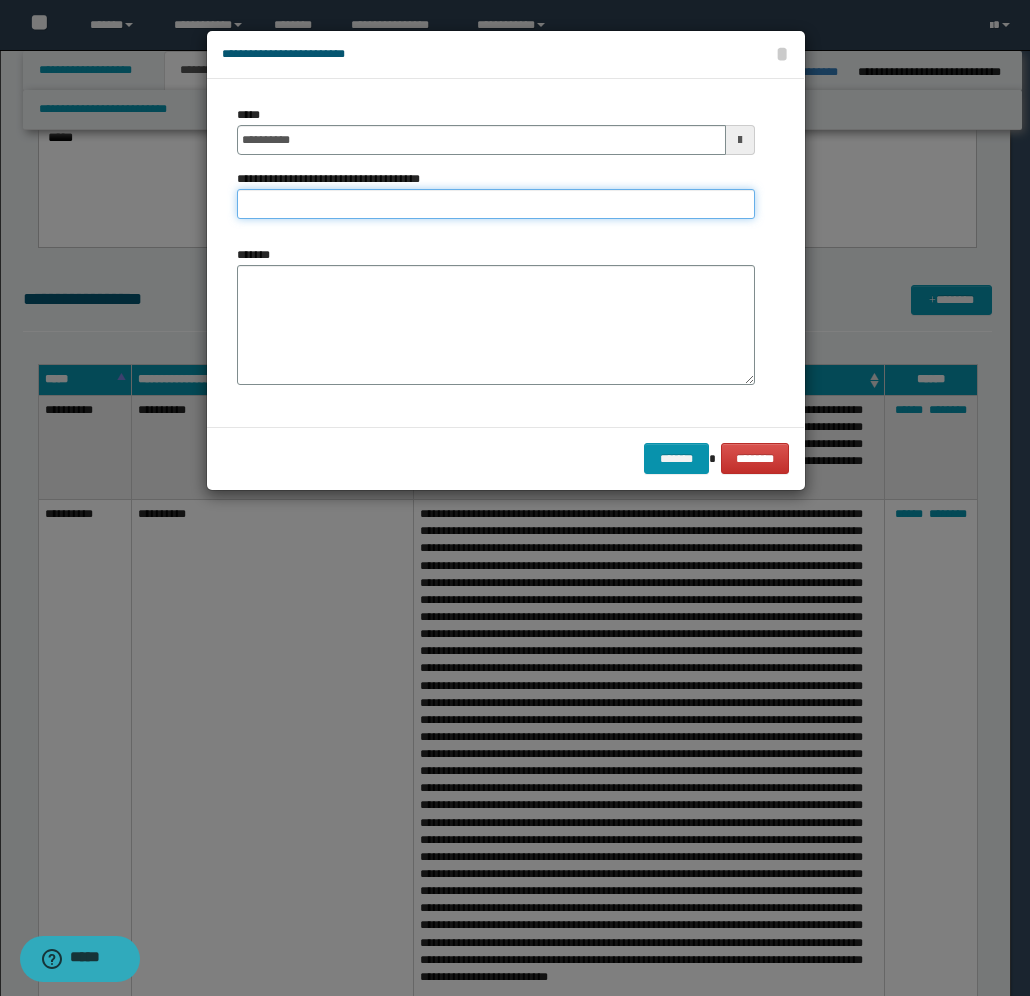 click on "**********" at bounding box center (496, 204) 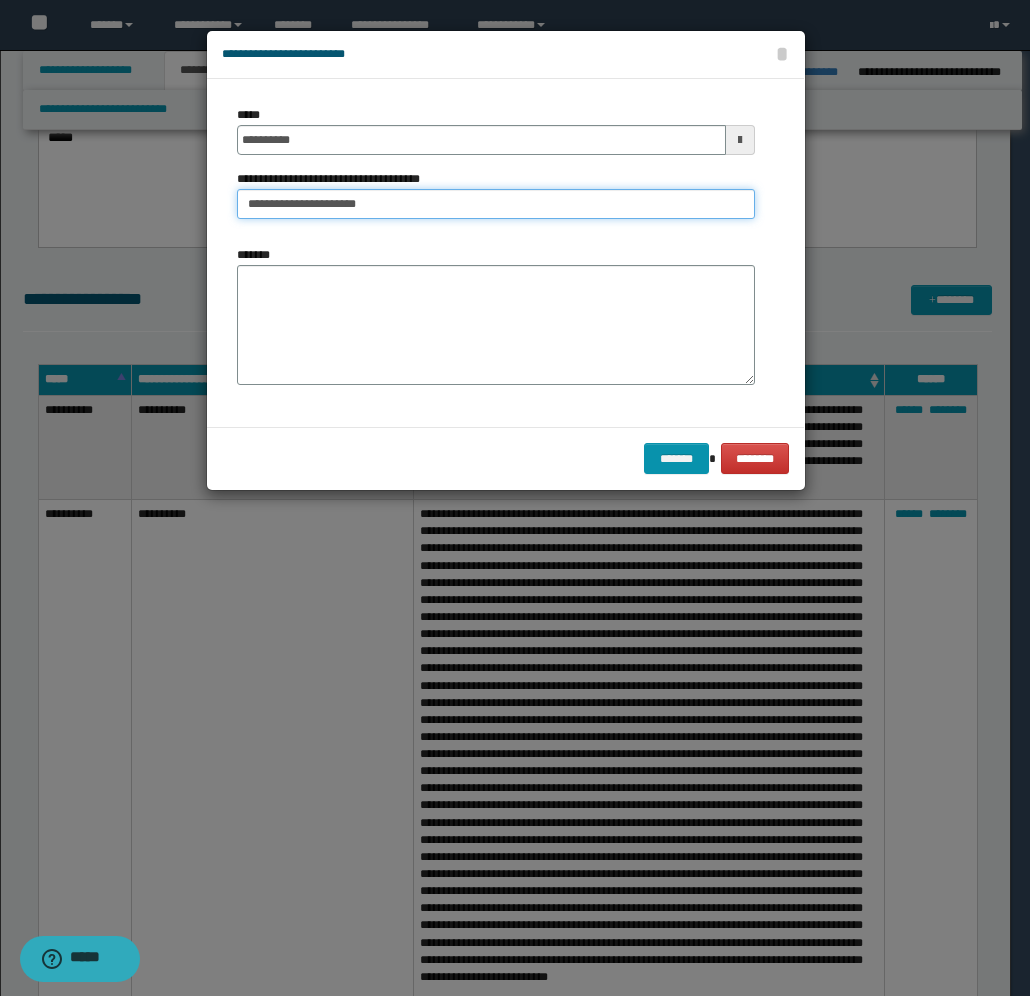 type on "**********" 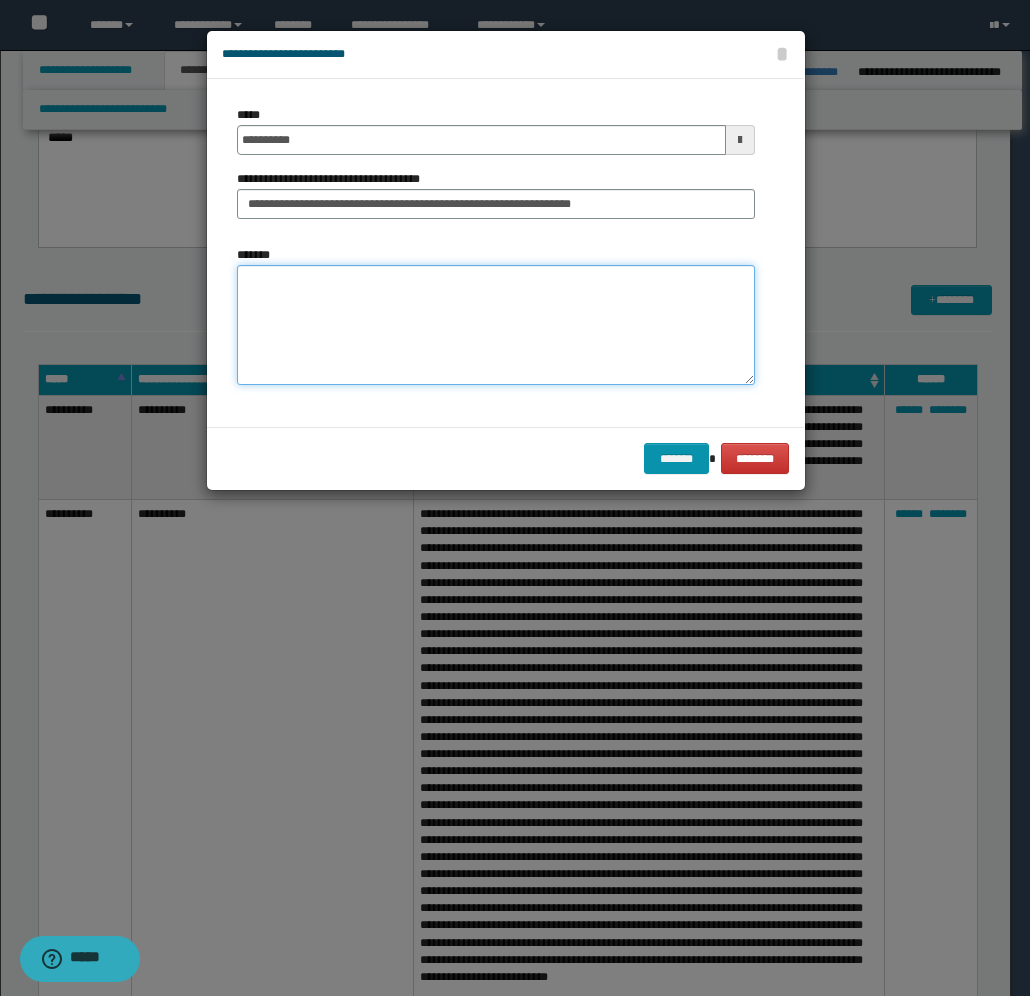 click on "*******" at bounding box center [496, 325] 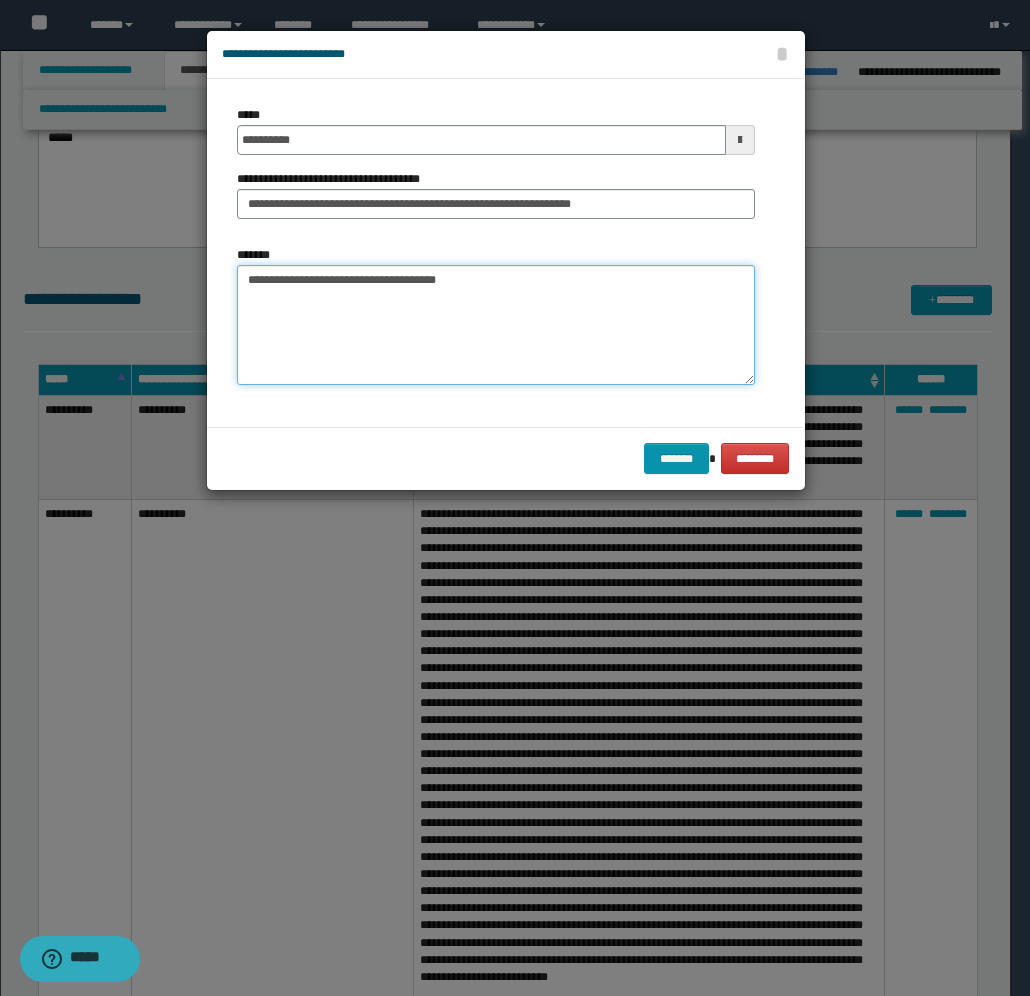 click on "**********" at bounding box center (496, 325) 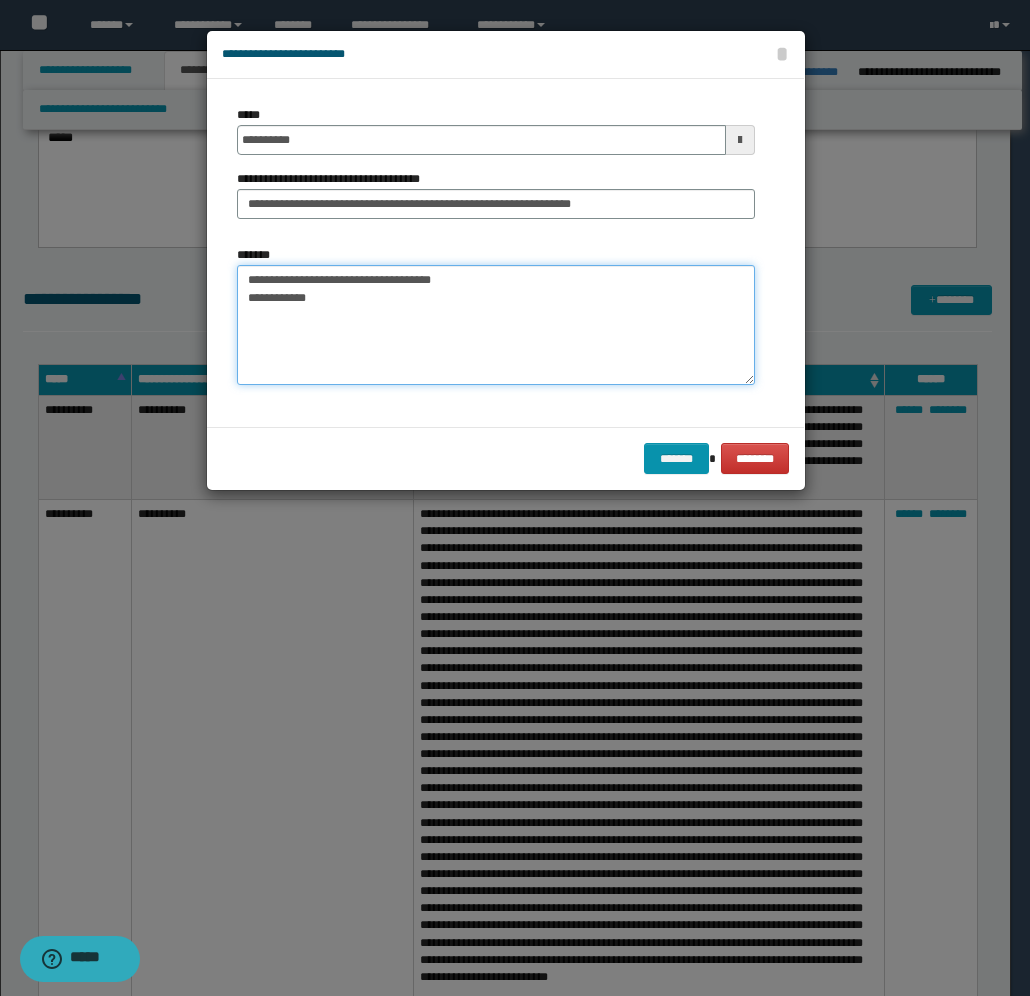 paste on "**********" 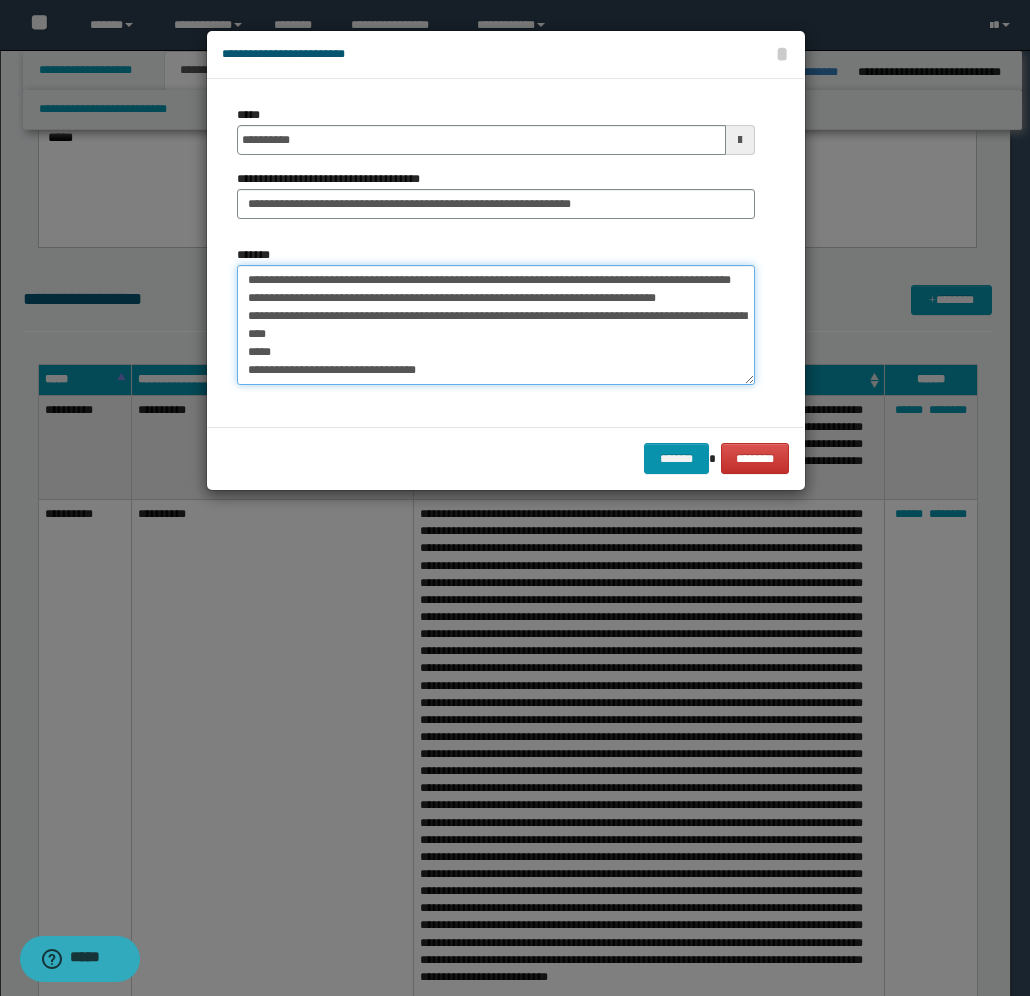 scroll, scrollTop: 0, scrollLeft: 0, axis: both 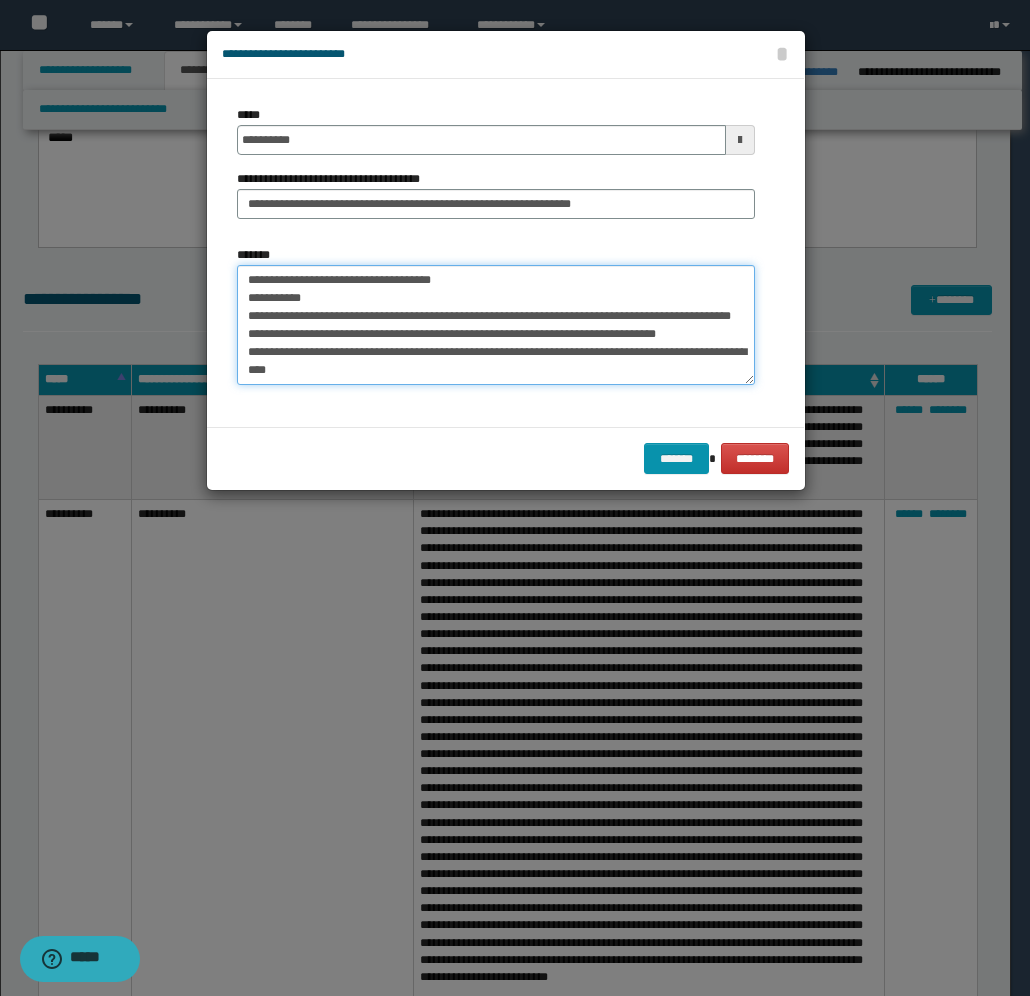 click on "**********" at bounding box center (496, 325) 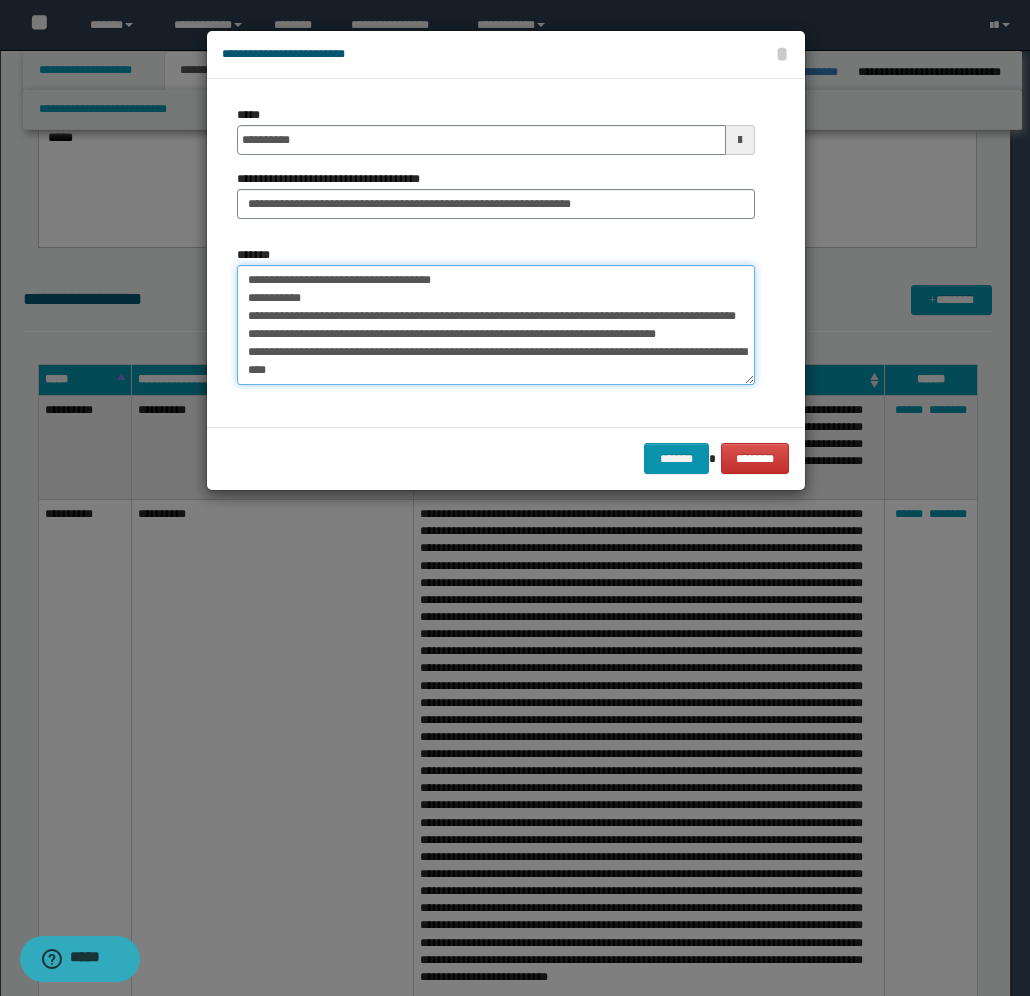 click on "**********" at bounding box center (496, 325) 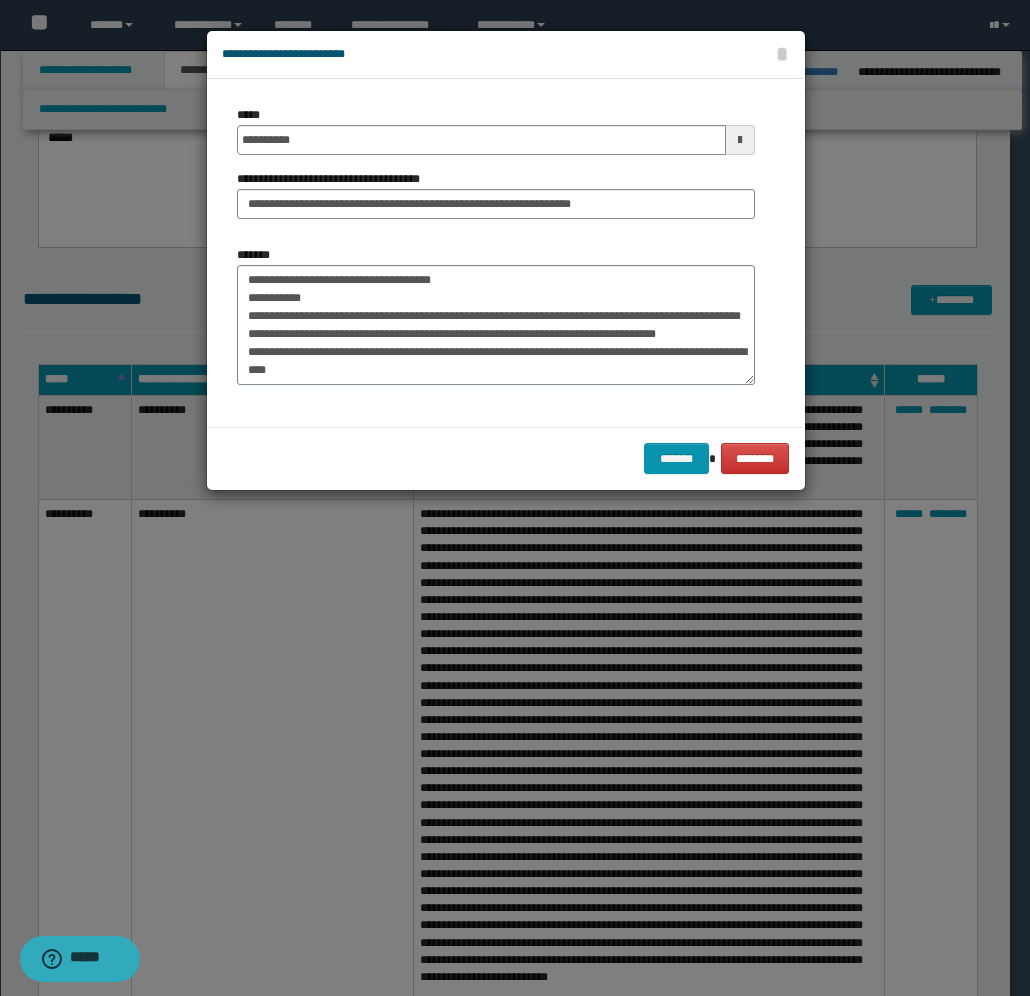click on "**********" at bounding box center (496, 315) 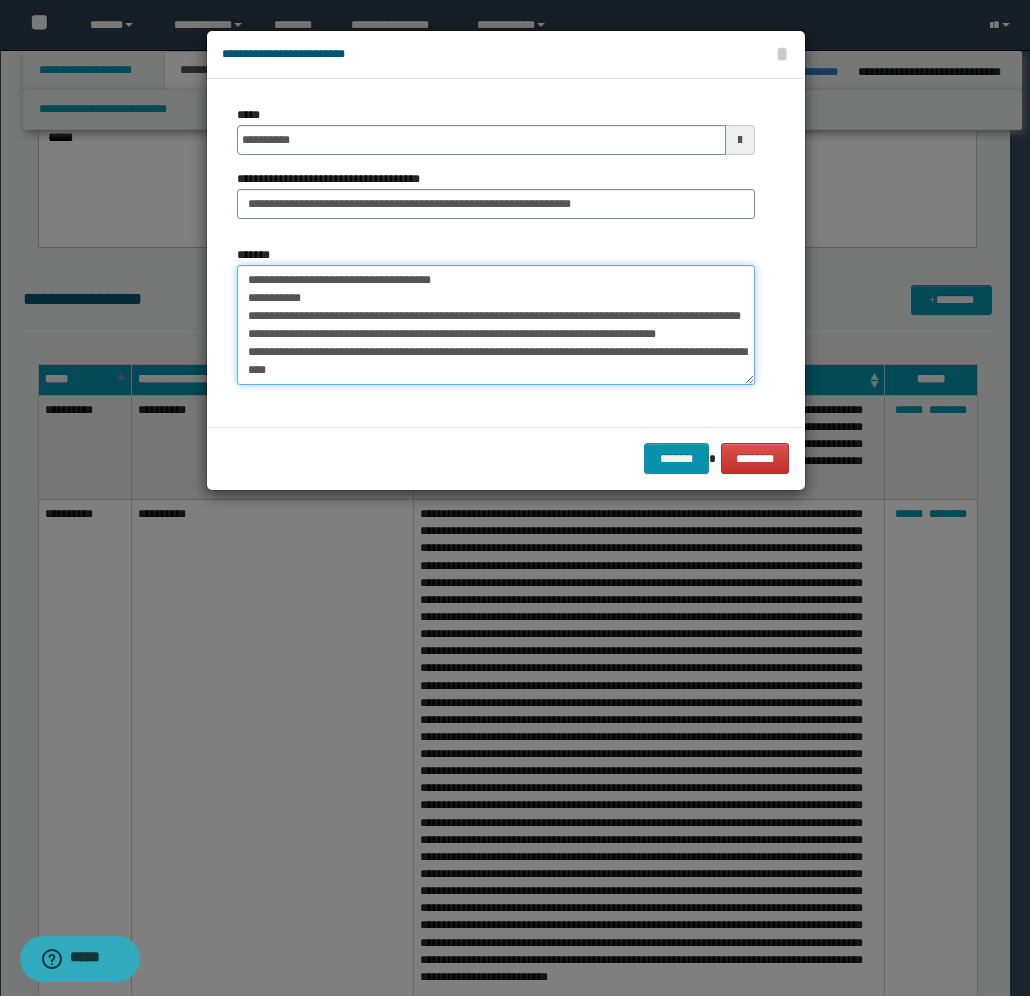 click on "**********" at bounding box center [496, 325] 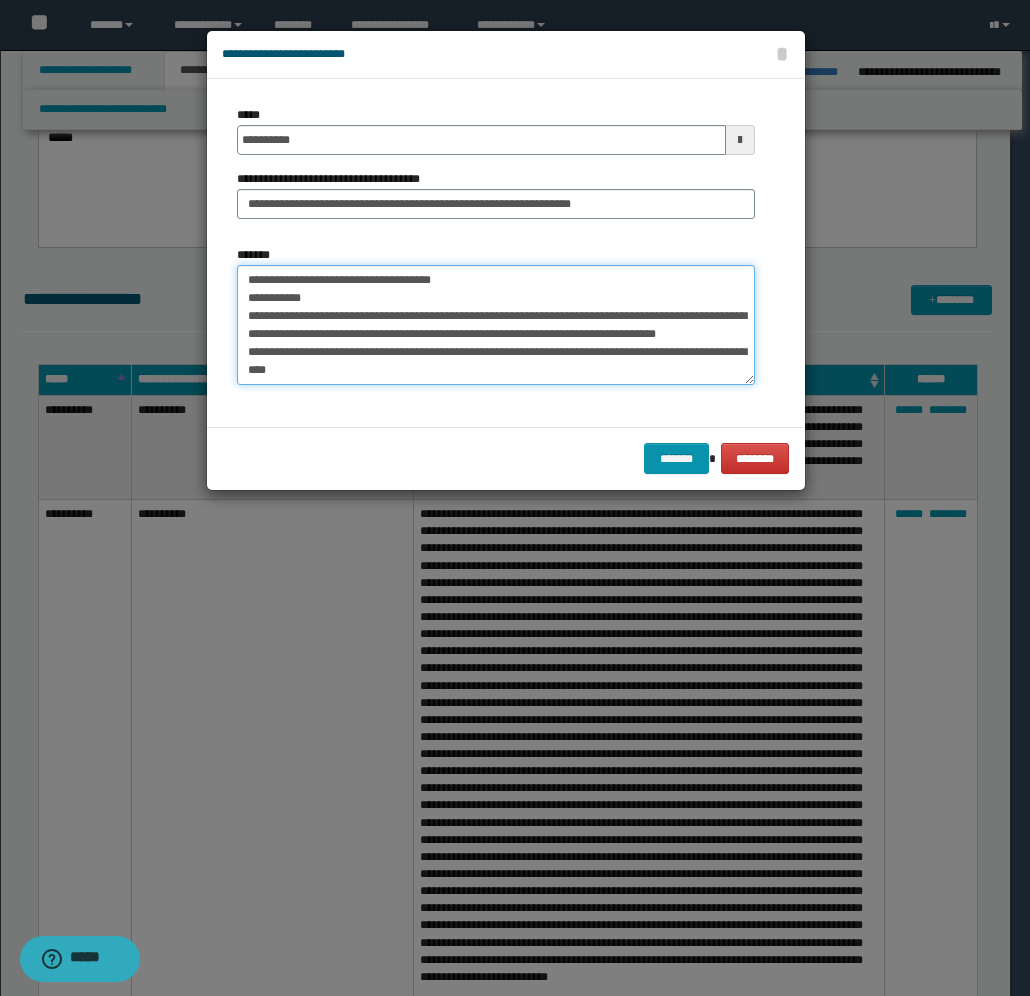 click on "**********" at bounding box center [496, 325] 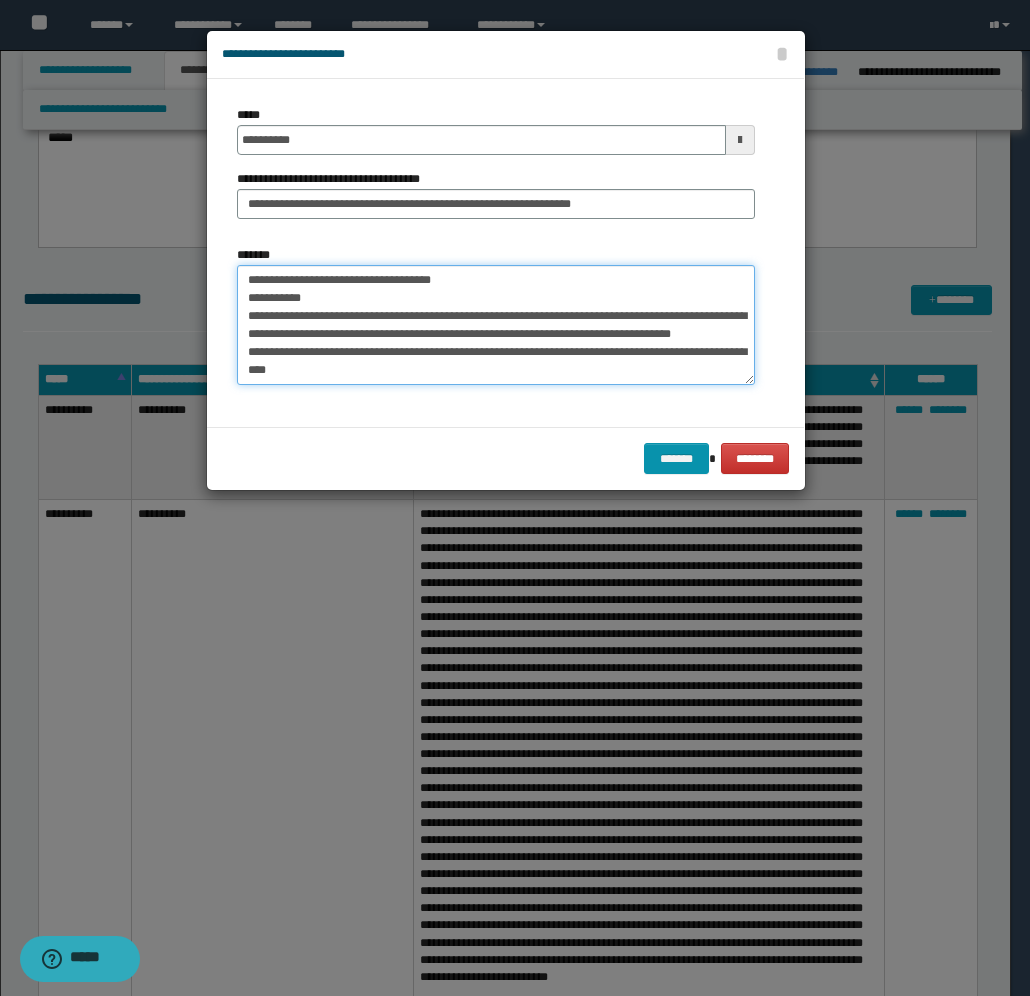 click on "**********" at bounding box center [496, 325] 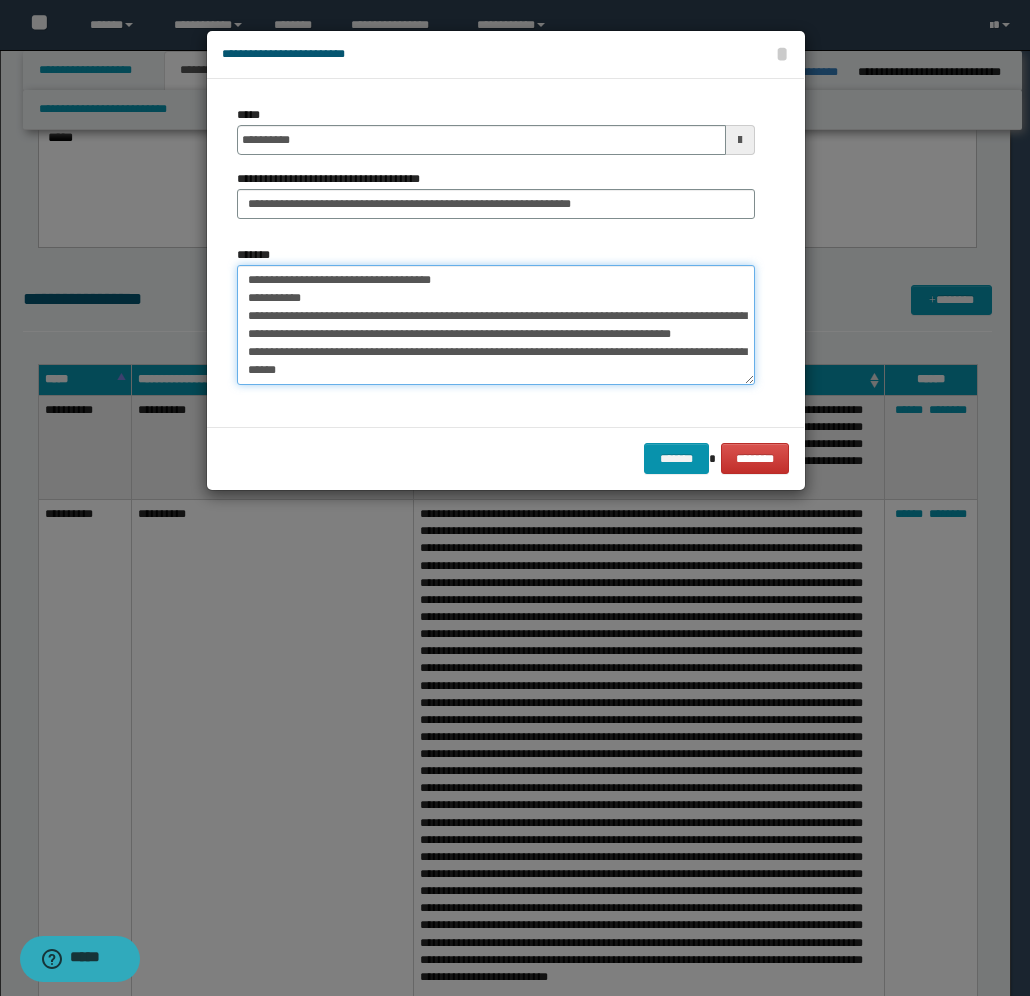 scroll, scrollTop: 50, scrollLeft: 0, axis: vertical 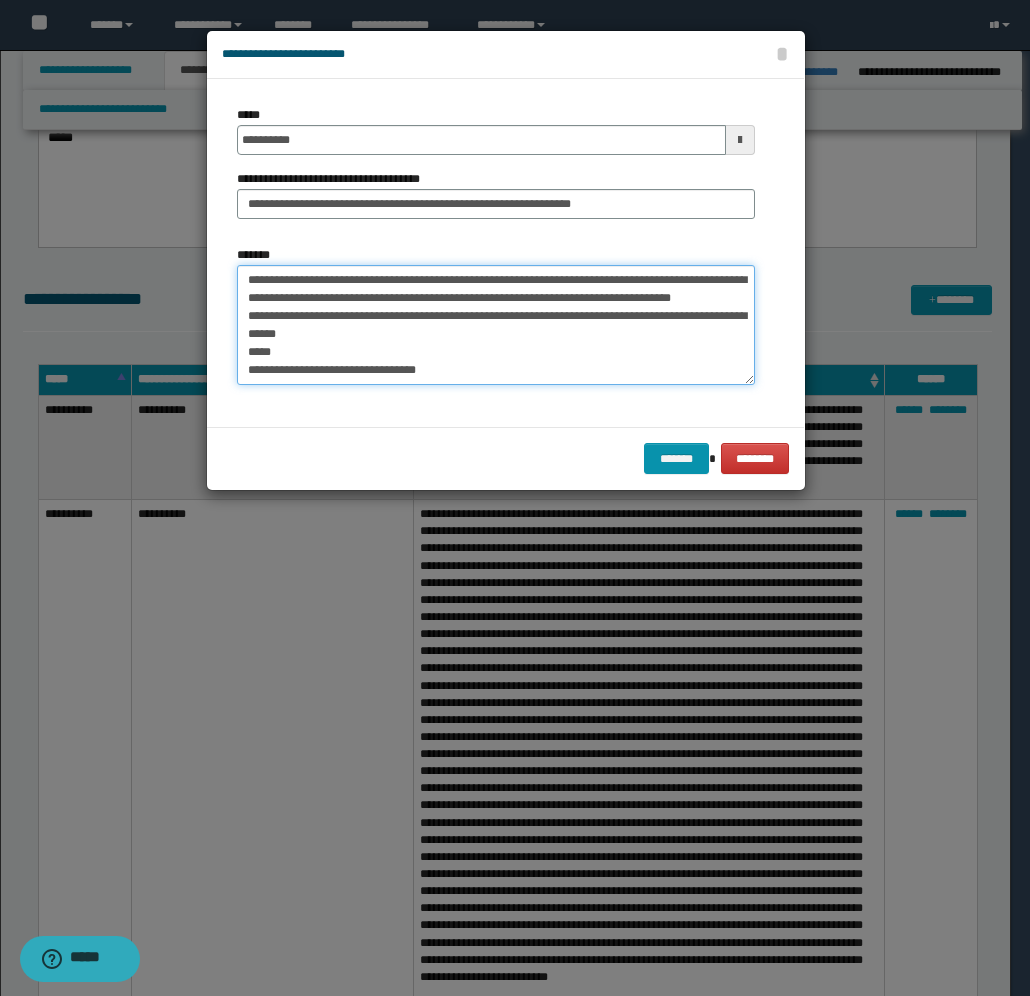 click on "**********" at bounding box center (496, 325) 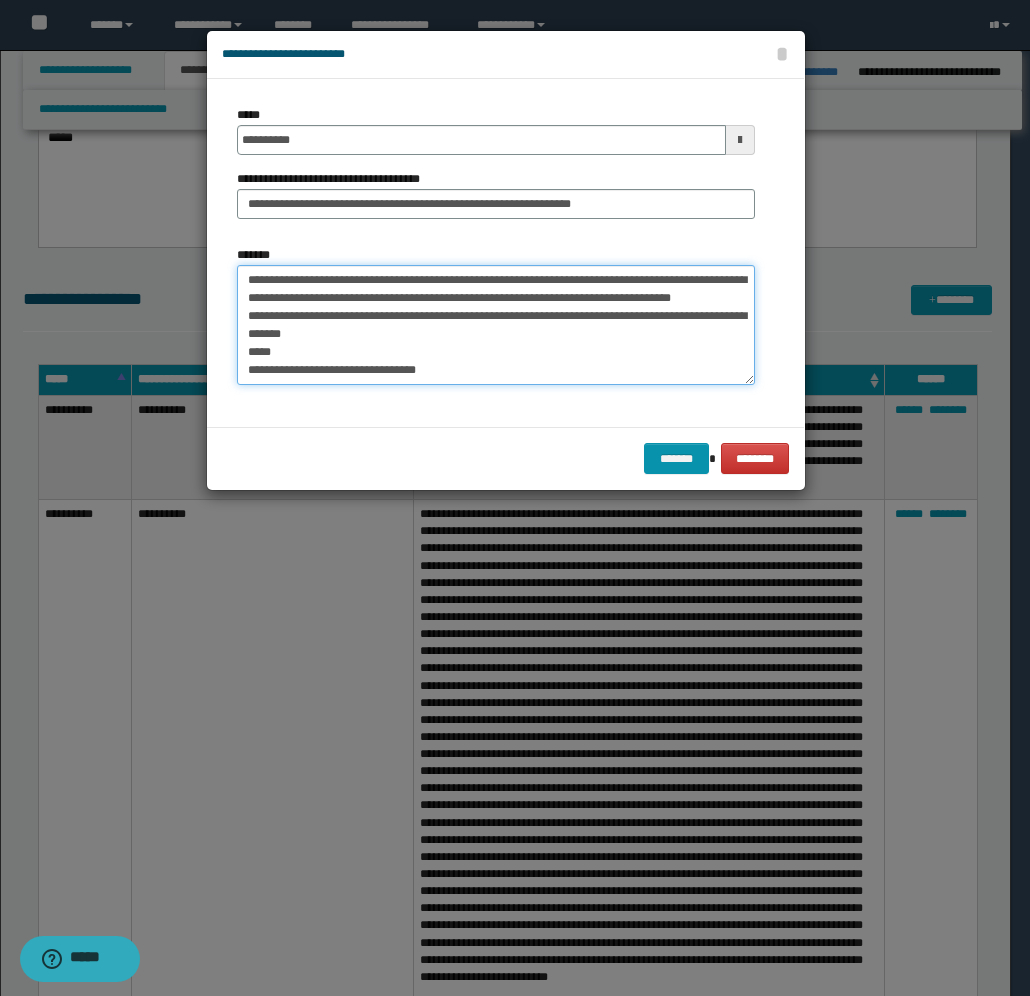 click on "**********" at bounding box center [496, 325] 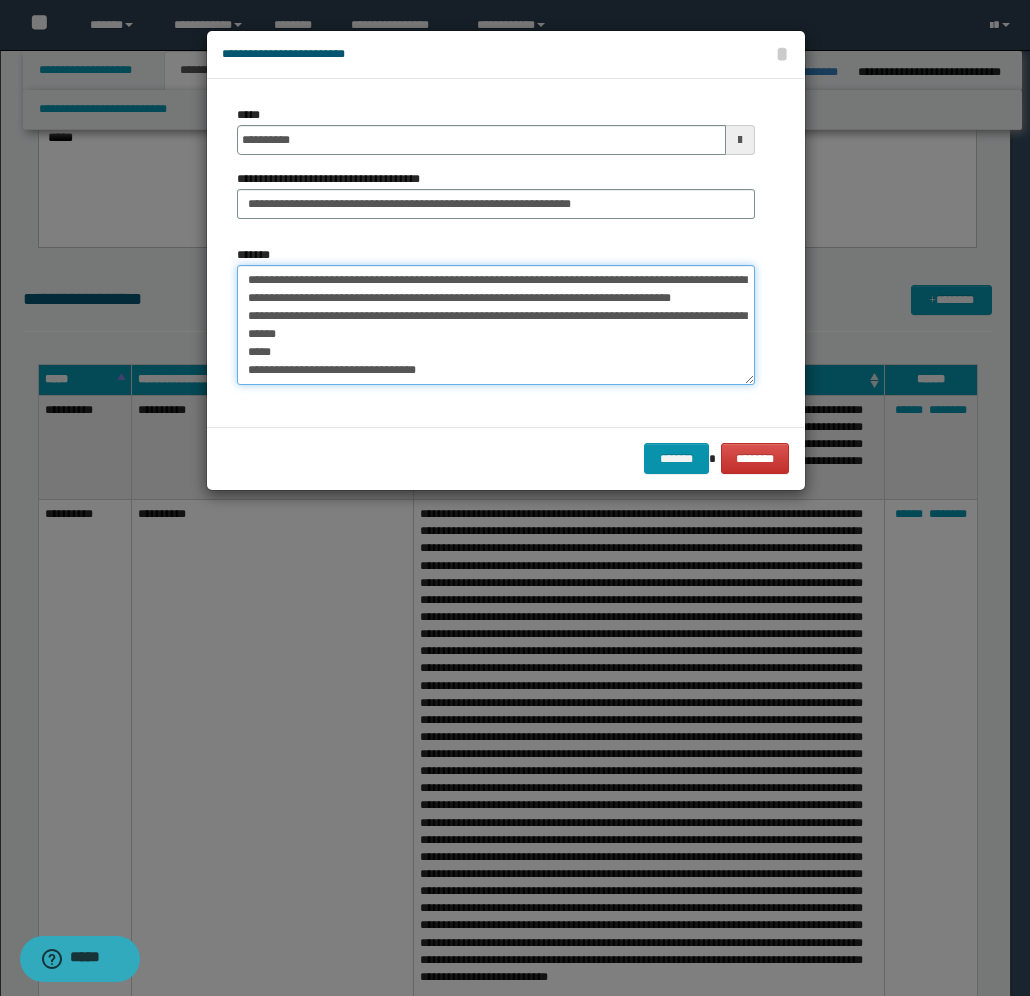 click on "**********" at bounding box center (496, 325) 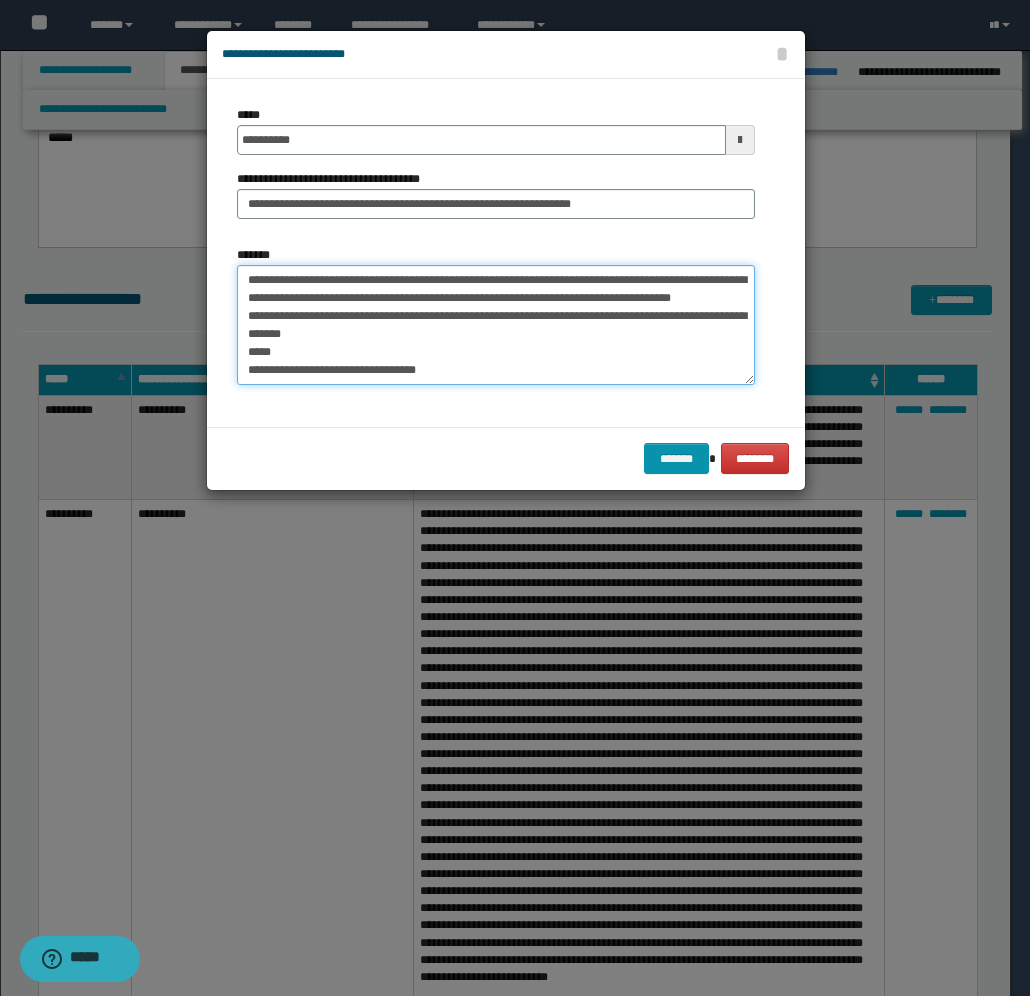 click on "**********" at bounding box center [496, 325] 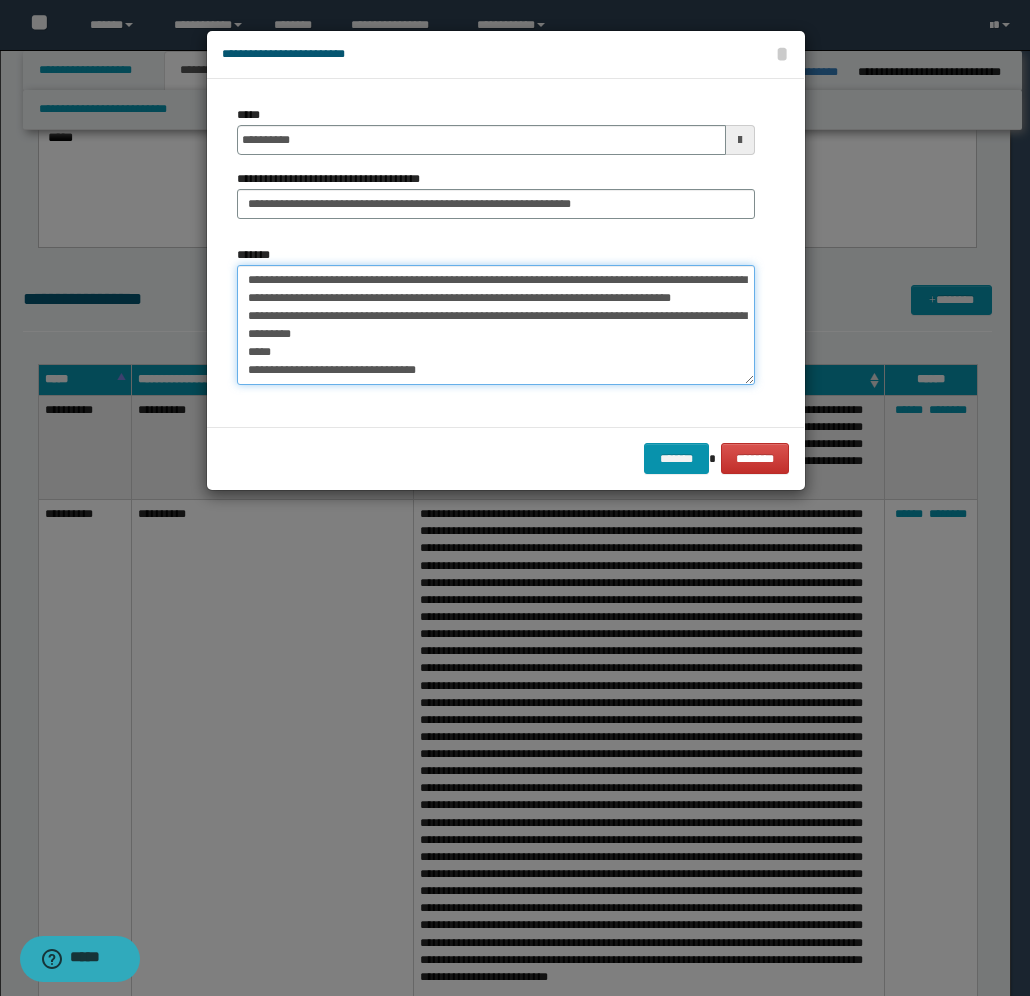 click on "**********" at bounding box center [496, 325] 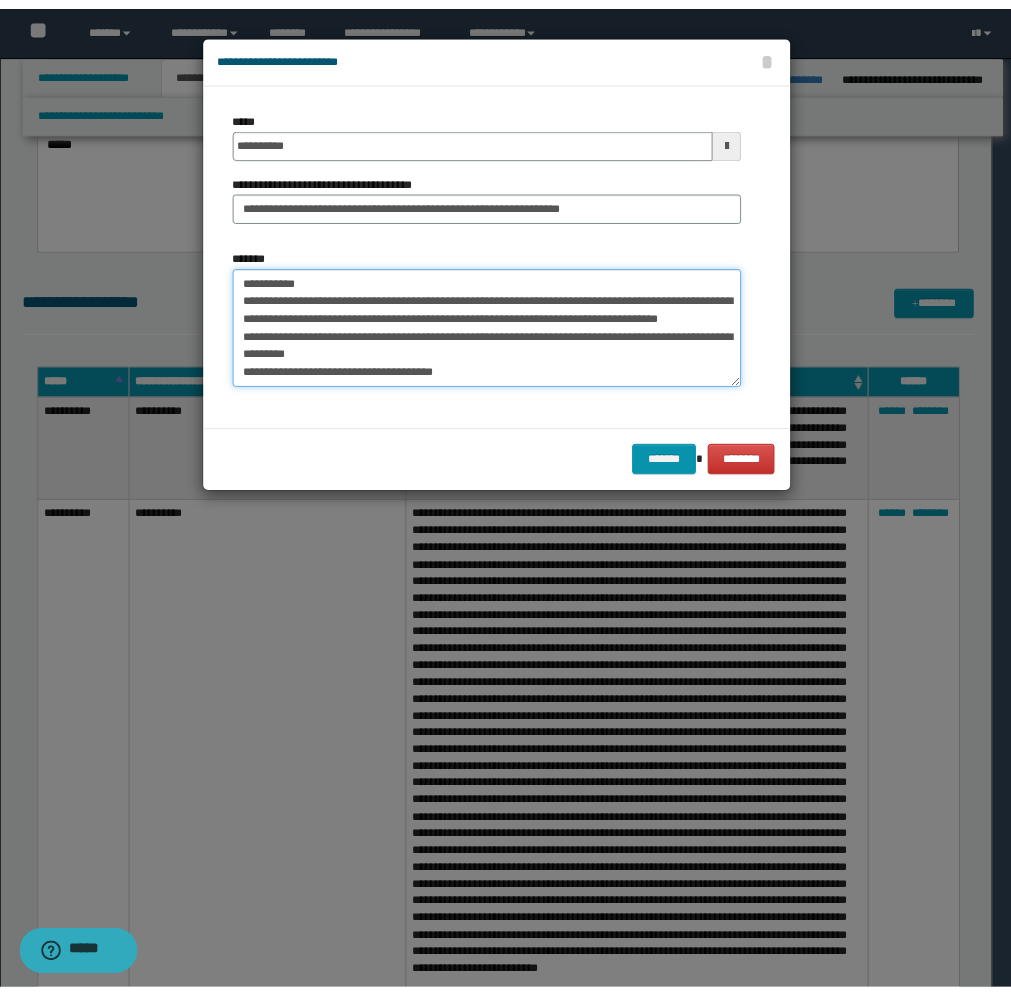 scroll, scrollTop: 36, scrollLeft: 0, axis: vertical 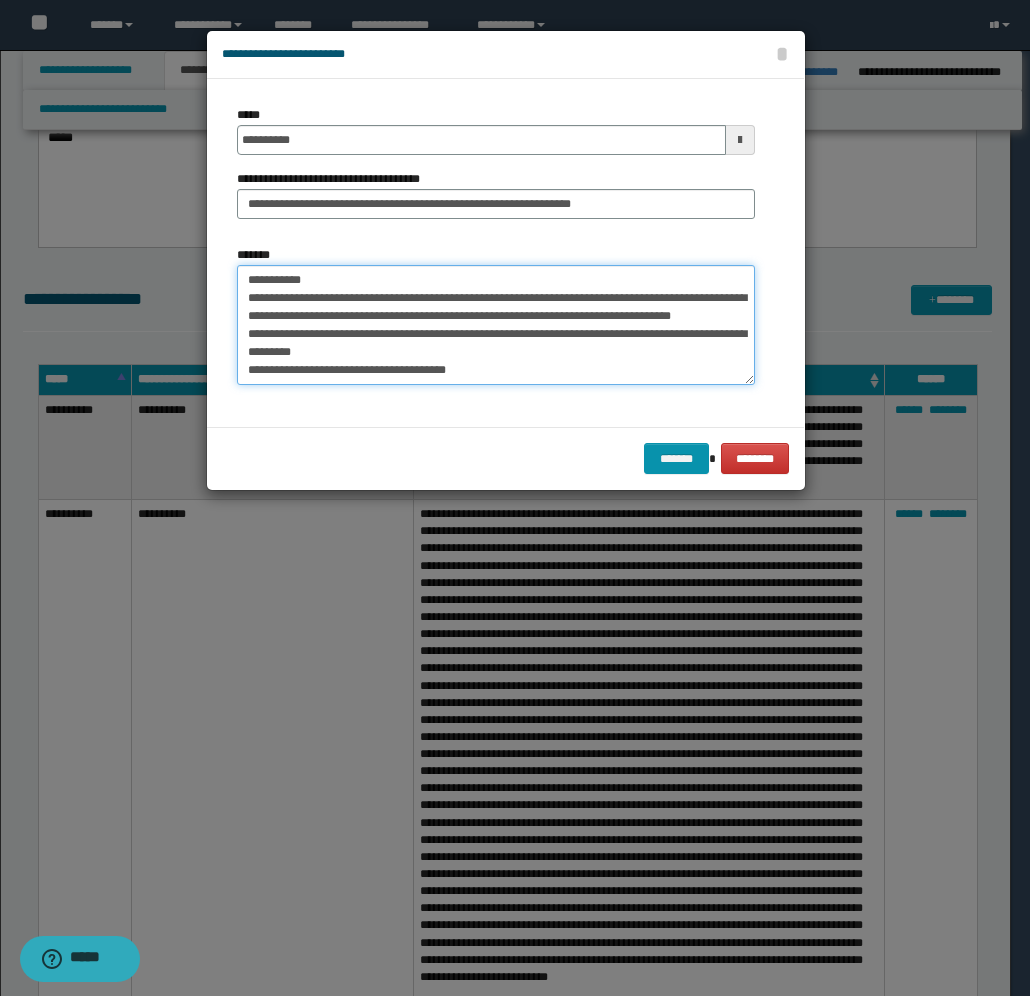 click on "**********" at bounding box center [496, 325] 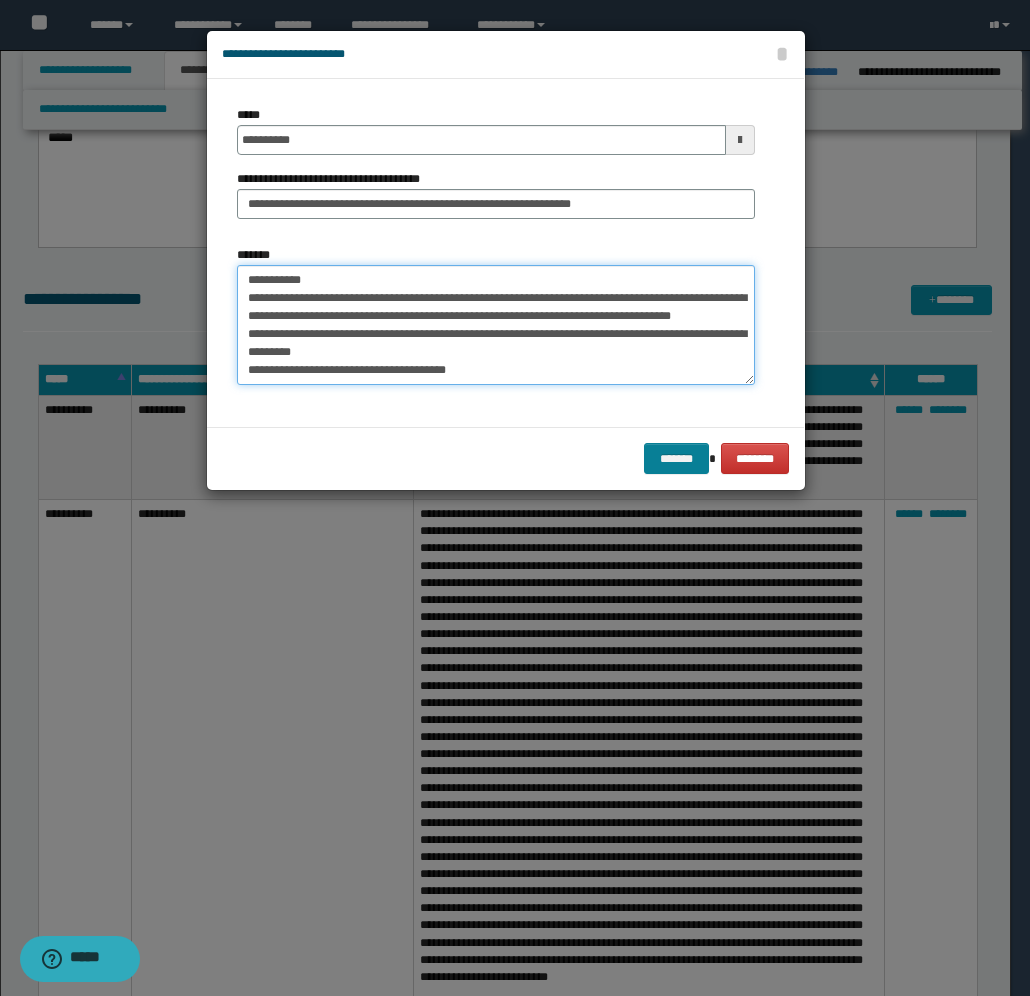 type on "**********" 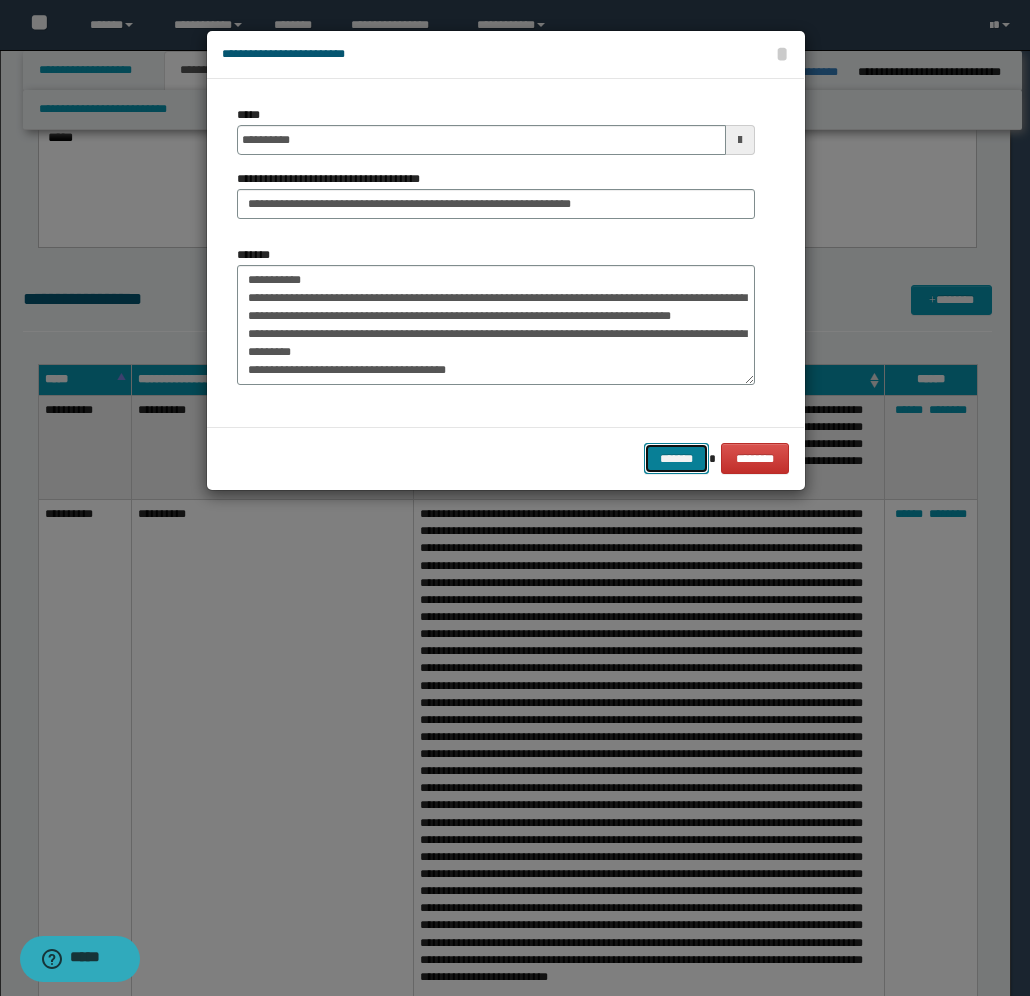 click on "*******" at bounding box center [676, 458] 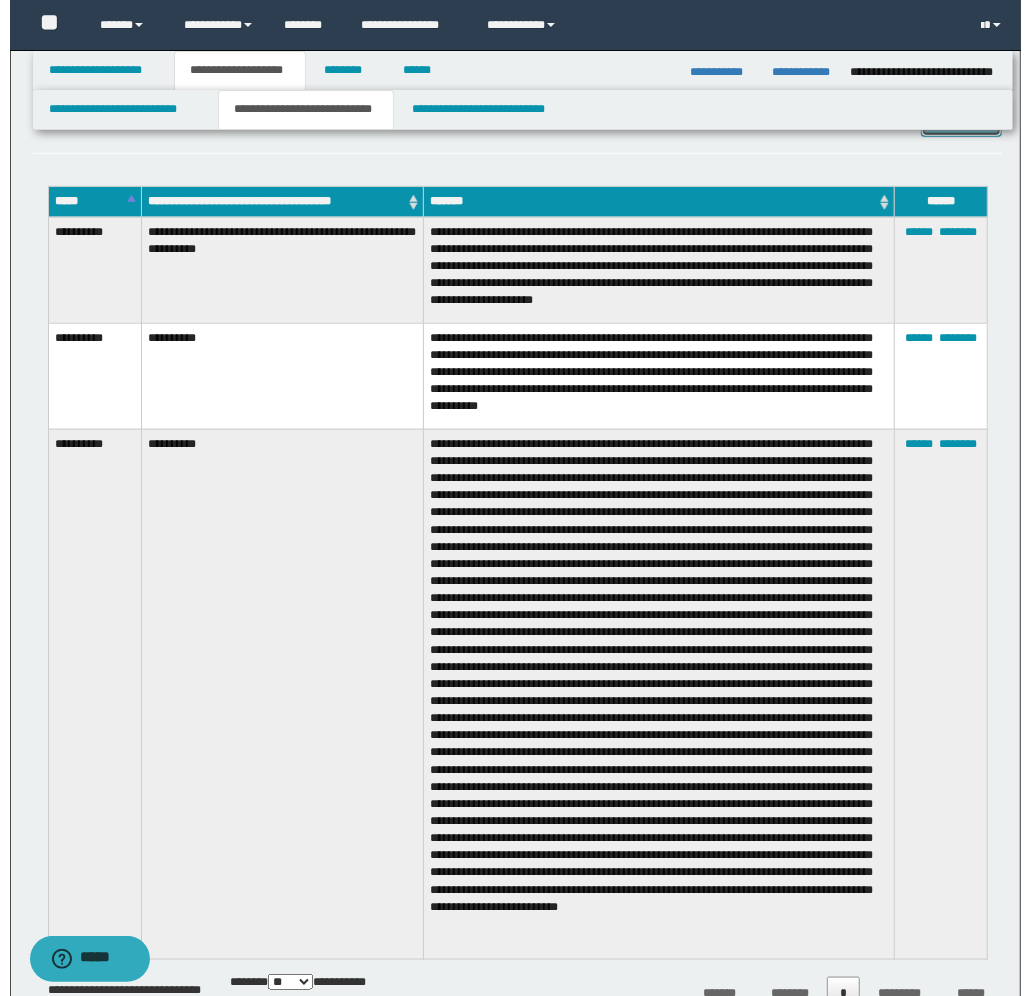 scroll, scrollTop: 875, scrollLeft: 0, axis: vertical 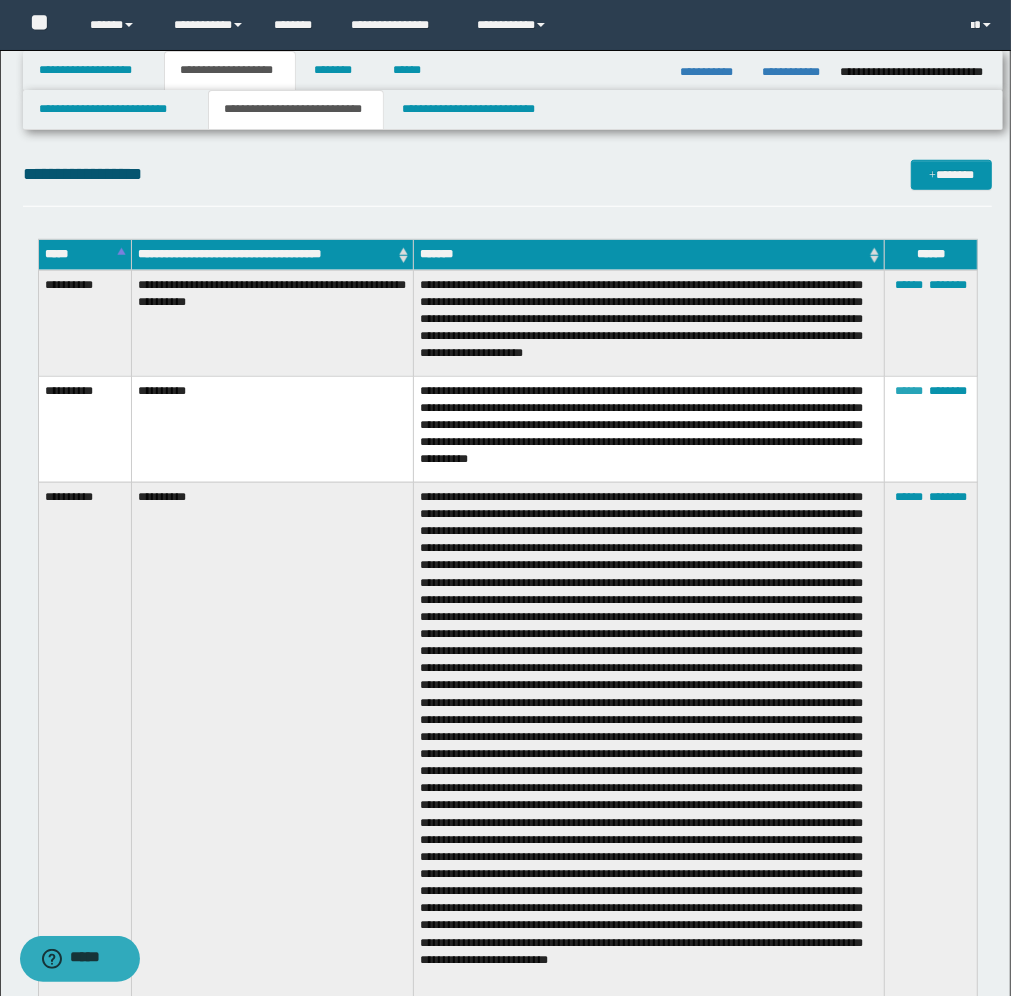 click on "******" at bounding box center (909, 391) 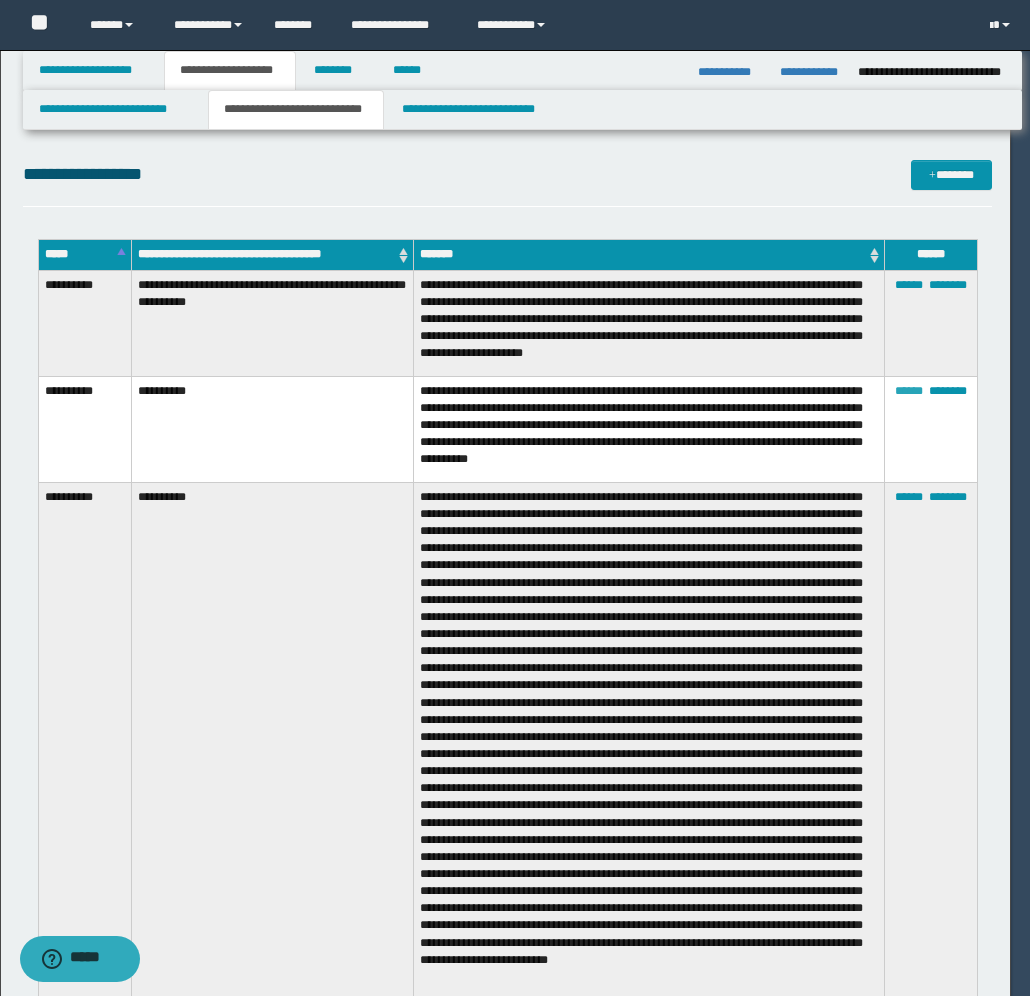 scroll, scrollTop: 0, scrollLeft: 0, axis: both 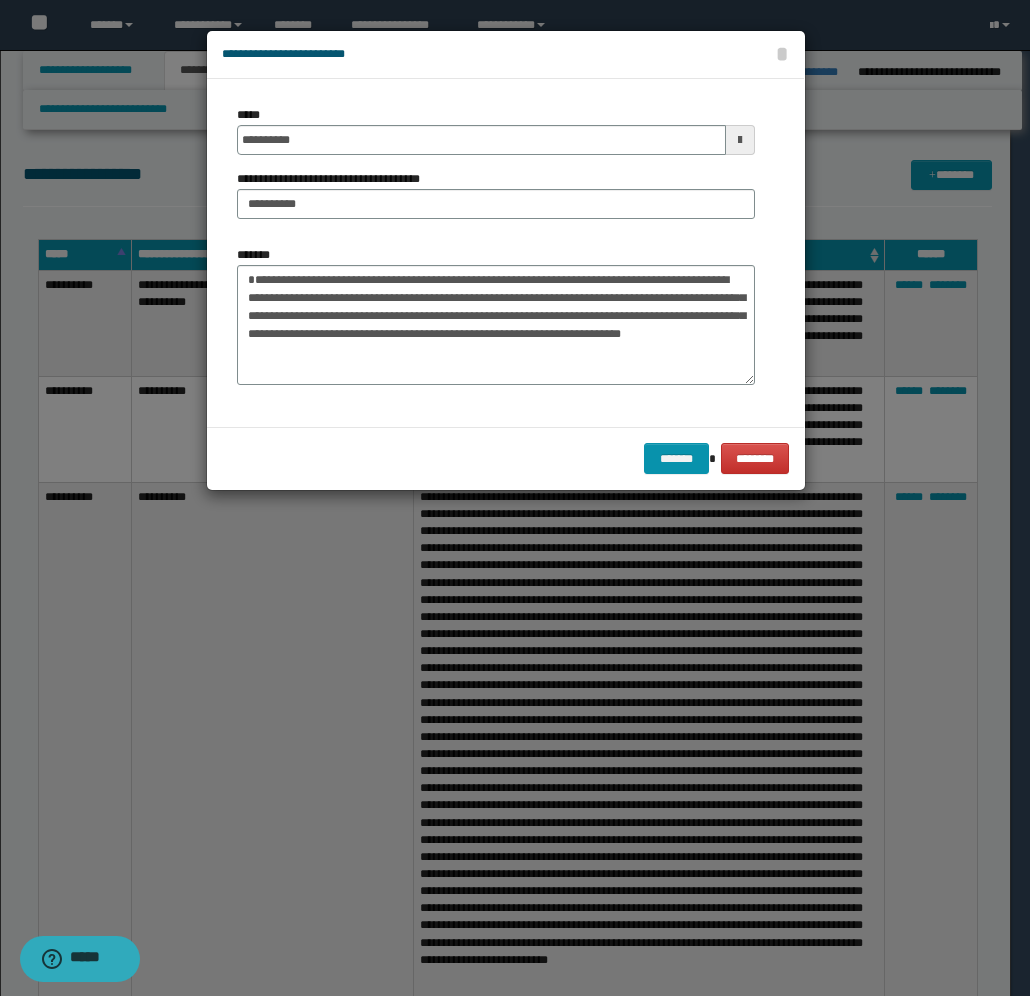 click on "**********" at bounding box center (336, 179) 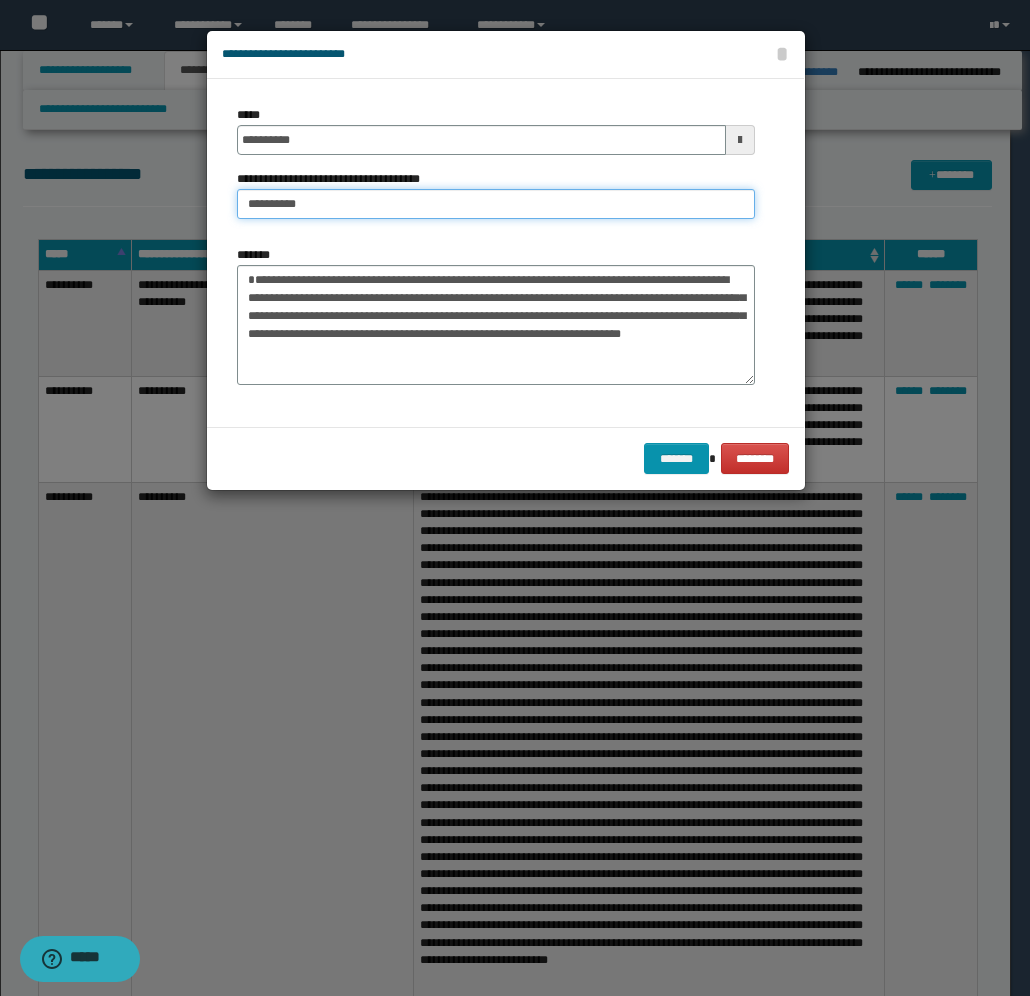 click on "**********" at bounding box center (496, 204) 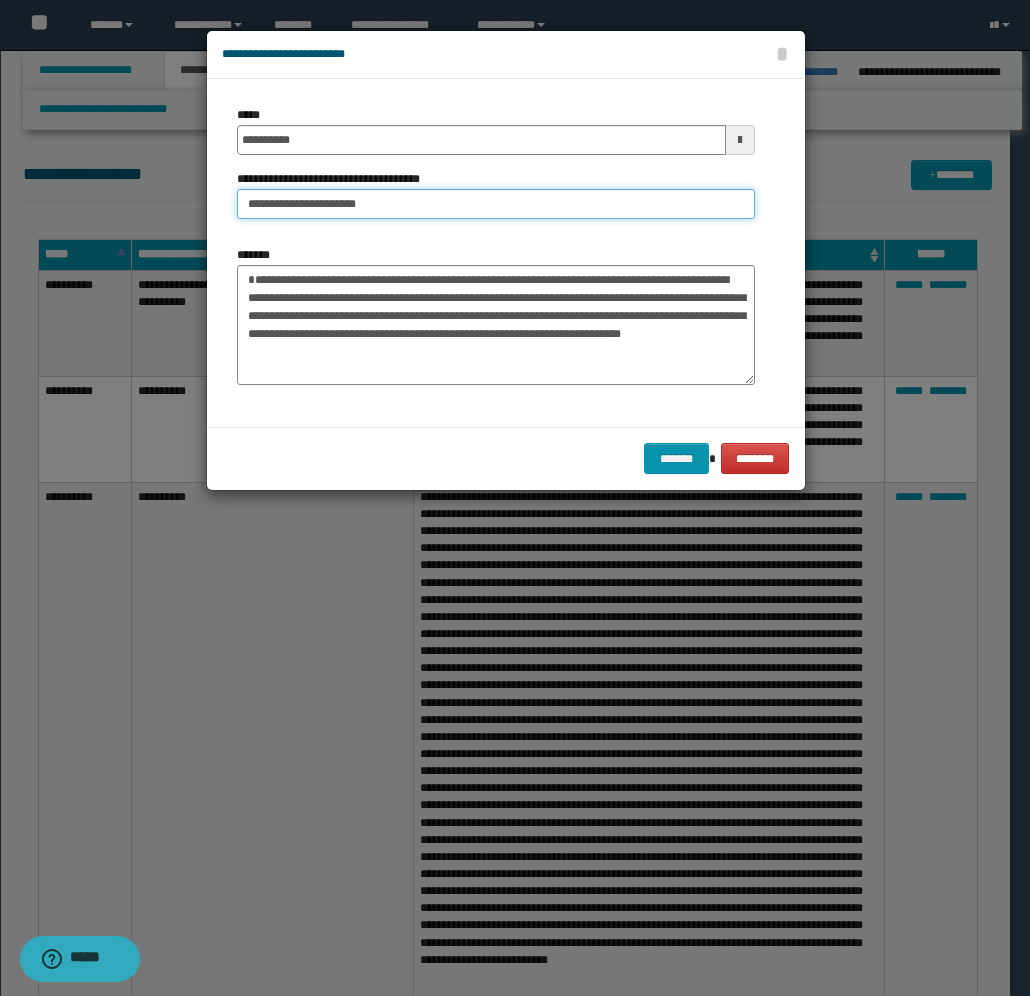 type on "**********" 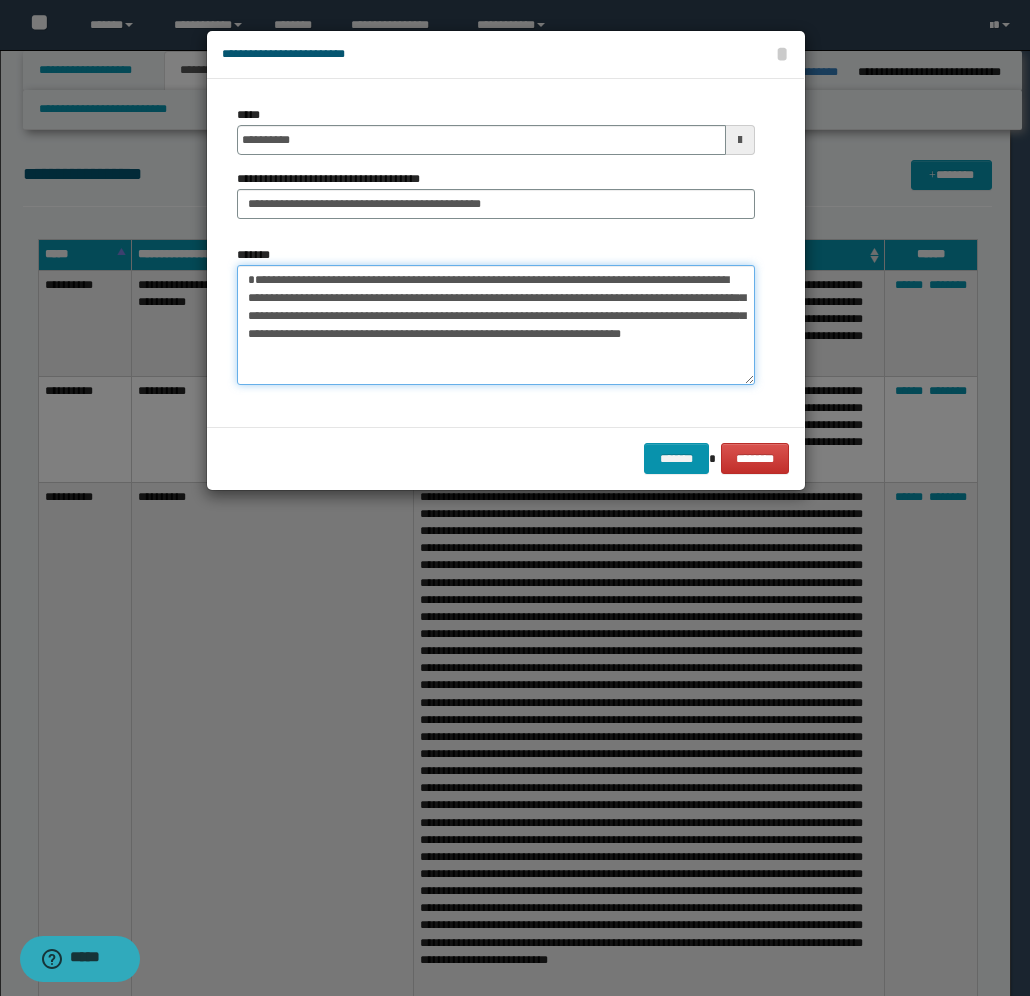 click on "**********" at bounding box center (496, 325) 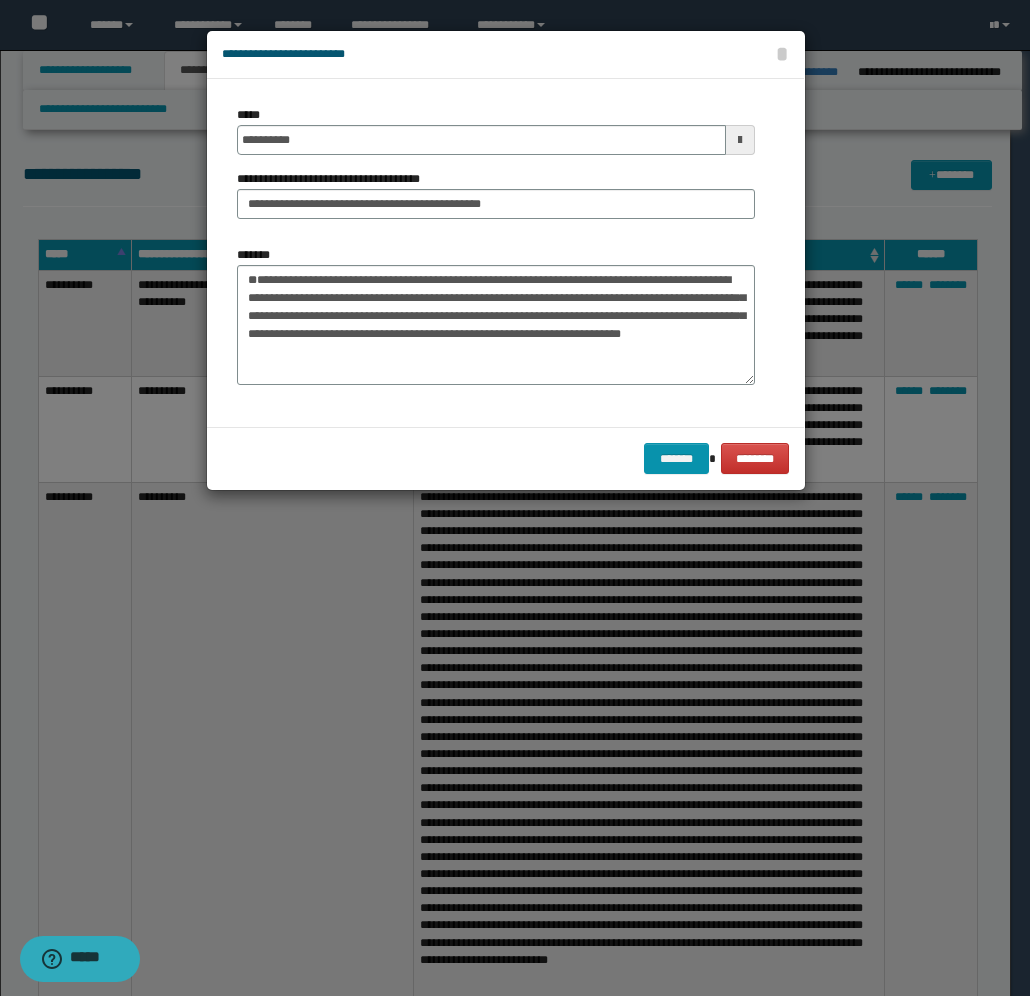 click on "*******" at bounding box center (261, 255) 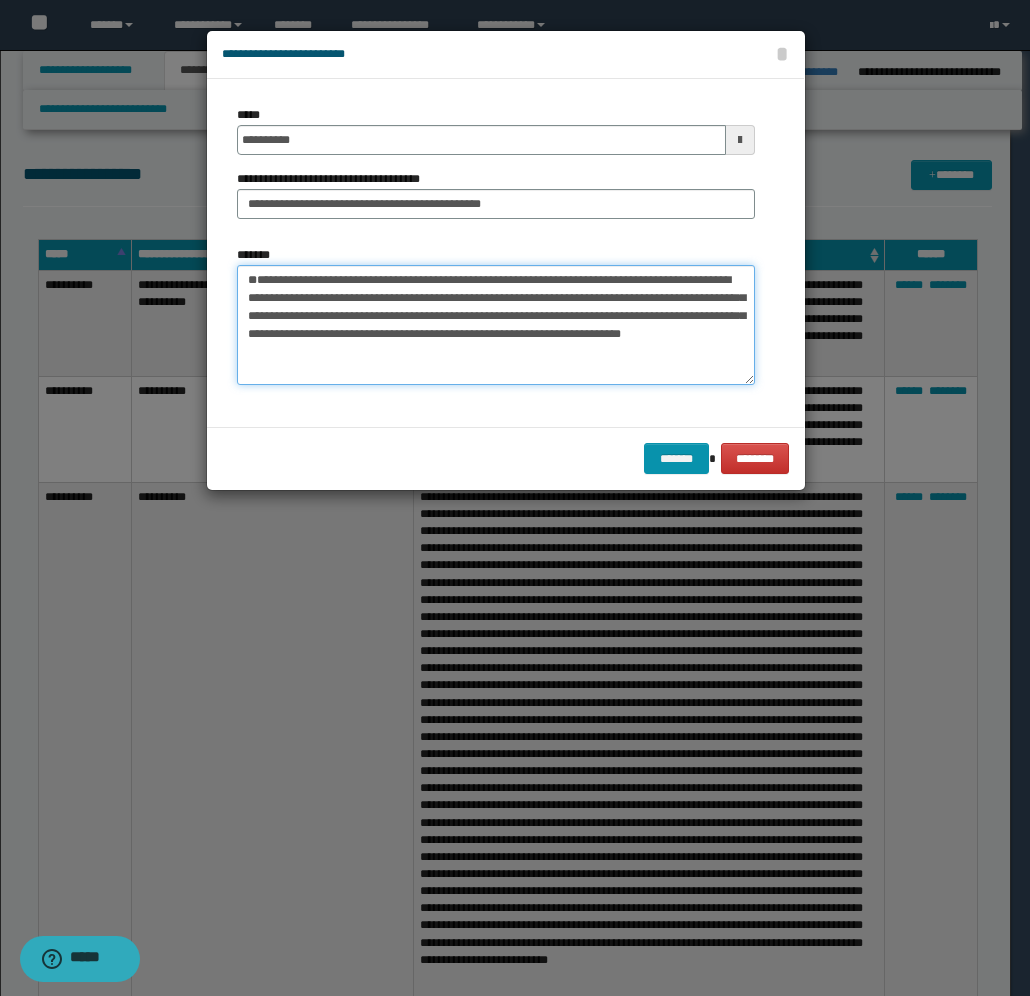 click on "**********" at bounding box center [496, 325] 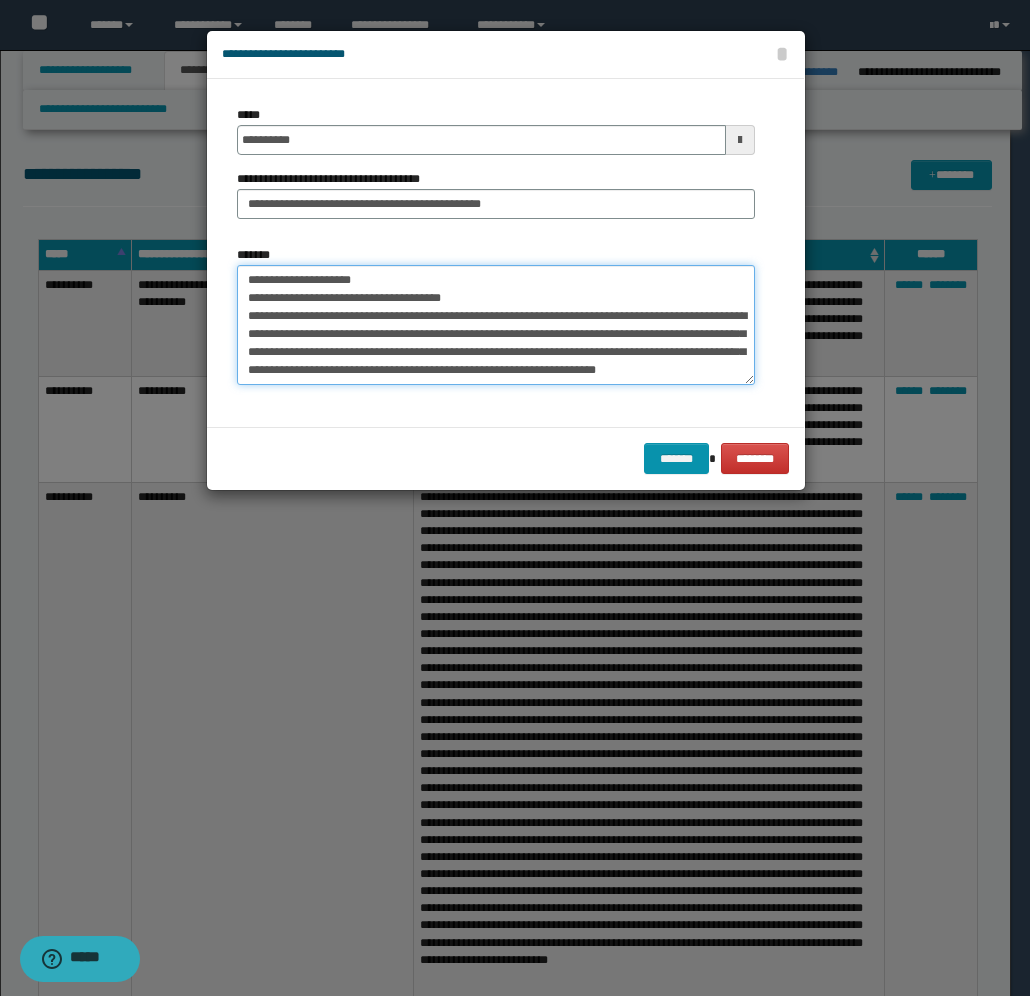 scroll, scrollTop: 18, scrollLeft: 0, axis: vertical 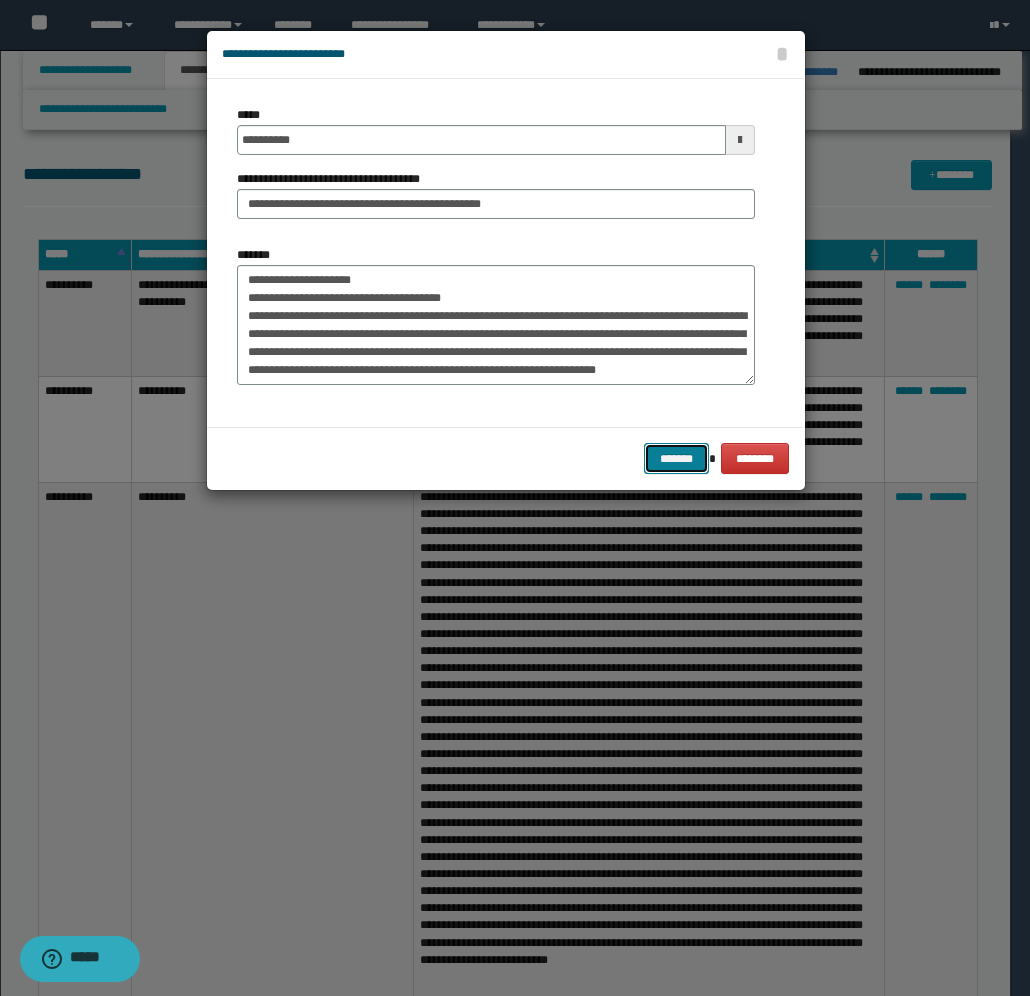 click on "*******" at bounding box center (676, 458) 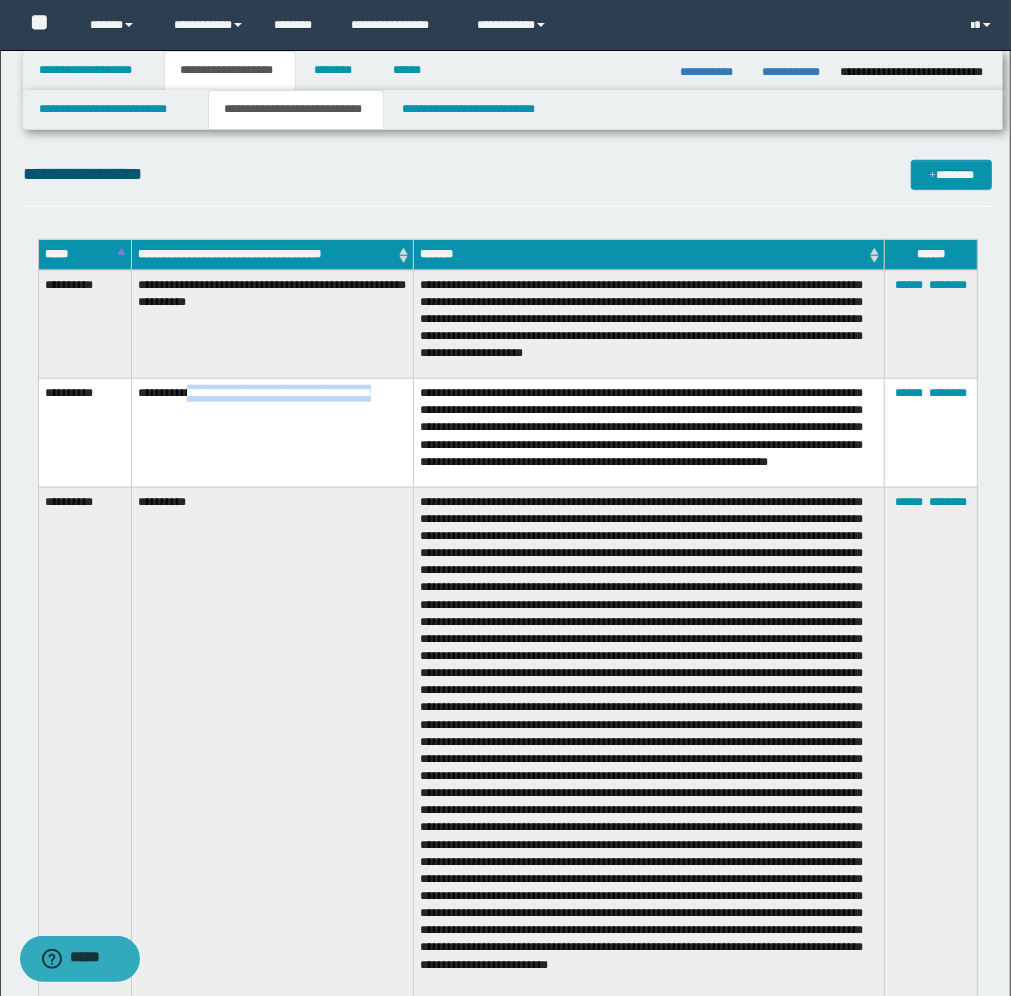 drag, startPoint x: 196, startPoint y: 422, endPoint x: 191, endPoint y: 405, distance: 17.720045 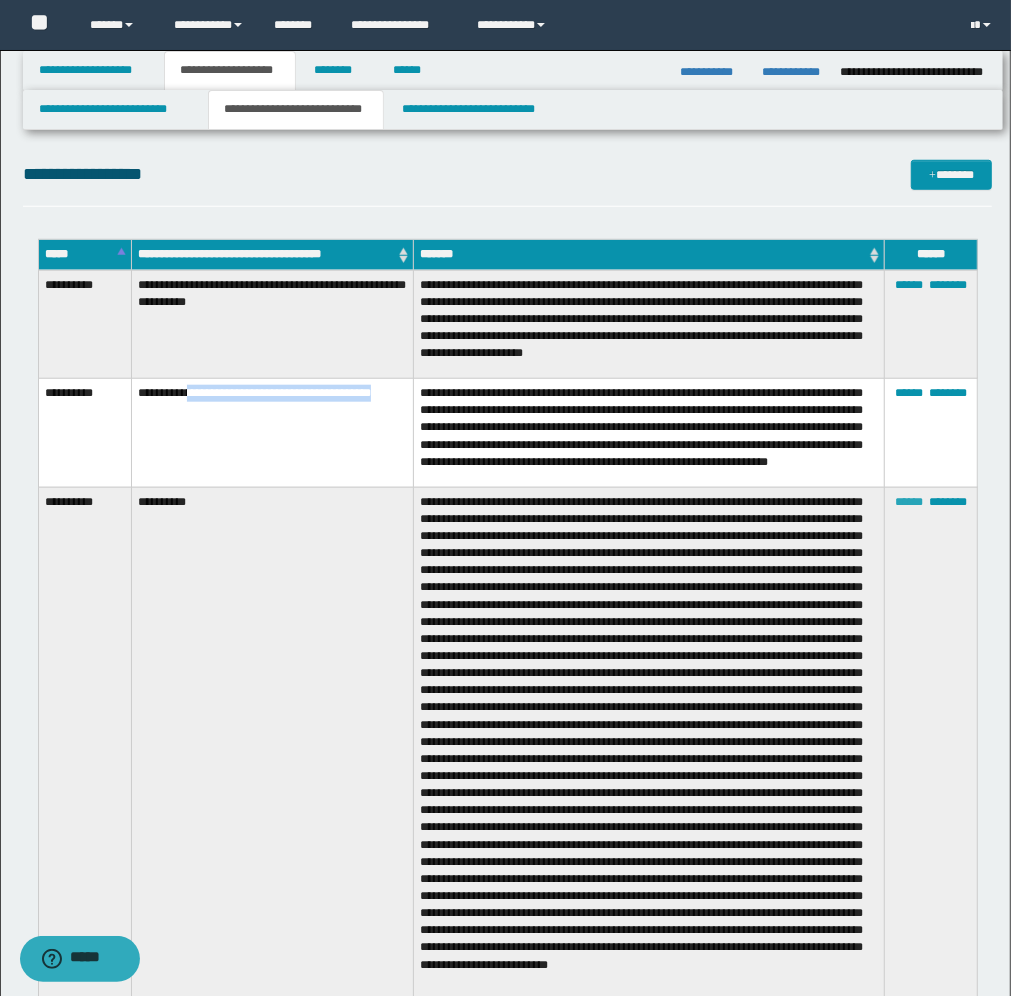 click on "******" at bounding box center [909, 502] 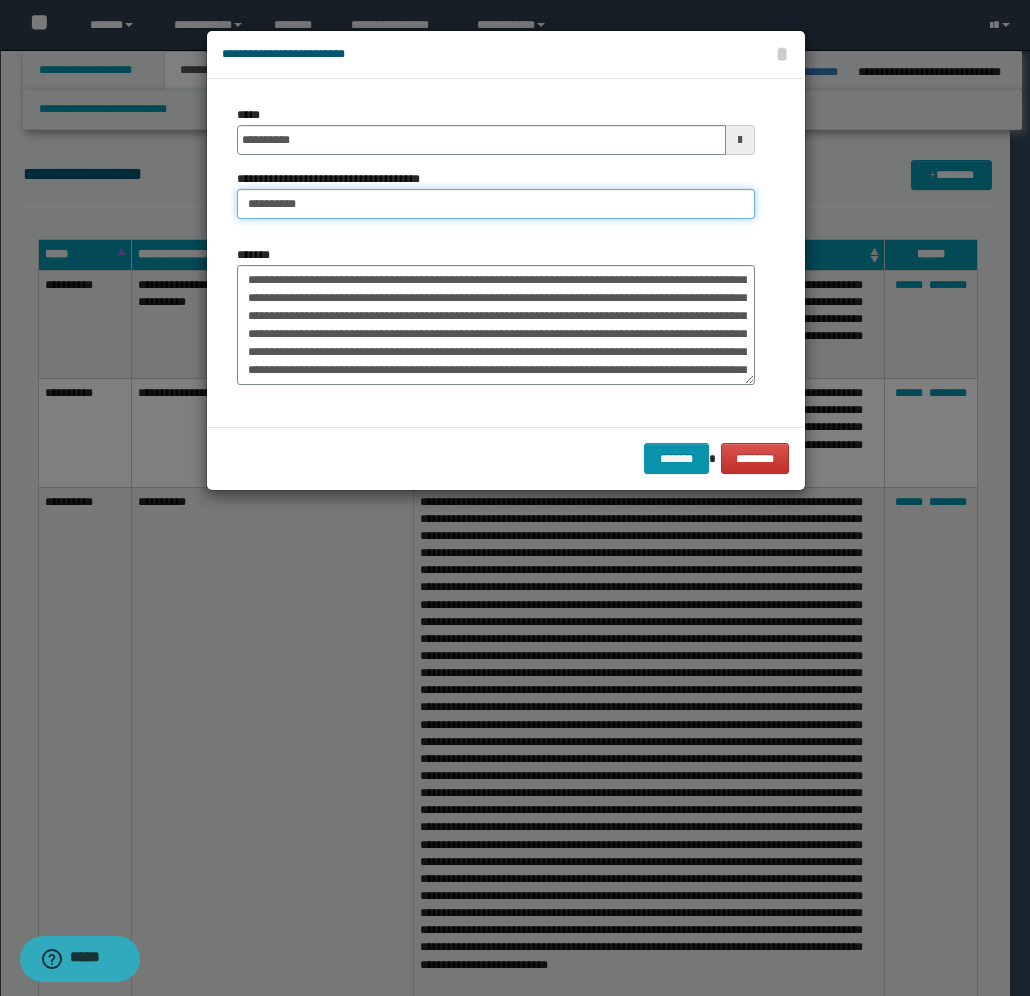 click on "**********" at bounding box center (496, 204) 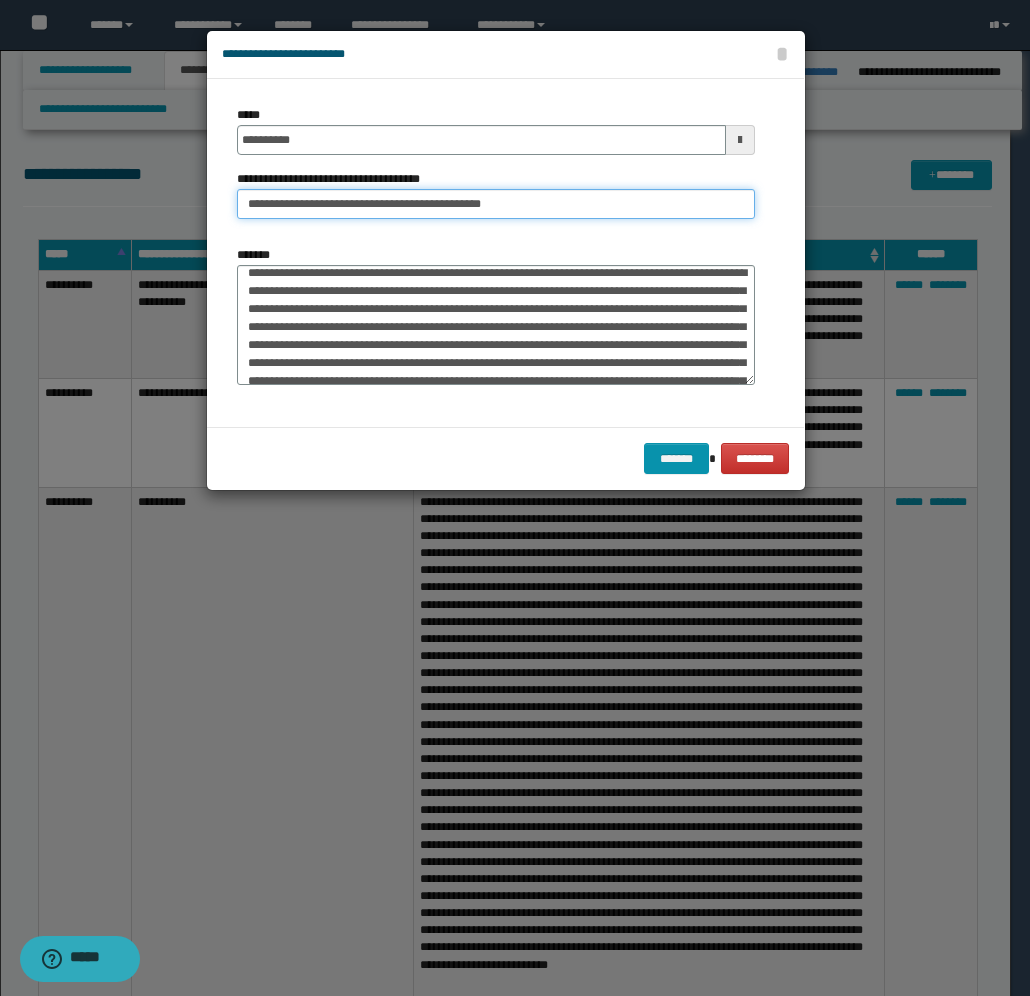 scroll, scrollTop: 0, scrollLeft: 0, axis: both 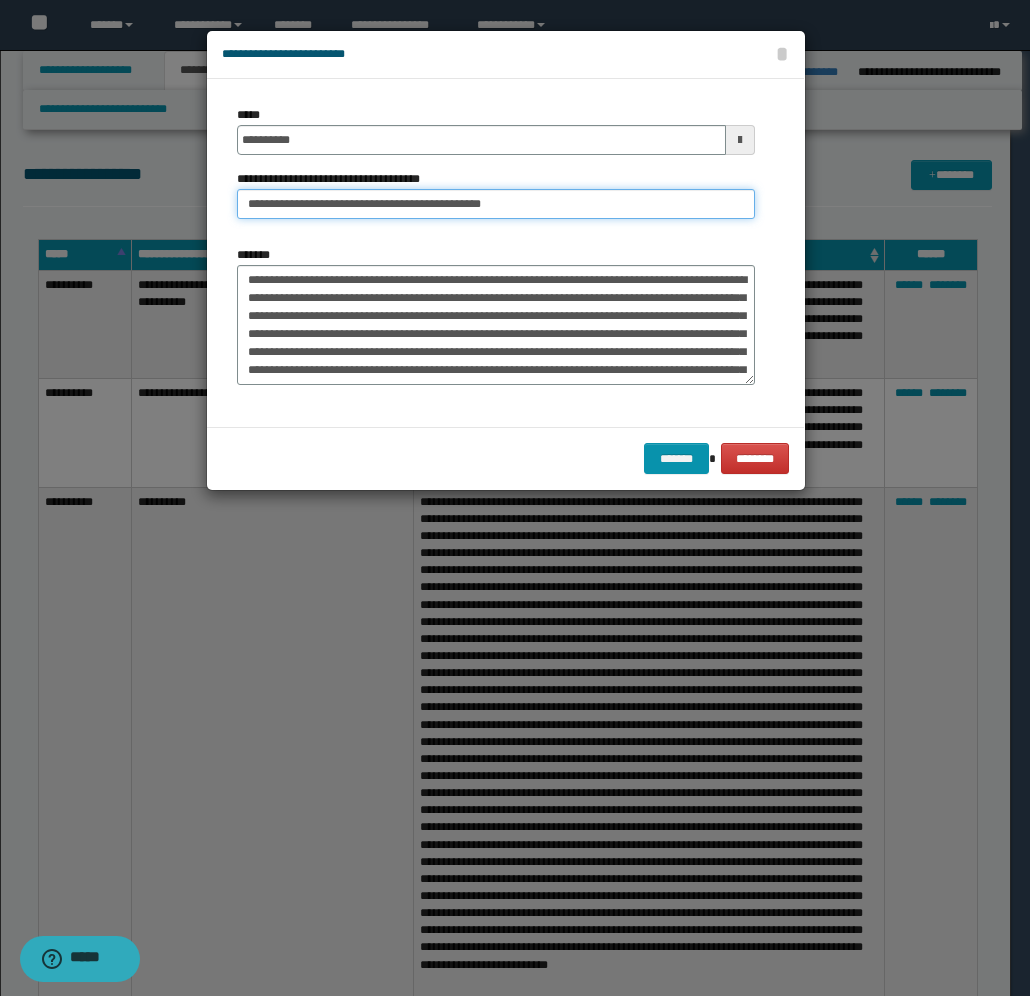 type on "**********" 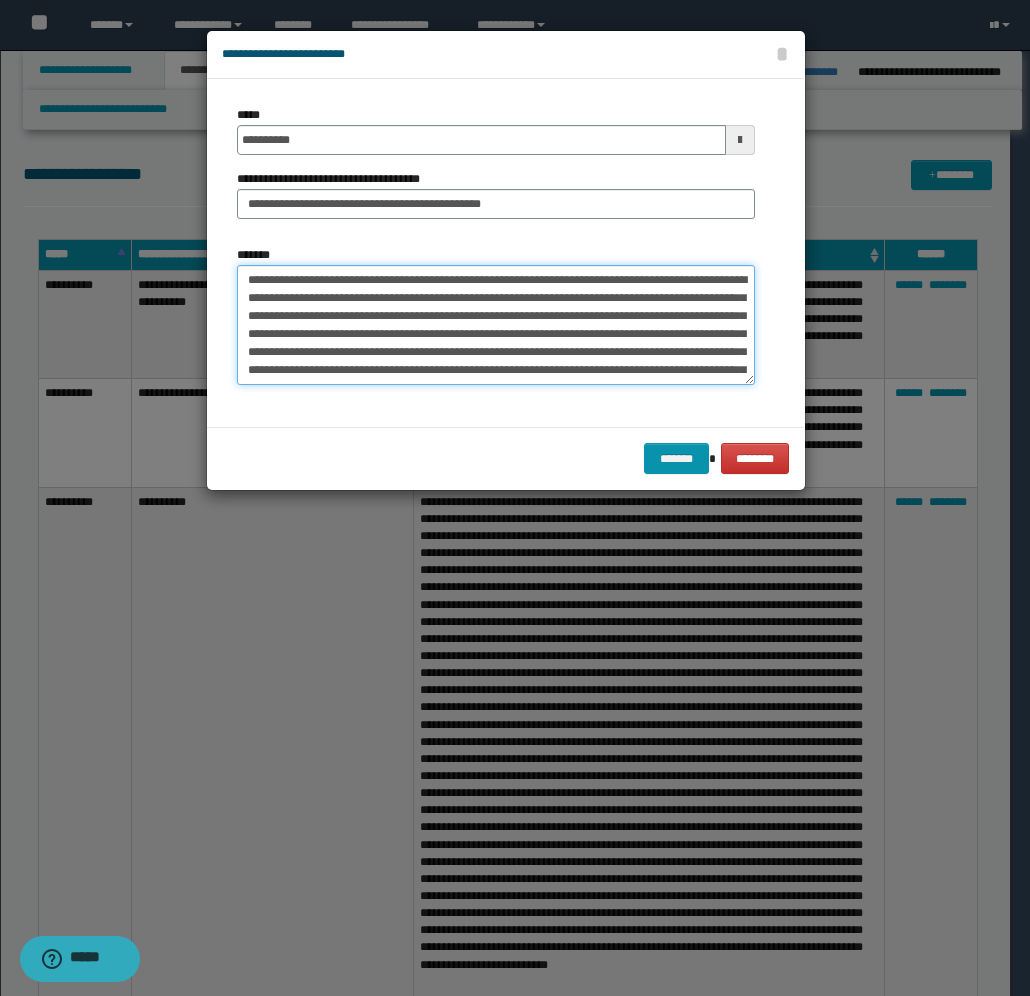 click on "*******" at bounding box center (496, 325) 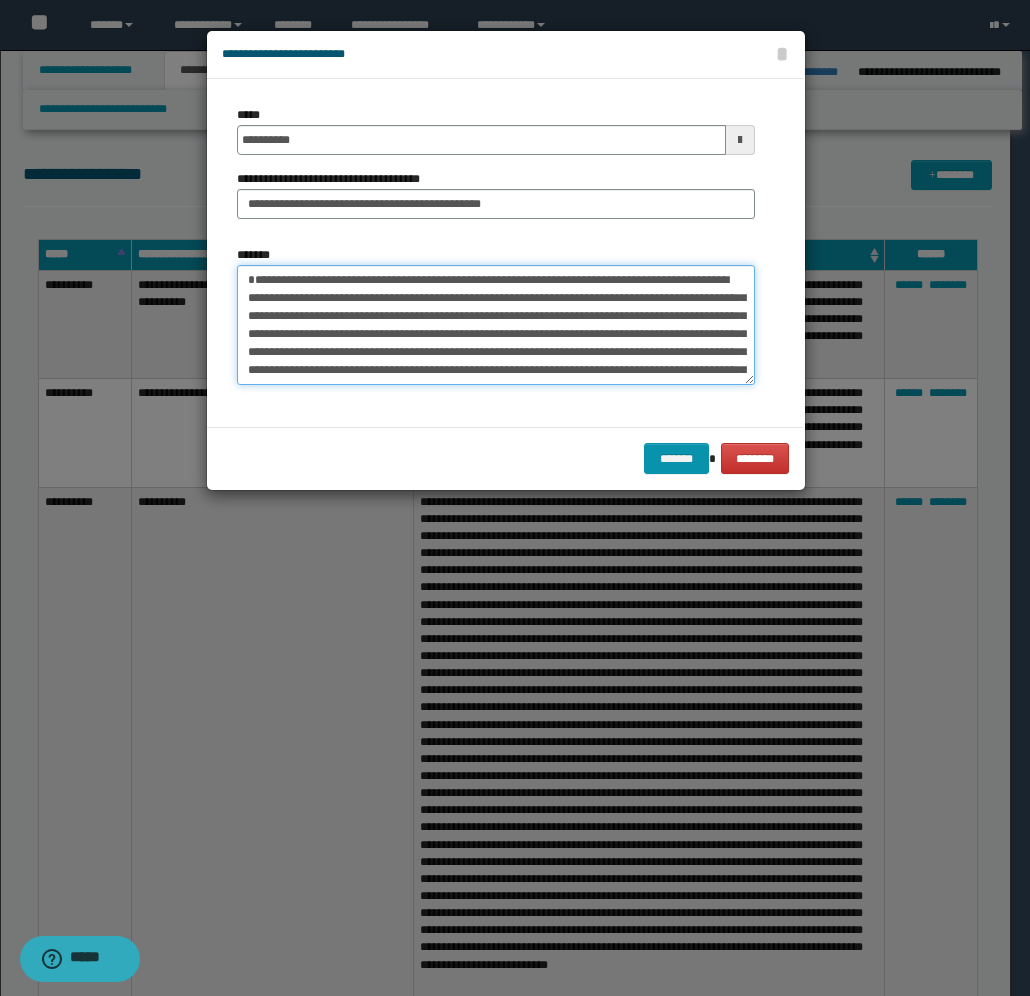 click on "*******" at bounding box center (496, 325) 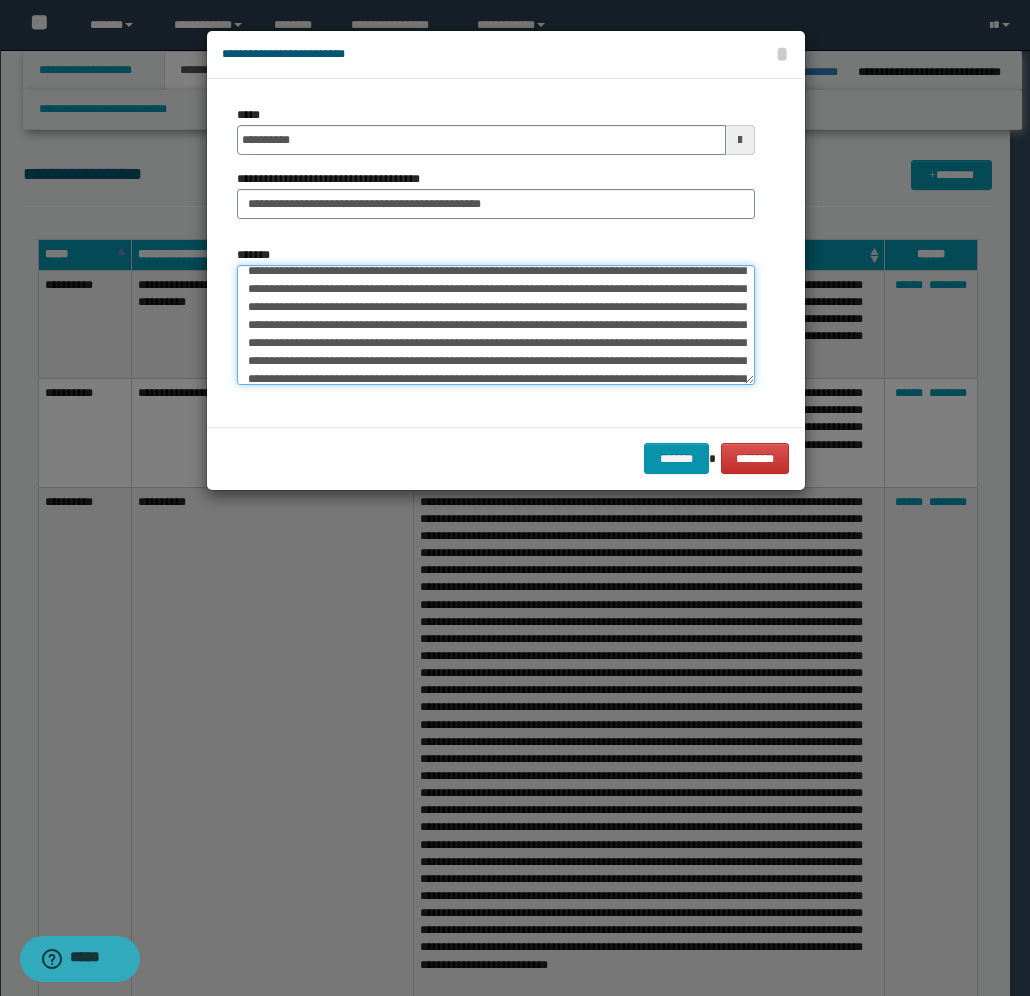 scroll, scrollTop: 250, scrollLeft: 0, axis: vertical 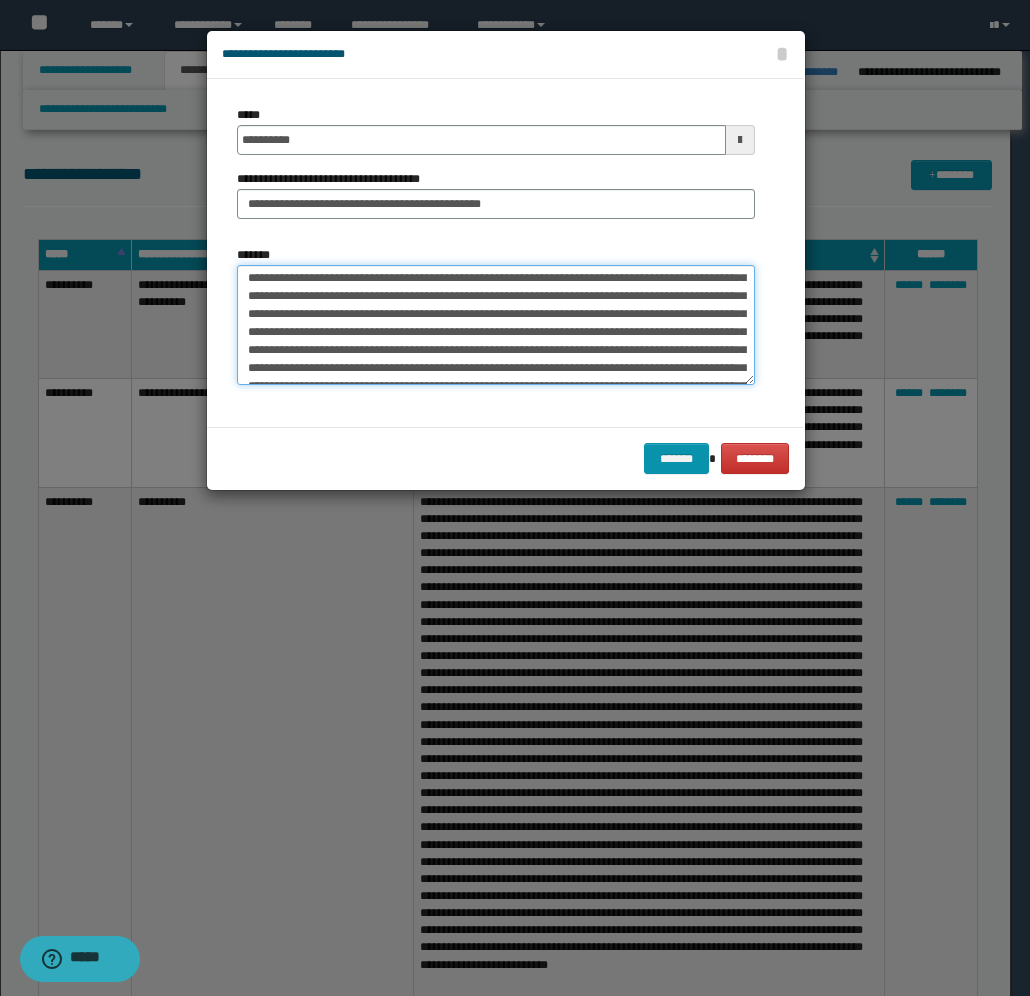 click on "*******" at bounding box center [496, 325] 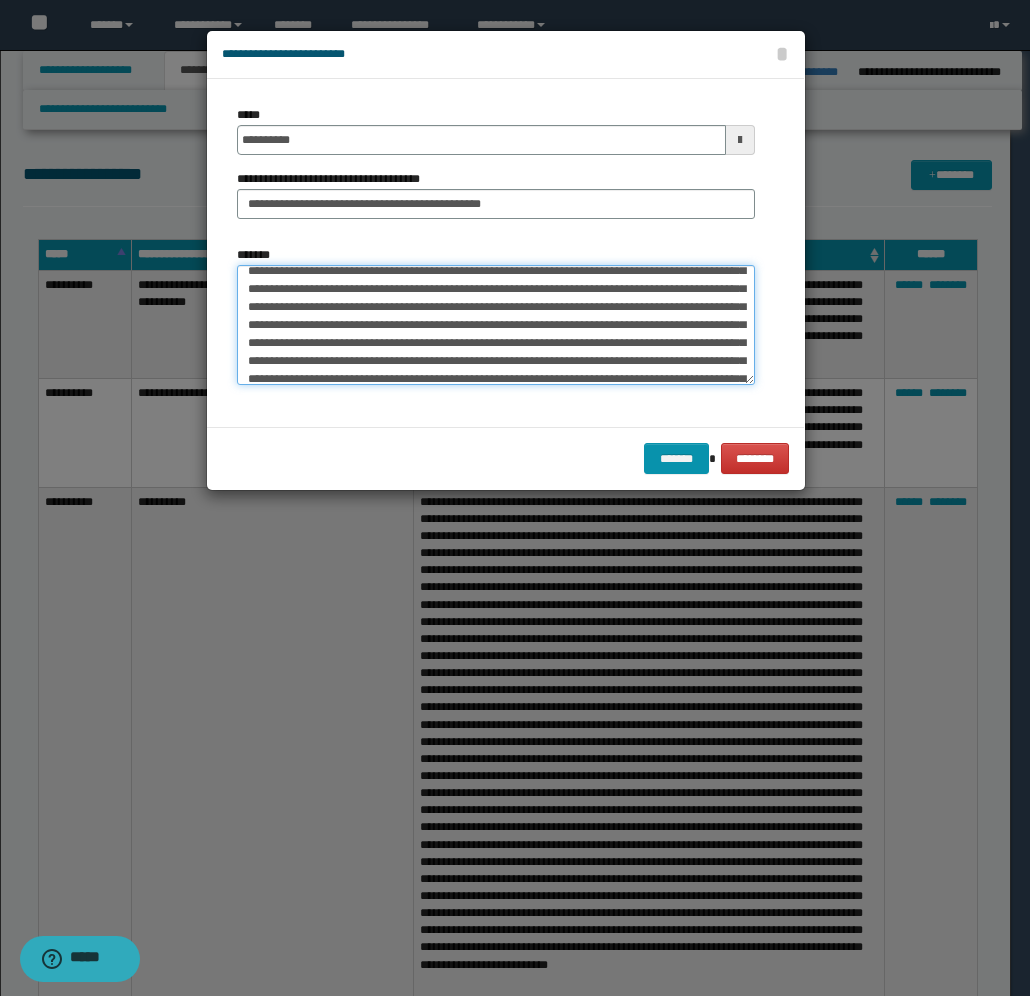 scroll, scrollTop: 307, scrollLeft: 0, axis: vertical 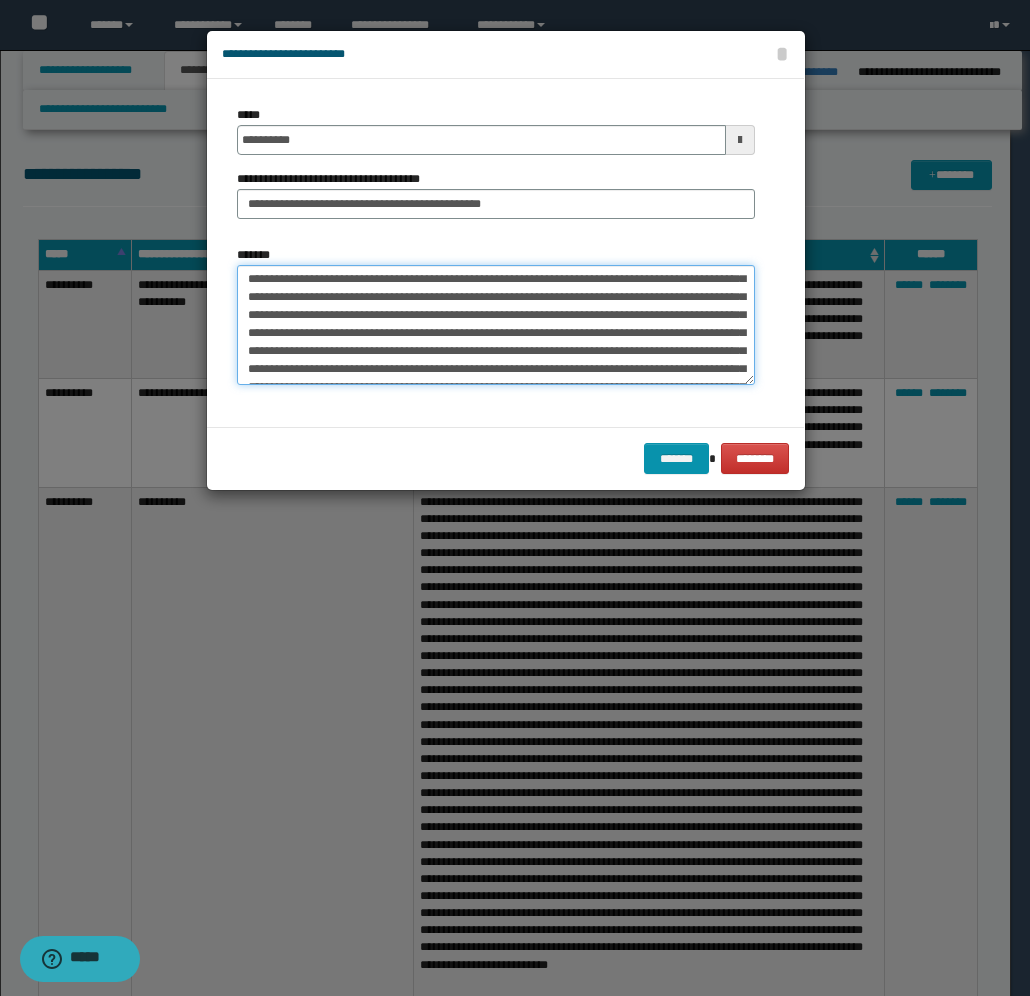click on "*******" at bounding box center [496, 325] 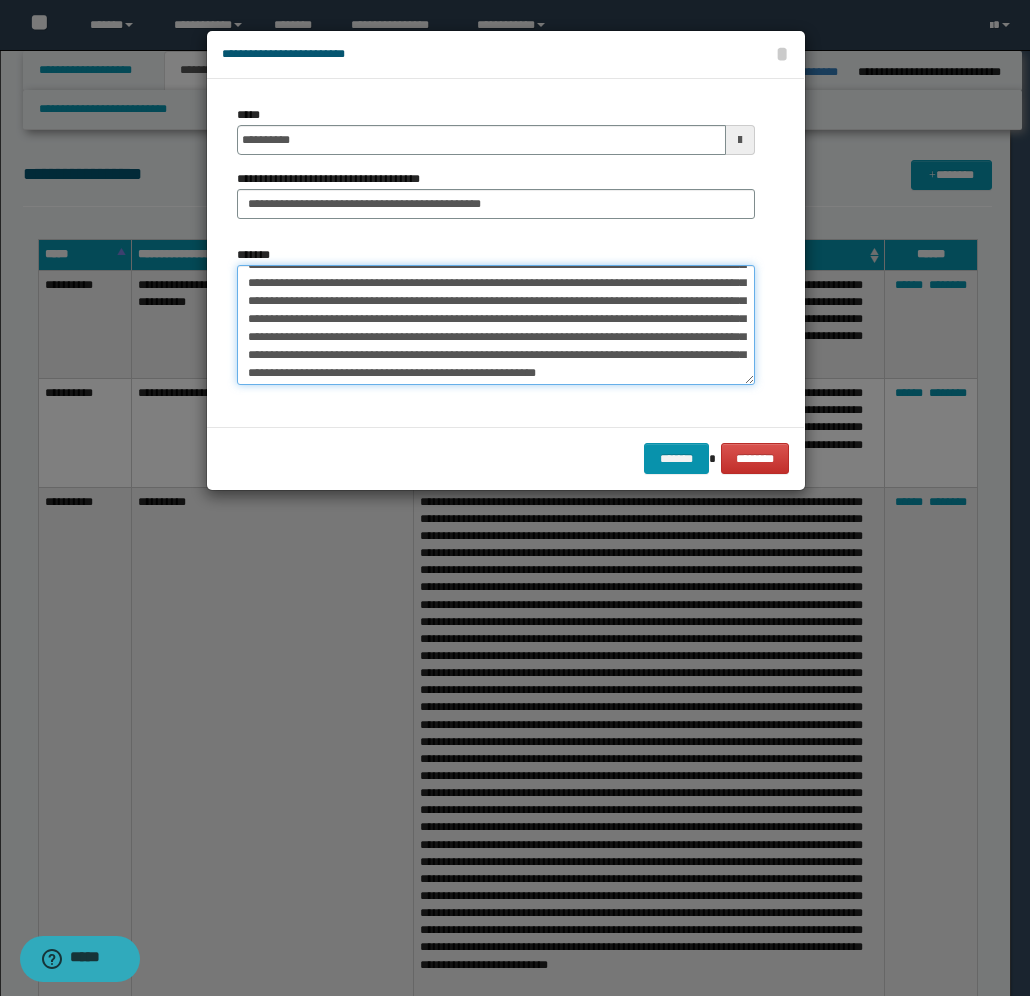 click on "*******" at bounding box center (496, 325) 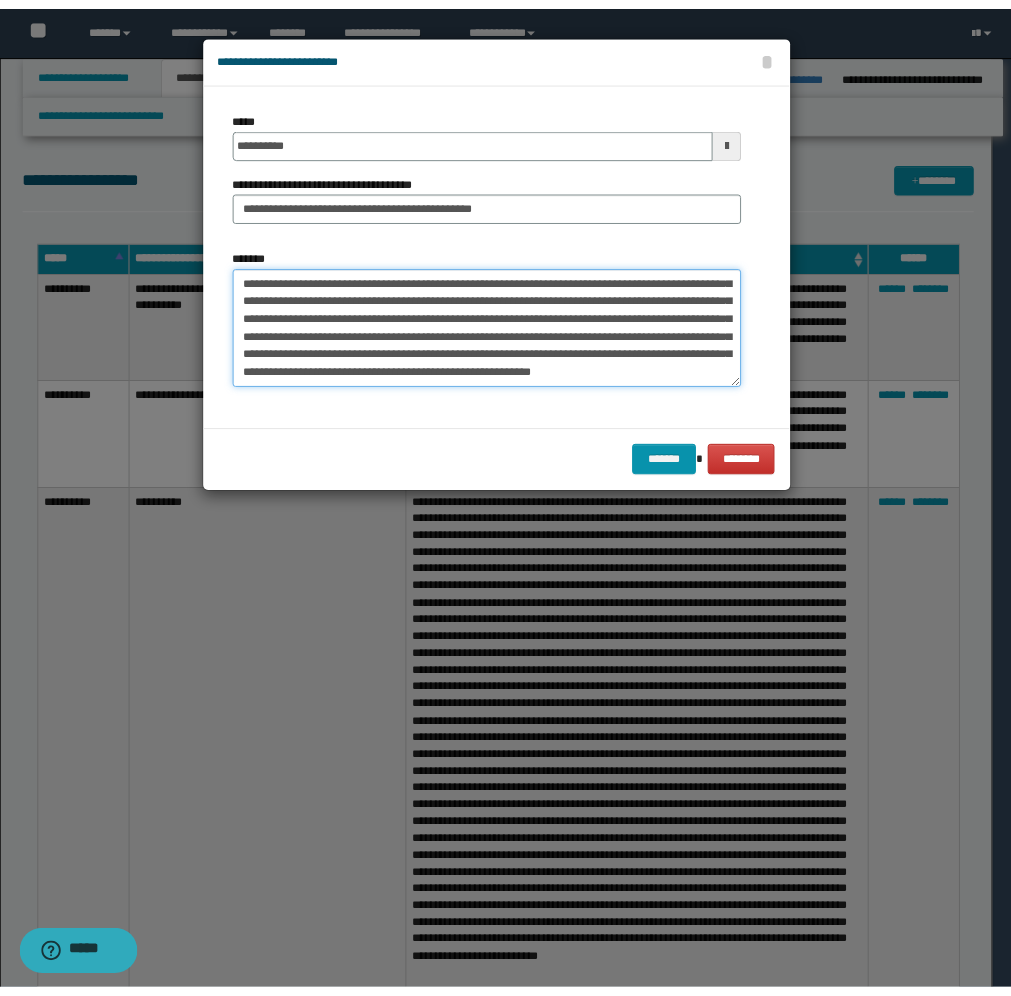 scroll, scrollTop: 432, scrollLeft: 0, axis: vertical 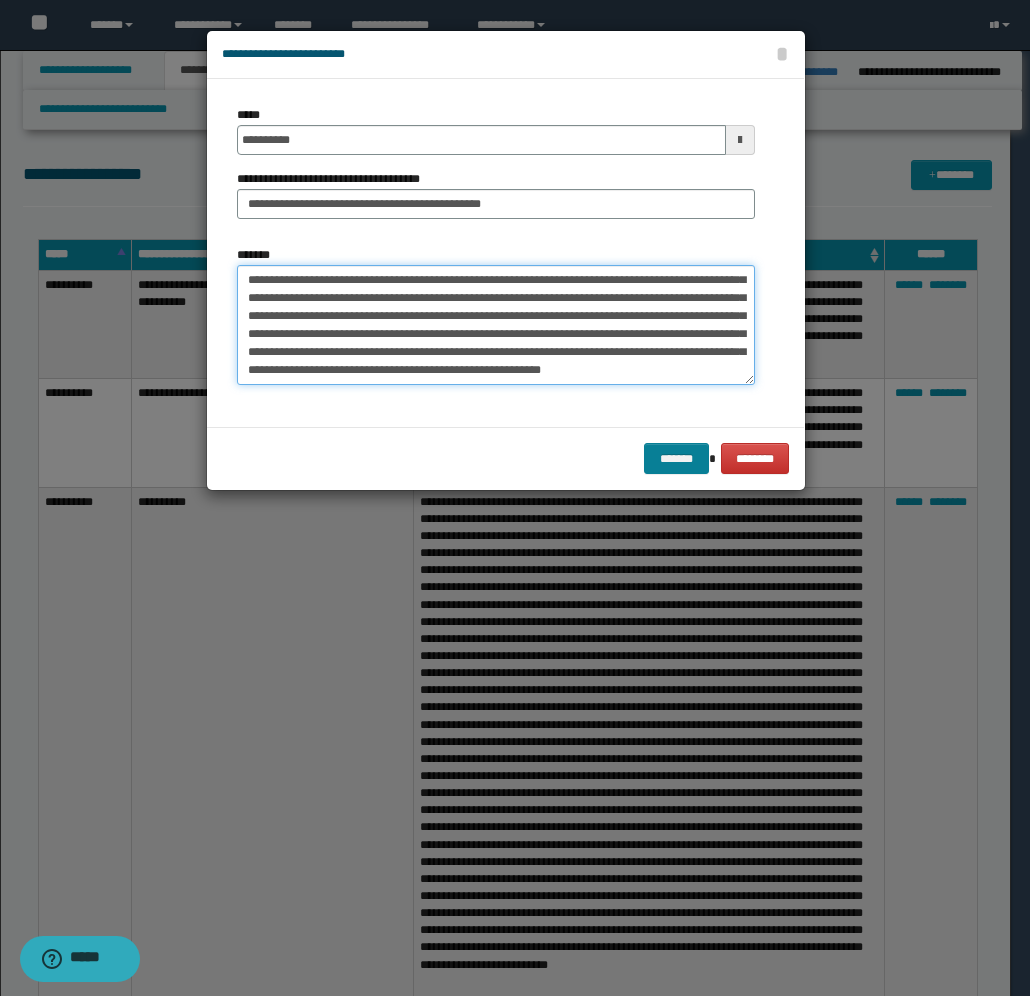 type on "**********" 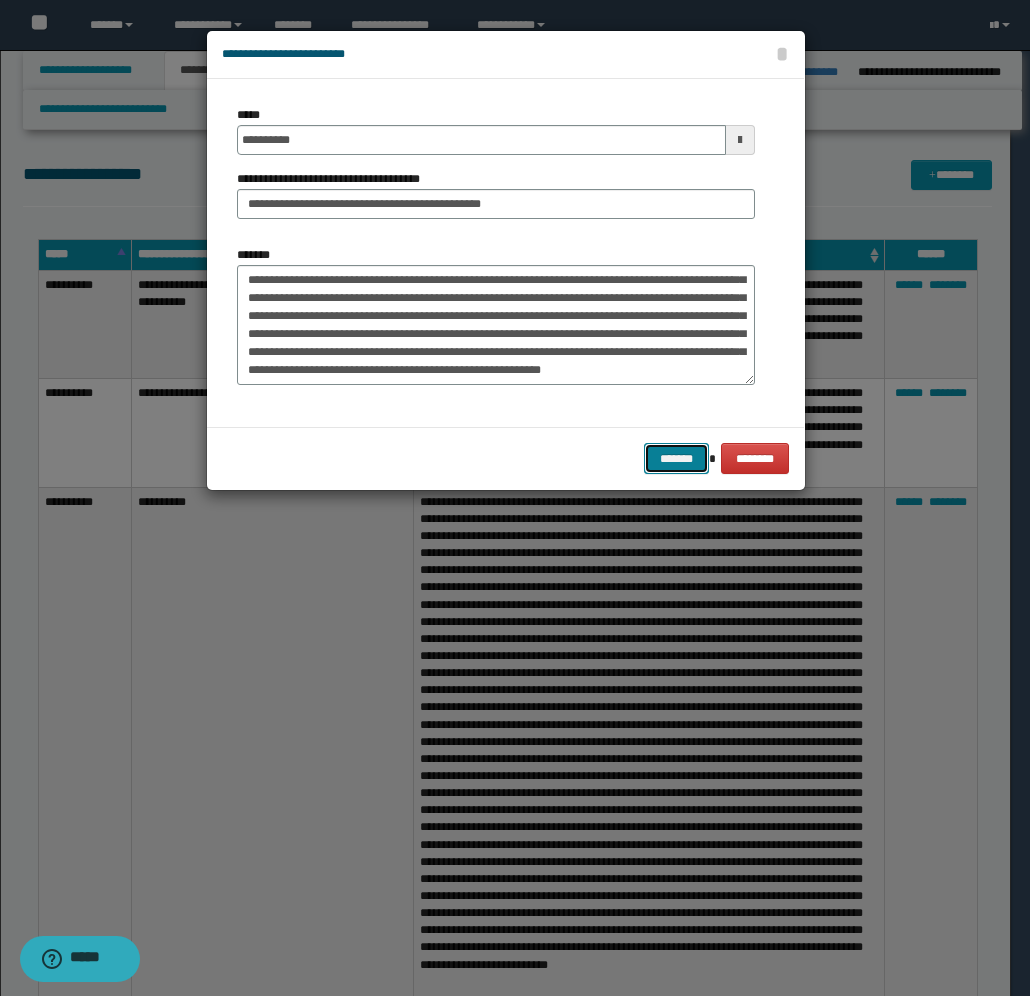 click on "*******" at bounding box center (676, 458) 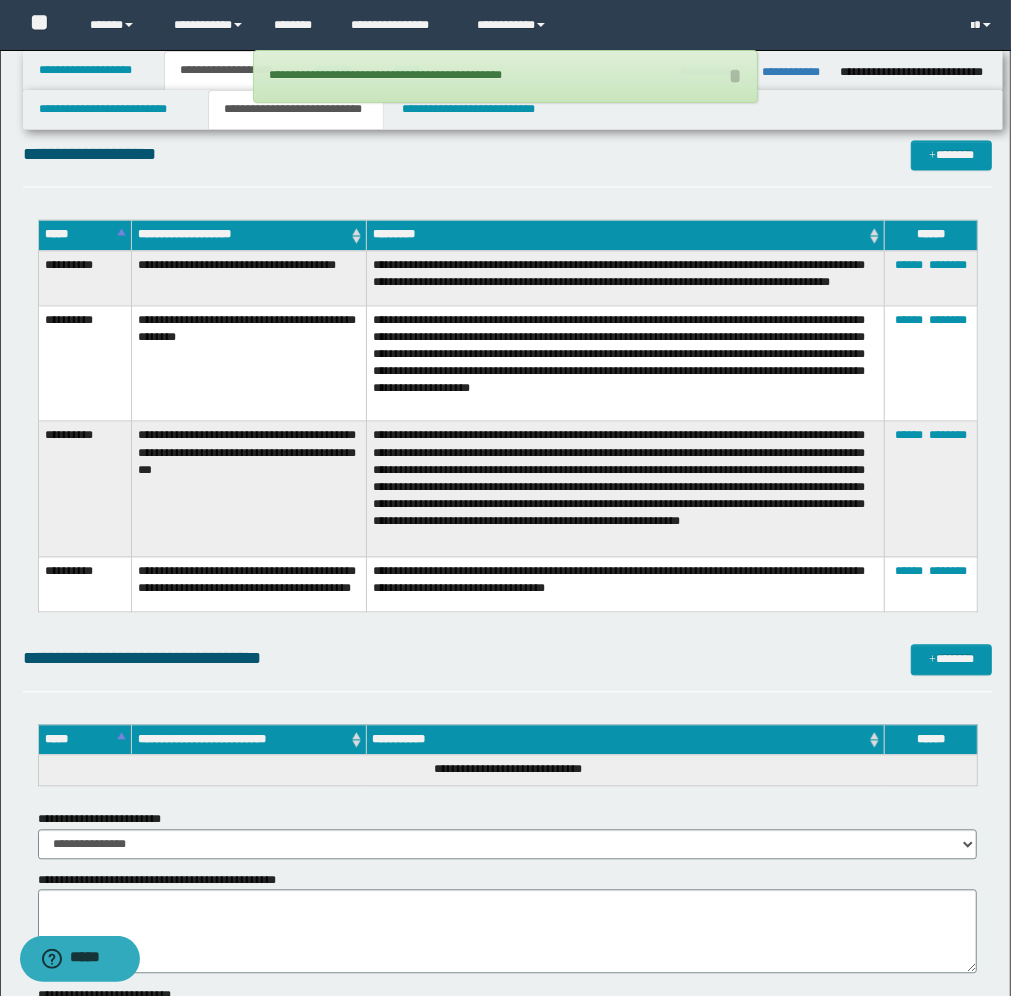 scroll, scrollTop: 1936, scrollLeft: 0, axis: vertical 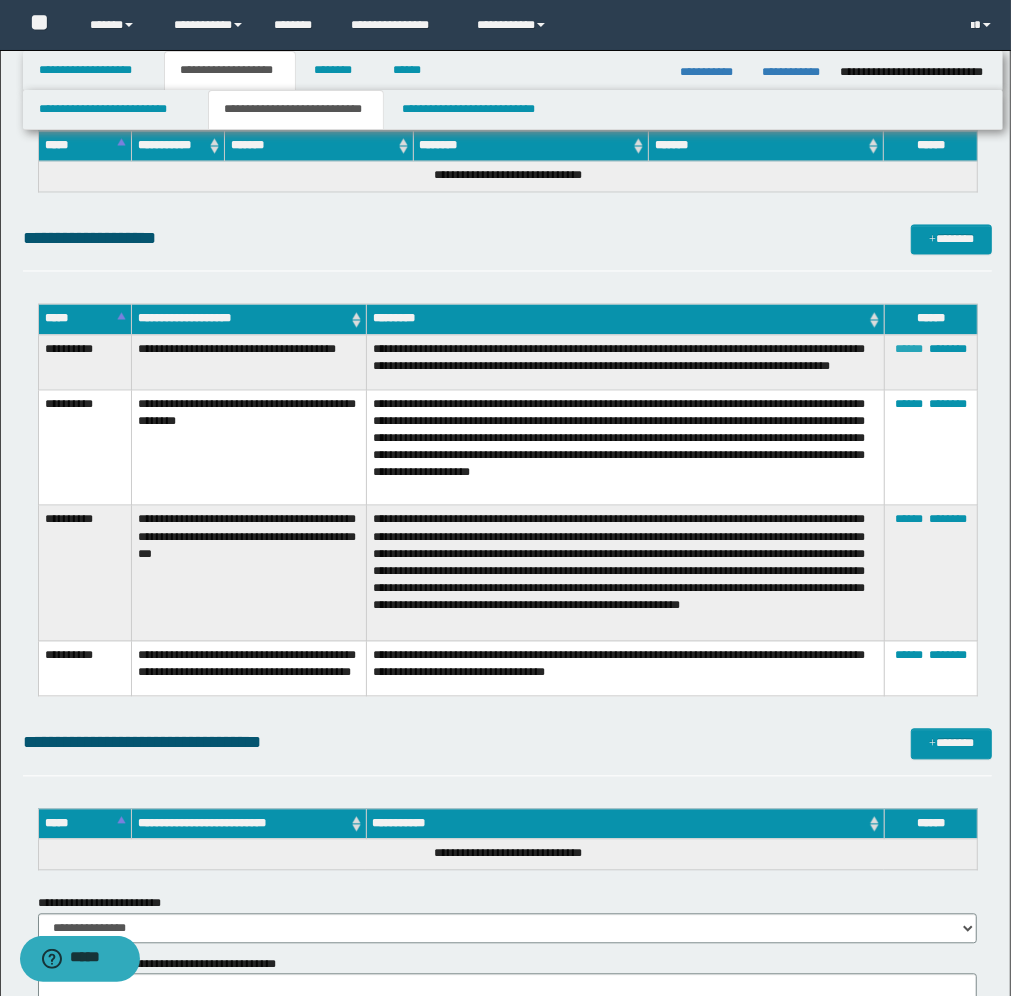 click on "******" at bounding box center [909, 350] 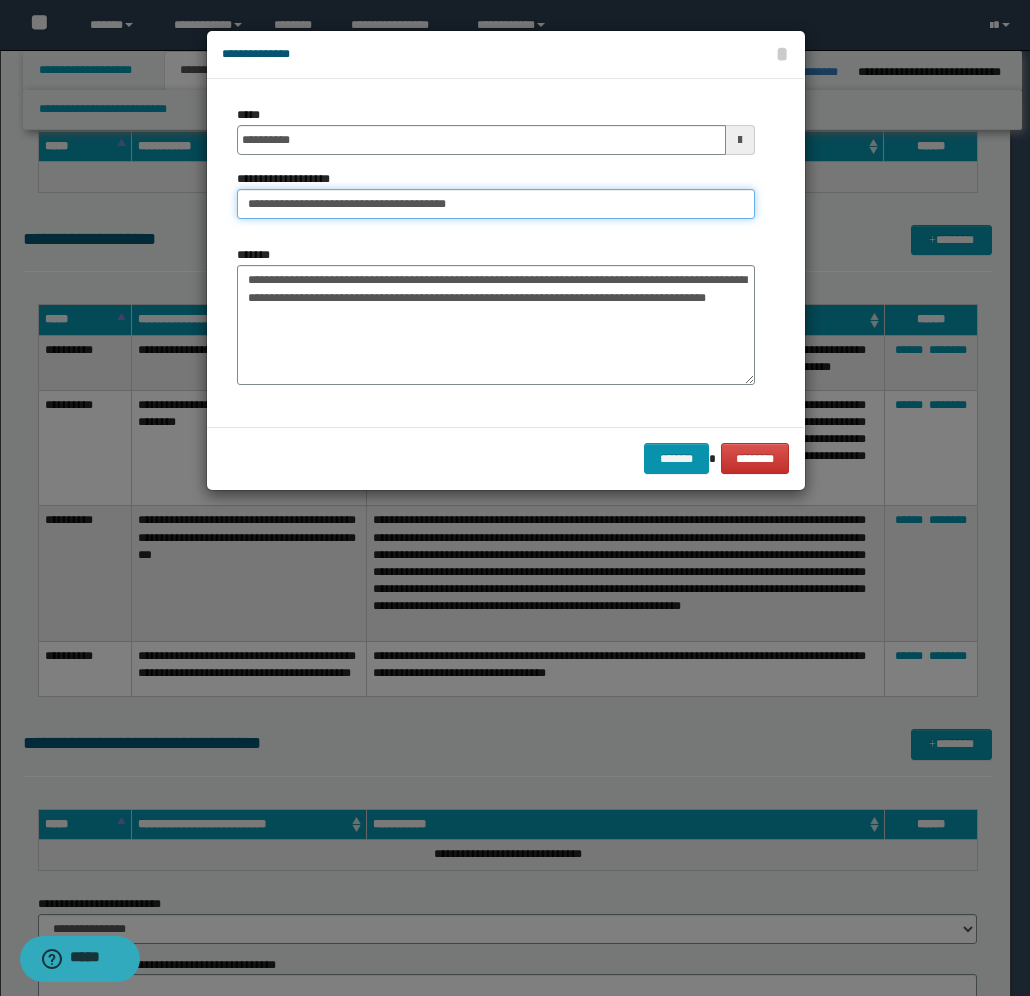 click on "**********" at bounding box center (496, 204) 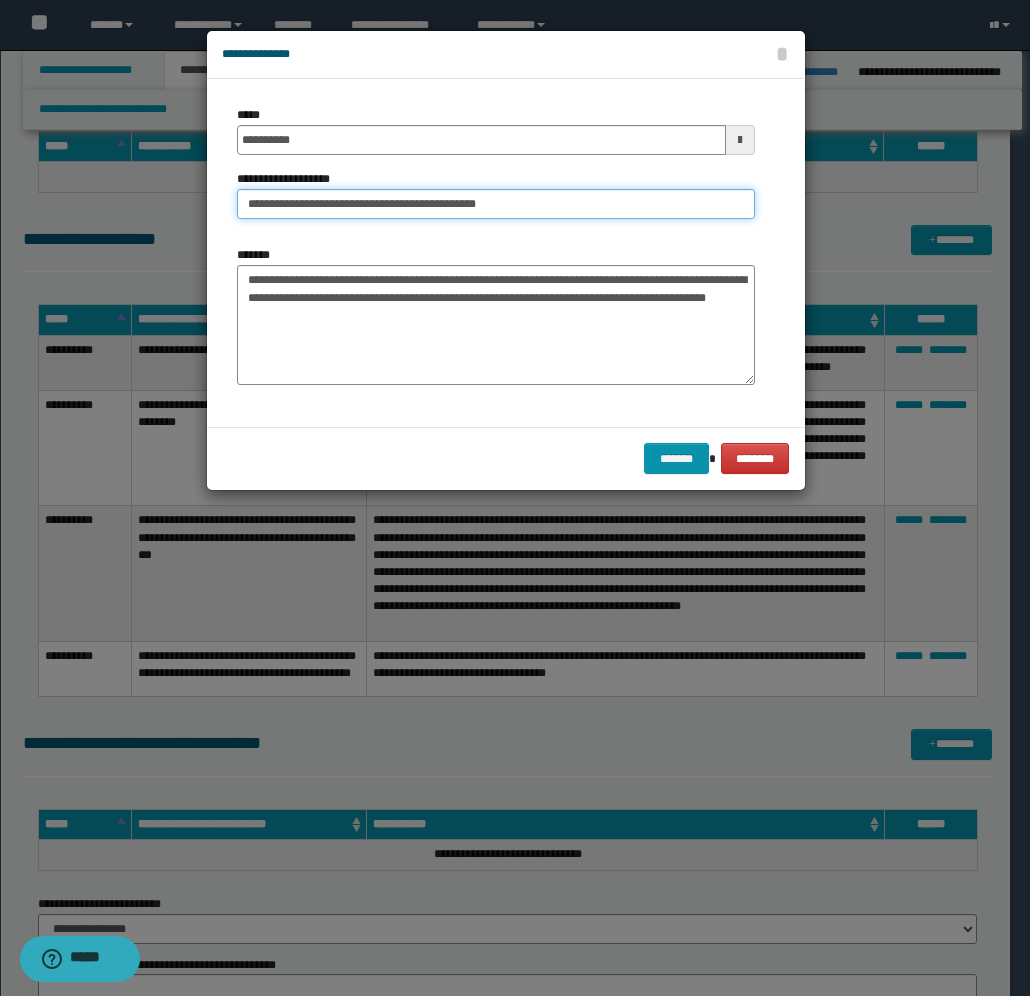 type on "**********" 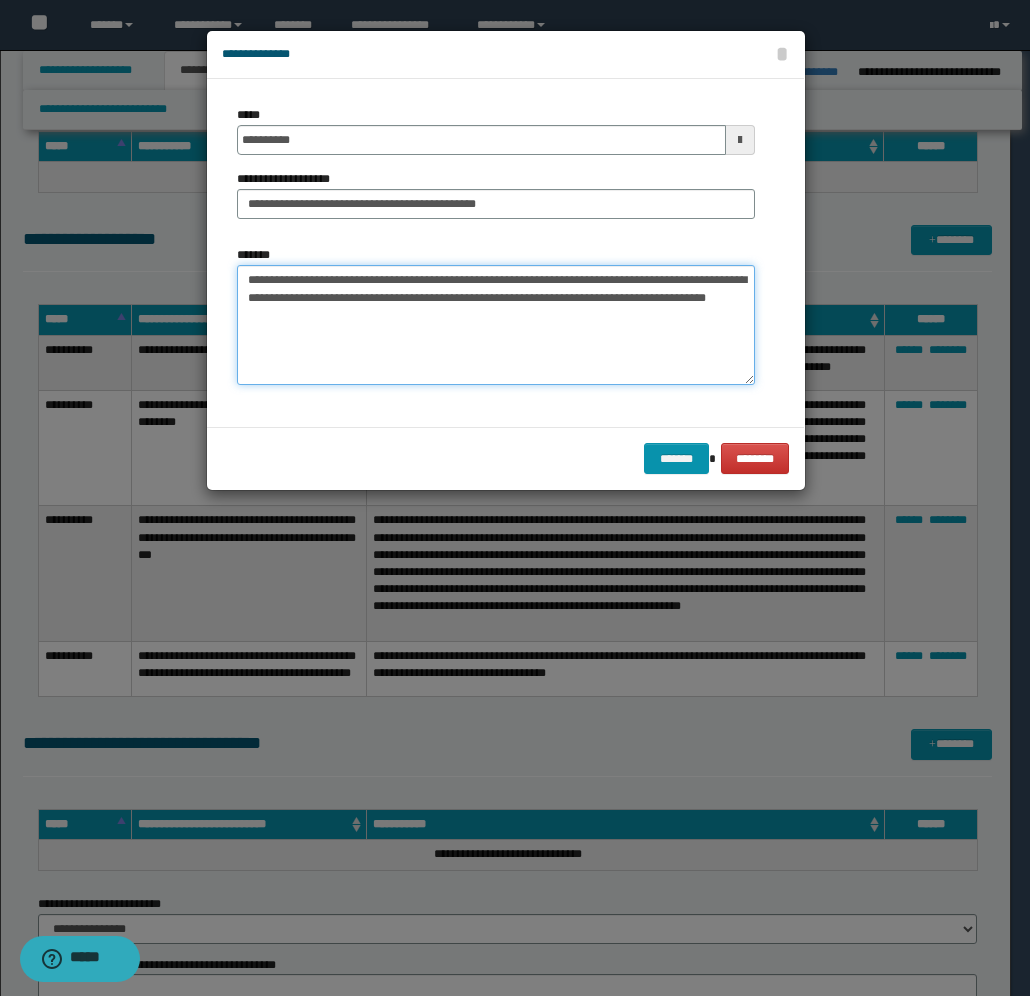 click on "**********" at bounding box center [496, 325] 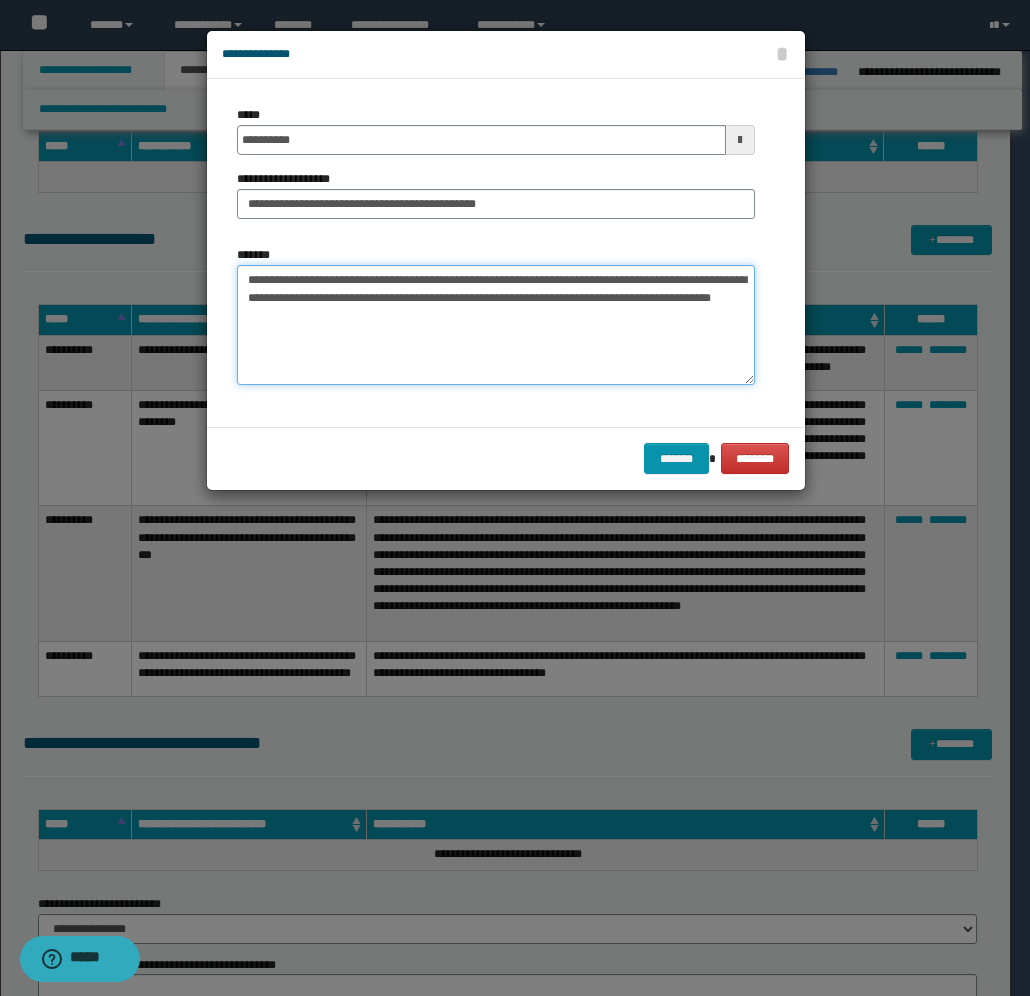 click on "**********" at bounding box center [496, 325] 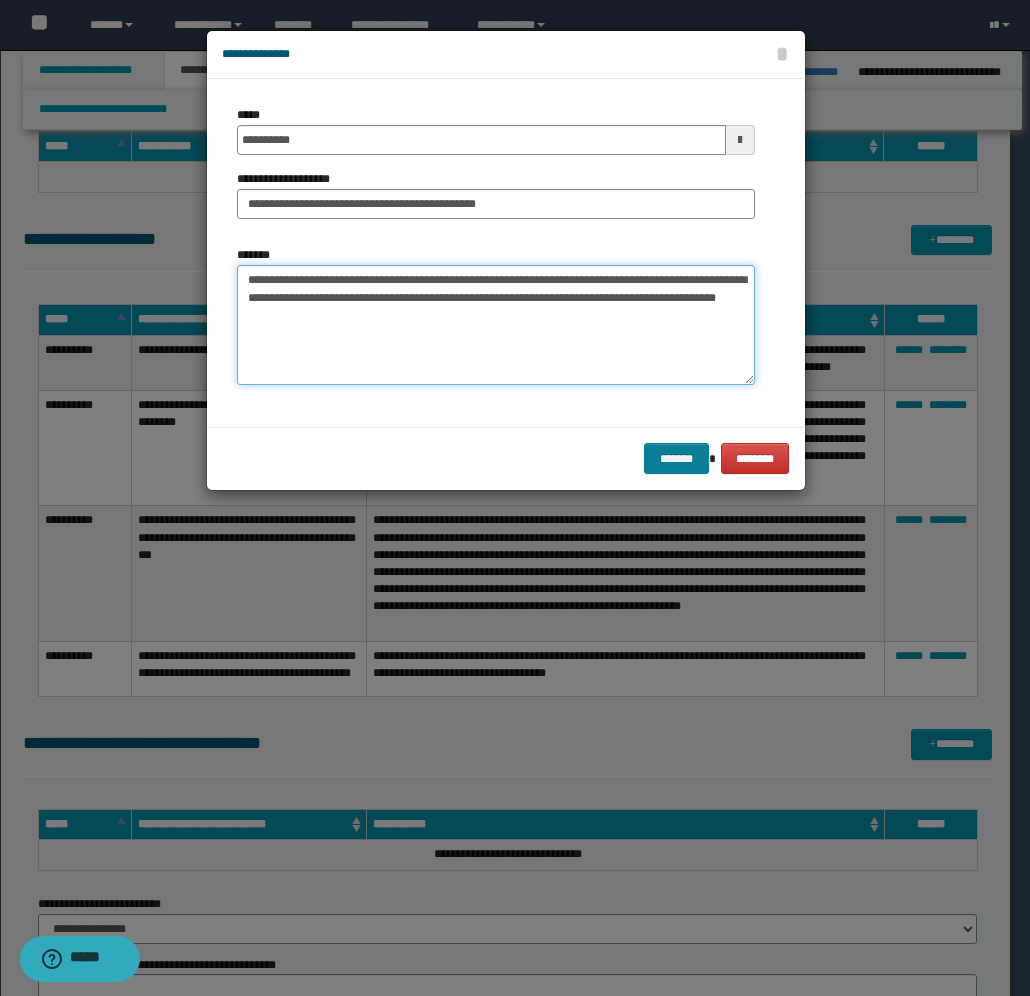 type on "**********" 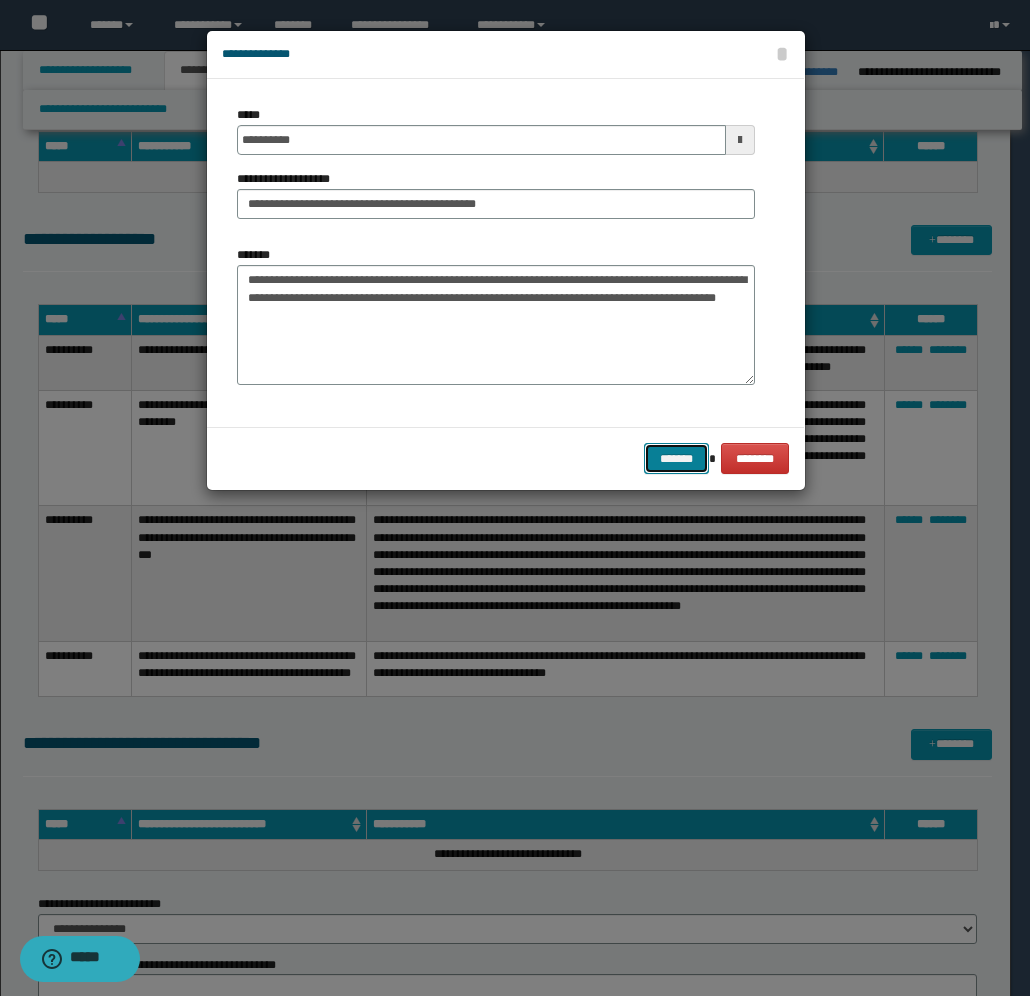 click on "*******" at bounding box center [676, 458] 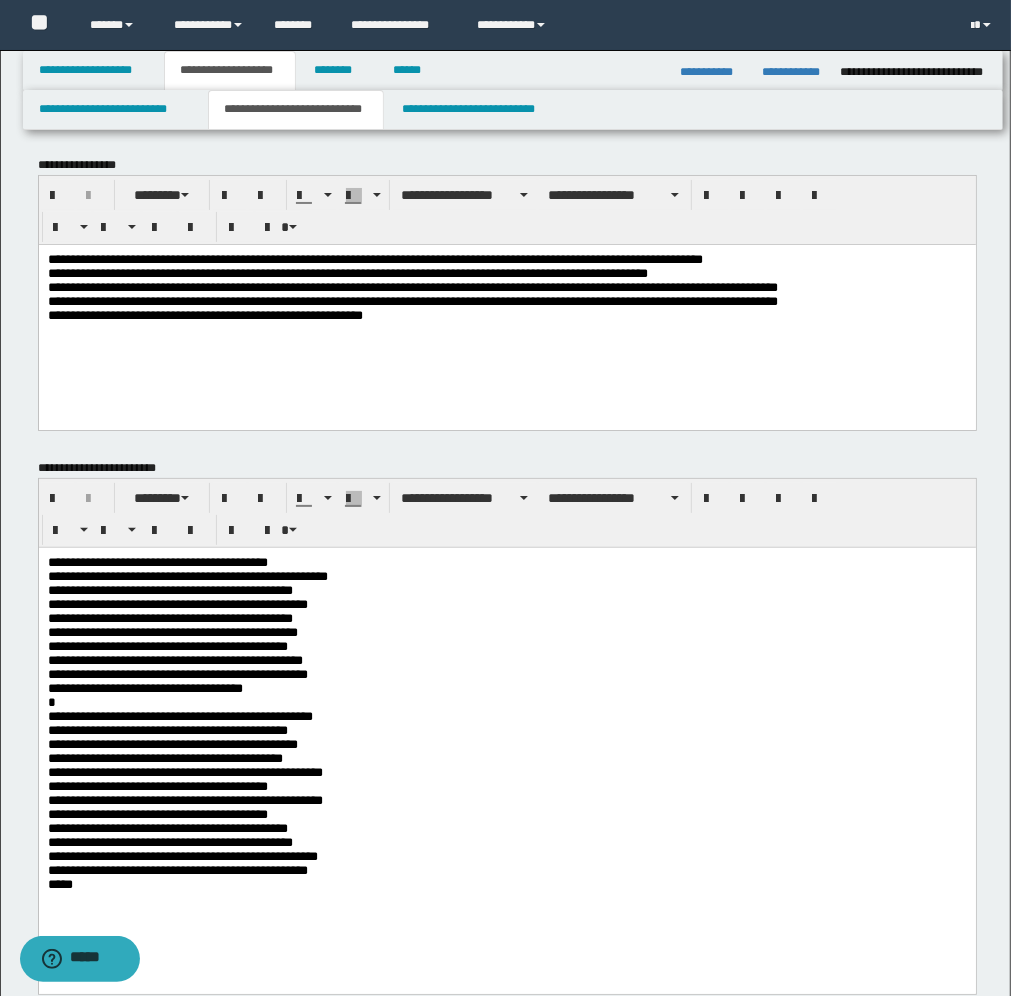 scroll, scrollTop: 0, scrollLeft: 0, axis: both 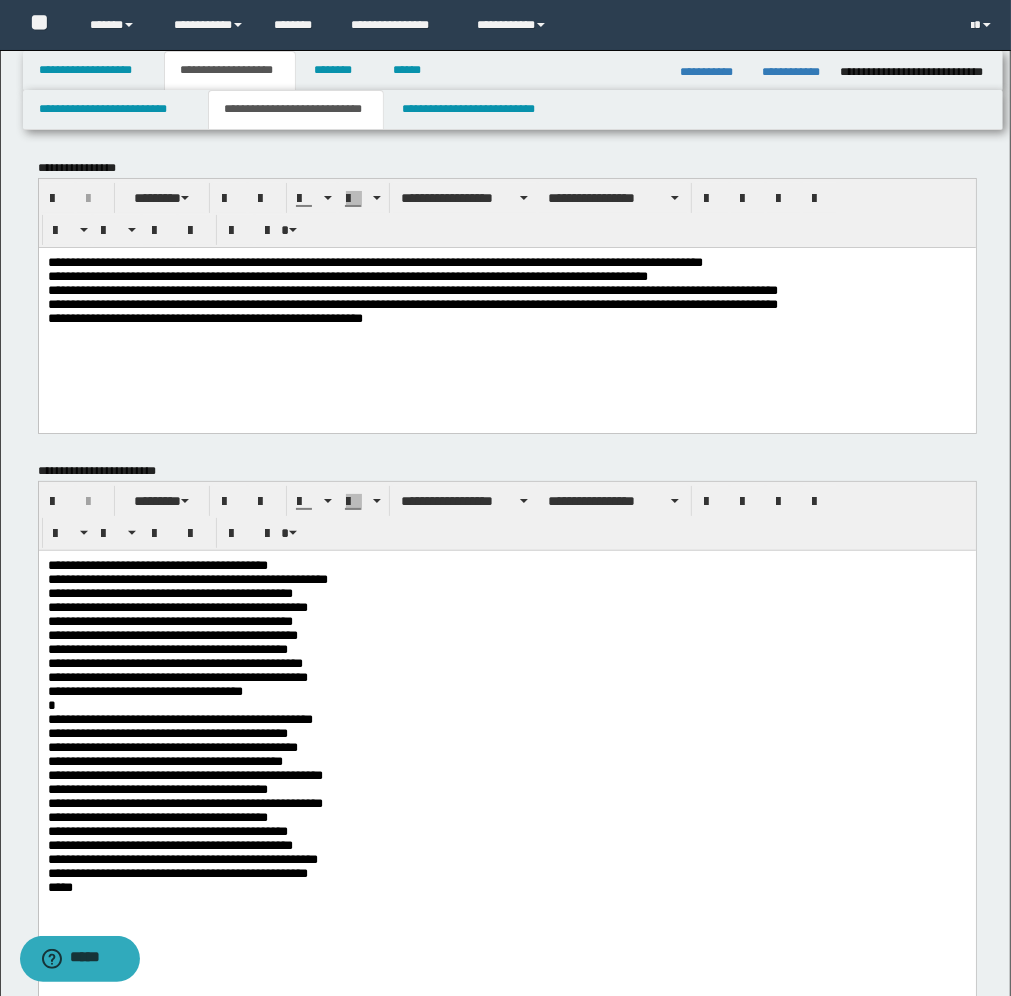 click on "**********" at bounding box center (506, 289) 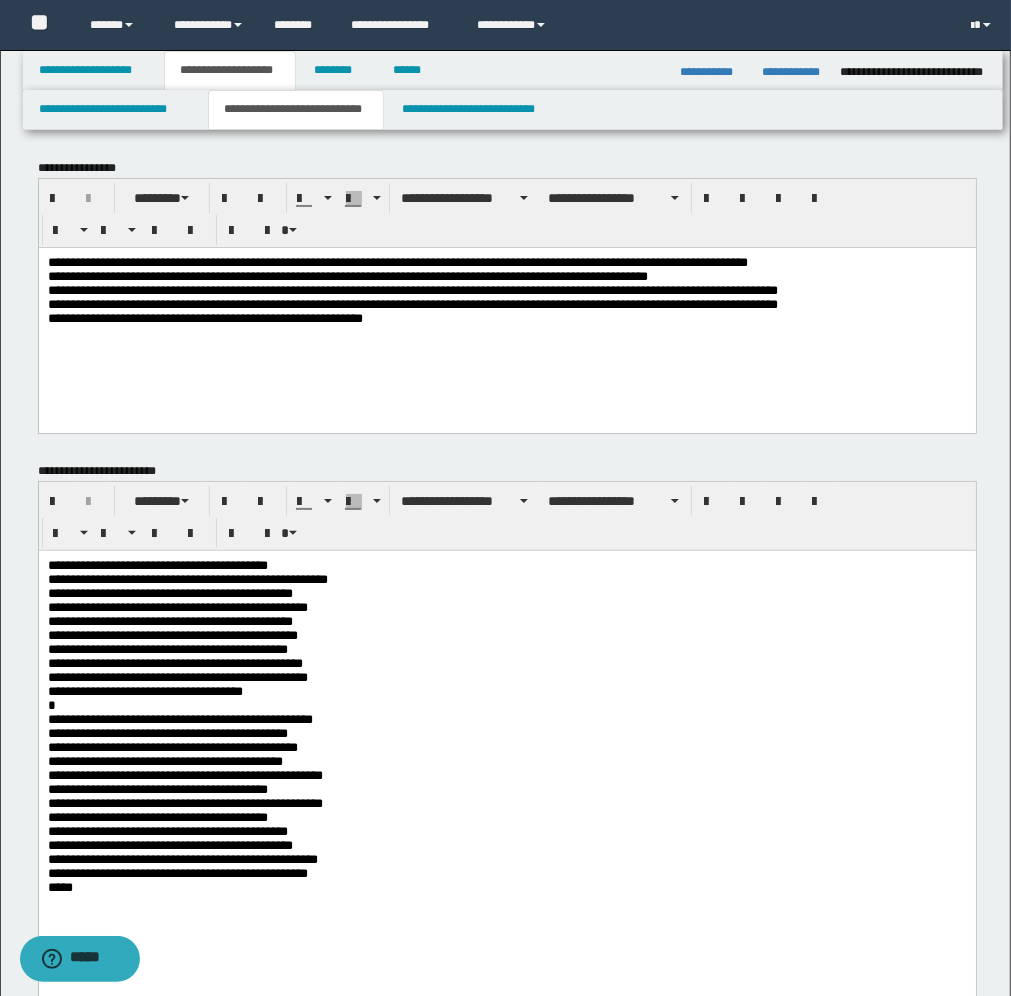 click on "**********" at bounding box center (506, 289) 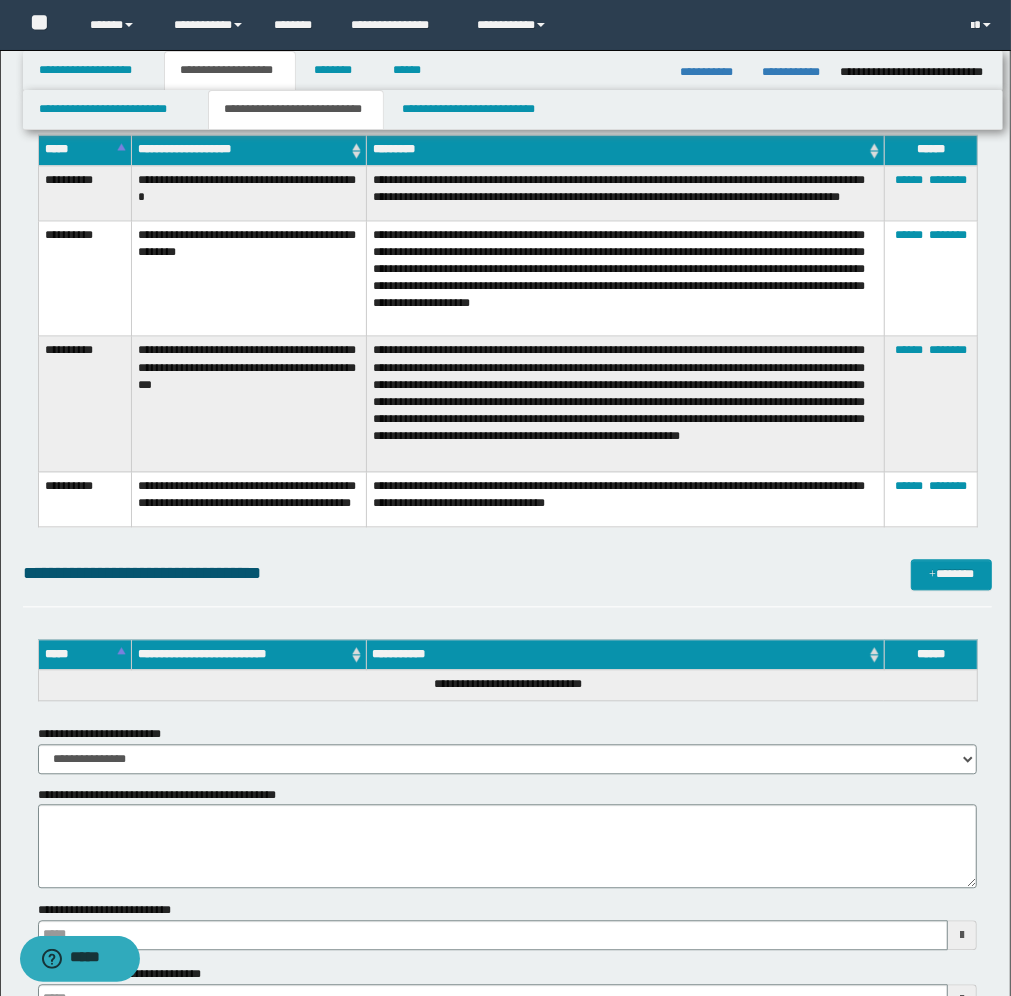 scroll, scrollTop: 2125, scrollLeft: 0, axis: vertical 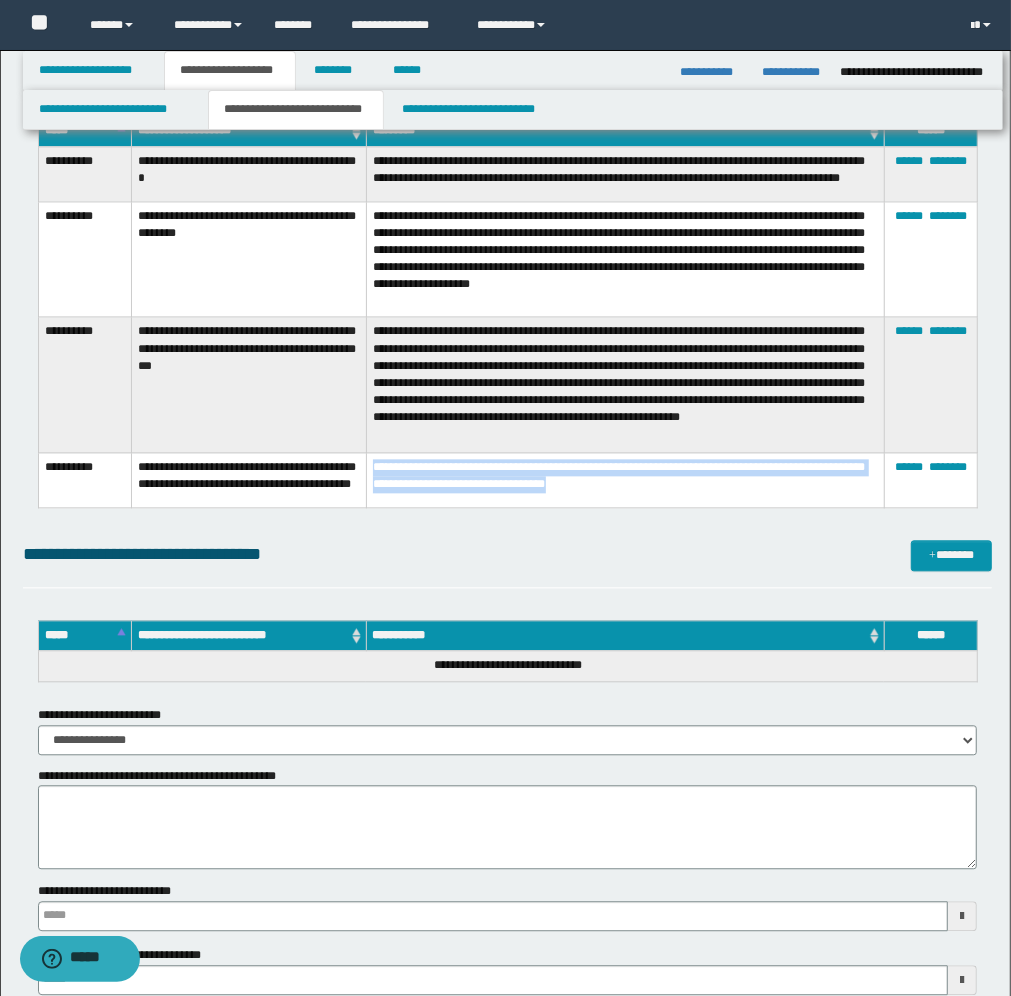 drag, startPoint x: 726, startPoint y: 480, endPoint x: 372, endPoint y: 460, distance: 354.5645 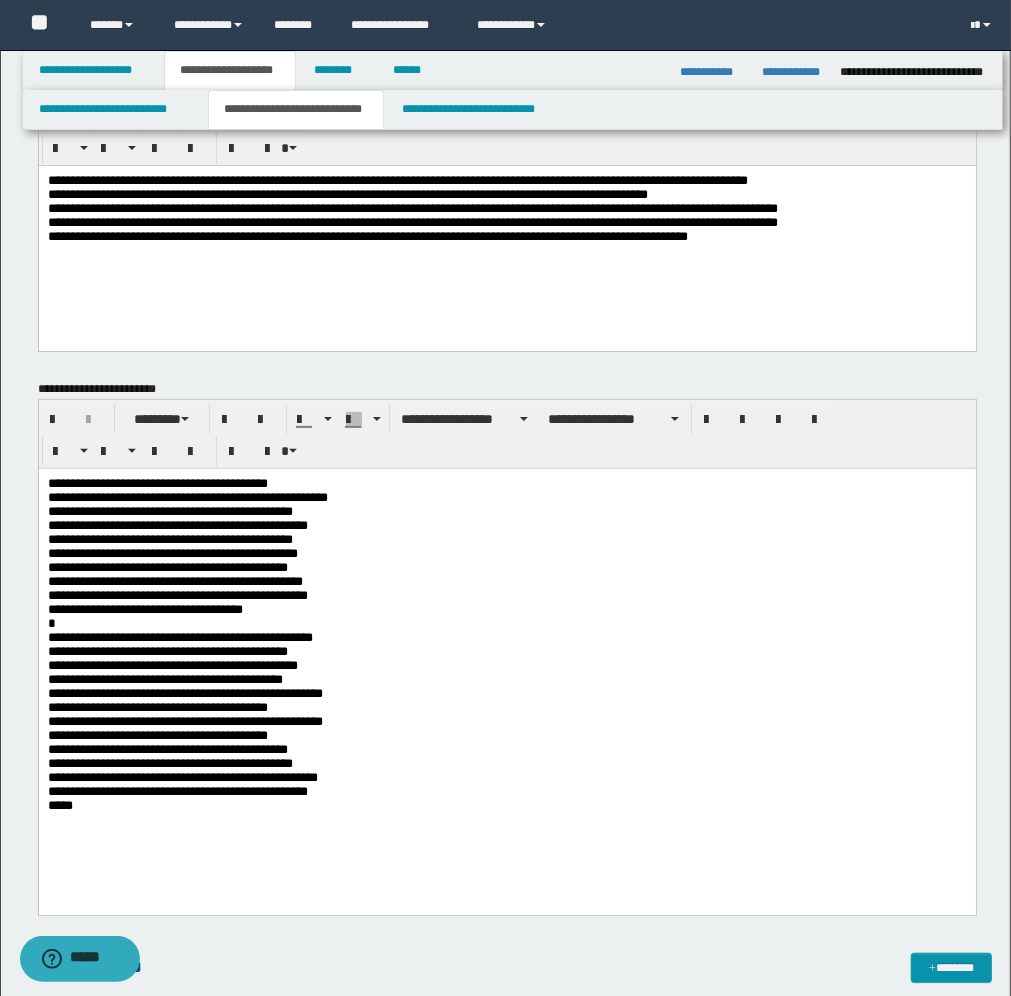 scroll, scrollTop: 0, scrollLeft: 0, axis: both 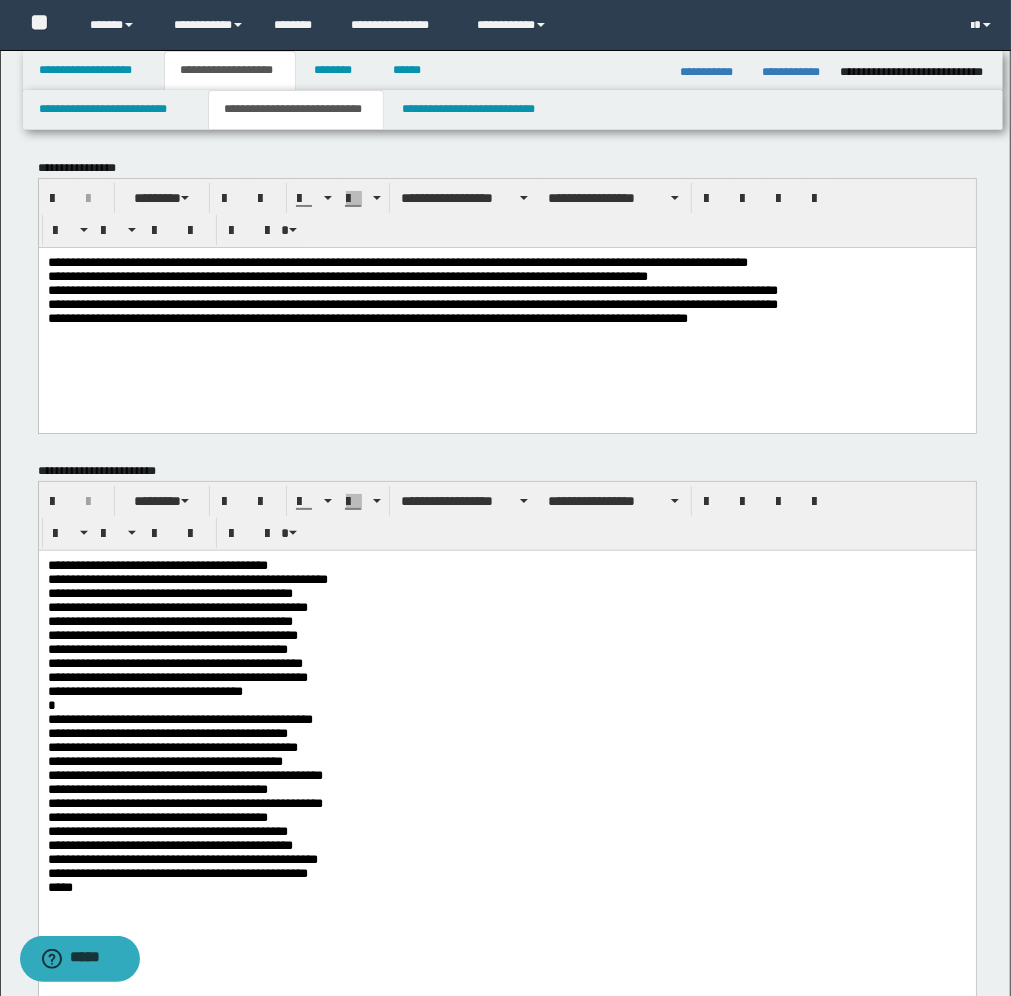 click on "**********" at bounding box center (506, 289) 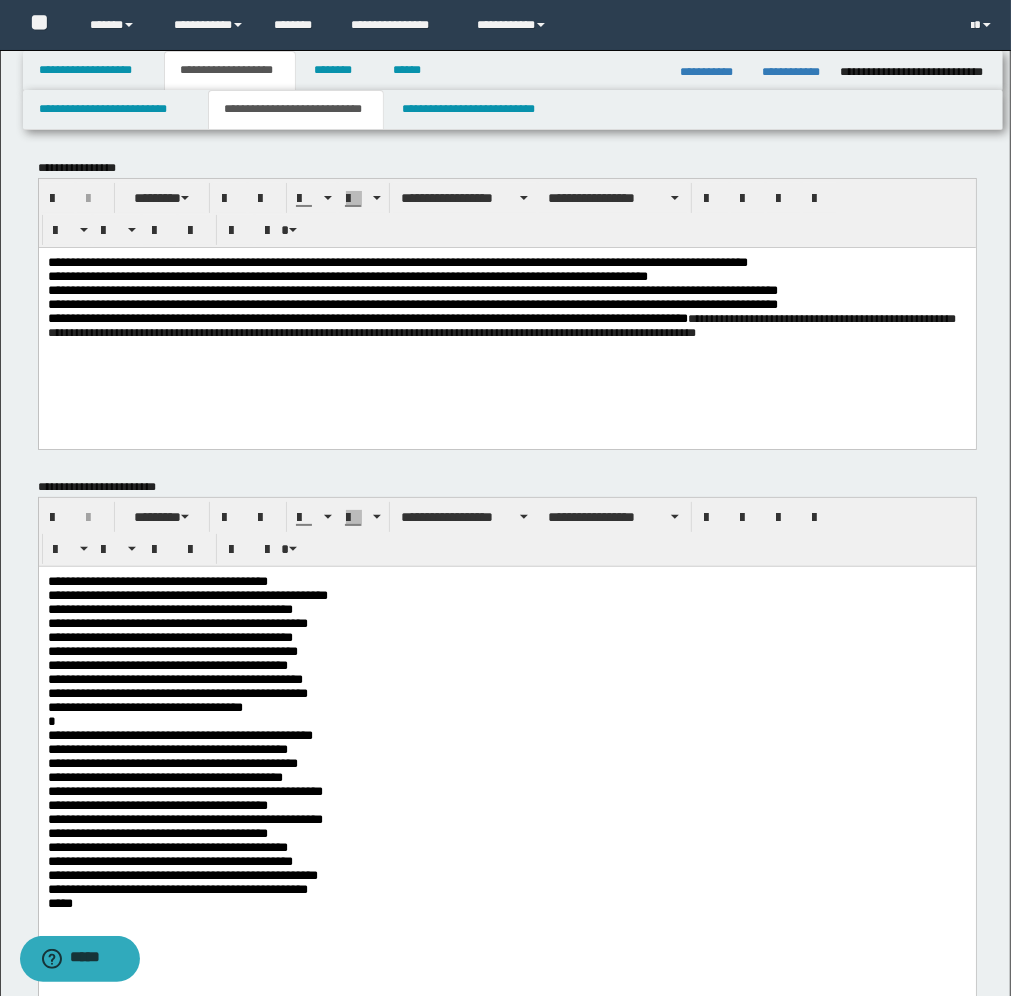 click on "**********" at bounding box center [506, 297] 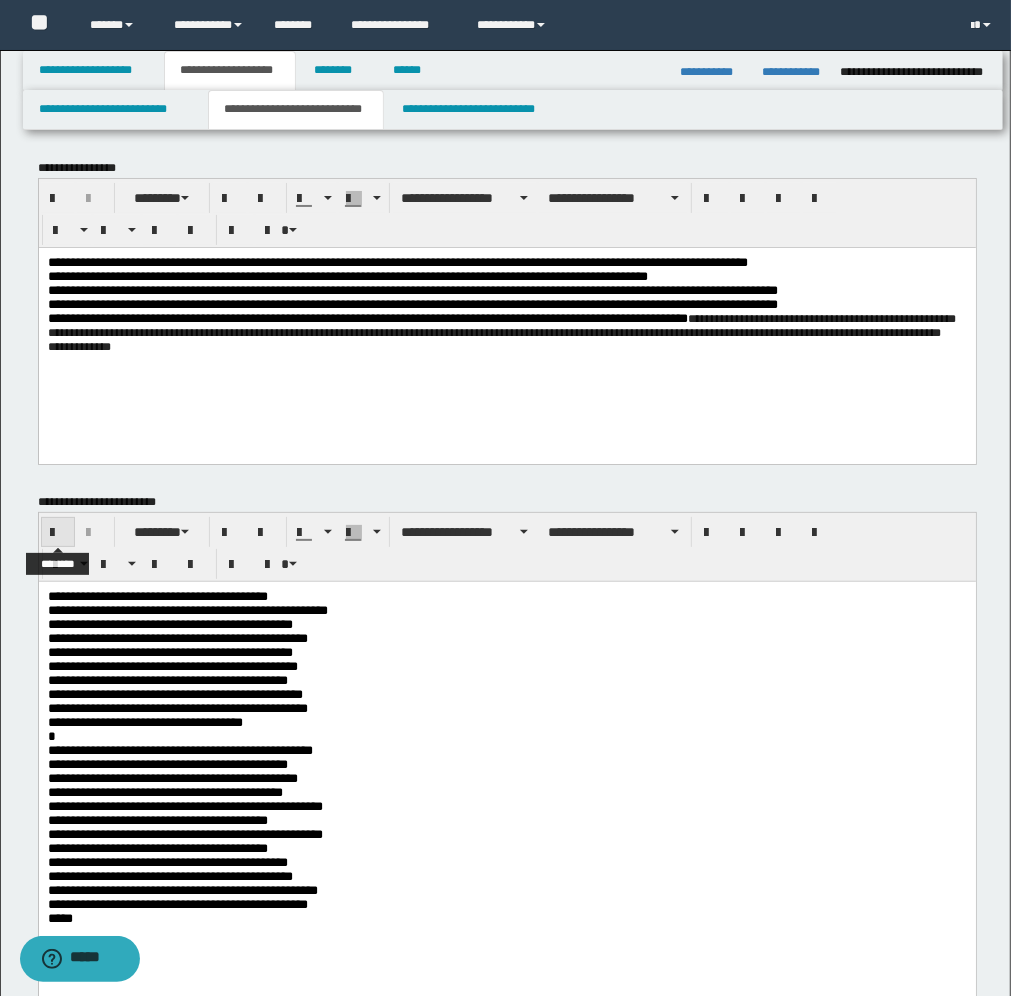 click at bounding box center (58, 533) 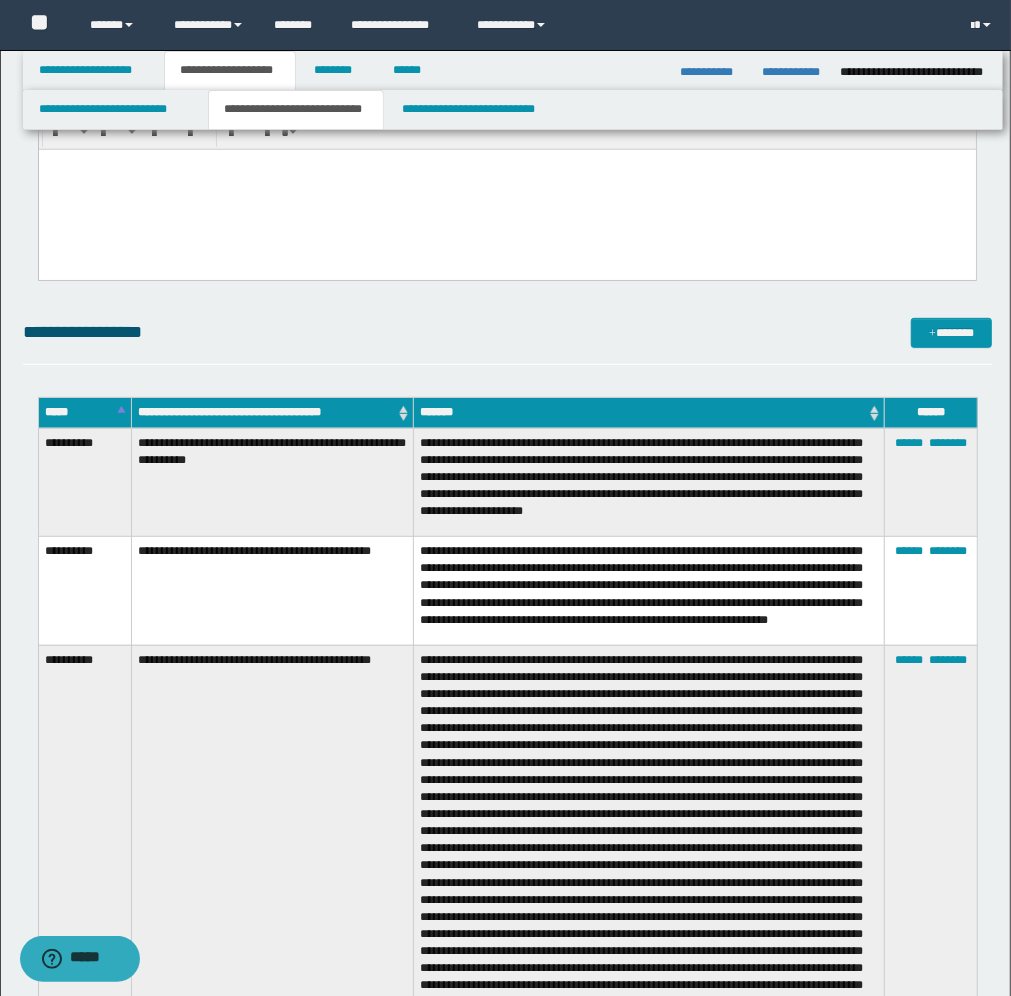 scroll, scrollTop: 500, scrollLeft: 0, axis: vertical 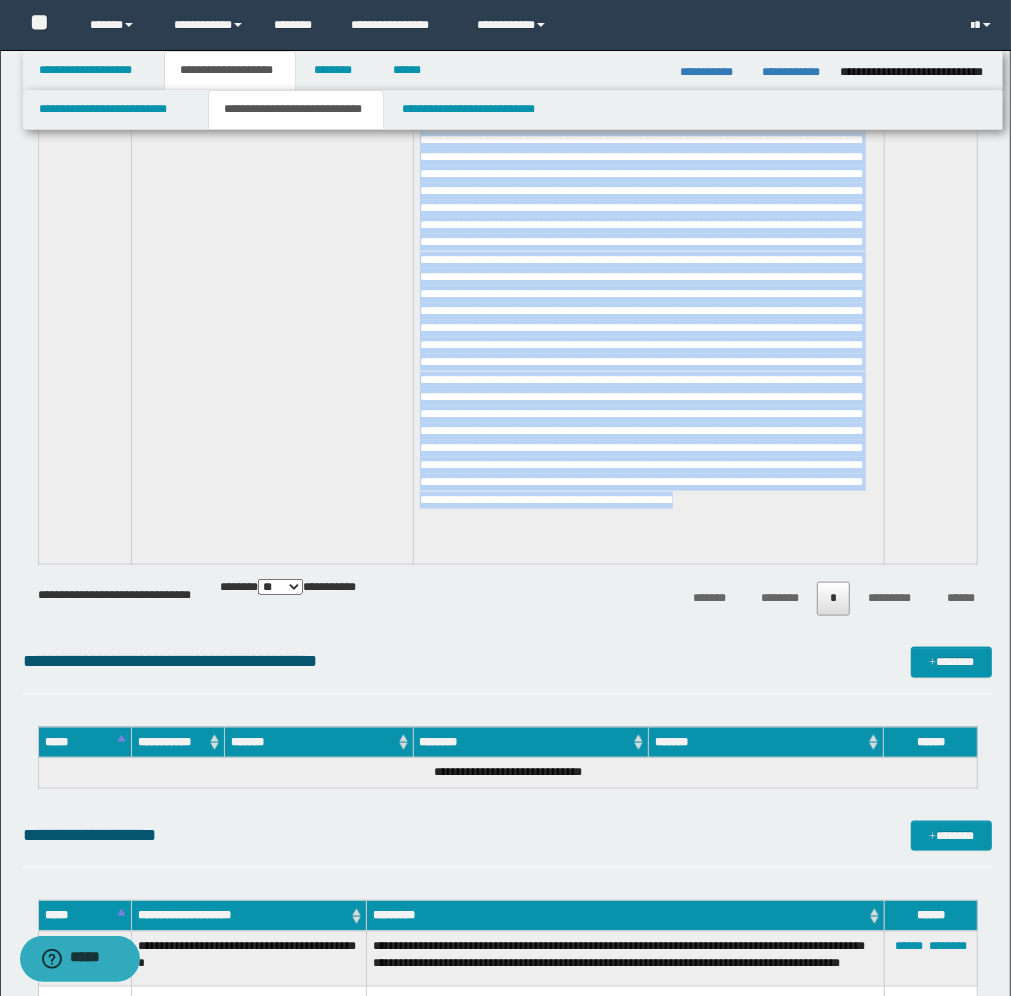 drag, startPoint x: 652, startPoint y: 605, endPoint x: 855, endPoint y: 555, distance: 209.06697 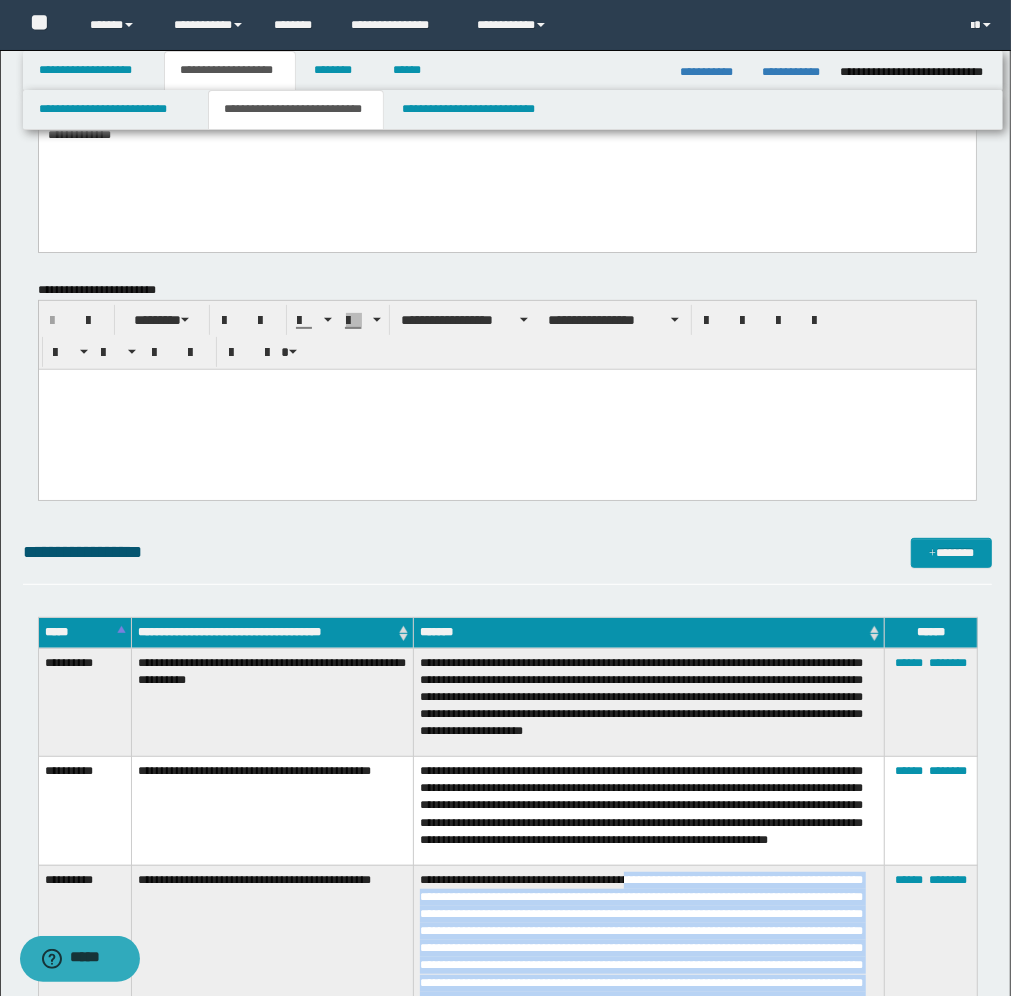 scroll, scrollTop: 0, scrollLeft: 0, axis: both 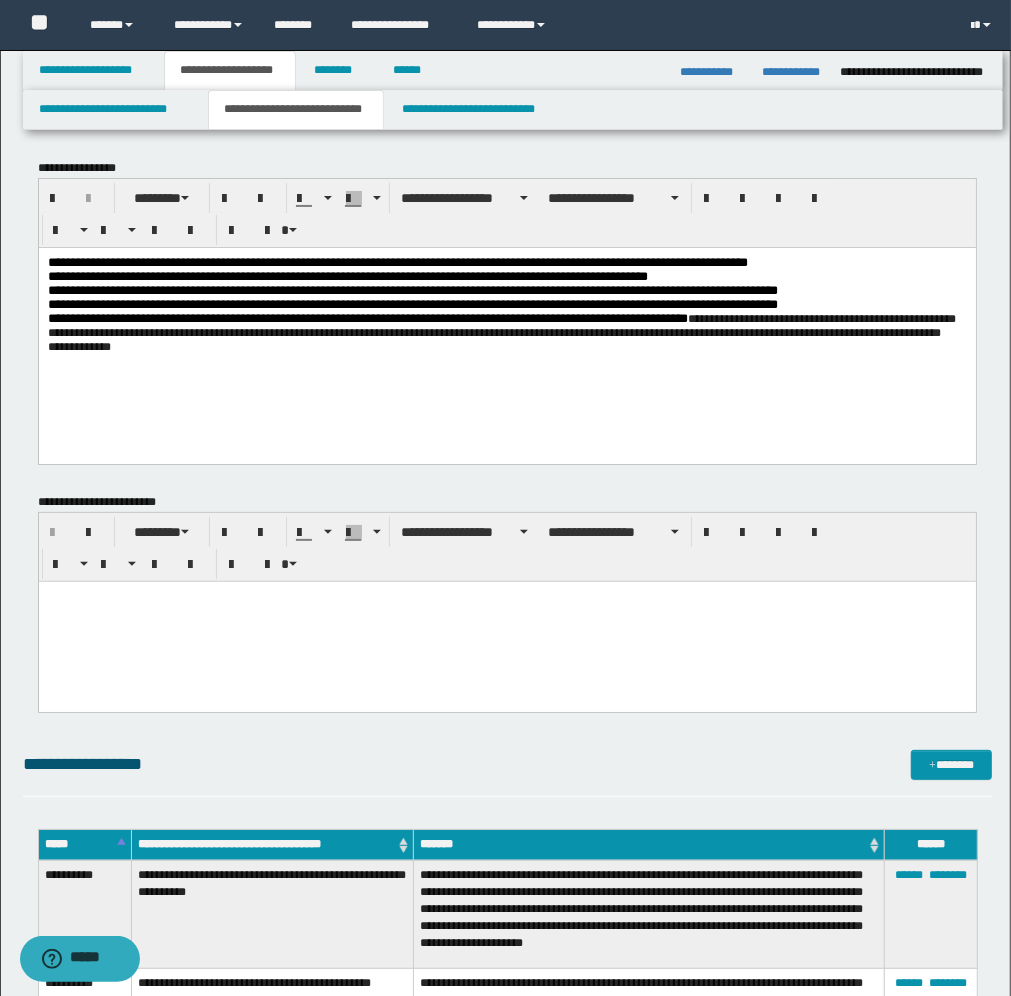 click at bounding box center (506, 597) 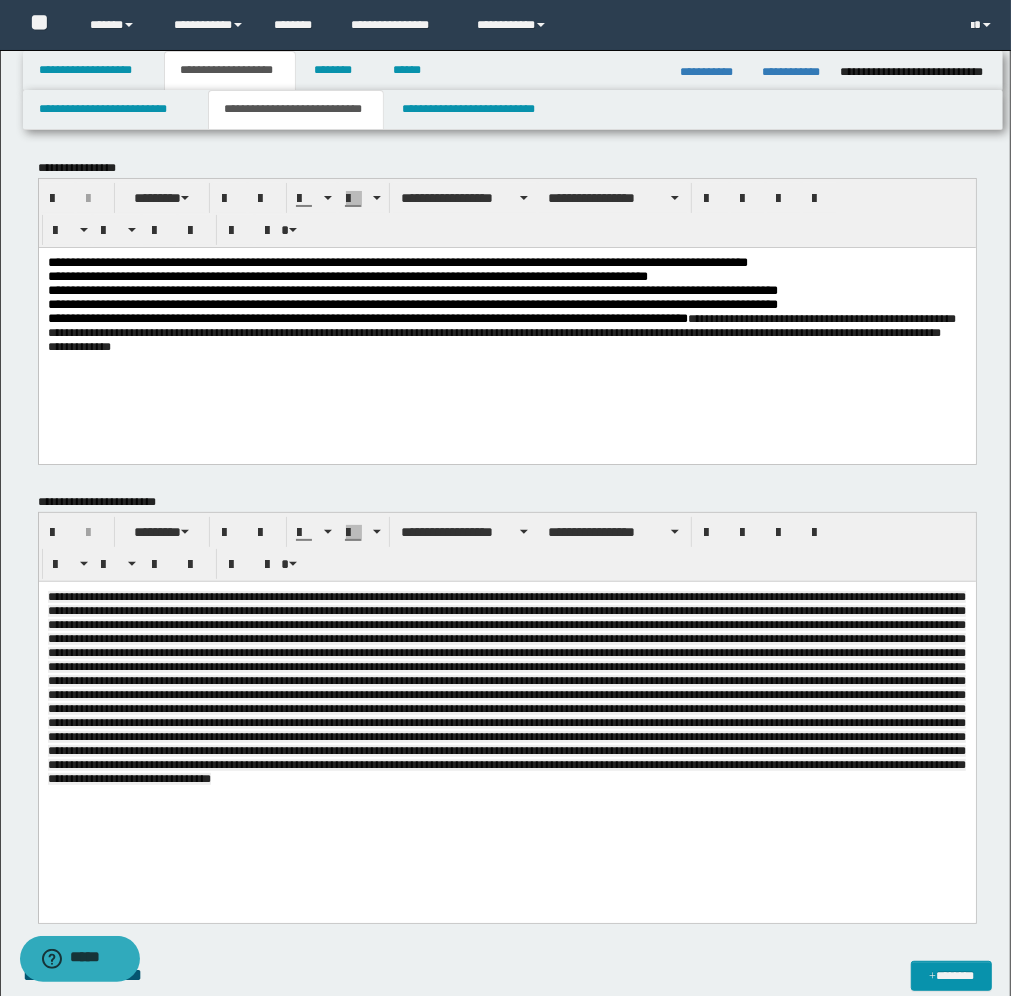 click at bounding box center [506, 713] 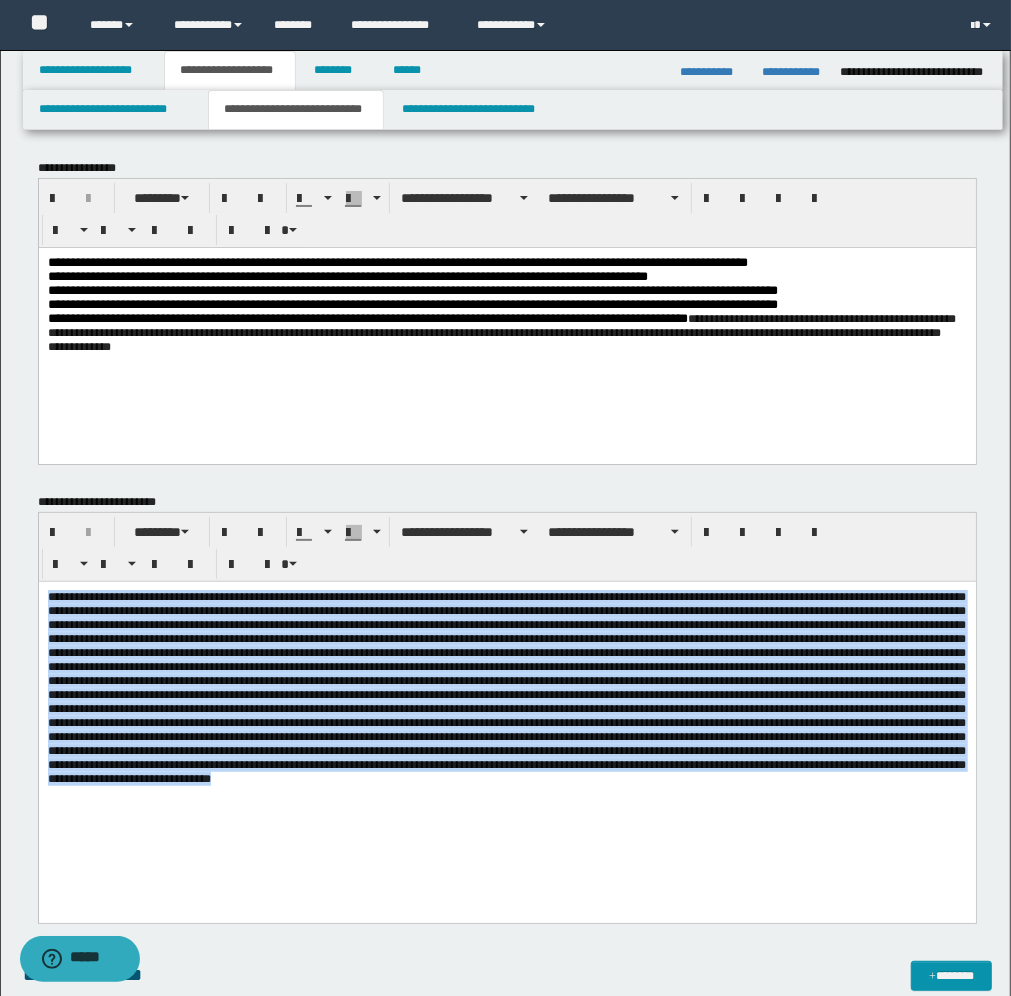drag, startPoint x: 45, startPoint y: 591, endPoint x: 312, endPoint y: 819, distance: 351.10254 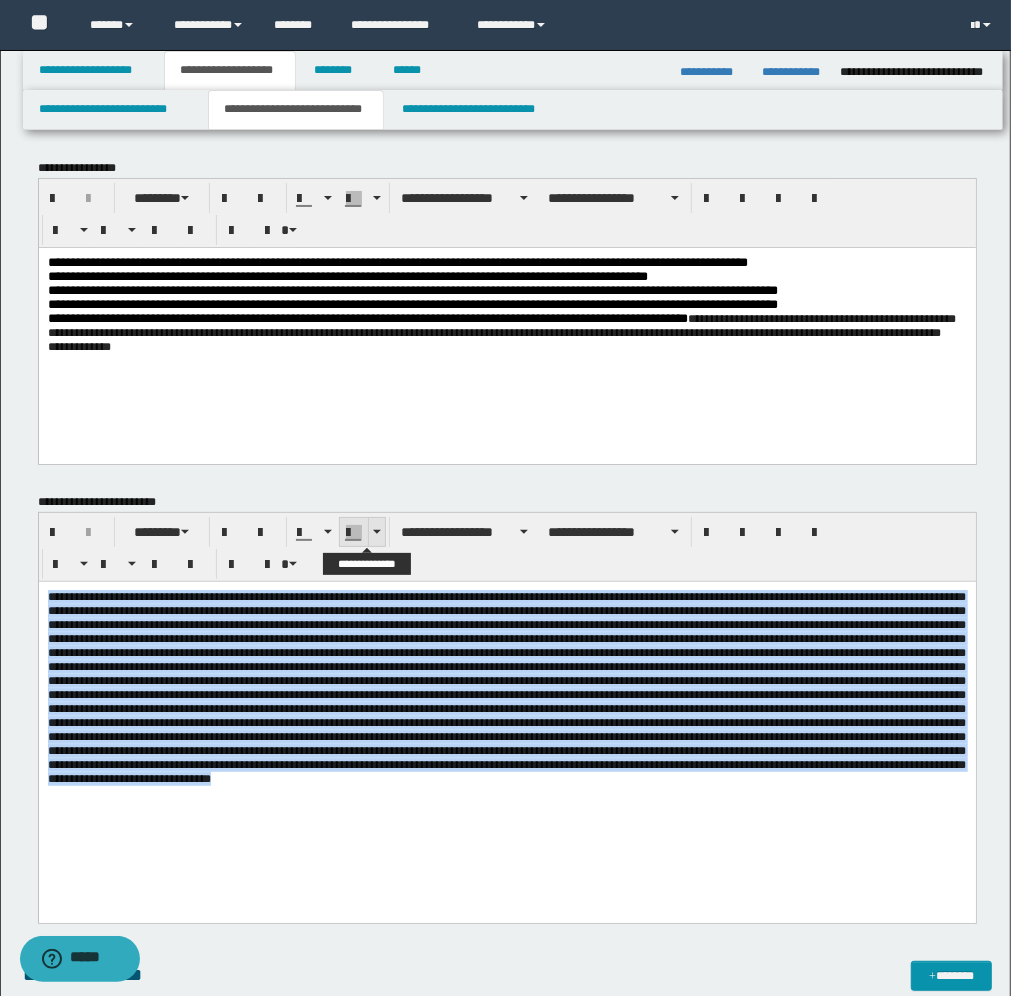 click at bounding box center [376, 532] 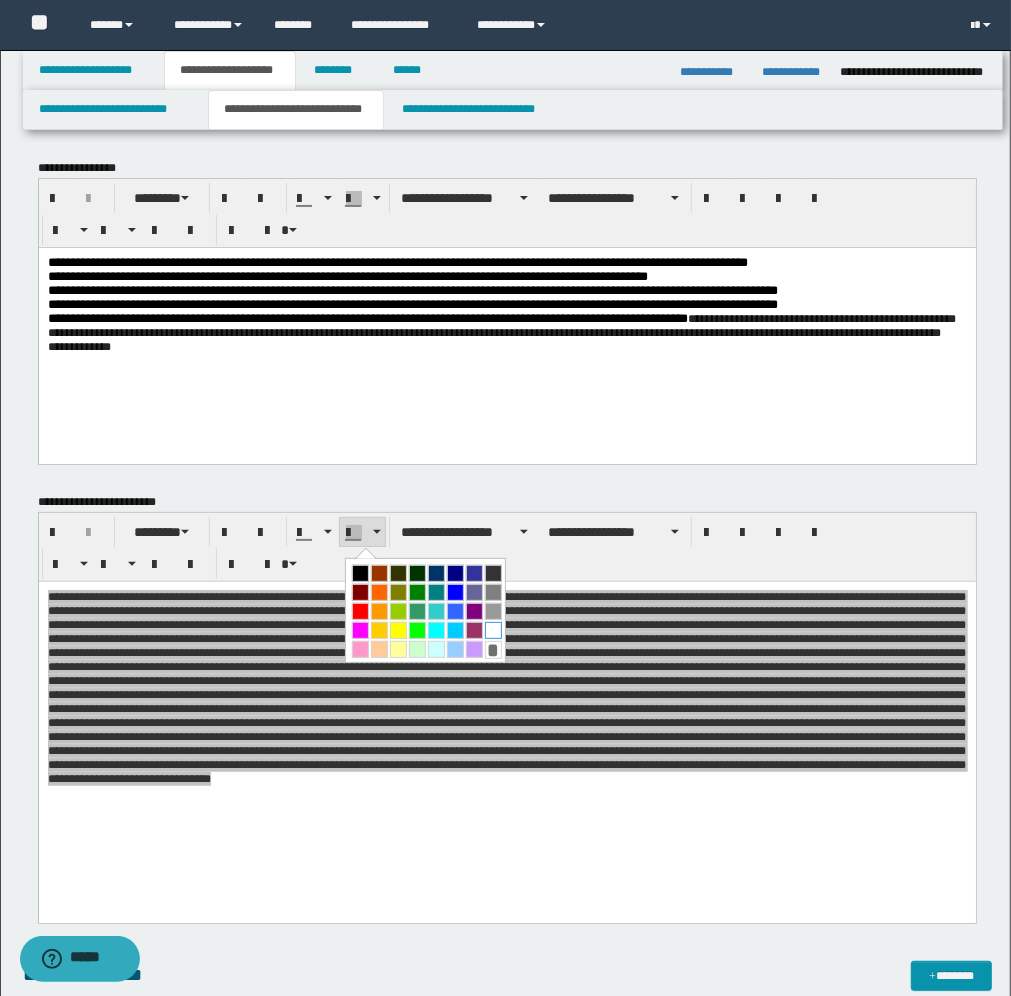 click at bounding box center [493, 630] 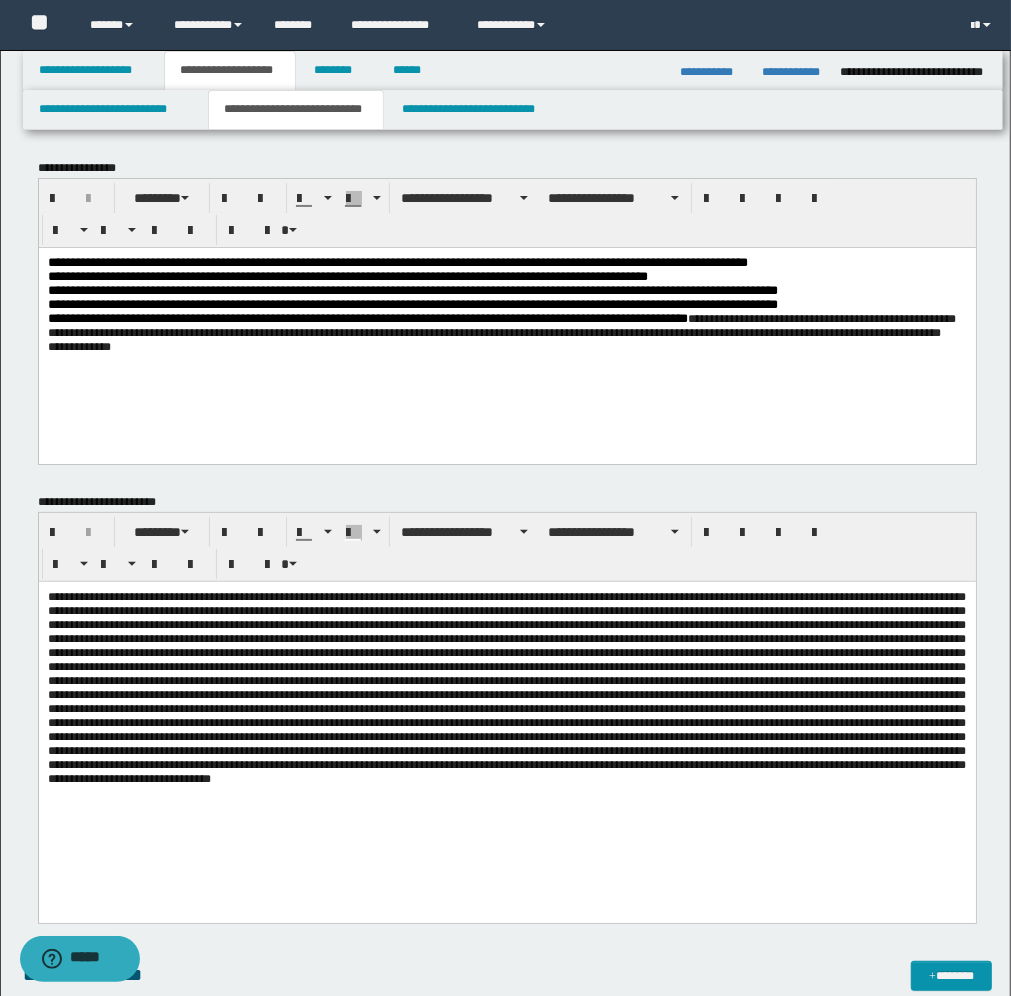 click at bounding box center (506, 713) 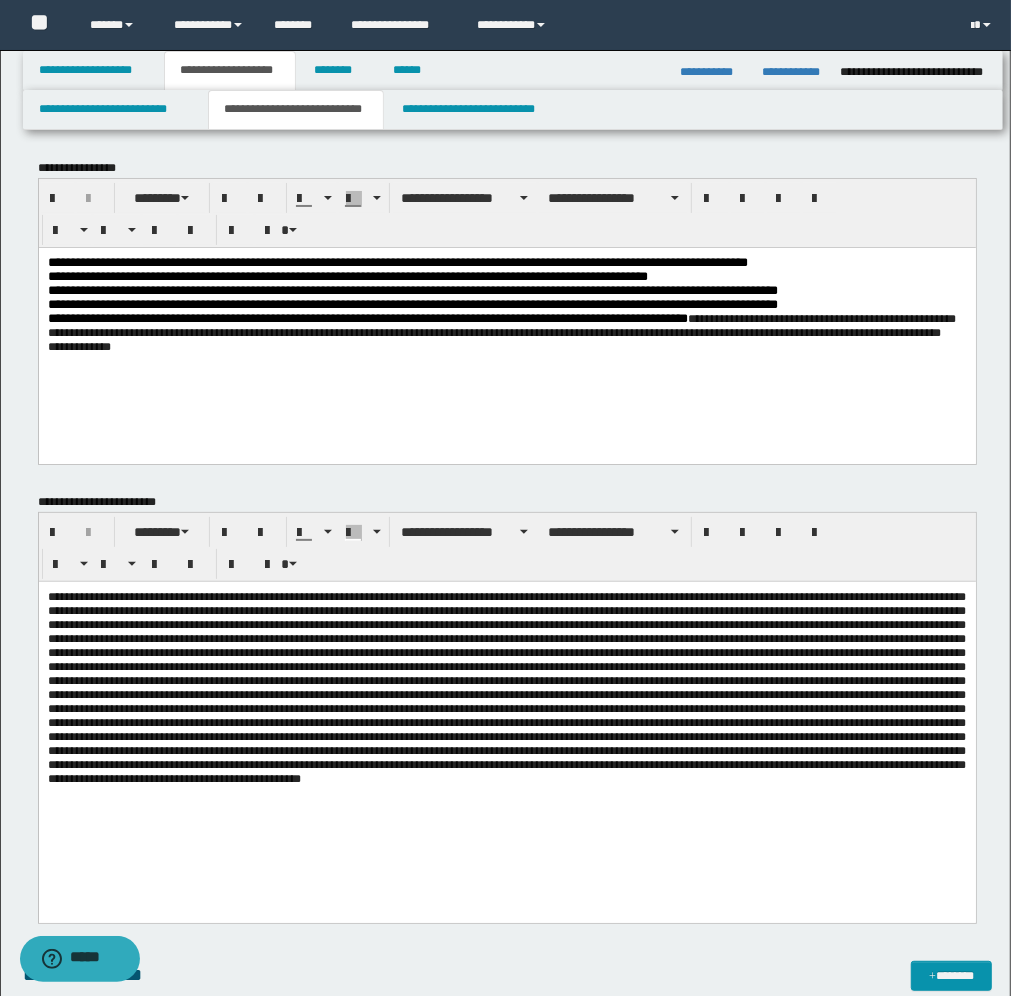 click at bounding box center (506, 688) 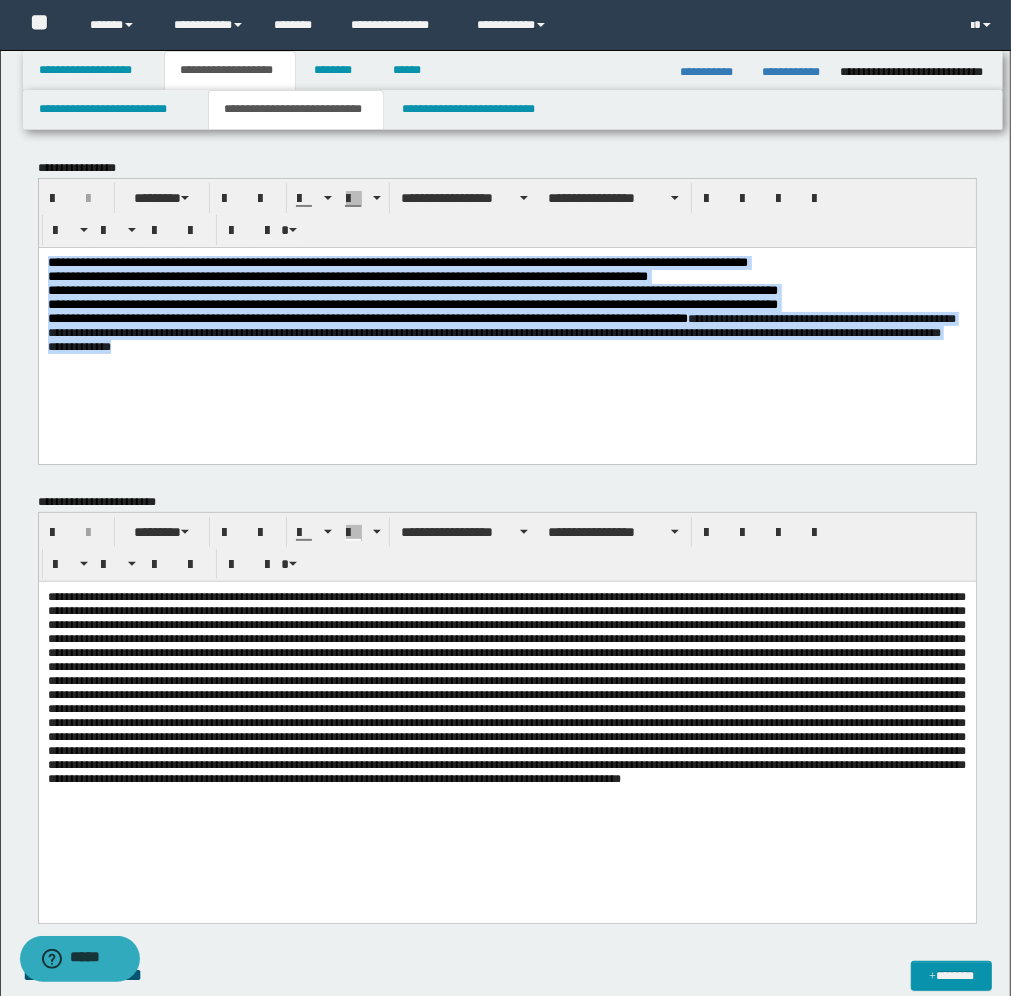 drag, startPoint x: 431, startPoint y: 345, endPoint x: 46, endPoint y: 248, distance: 397.0315 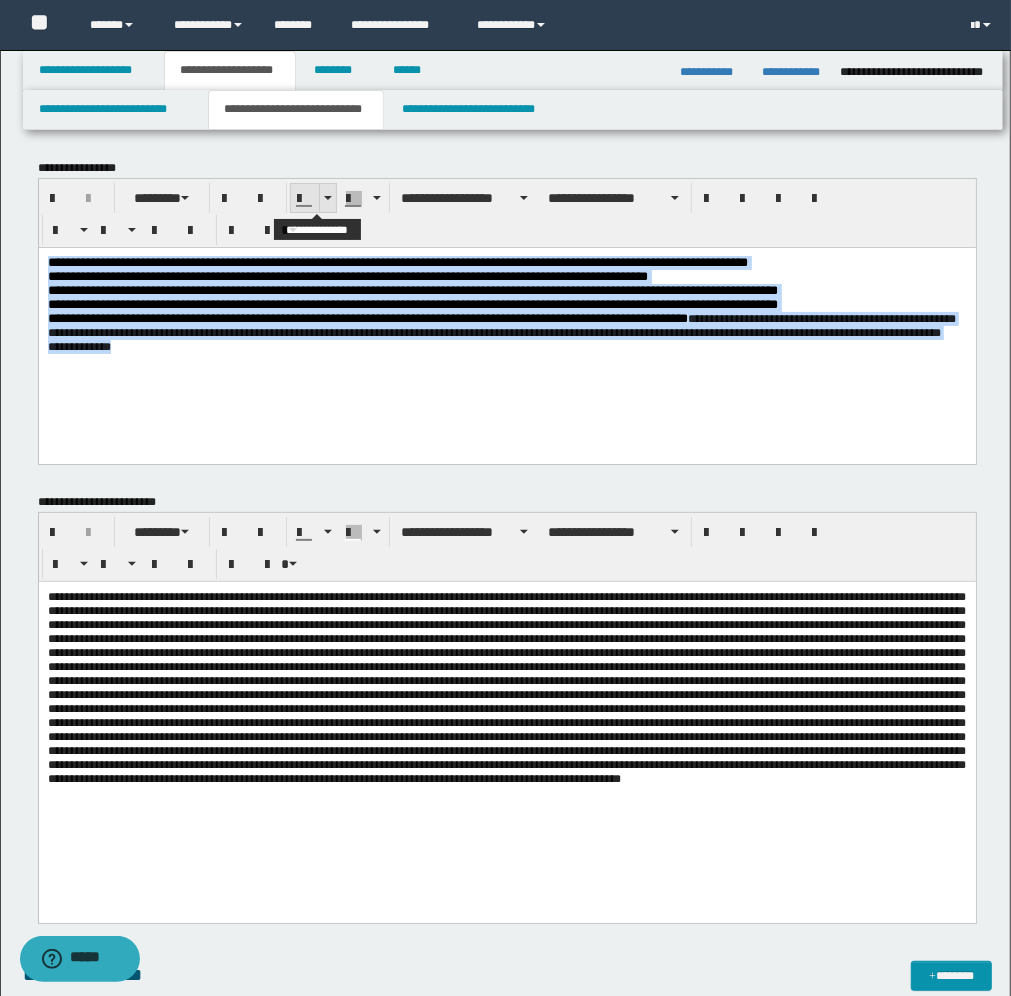 click at bounding box center (327, 198) 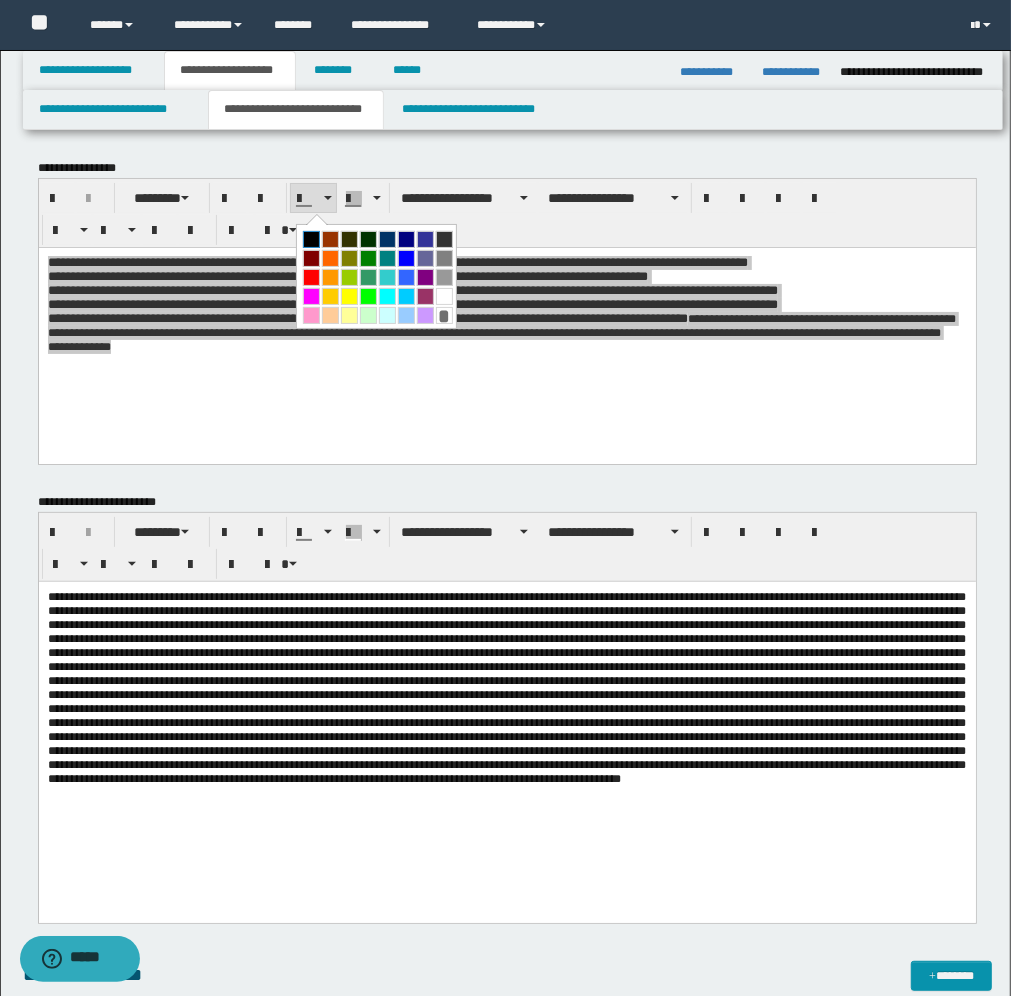 click at bounding box center [311, 239] 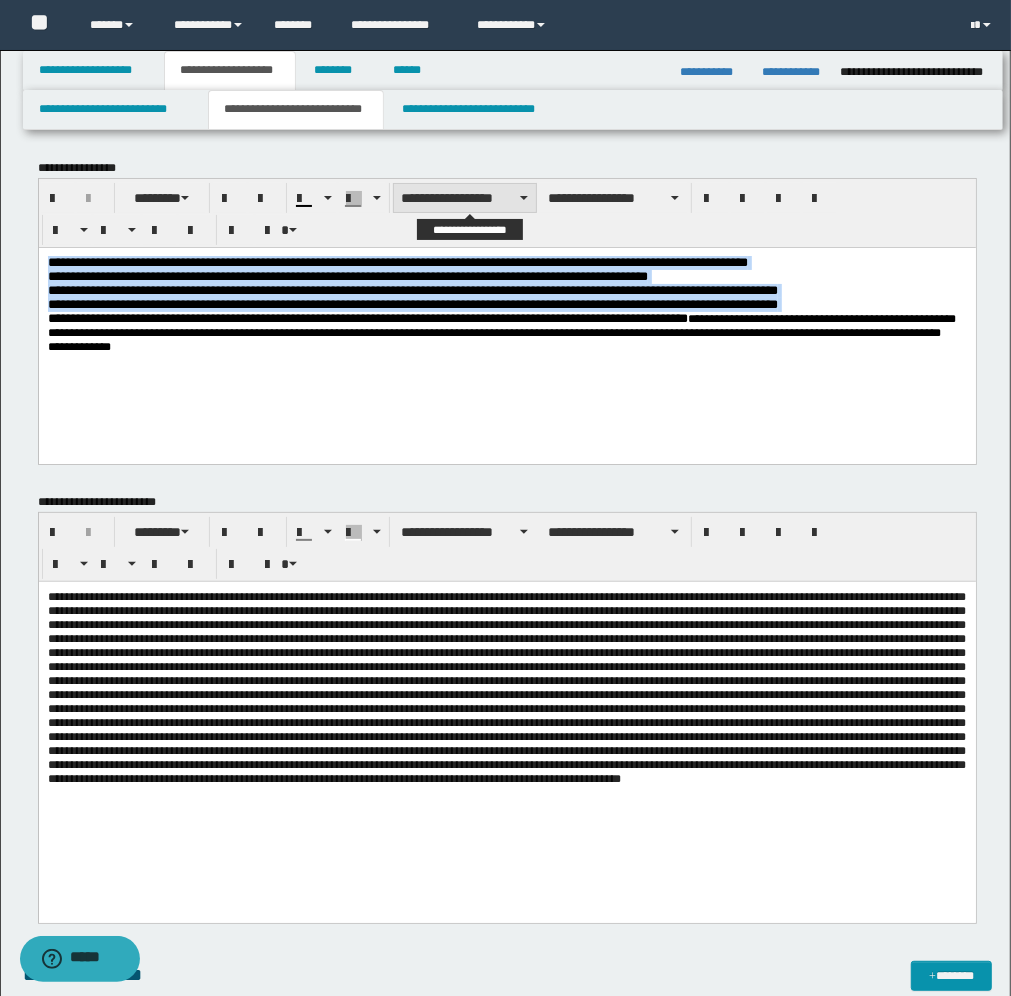 click on "**********" at bounding box center [465, 198] 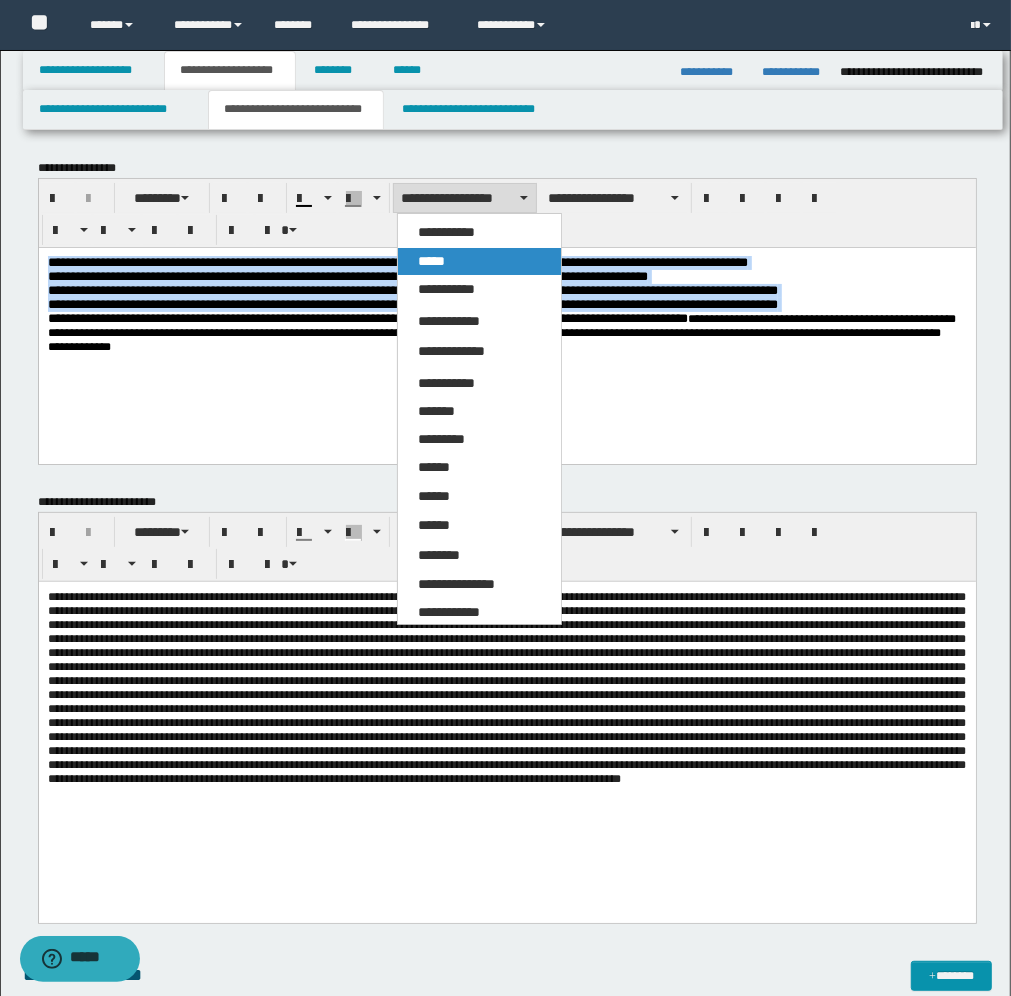 click on "*****" at bounding box center [431, 261] 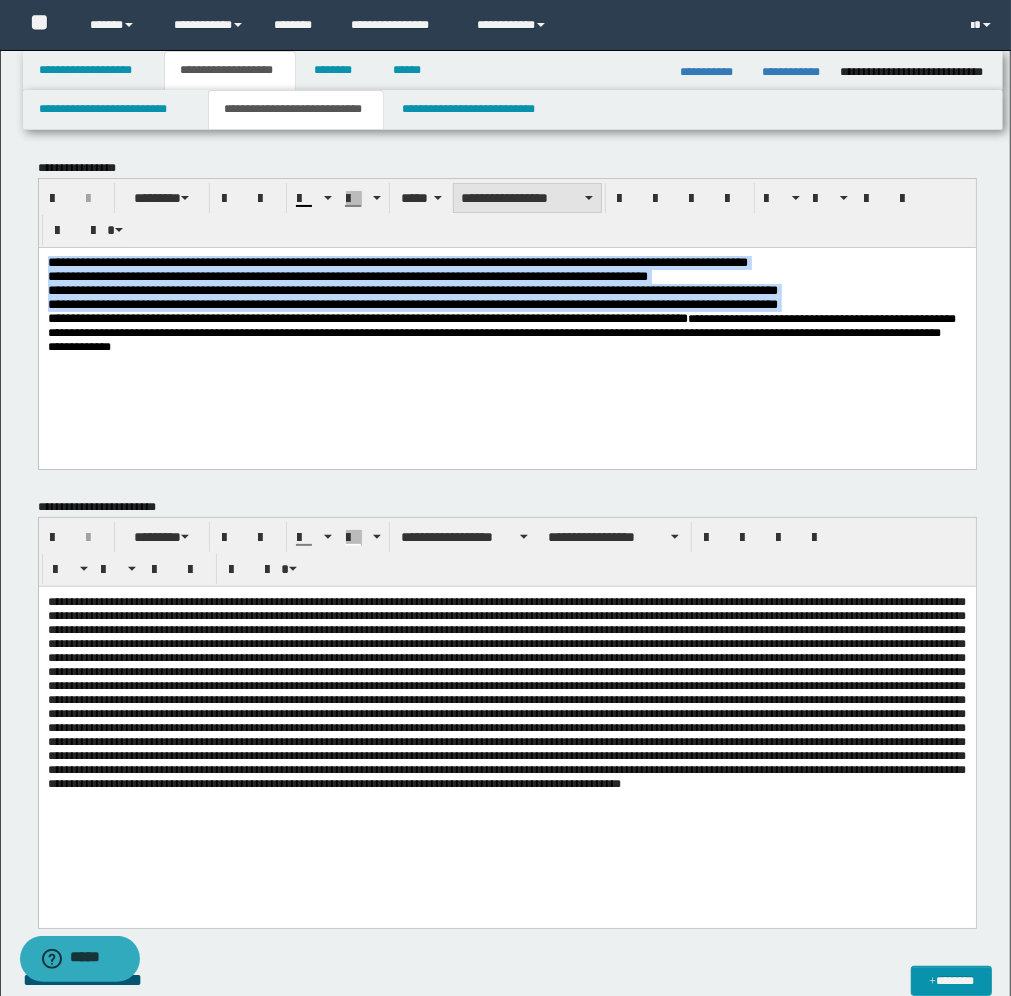 click on "**********" at bounding box center [527, 198] 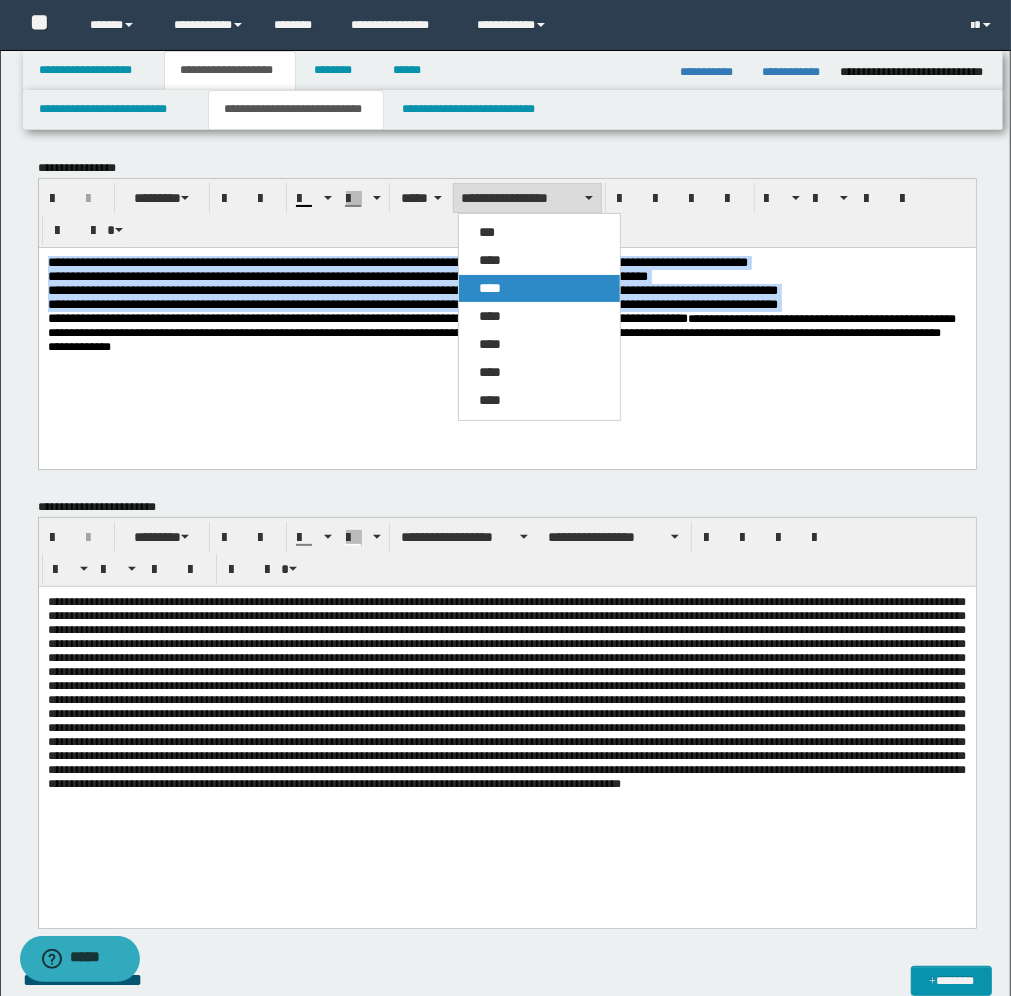 click on "****" at bounding box center (539, 288) 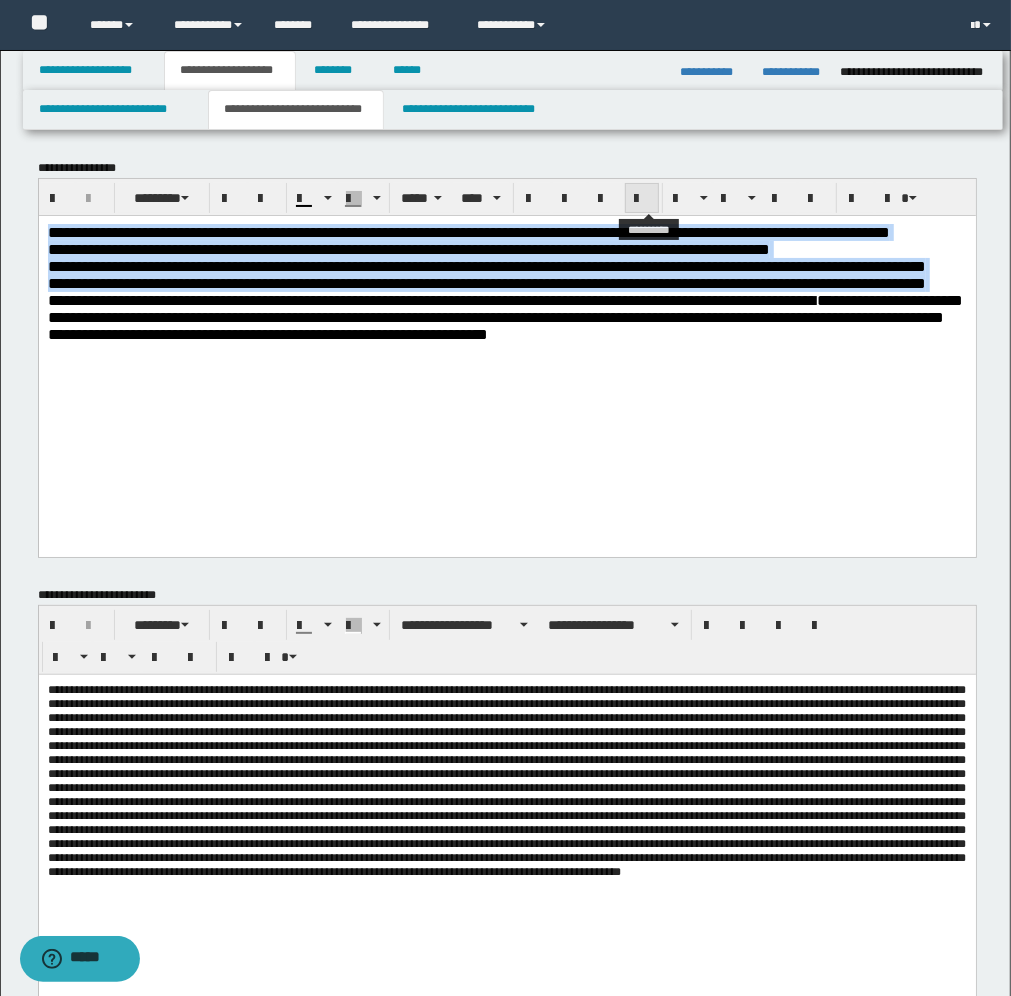 click at bounding box center [642, 199] 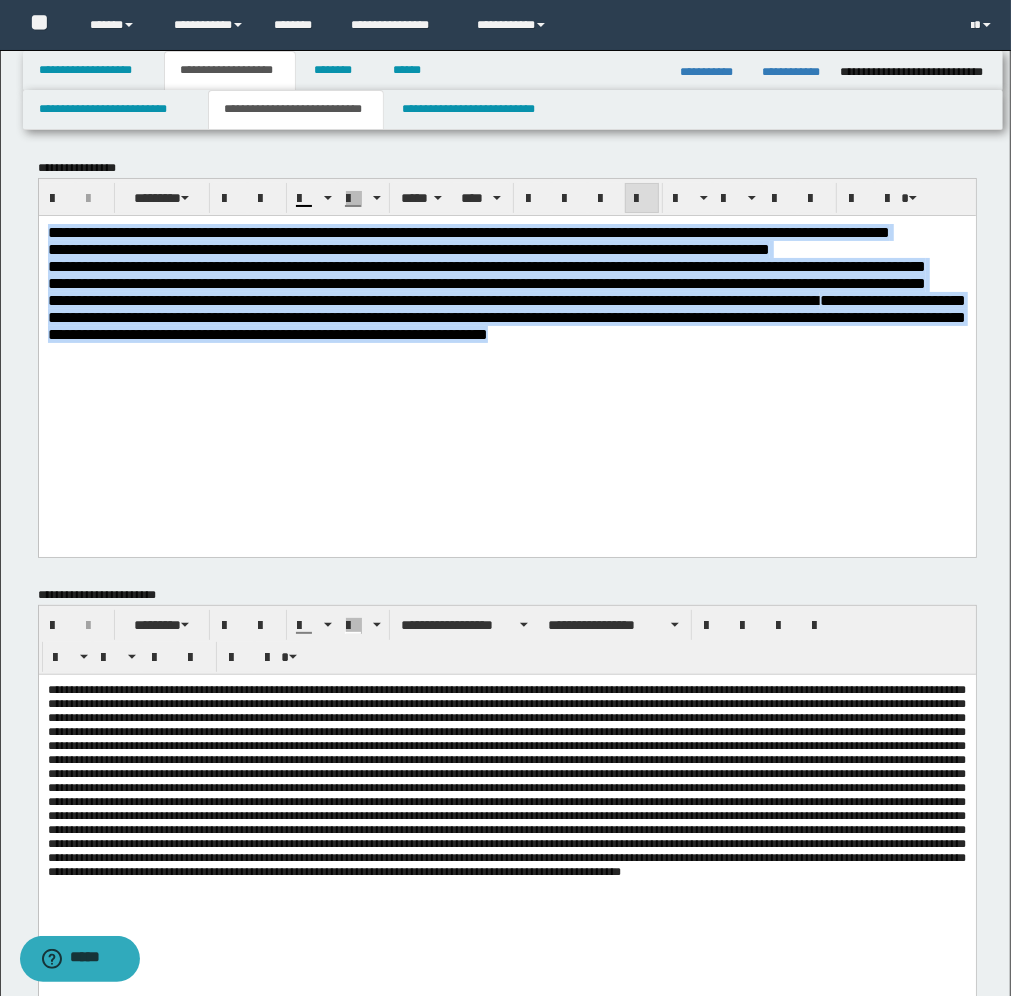 click on "**********" at bounding box center [506, 360] 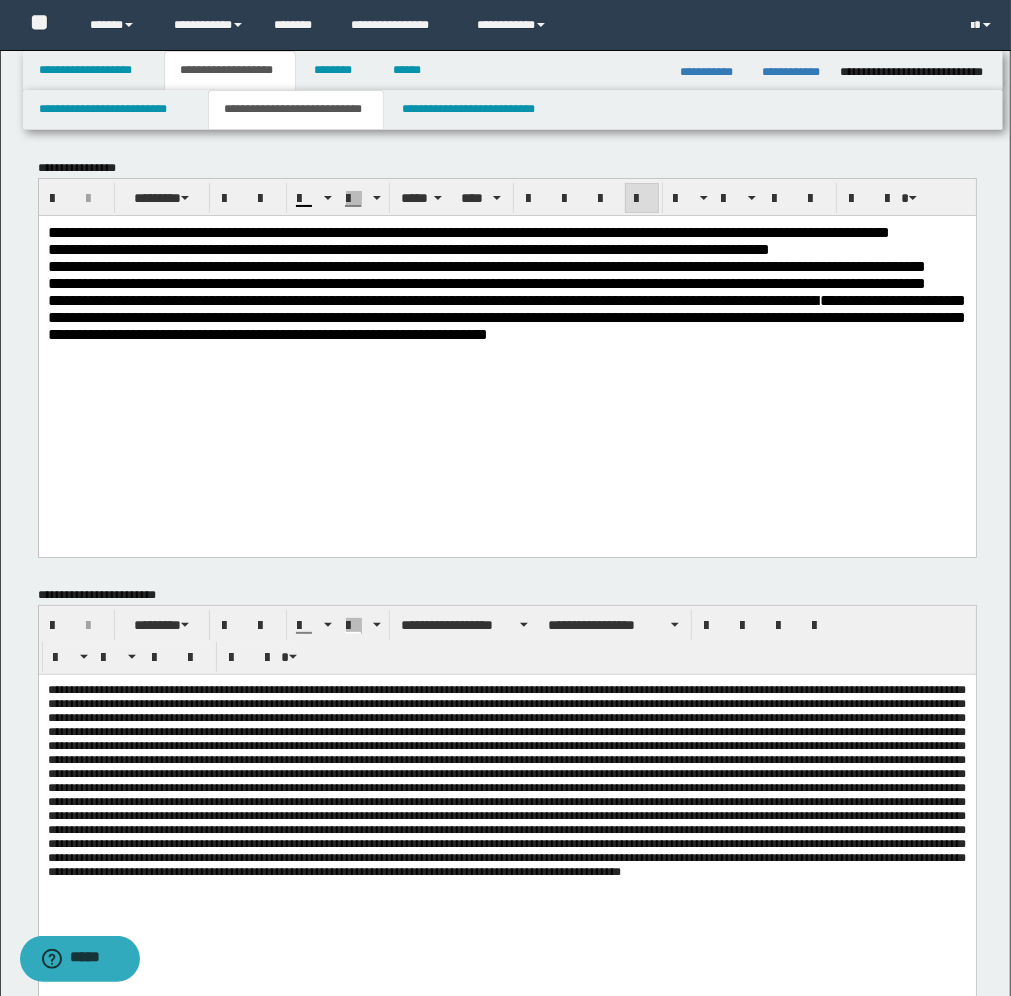 click on "**********" at bounding box center [408, 248] 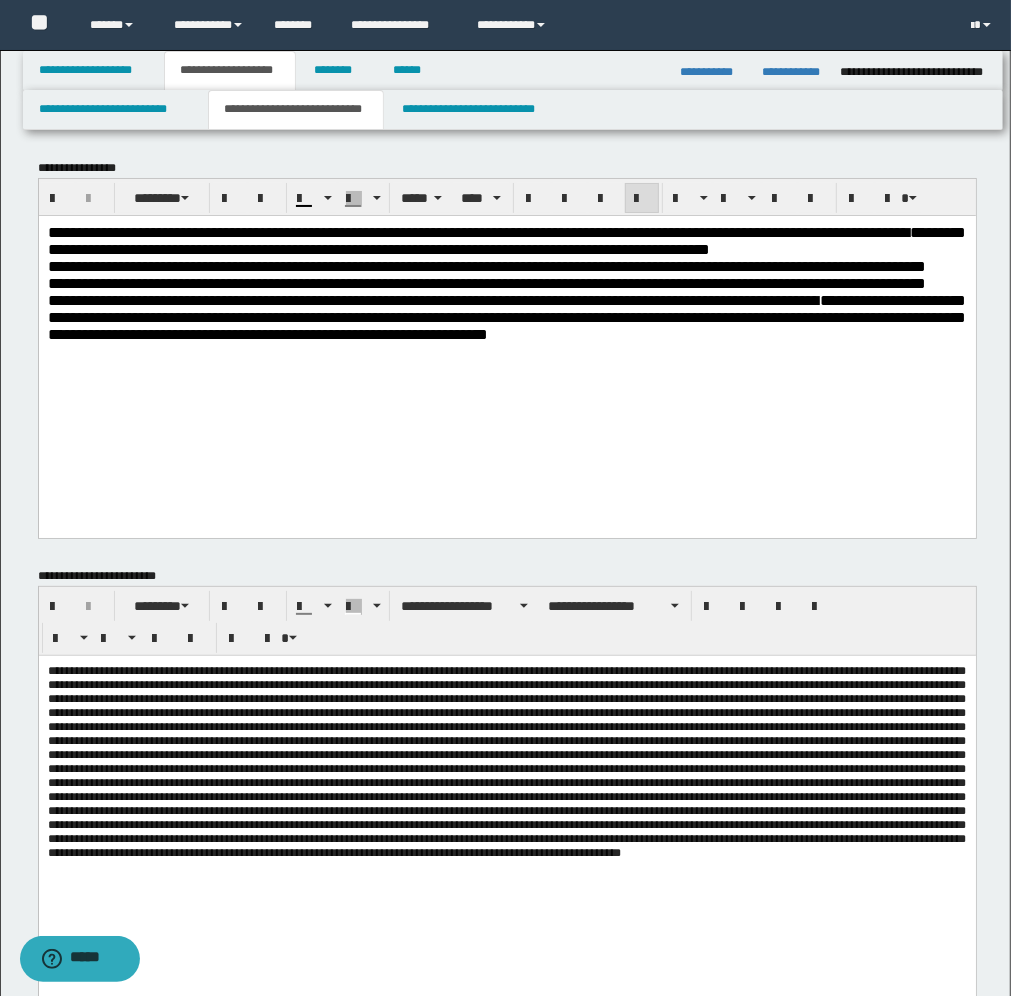 click on "**********" at bounding box center (486, 265) 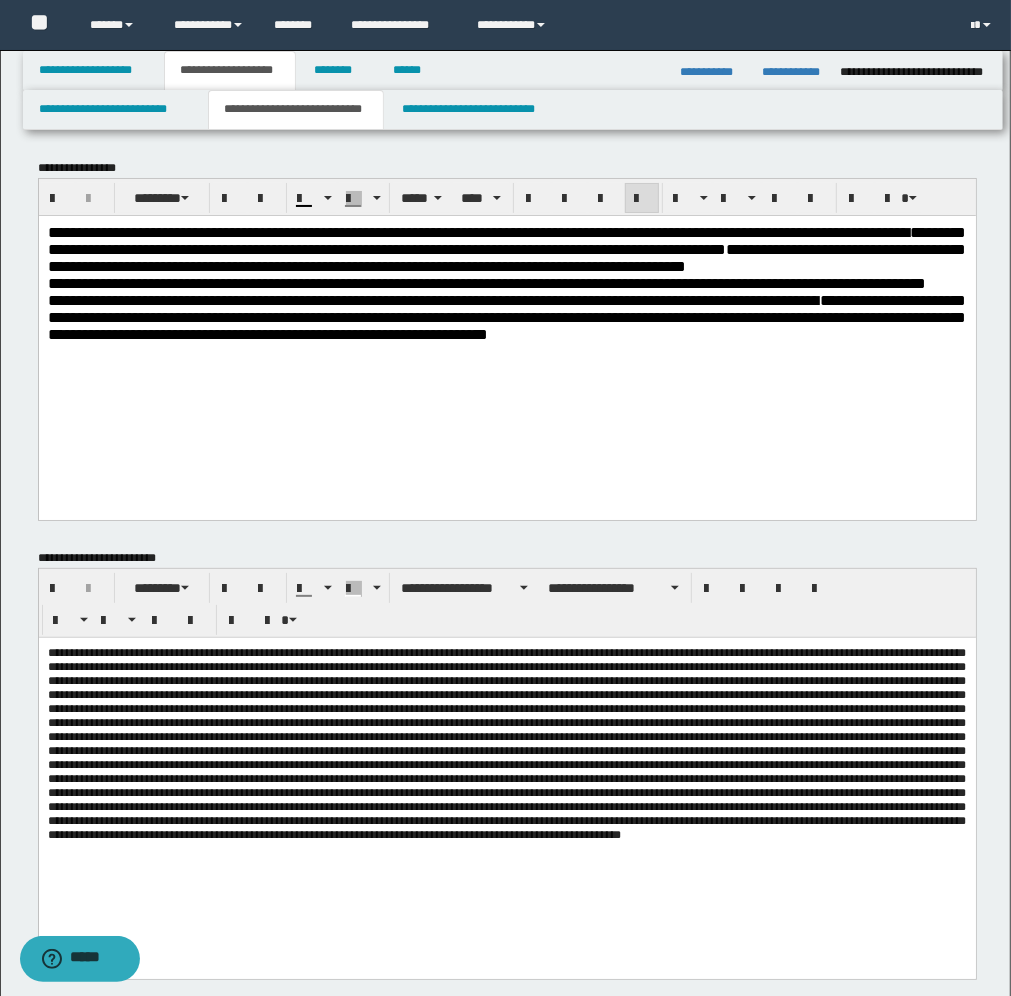 click on "**********" at bounding box center [506, 342] 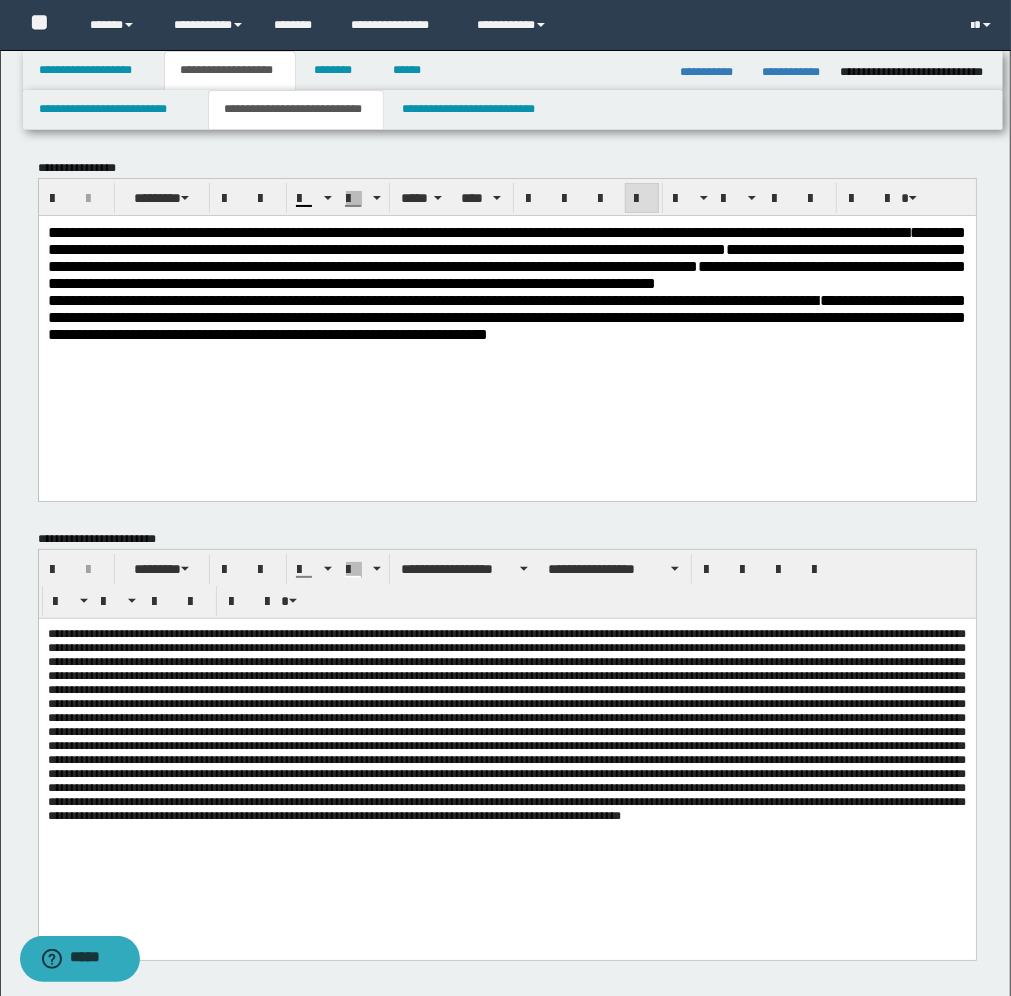 click on "**********" at bounding box center [506, 332] 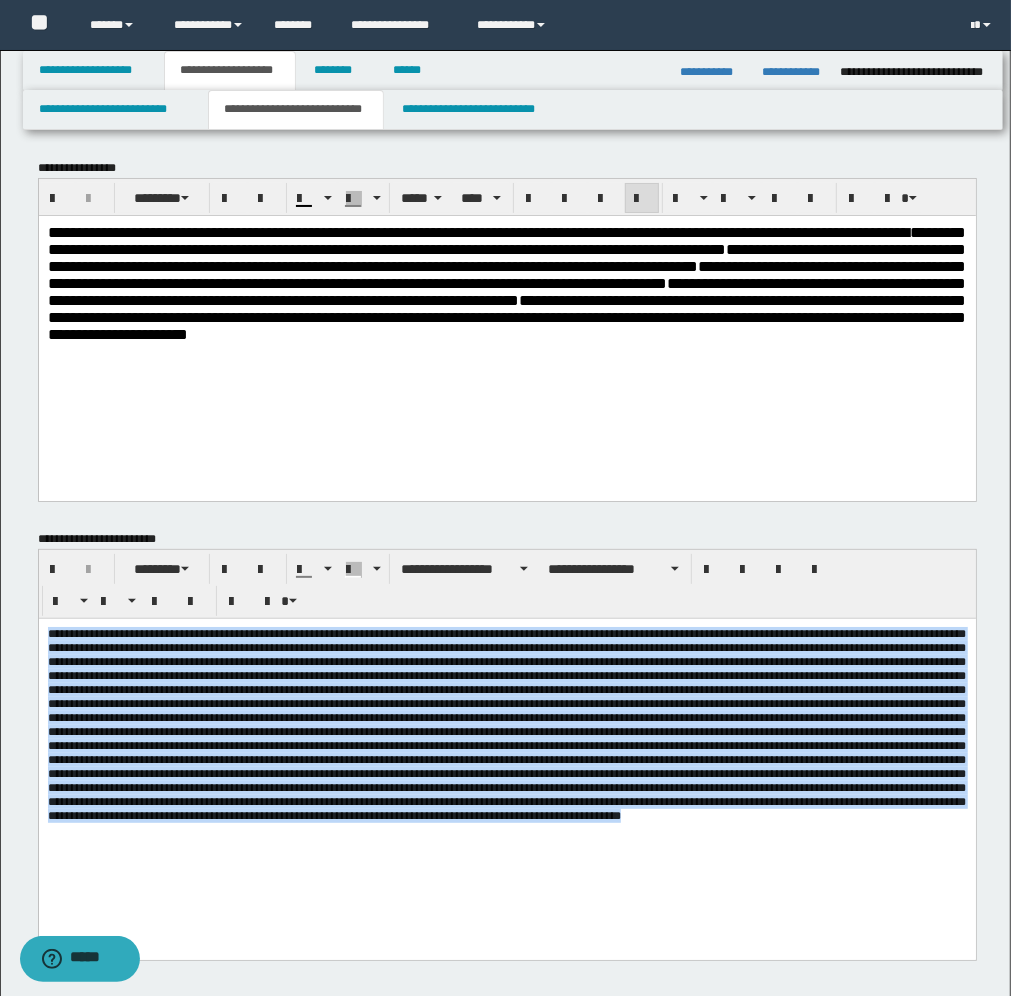 drag, startPoint x: 46, startPoint y: 631, endPoint x: 961, endPoint y: 868, distance: 945.1952 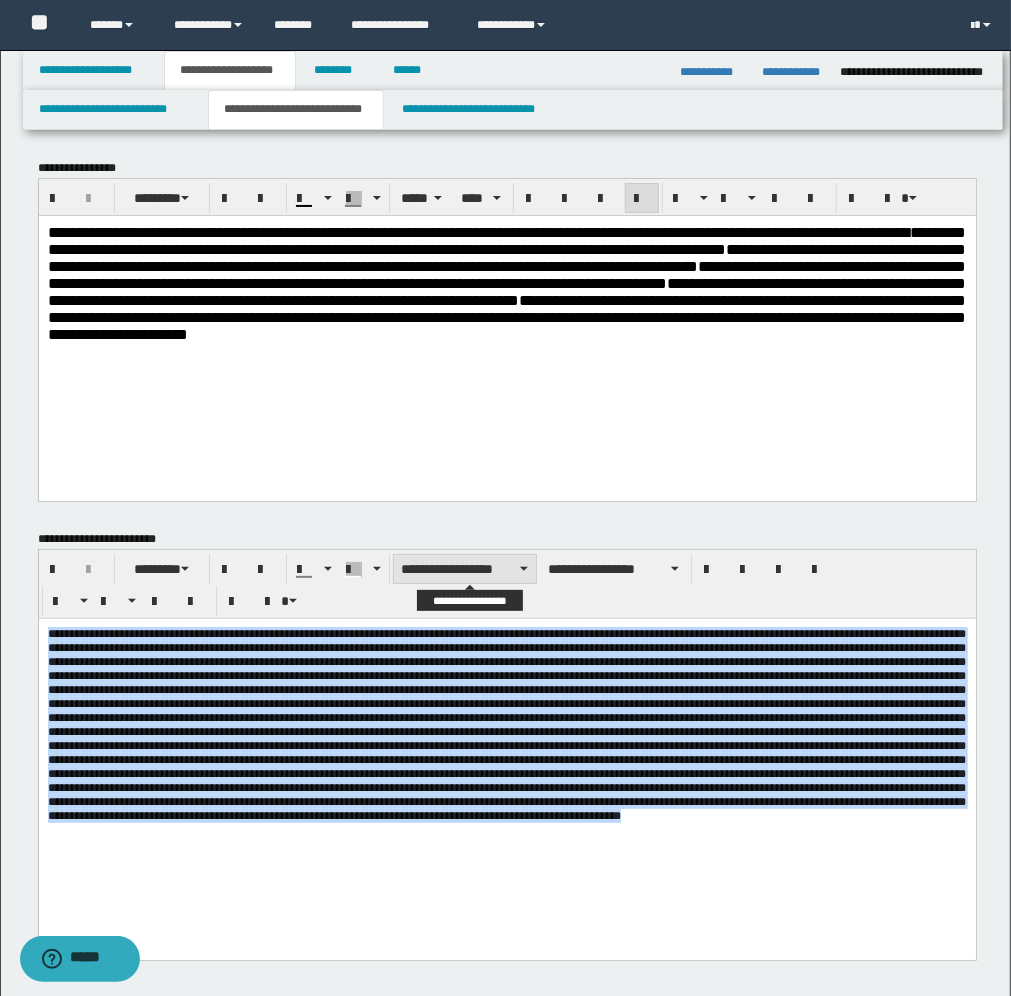 click on "**********" at bounding box center [465, 569] 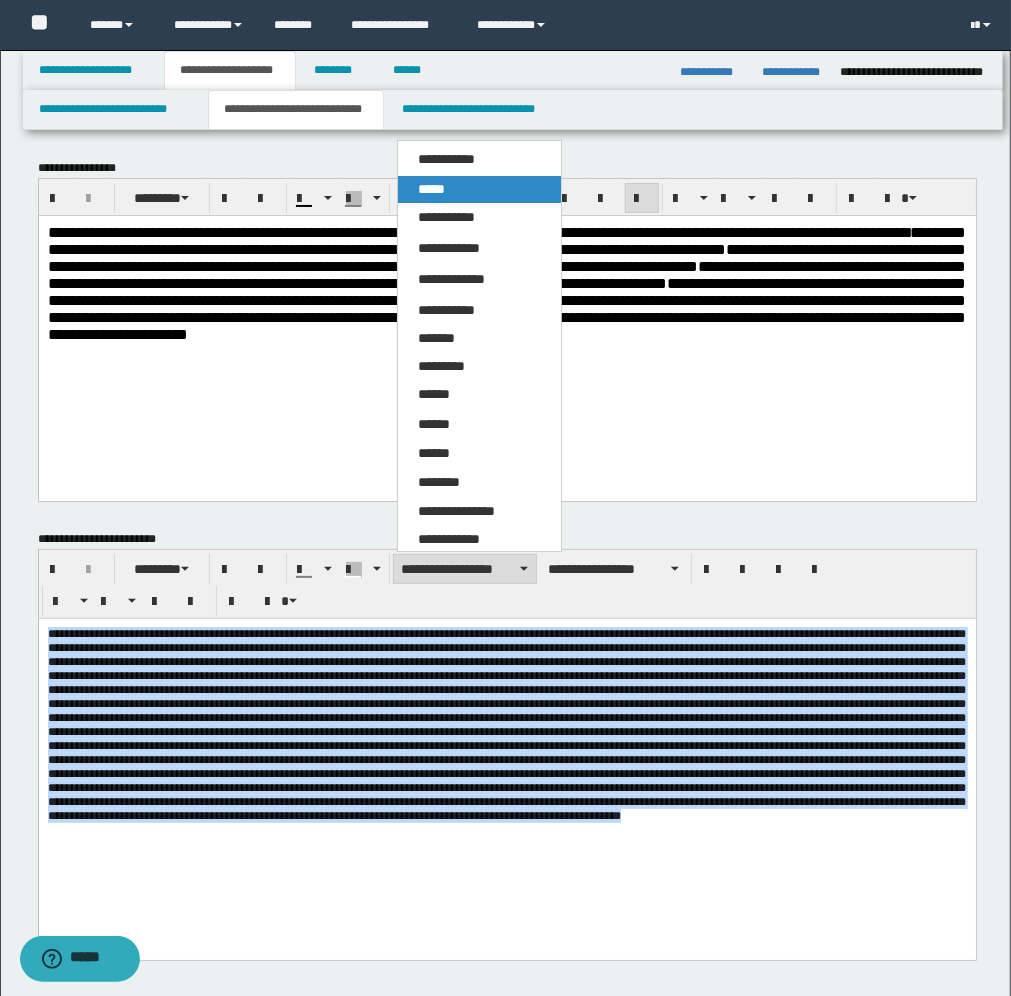 click on "*****" at bounding box center [431, 189] 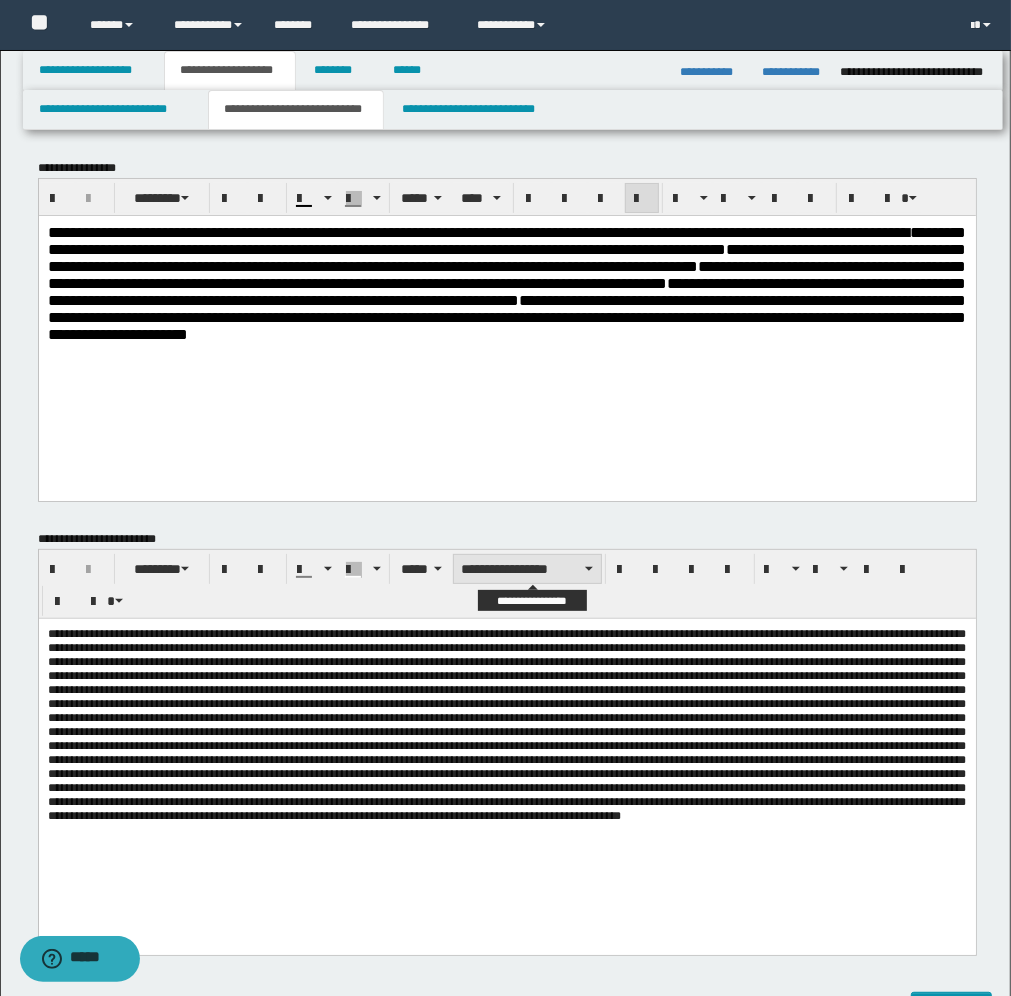 click on "**********" at bounding box center (527, 569) 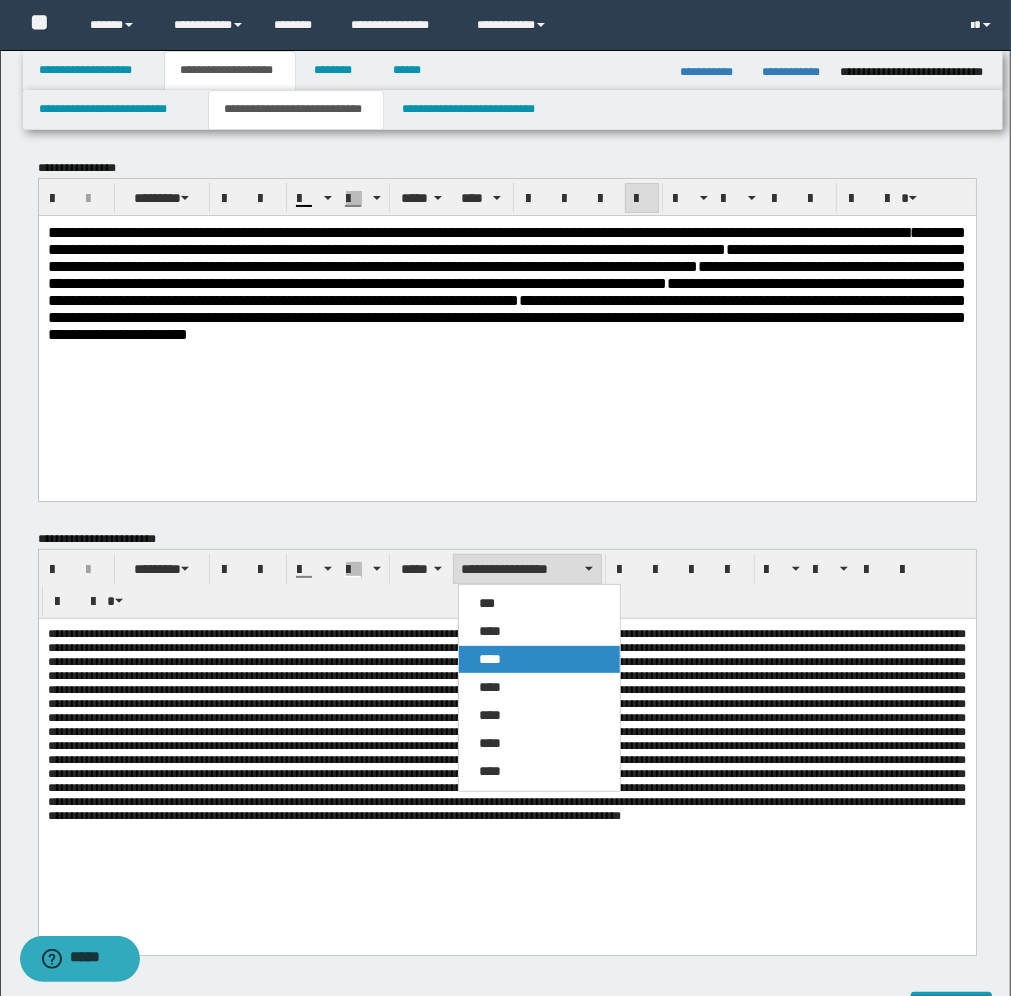 click on "****" at bounding box center (490, 659) 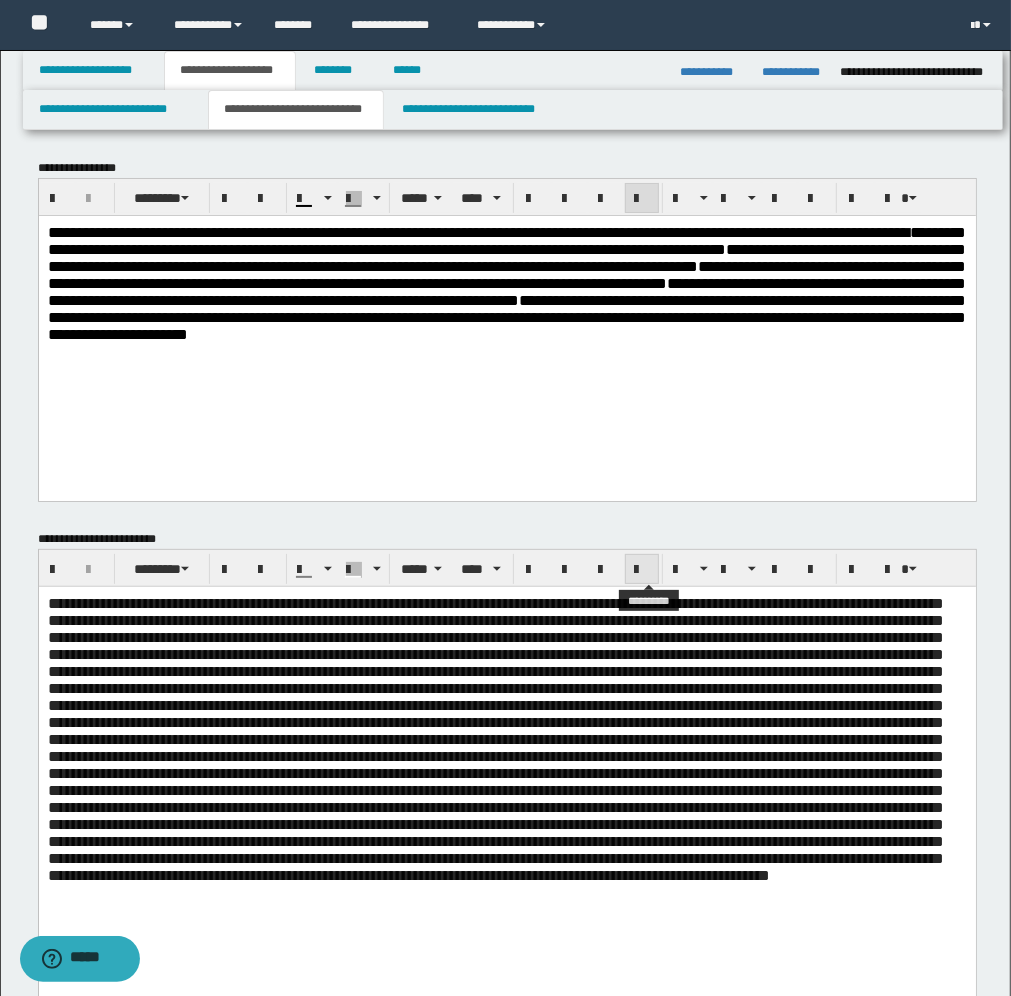 click at bounding box center (642, 570) 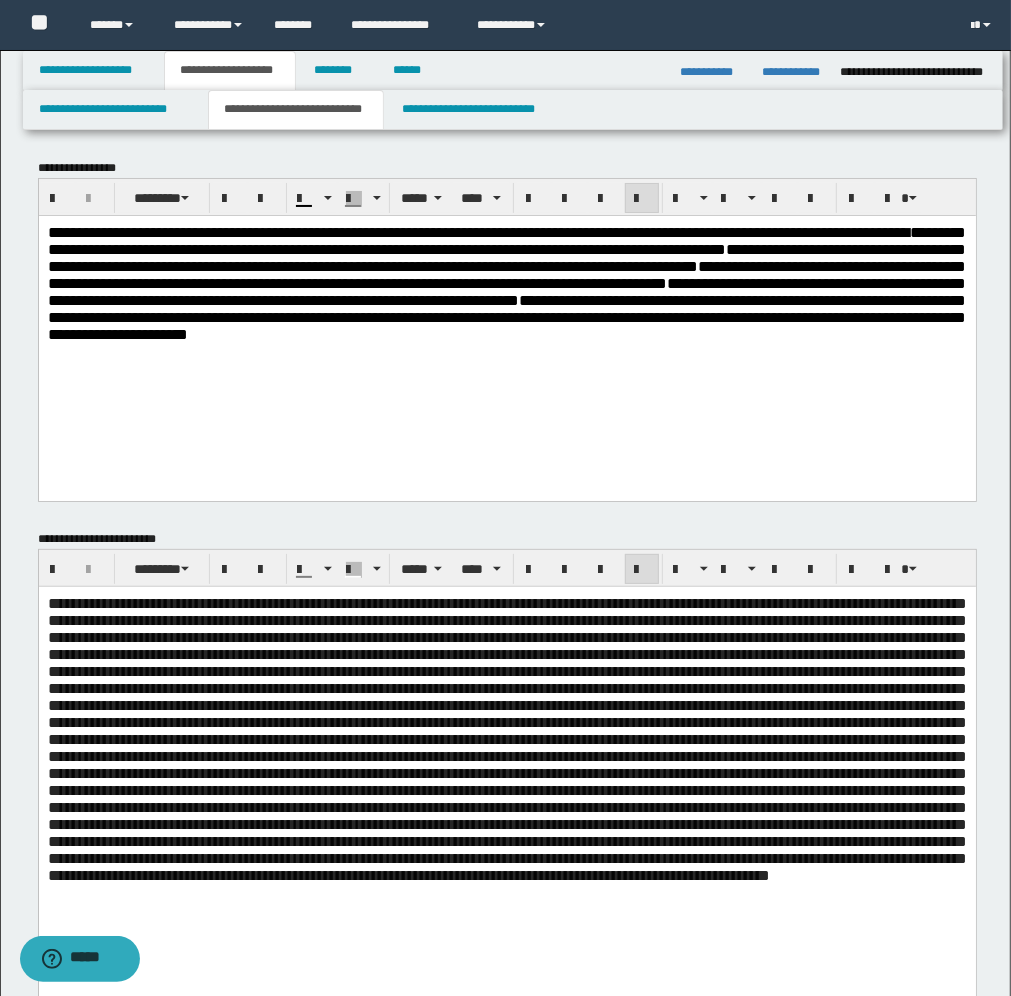 click at bounding box center (506, 738) 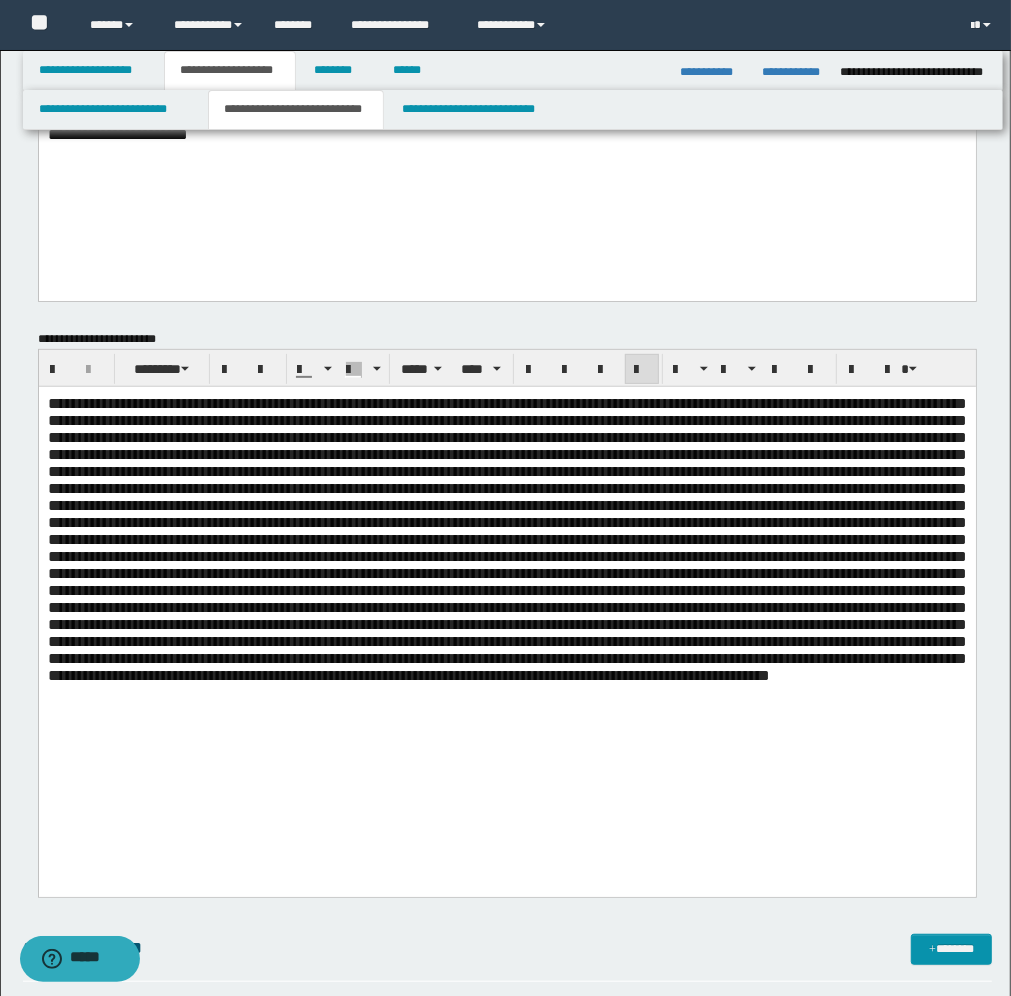 scroll, scrollTop: 250, scrollLeft: 0, axis: vertical 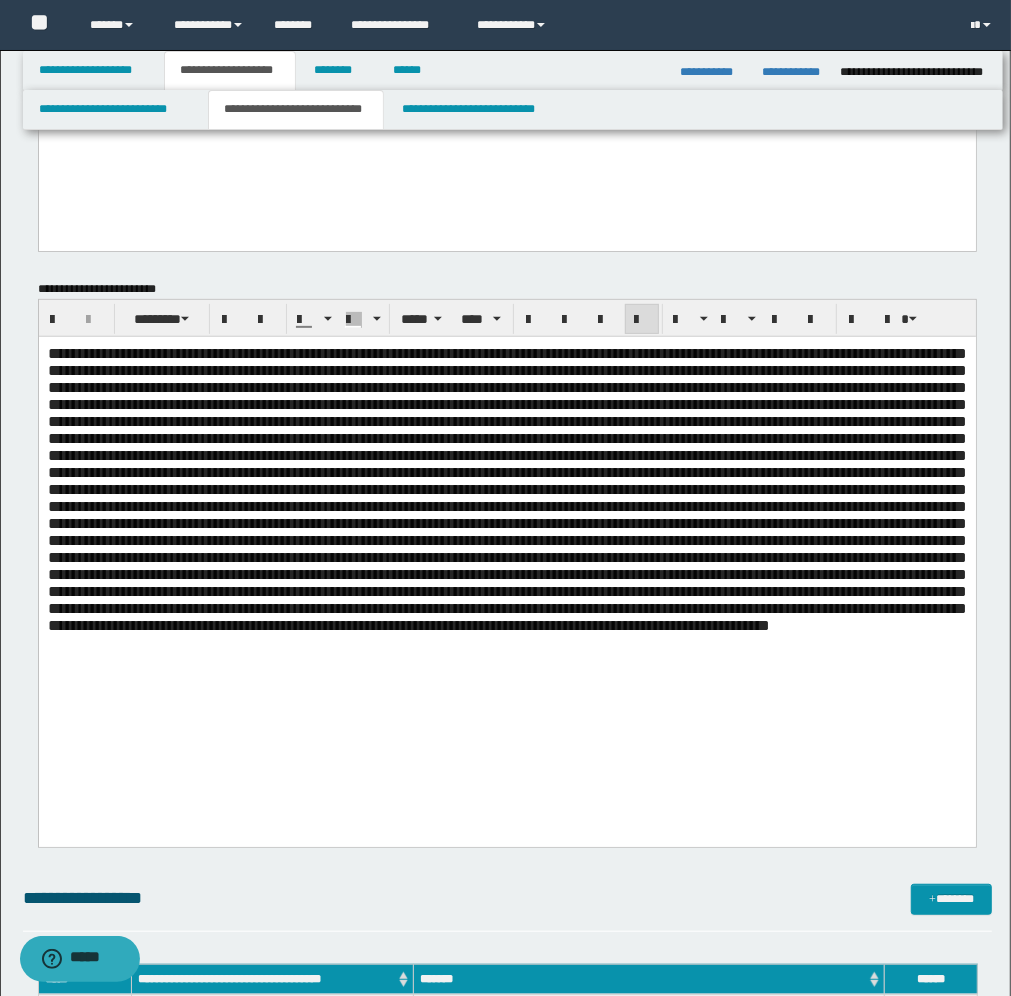 click at bounding box center (506, 488) 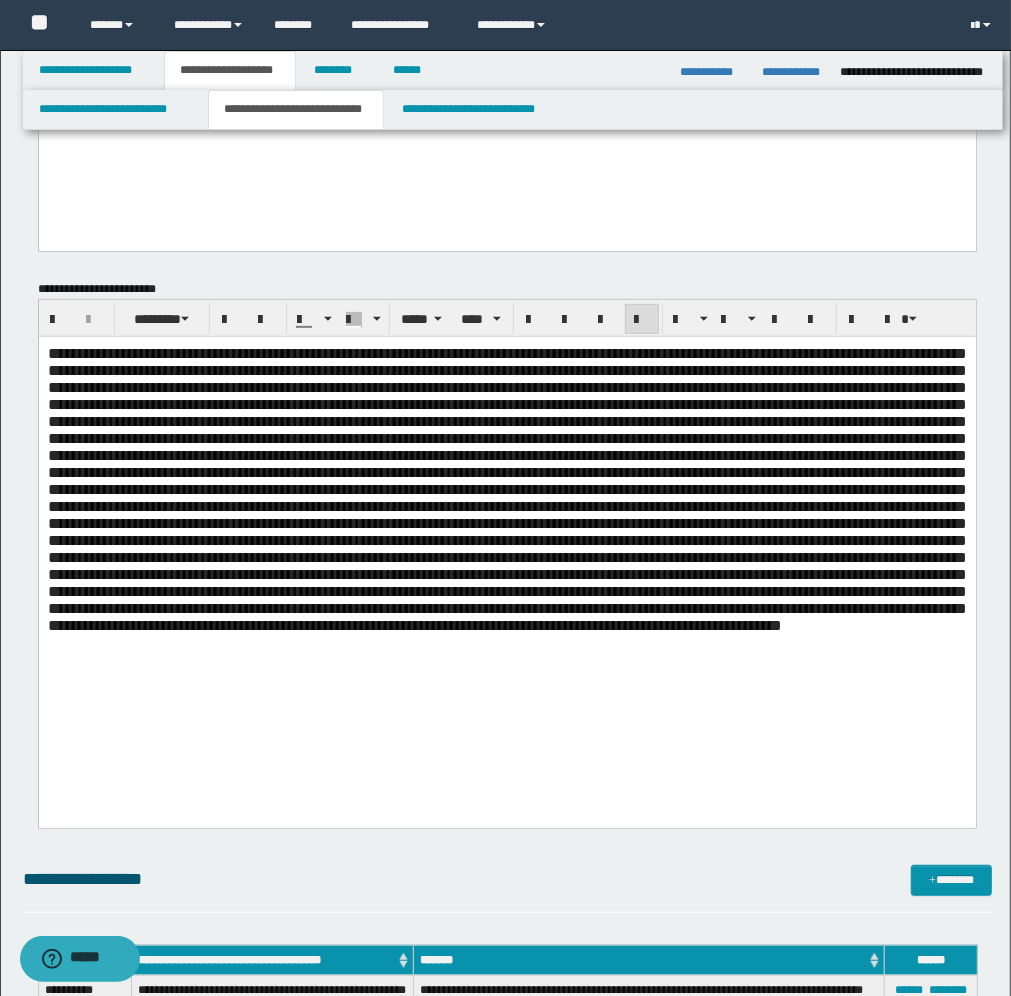 click at bounding box center [506, 488] 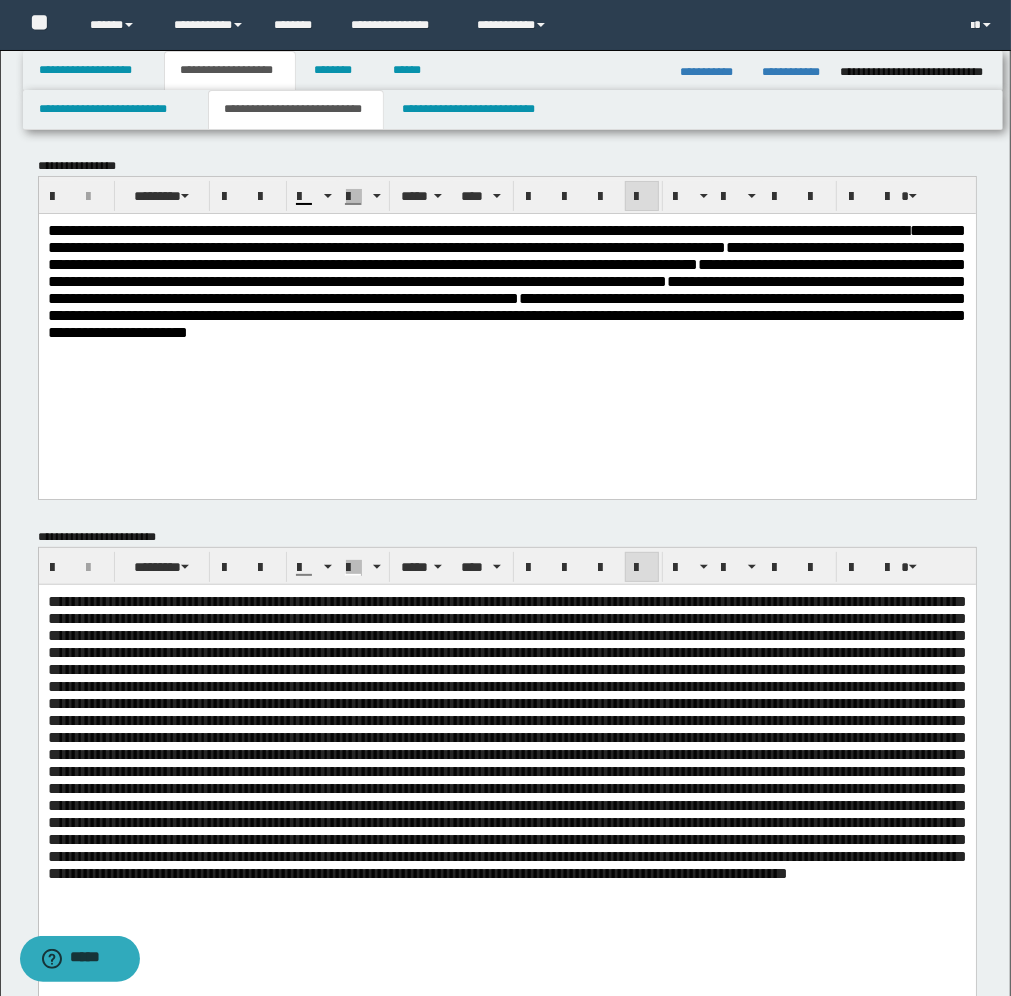 scroll, scrollTop: 0, scrollLeft: 0, axis: both 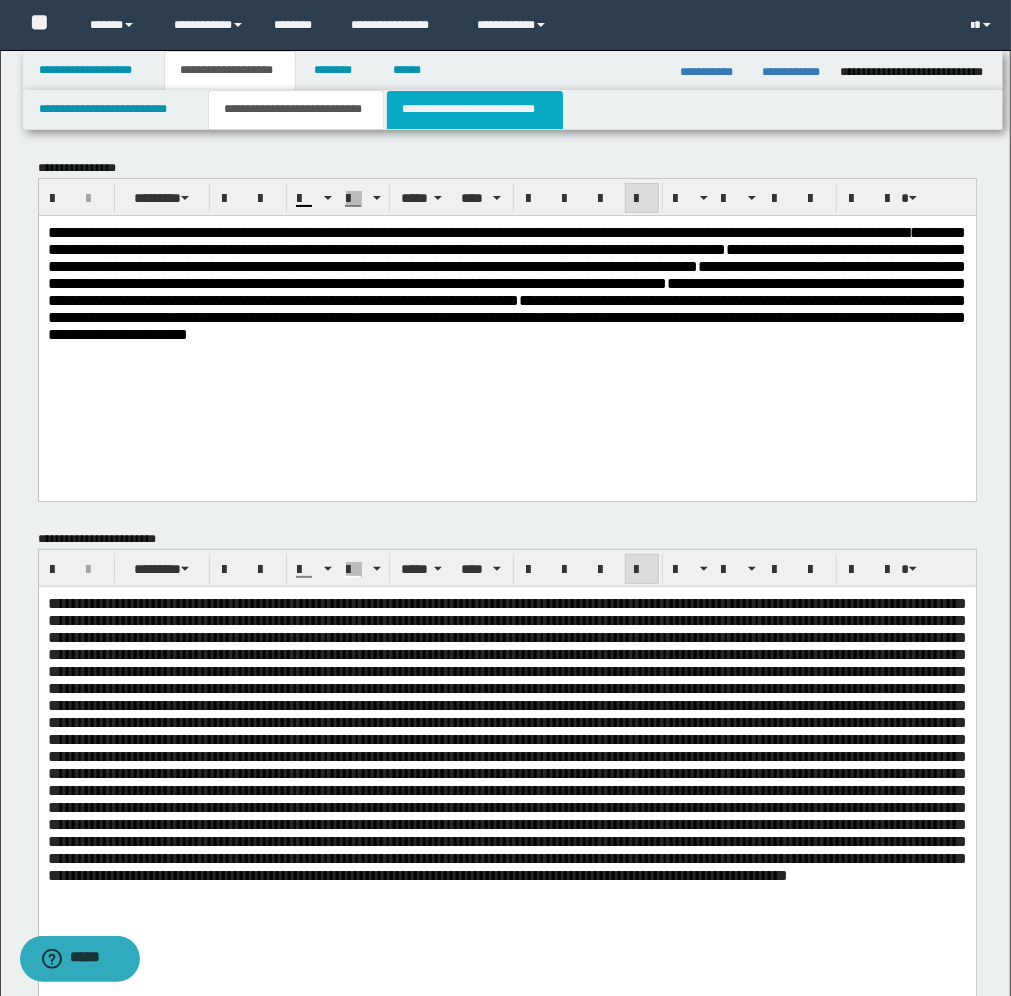 click on "**********" at bounding box center (475, 110) 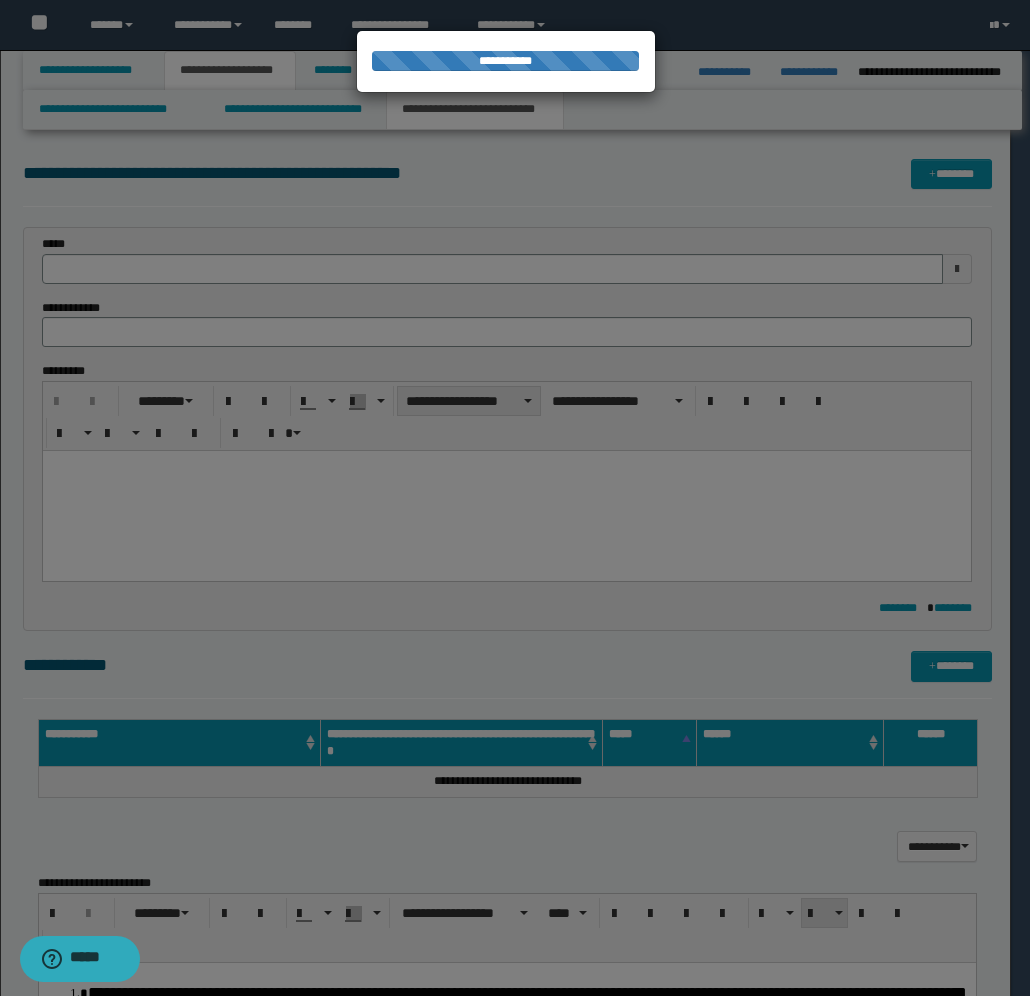 type 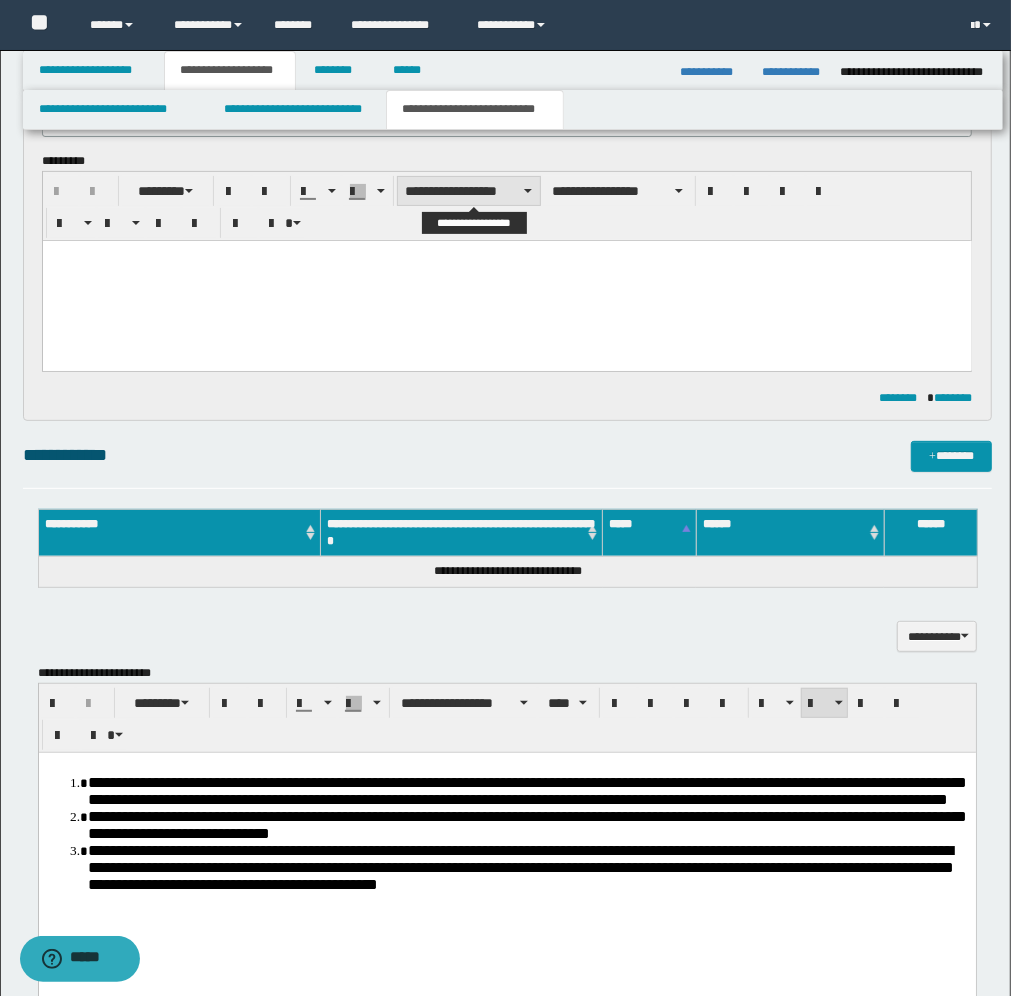 scroll, scrollTop: 250, scrollLeft: 0, axis: vertical 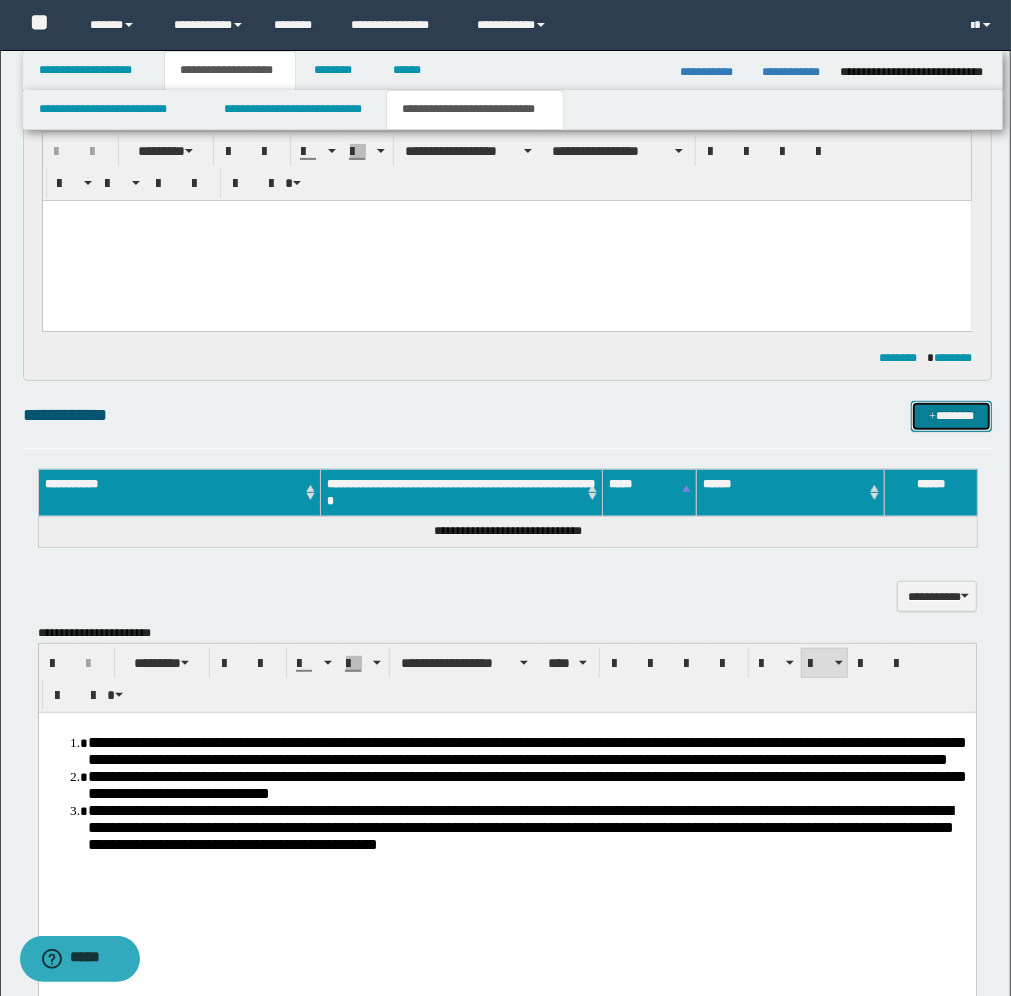 click on "*******" at bounding box center (951, 416) 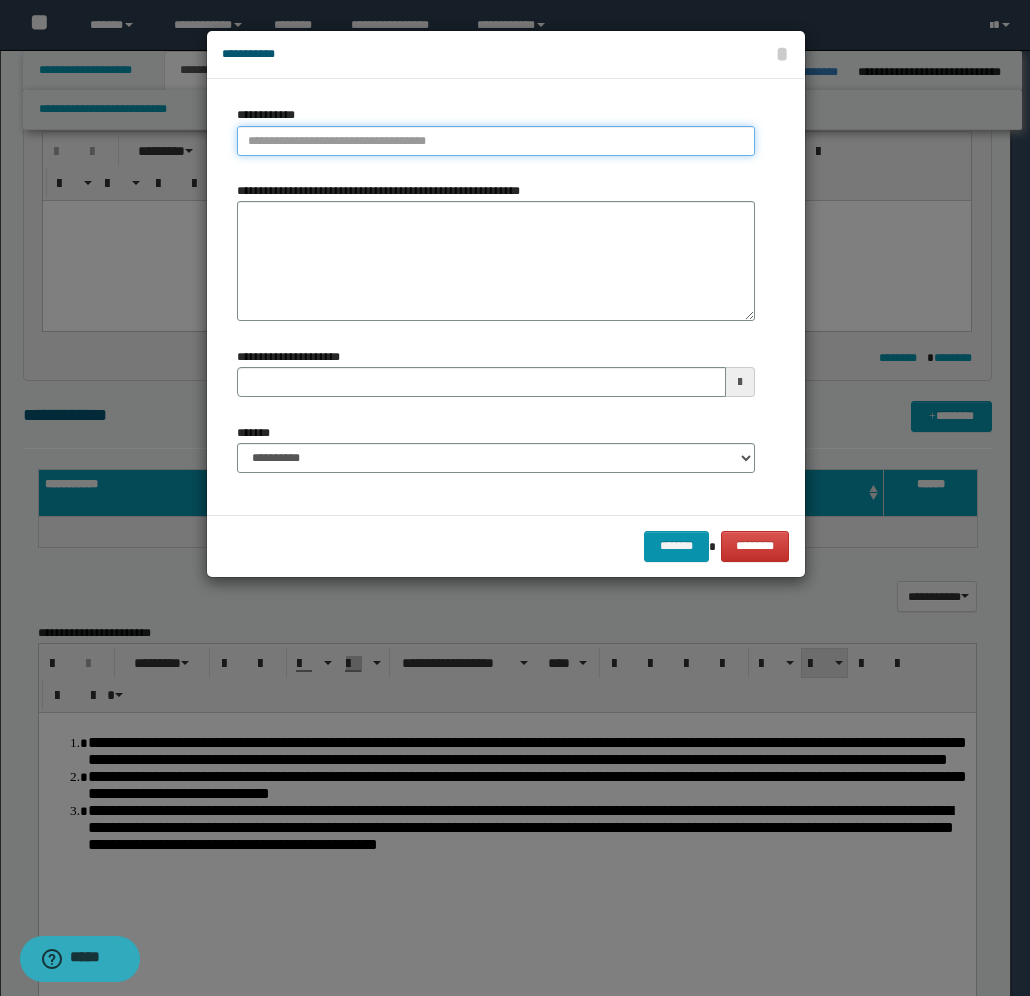 click on "**********" at bounding box center [496, 141] 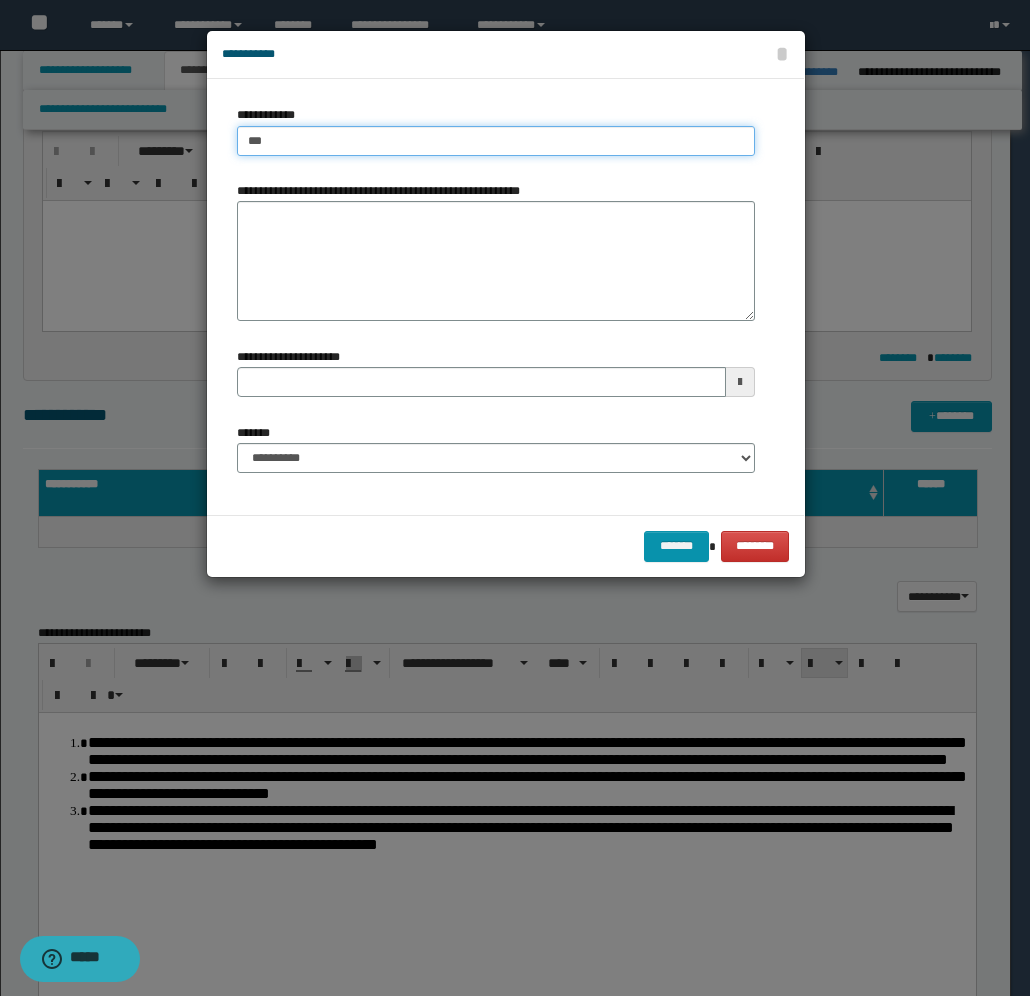 type on "****" 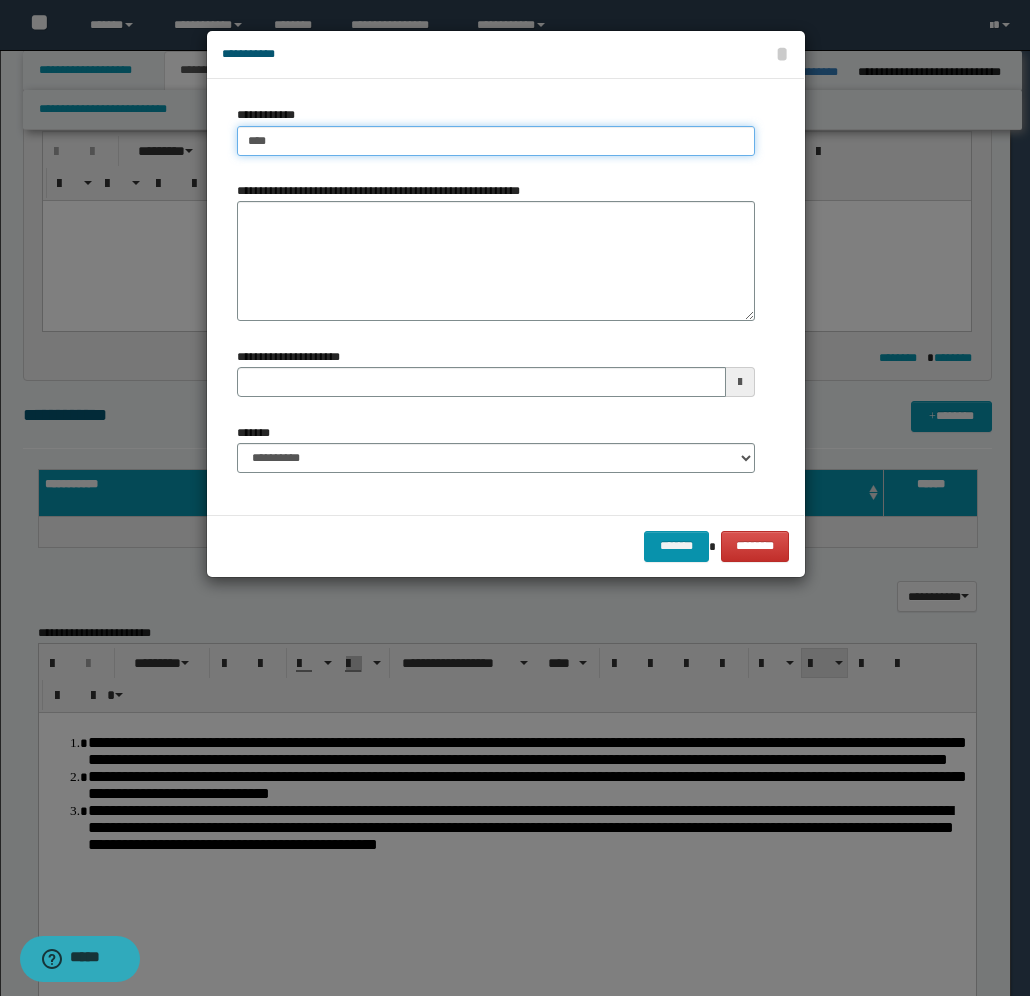 type on "****" 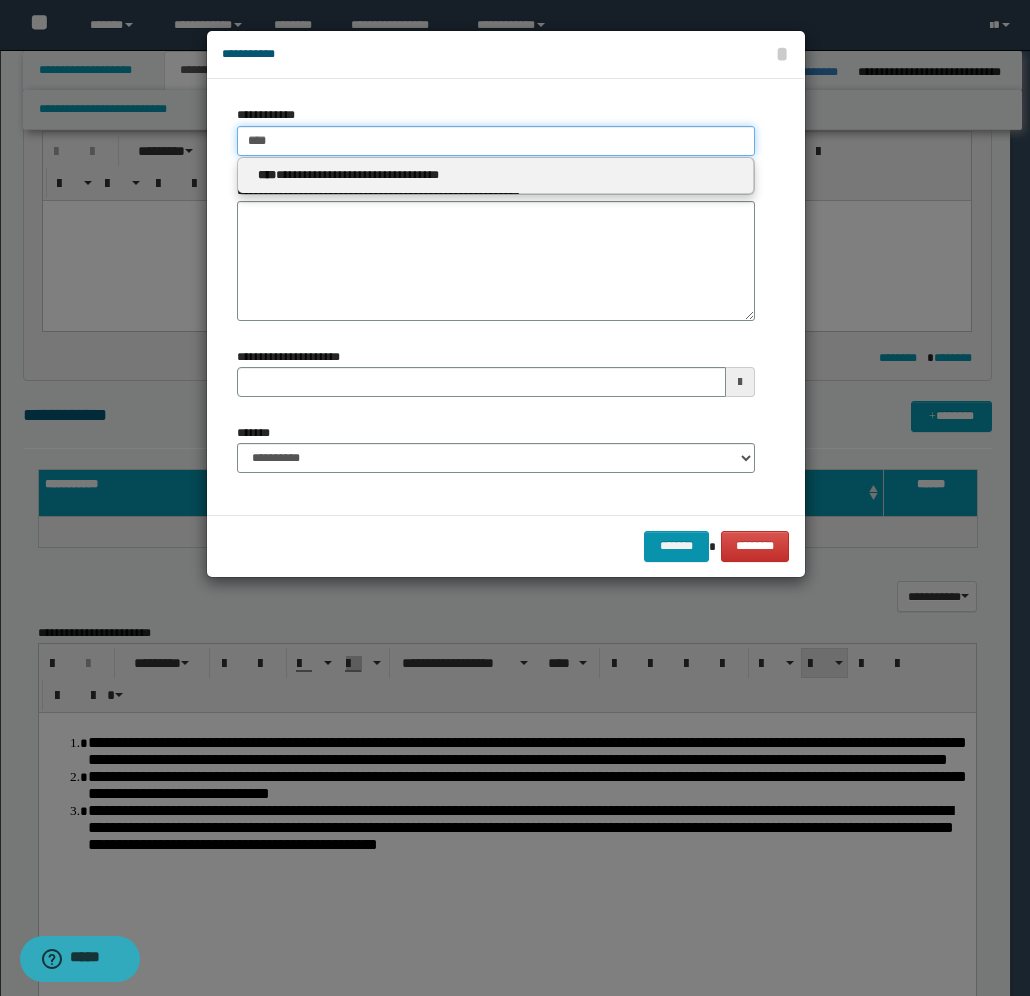 type 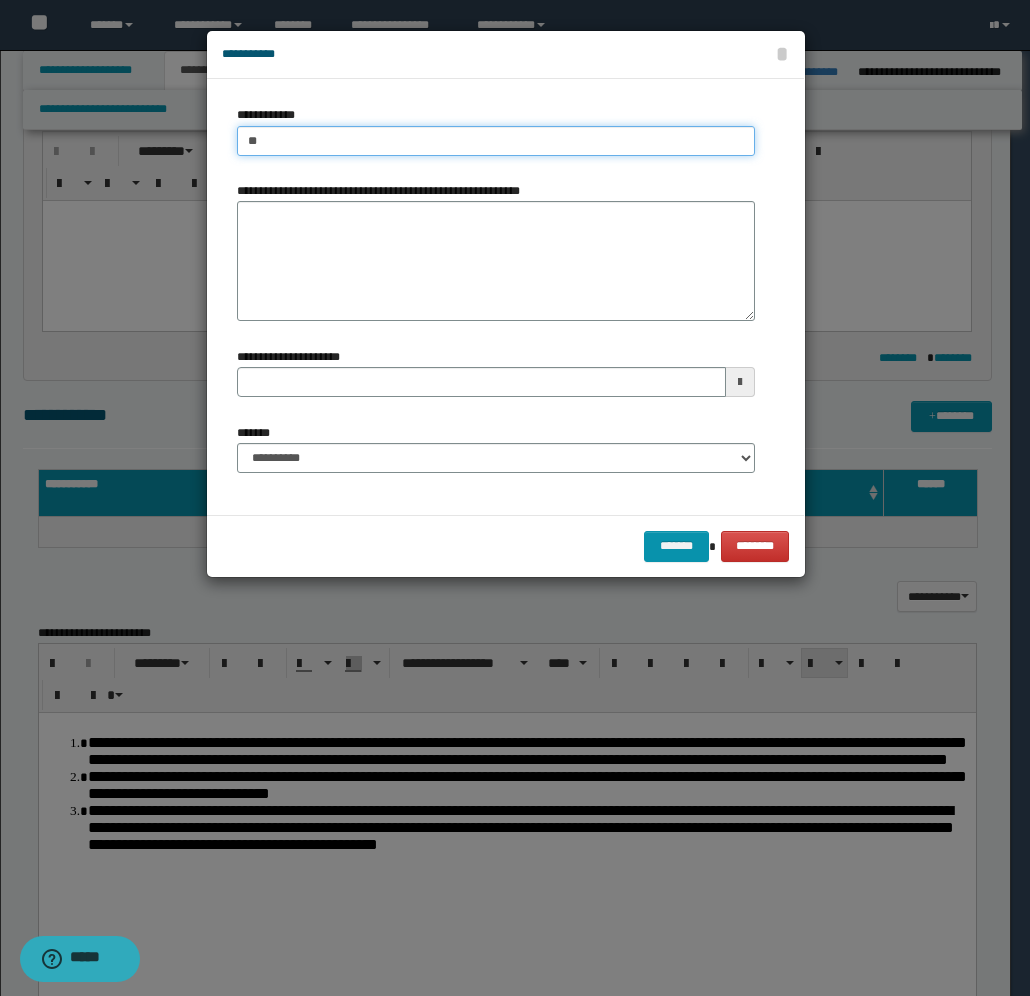 type on "*" 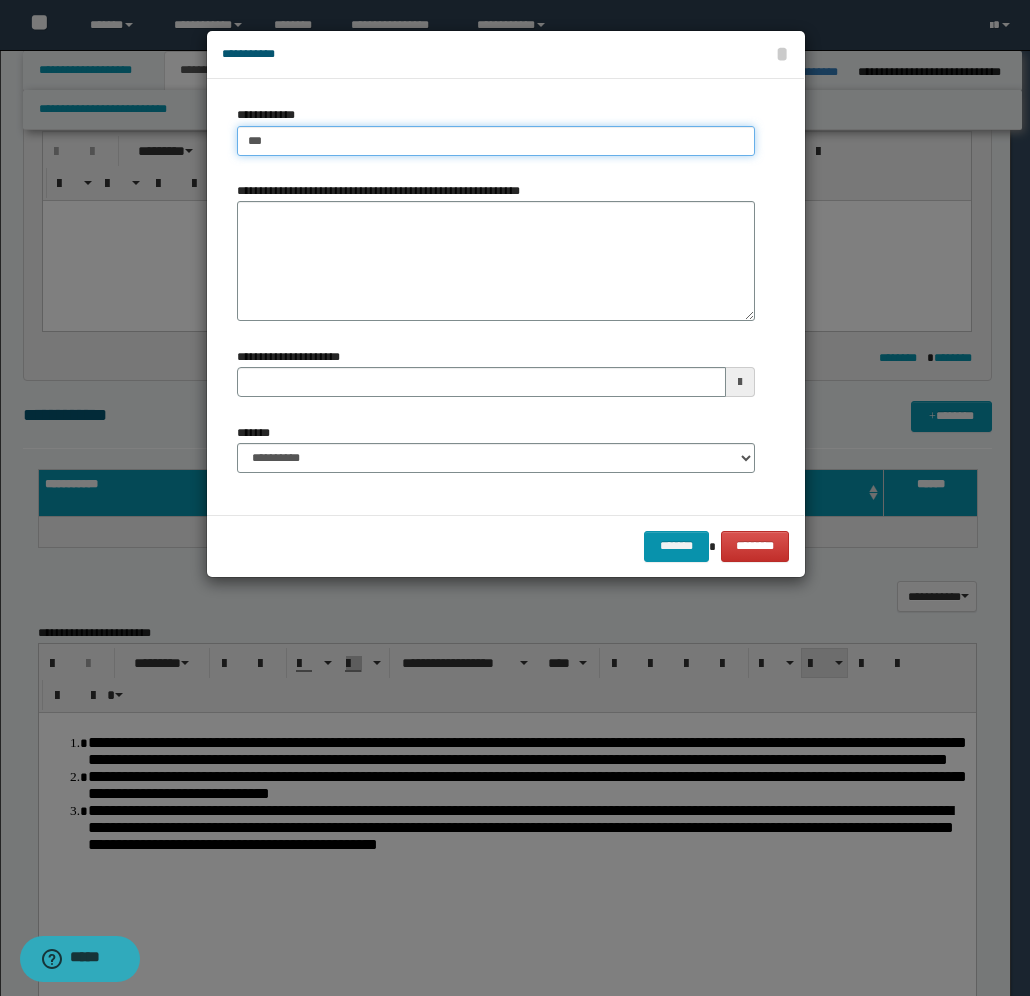 type on "****" 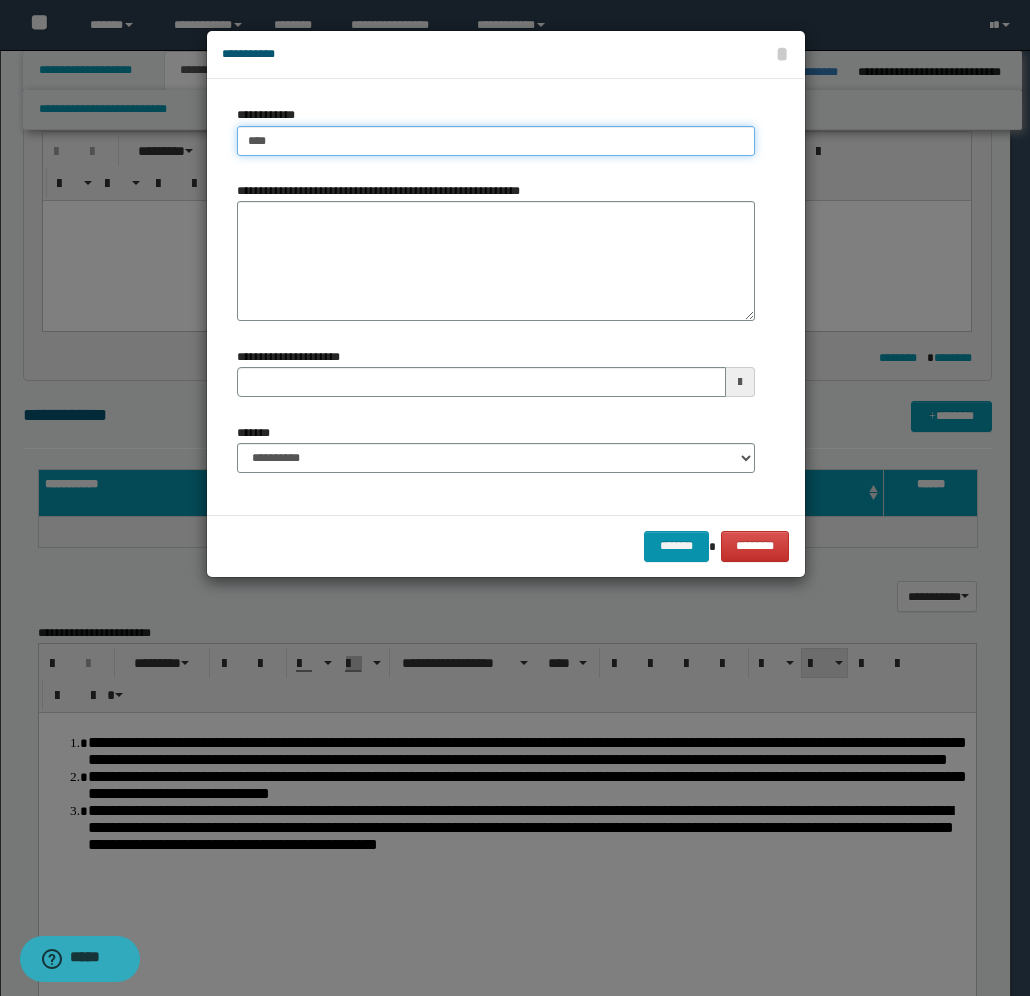 type on "****" 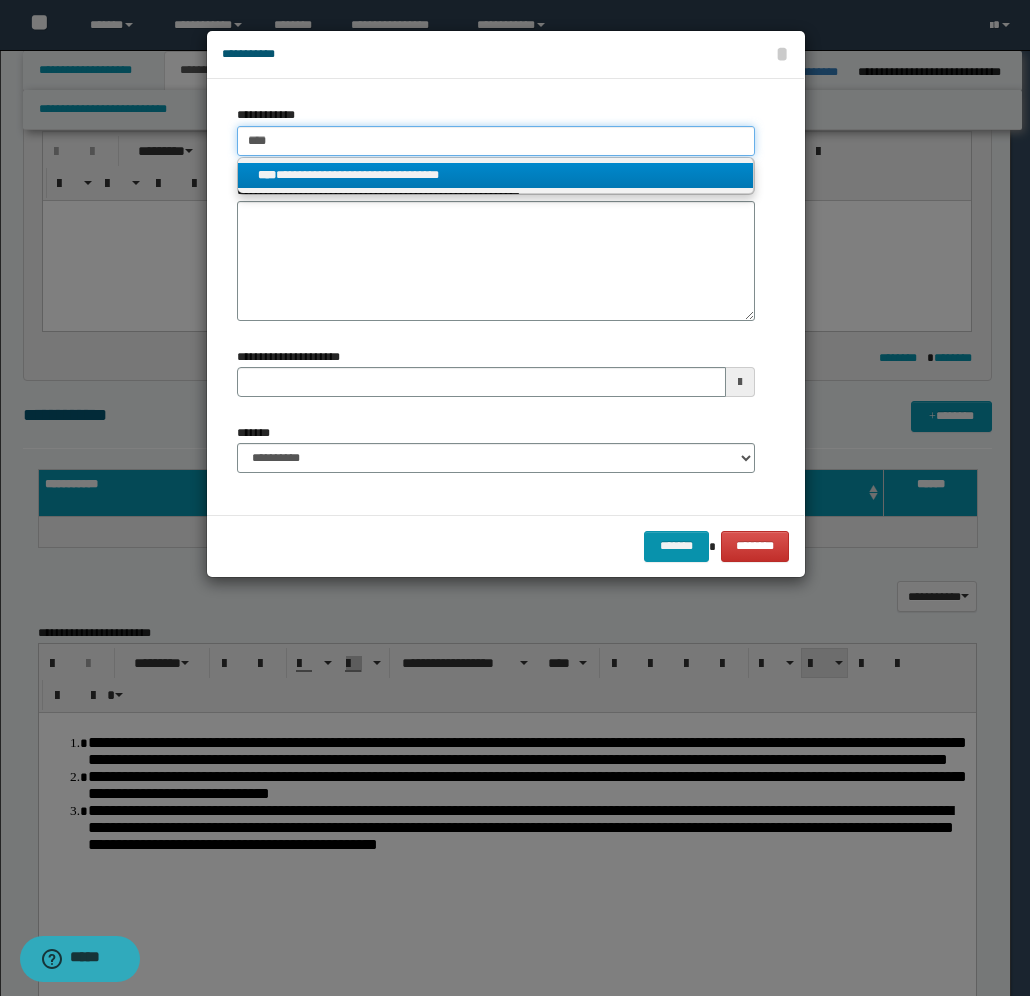 type on "****" 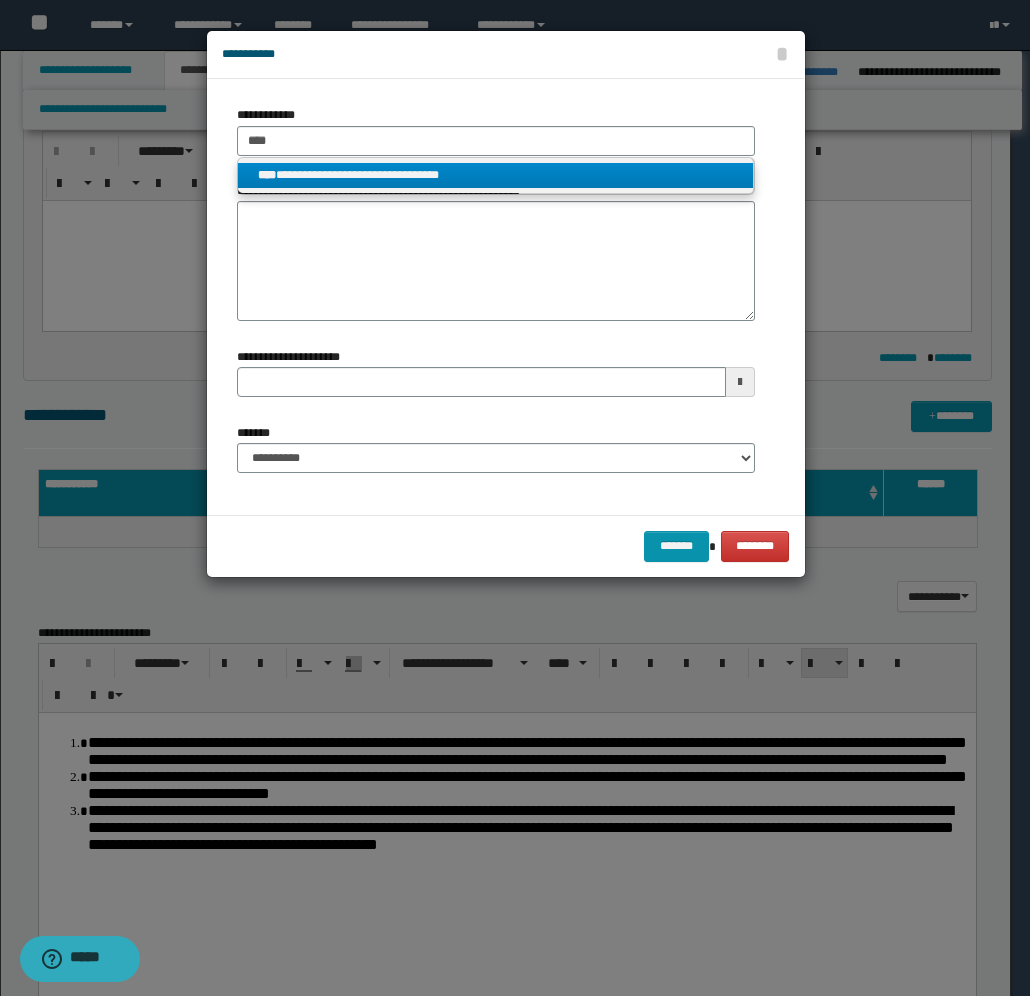 click on "**********" at bounding box center (496, 175) 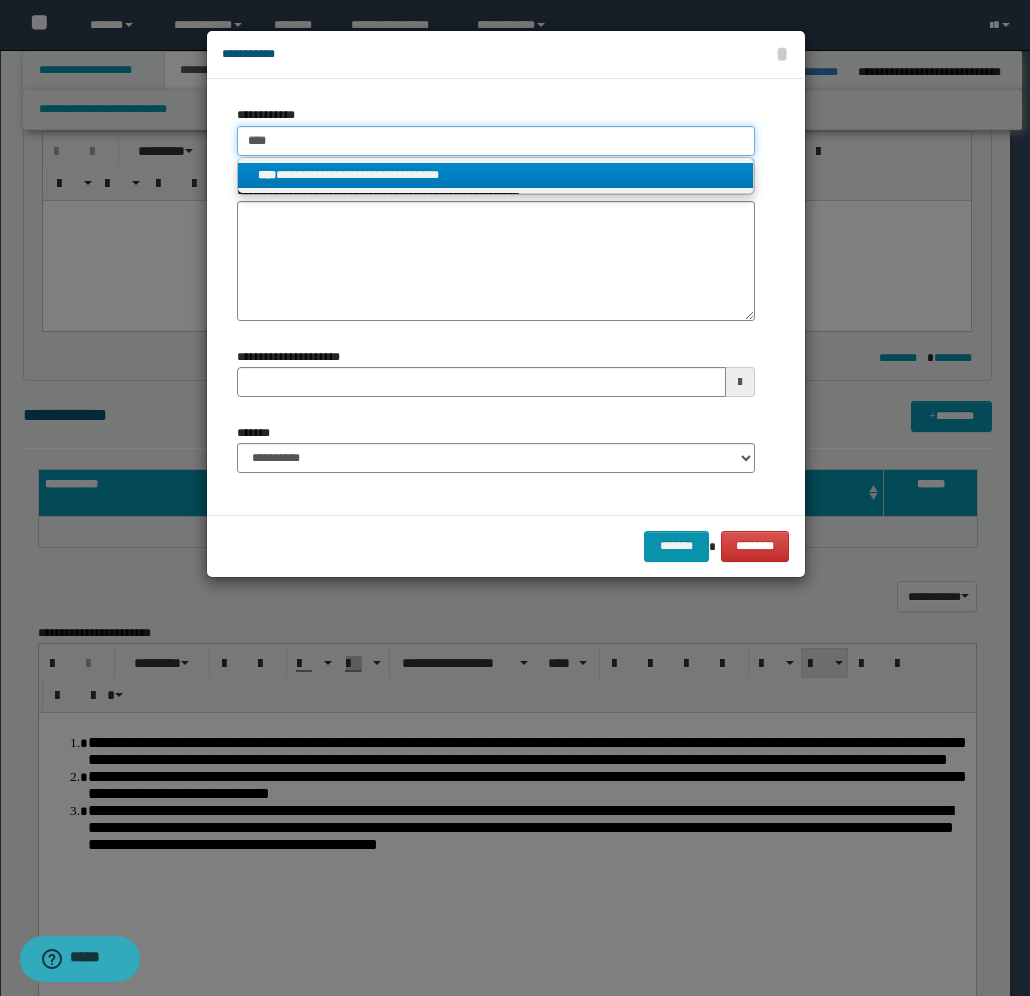 type 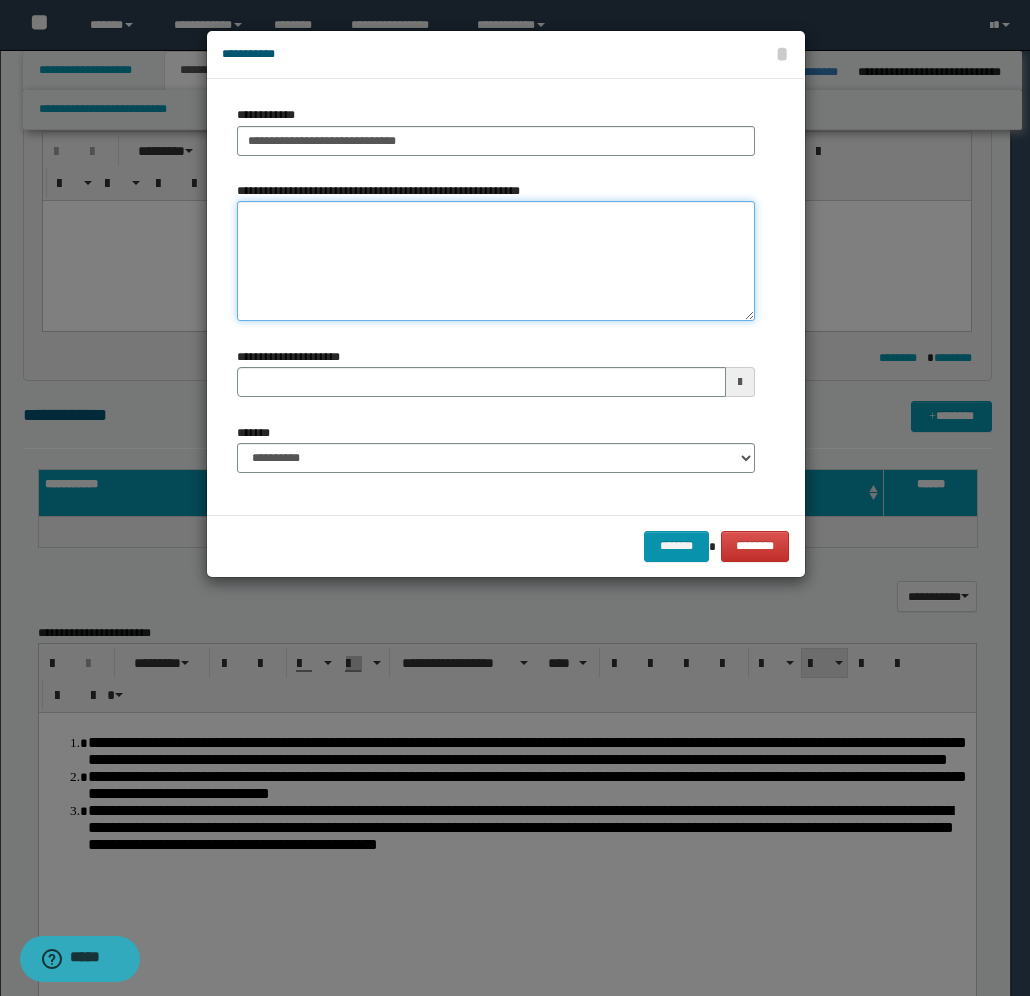click on "**********" at bounding box center [496, 261] 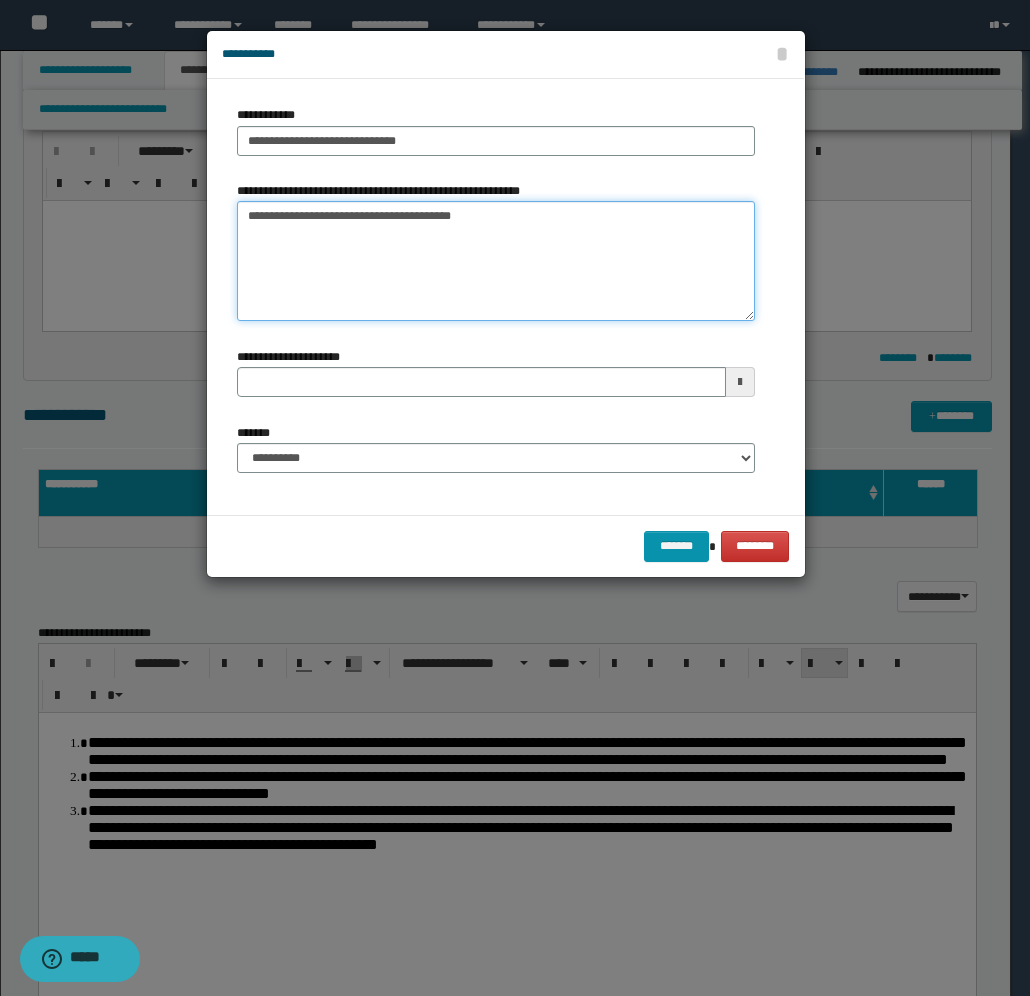 type on "**********" 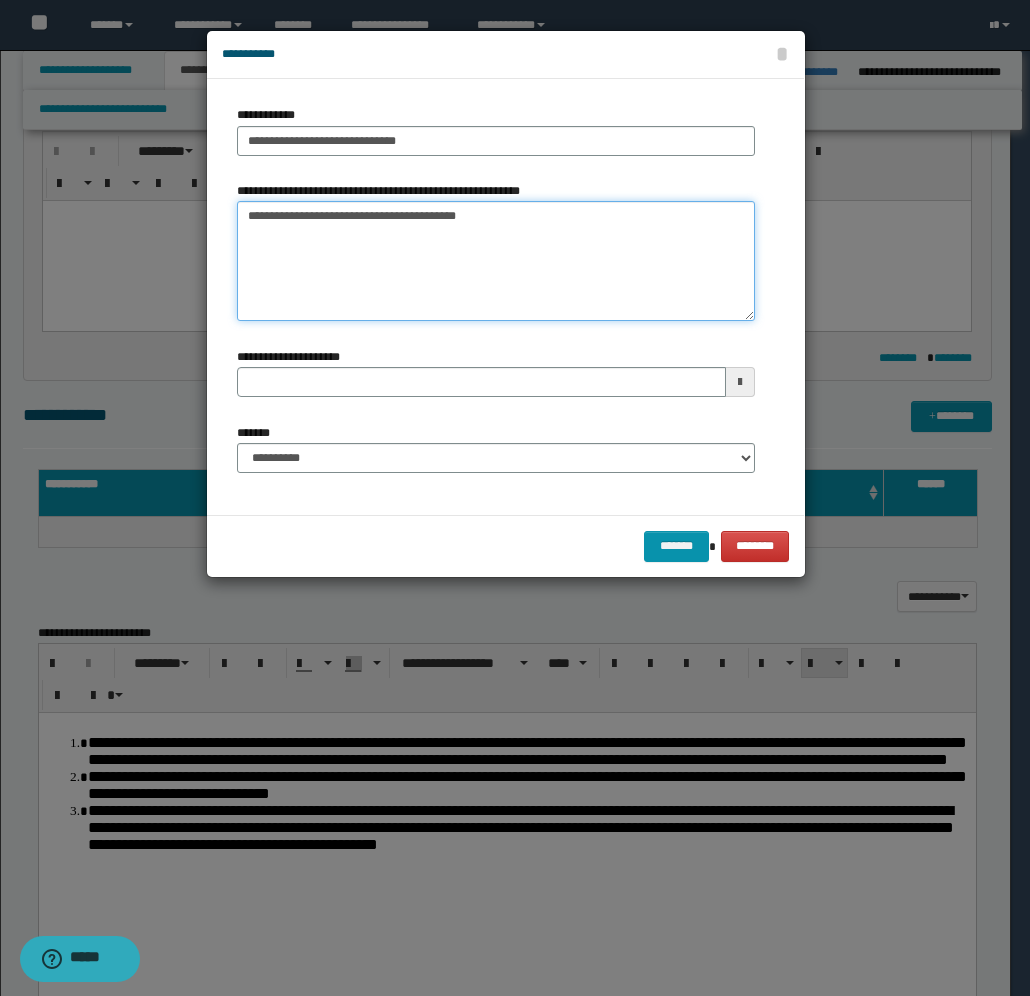 type 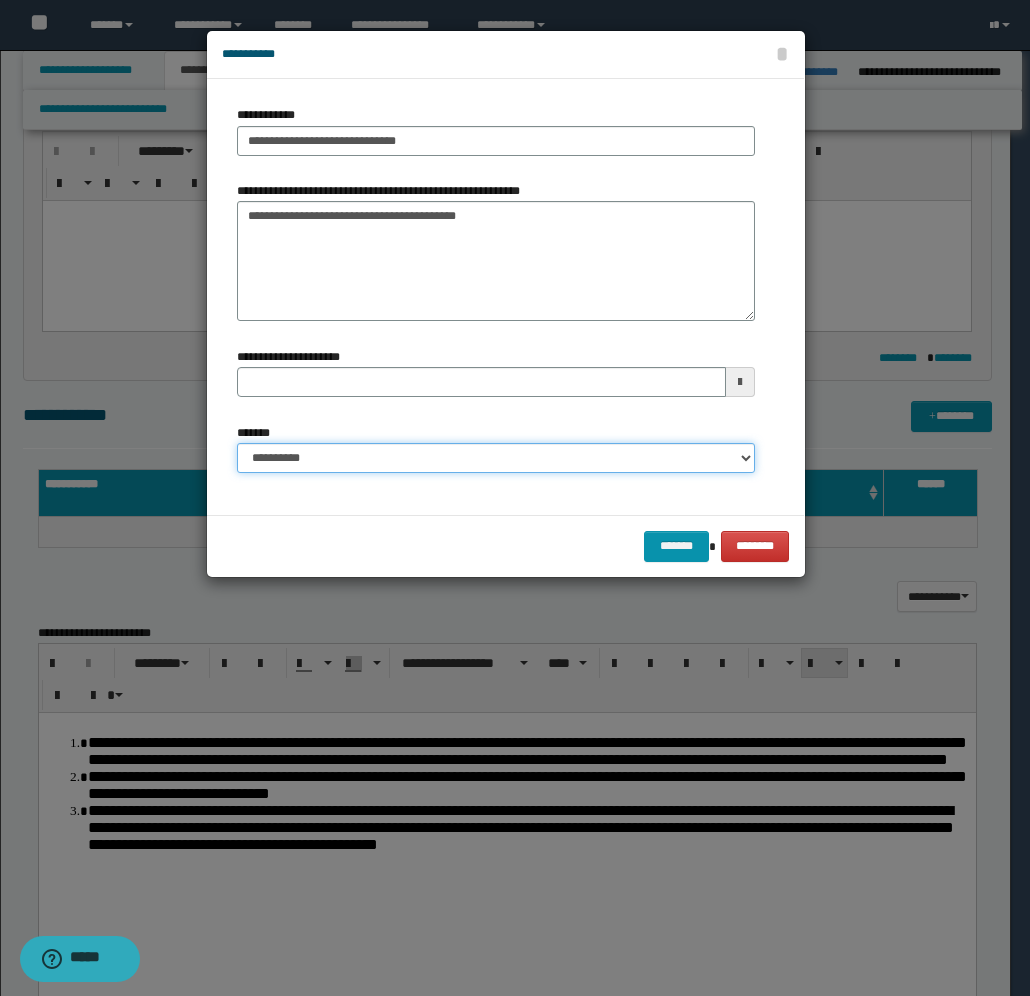click on "**********" at bounding box center [496, 458] 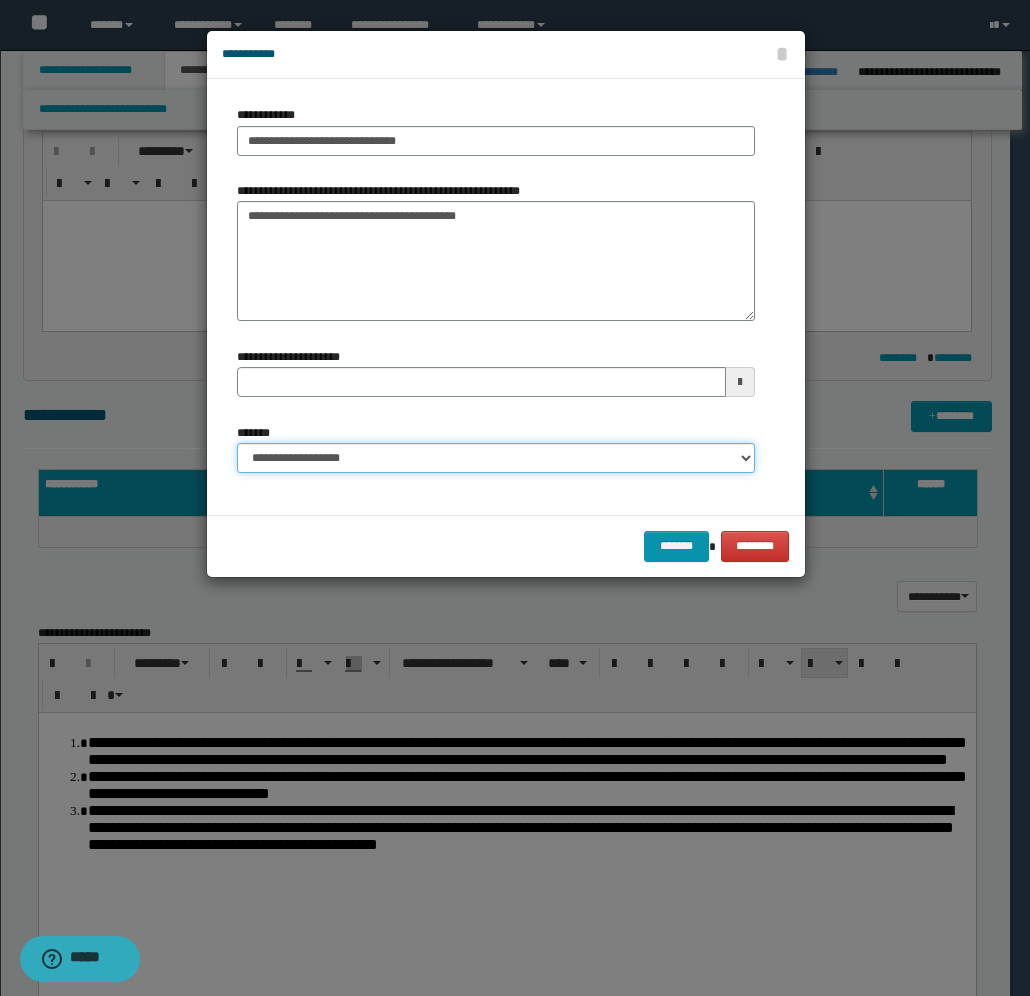 click on "**********" at bounding box center [496, 458] 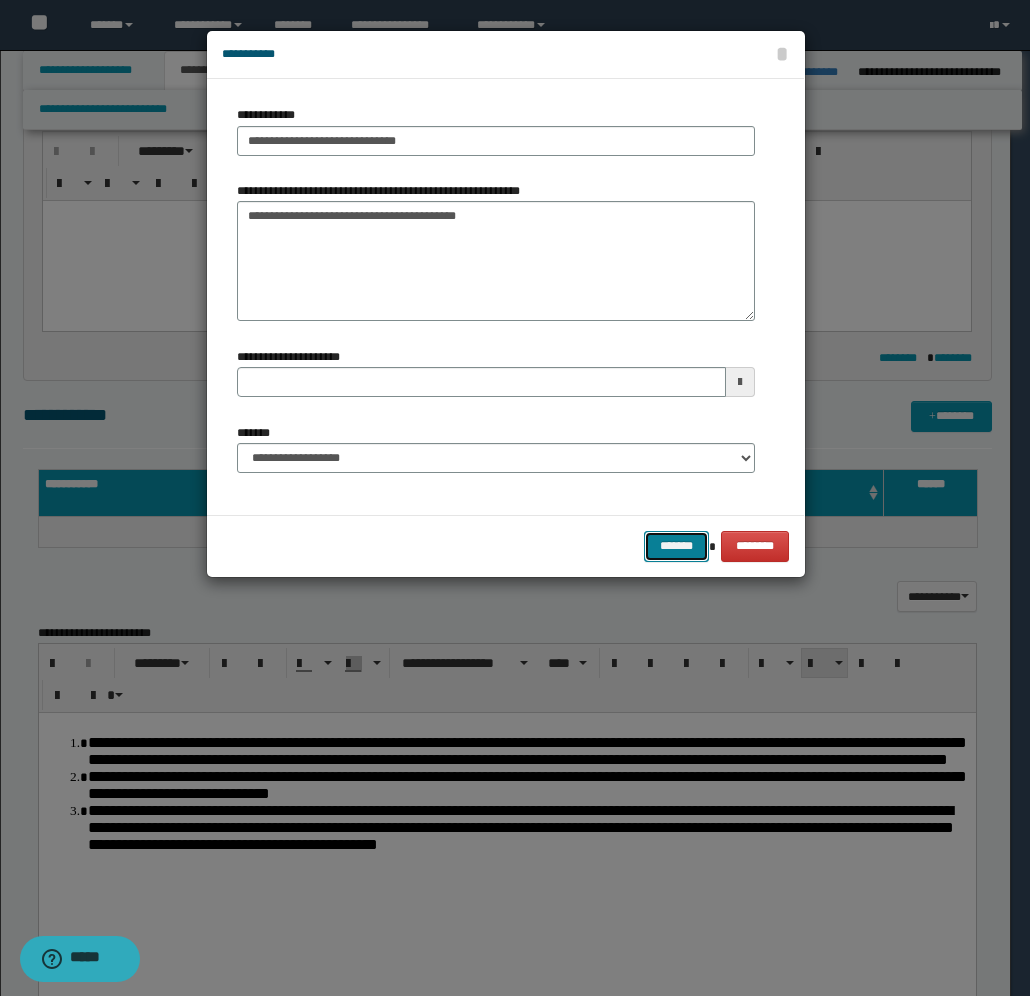 click on "*******" at bounding box center [676, 546] 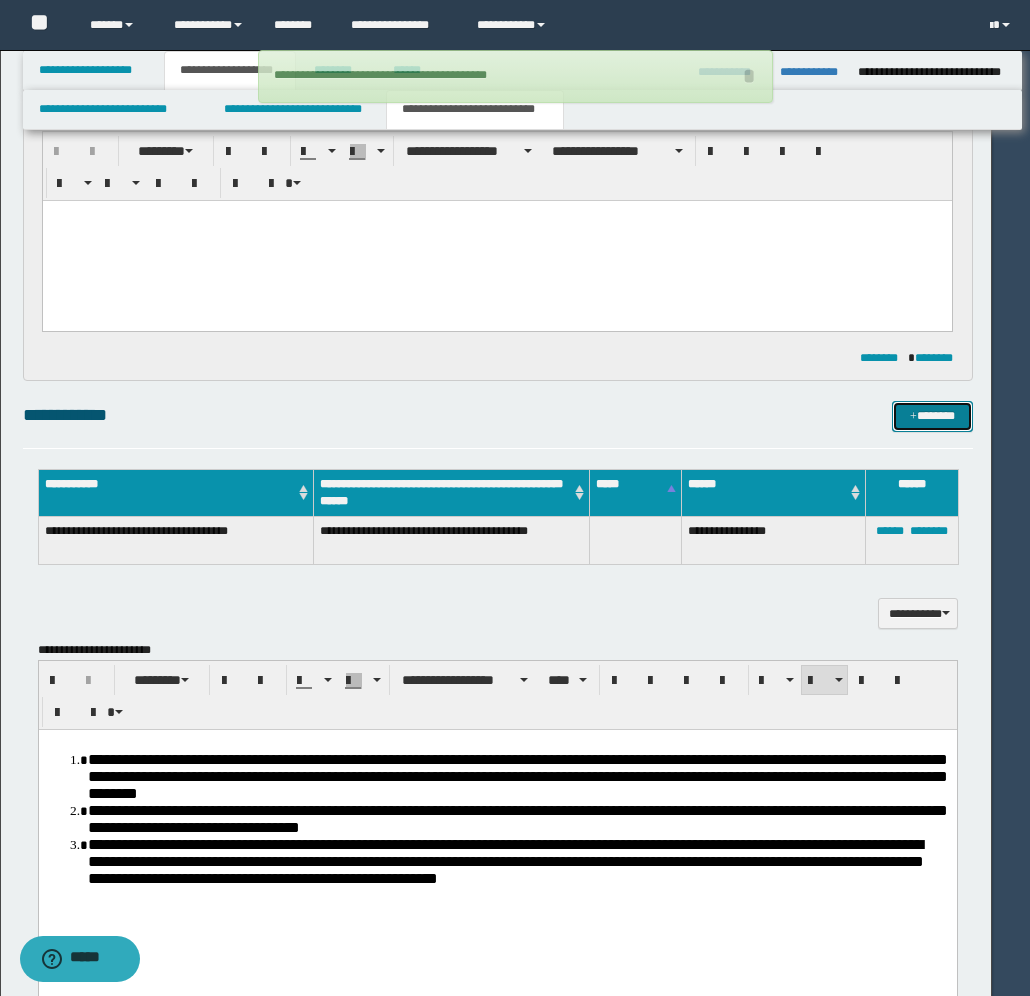 type 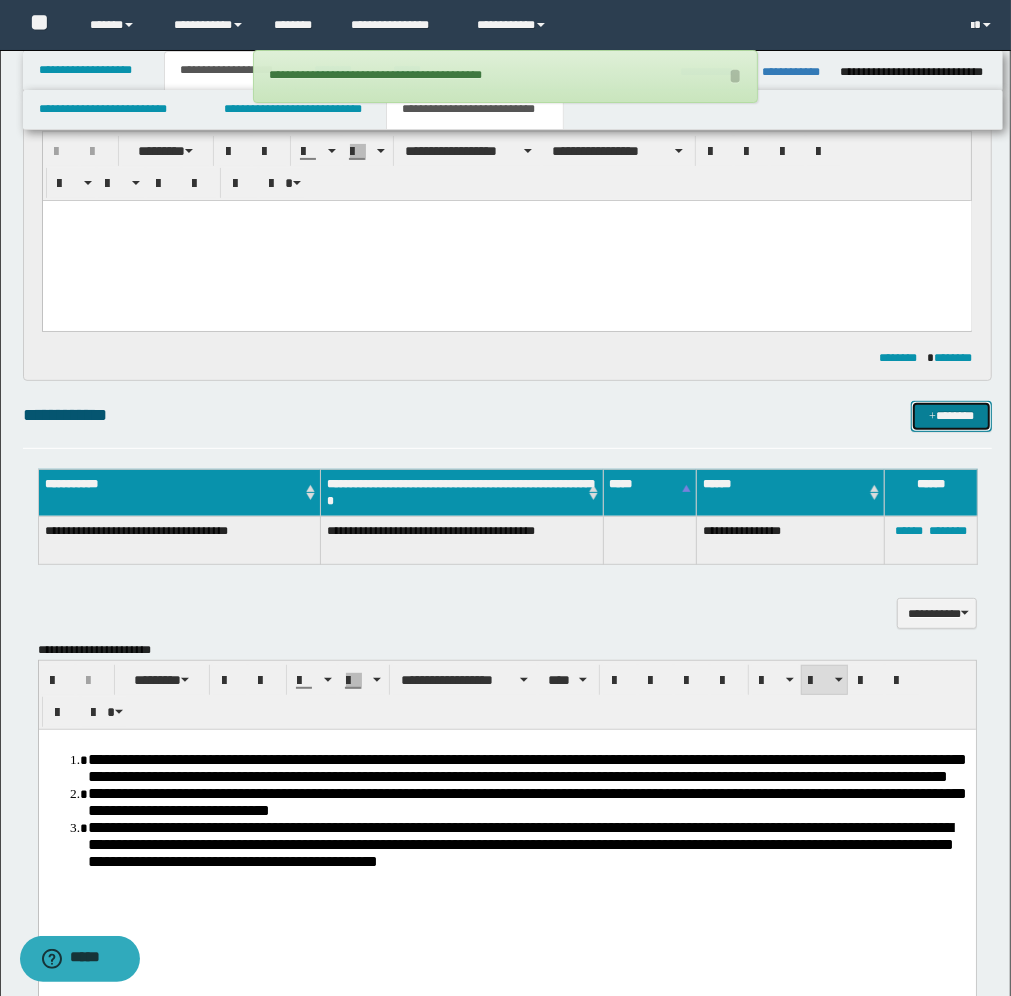 click on "*******" at bounding box center (951, 416) 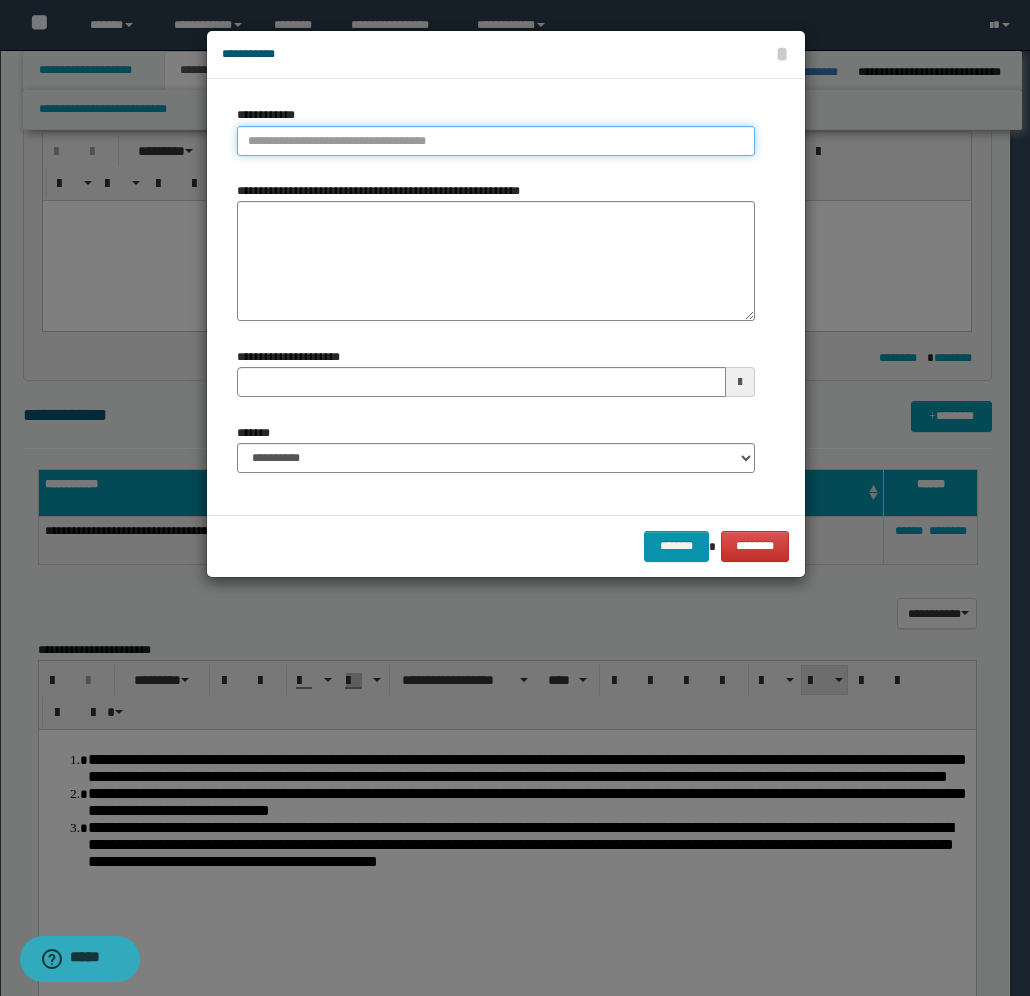 type on "**********" 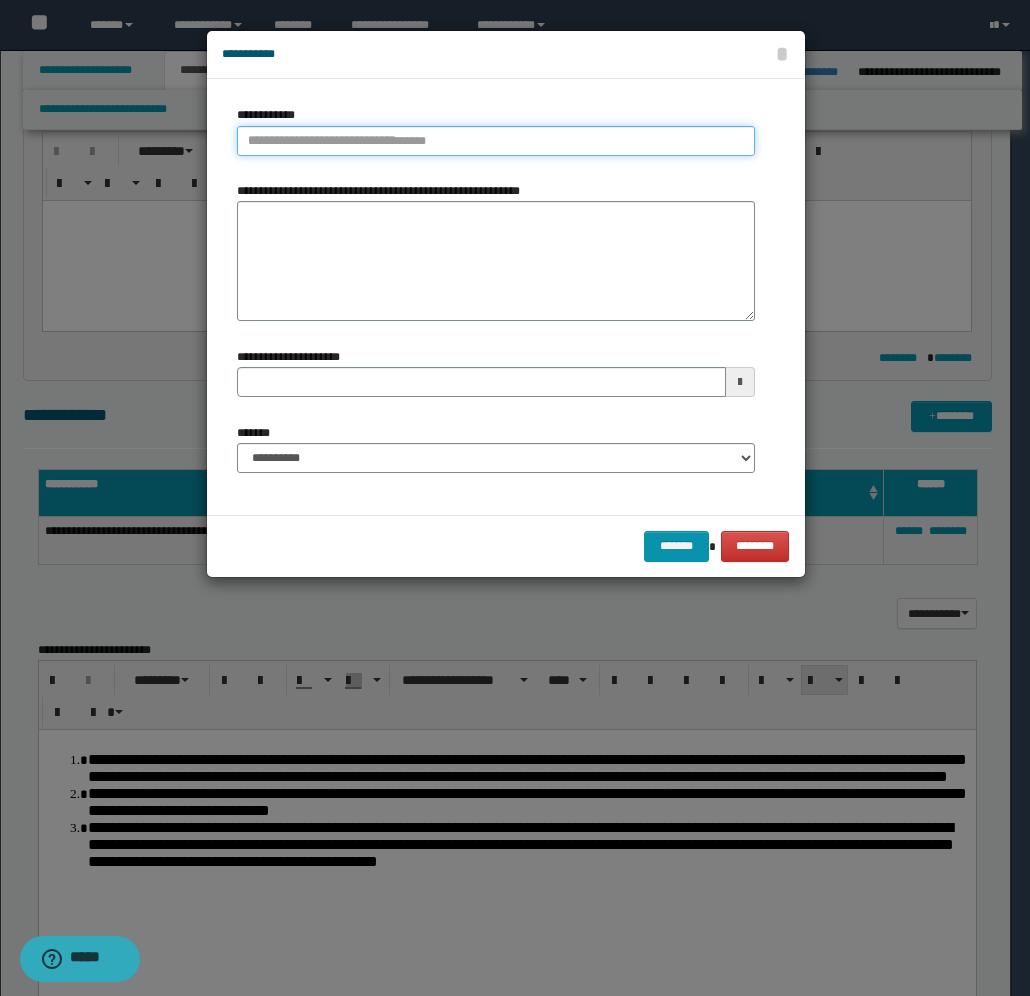 click on "**********" at bounding box center [496, 141] 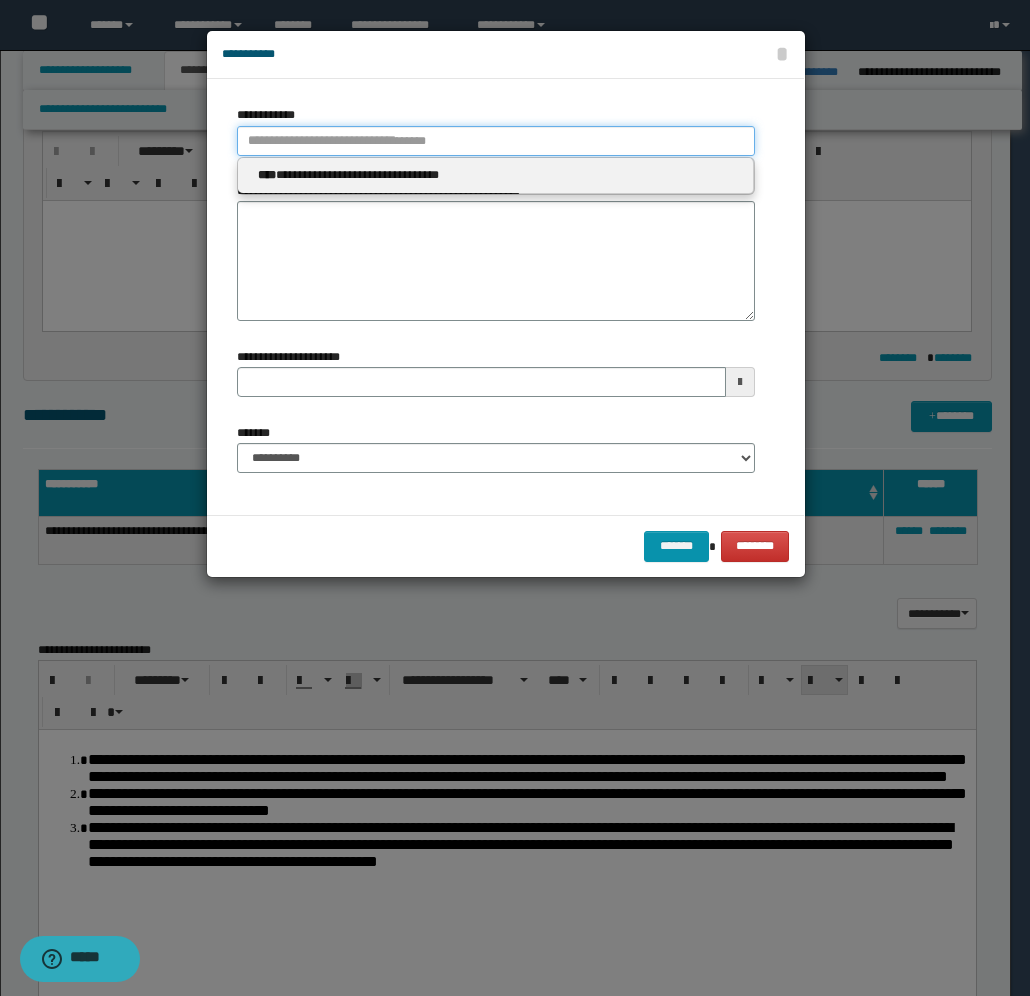 type 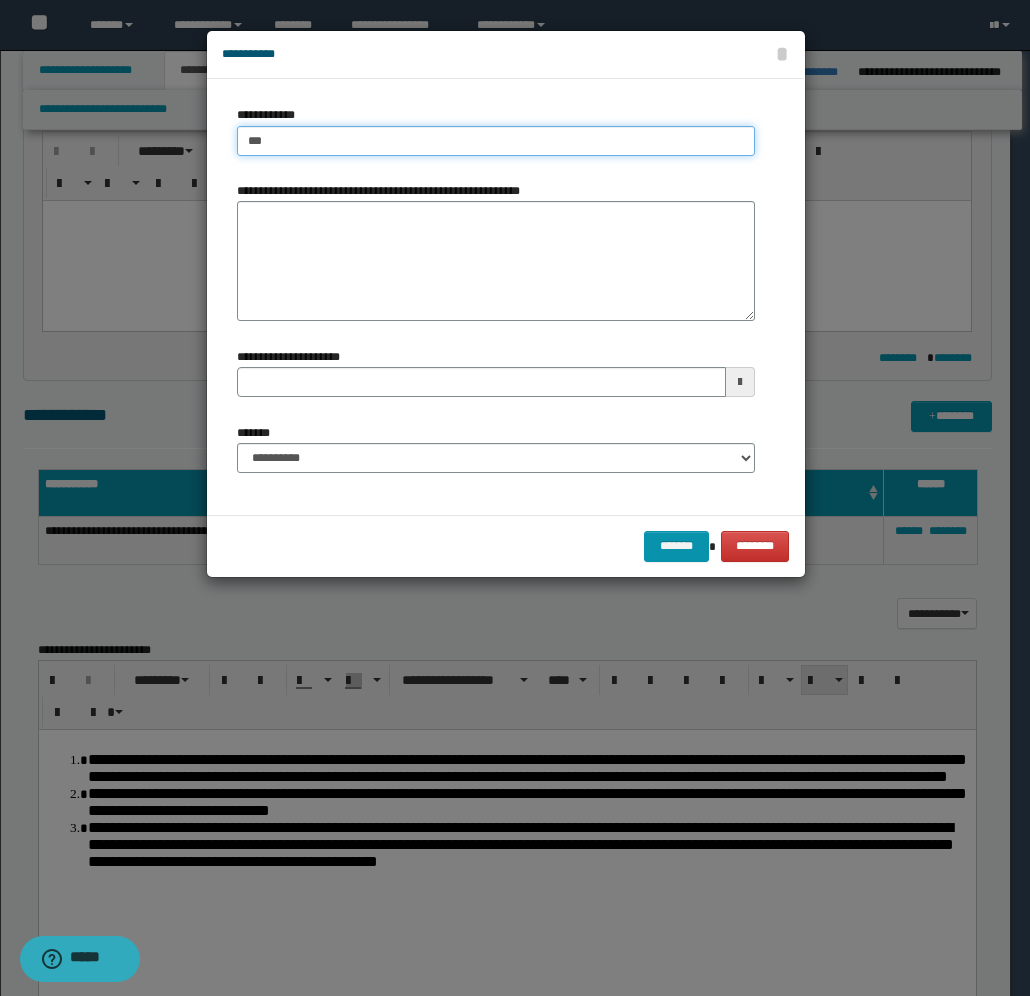 type on "****" 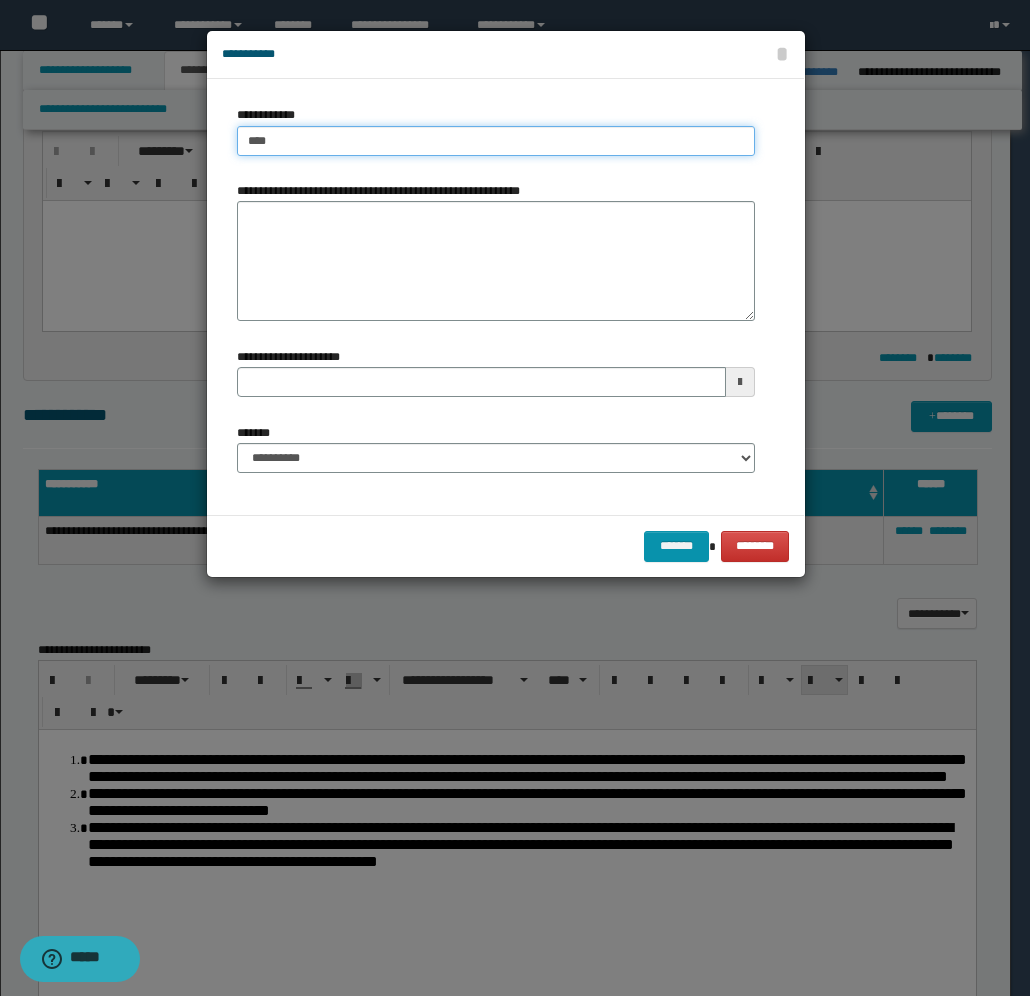 type on "****" 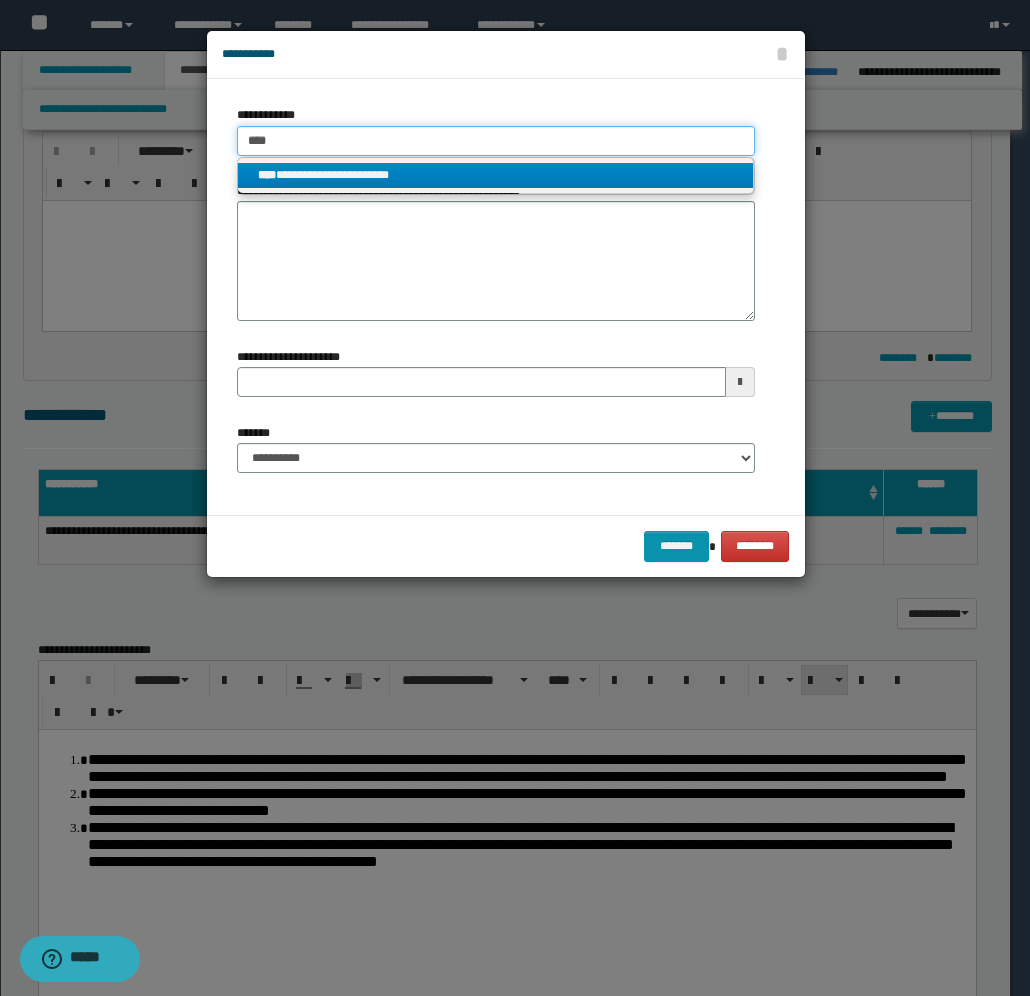 type on "****" 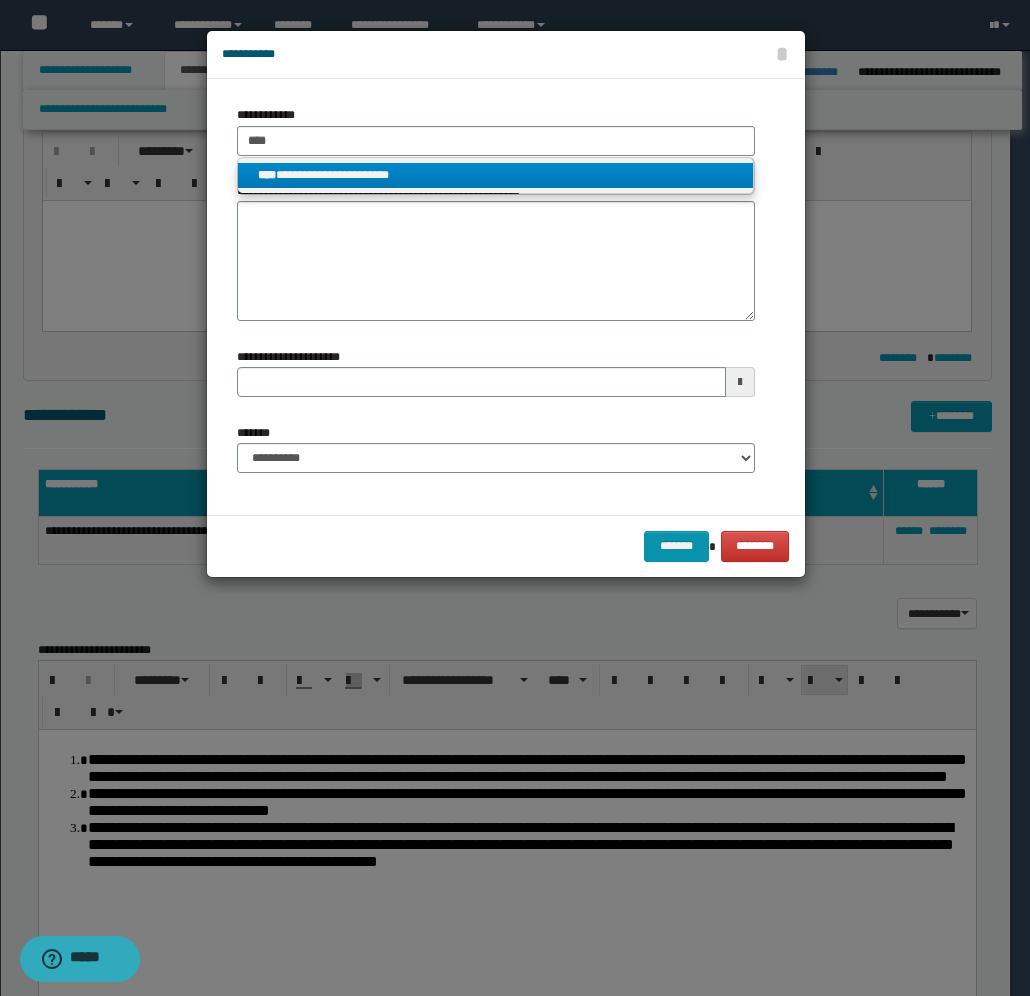 click on "**********" at bounding box center (496, 175) 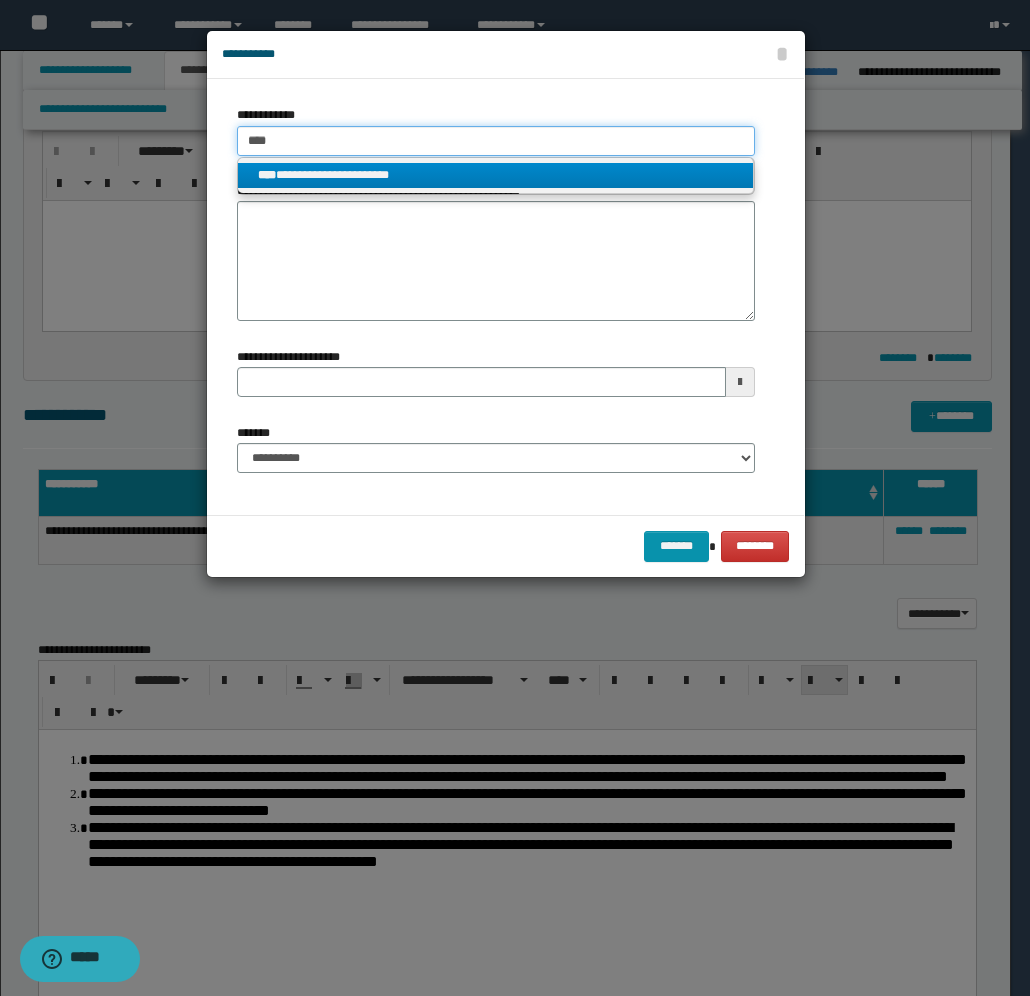 type 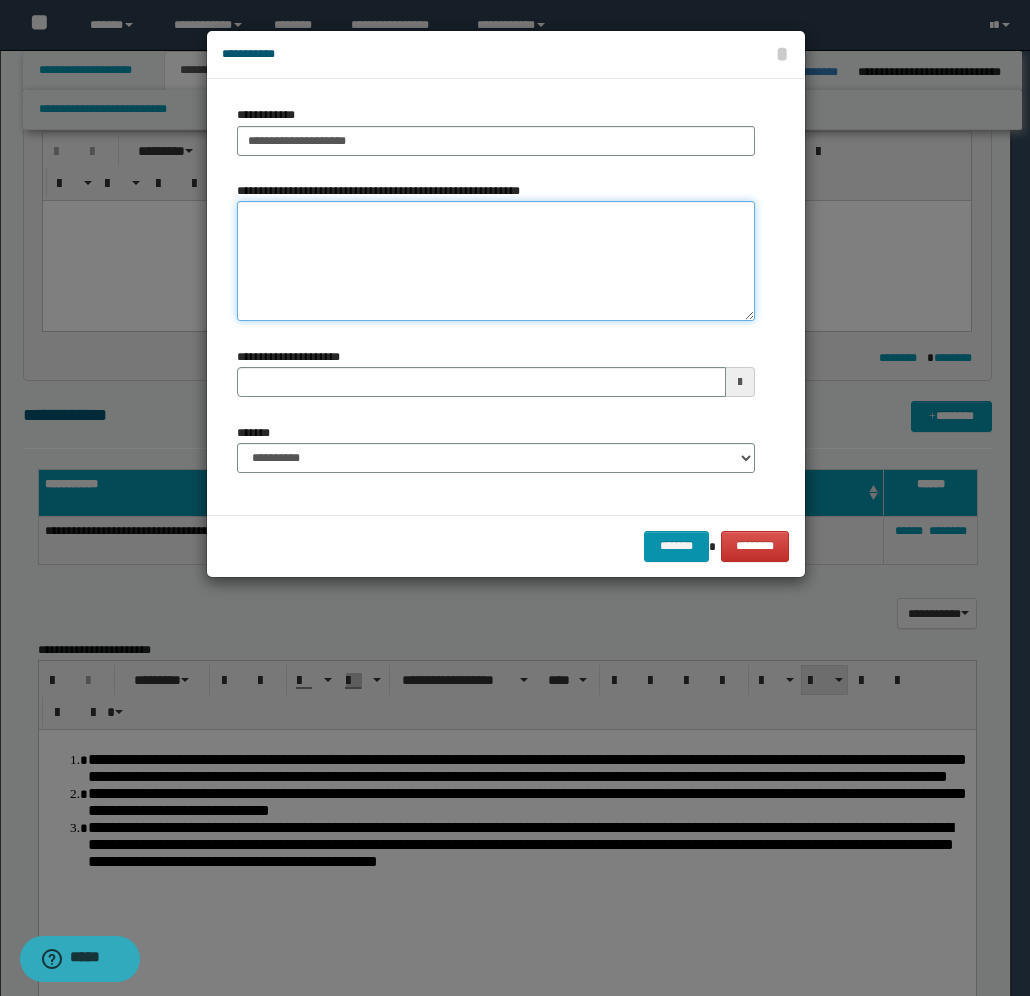 click on "**********" at bounding box center (496, 261) 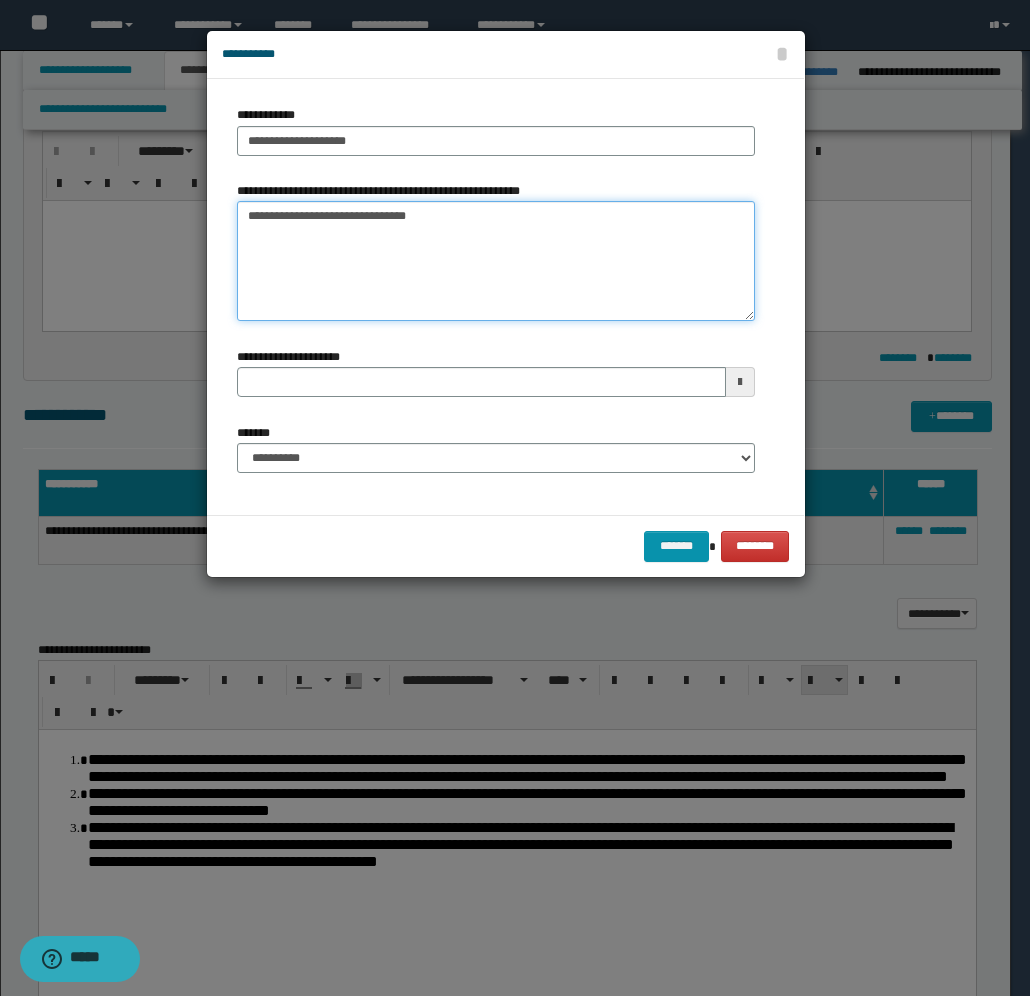 type on "**********" 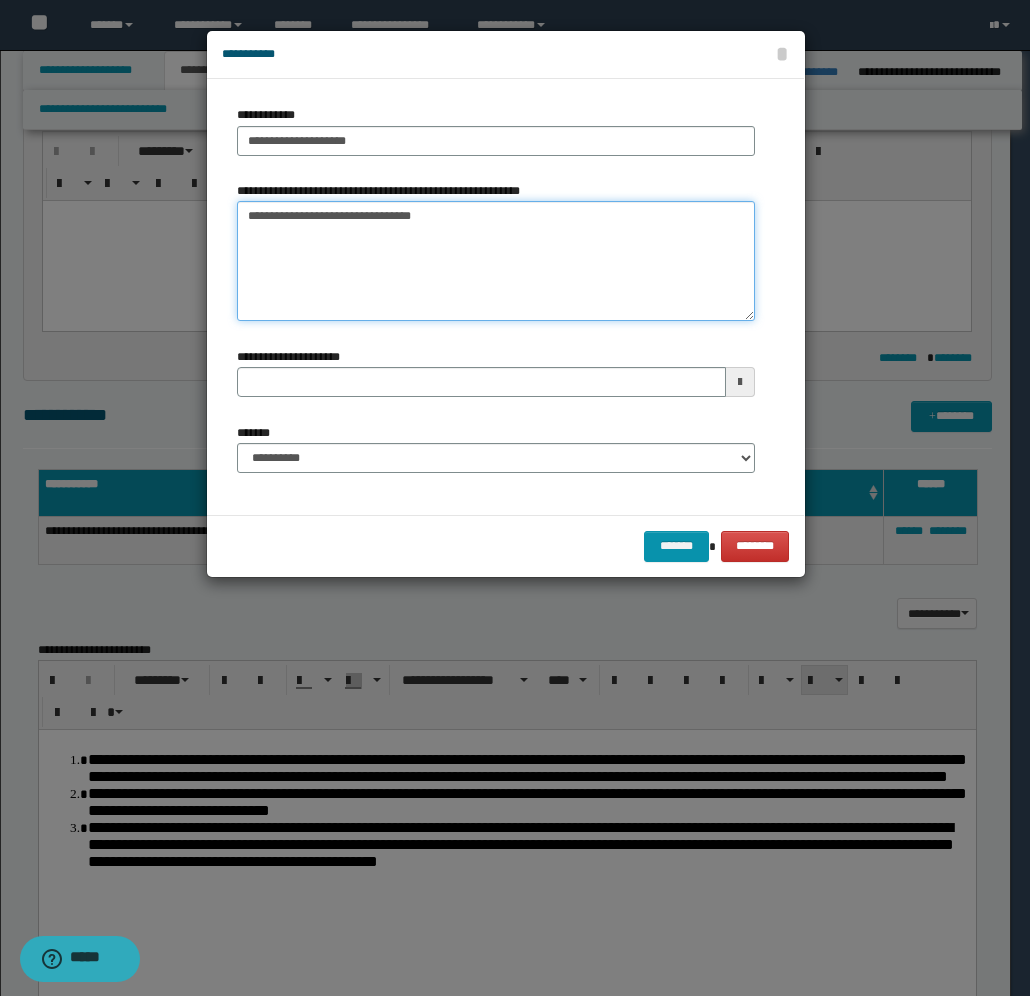 type 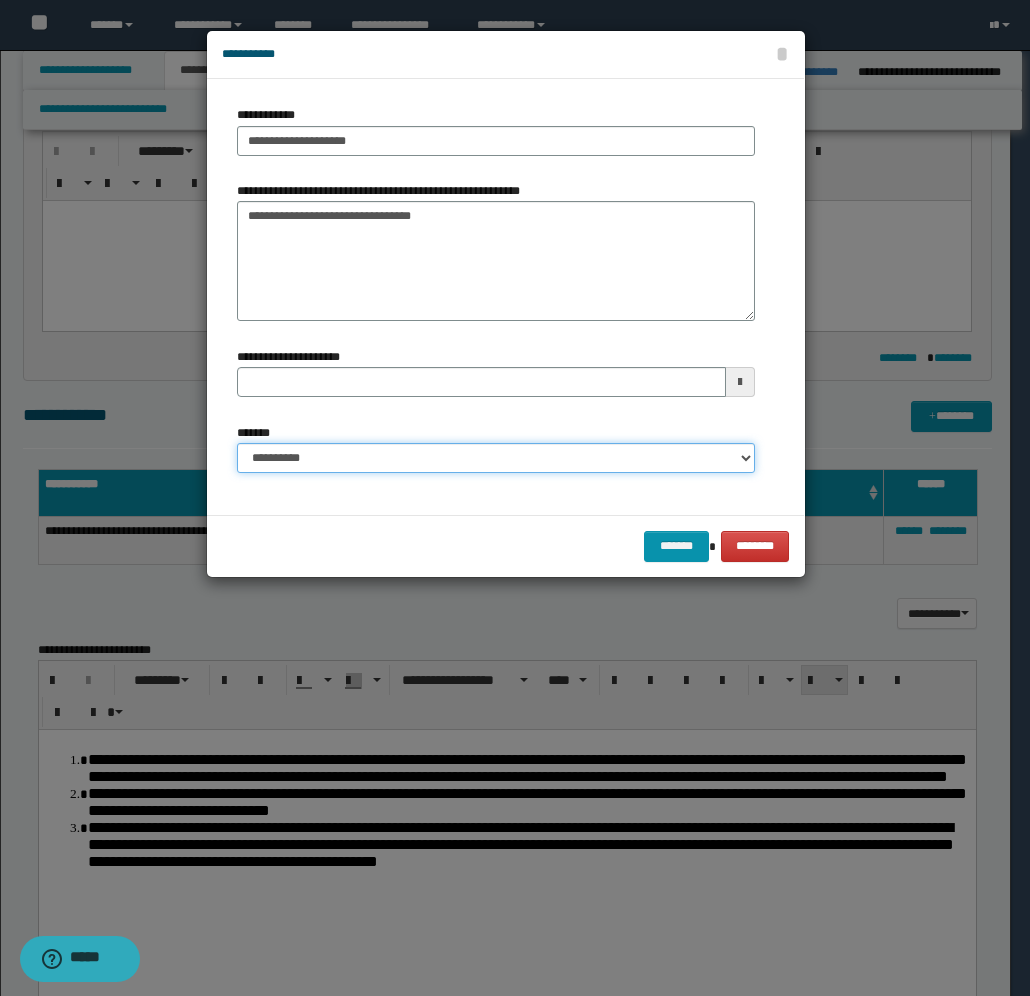 click on "**********" at bounding box center (496, 458) 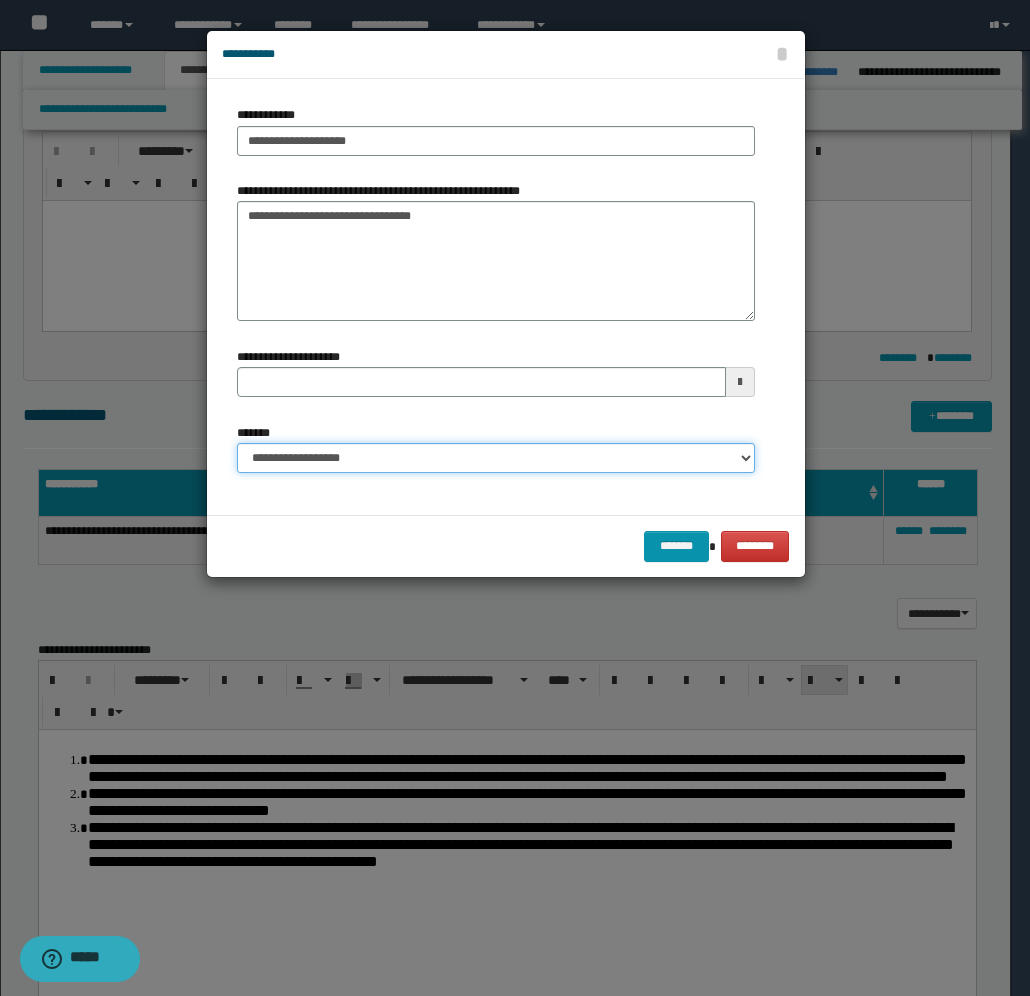click on "**********" at bounding box center (496, 458) 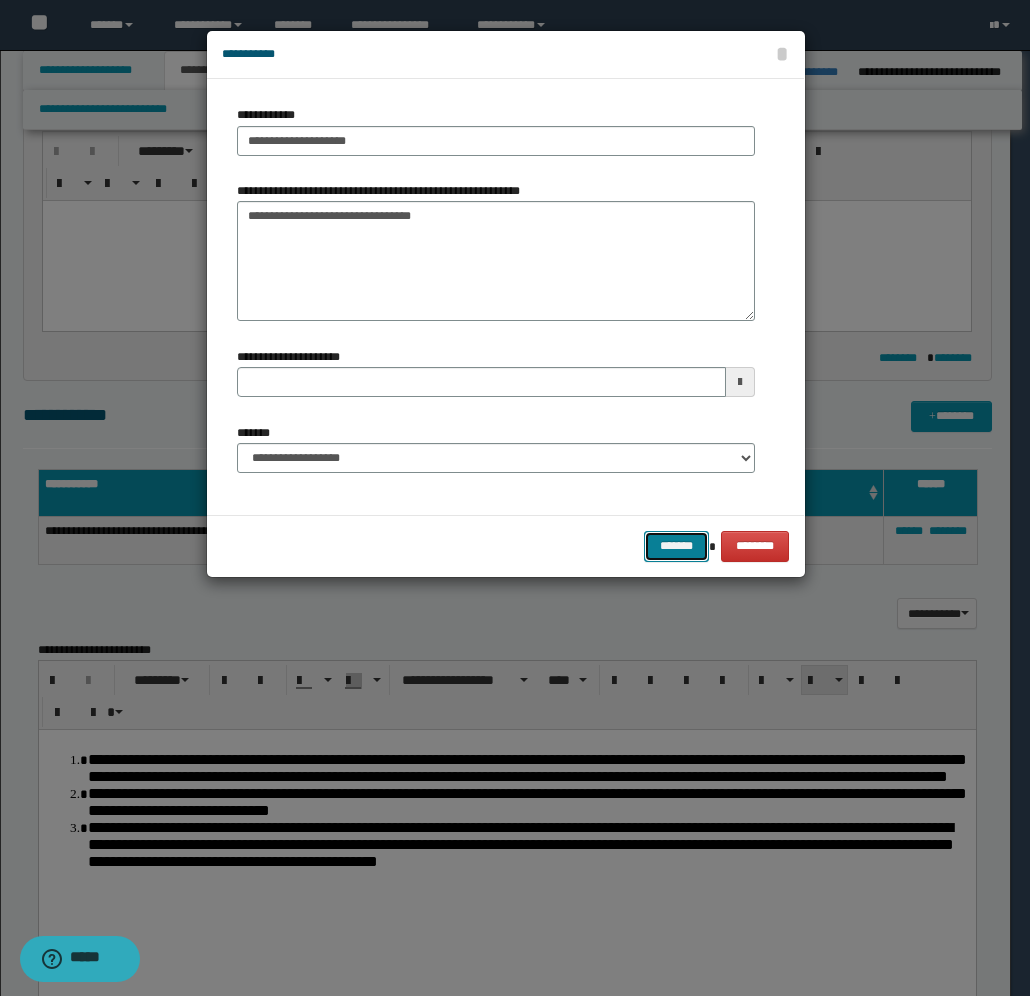 click on "*******" at bounding box center (676, 546) 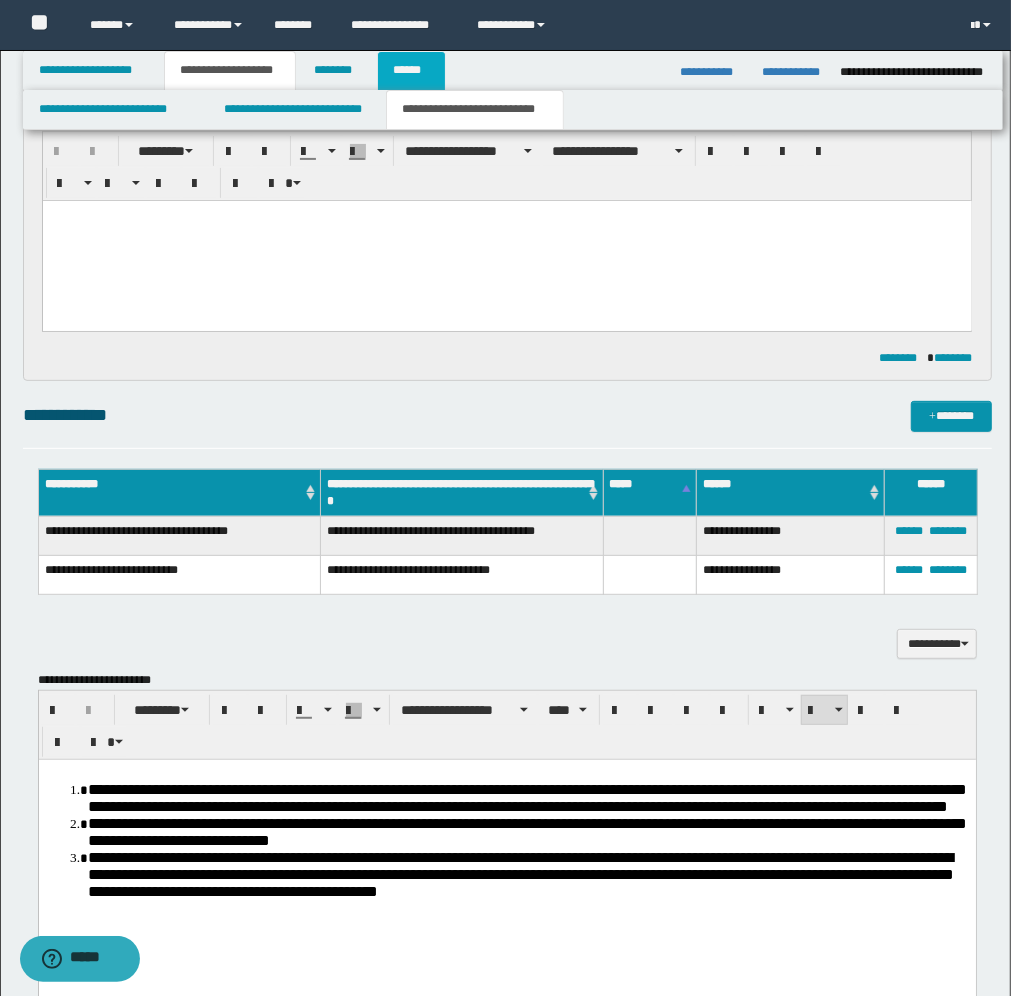 click on "******" at bounding box center [411, 71] 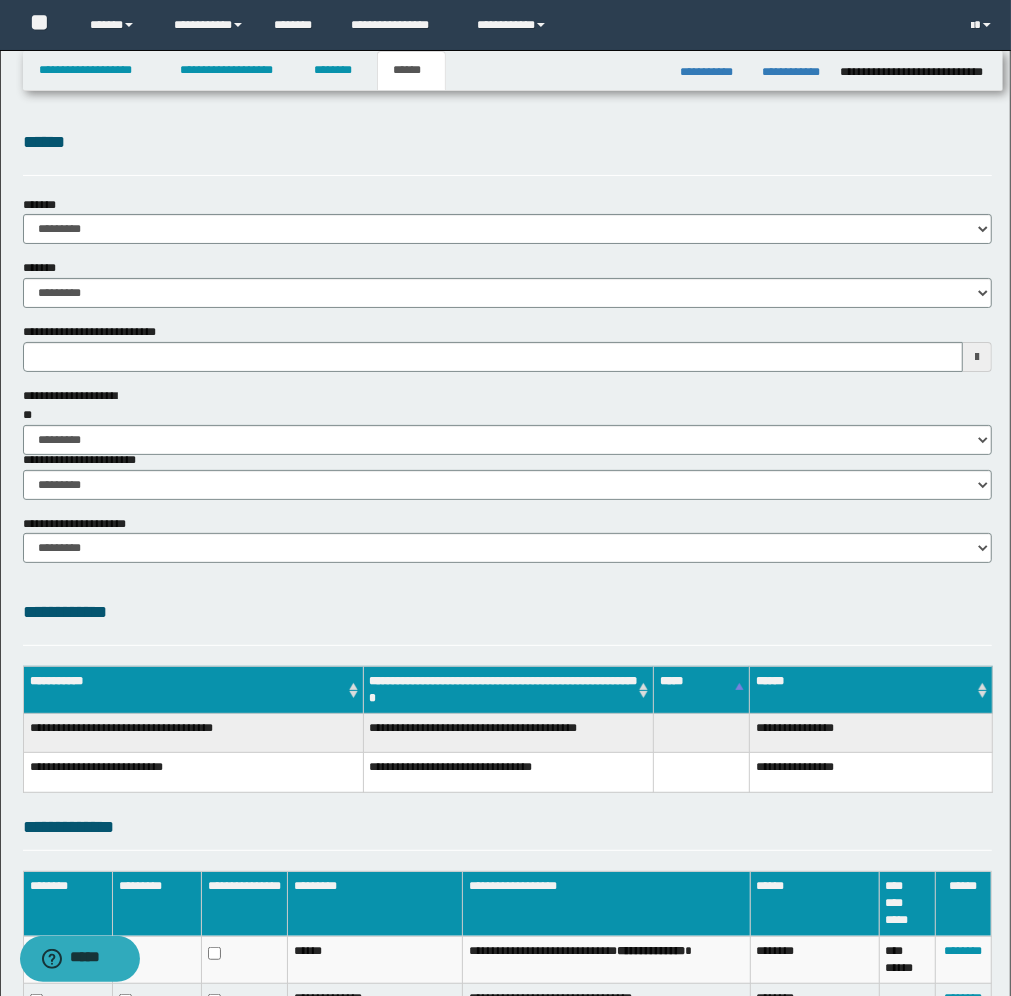 scroll, scrollTop: 0, scrollLeft: 0, axis: both 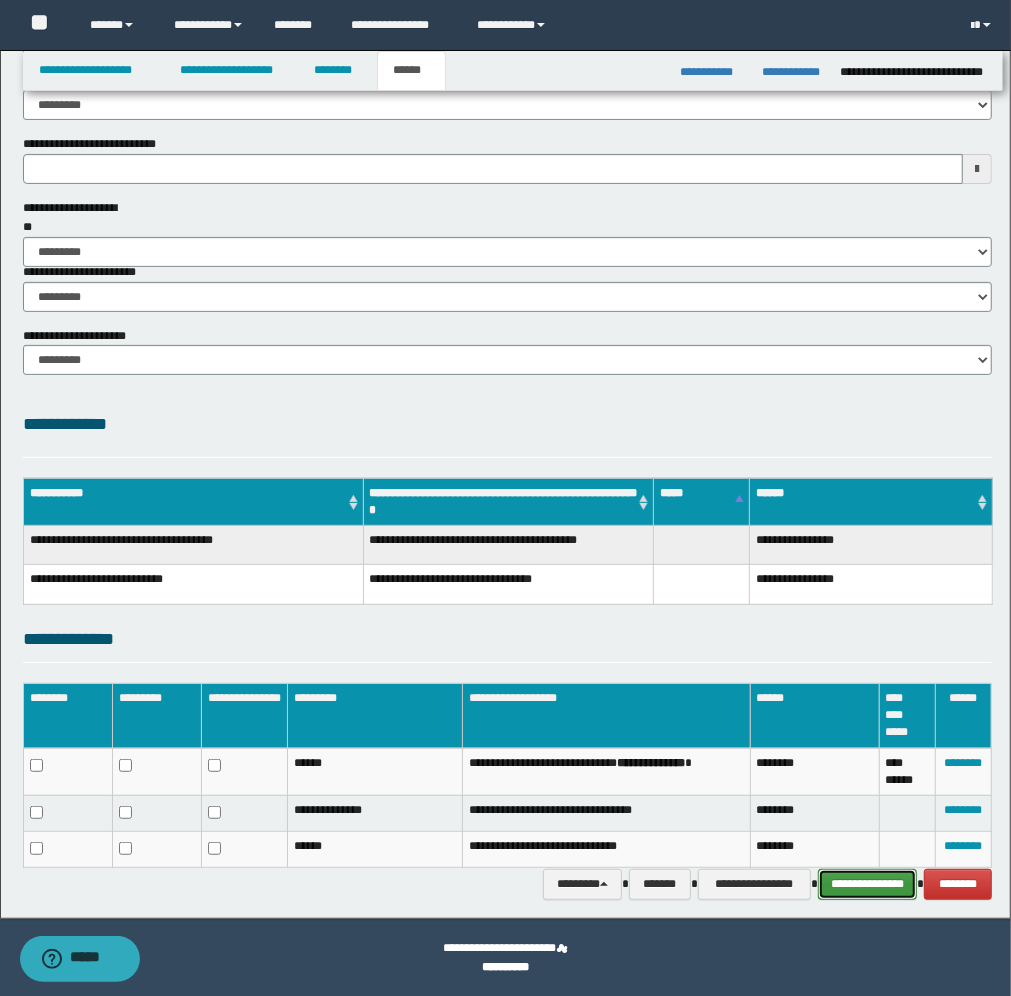click on "**********" at bounding box center [867, 884] 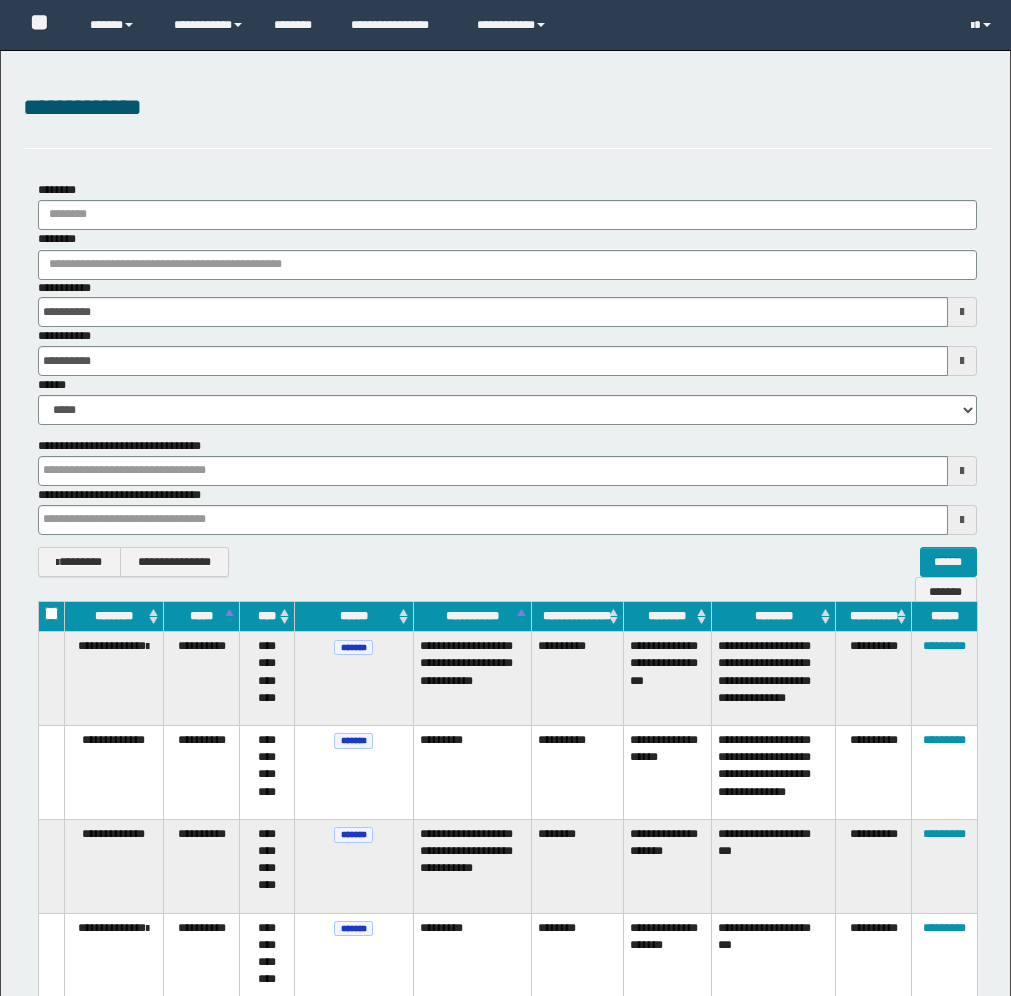 scroll, scrollTop: 3515, scrollLeft: 0, axis: vertical 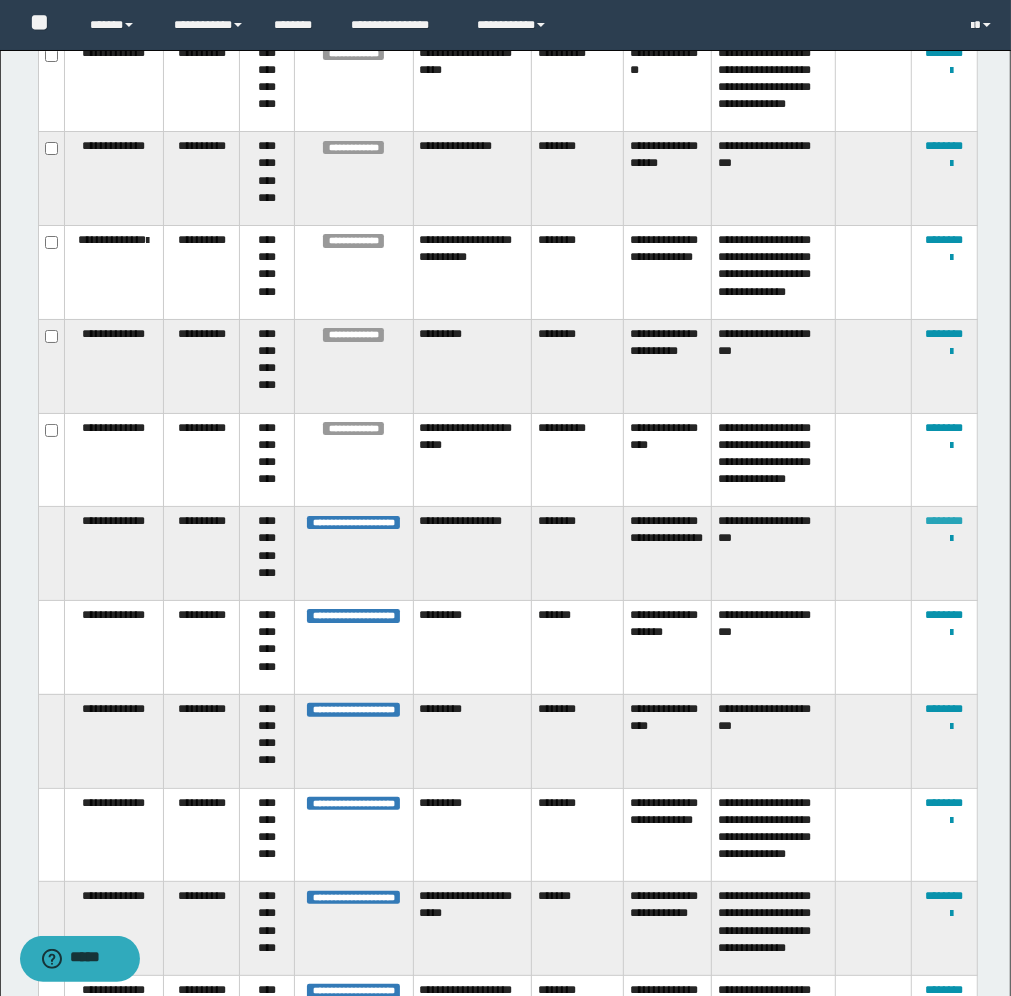 click on "********" at bounding box center (945, 521) 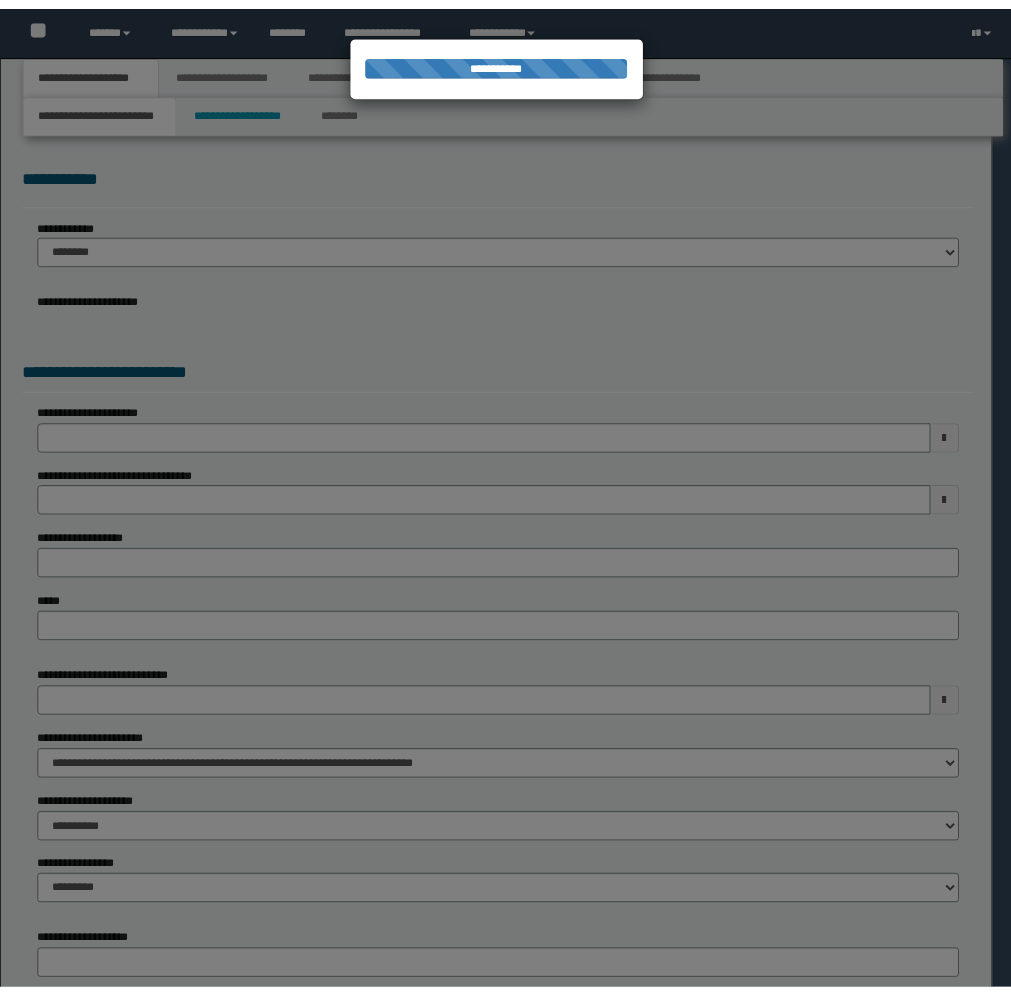 scroll, scrollTop: 0, scrollLeft: 0, axis: both 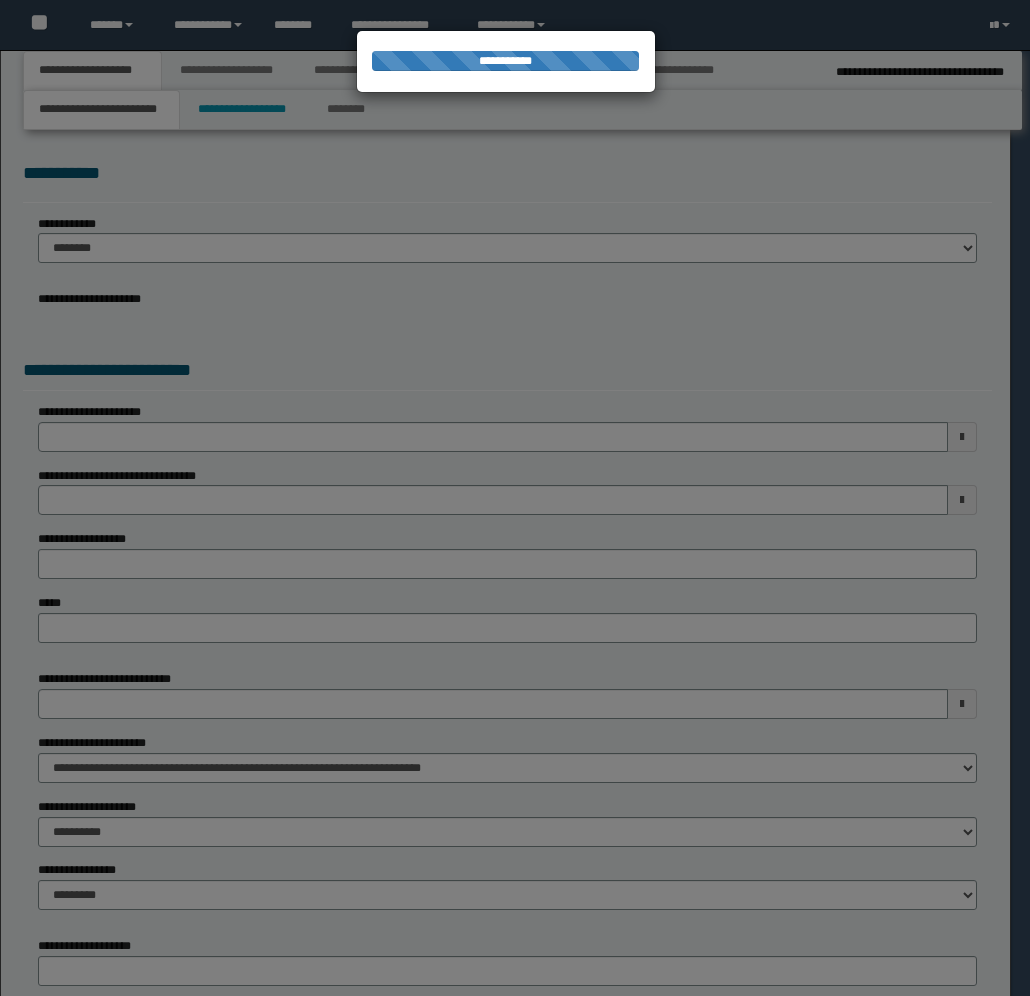 select on "*" 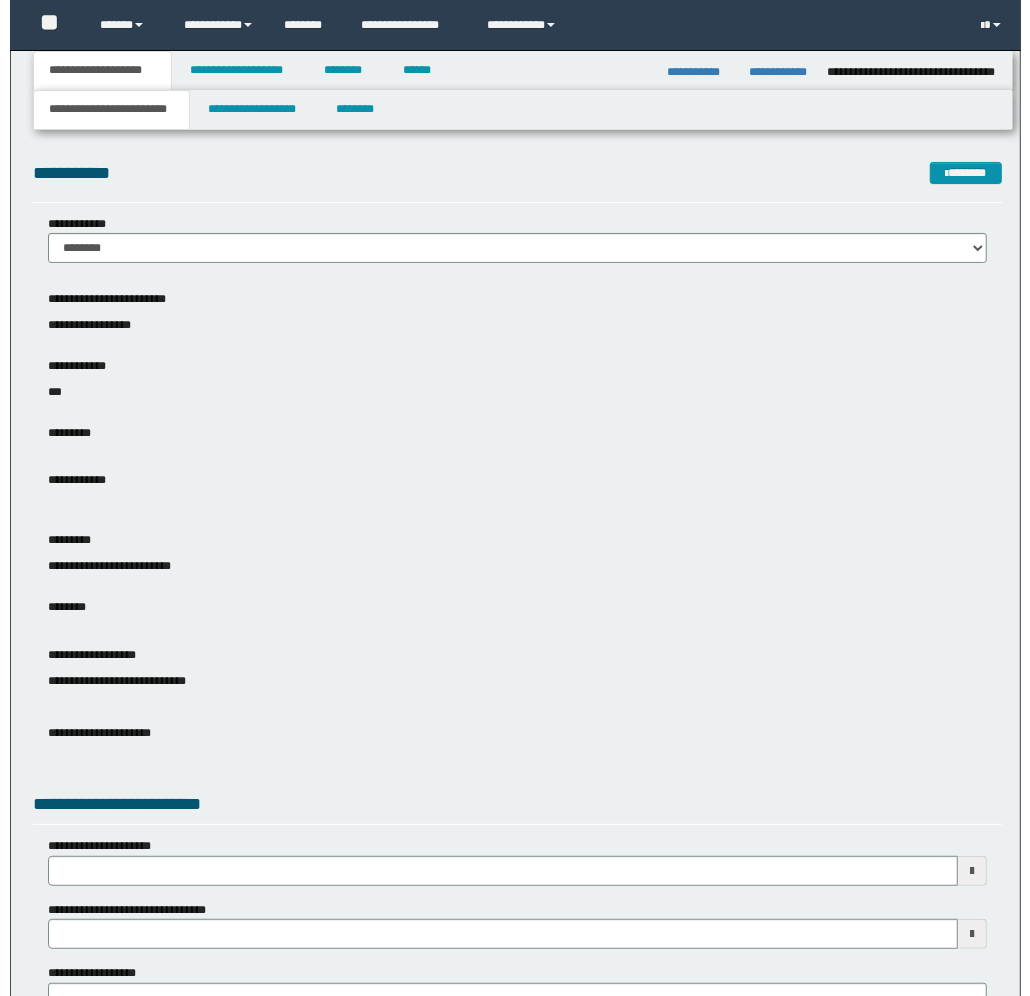 scroll, scrollTop: 0, scrollLeft: 0, axis: both 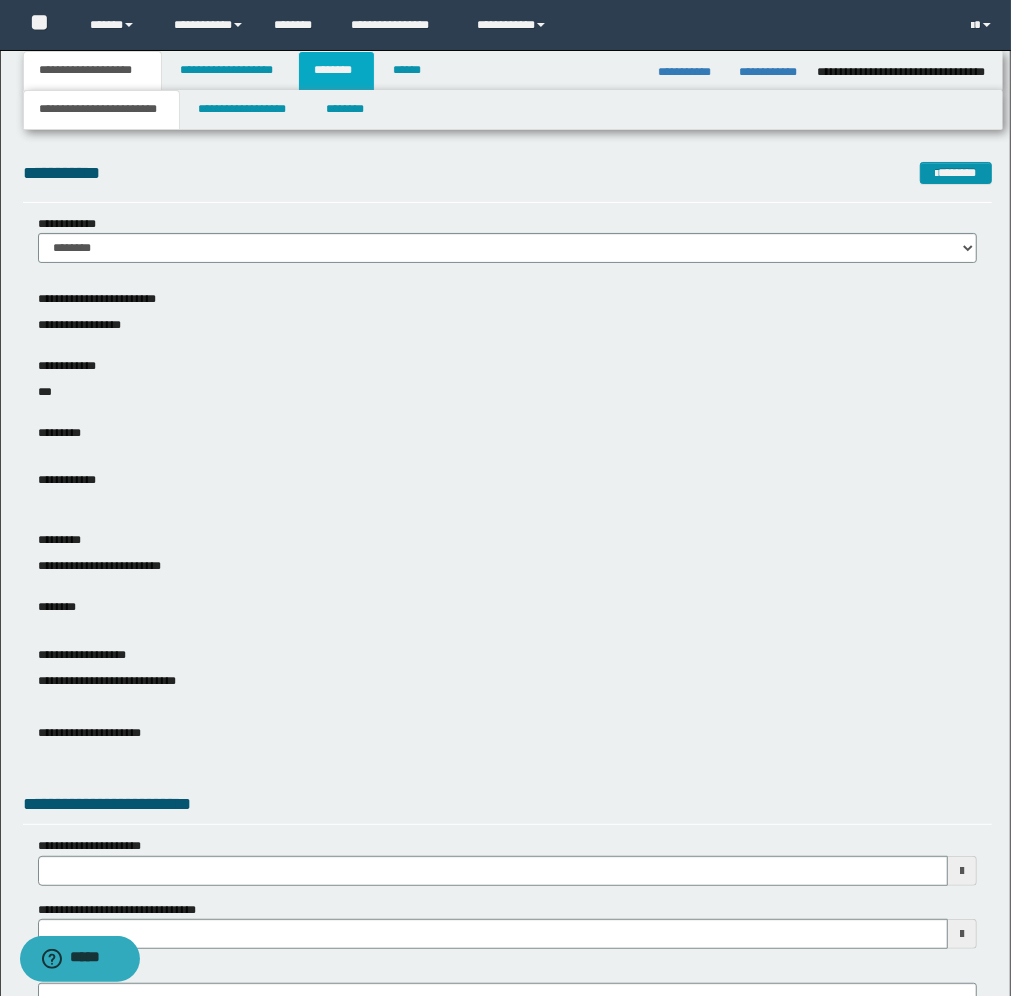 click on "********" at bounding box center [337, 71] 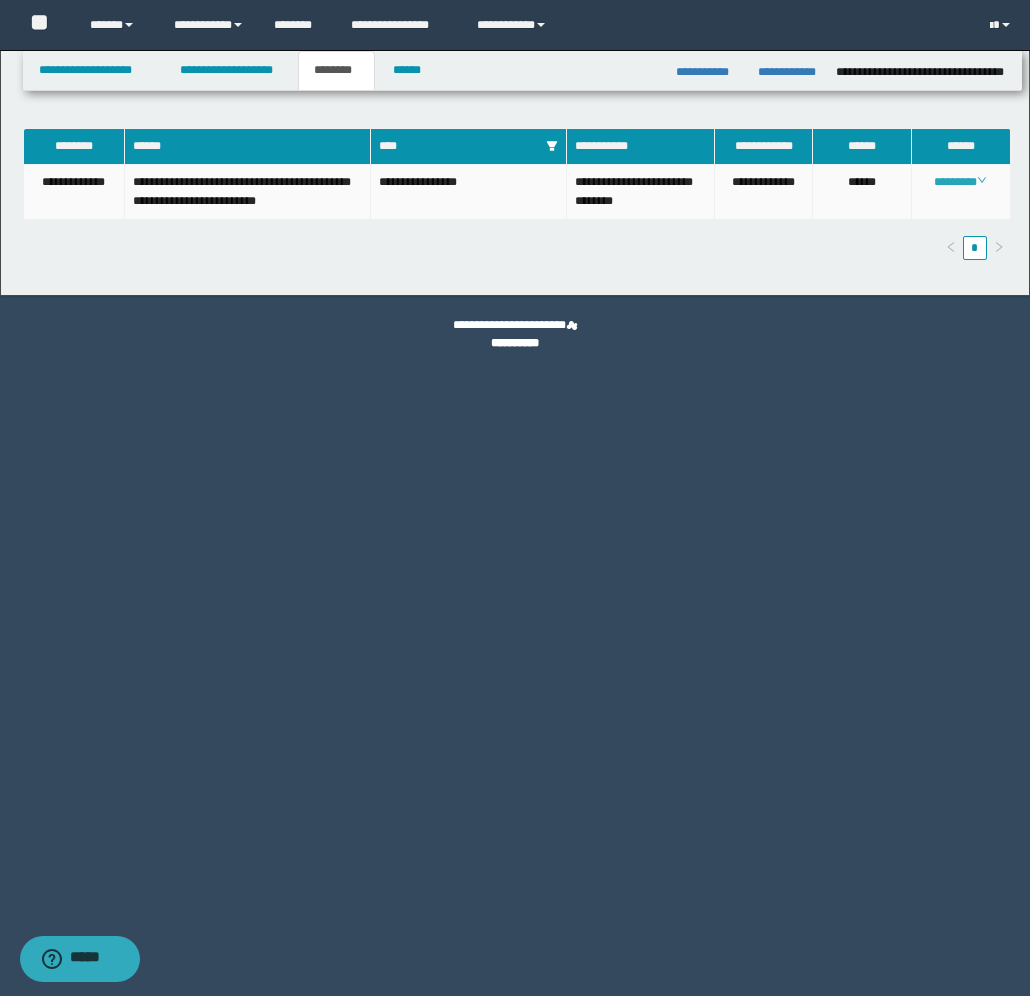 click on "********" at bounding box center [960, 182] 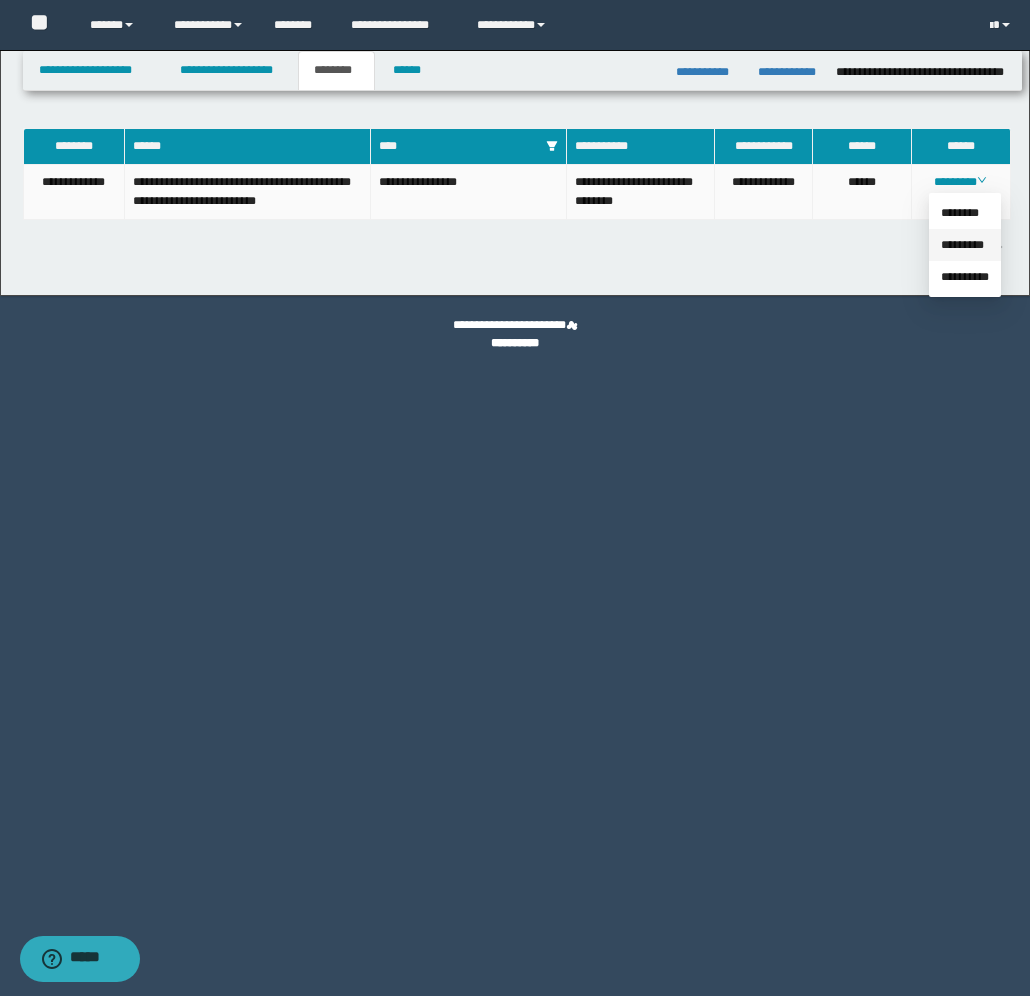 click on "*********" at bounding box center [962, 245] 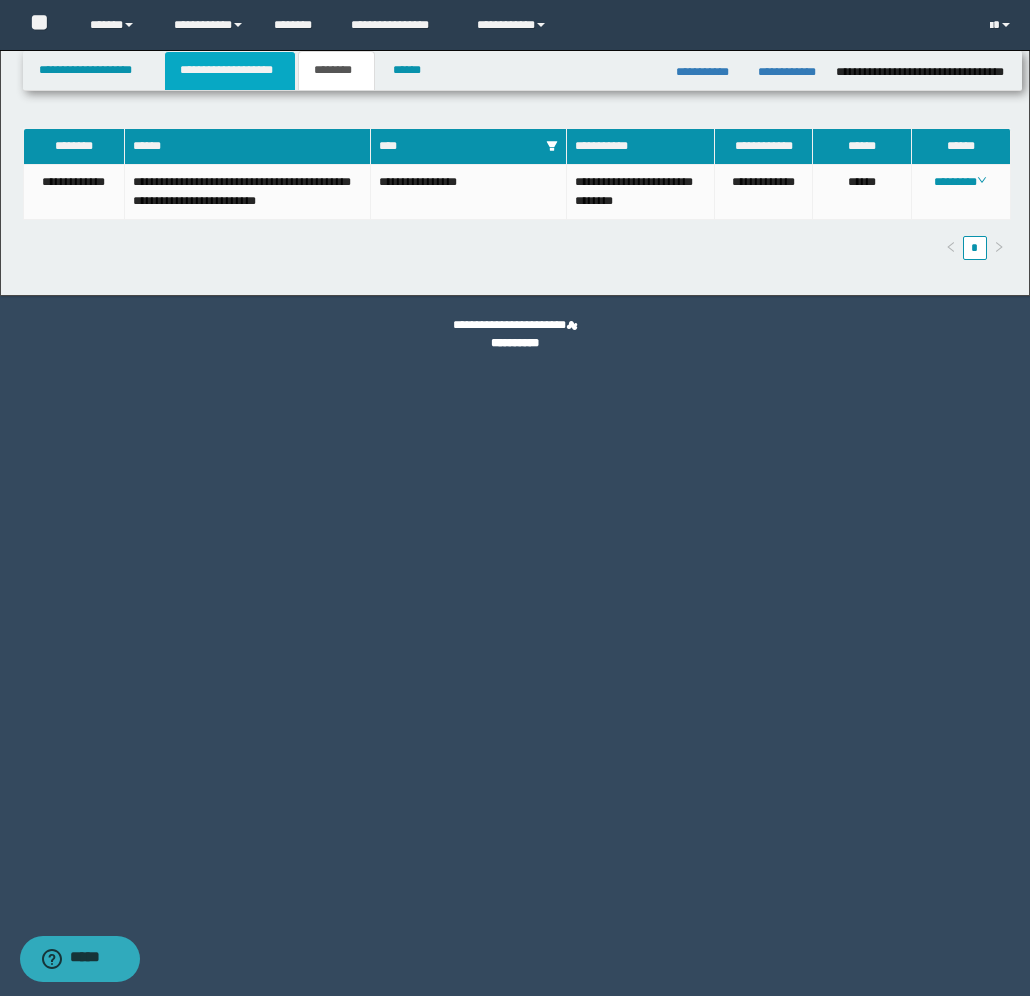 click on "**********" at bounding box center [230, 71] 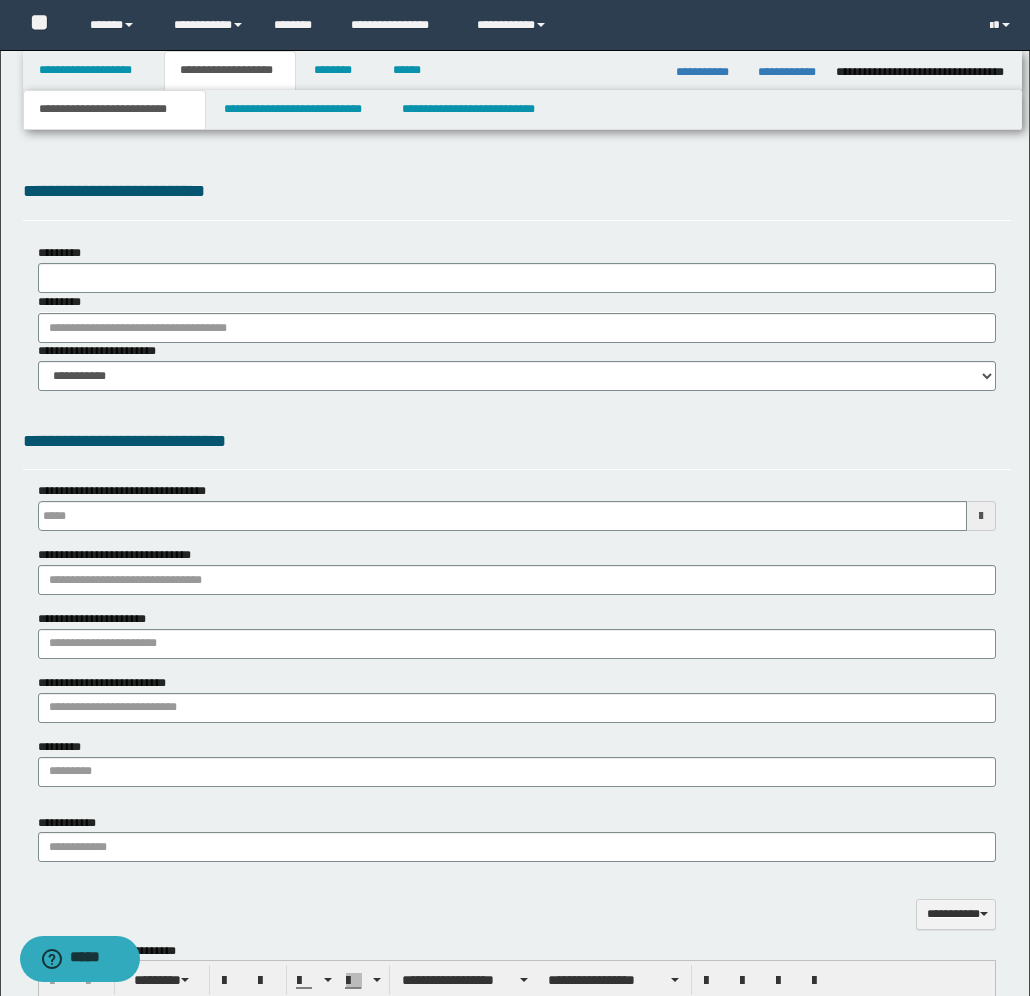type 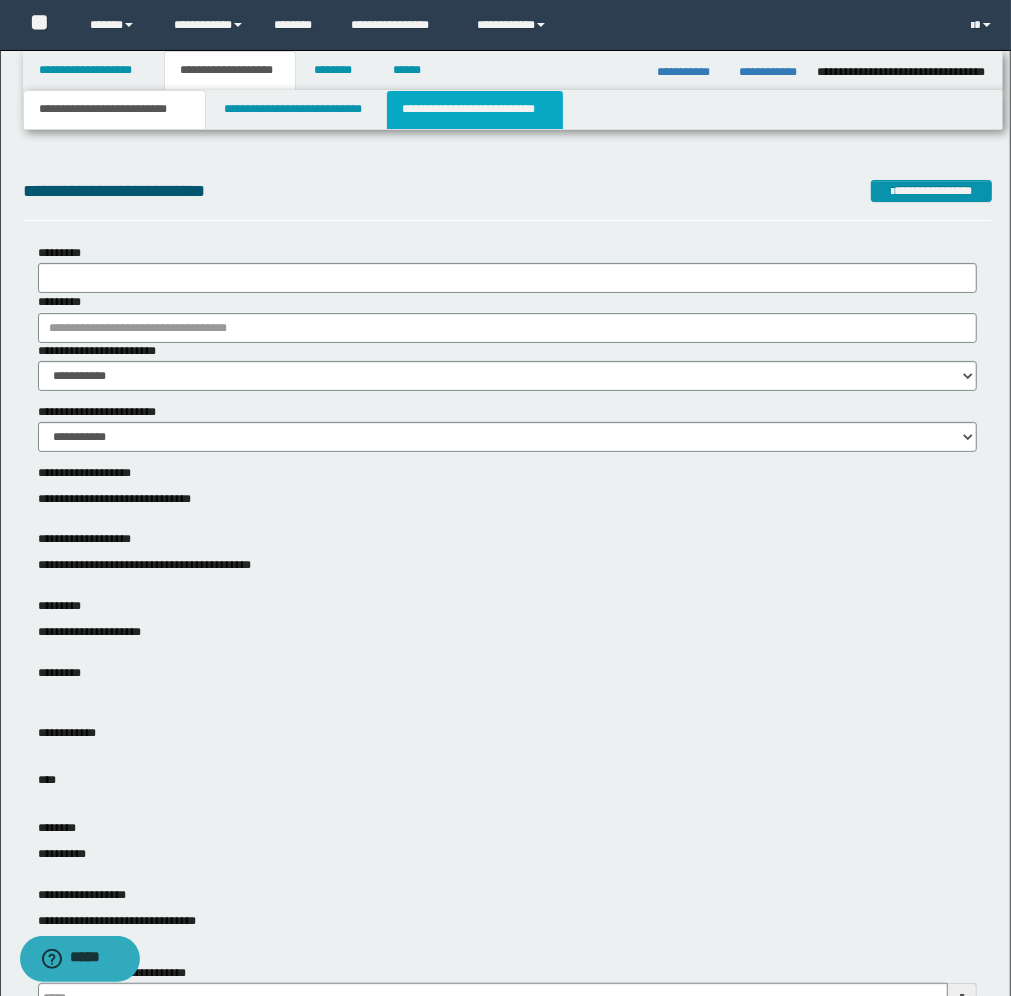 click on "**********" at bounding box center (475, 110) 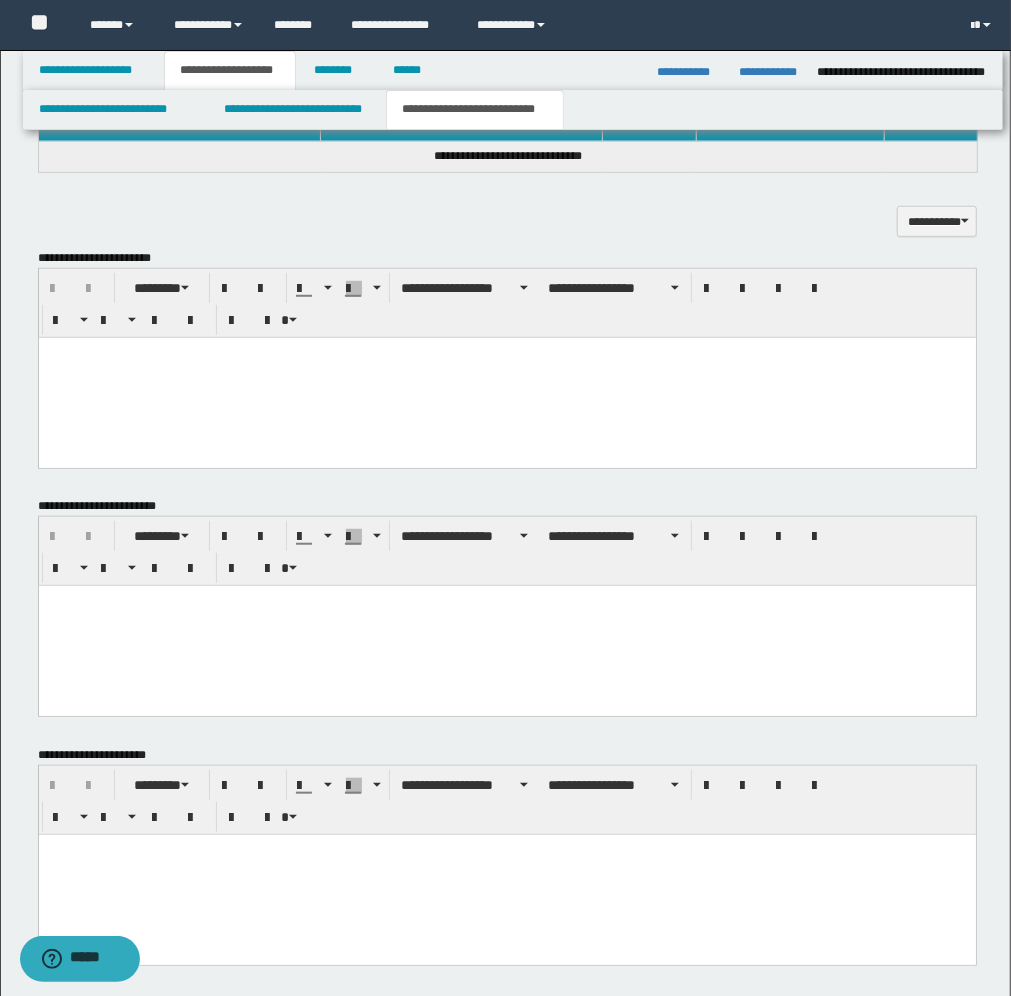 scroll, scrollTop: 720, scrollLeft: 0, axis: vertical 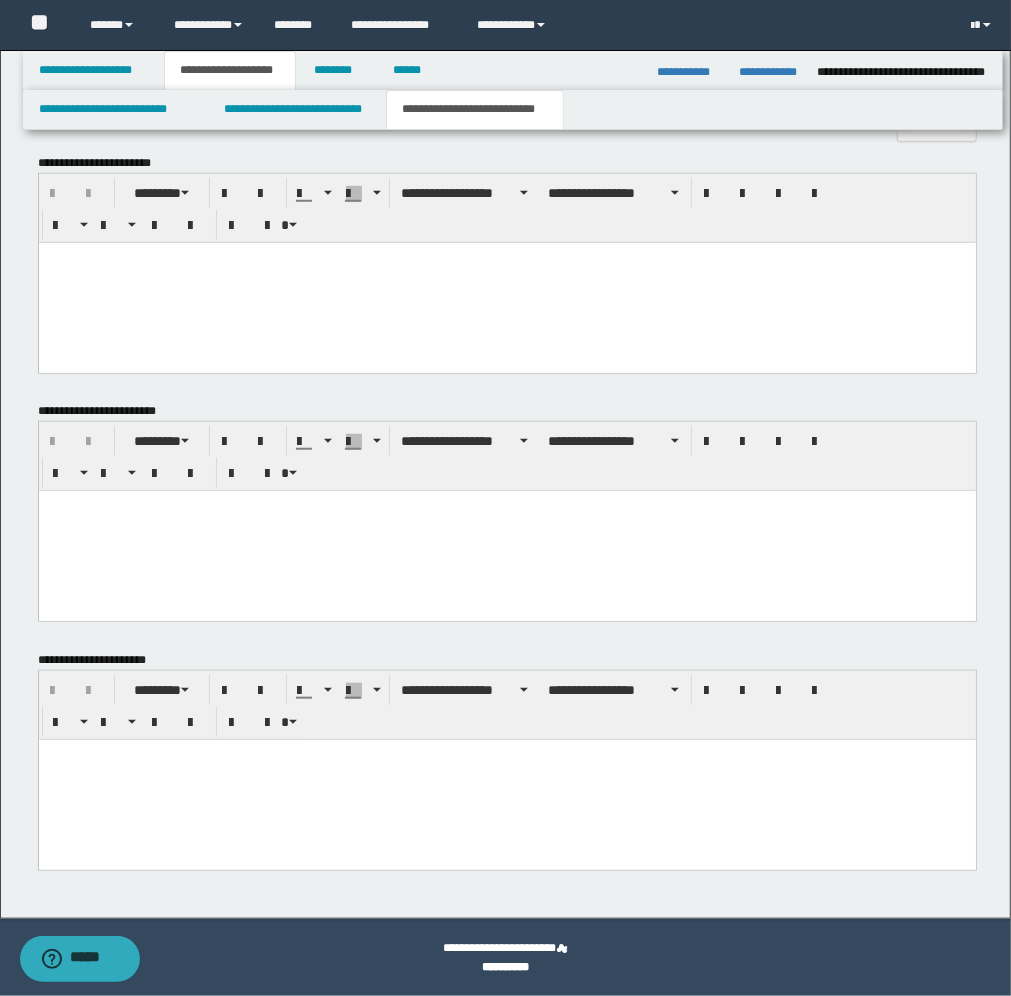 click at bounding box center [506, 779] 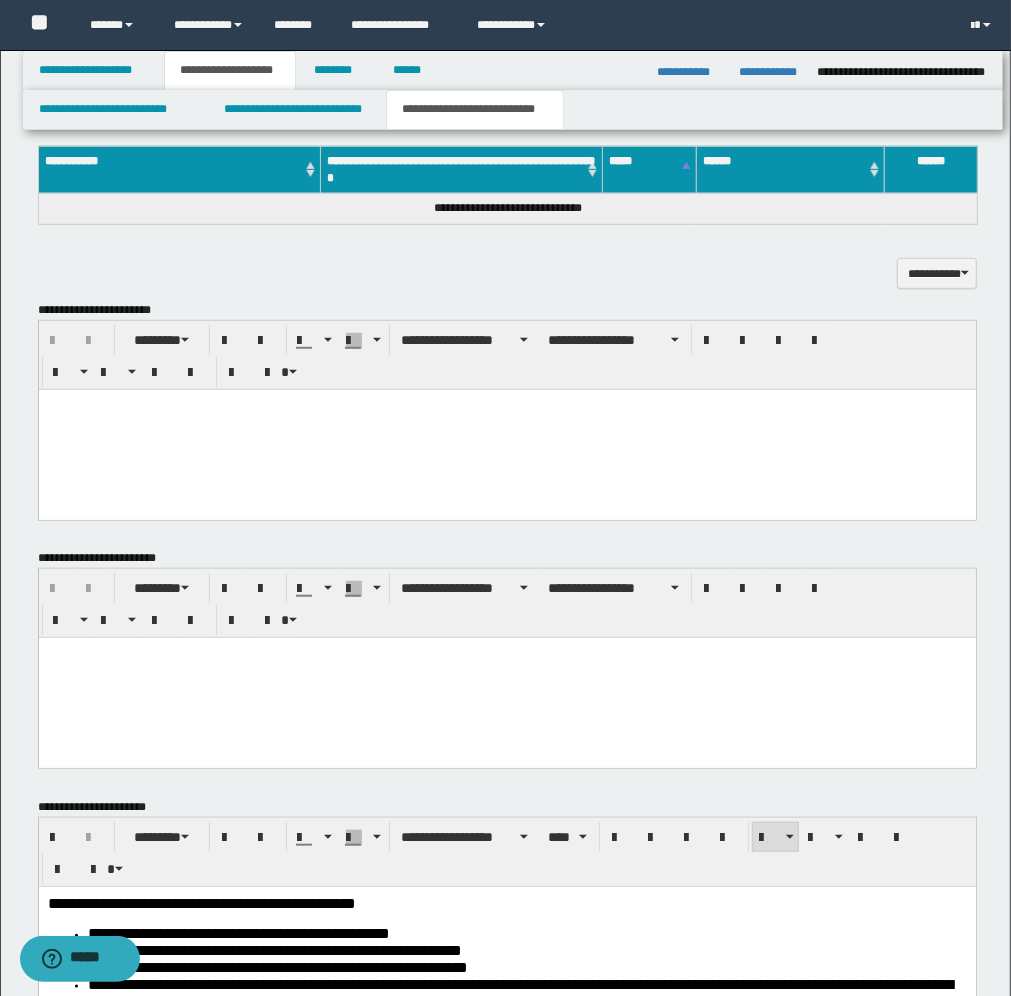 scroll, scrollTop: 470, scrollLeft: 0, axis: vertical 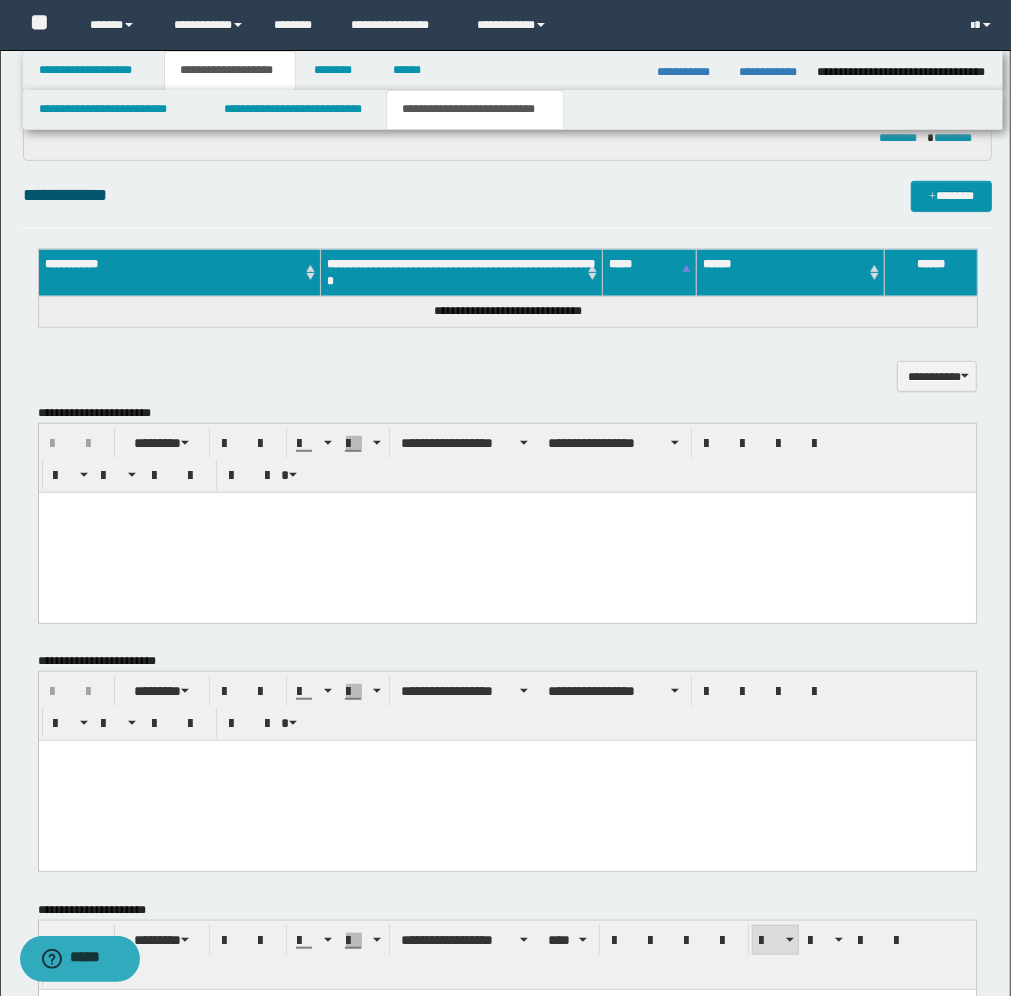 click at bounding box center (506, 532) 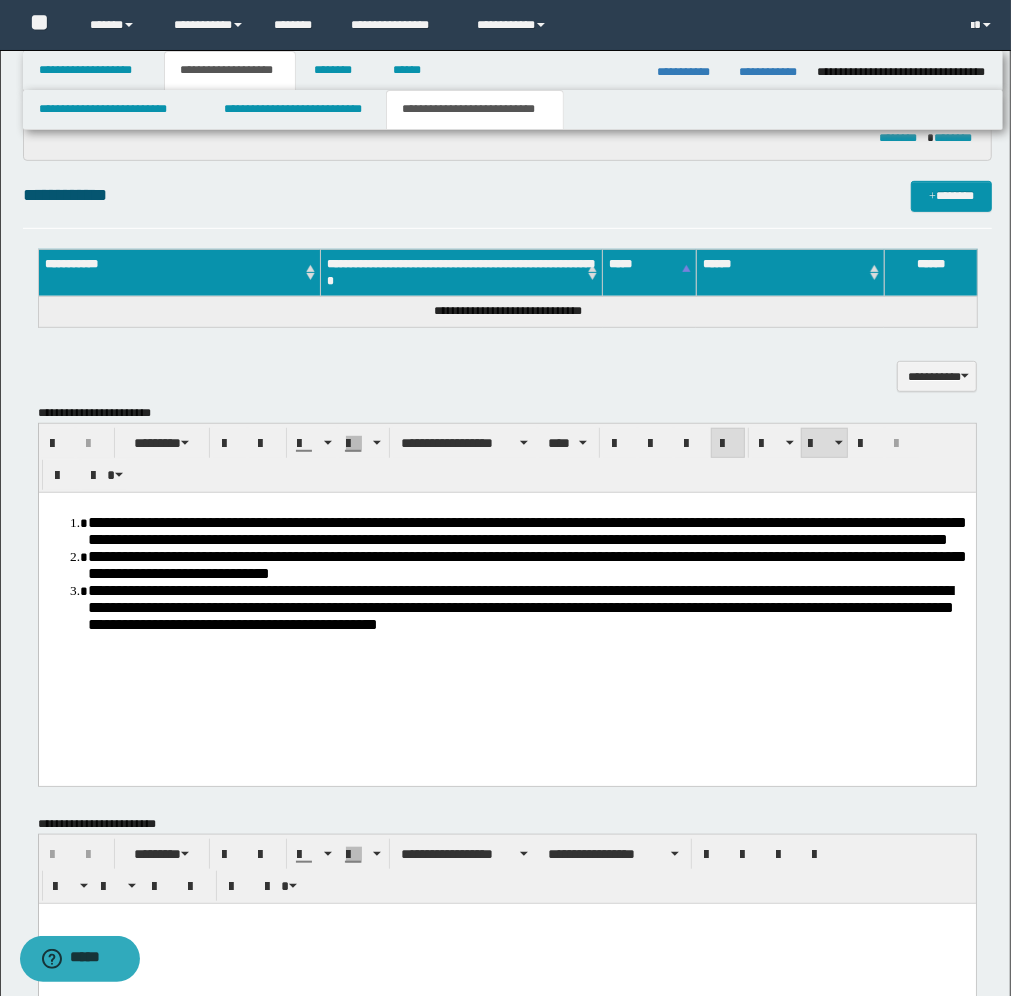 click on "**********" at bounding box center [526, 530] 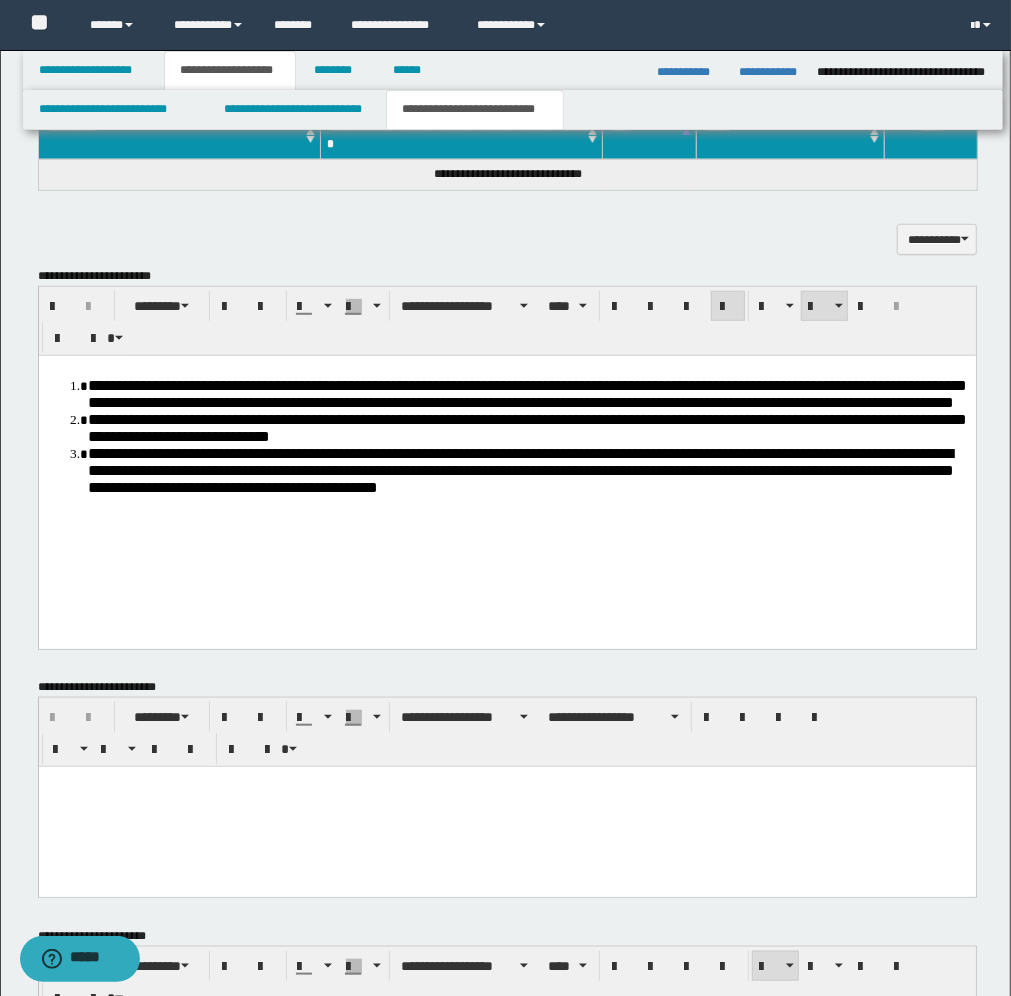 scroll, scrollTop: 470, scrollLeft: 0, axis: vertical 